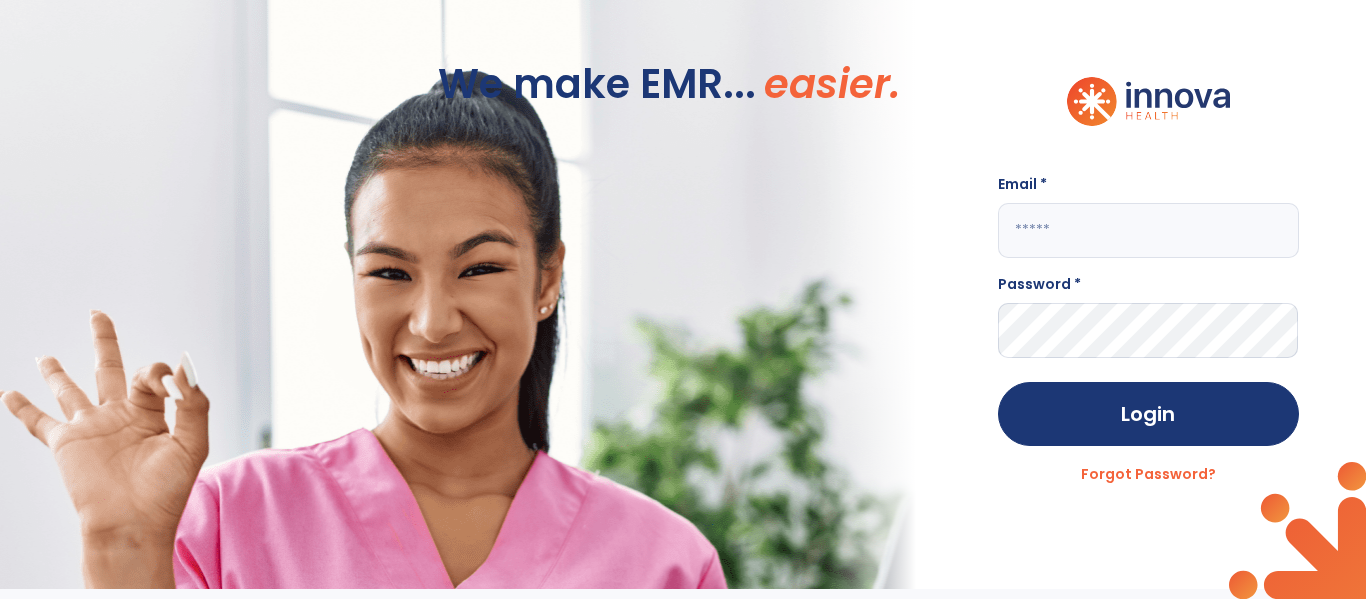 scroll, scrollTop: 0, scrollLeft: 0, axis: both 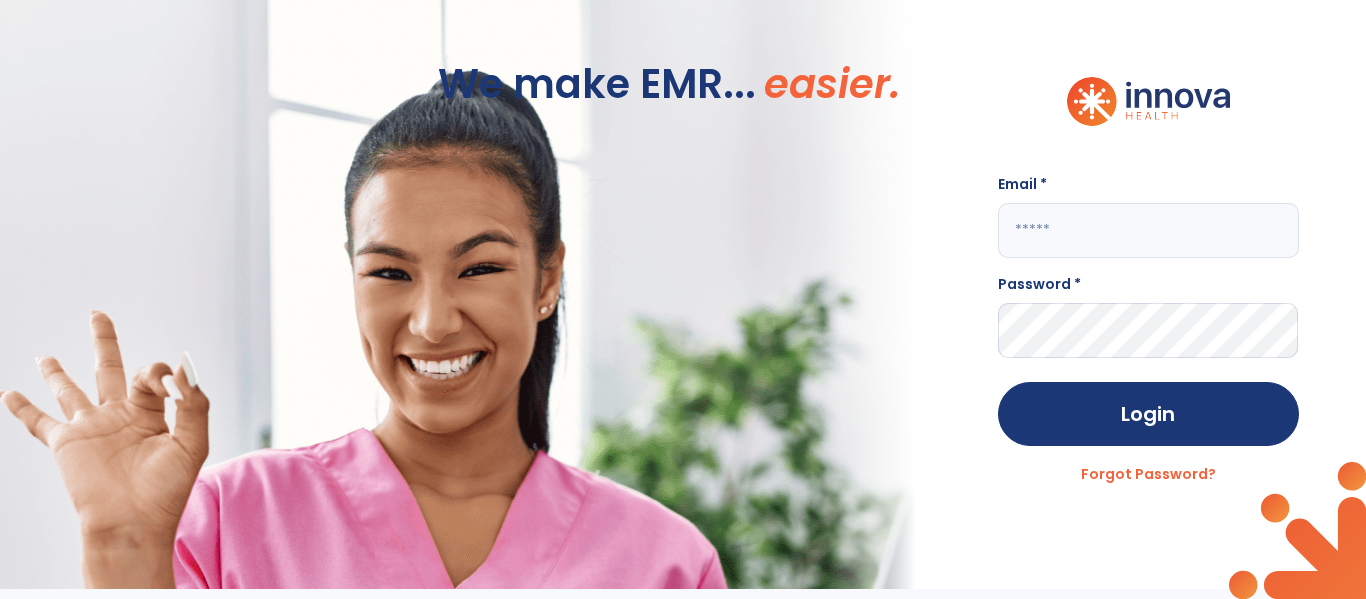 click 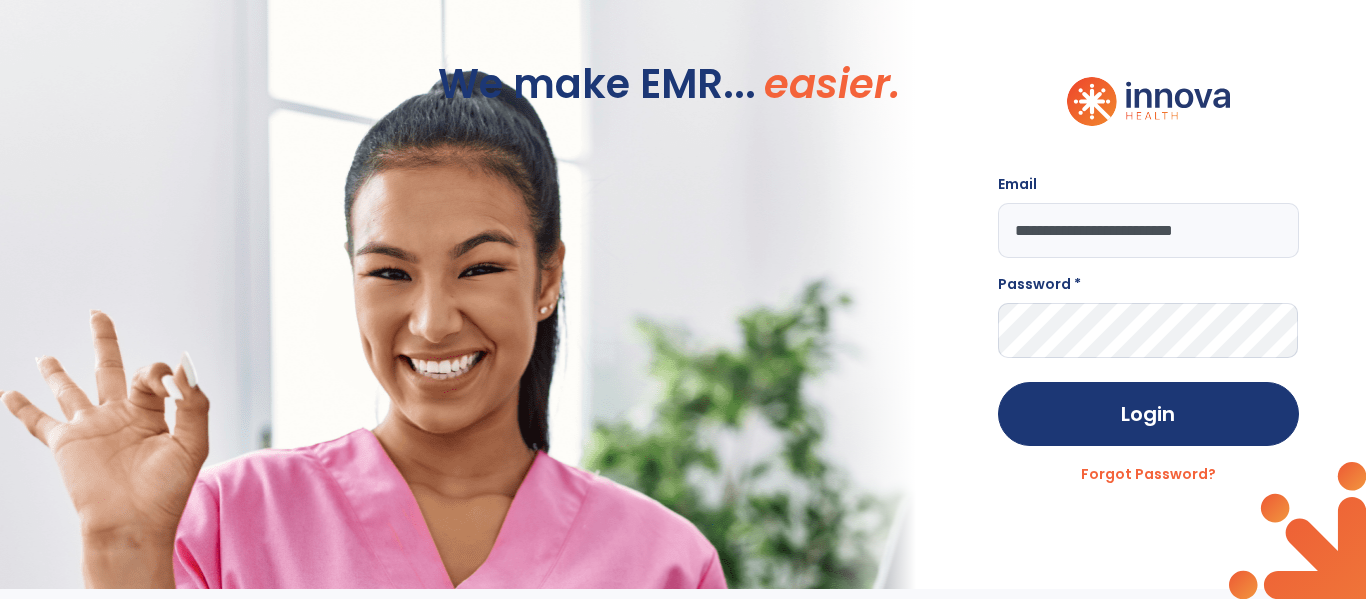 type on "**********" 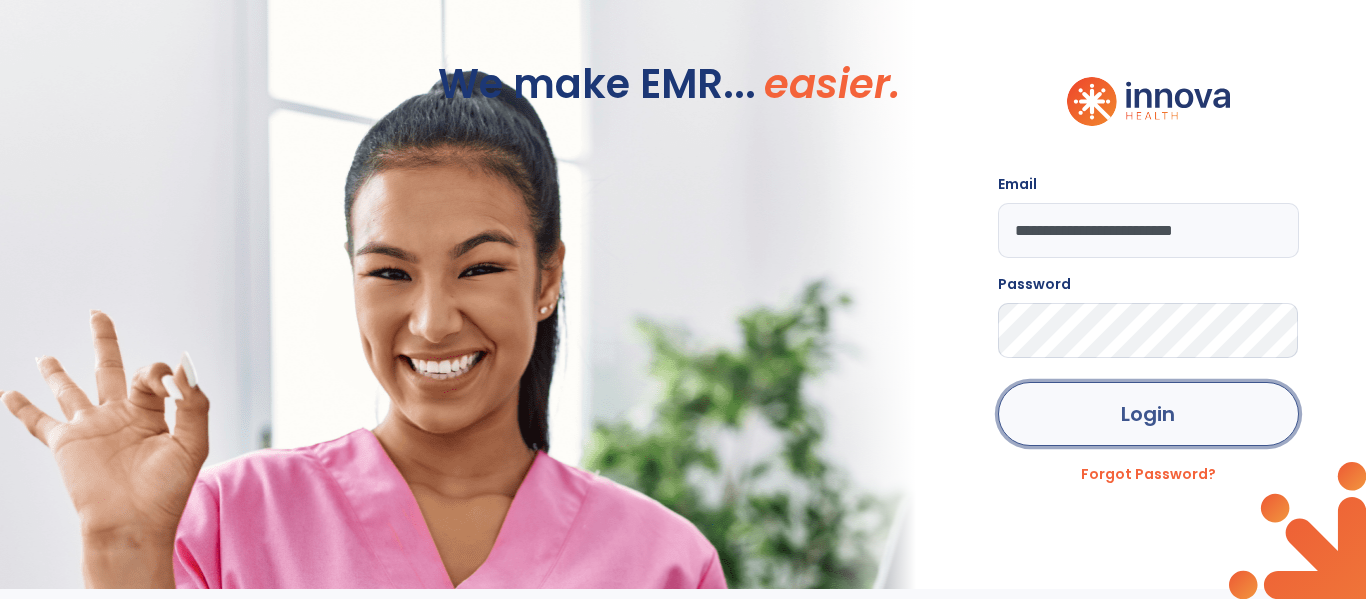 click on "Login" 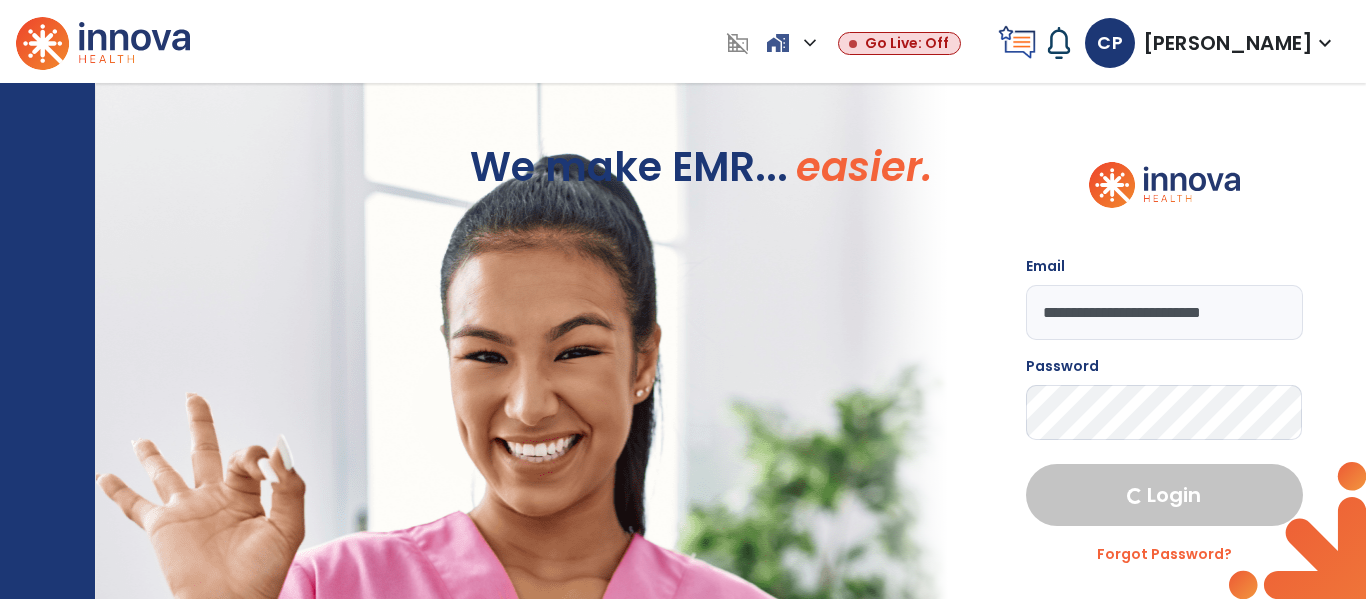 select on "****" 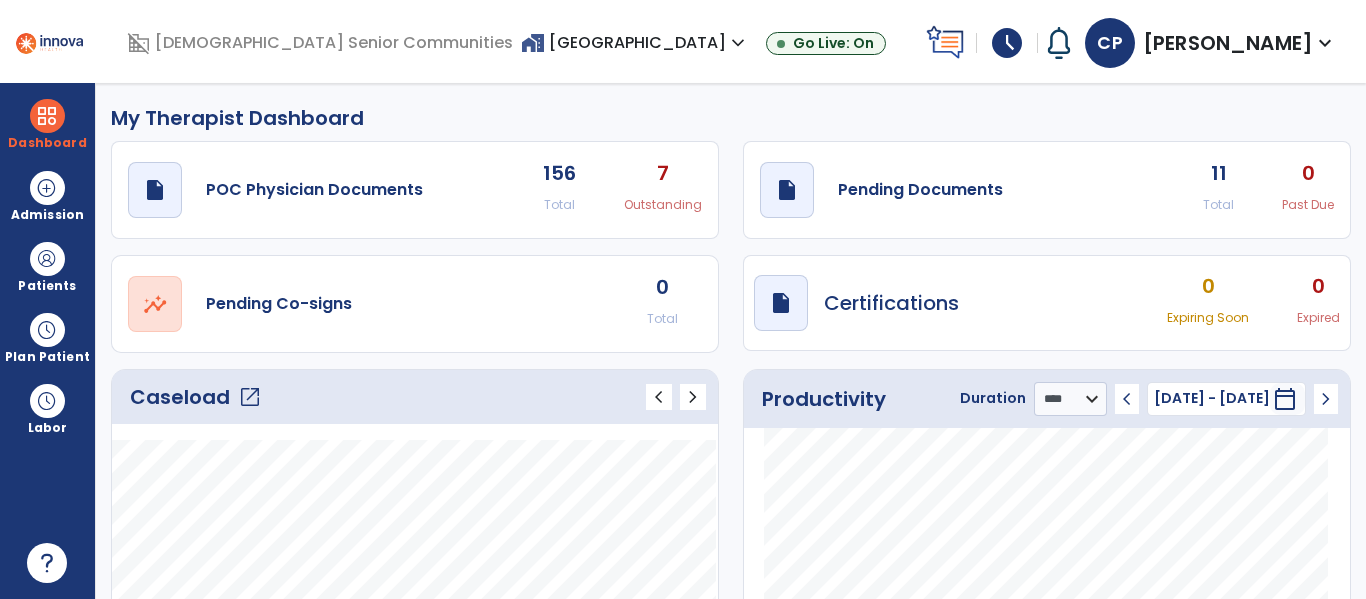 click on "open_in_new" 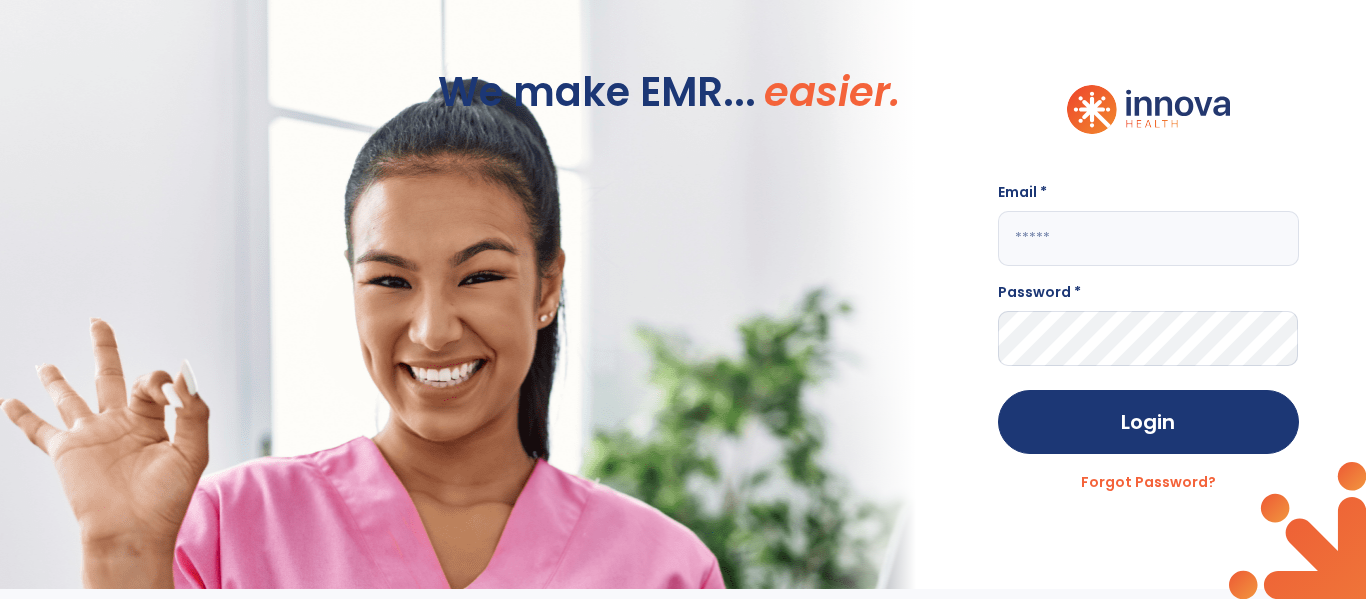 scroll, scrollTop: 0, scrollLeft: 0, axis: both 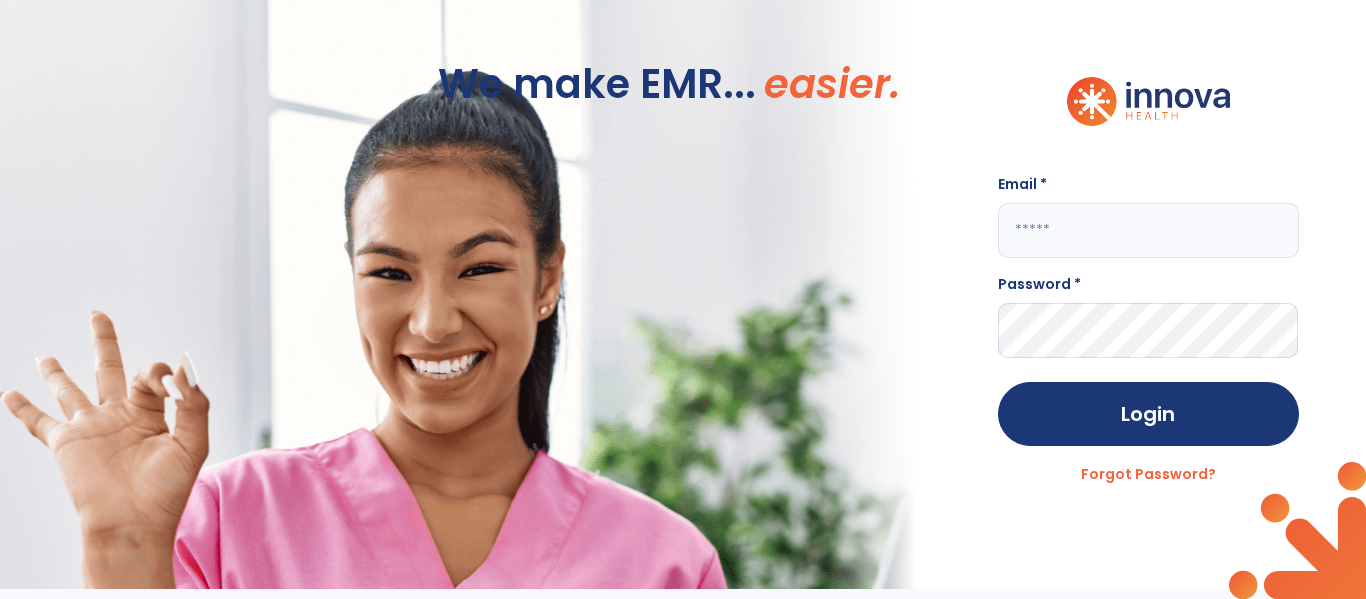 click on "We make EMR... easier." 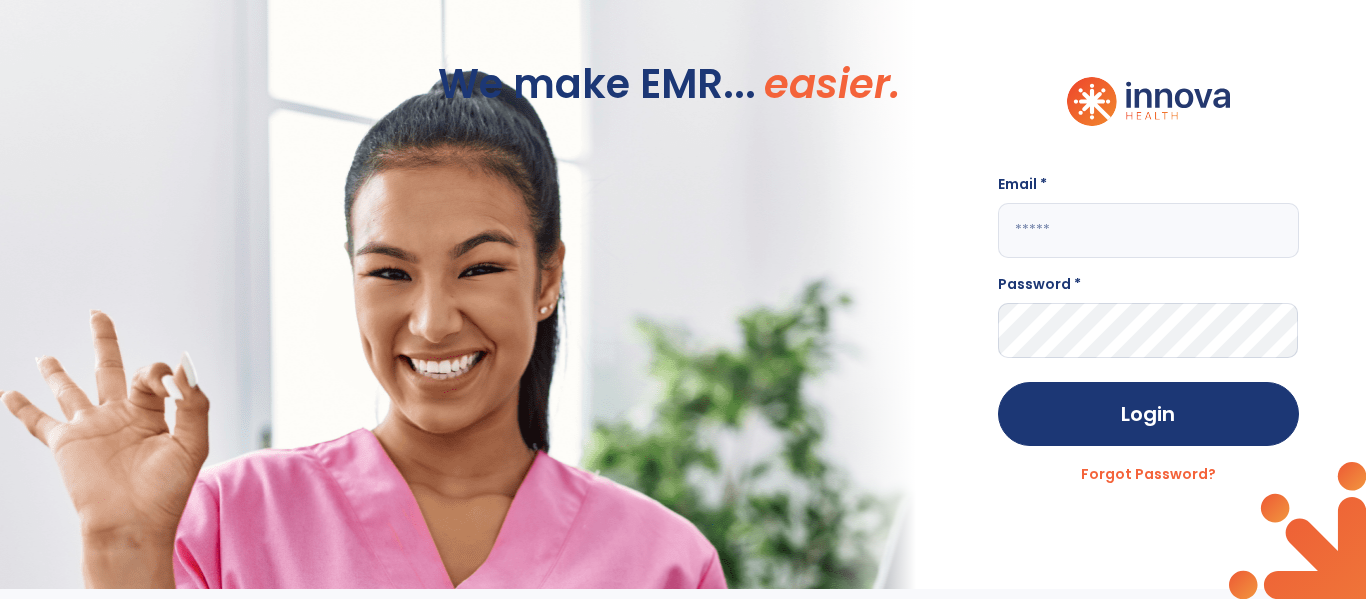 scroll, scrollTop: -10, scrollLeft: 0, axis: vertical 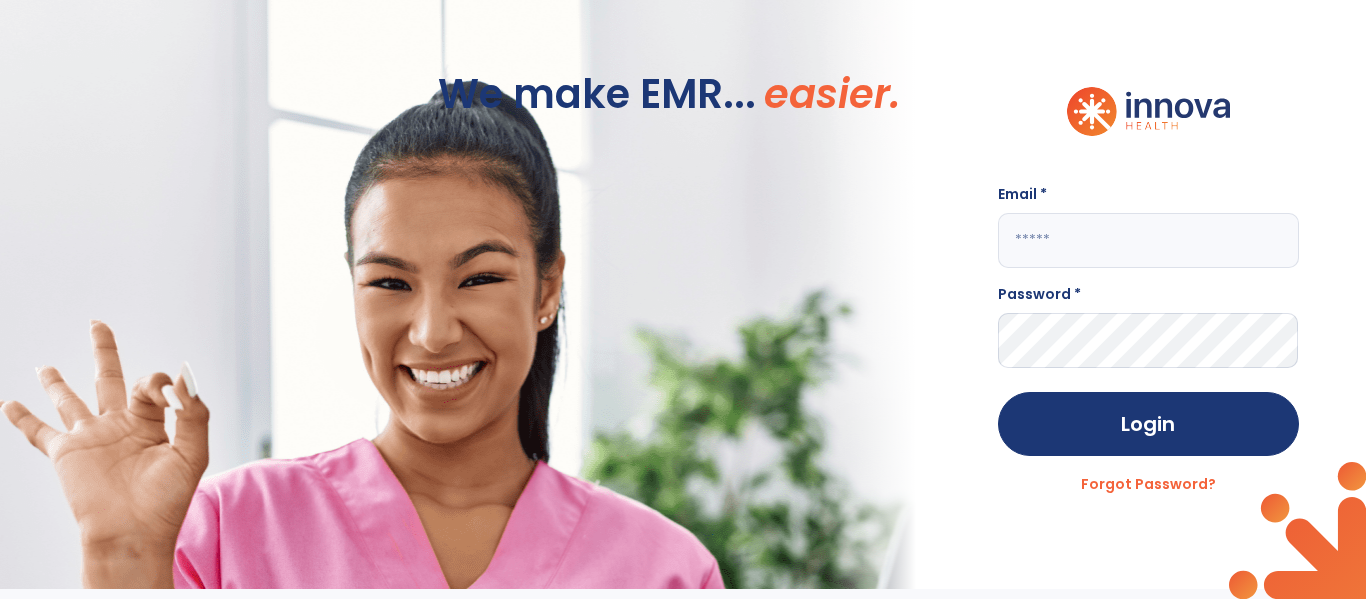 click 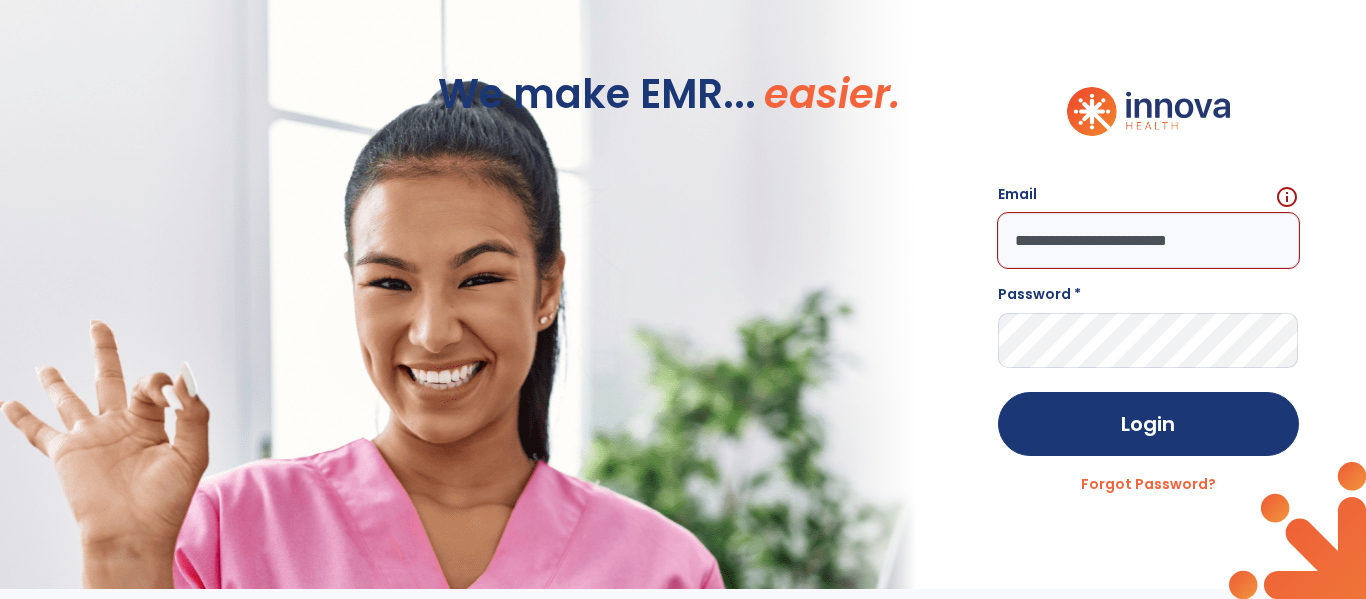 type on "**********" 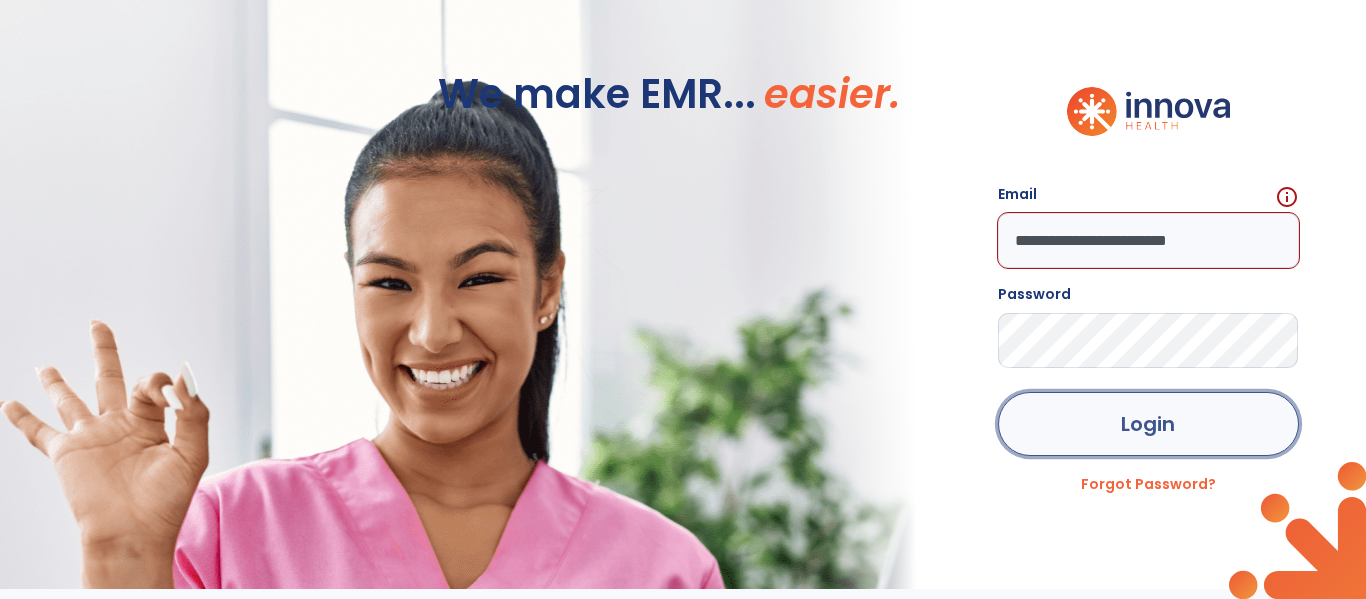 click on "Login" 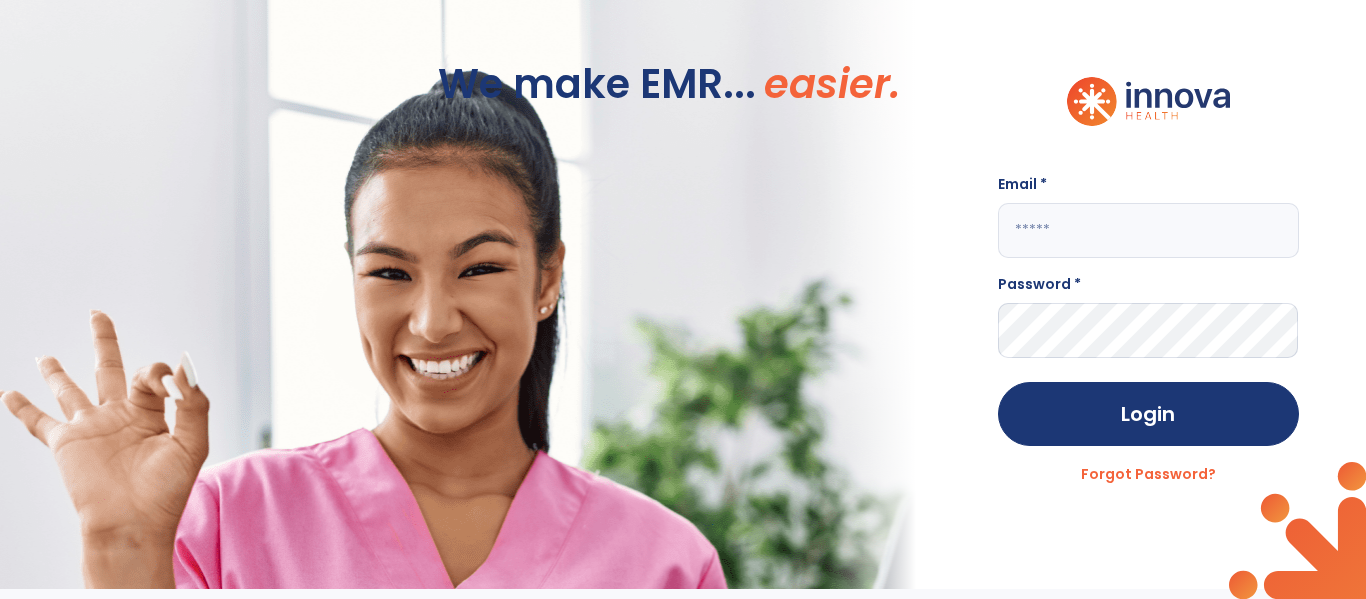 scroll, scrollTop: 0, scrollLeft: 0, axis: both 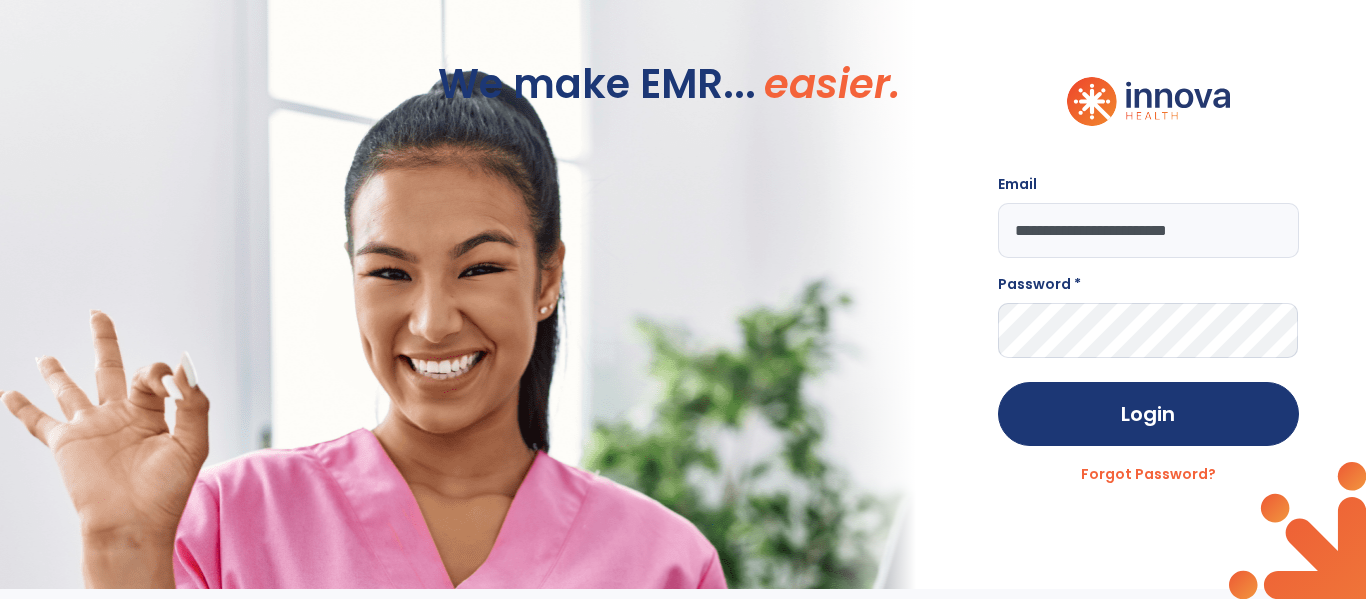type on "**********" 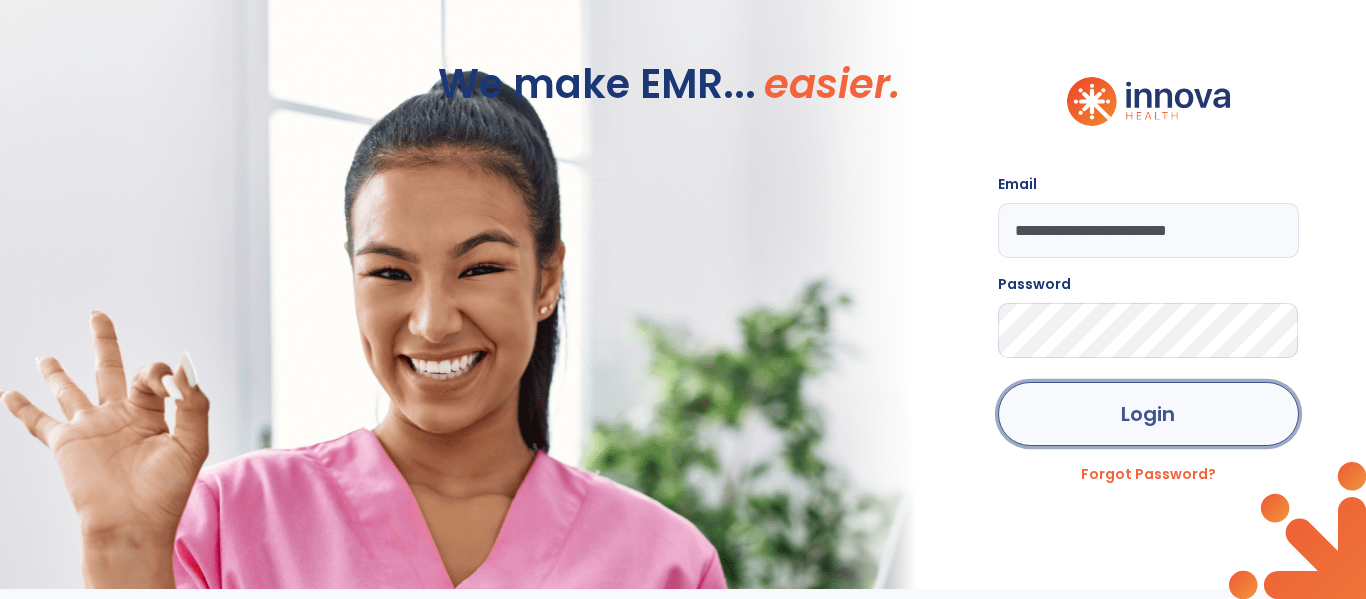click on "Login" 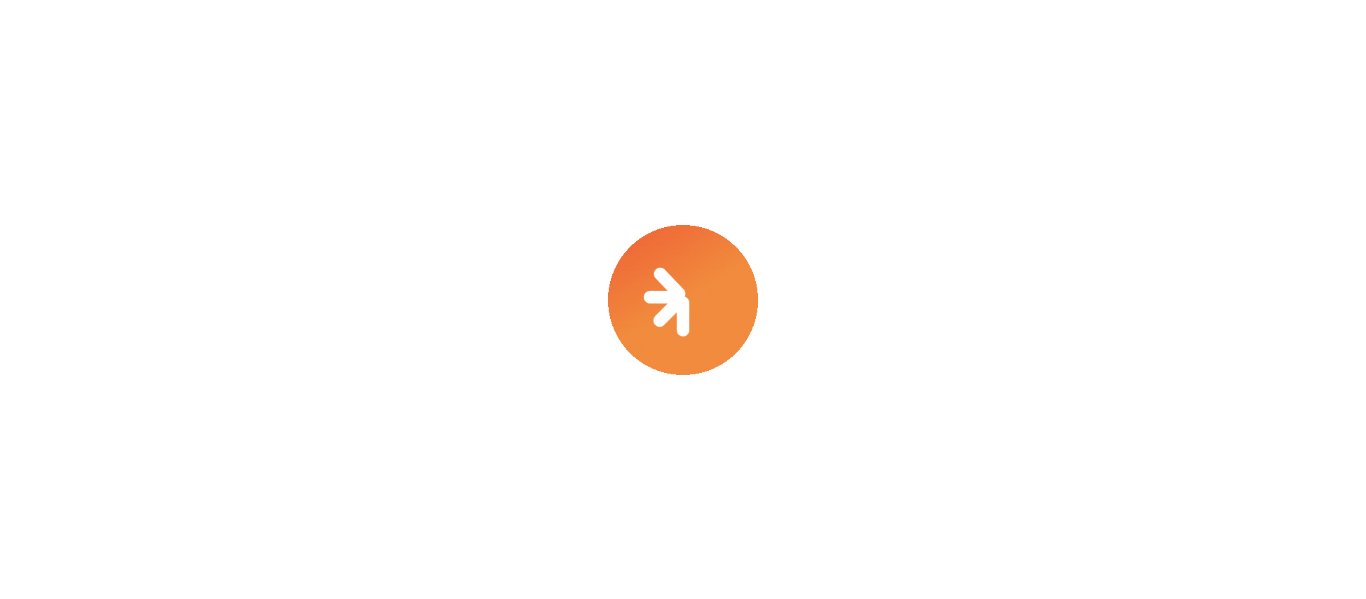 scroll, scrollTop: 0, scrollLeft: 0, axis: both 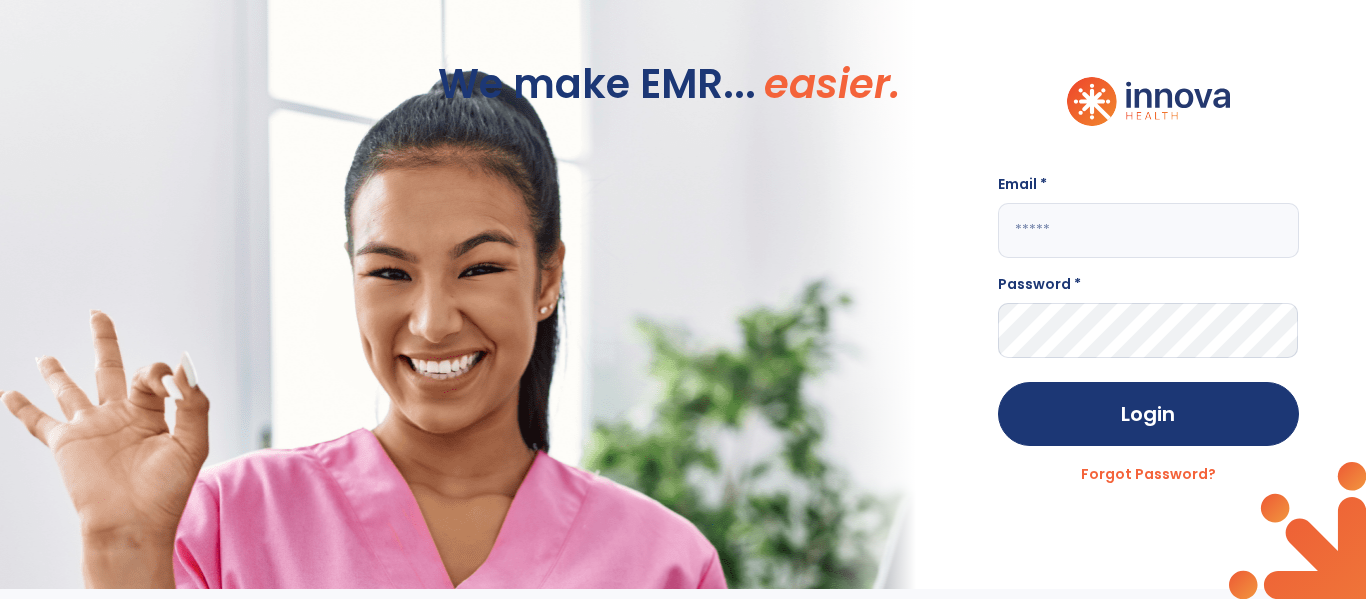 click 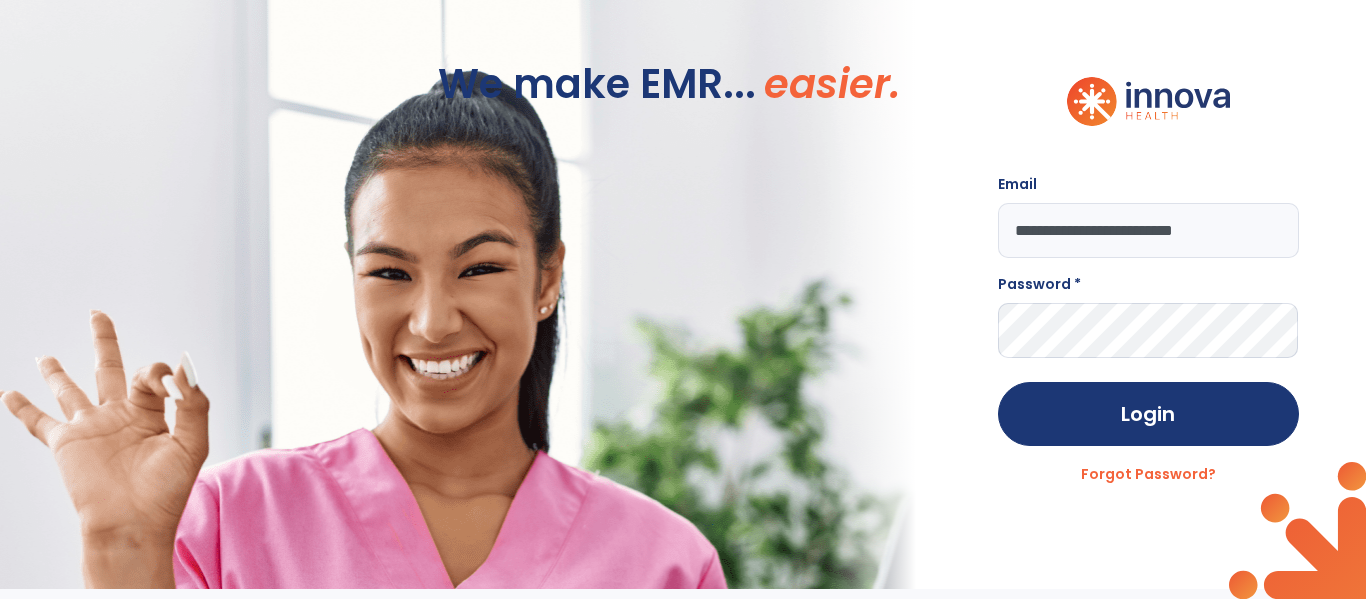 type on "**********" 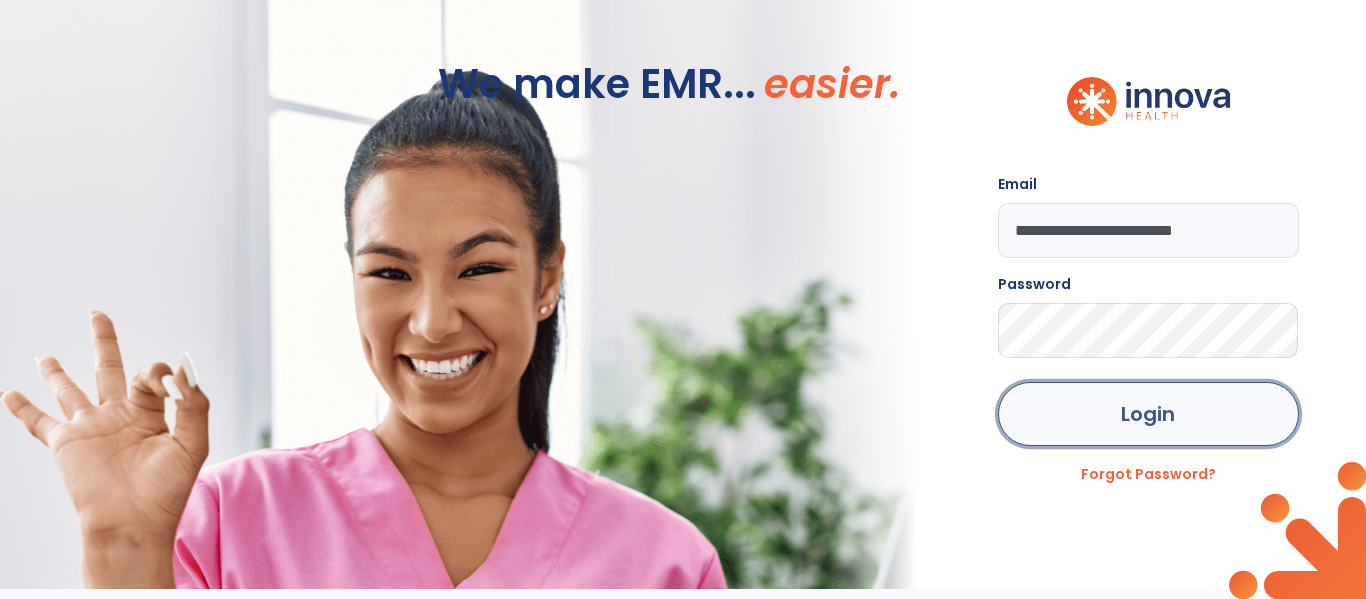 click on "Login" 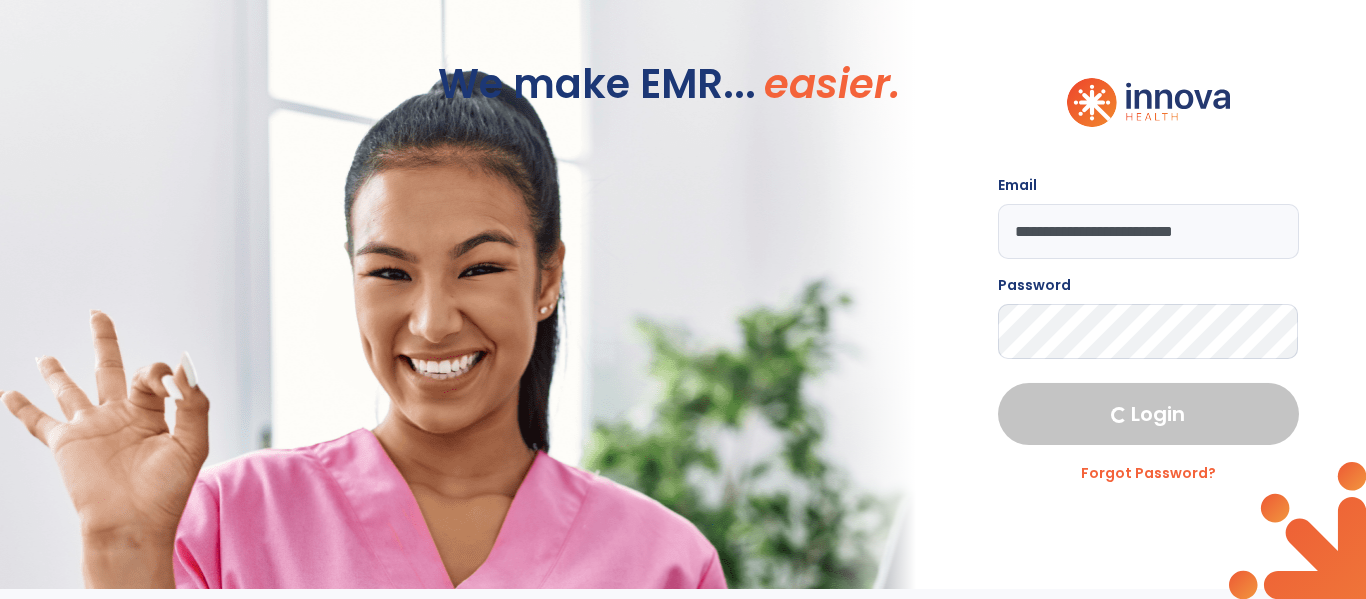 select on "****" 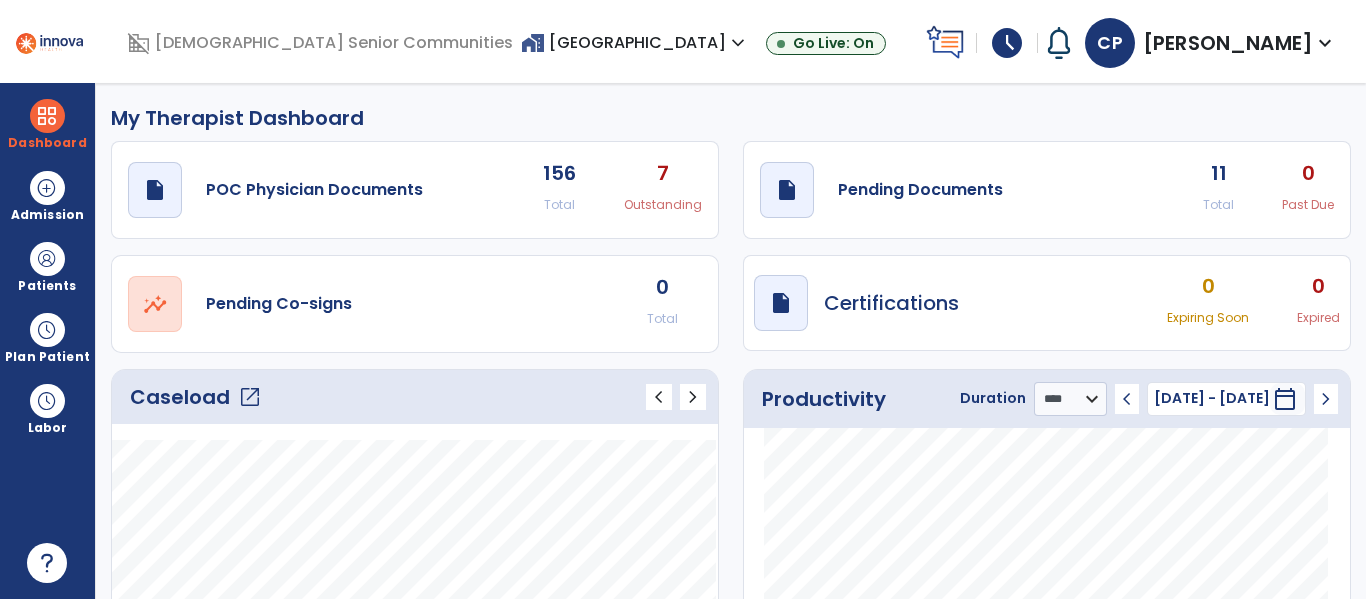 click on "Productivity Duration  ******** **** *** chevron_left 6 Jul 25 - 12 Jul 25  ********  calendar_today  chevron_right" 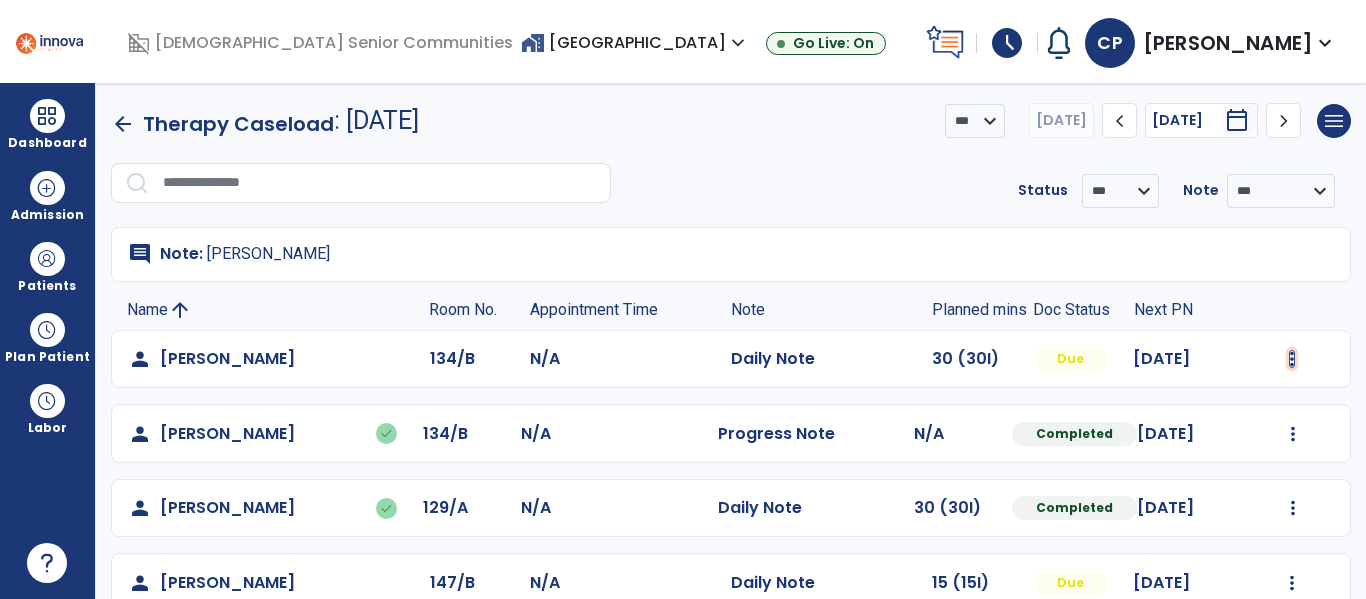 click at bounding box center (1292, 359) 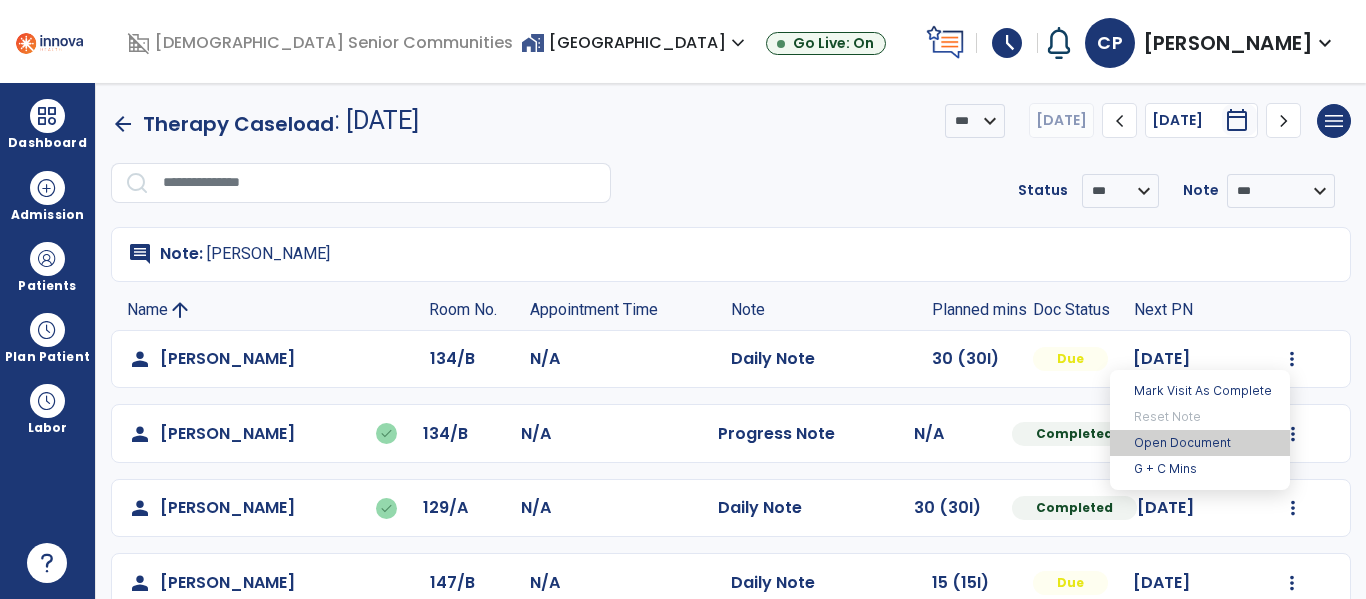 click on "Open Document" at bounding box center [1200, 443] 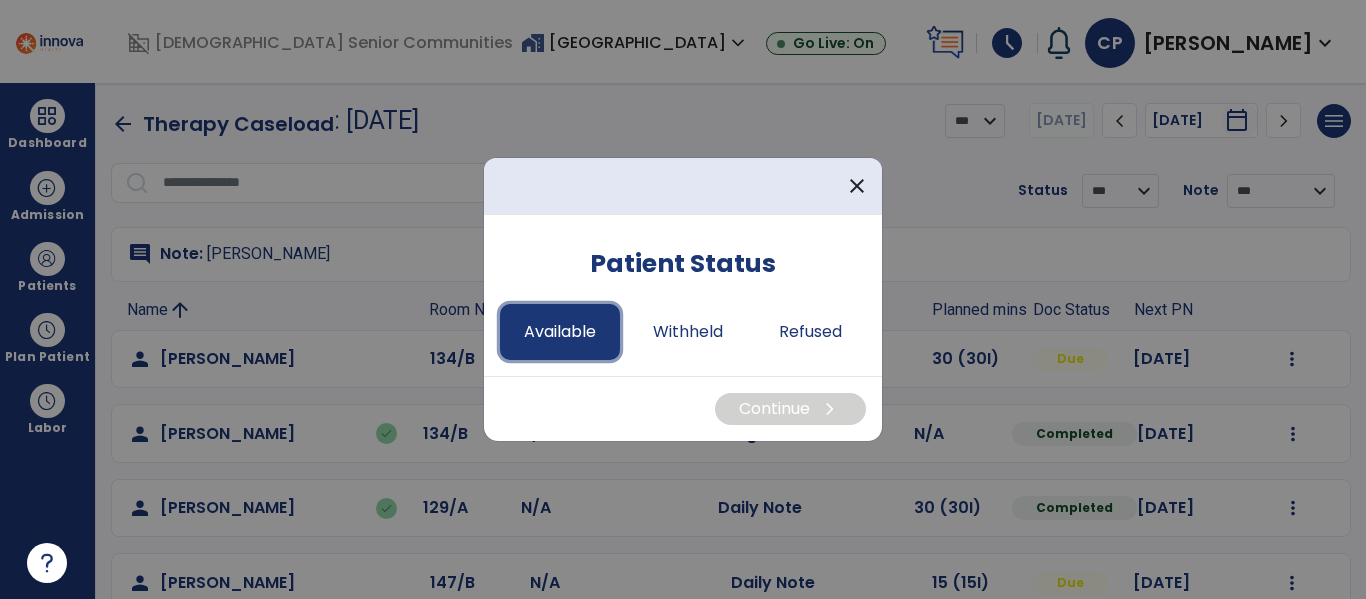 click on "Available" at bounding box center [560, 332] 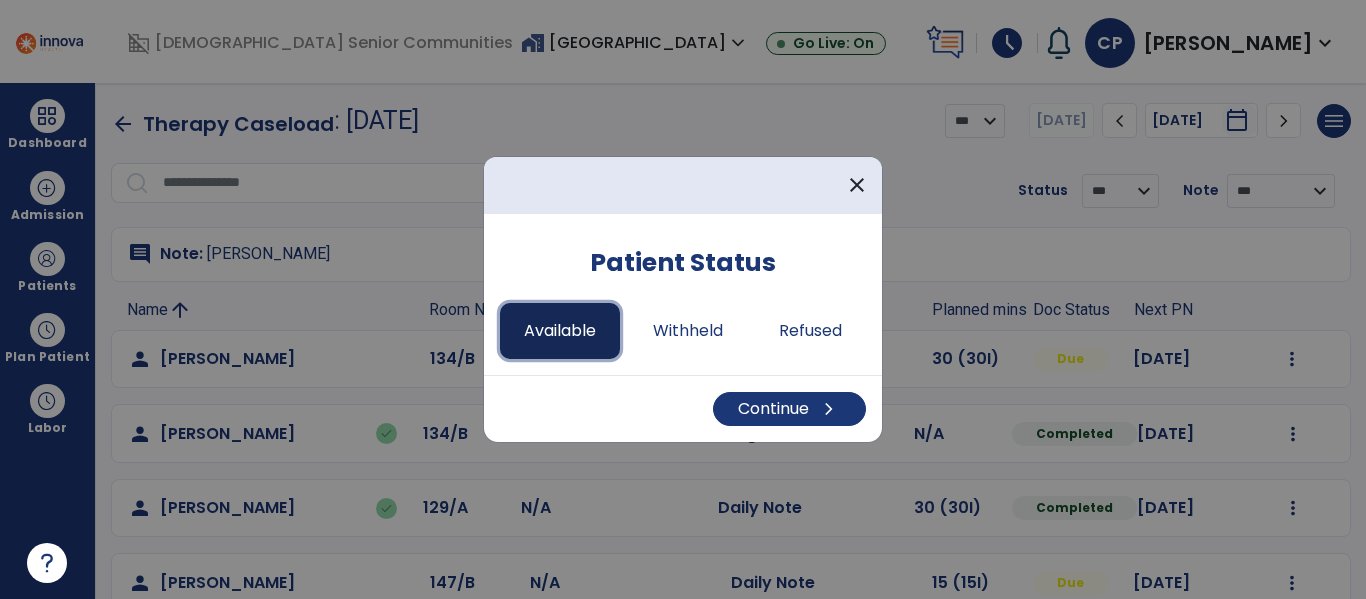 click on "Available" at bounding box center [560, 331] 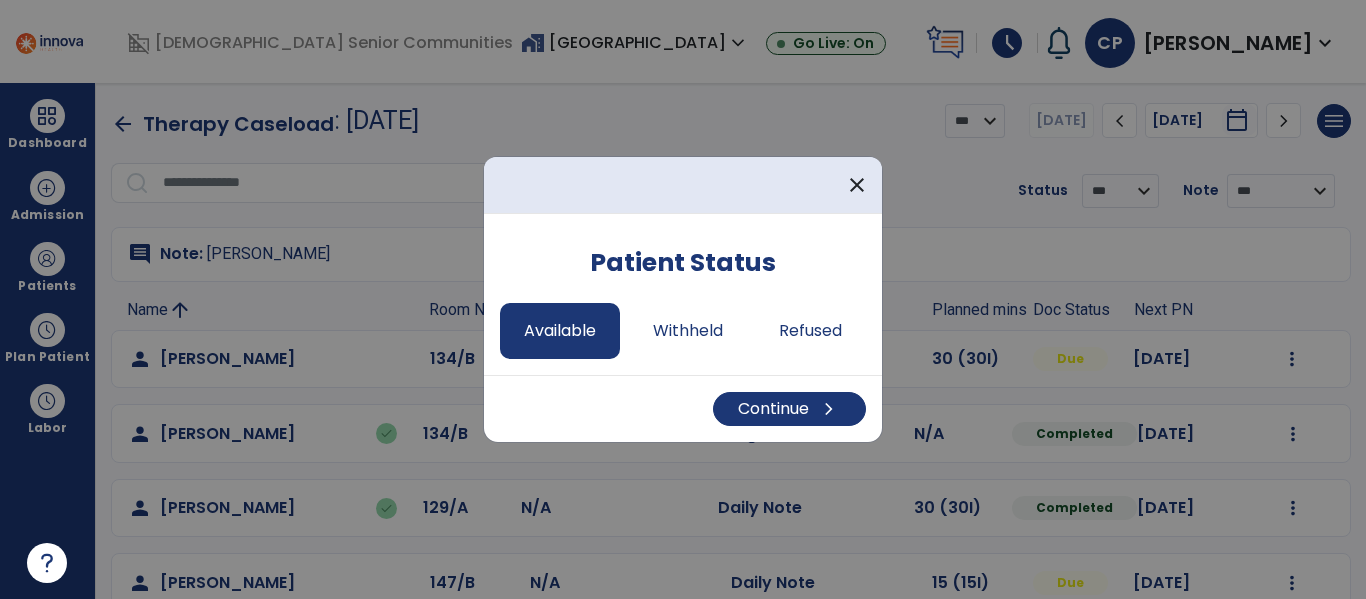 click at bounding box center [683, 299] 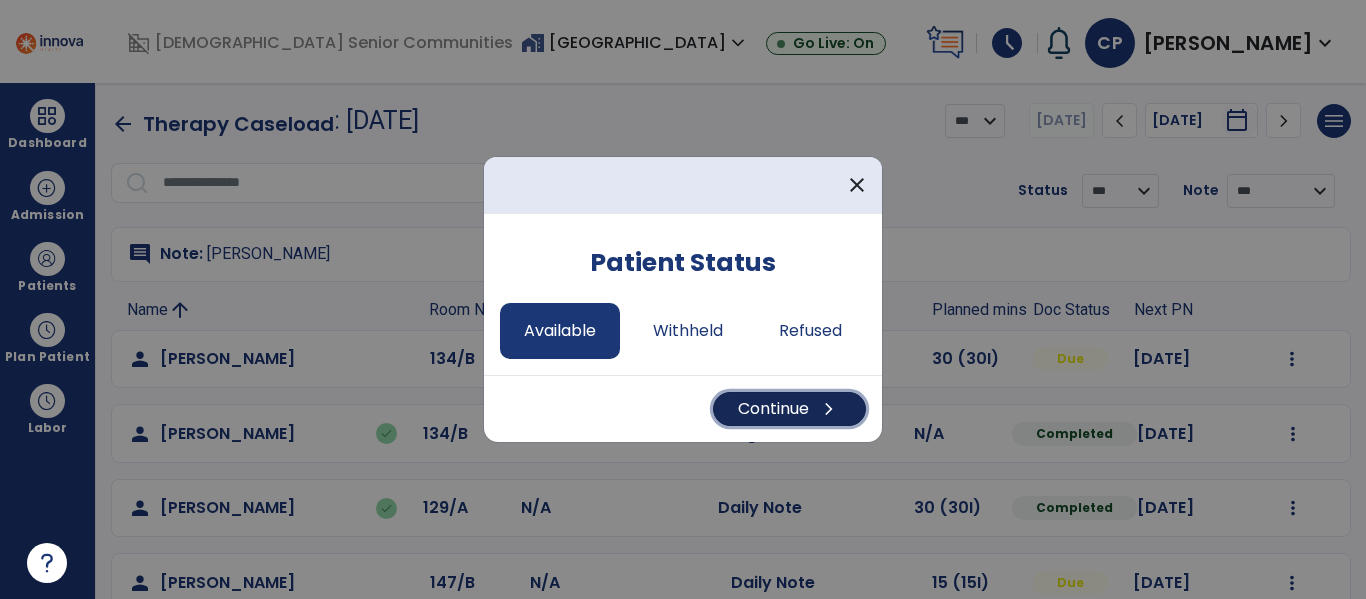 click on "Continue   chevron_right" at bounding box center (789, 409) 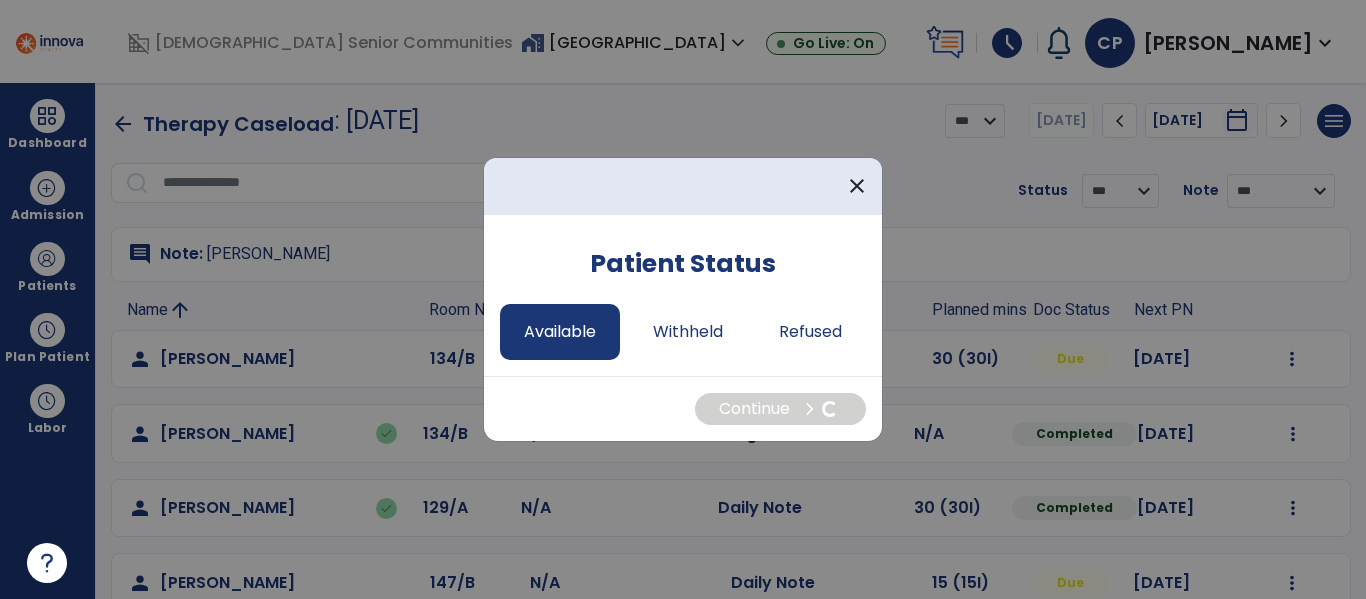 select on "*" 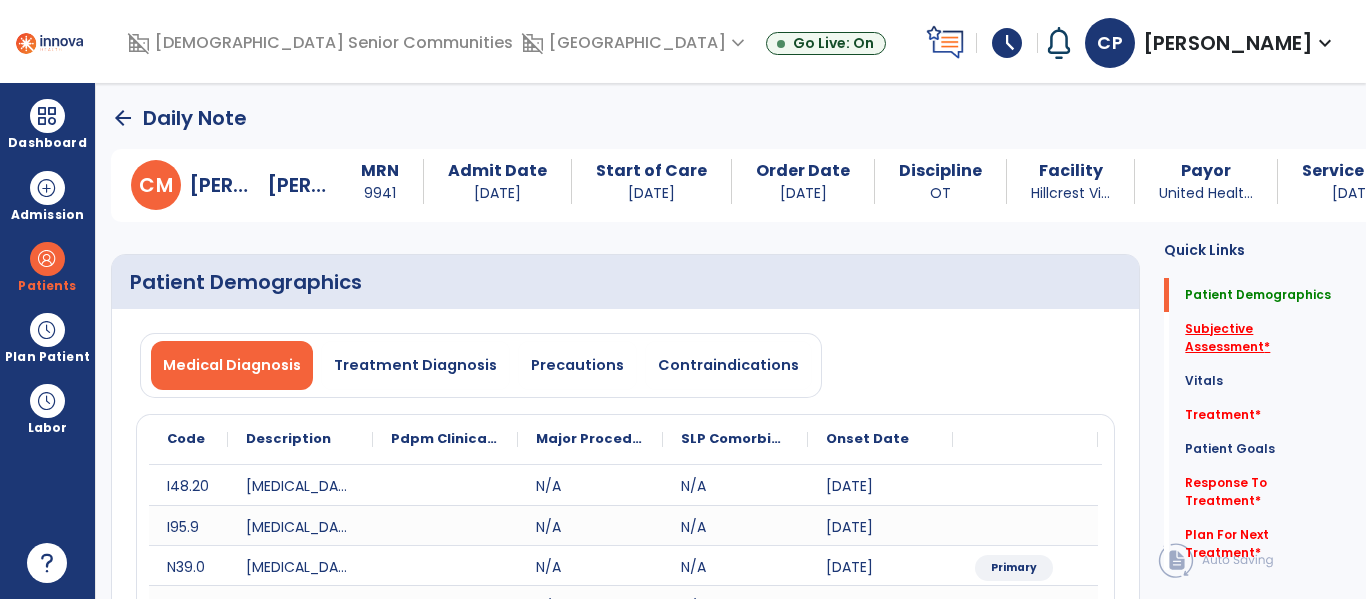click on "Subjective Assessment   *" 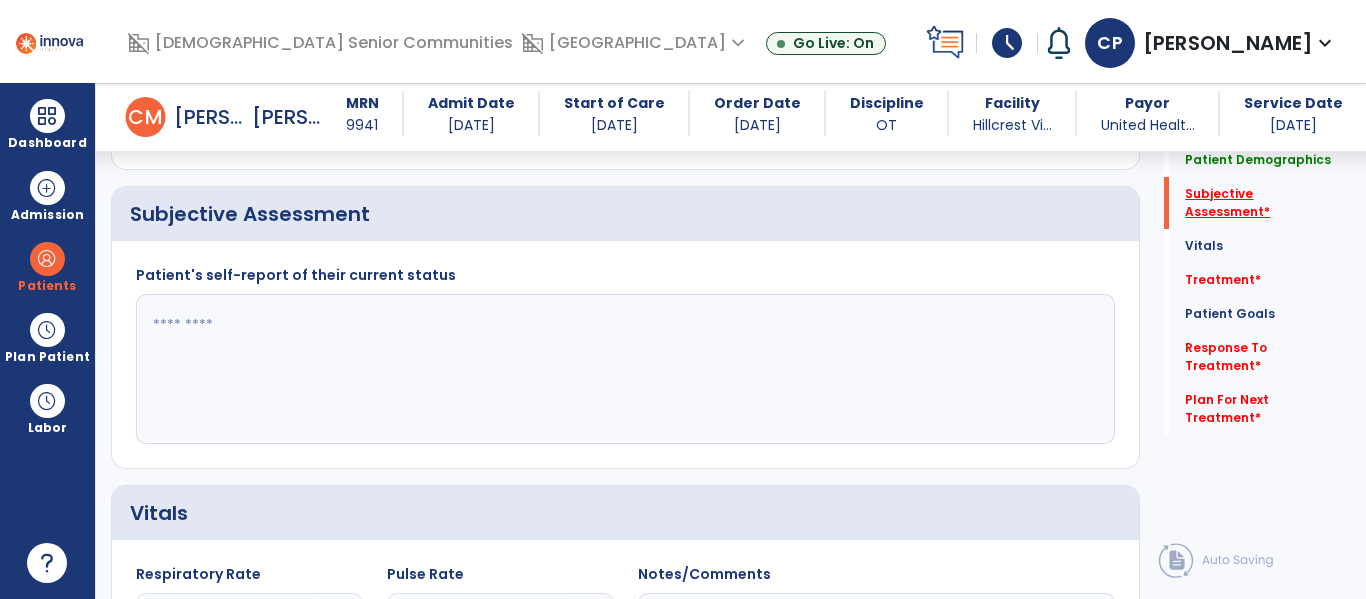 scroll, scrollTop: 467, scrollLeft: 0, axis: vertical 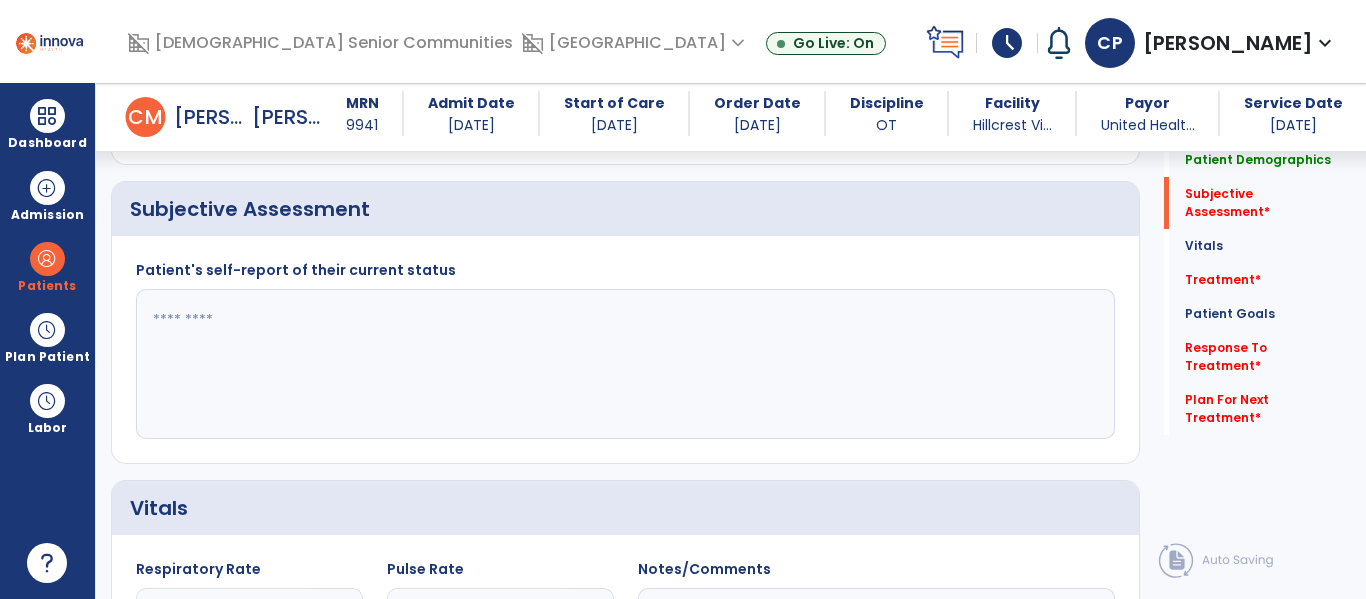 click 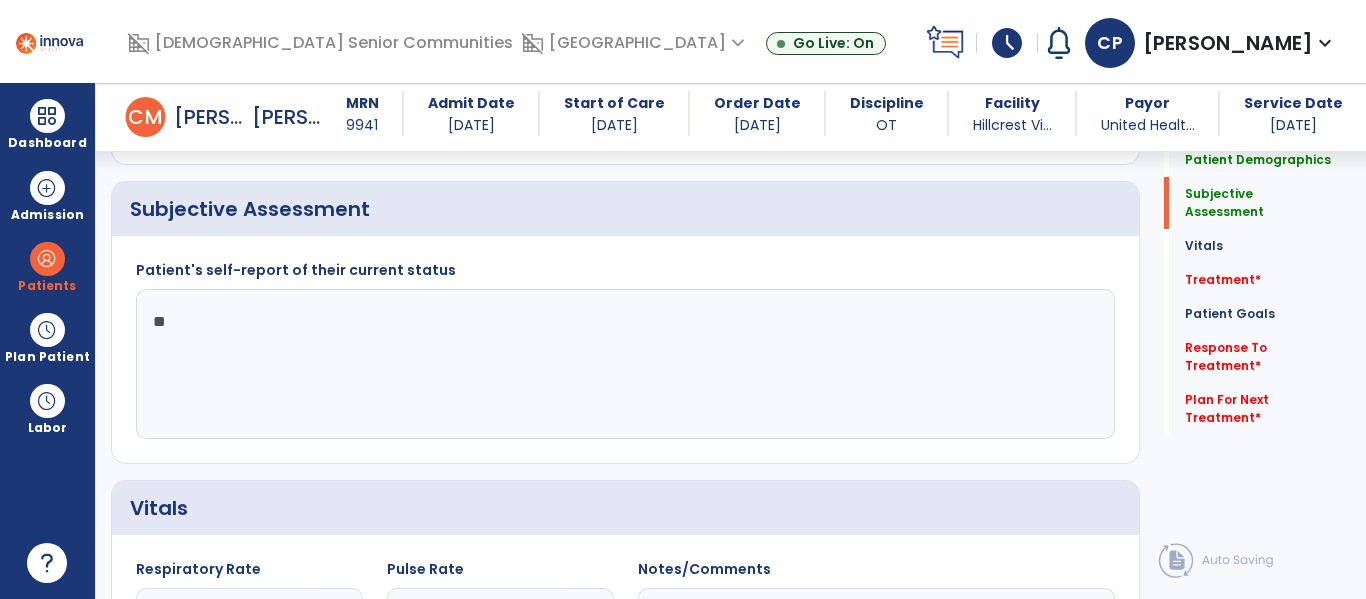type on "*" 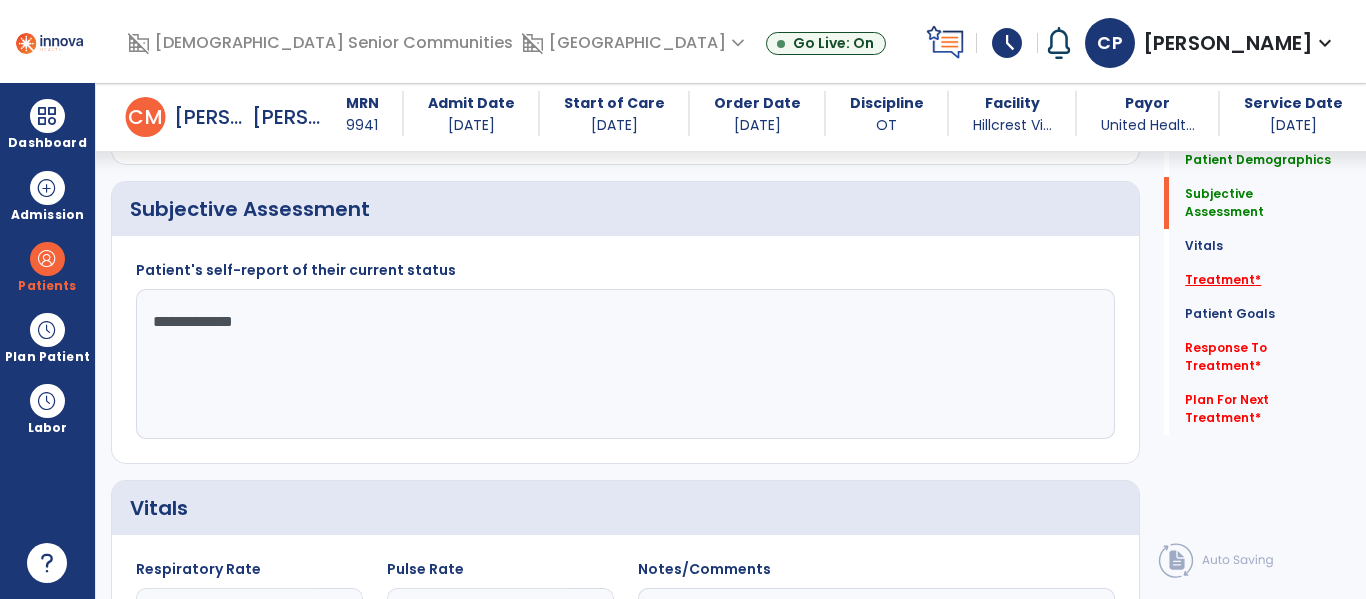 type on "**********" 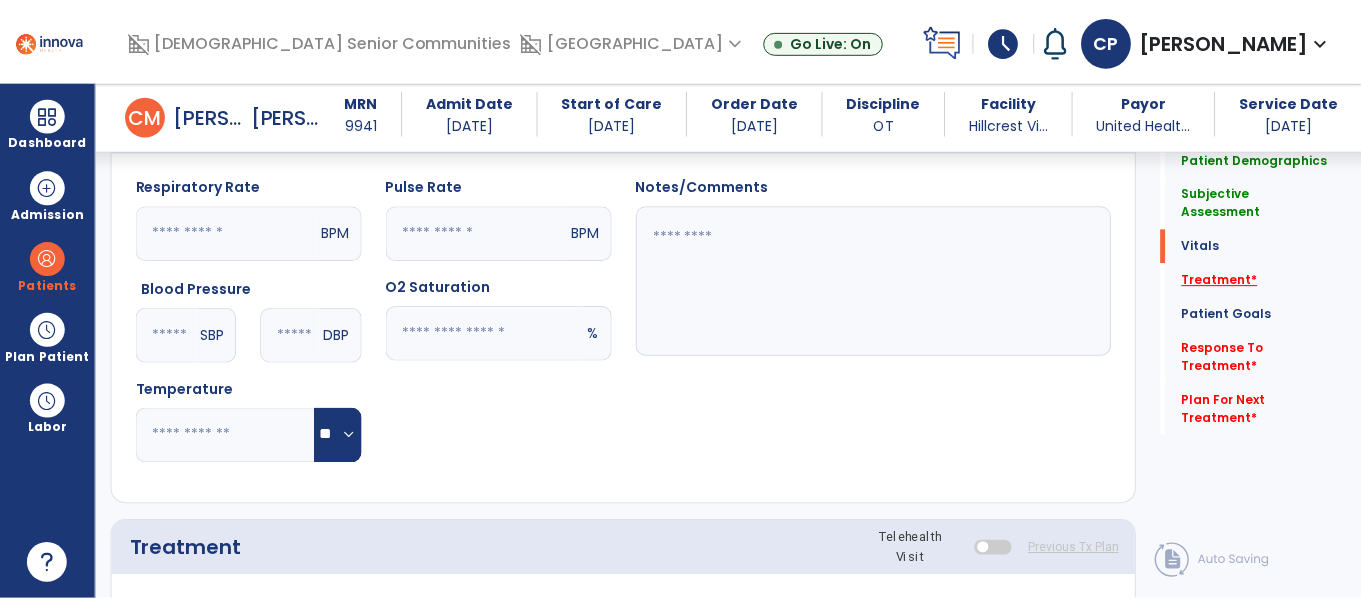 scroll, scrollTop: 1156, scrollLeft: 0, axis: vertical 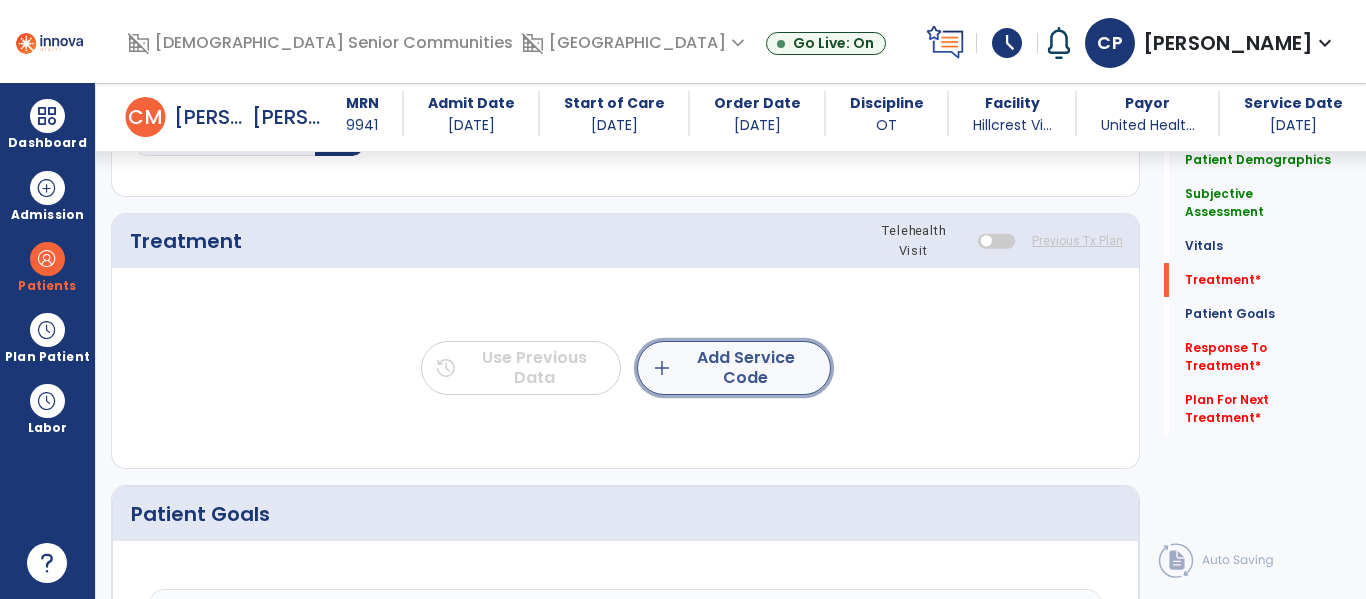 click on "add" 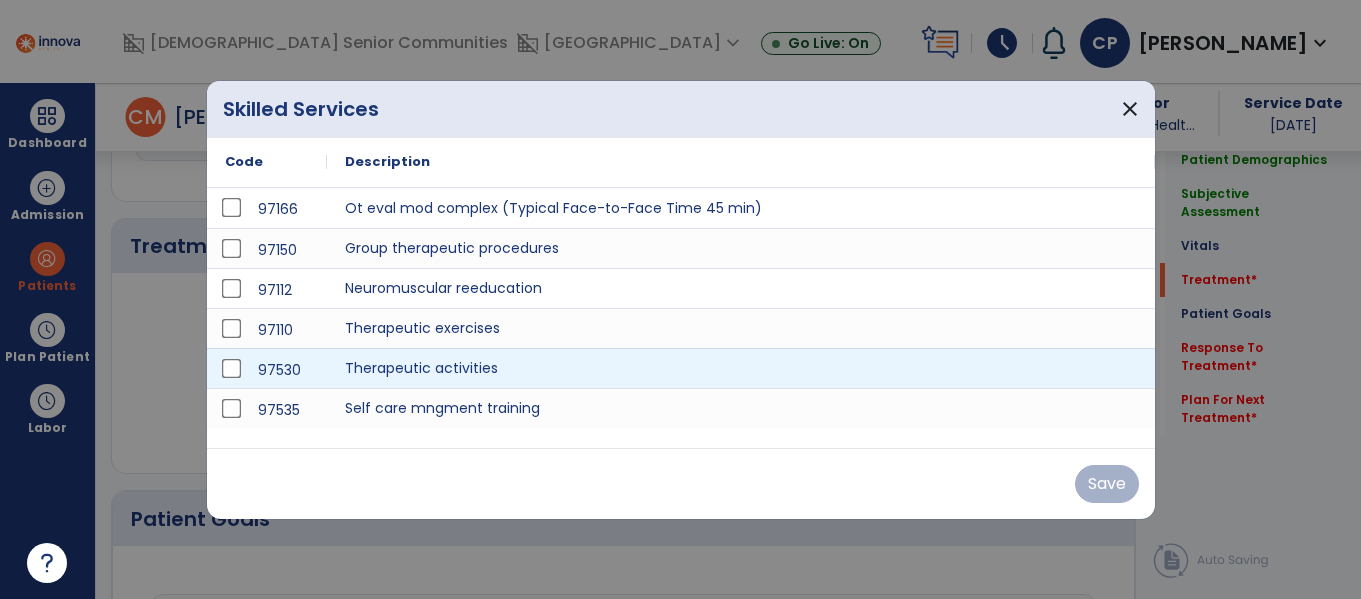 scroll, scrollTop: 1156, scrollLeft: 0, axis: vertical 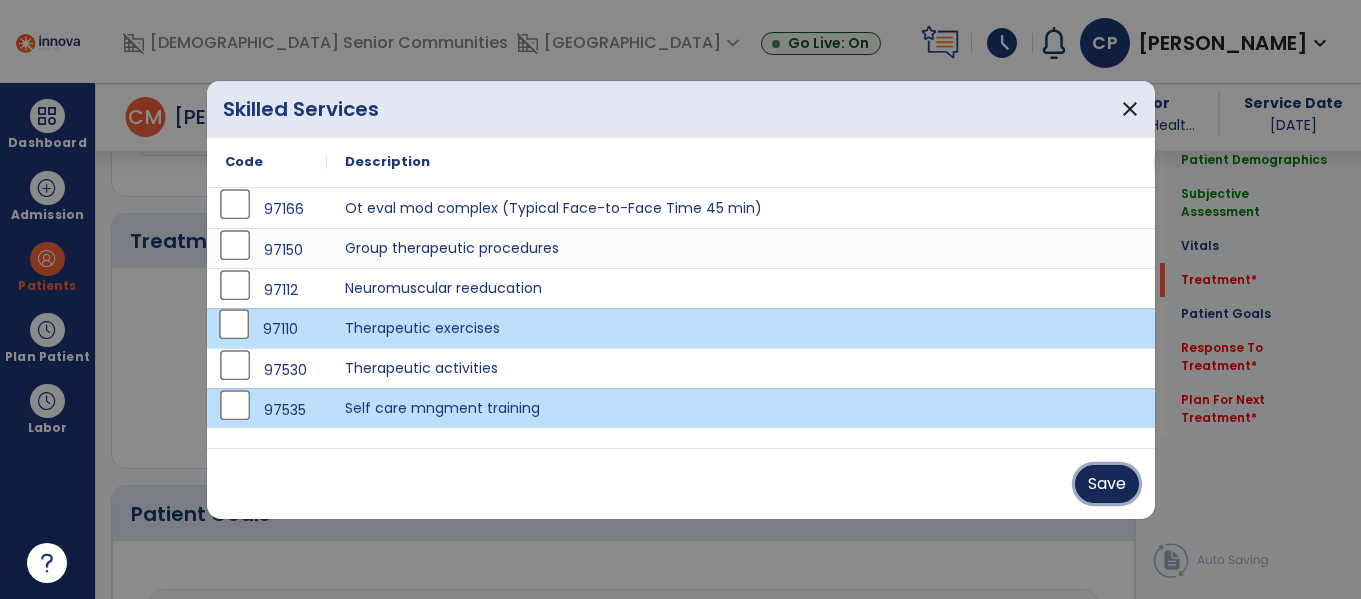 click on "Save" at bounding box center (1107, 484) 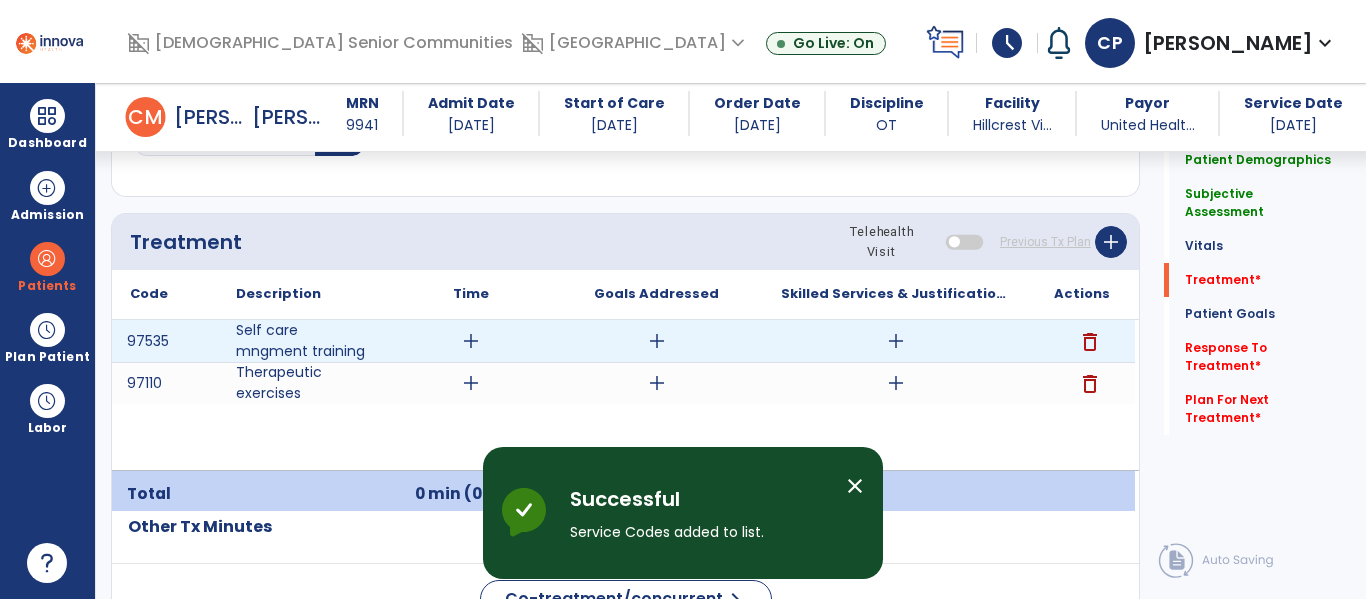 click on "add" at bounding box center (471, 341) 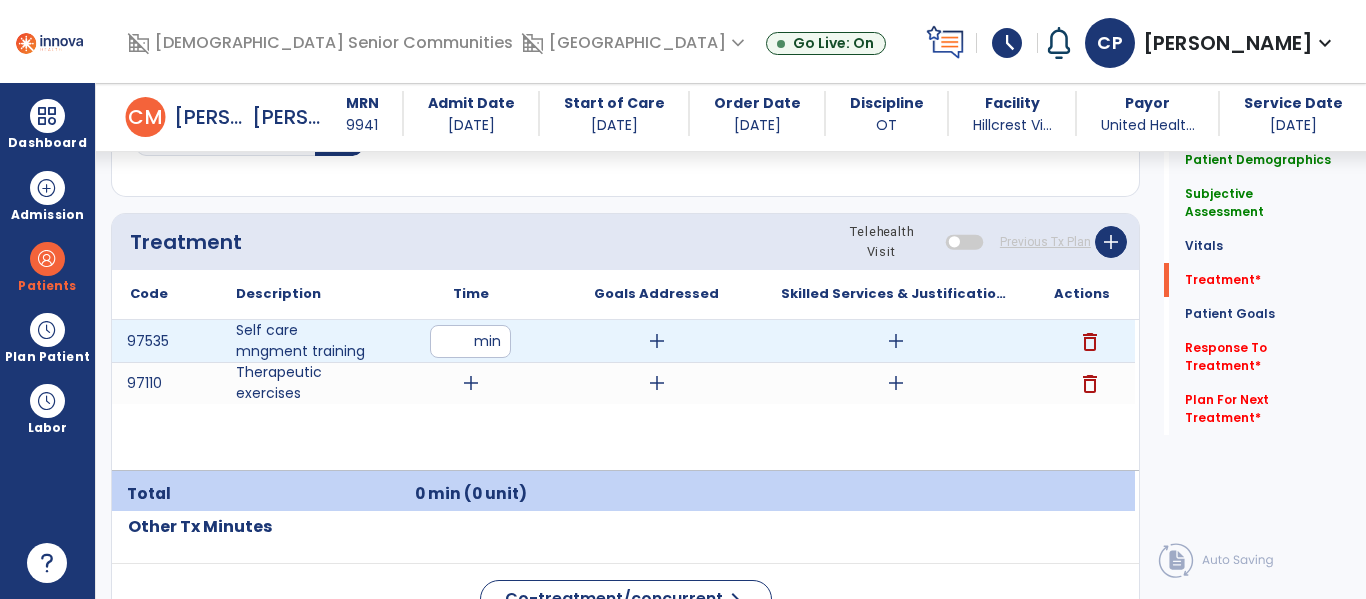 type on "**" 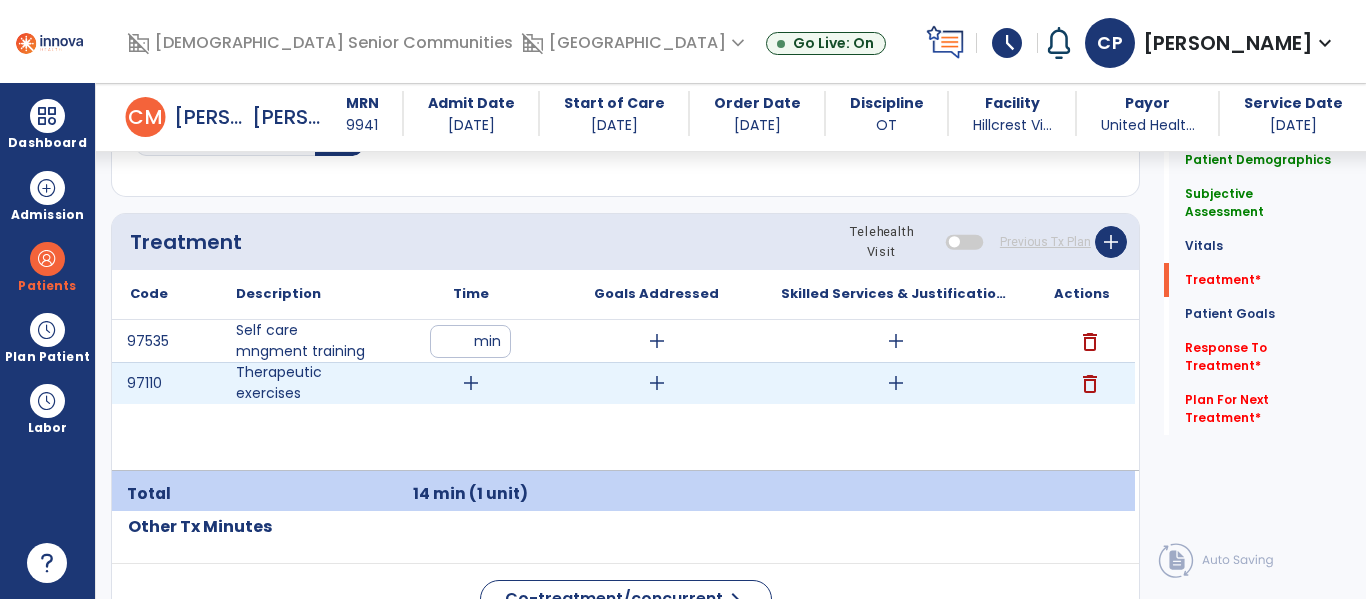 click on "add" at bounding box center [471, 383] 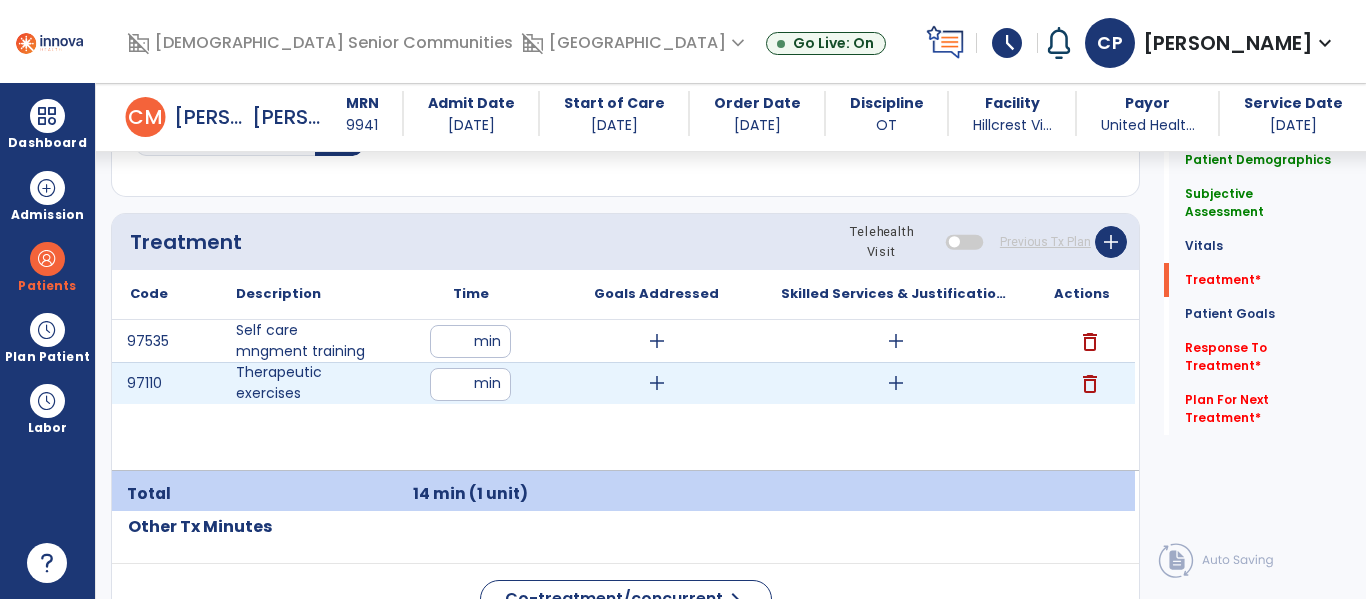 type on "**" 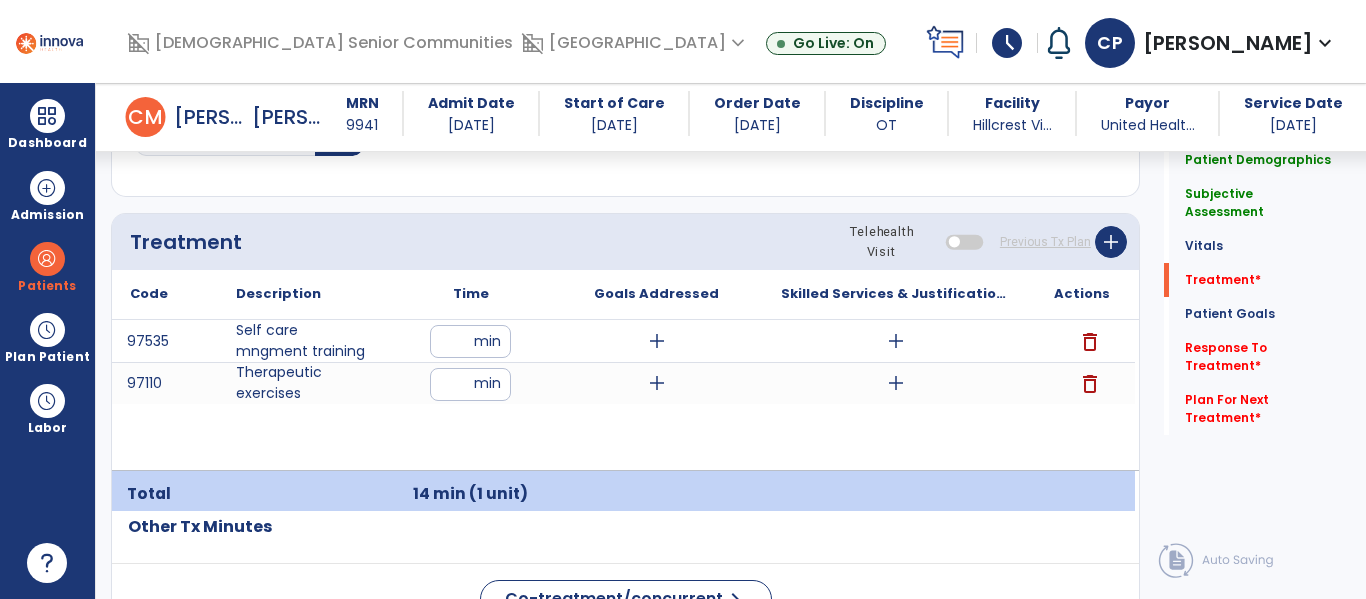 click on "97535  Self care mngment training  ** min add add delete 97110  Therapeutic exercises  ** min add add delete" at bounding box center (623, 395) 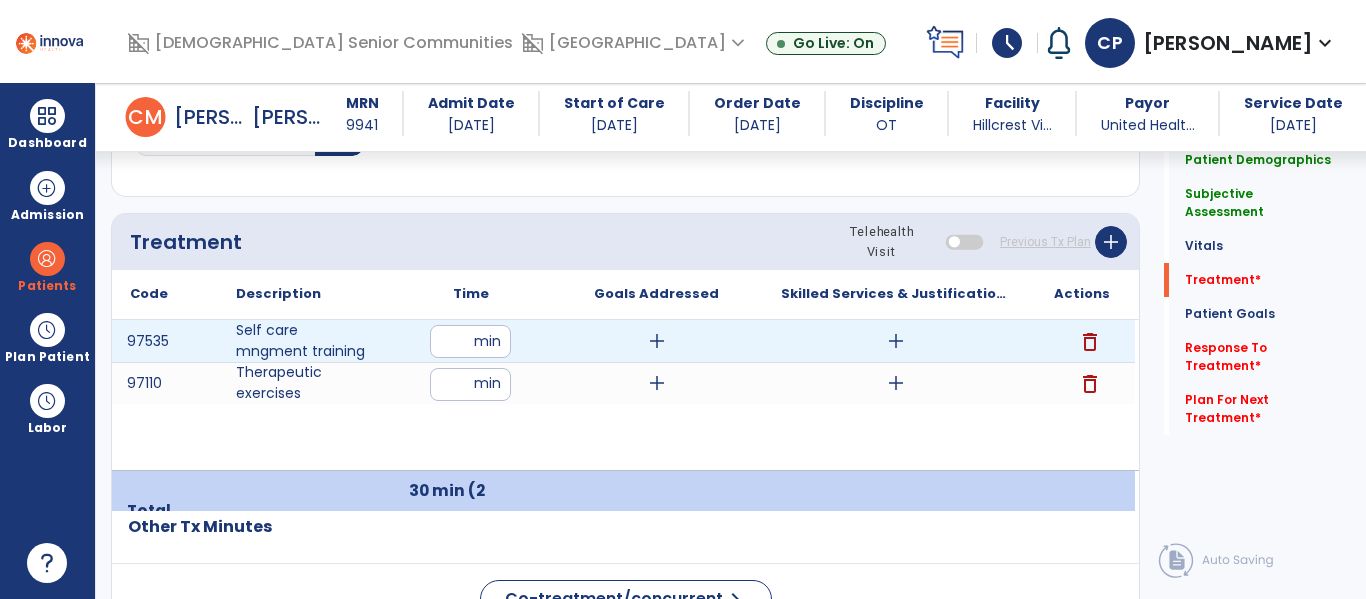 click on "add" at bounding box center [657, 341] 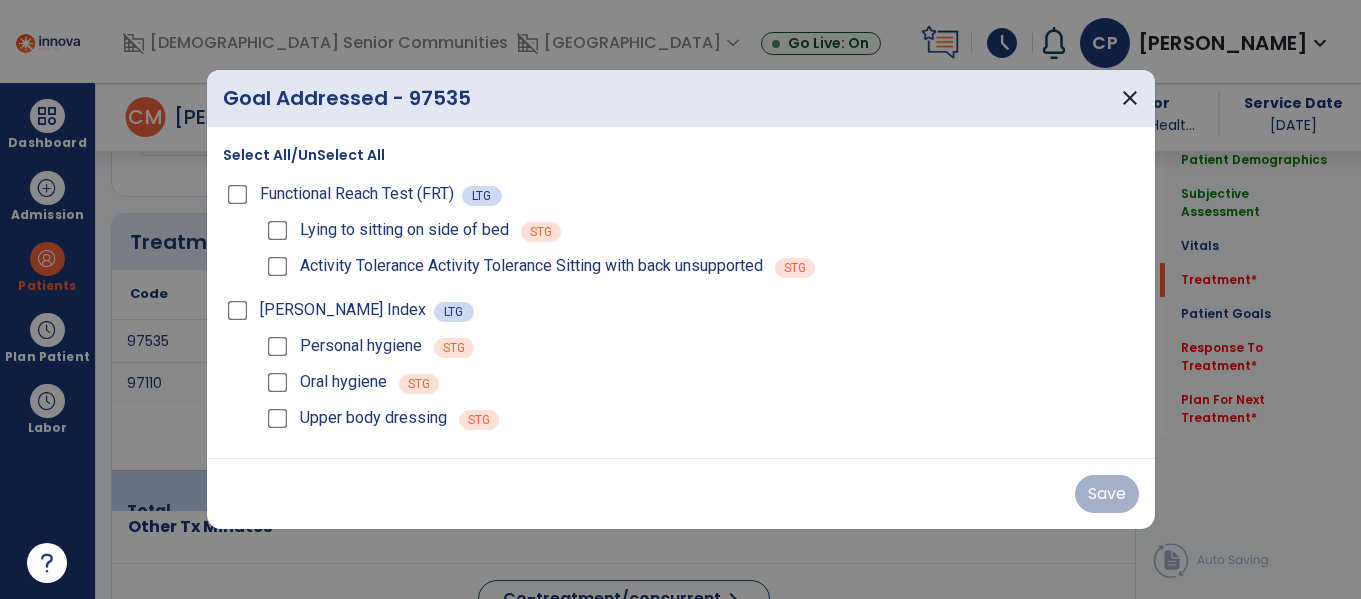 scroll, scrollTop: 1156, scrollLeft: 0, axis: vertical 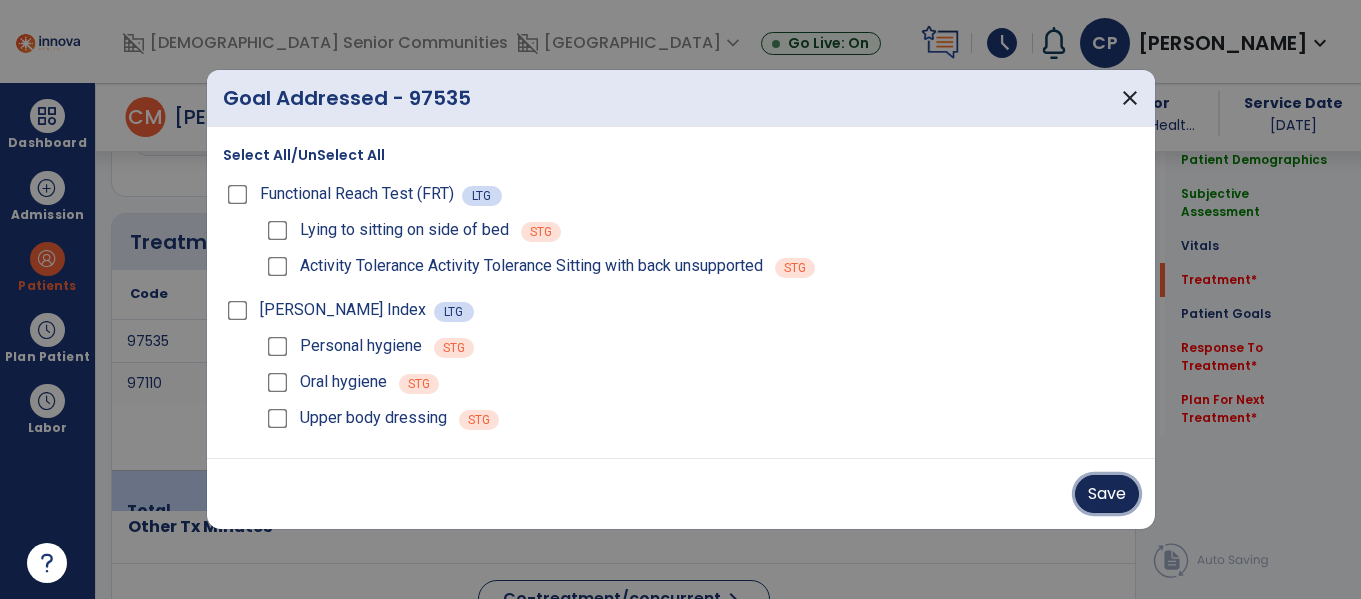 click on "Save" at bounding box center [1107, 494] 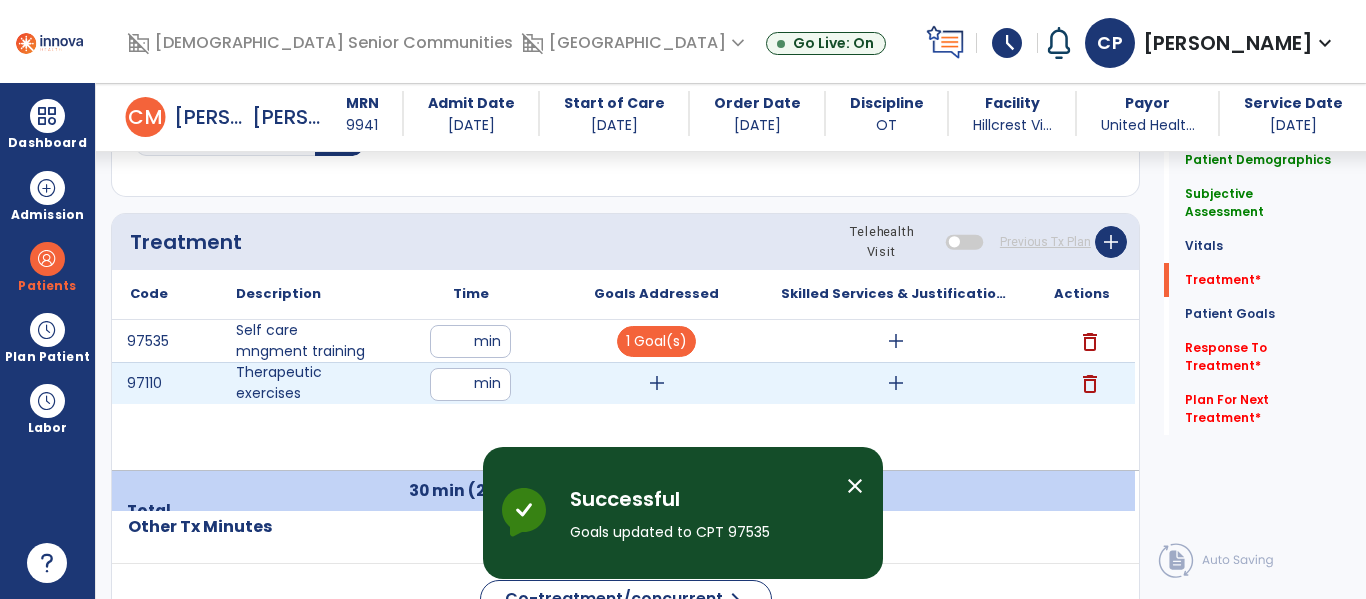 click on "add" at bounding box center [657, 383] 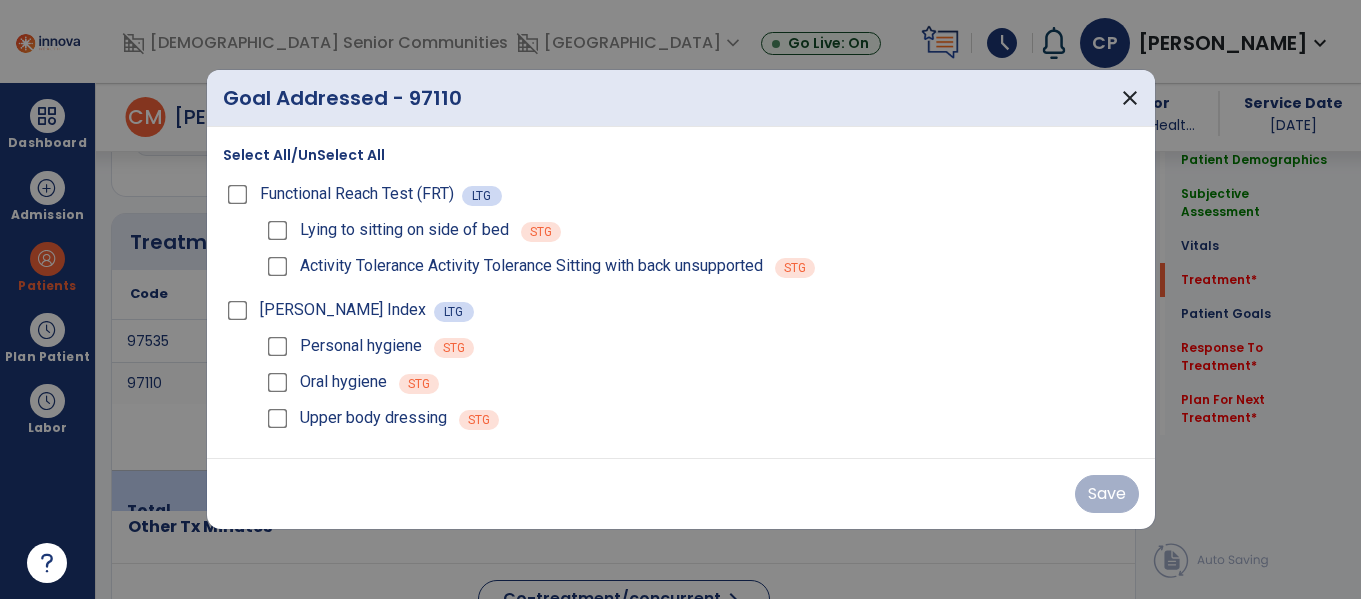 click on "Personal hygiene  STG" at bounding box center (701, 346) 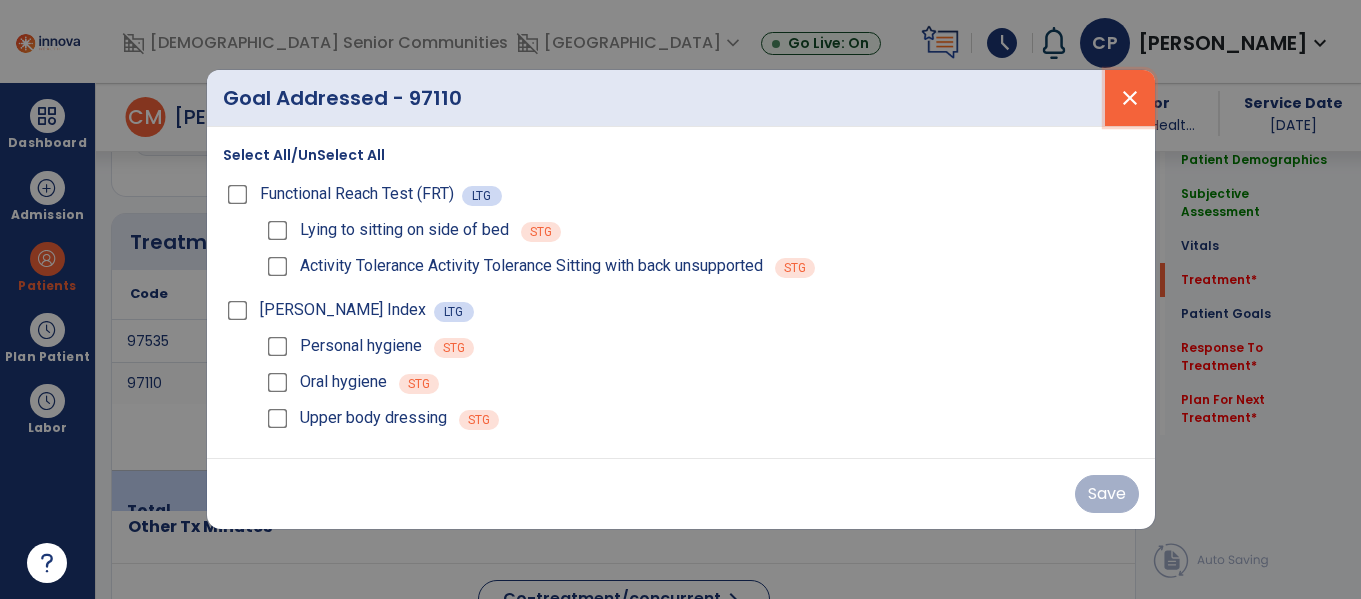 click on "close" at bounding box center [1130, 98] 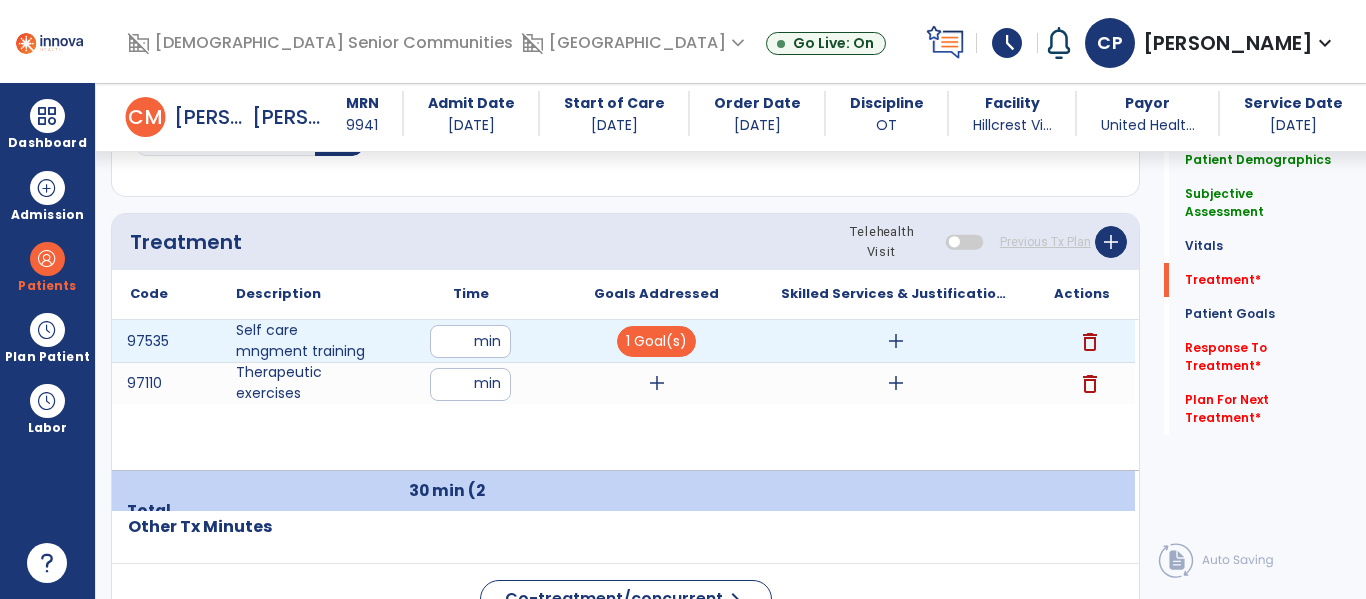 click on "add" at bounding box center [896, 341] 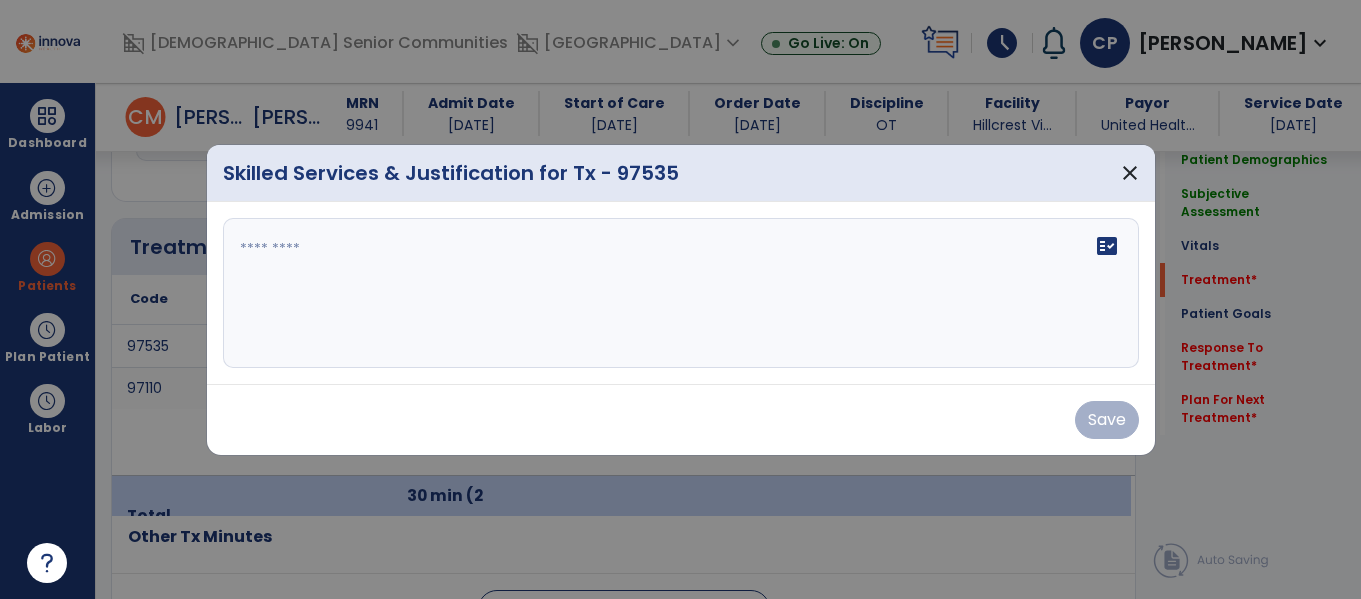 scroll, scrollTop: 1156, scrollLeft: 0, axis: vertical 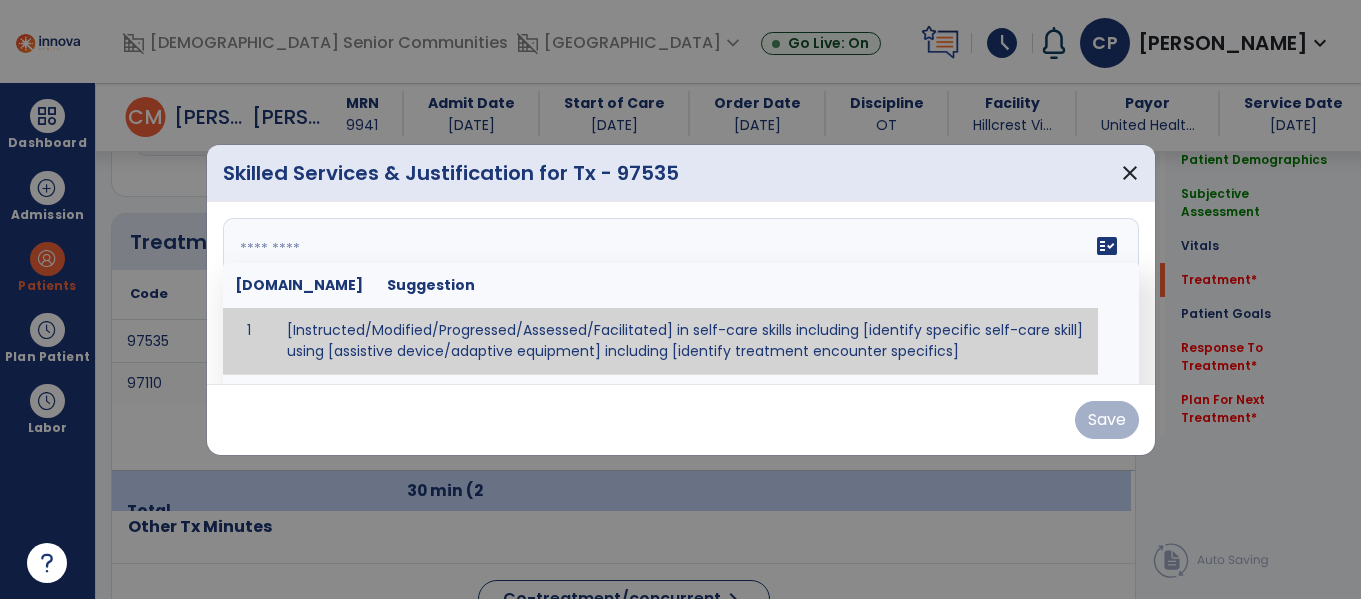 click on "fact_check  Sr.No Suggestion 1 [Instructed/Modified/Progressed/Assessed/Facilitated] in self-care skills including [identify specific self-care skill] using [assistive device/adaptive equipment] including [identify treatment encounter specifics]" at bounding box center [681, 293] 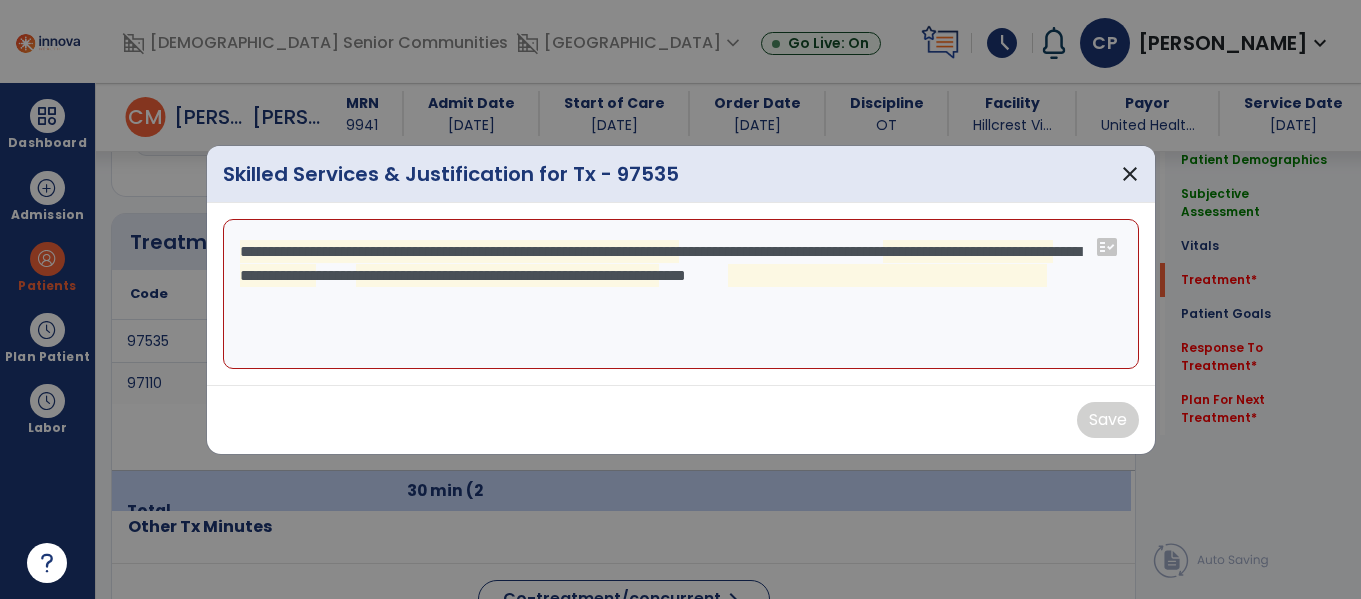 click on "**********" at bounding box center [681, 294] 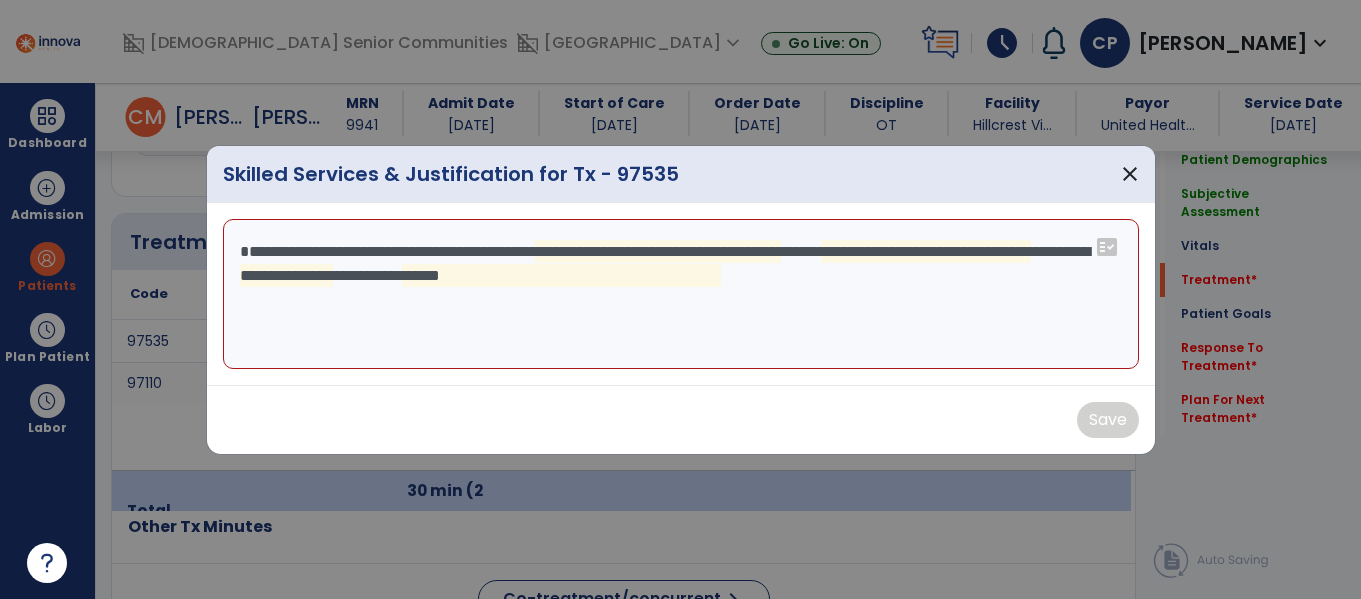 click on "**********" at bounding box center (681, 294) 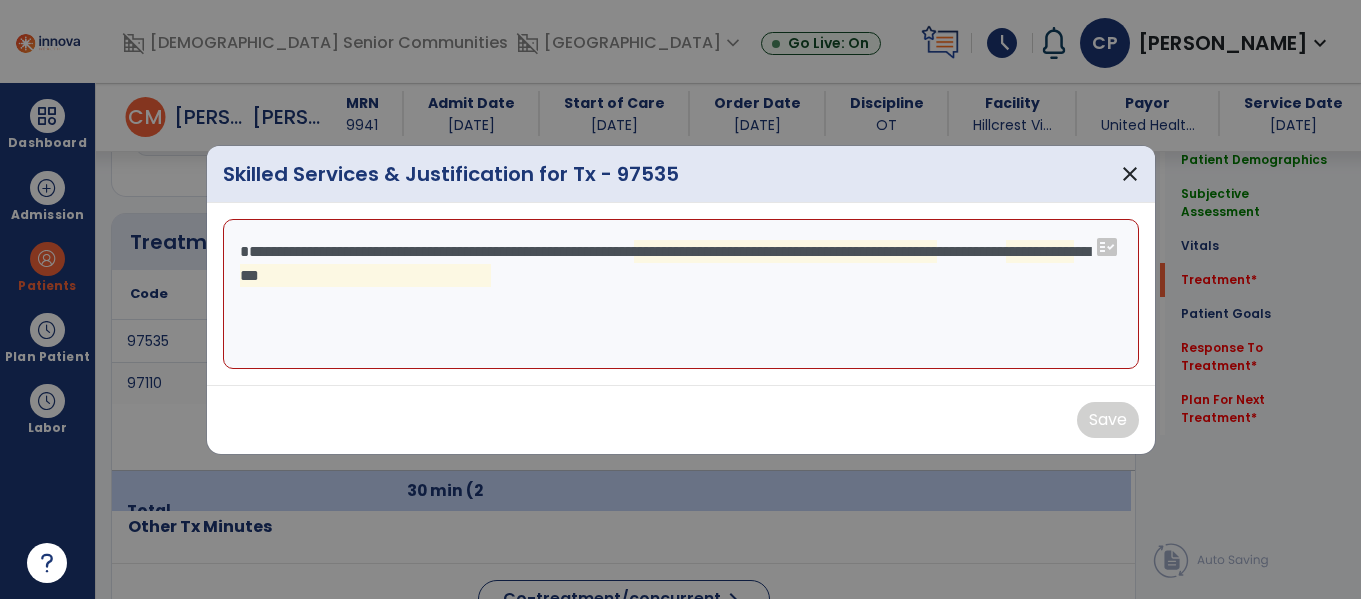 click on "**********" at bounding box center [681, 294] 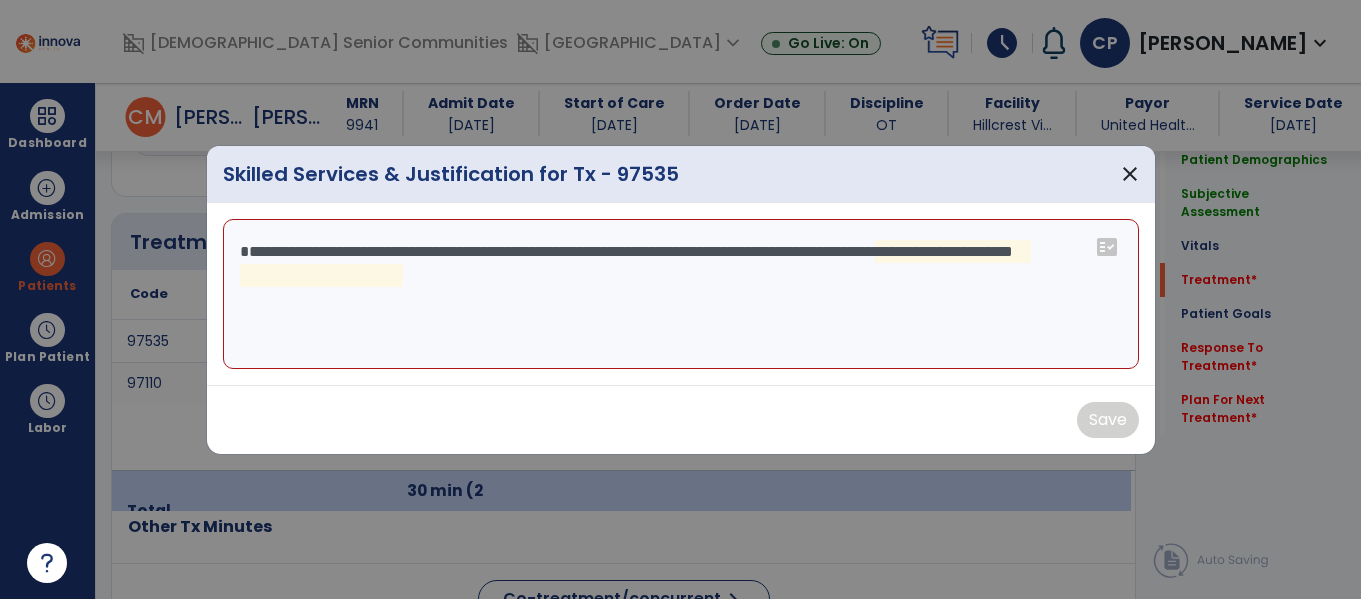 click on "**********" at bounding box center (681, 294) 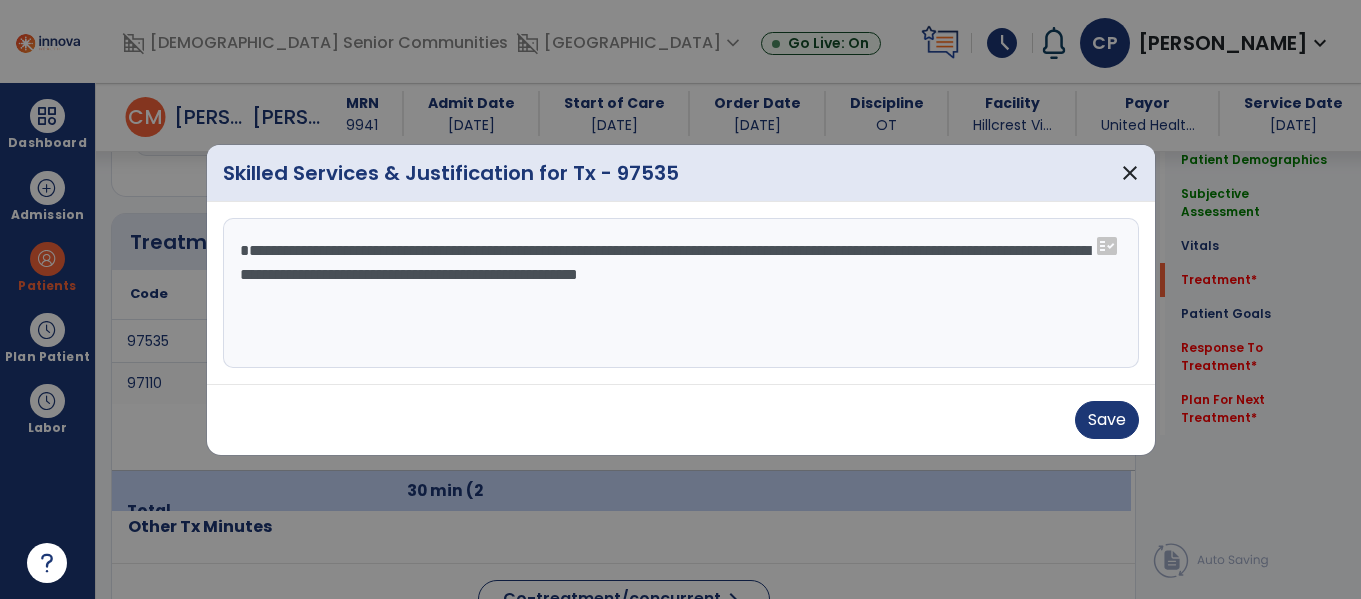 click on "**********" at bounding box center [681, 293] 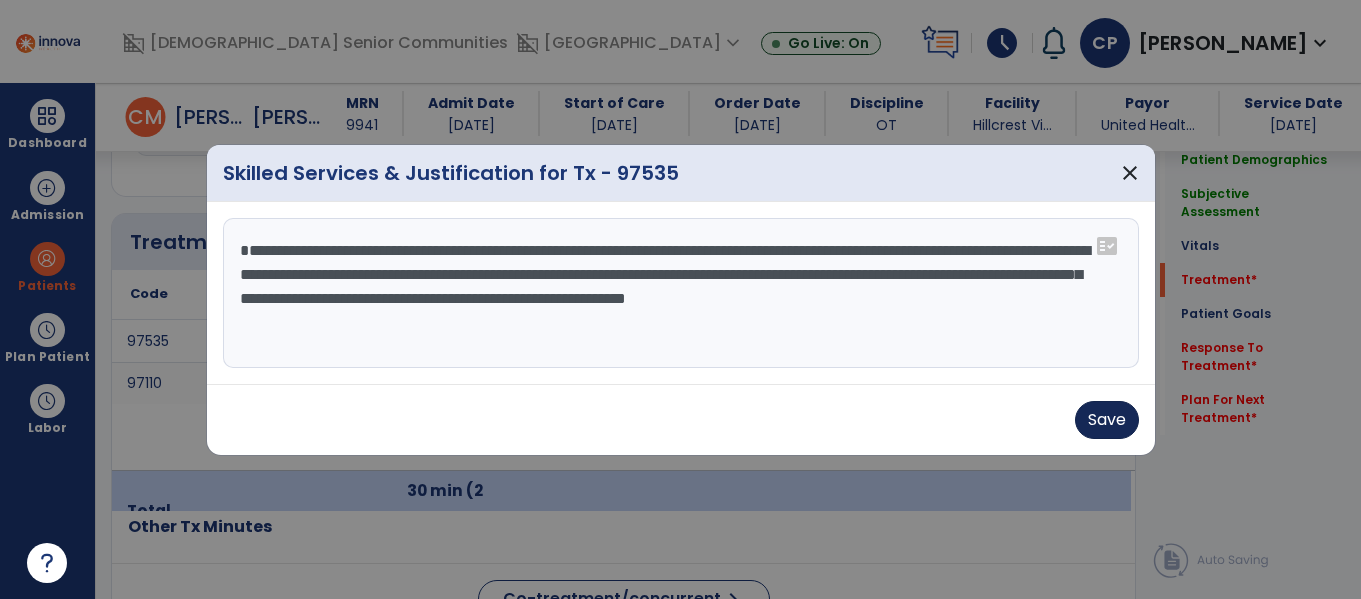 type on "**********" 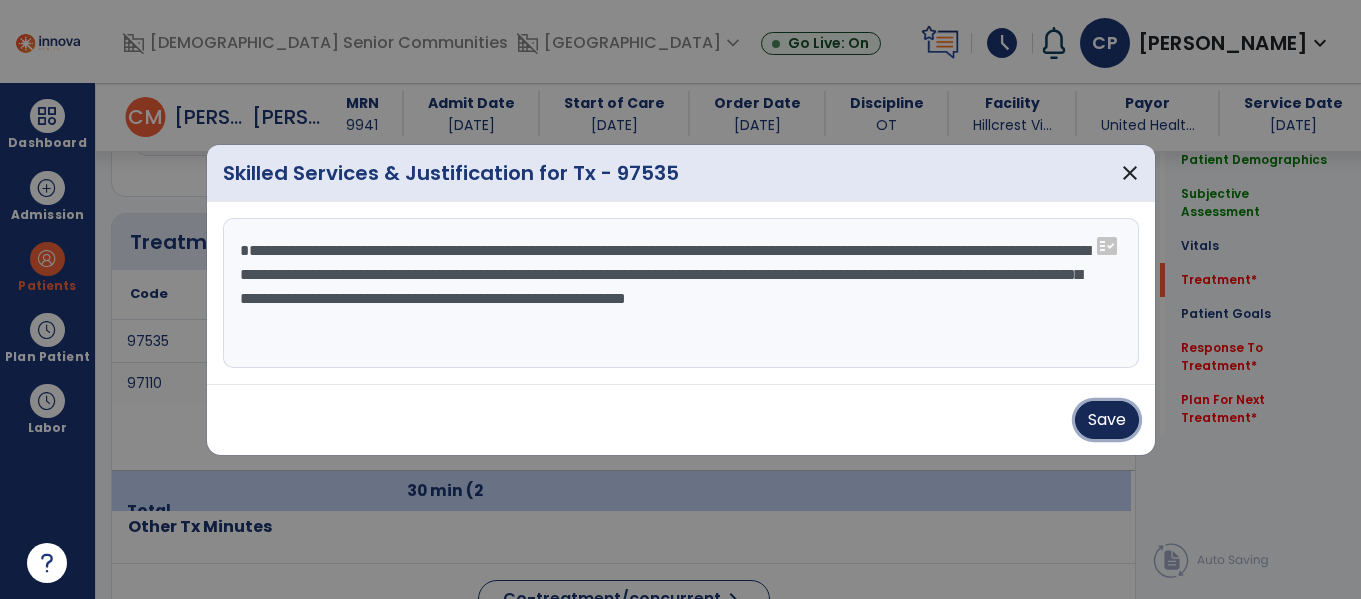 click on "Save" at bounding box center [1107, 420] 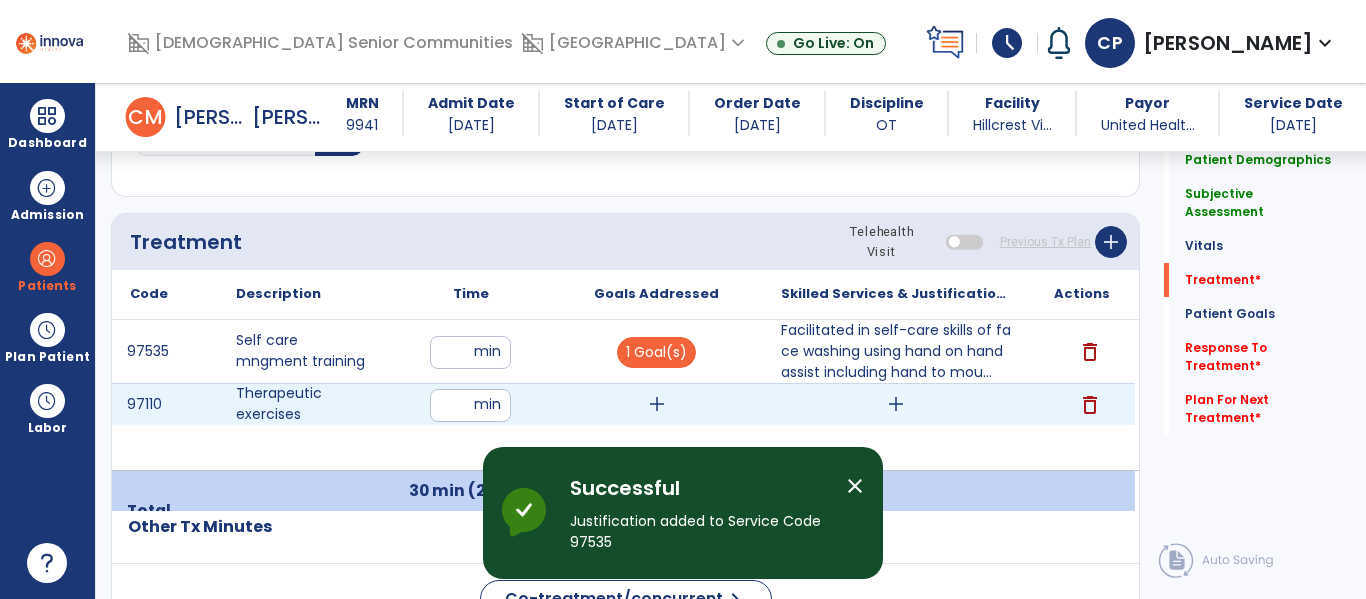 click on "add" at bounding box center [896, 404] 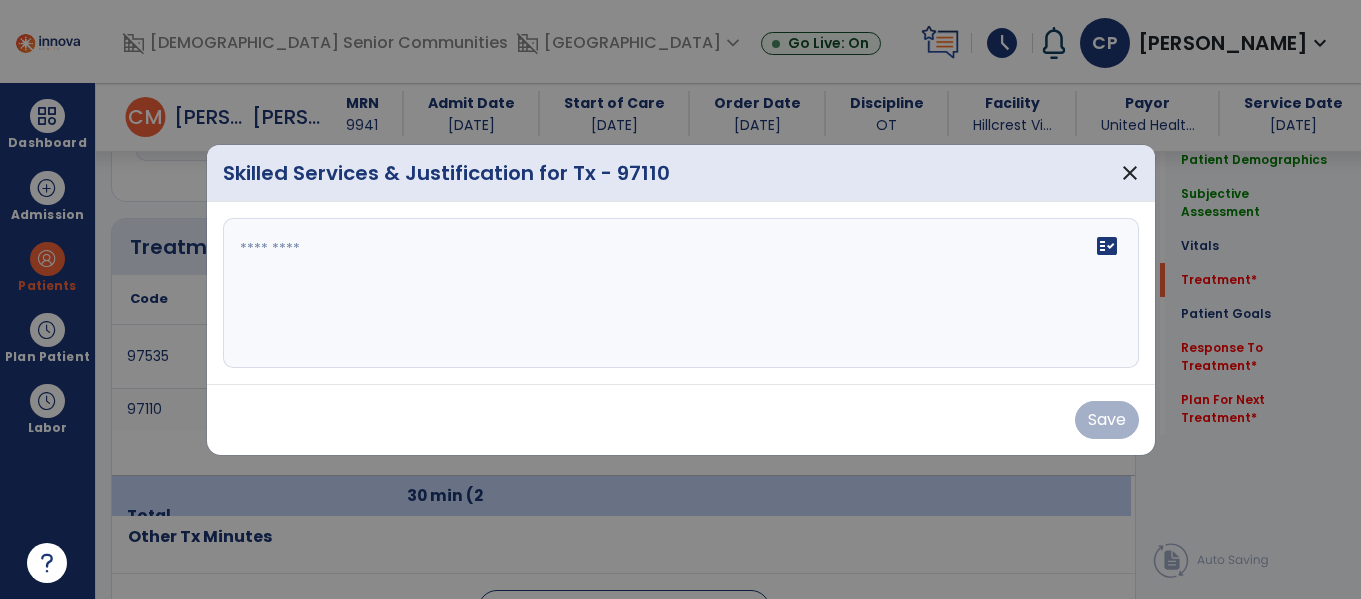 scroll, scrollTop: 1156, scrollLeft: 0, axis: vertical 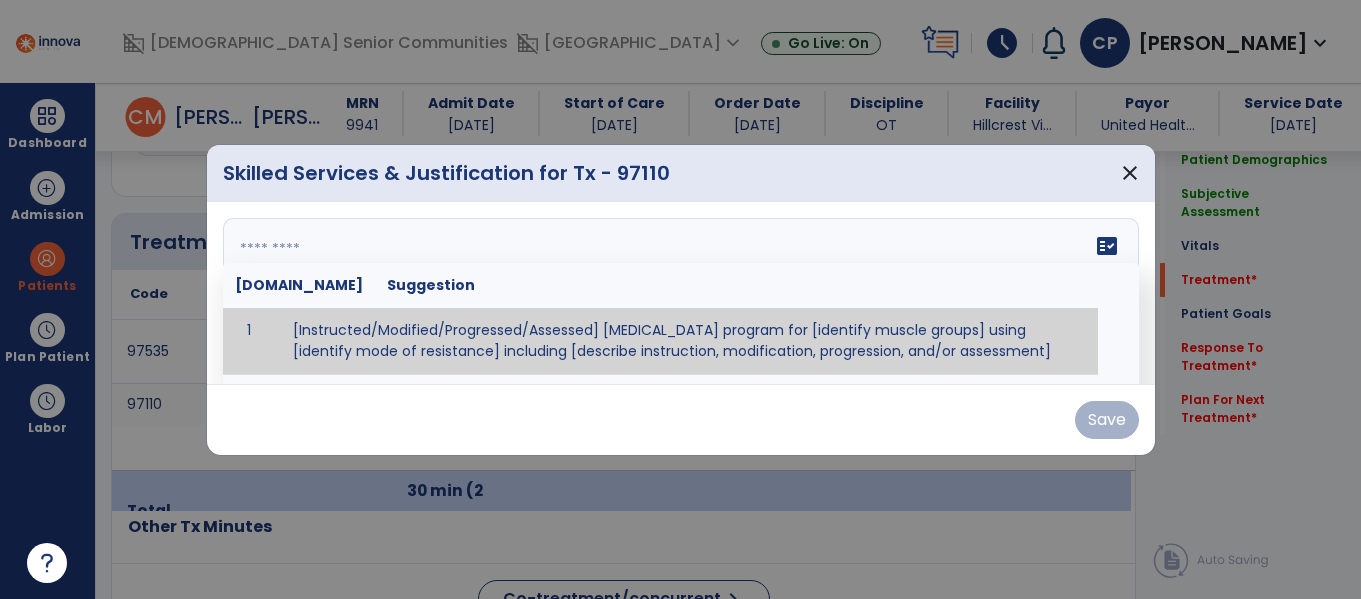 click at bounding box center [681, 293] 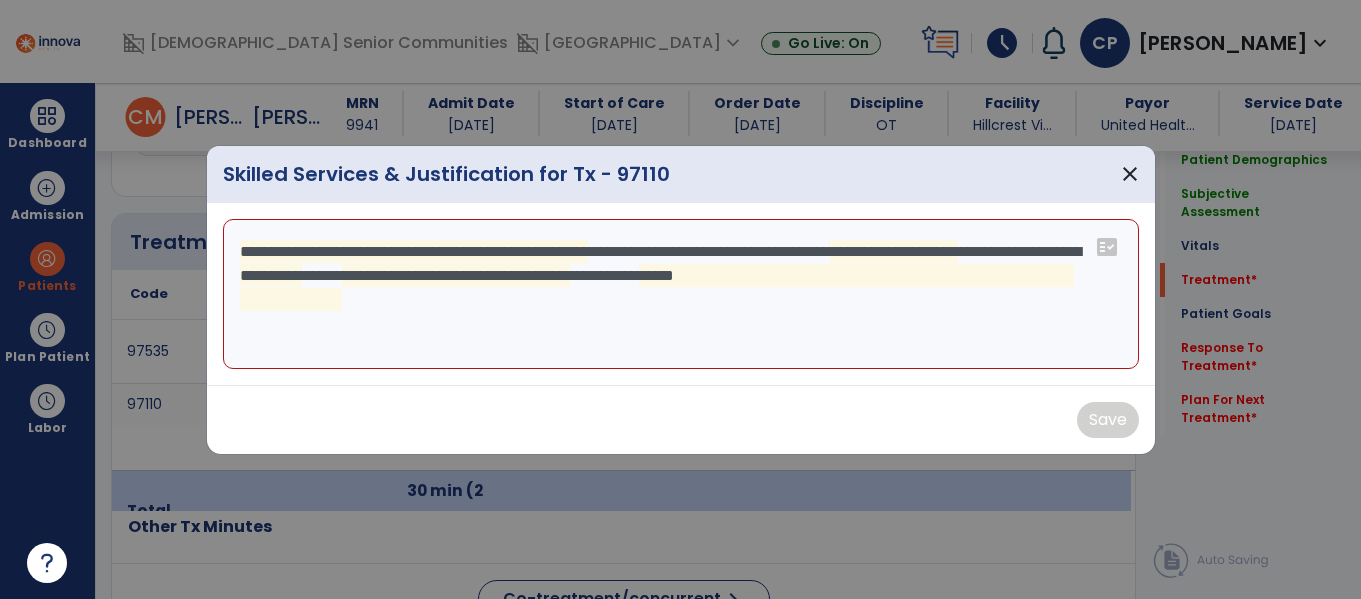click on "**********" at bounding box center [681, 294] 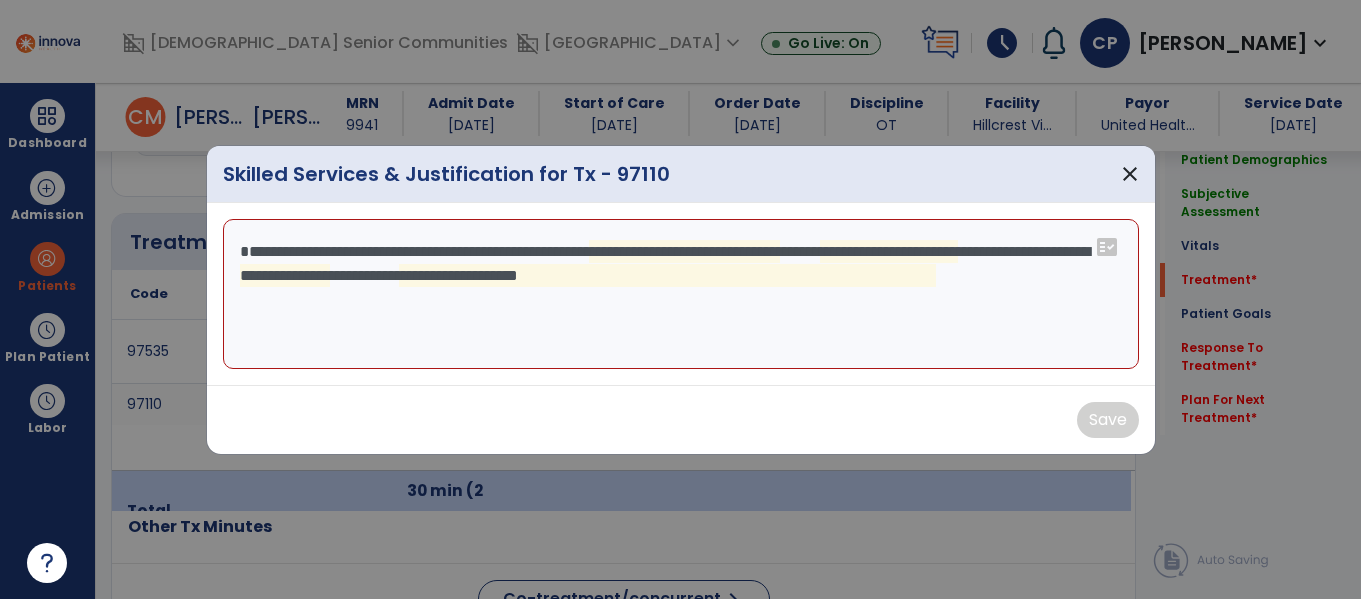 click on "**********" at bounding box center (681, 294) 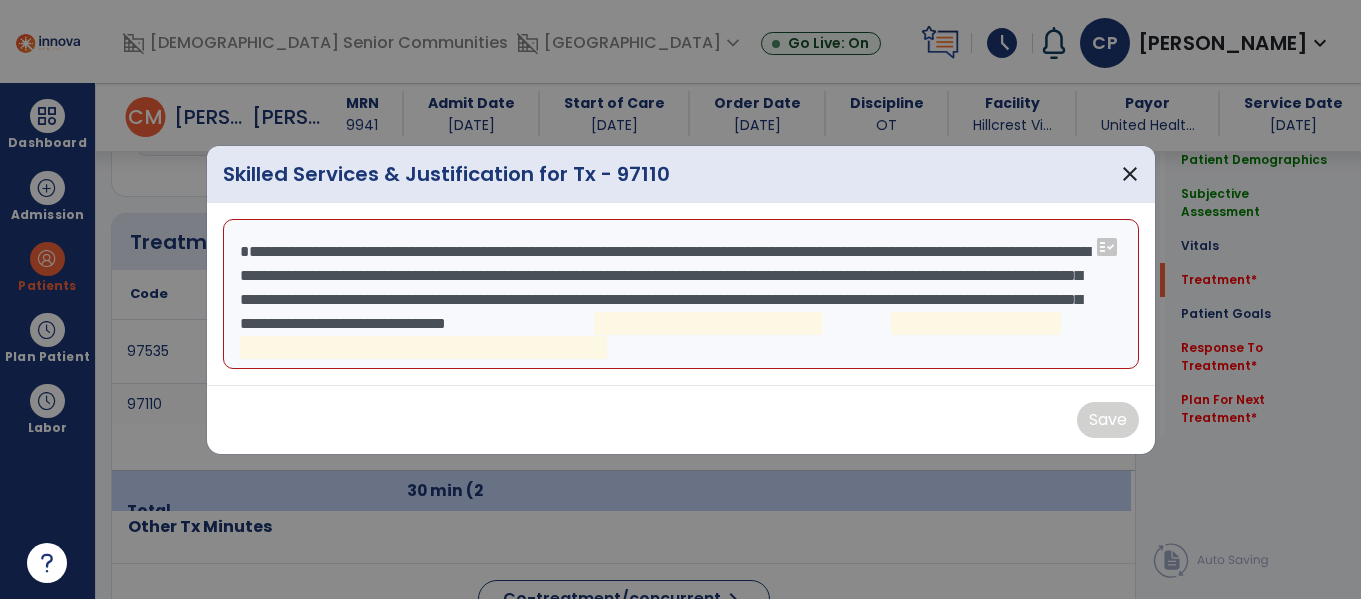 click on "**********" at bounding box center (681, 294) 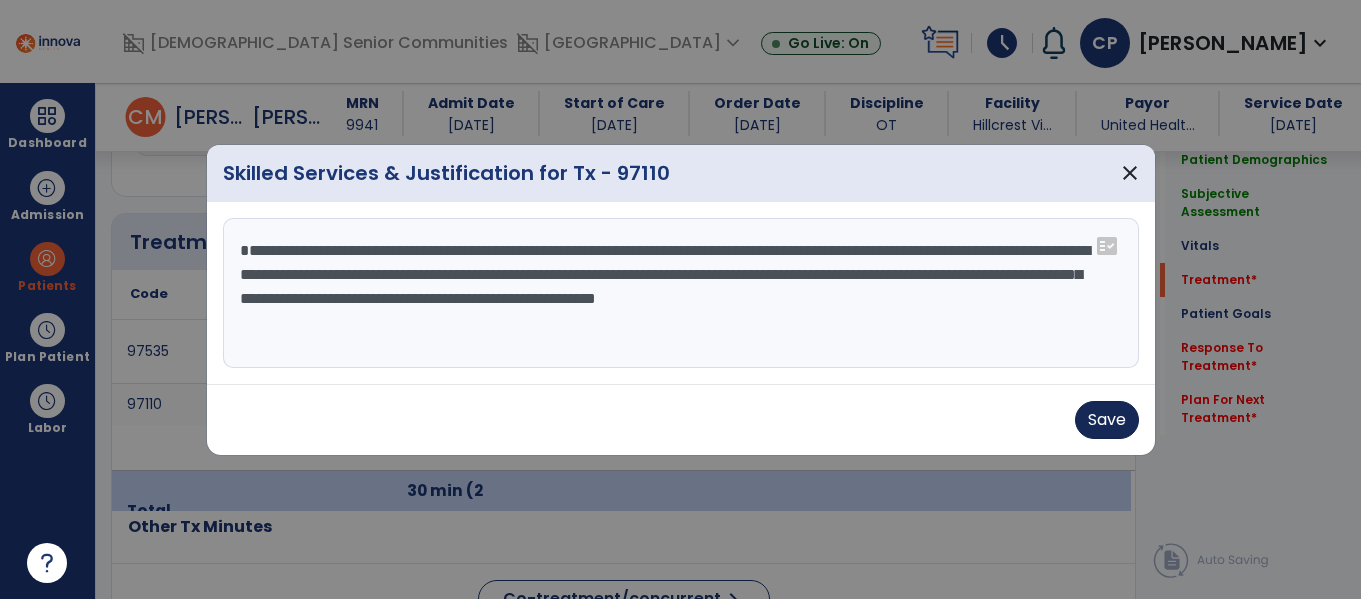 type on "**********" 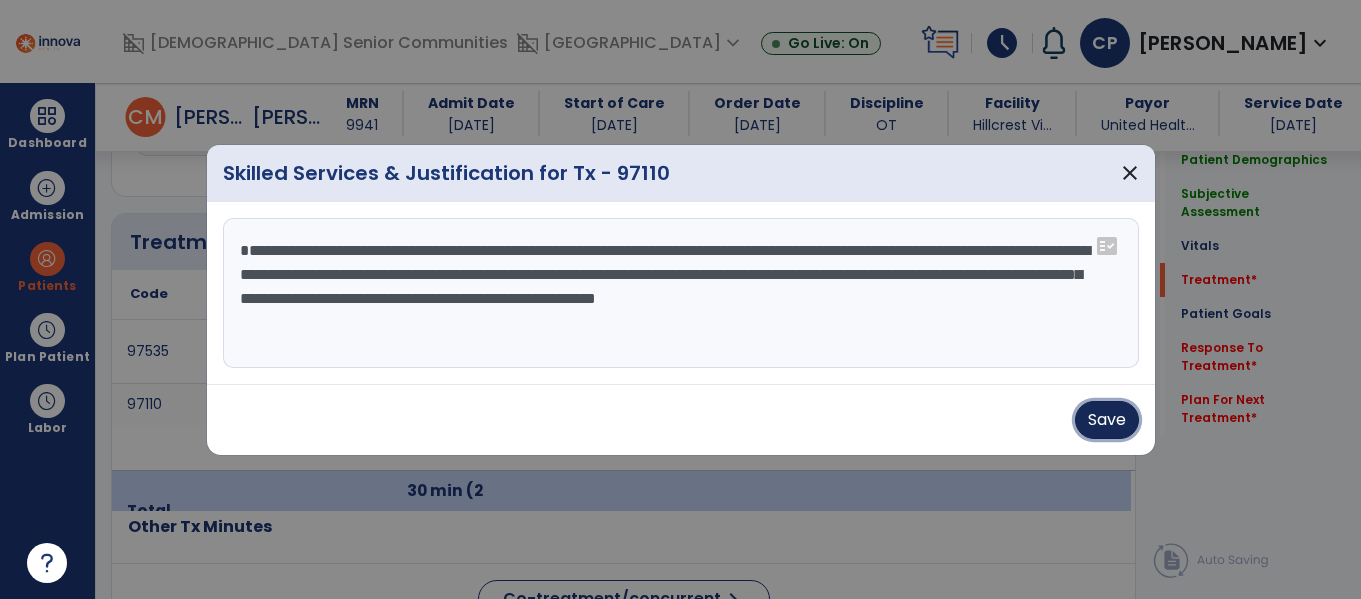 click on "Save" at bounding box center [1107, 420] 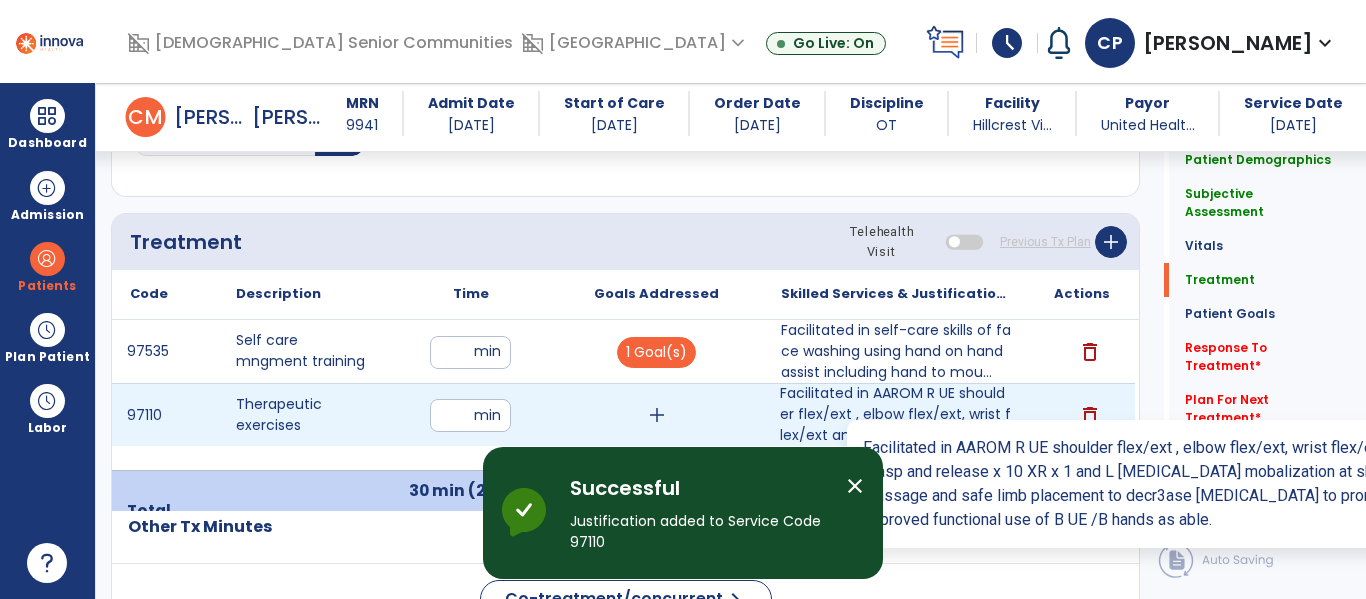 click on "Facilitated in  AAROM R UE shoulder flex/ext , elbow flex/ext, wrist flex/ext and all digits flex/e..." at bounding box center [896, 414] 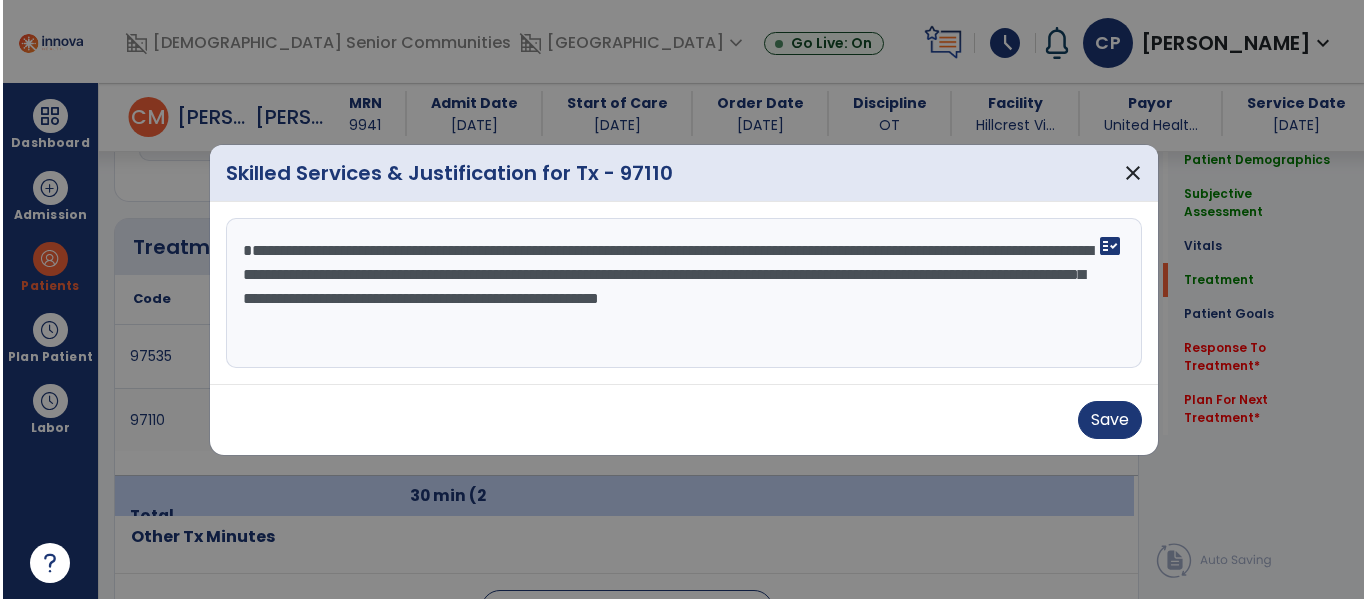 scroll, scrollTop: 1156, scrollLeft: 0, axis: vertical 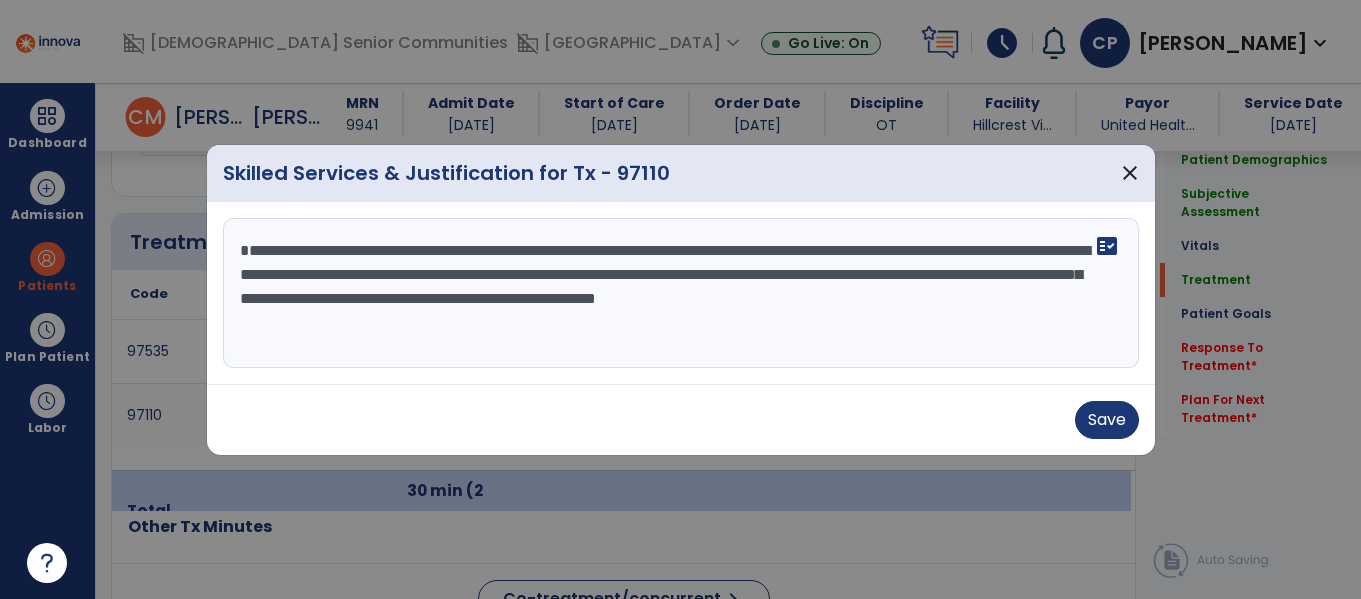 click on "**********" at bounding box center [681, 293] 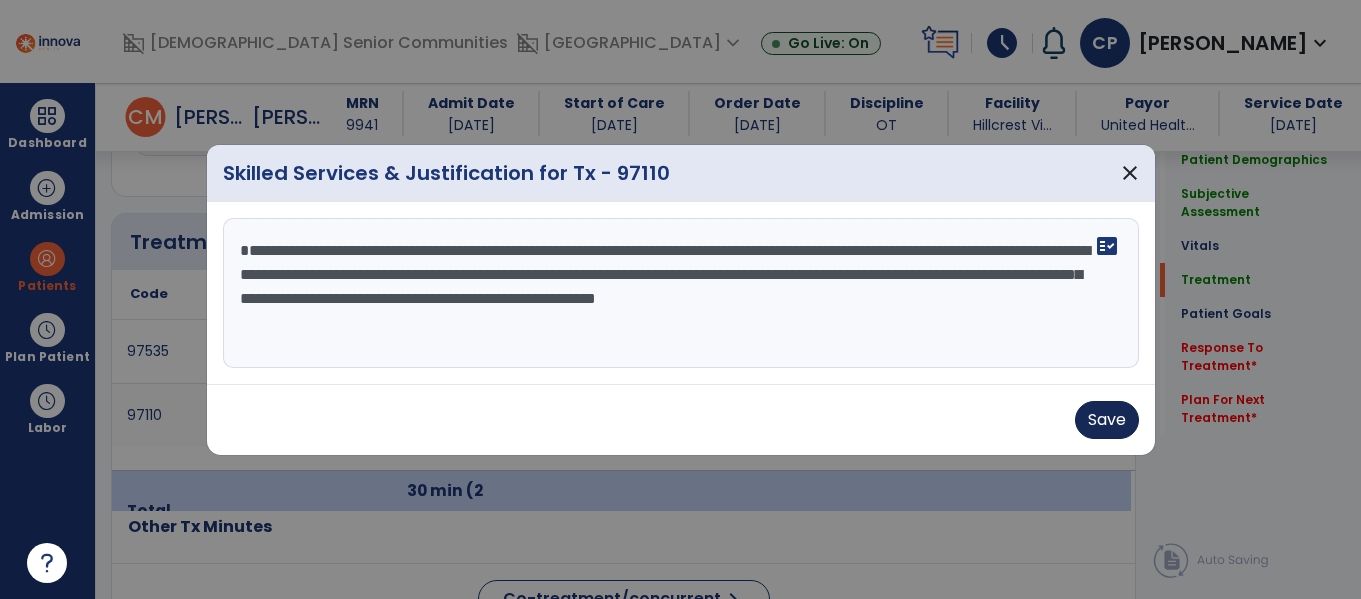 type on "**********" 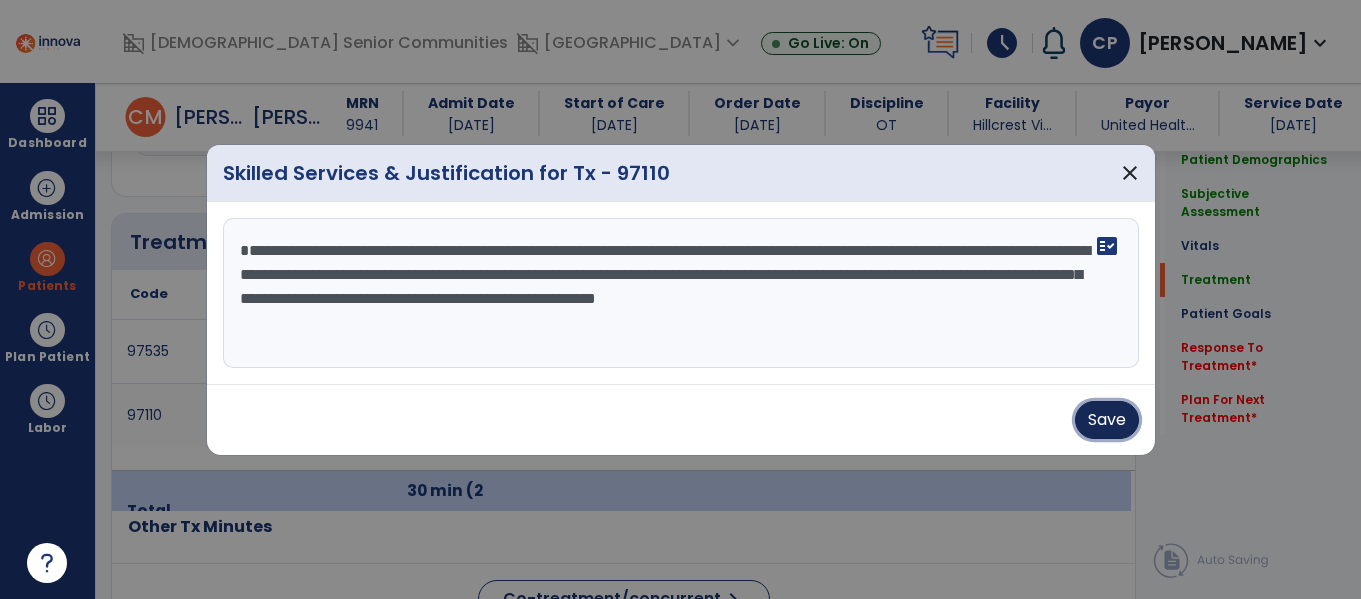 click on "Save" at bounding box center (1107, 420) 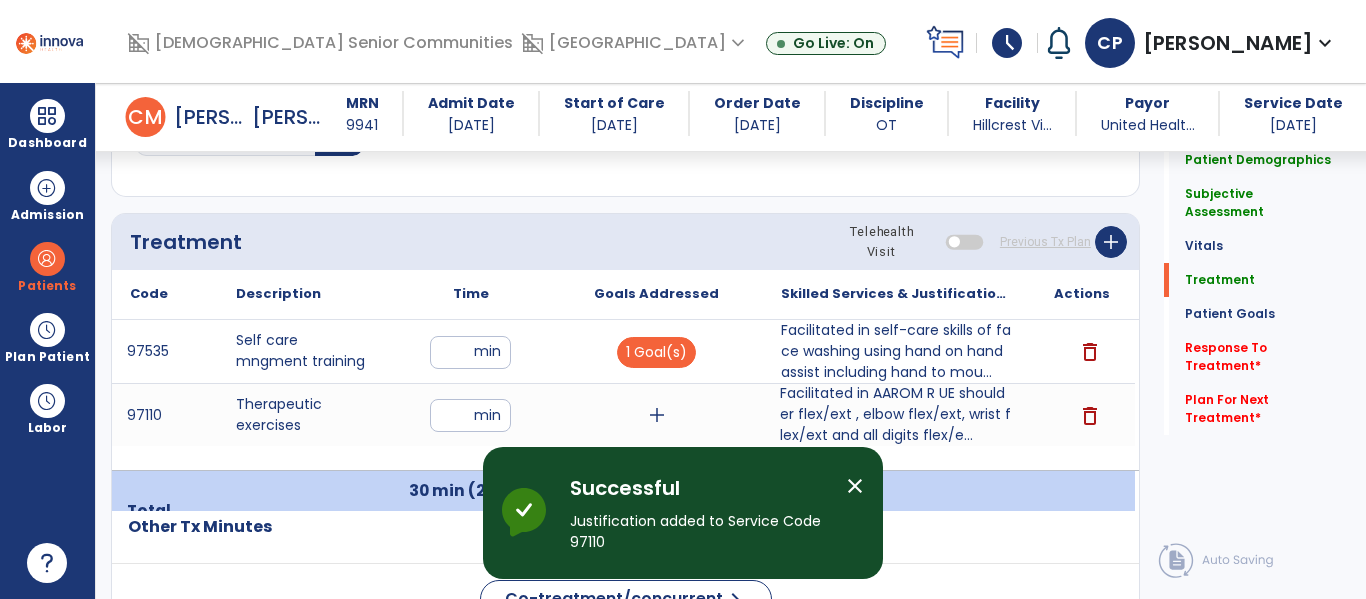 click on "Quick Links  Patient Demographics   Patient Demographics   Subjective Assessment   Subjective Assessment   Vitals   Vitals   Treatment   Treatment   Patient Goals   Patient Goals   Response To Treatment   *  Response To Treatment   *  Plan For Next Treatment   *  Plan For Next Treatment   *" 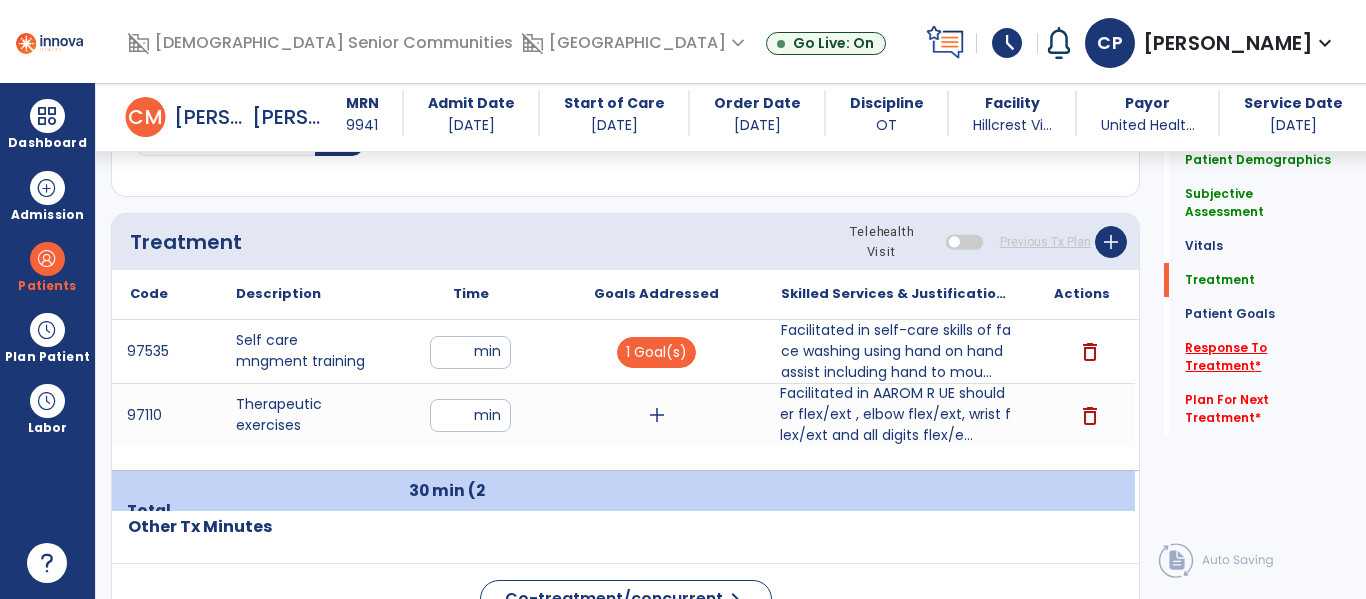 click on "Response To Treatment   *" 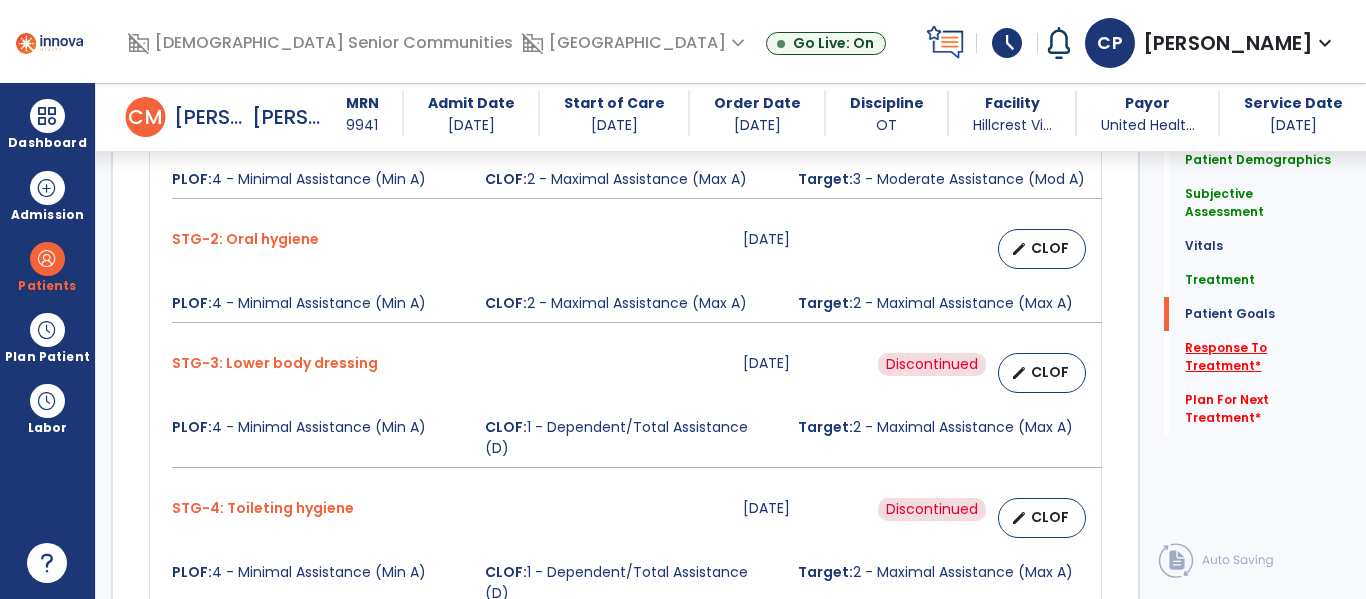 scroll, scrollTop: 3423, scrollLeft: 0, axis: vertical 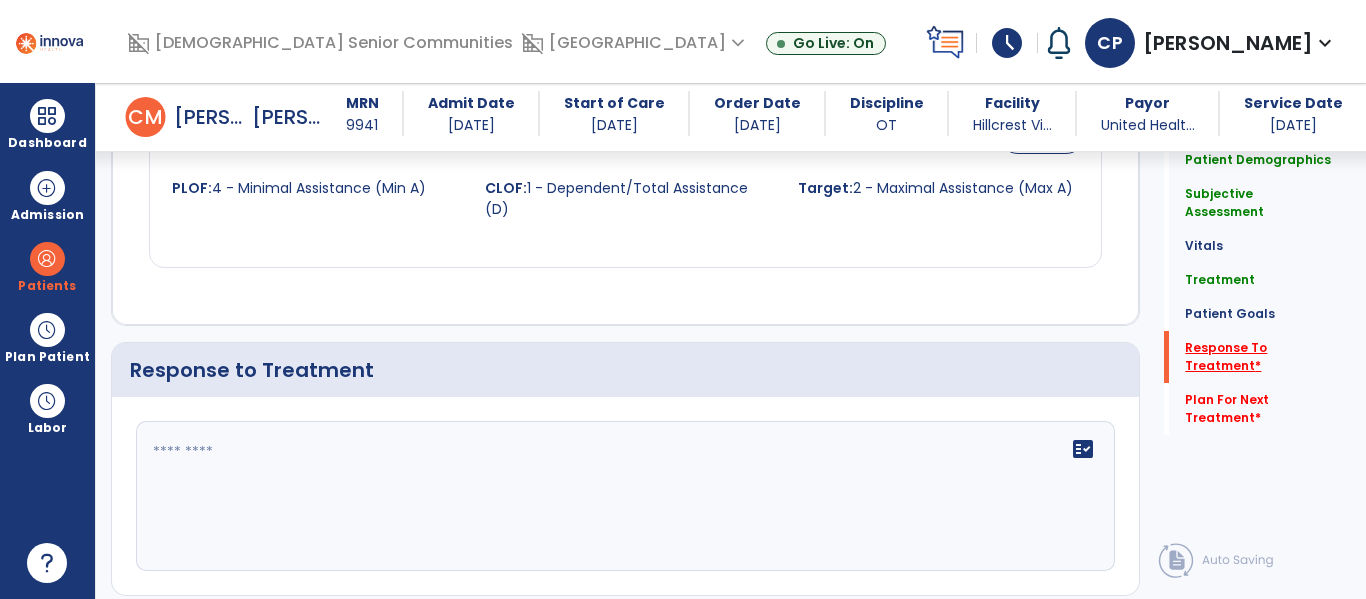 click on "Response To Treatment   *" 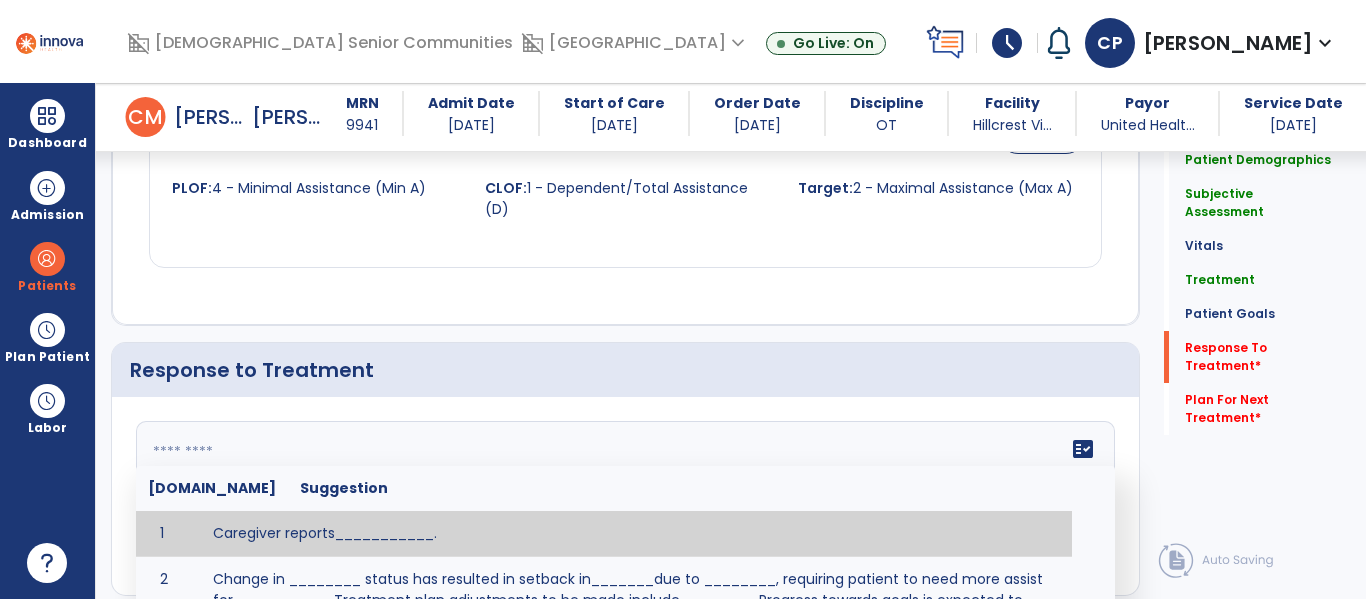 click on "fact_check  Sr.No Suggestion 1 Caregiver reports___________. 2 Change in ________ status has resulted in setback in_______due to ________, requiring patient to need more assist for __________.   Treatment plan adjustments to be made include________.  Progress towards goals is expected to continue due to_________. 3 Decreased pain in __________ to [LEVEL] in response to [MODALITY/TREATMENT] allows for improvement in _________. 4 Functional gains in _______ have impacted the patient's ability to perform_________ with a reduction in assist levels to_________. 5 Functional progress this week has been significant due to__________. 6 Gains in ________ have improved the patient's ability to perform ______with decreased levels of assist to___________. 7 Improvement in ________allows patient to tolerate higher levels of challenges in_________. 8 Pain in [AREA] has decreased to [LEVEL] in response to [TREATMENT/MODALITY], allowing fore ease in completing__________. 9 10 11 12 13 14 15 16 17 18 19 20 21" 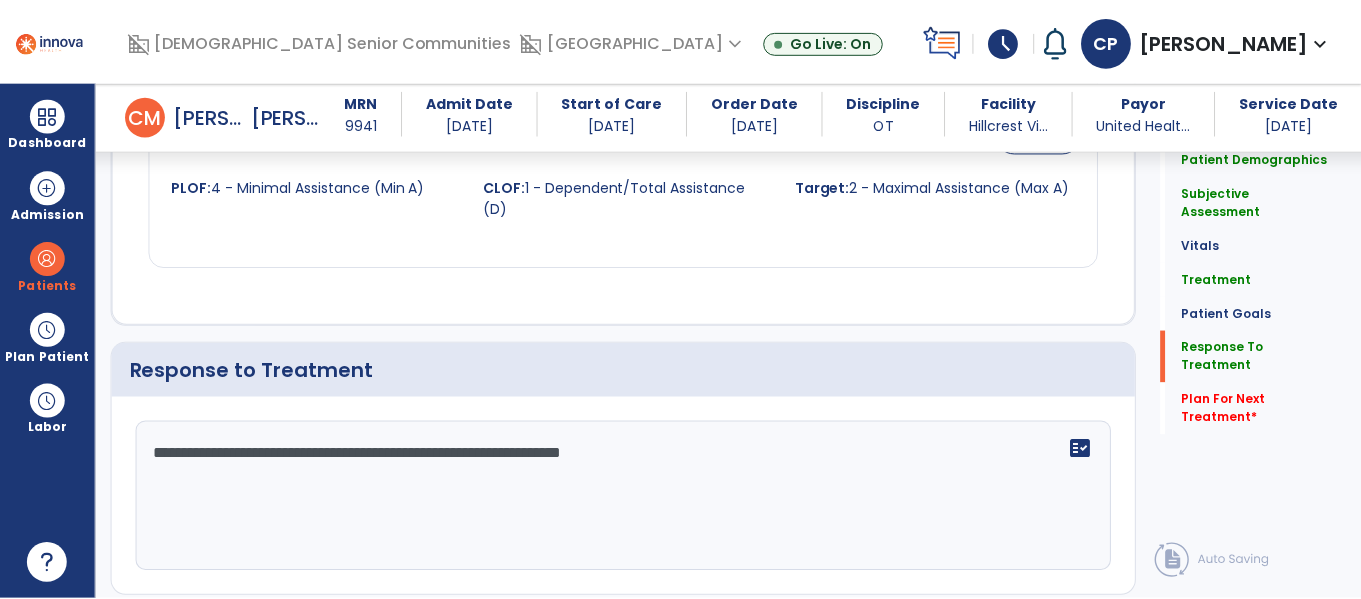 scroll, scrollTop: 3628, scrollLeft: 0, axis: vertical 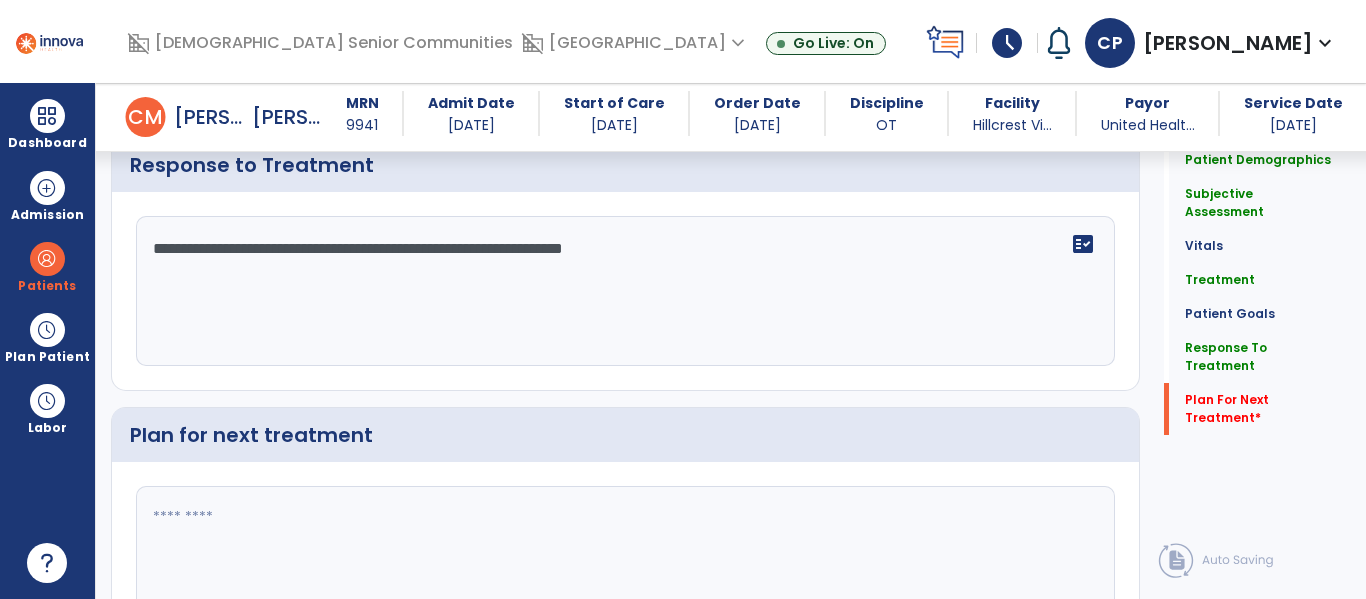 type on "**********" 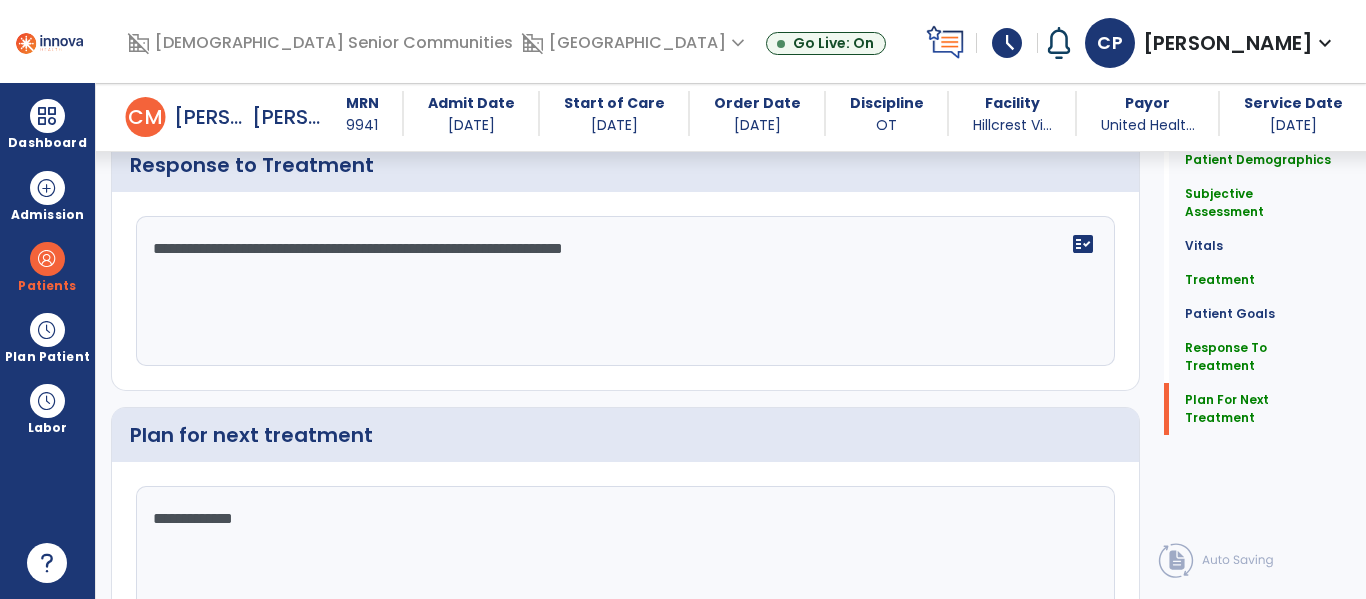 type on "**********" 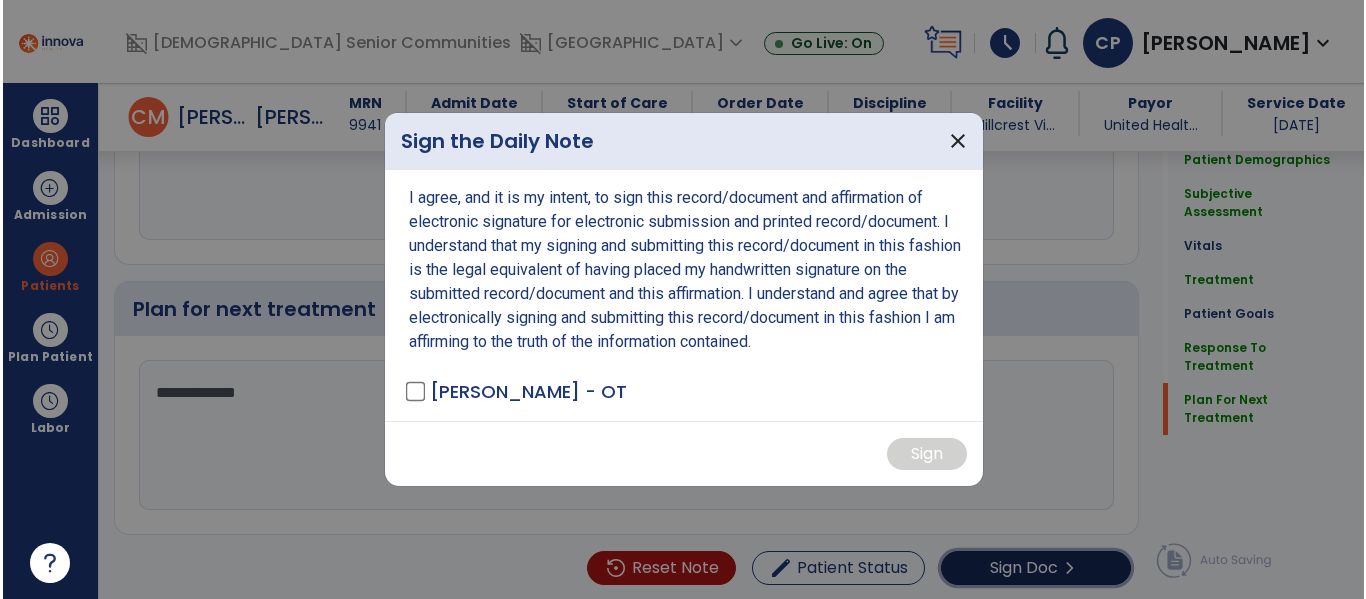 scroll, scrollTop: 3754, scrollLeft: 0, axis: vertical 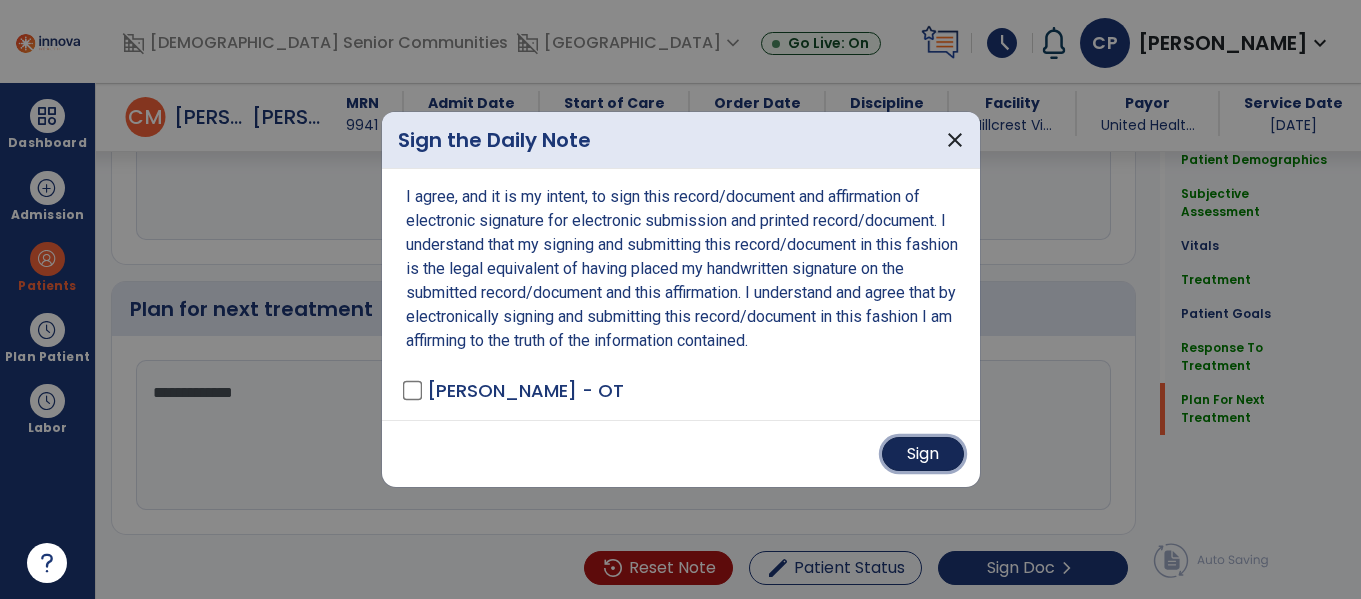 click on "Sign" at bounding box center [923, 454] 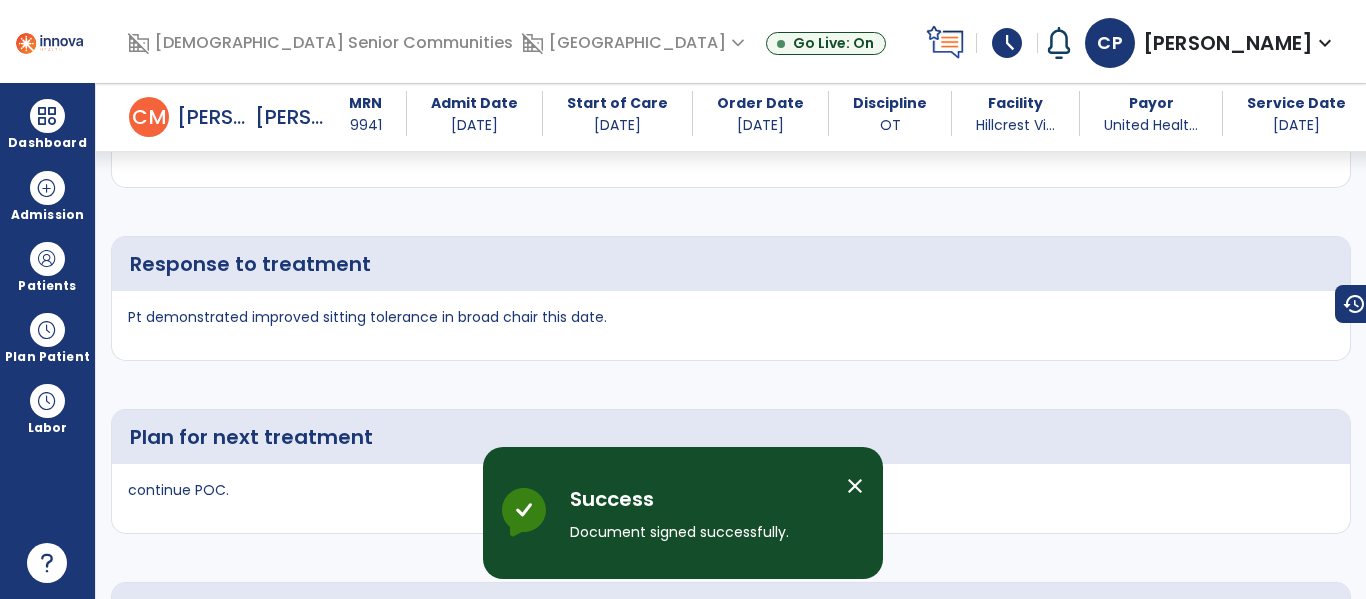 scroll, scrollTop: 5375, scrollLeft: 0, axis: vertical 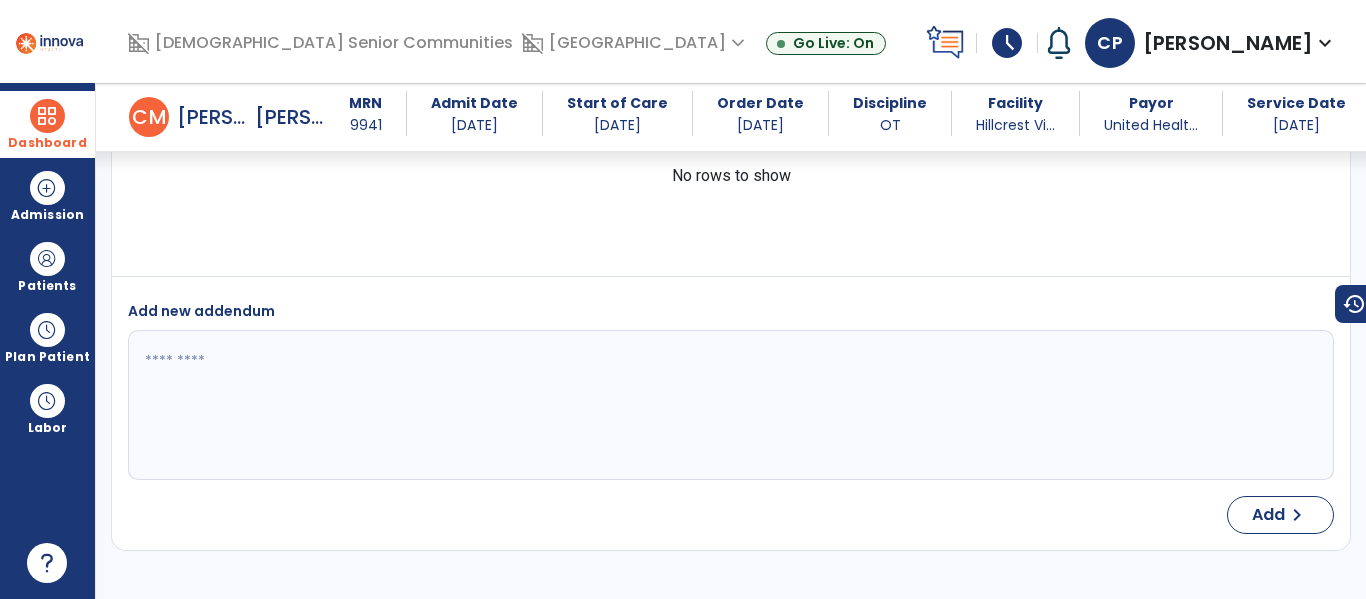 click at bounding box center [47, 116] 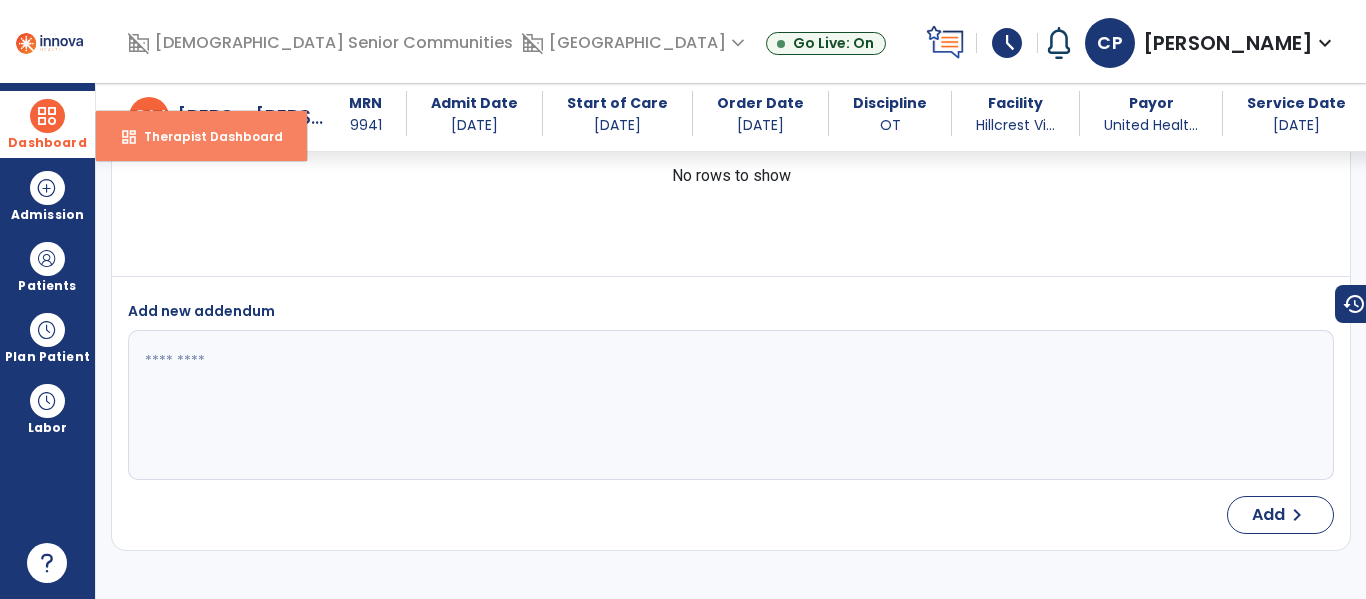 click on "dashboard" at bounding box center [129, 137] 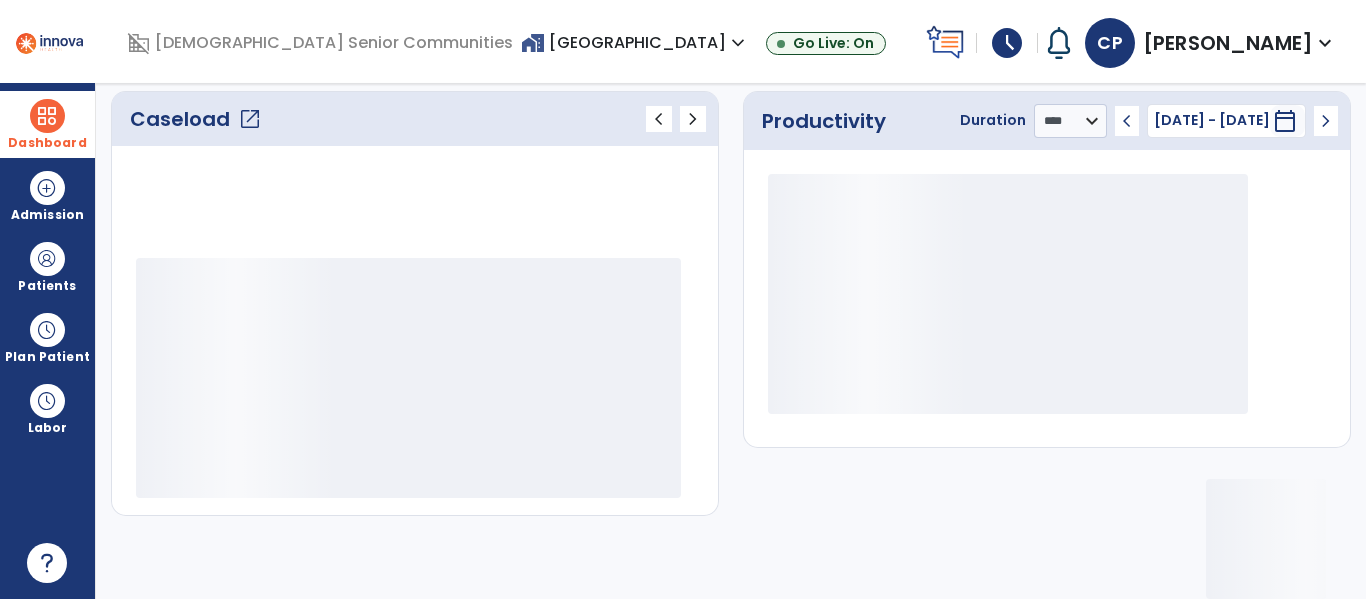 scroll, scrollTop: 278, scrollLeft: 0, axis: vertical 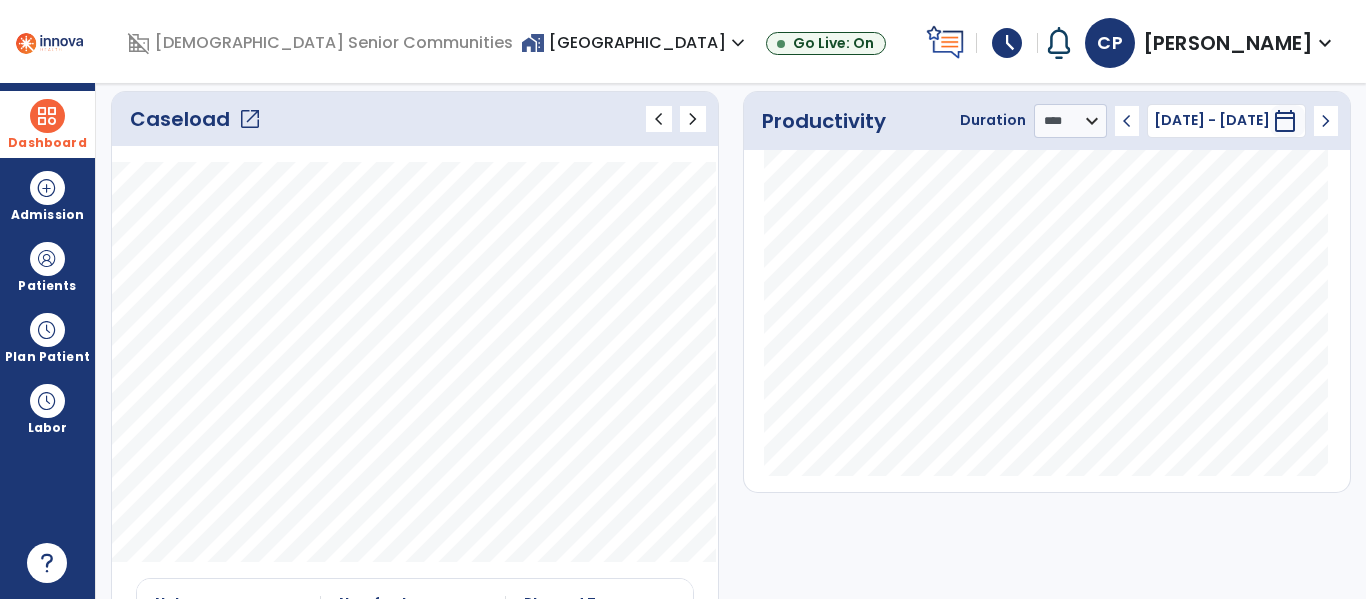 click on "open_in_new" 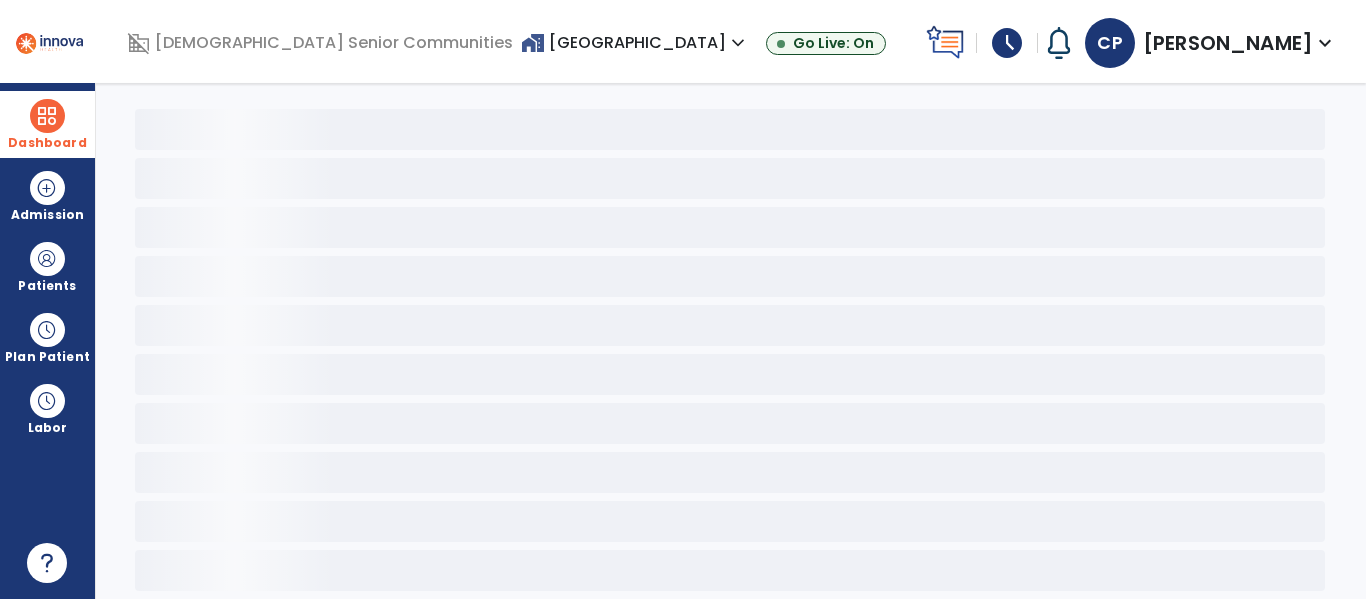 scroll, scrollTop: 78, scrollLeft: 0, axis: vertical 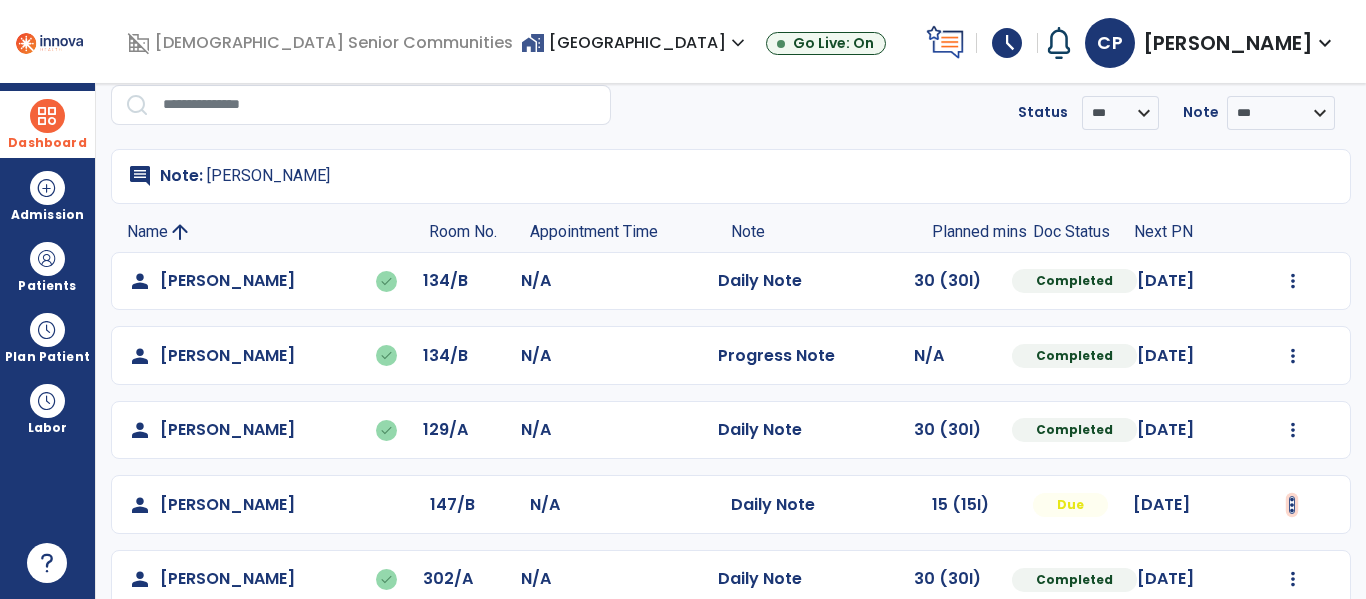 click at bounding box center [1293, 281] 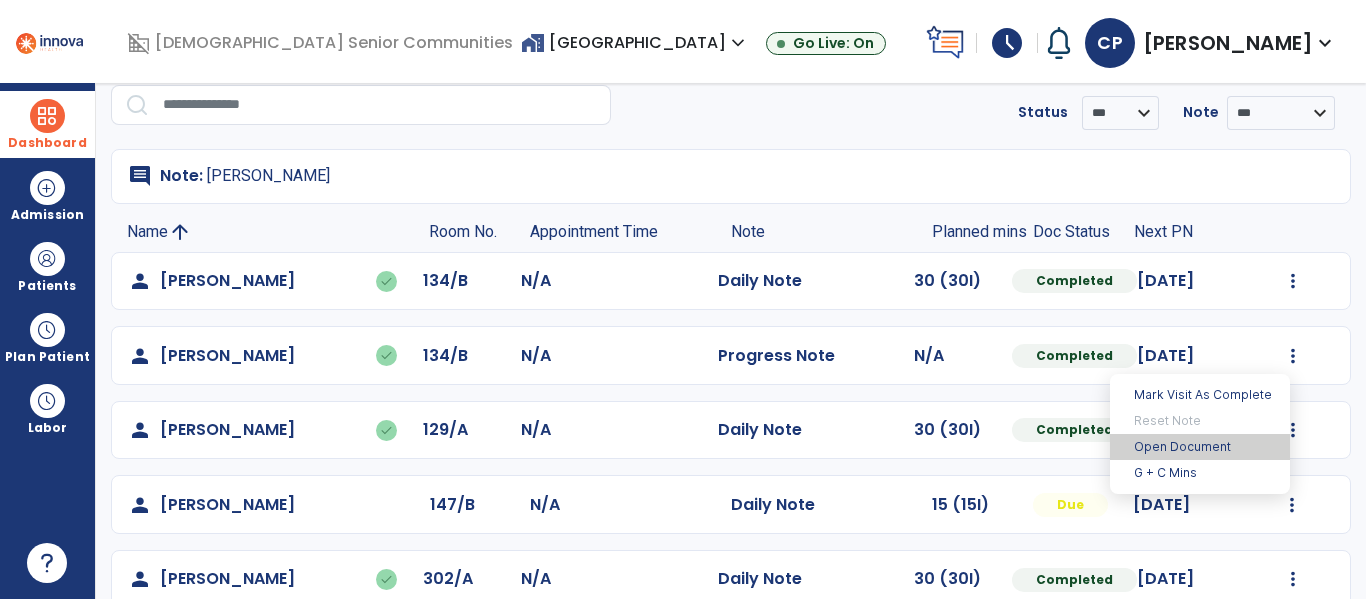 click on "Open Document" at bounding box center [1200, 447] 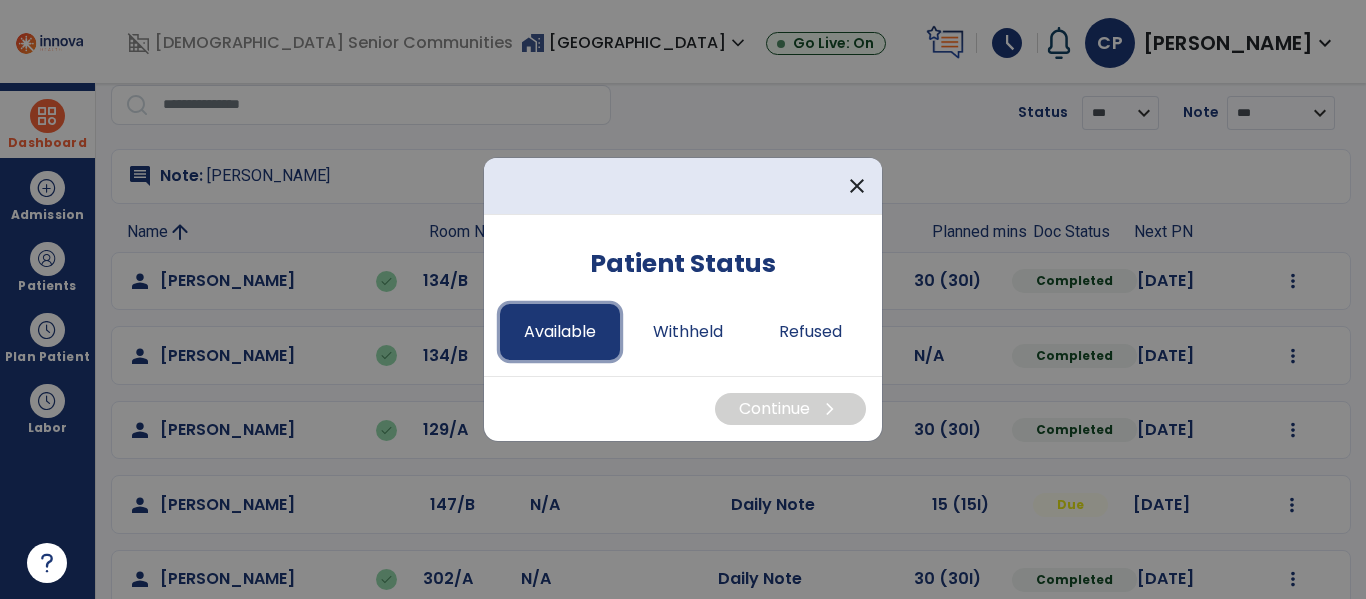 click on "Available" at bounding box center [560, 332] 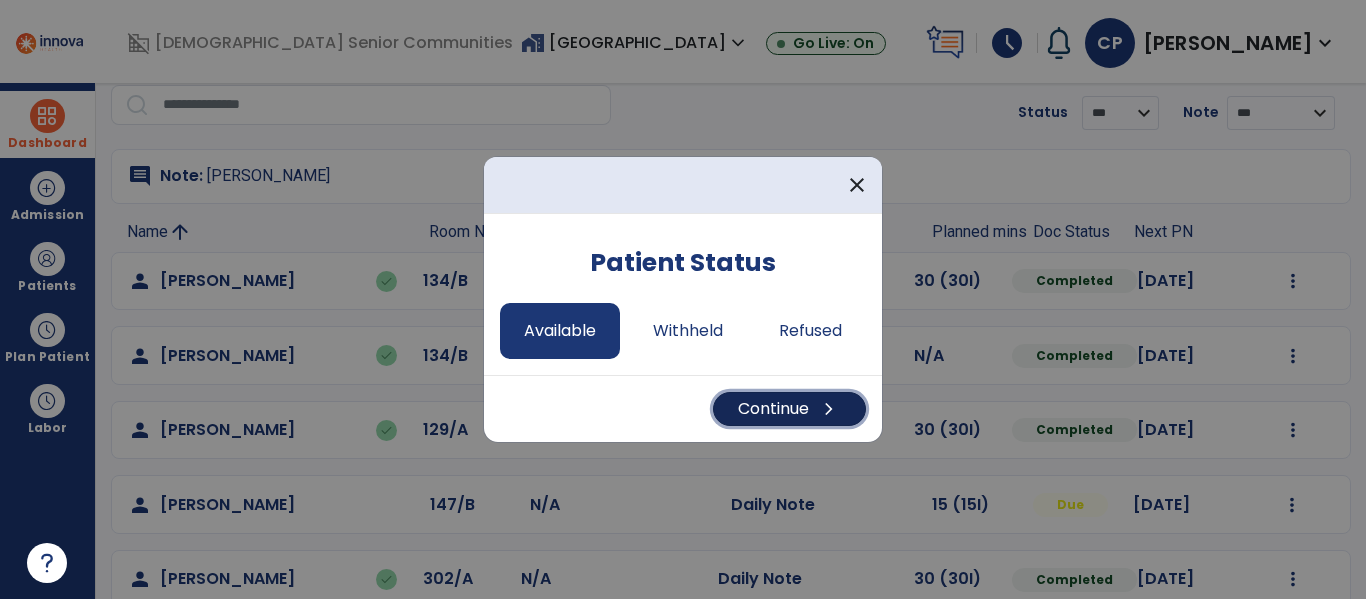 click on "Continue   chevron_right" at bounding box center [789, 409] 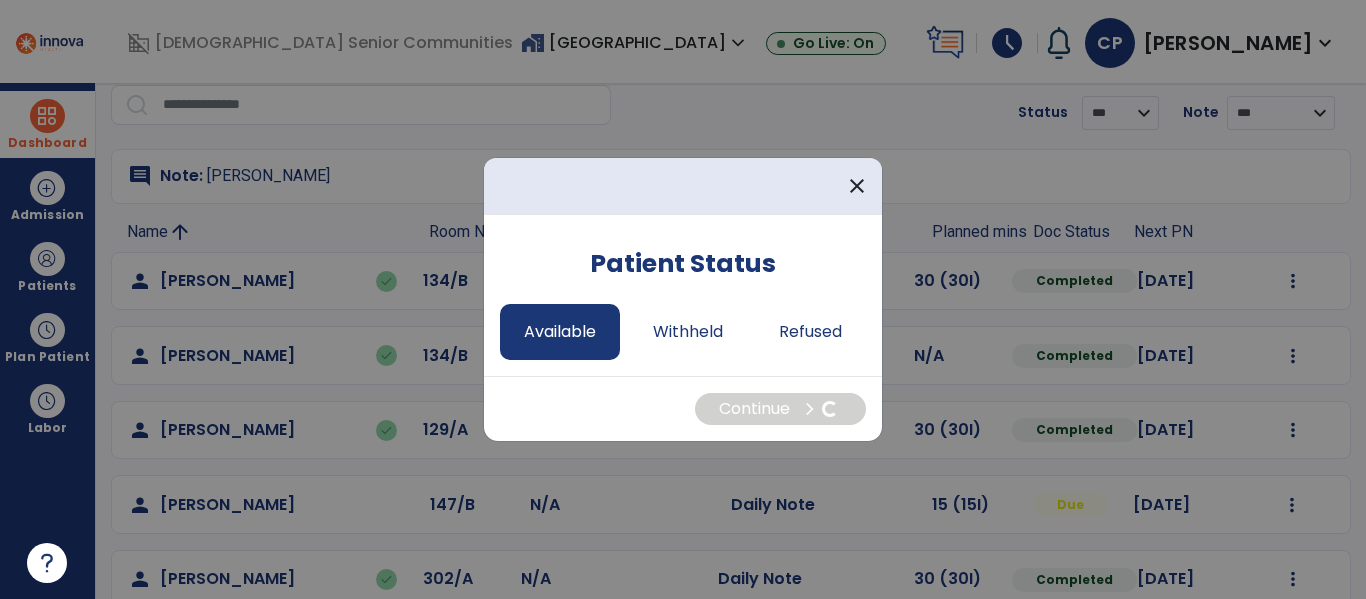 select on "*" 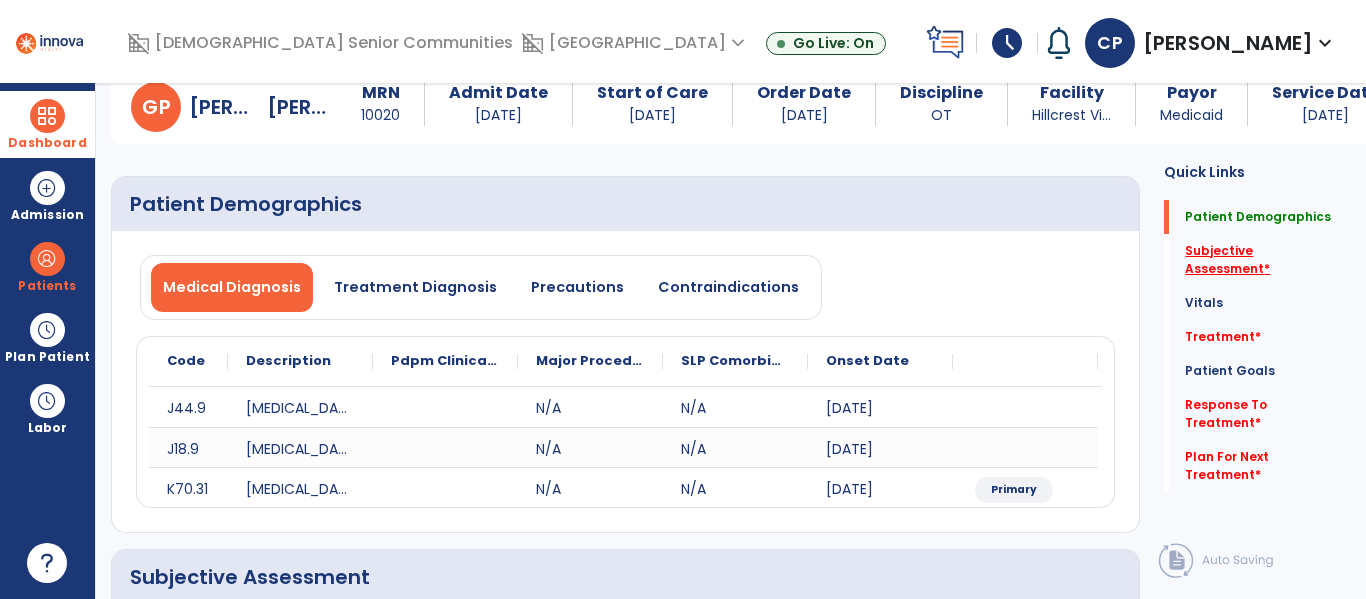 click on "Subjective Assessment   *" 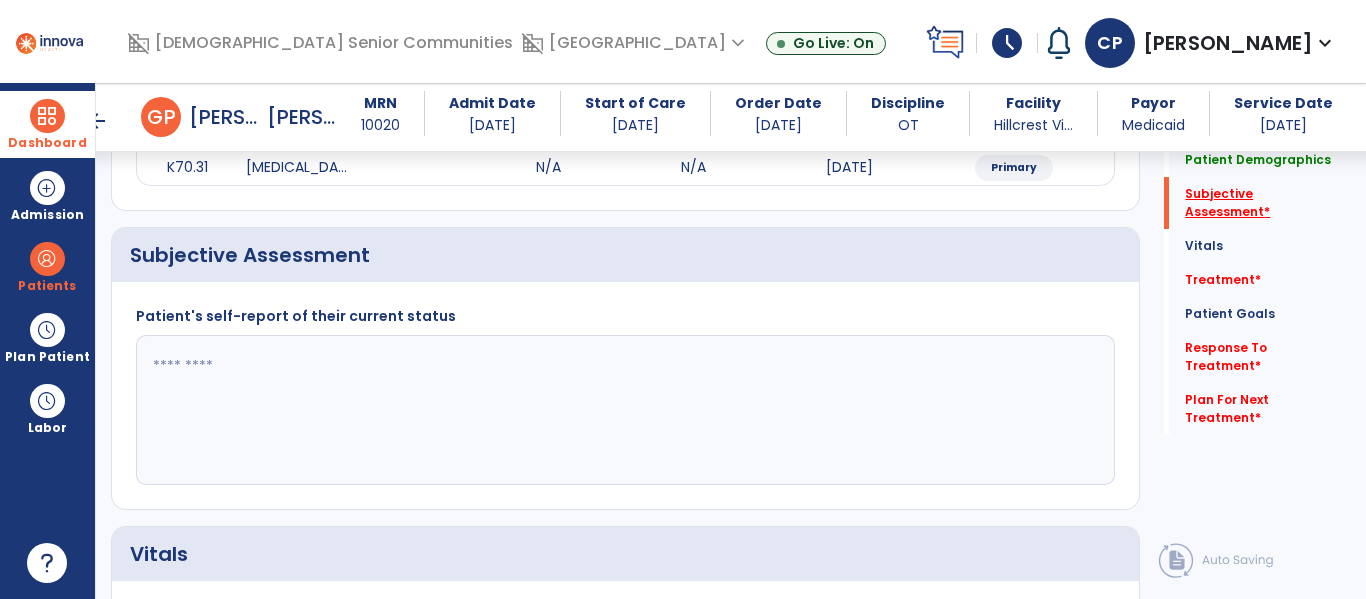 scroll, scrollTop: 427, scrollLeft: 0, axis: vertical 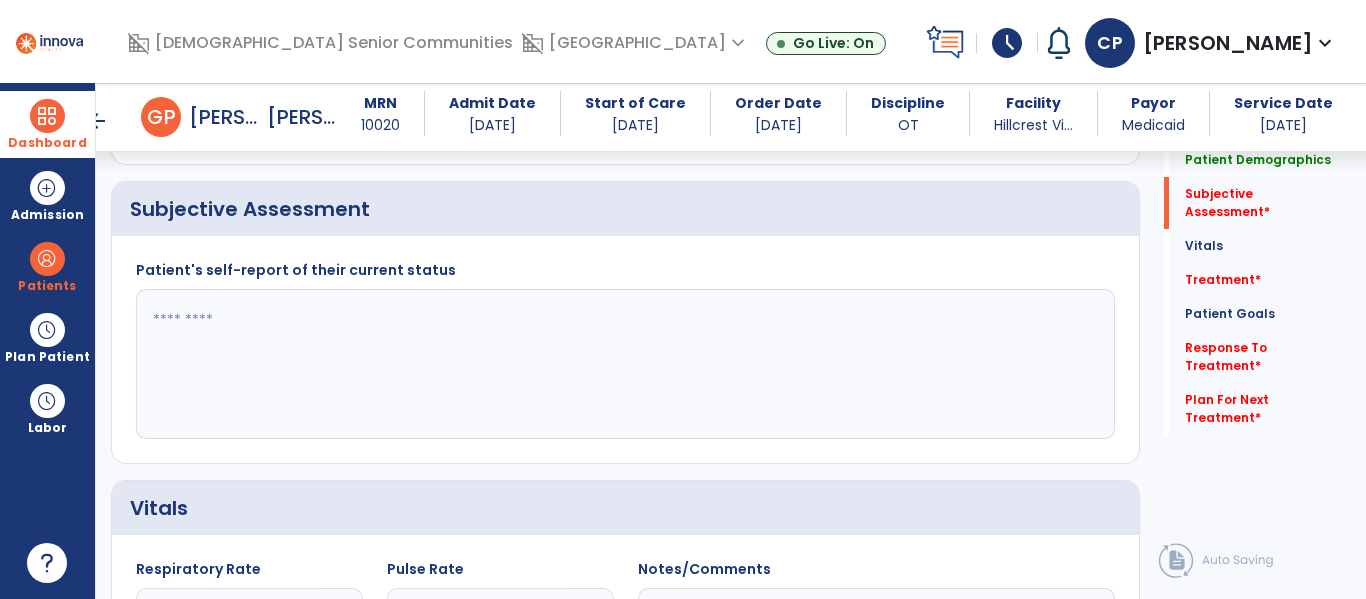 click 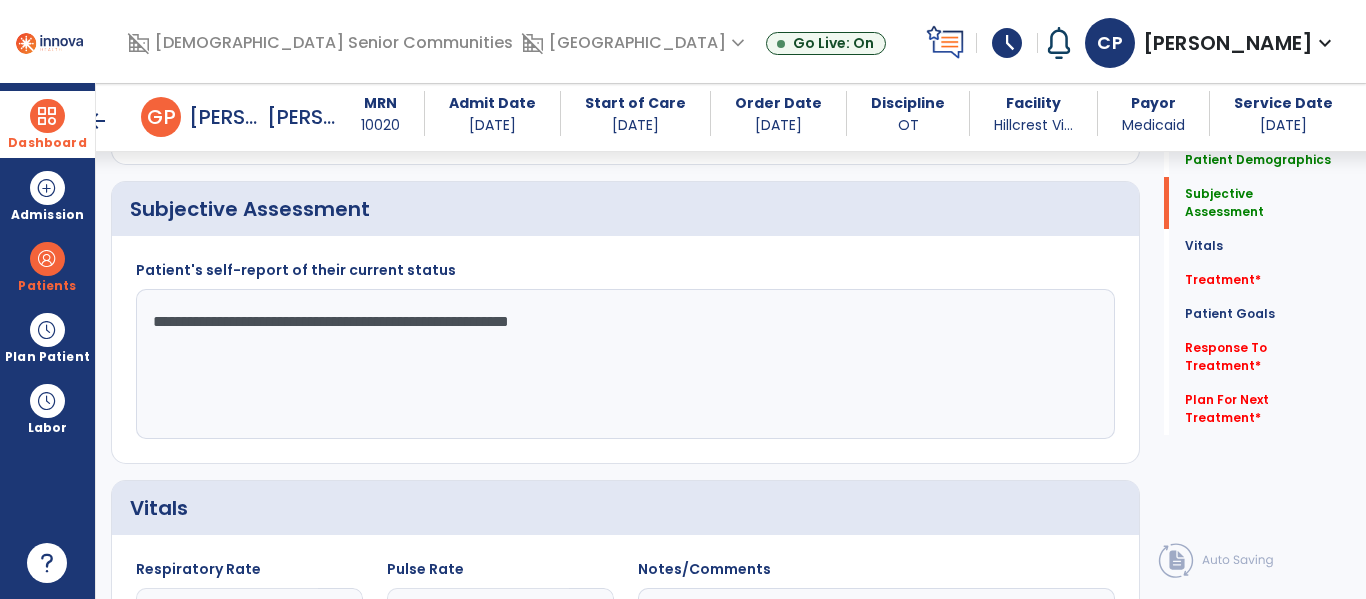 click on "**********" 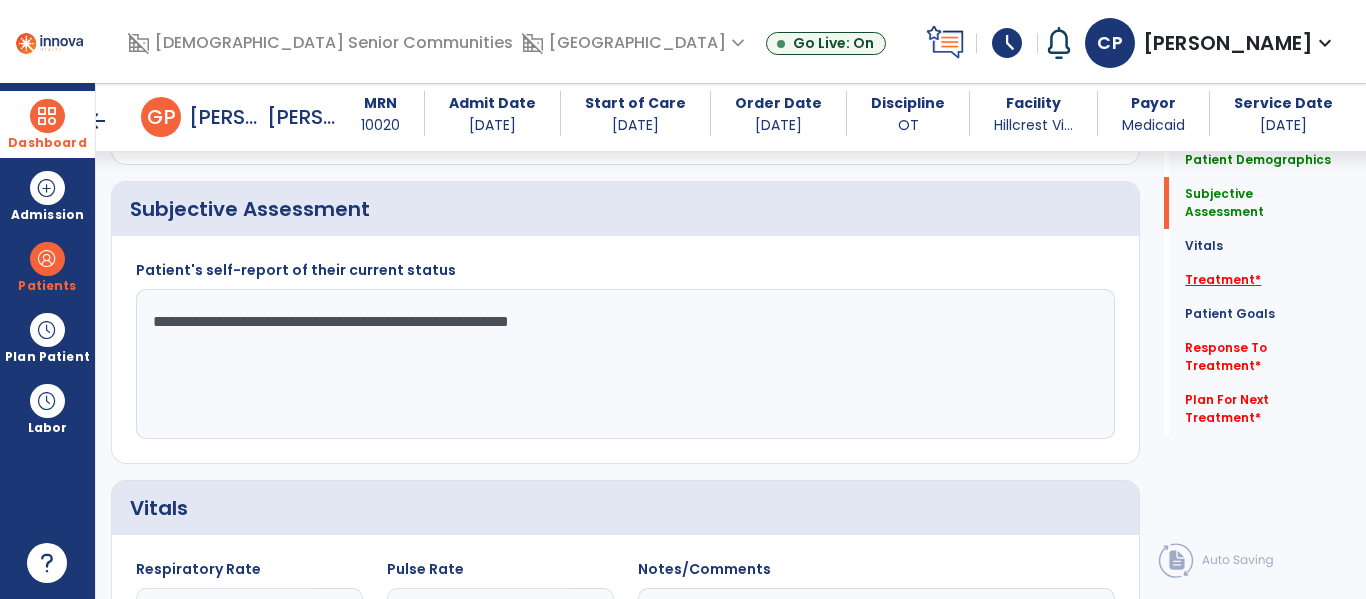 type on "**********" 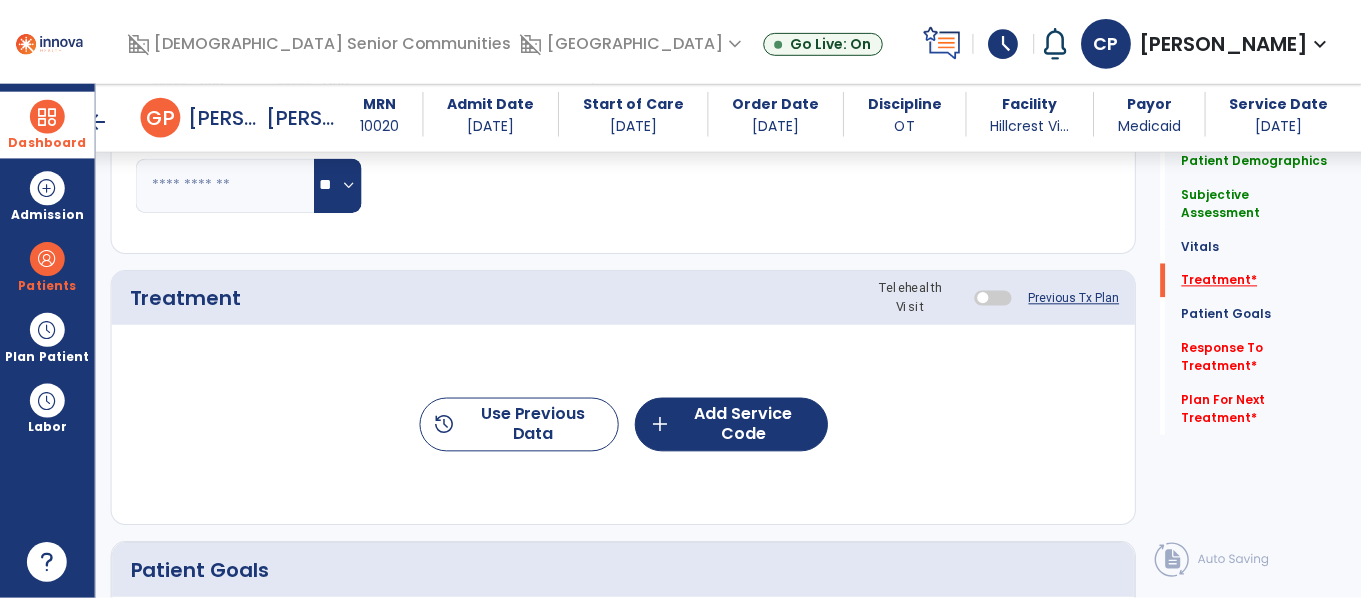 scroll, scrollTop: 1116, scrollLeft: 0, axis: vertical 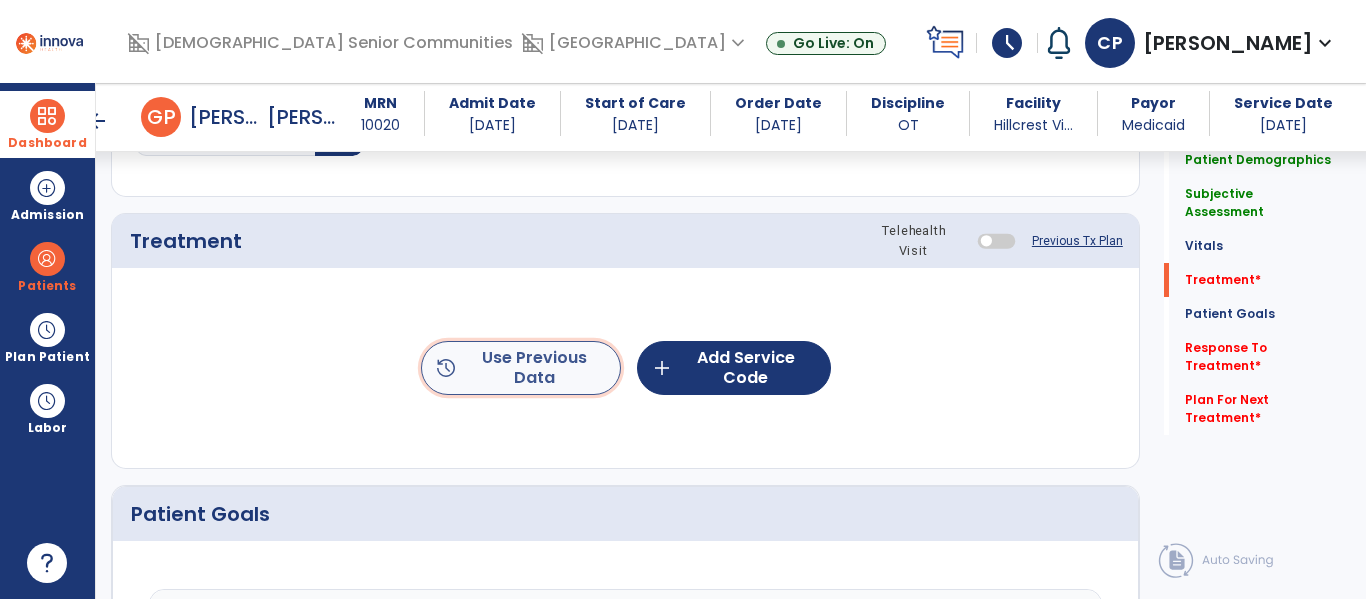 click on "history  Use Previous Data" 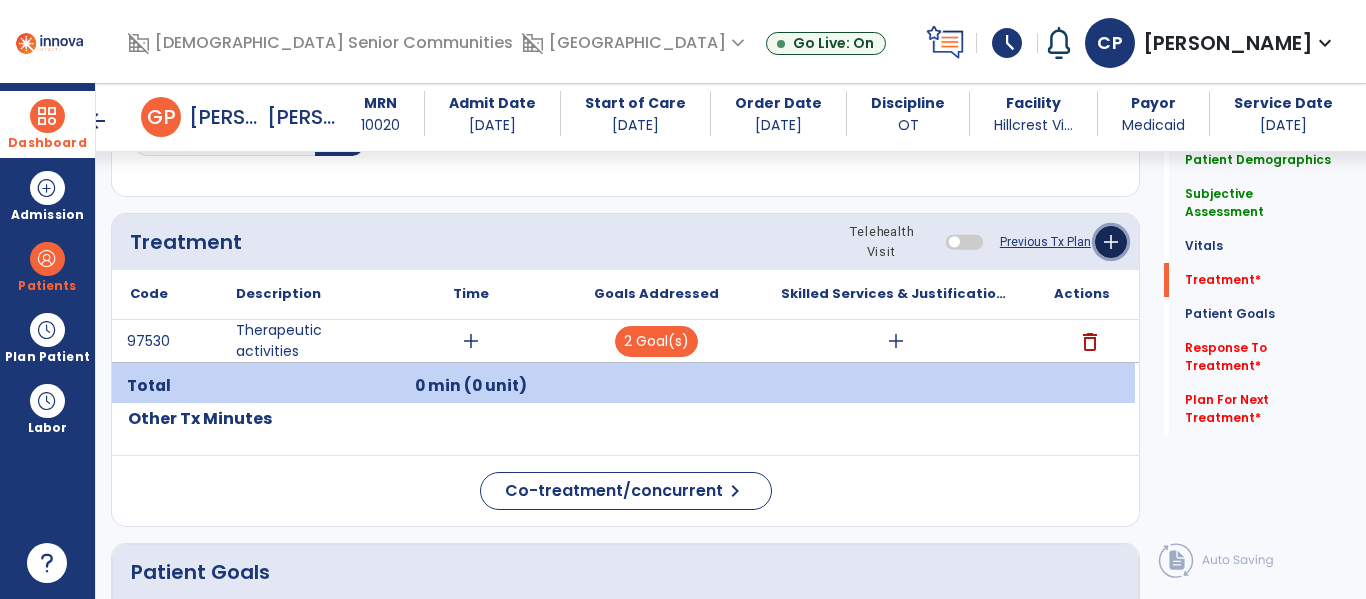 click on "add" 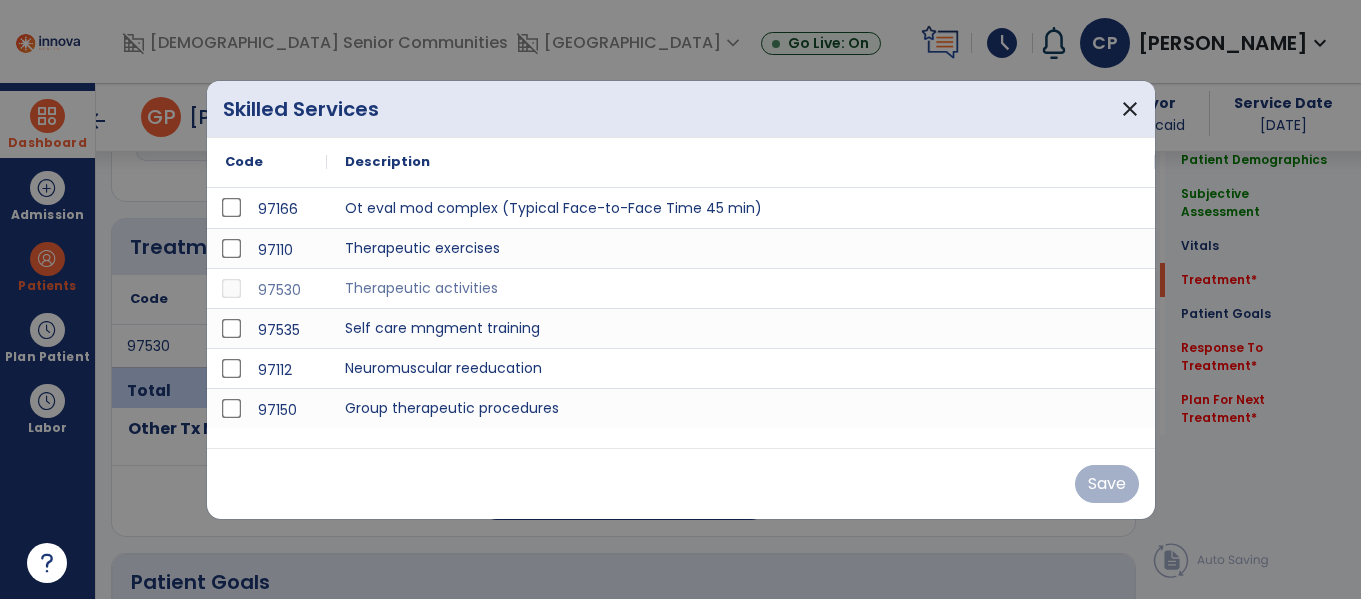 scroll, scrollTop: 1116, scrollLeft: 0, axis: vertical 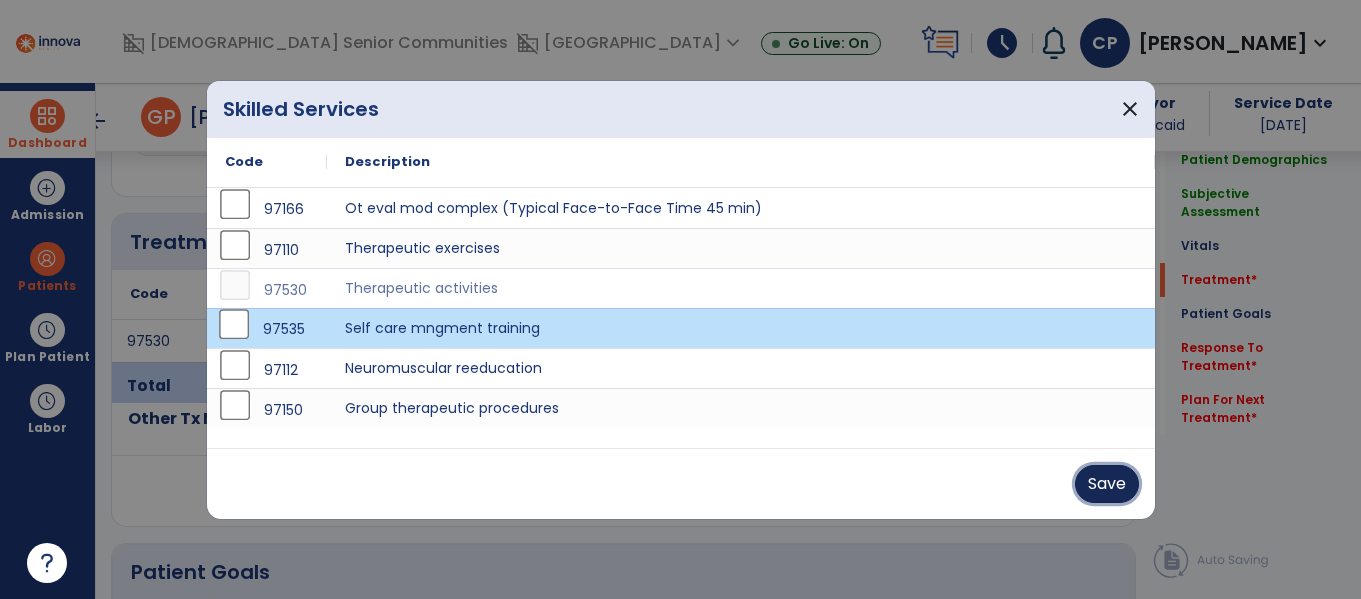 click on "Save" at bounding box center [1107, 484] 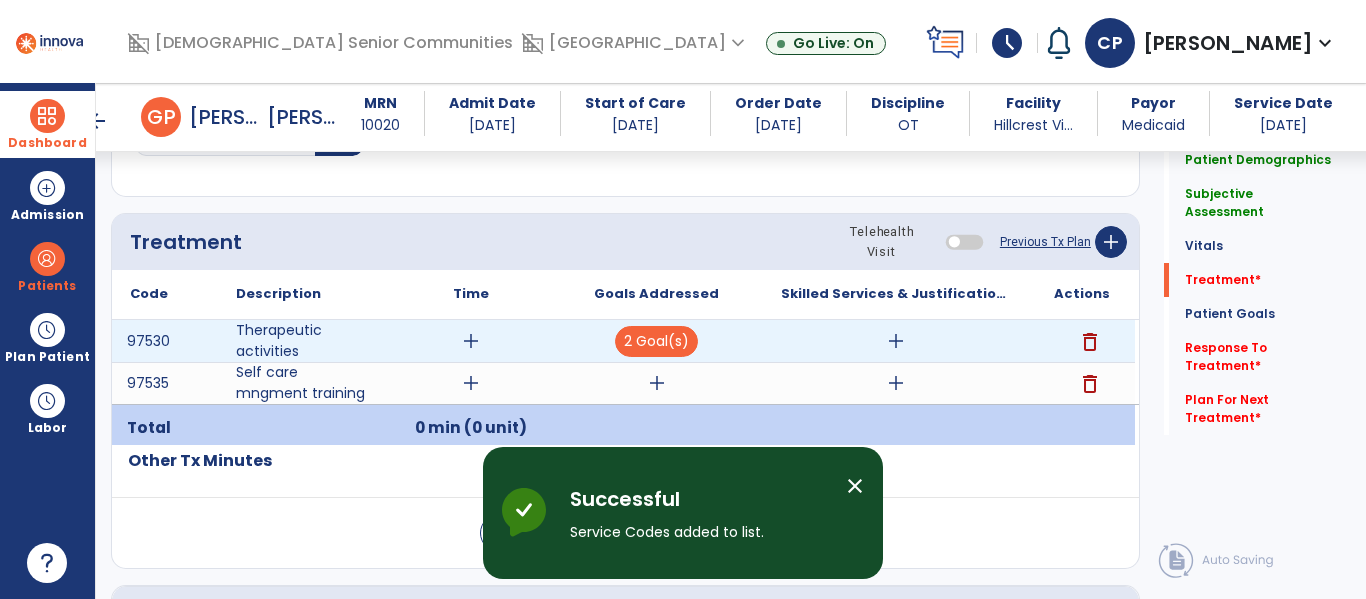 click on "delete" at bounding box center (1090, 342) 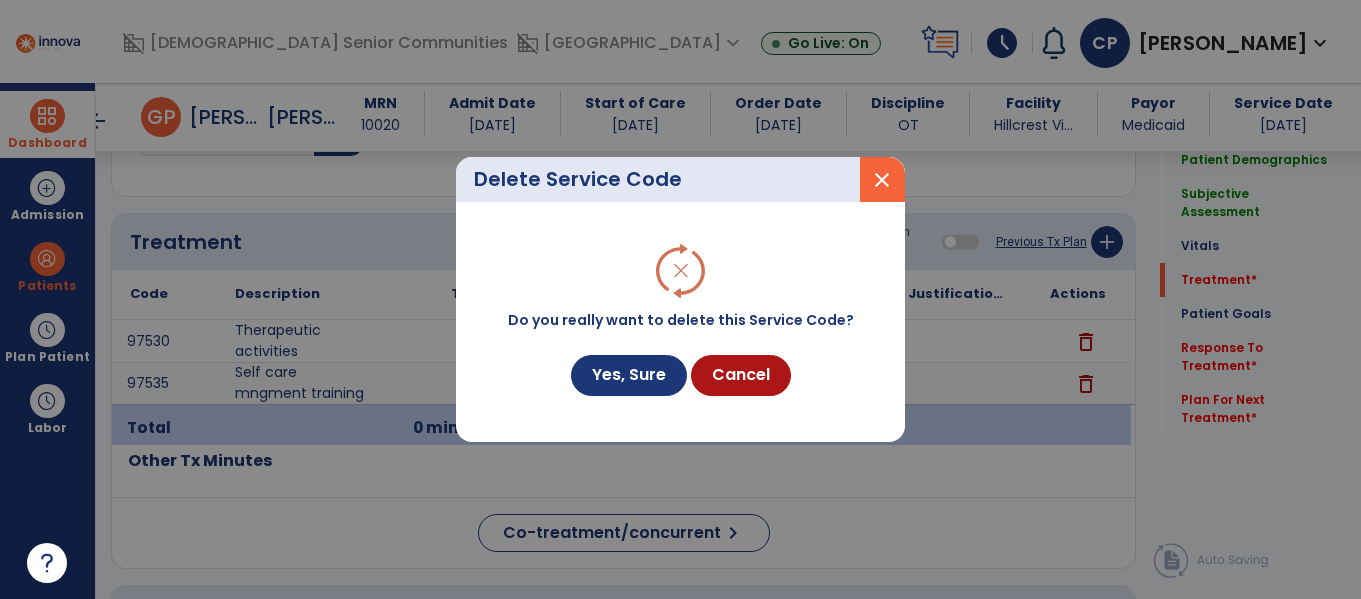 scroll, scrollTop: 1116, scrollLeft: 0, axis: vertical 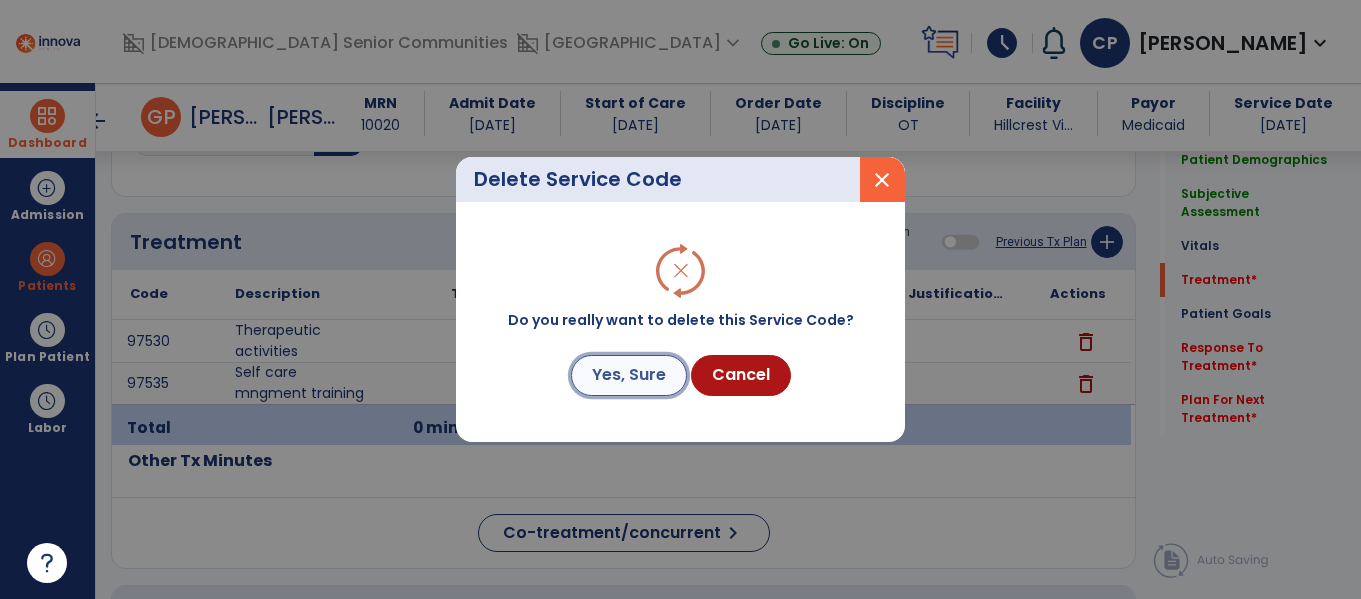 click on "Yes, Sure" at bounding box center [629, 375] 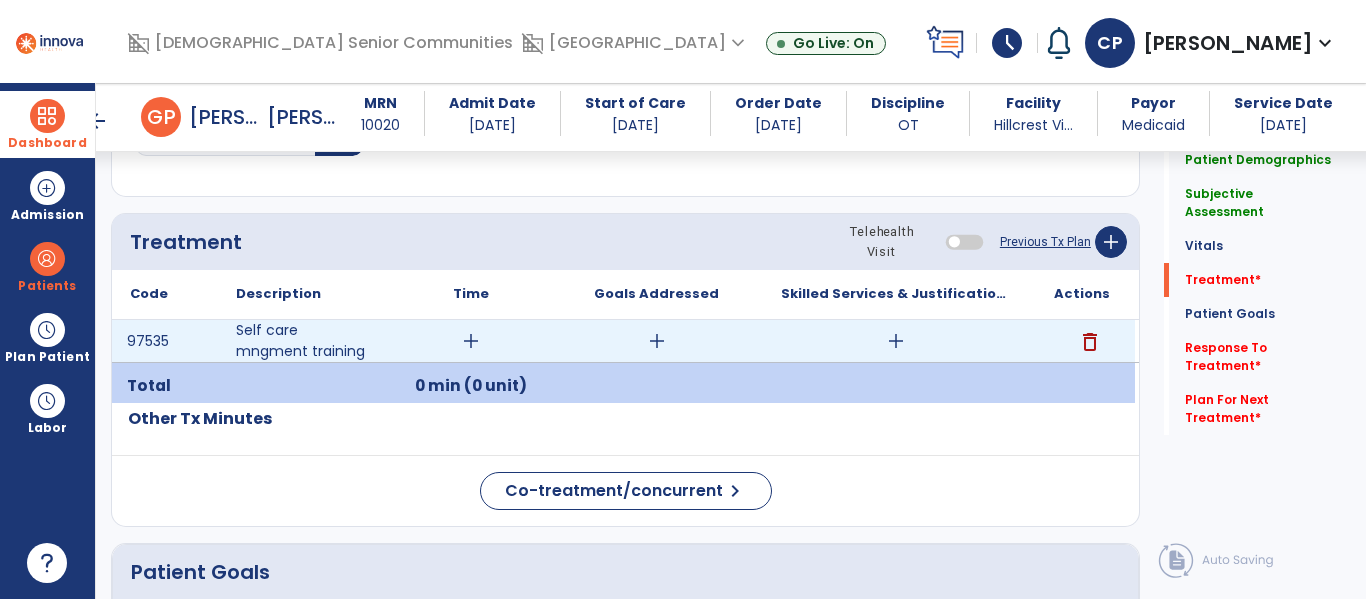 click on "add" at bounding box center [471, 341] 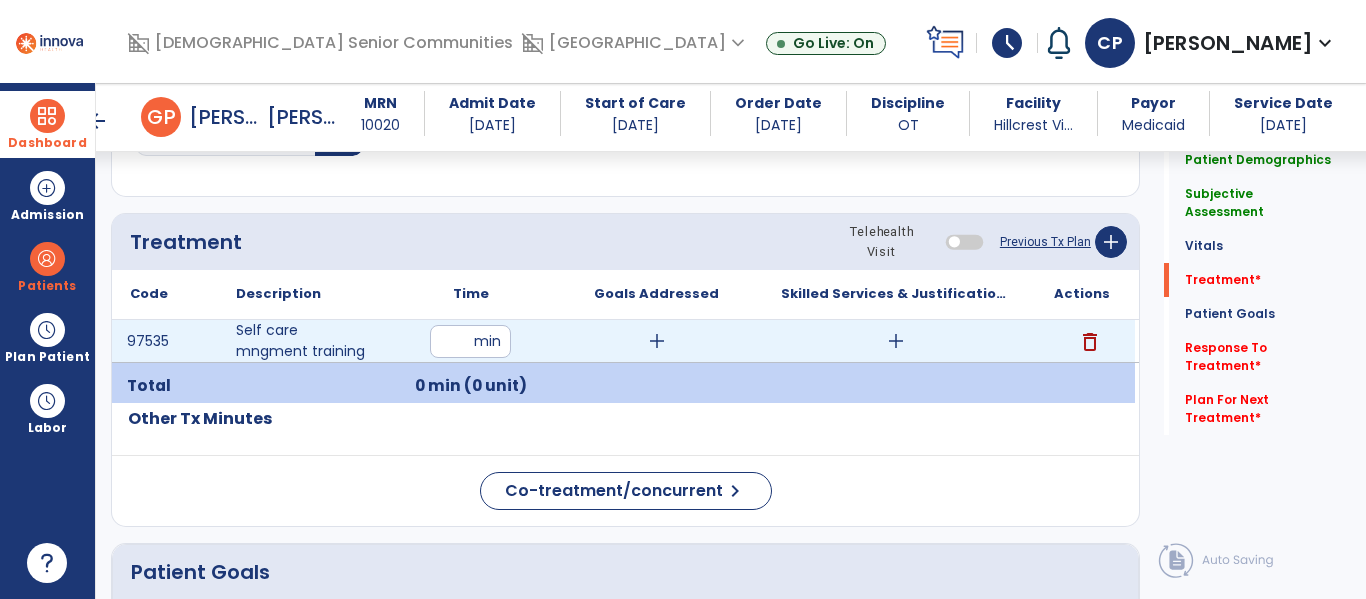 type on "**" 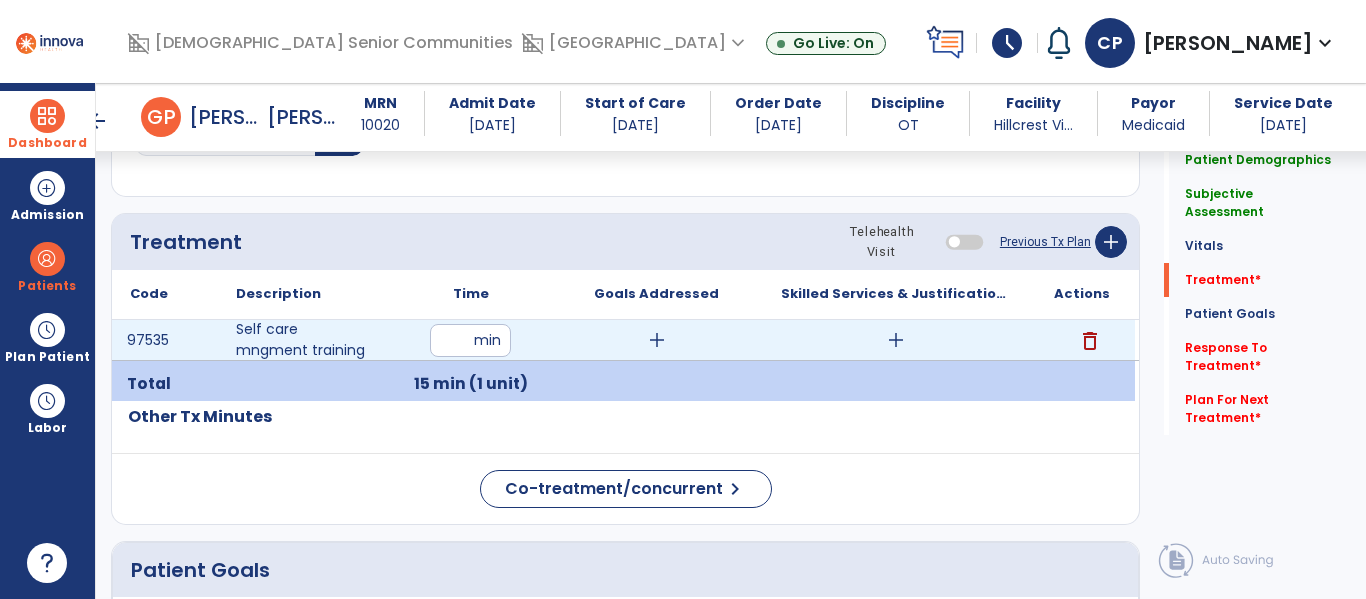 click on "add" at bounding box center [657, 340] 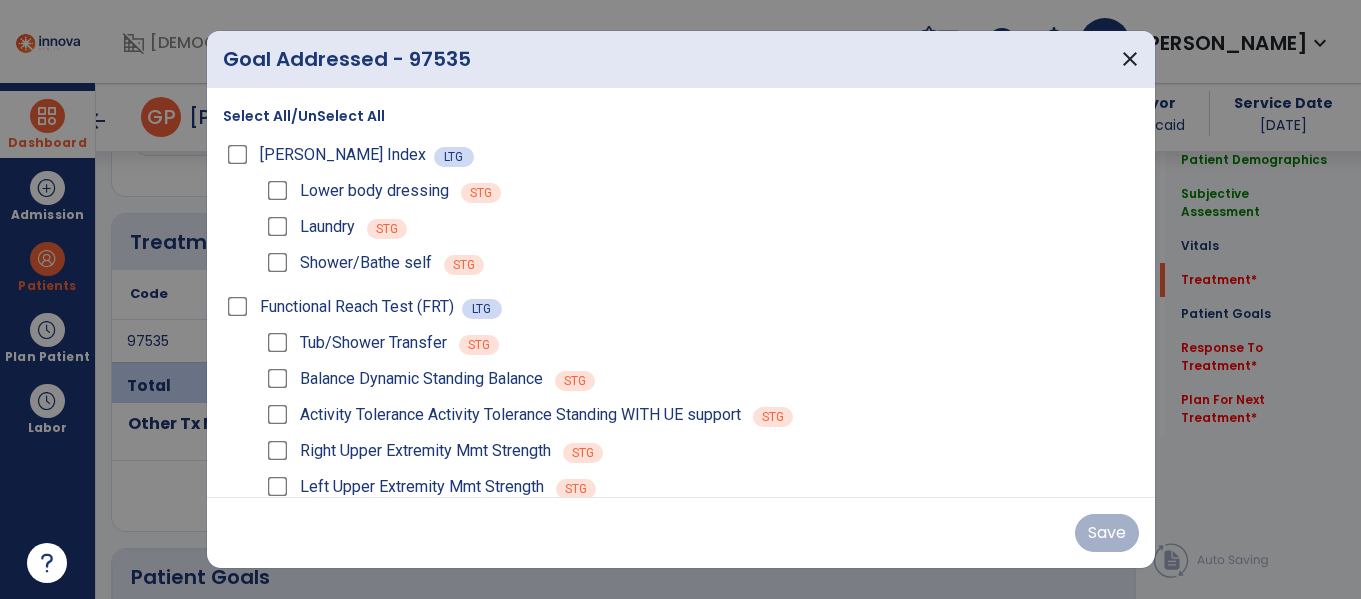 scroll, scrollTop: 1116, scrollLeft: 0, axis: vertical 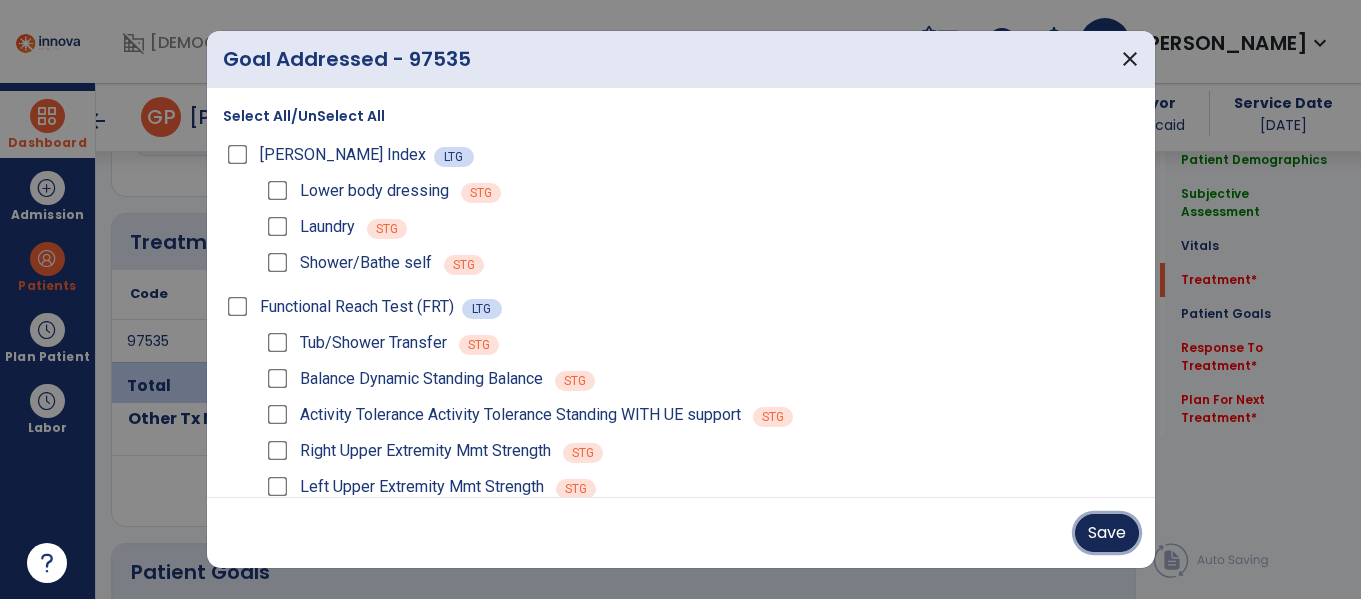 click on "Save" at bounding box center (1107, 533) 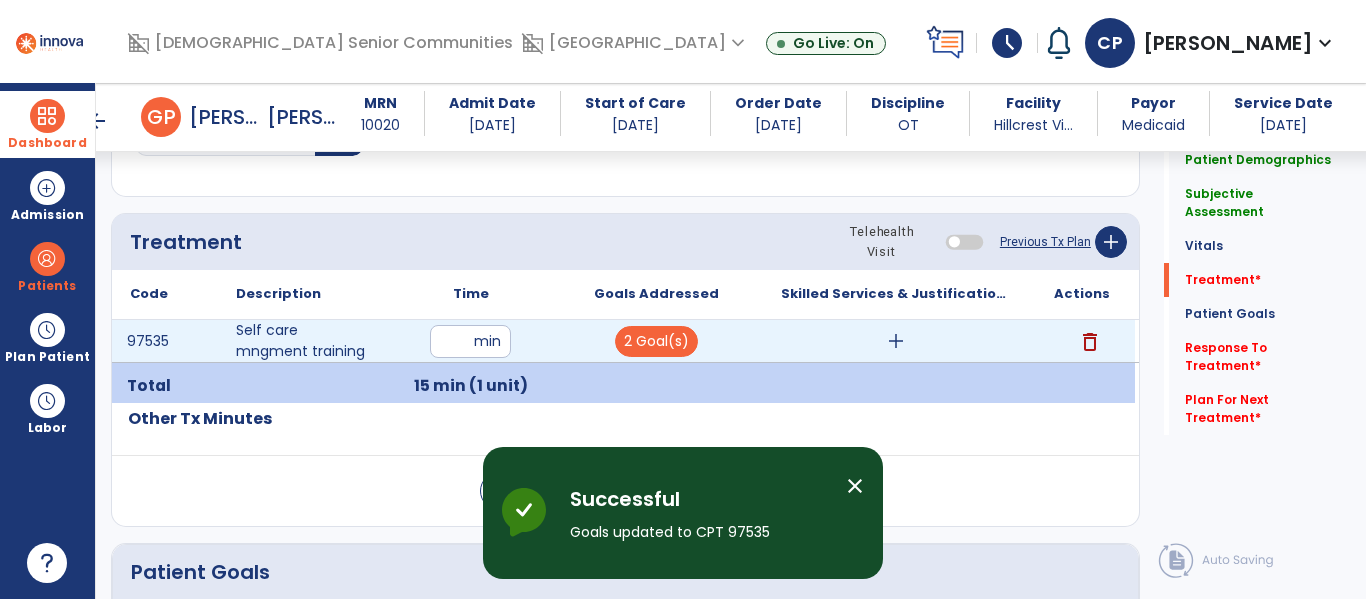 click on "add" at bounding box center (896, 341) 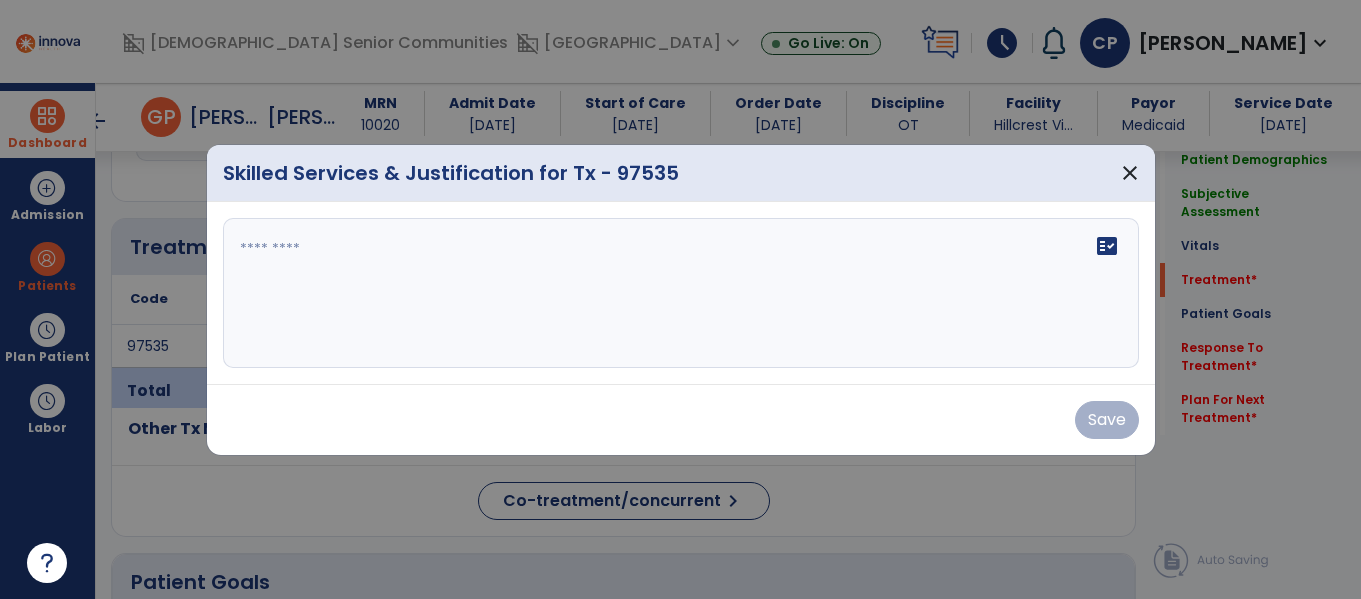 scroll, scrollTop: 1116, scrollLeft: 0, axis: vertical 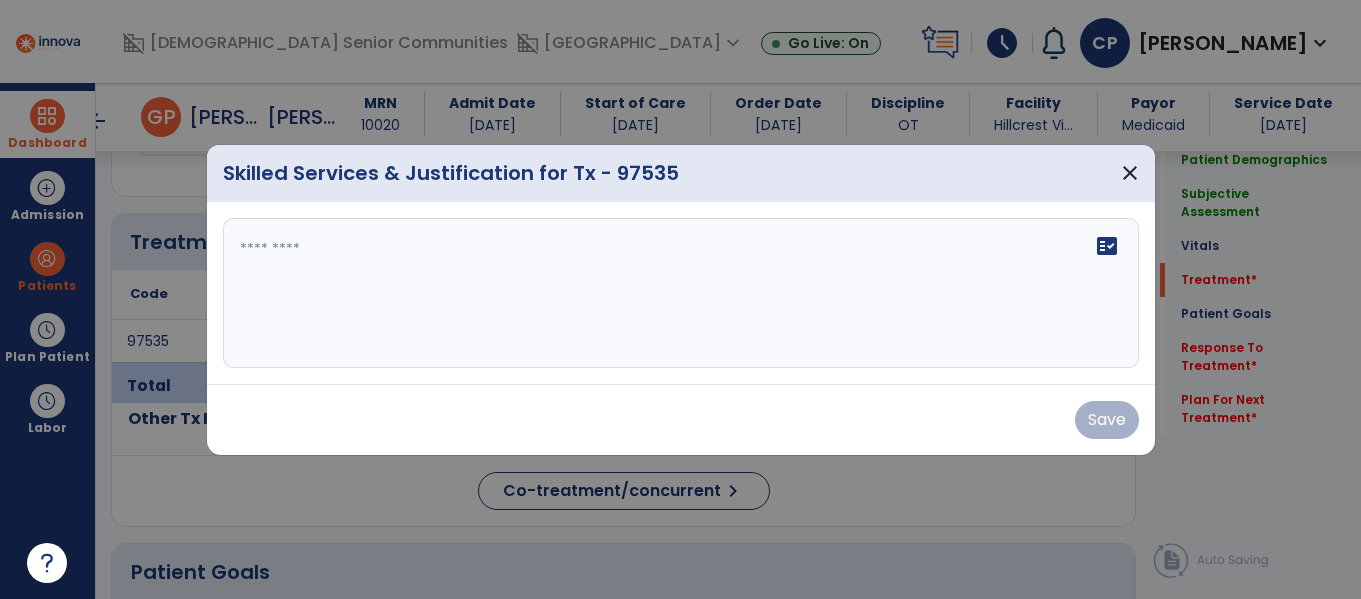 click at bounding box center [681, 293] 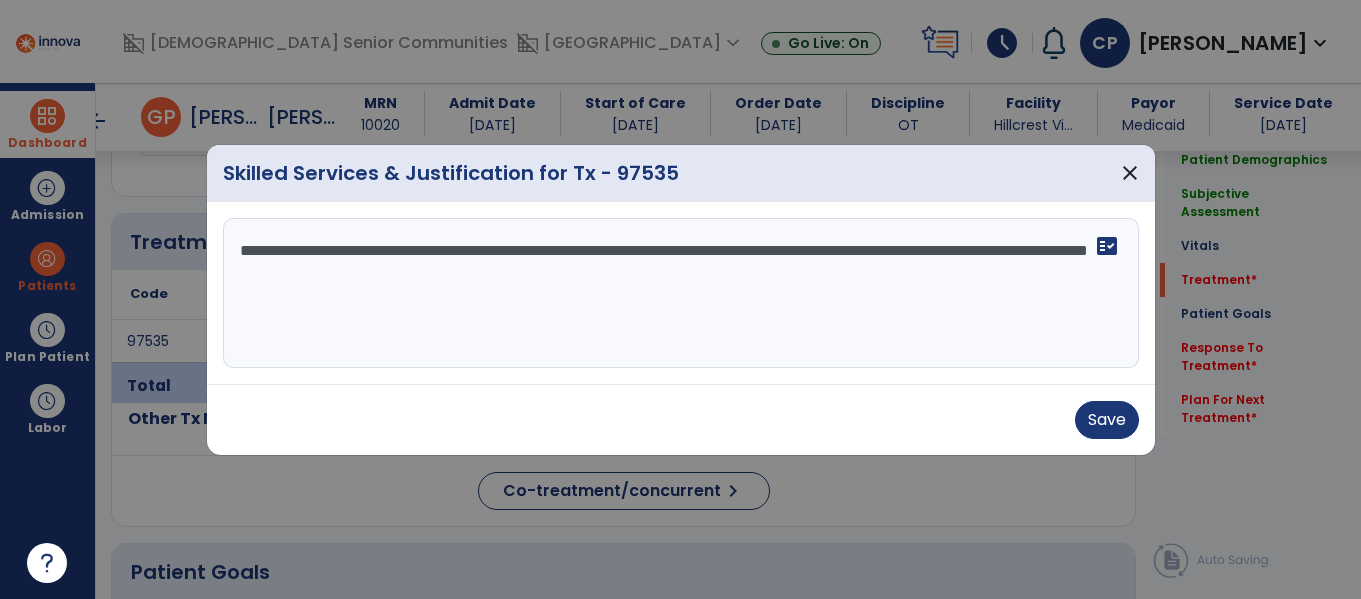 click on "**********" at bounding box center (681, 293) 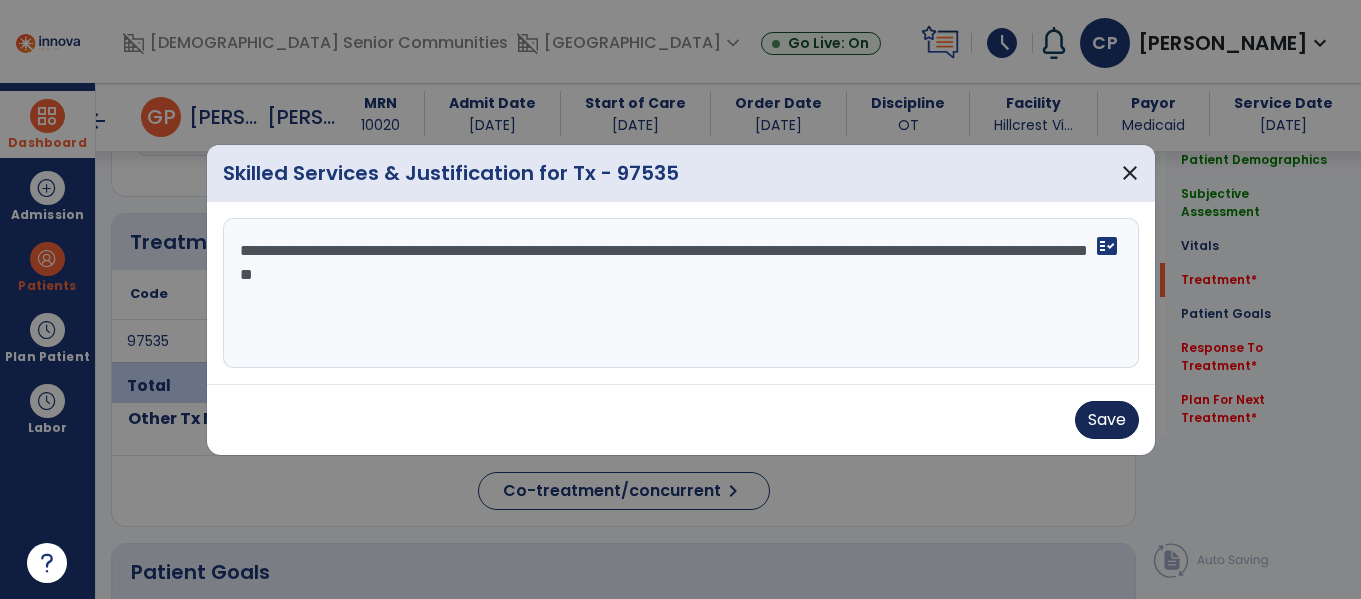 type on "**********" 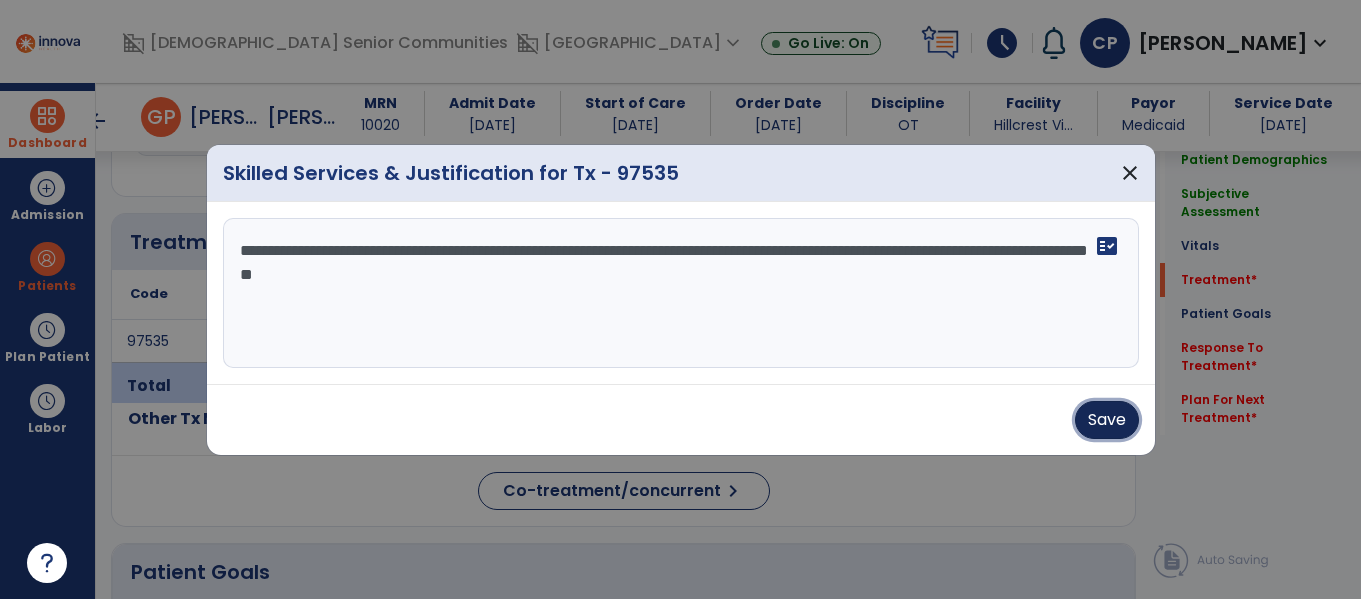 click on "Save" at bounding box center [1107, 420] 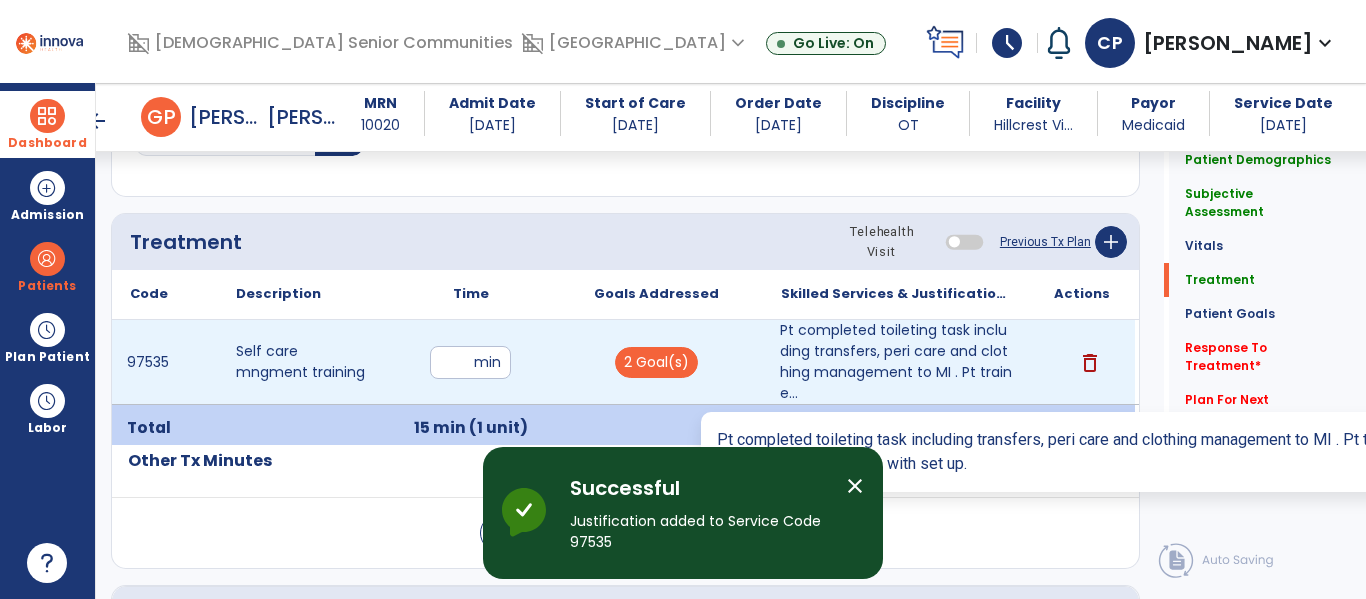 click on "Pt completed toileting task including transfers, peri care and clothing management to MI . Pt traine..." at bounding box center (896, 362) 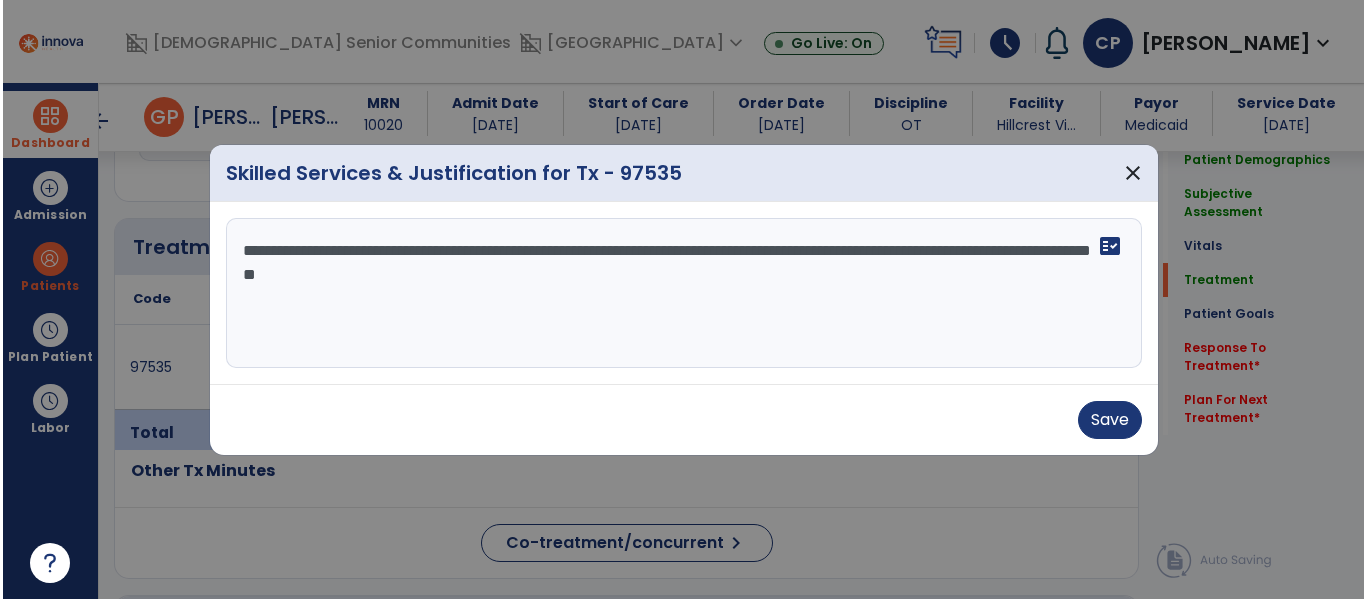 scroll, scrollTop: 1116, scrollLeft: 0, axis: vertical 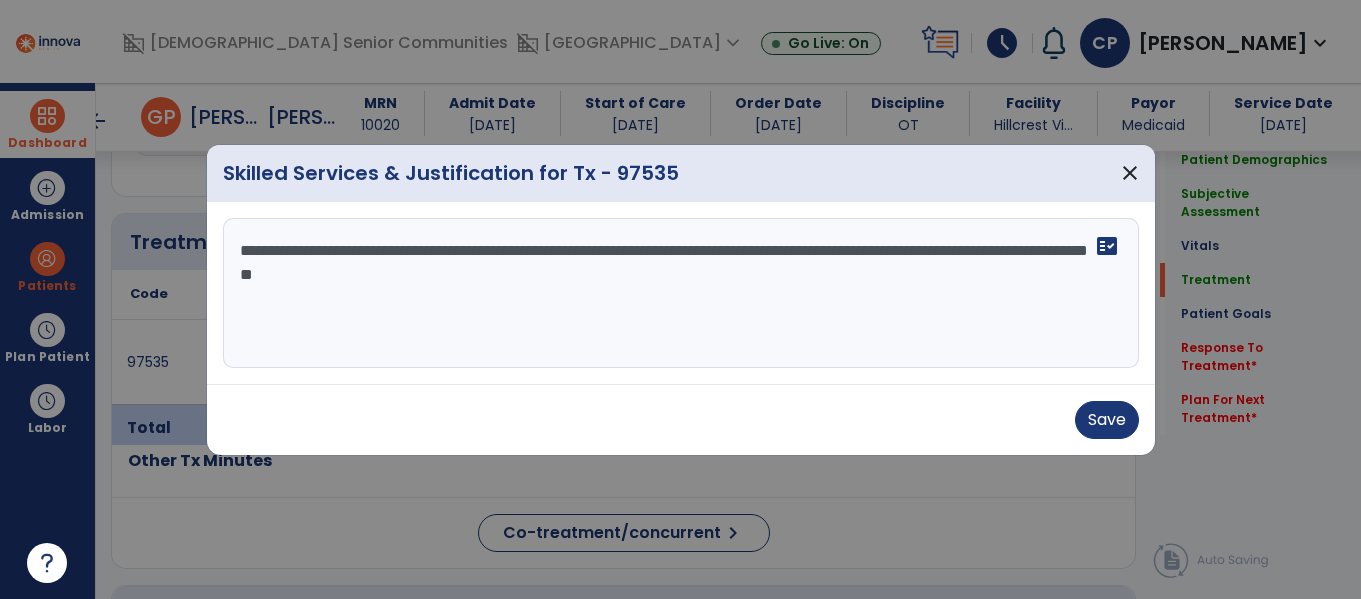 click on "**********" at bounding box center (681, 293) 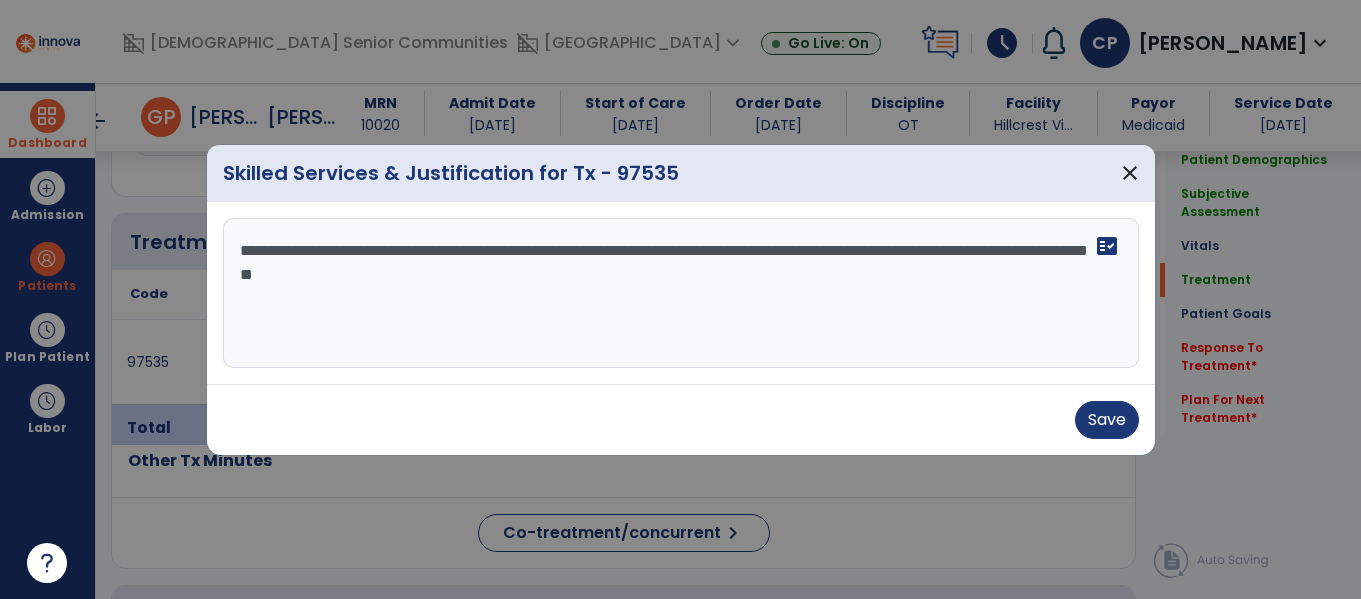 click on "**********" at bounding box center (681, 293) 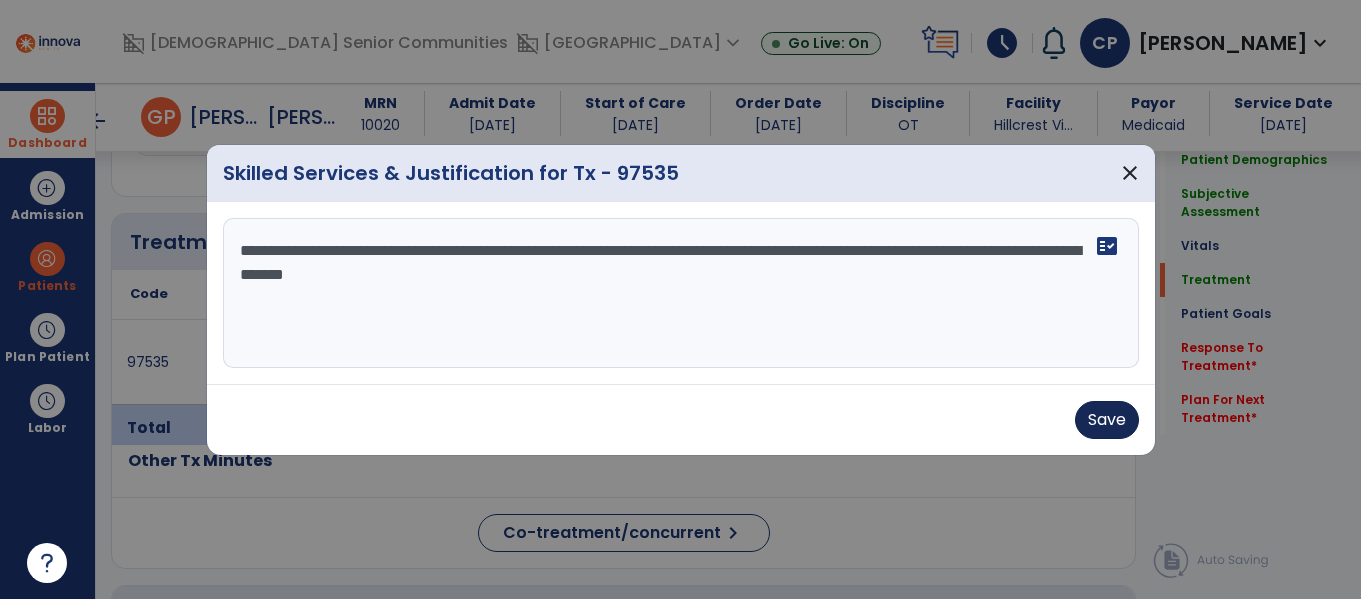 type on "**********" 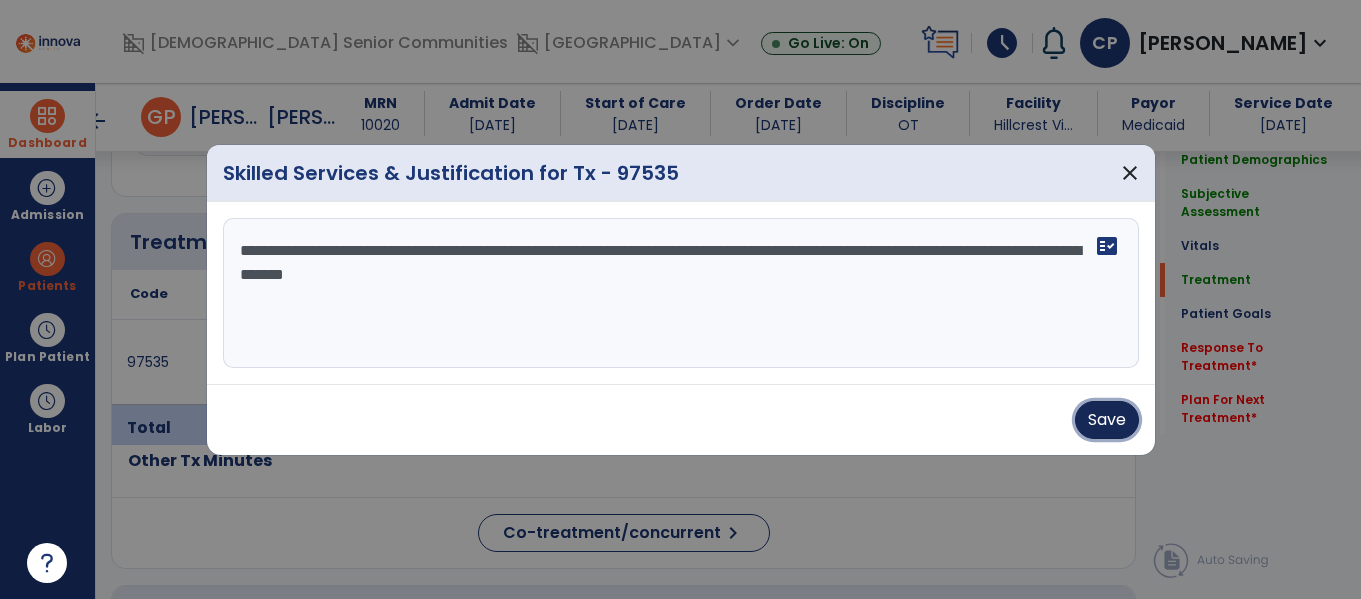 click on "Save" at bounding box center (1107, 420) 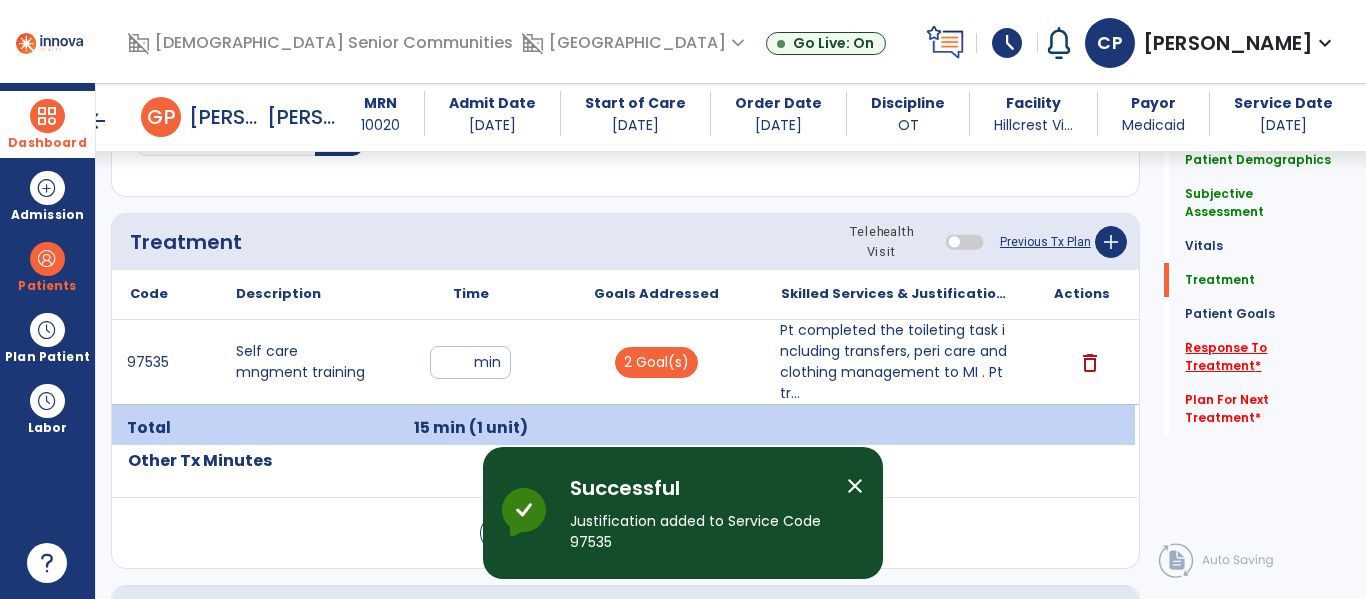click on "Response To Treatment   *" 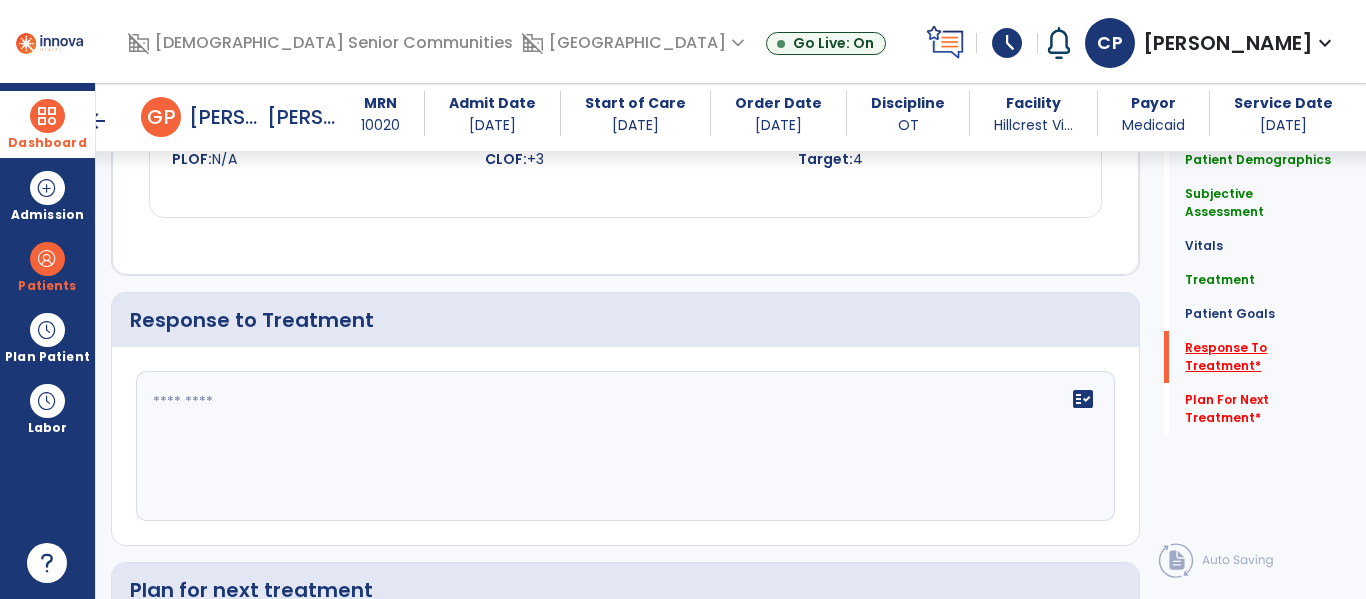 scroll, scrollTop: 2987, scrollLeft: 0, axis: vertical 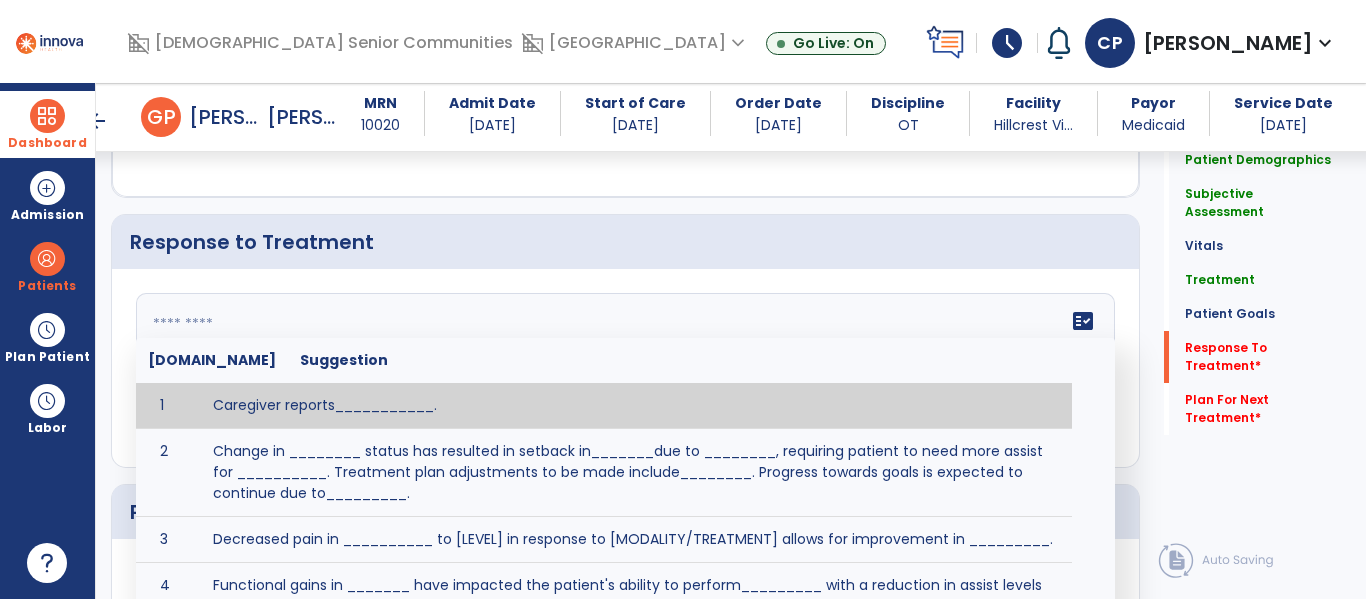 click 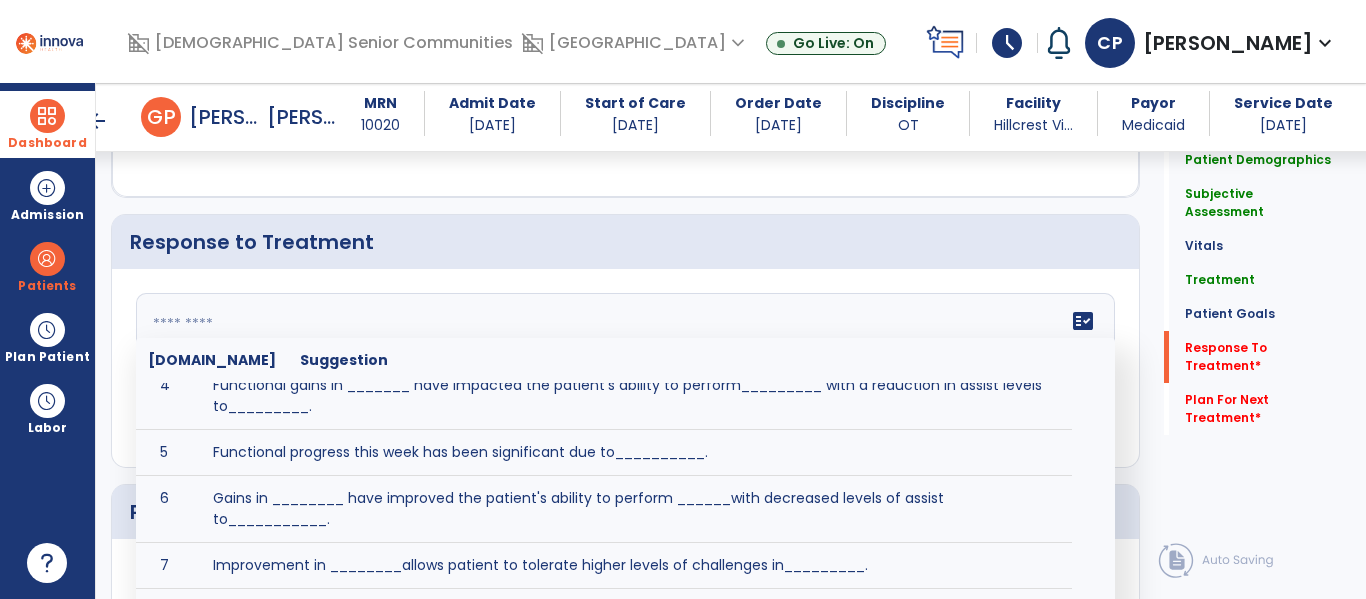 scroll, scrollTop: 272, scrollLeft: 0, axis: vertical 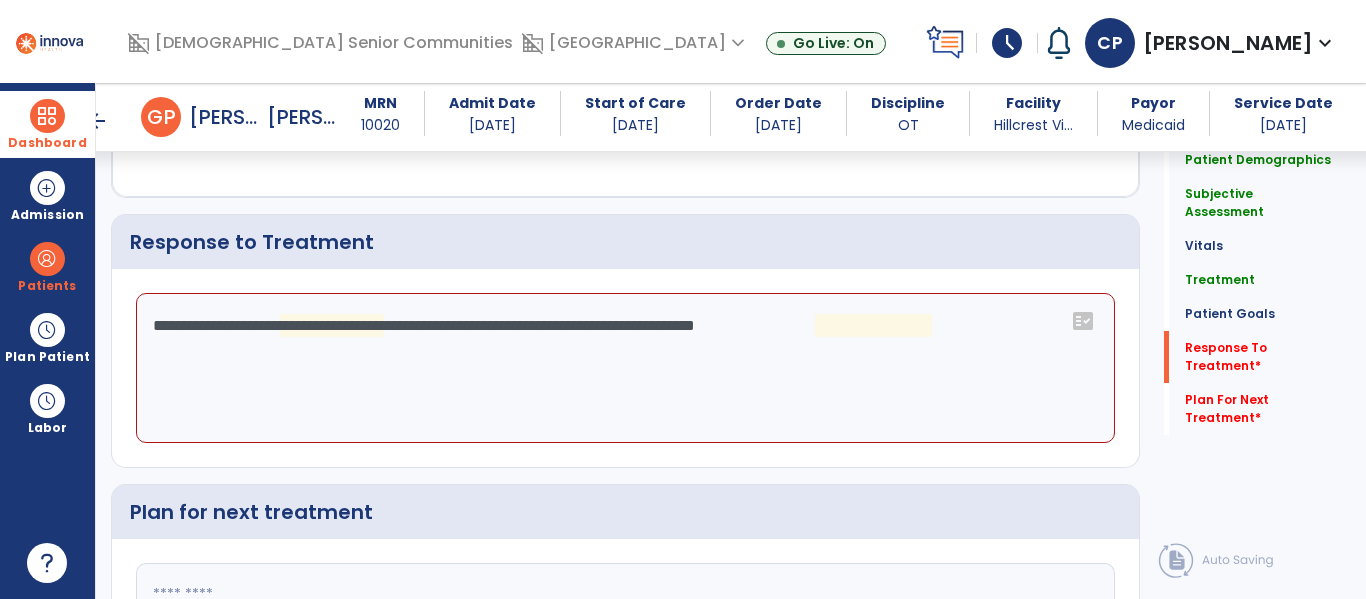 click on "**********" 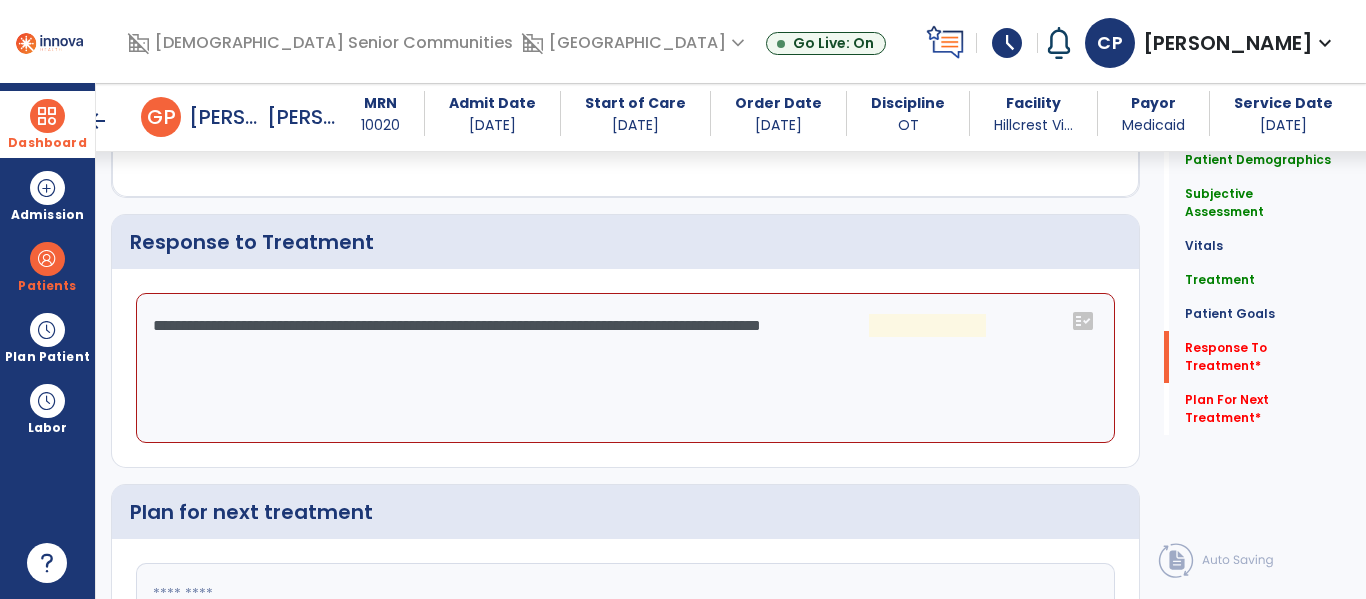 click on "**********" 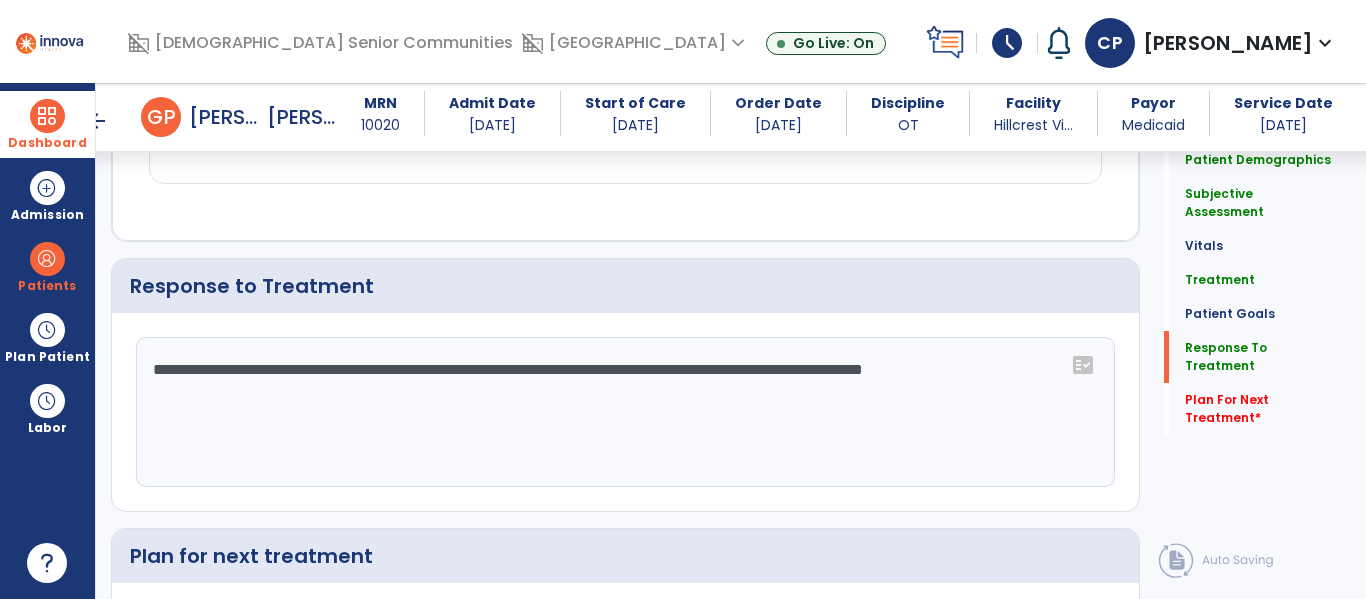scroll, scrollTop: 2987, scrollLeft: 0, axis: vertical 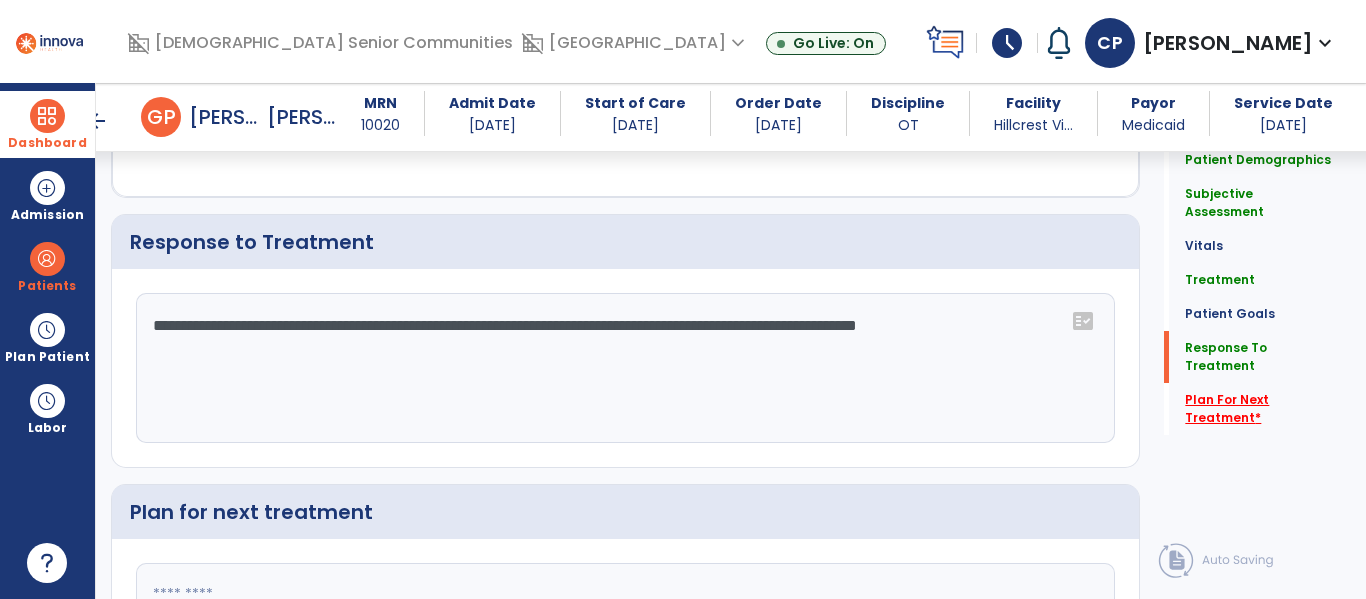 type on "**********" 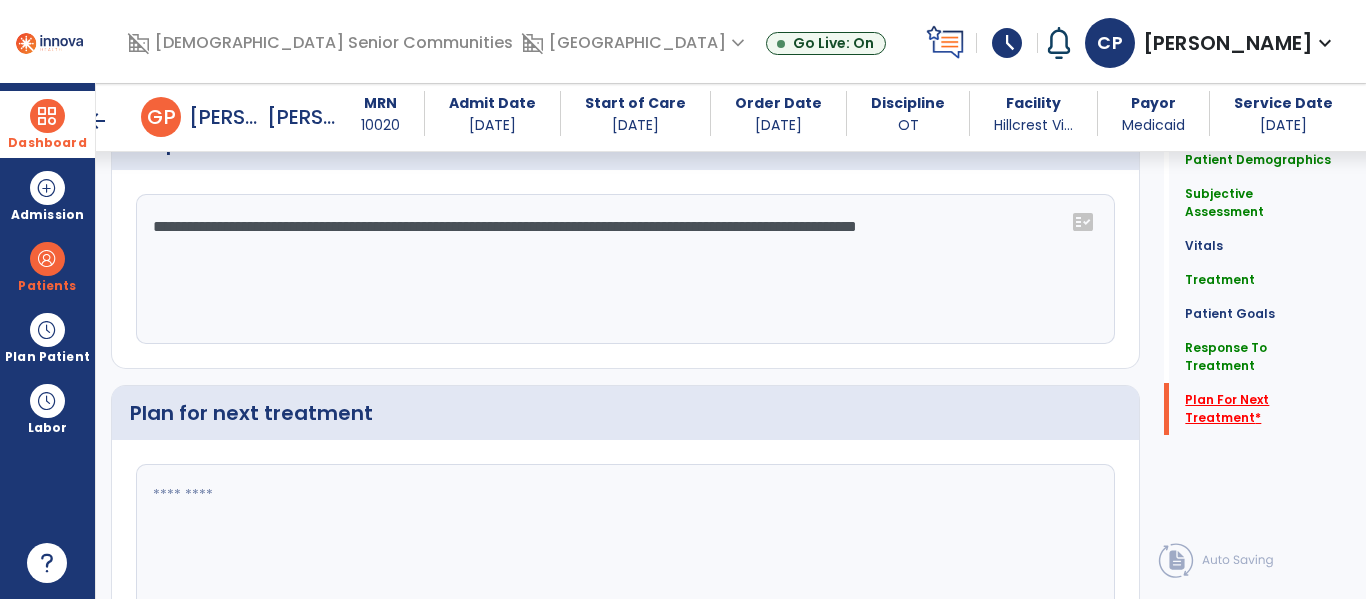 scroll, scrollTop: 3192, scrollLeft: 0, axis: vertical 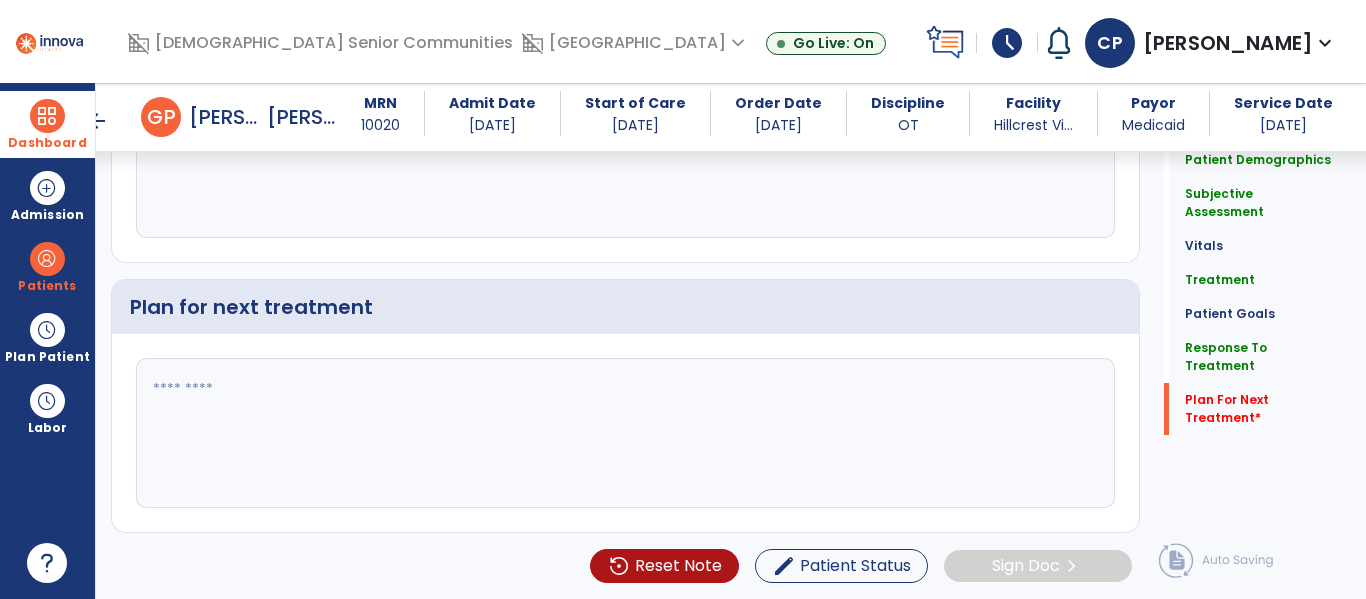 click 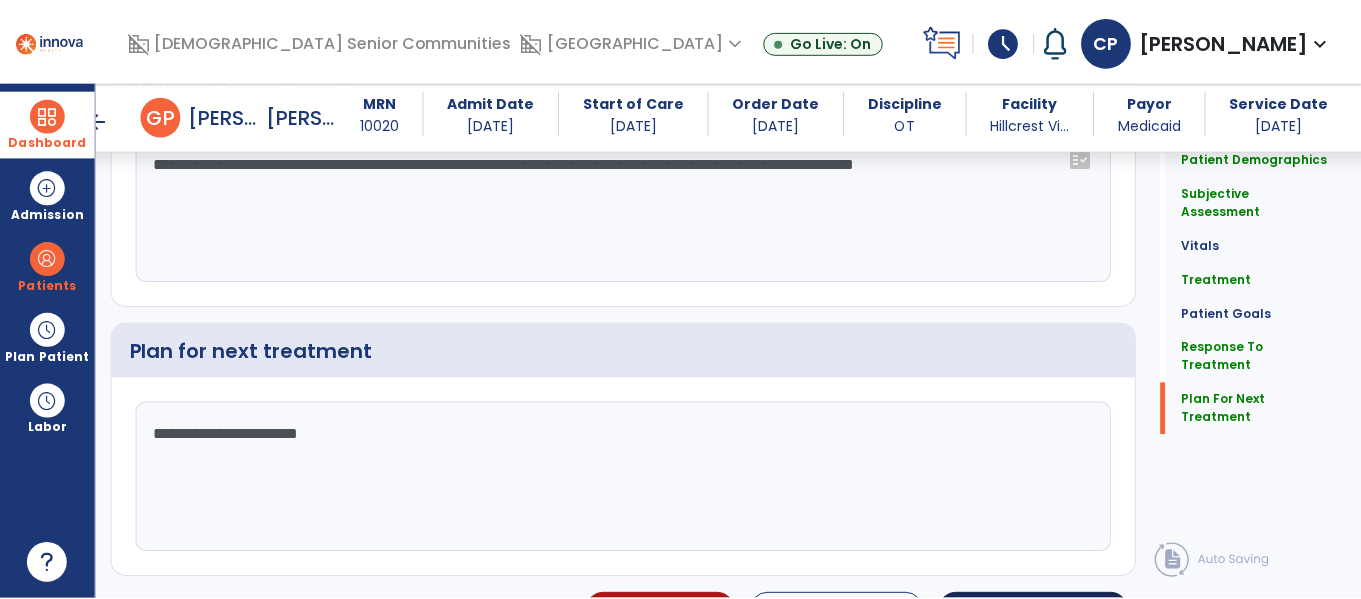 scroll, scrollTop: 3192, scrollLeft: 0, axis: vertical 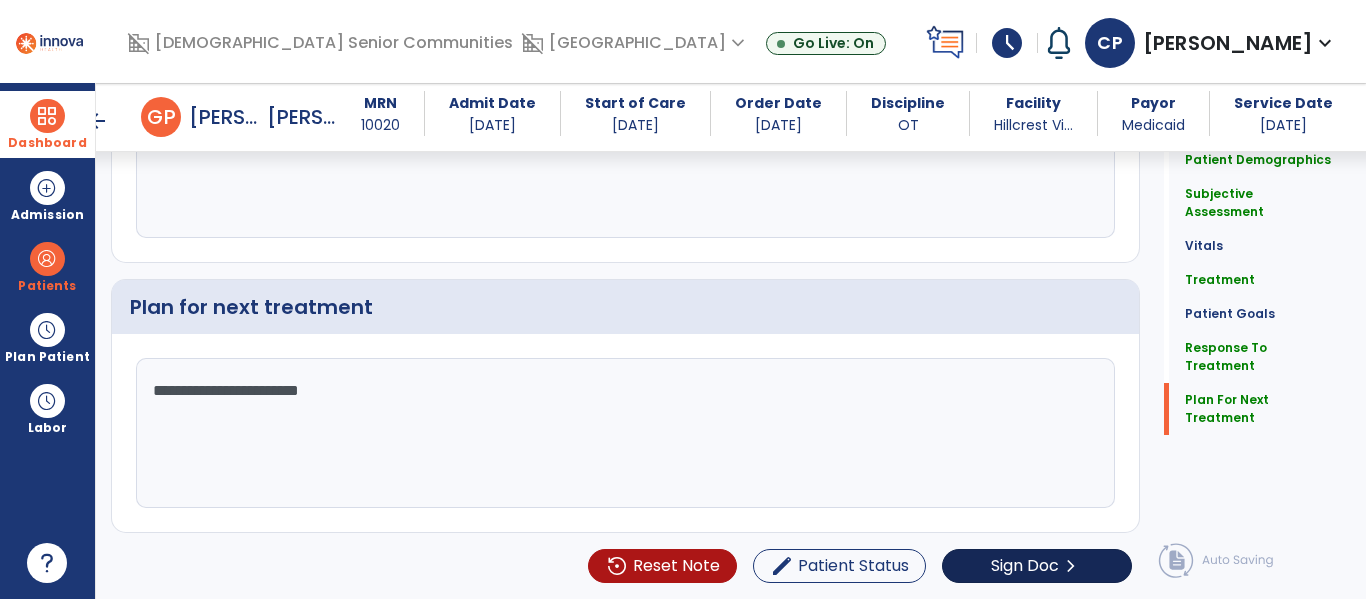 type on "**********" 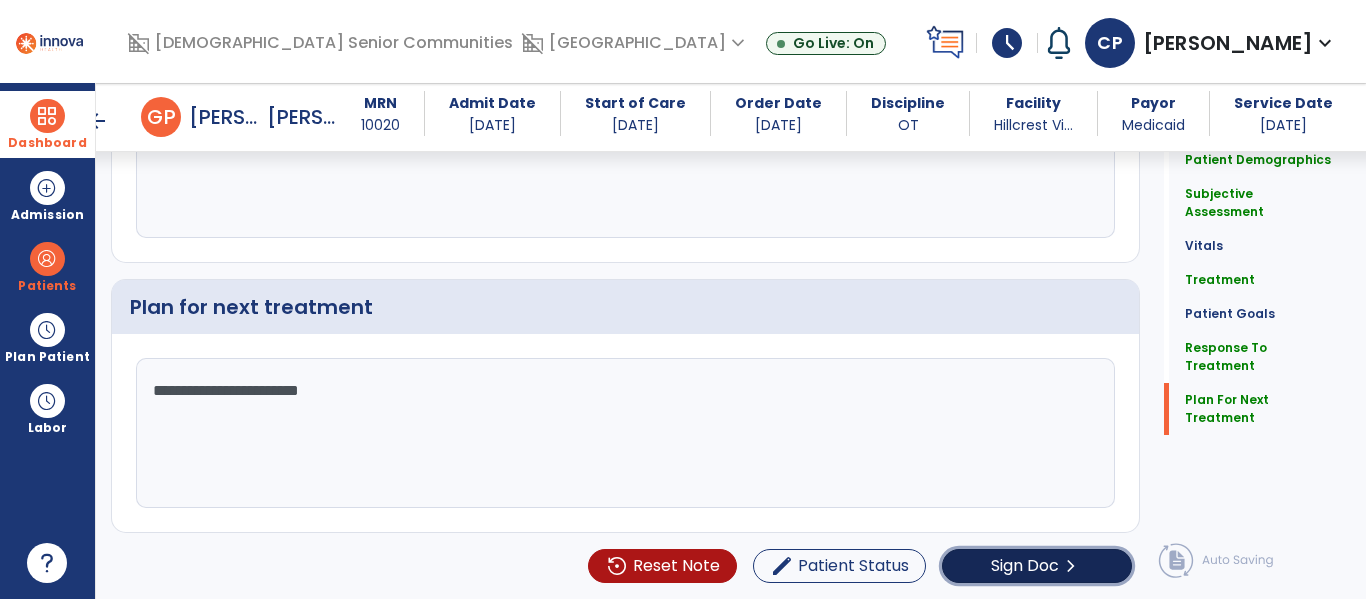 click on "Sign Doc" 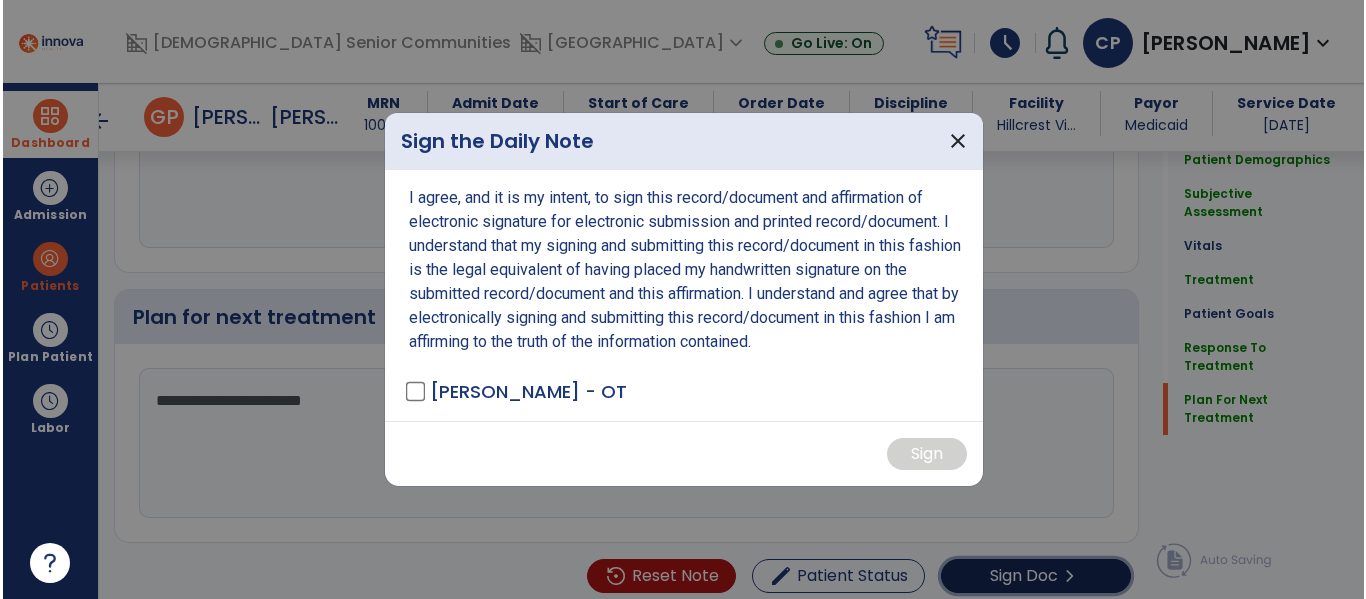 scroll, scrollTop: 3192, scrollLeft: 0, axis: vertical 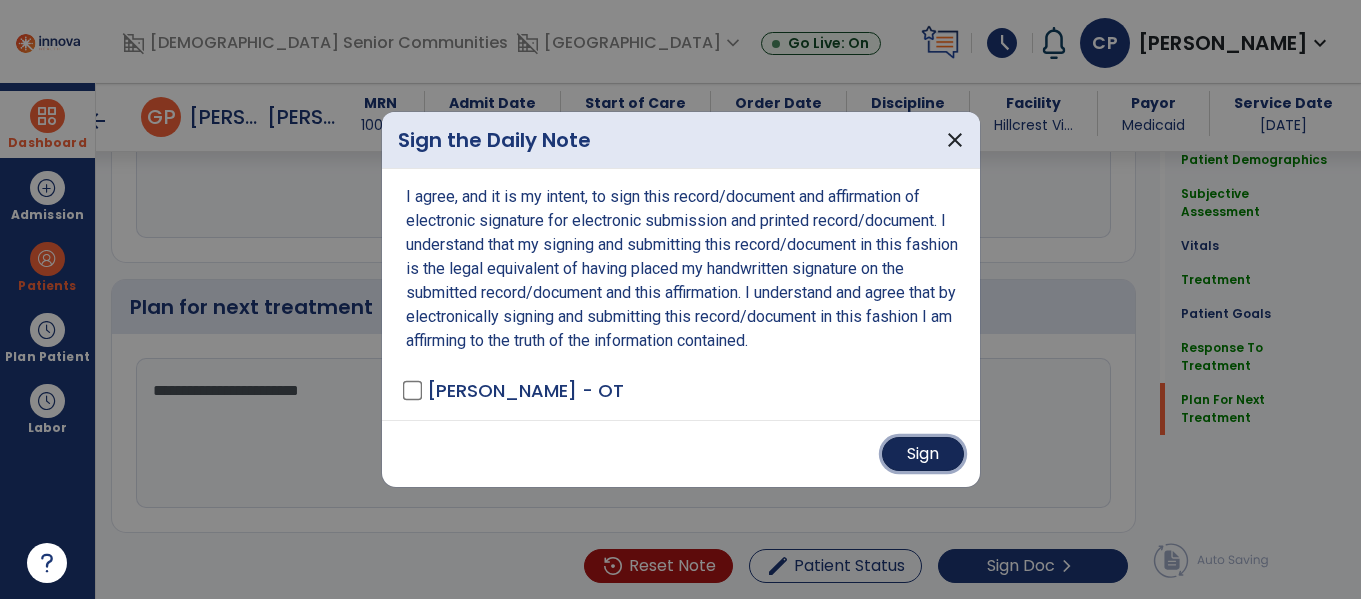 click on "Sign" at bounding box center [923, 454] 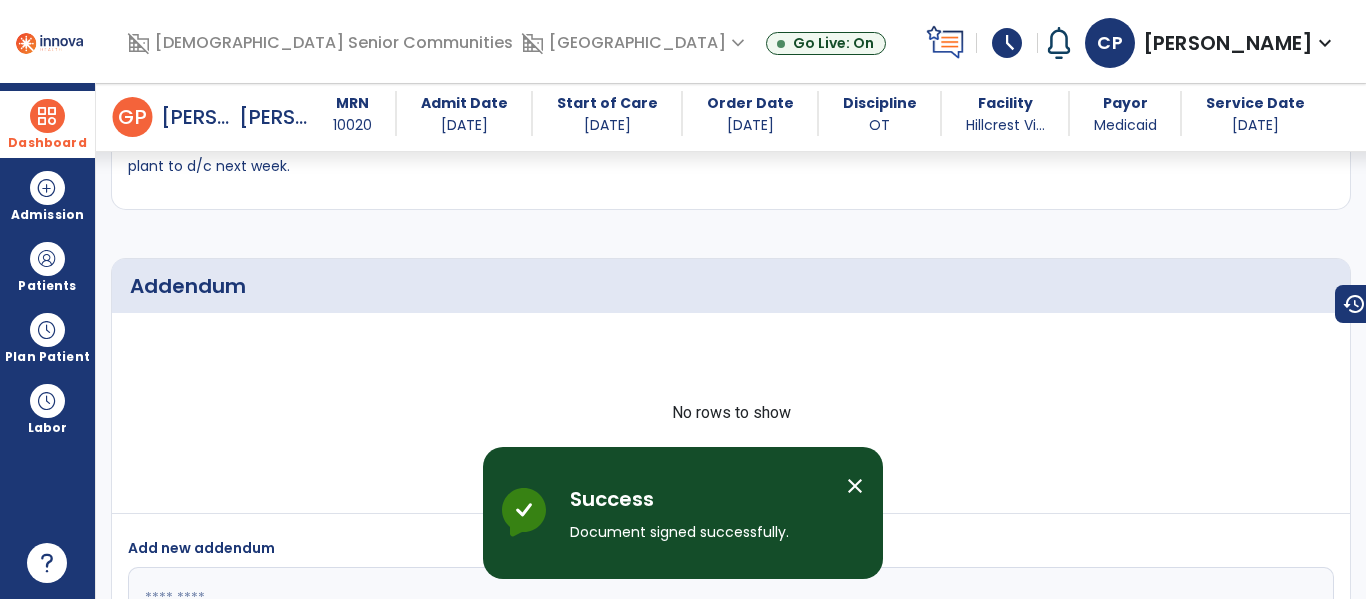 scroll, scrollTop: 4432, scrollLeft: 0, axis: vertical 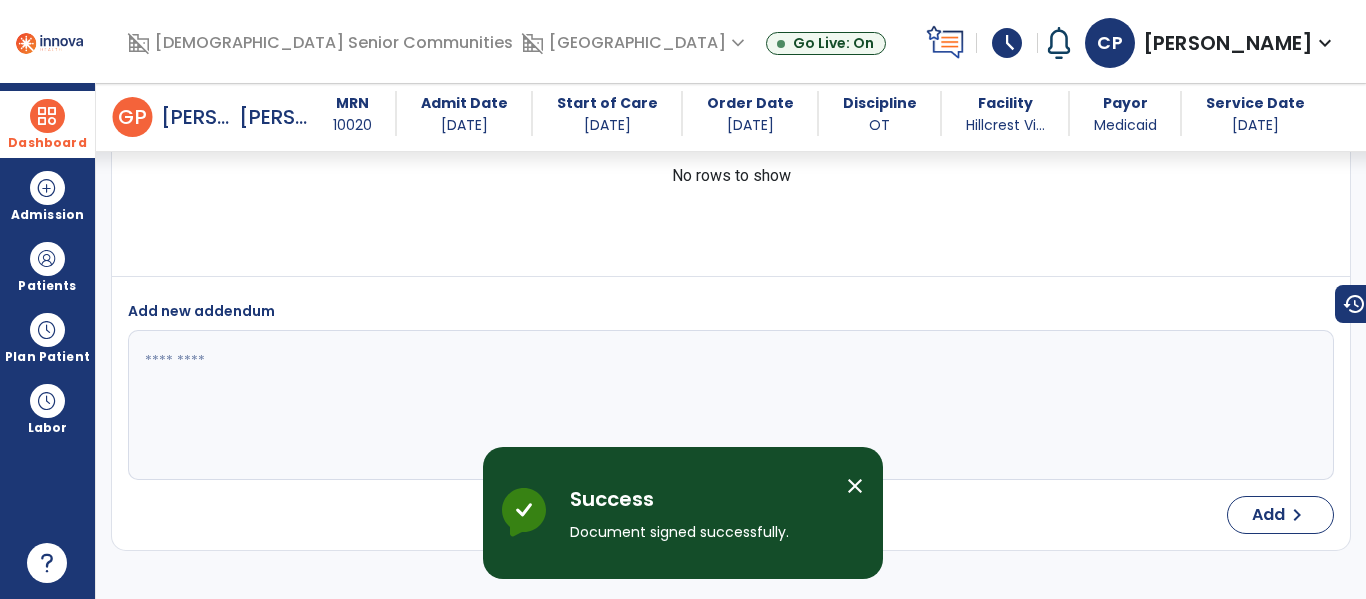 click at bounding box center (47, 116) 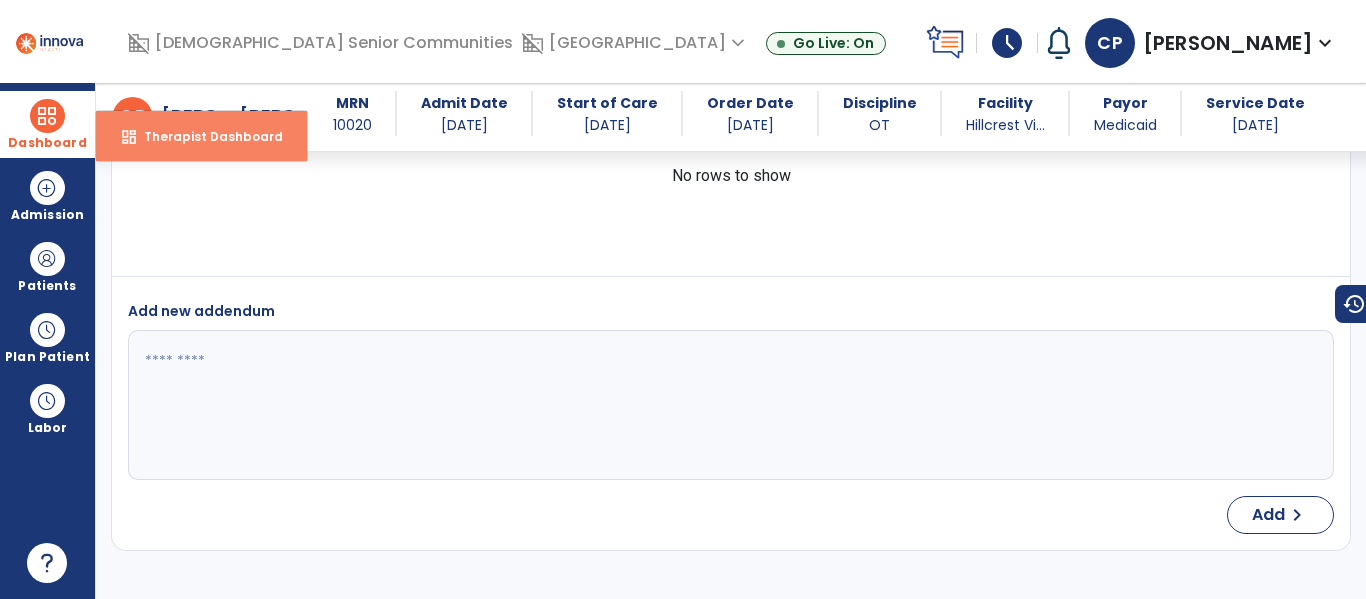 click on "dashboard" at bounding box center [129, 137] 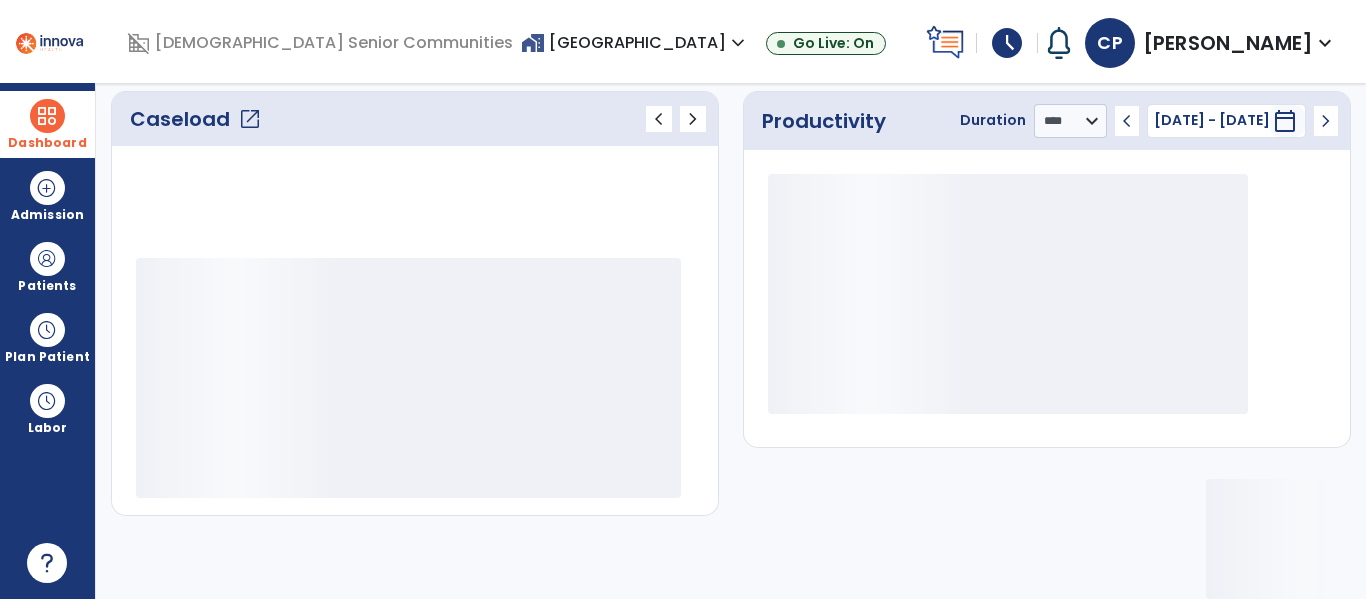 scroll, scrollTop: 278, scrollLeft: 0, axis: vertical 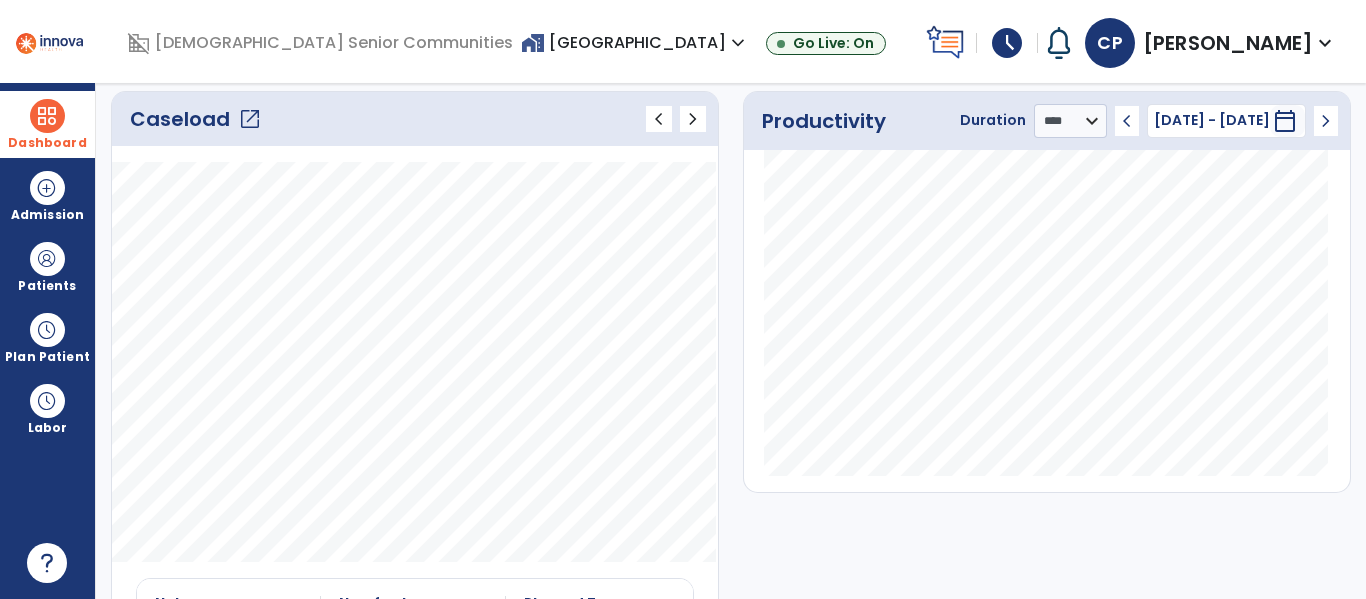 click on "open_in_new" 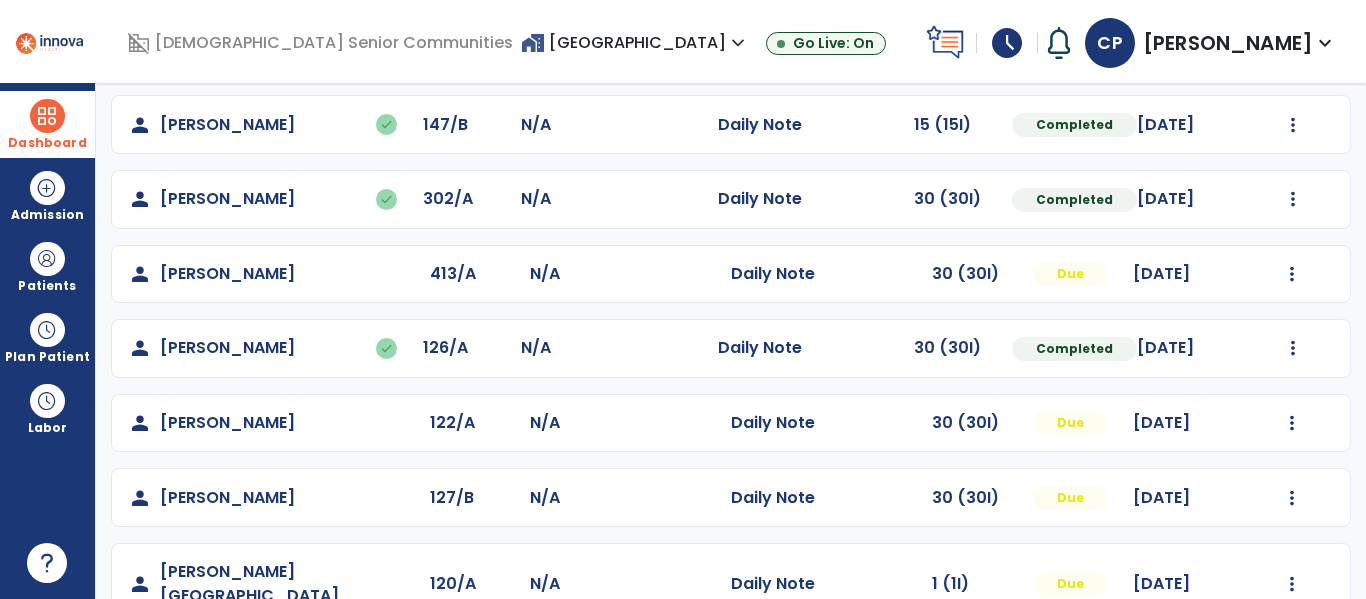 scroll, scrollTop: 462, scrollLeft: 0, axis: vertical 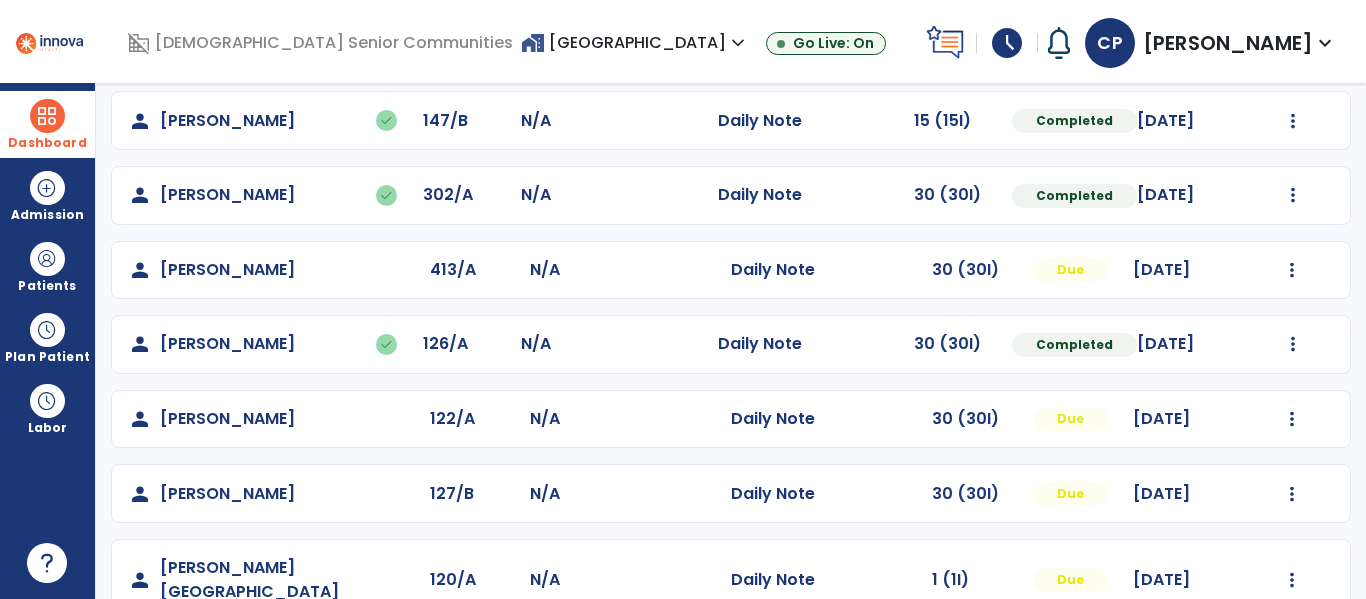 click on "Mark Visit As Complete   Reset Note   Open Document   G + C Mins" 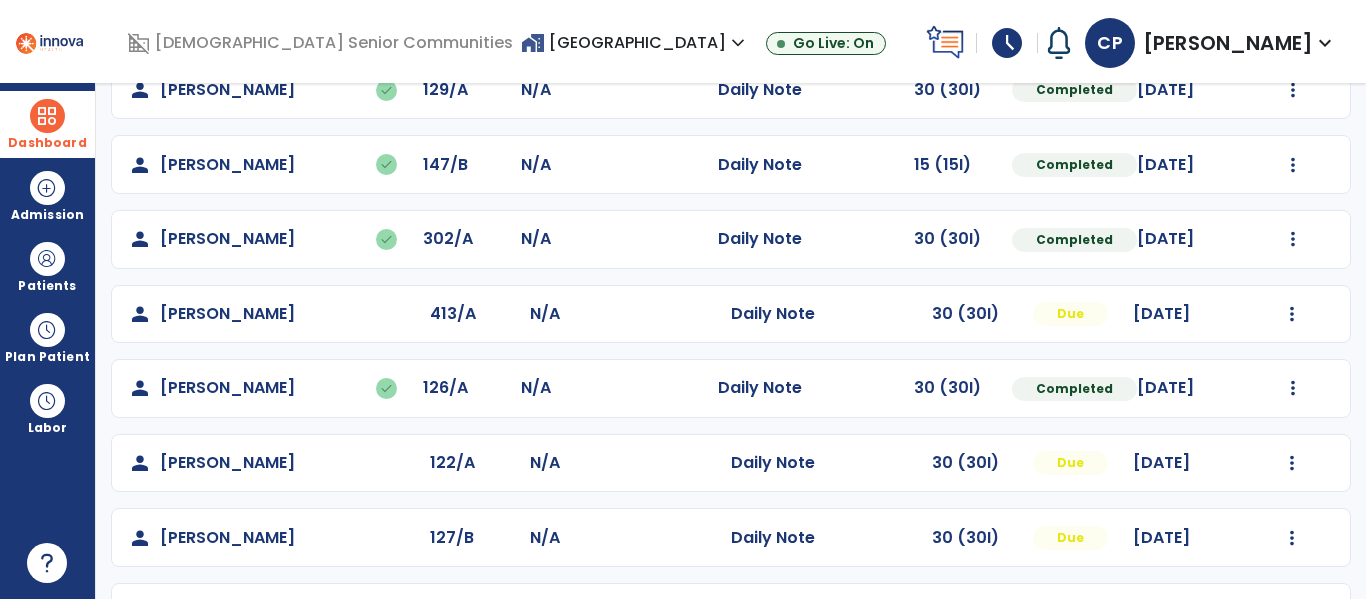 scroll, scrollTop: 417, scrollLeft: 0, axis: vertical 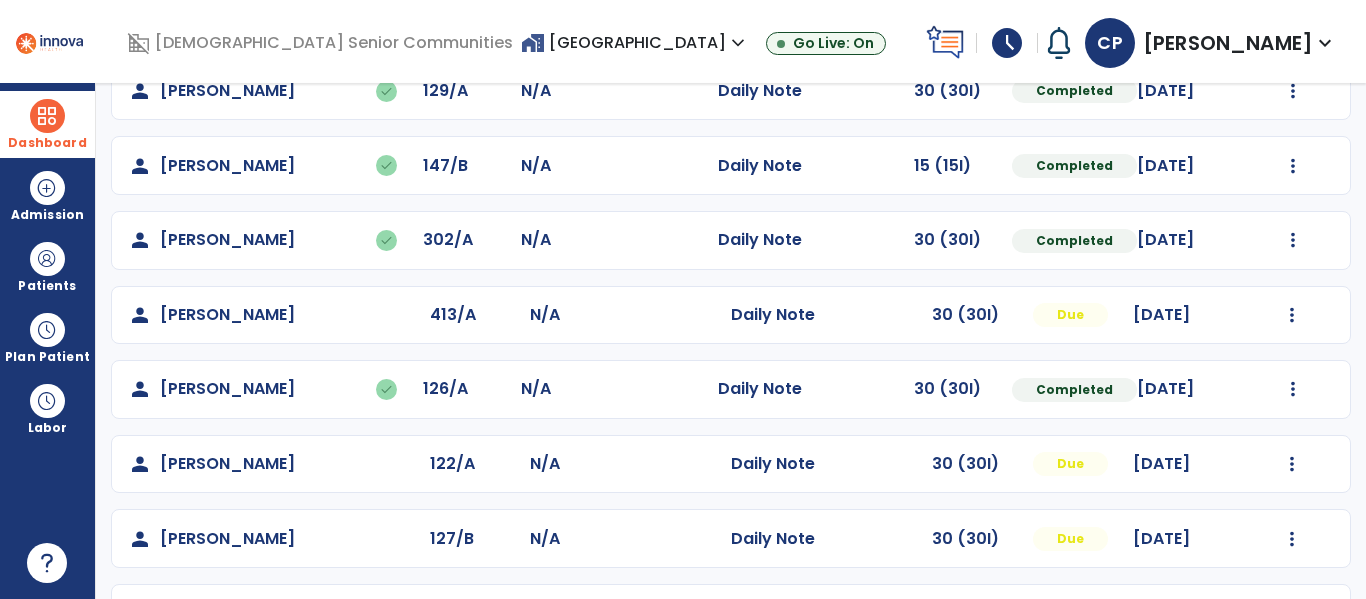 click on "Mark Visit As Complete   Reset Note   Open Document   G + C Mins" 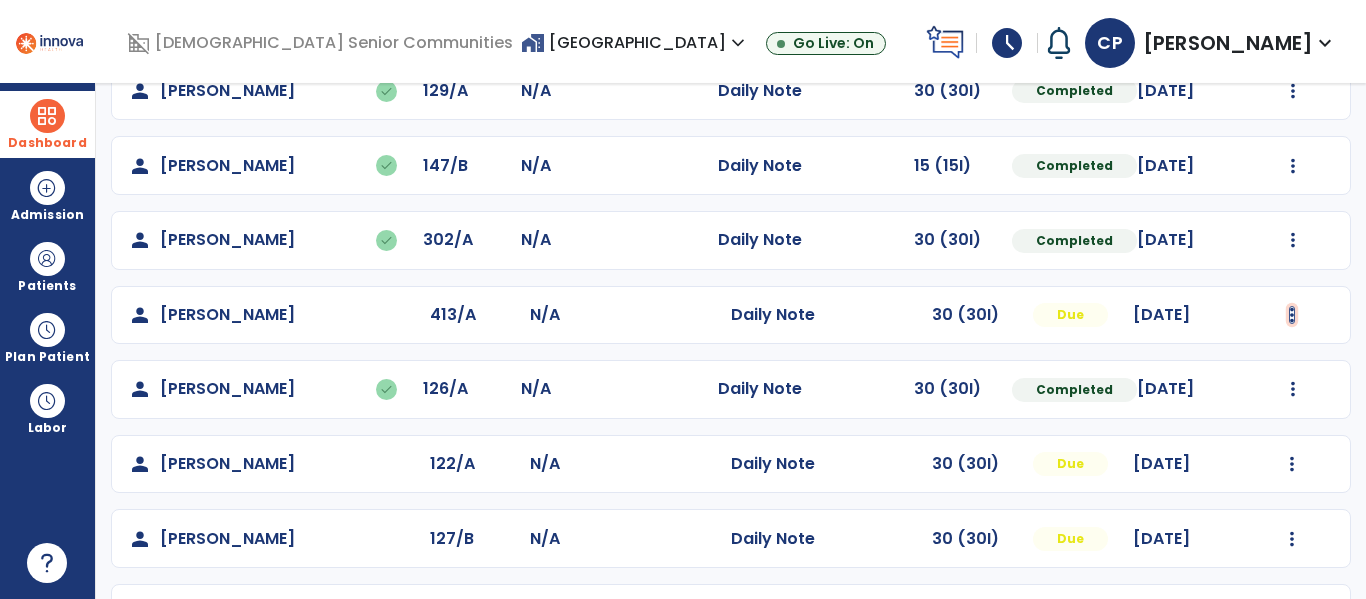 click at bounding box center (1293, -58) 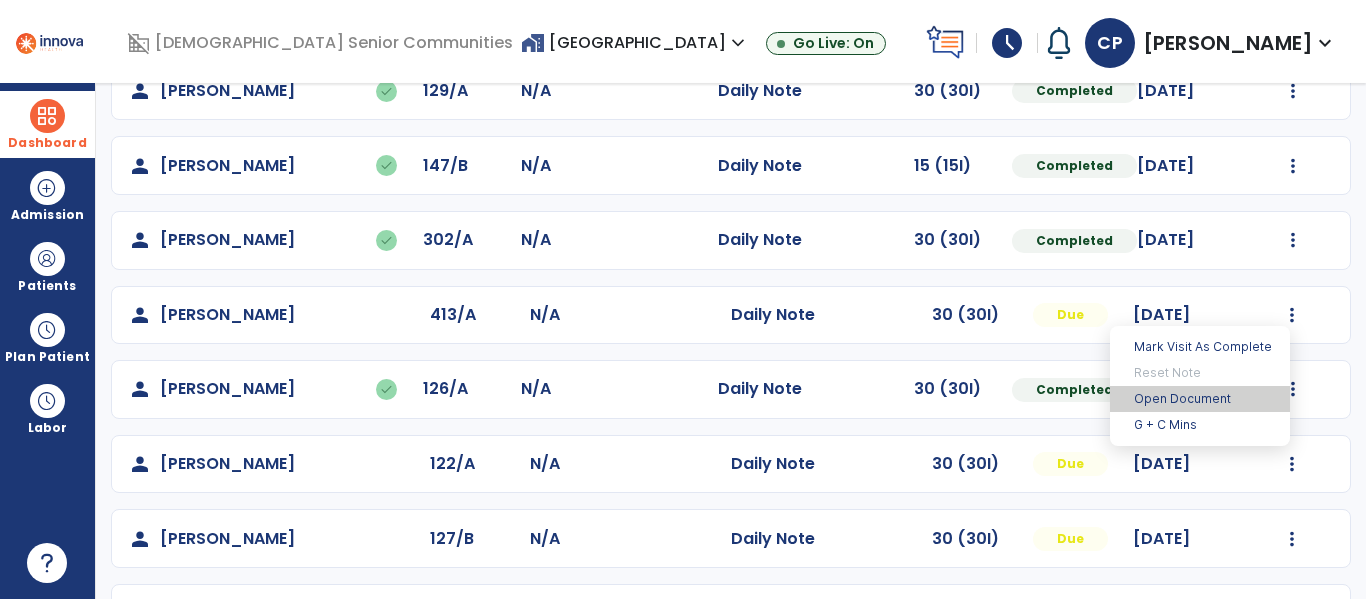 click on "Open Document" at bounding box center [1200, 399] 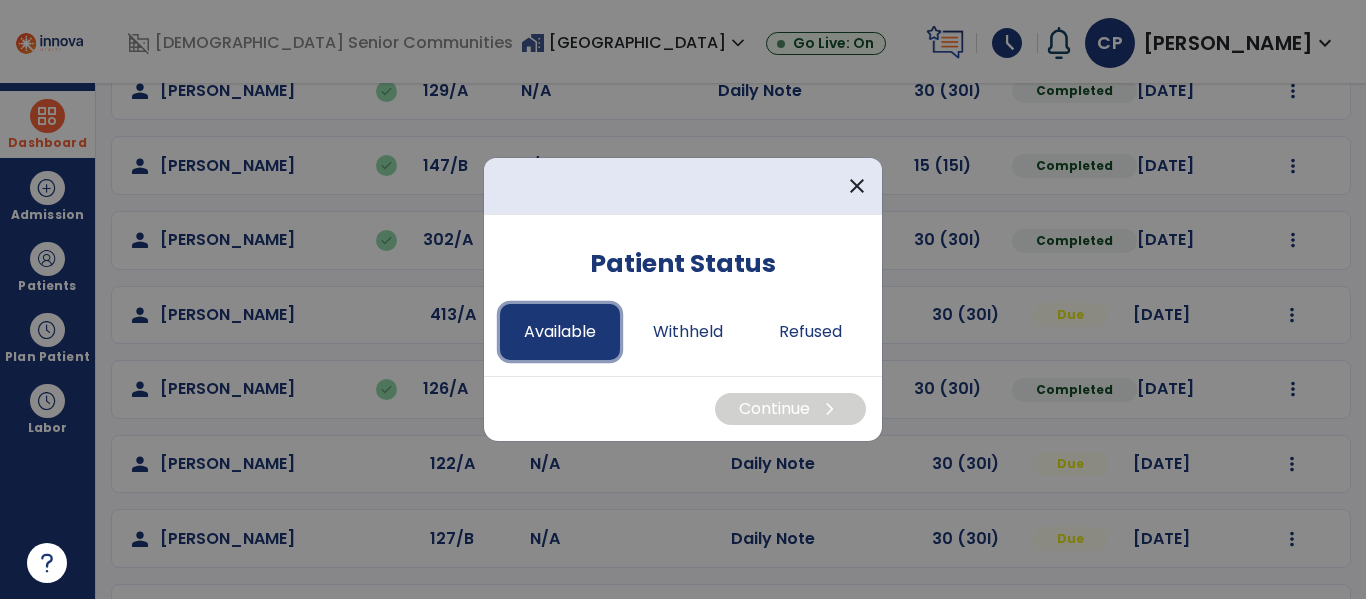 click on "Available" at bounding box center (560, 332) 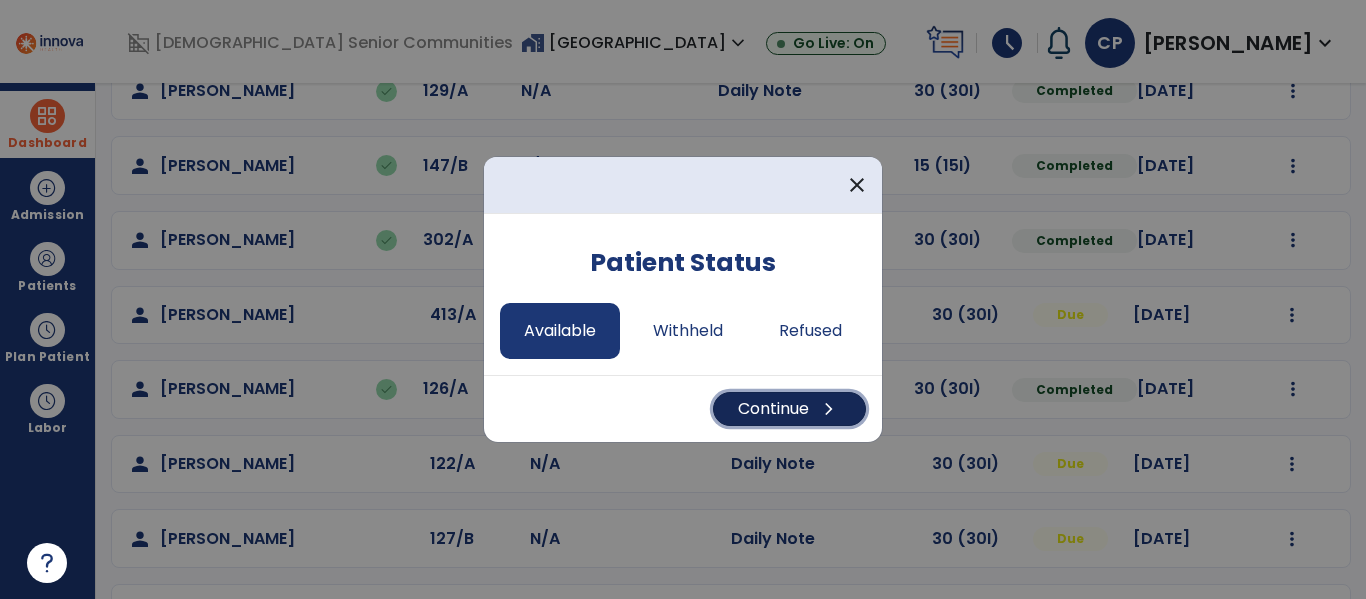 click on "Continue   chevron_right" at bounding box center (789, 409) 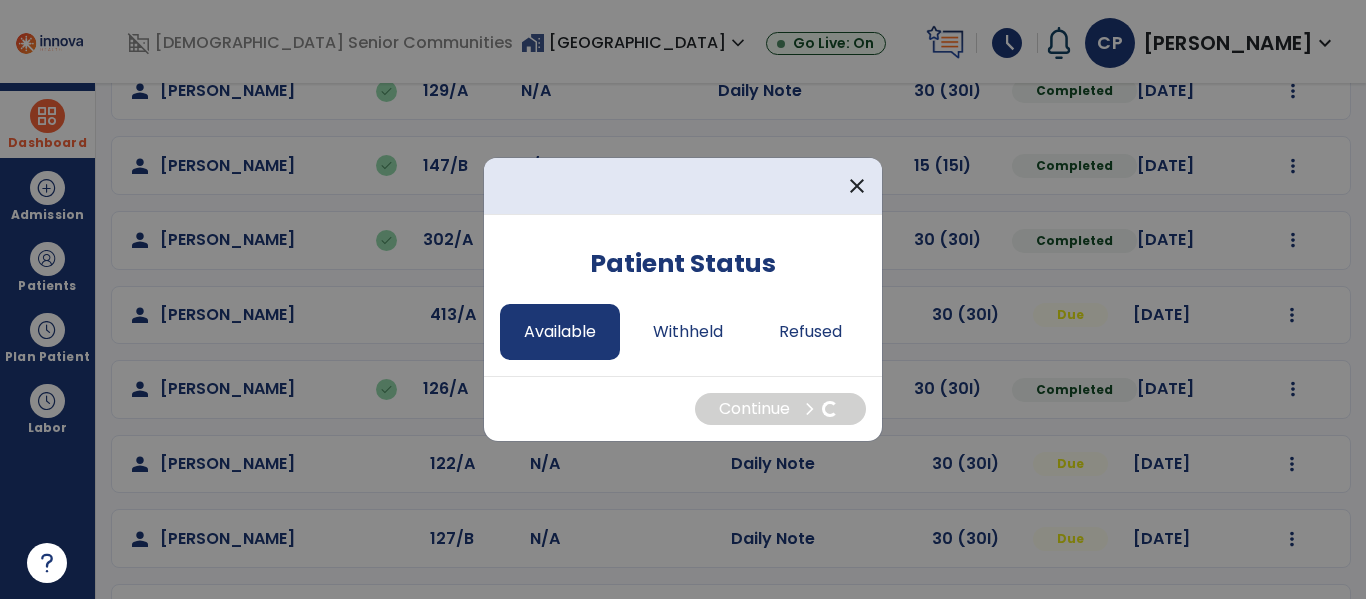 select on "*" 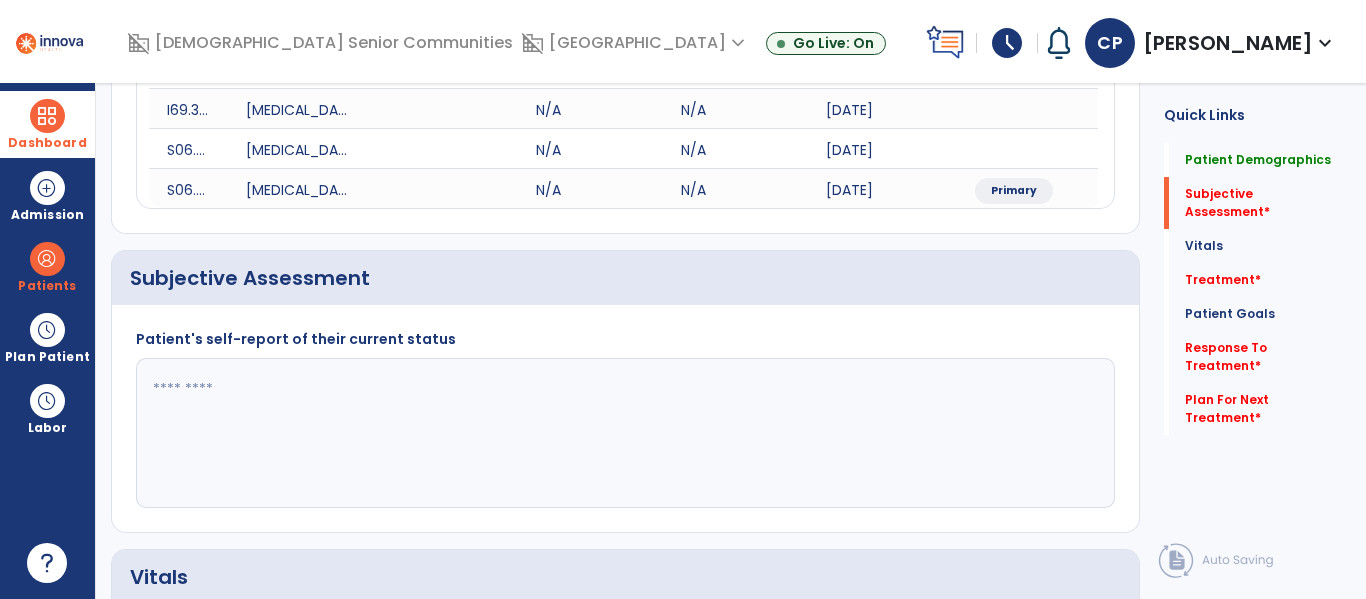 click 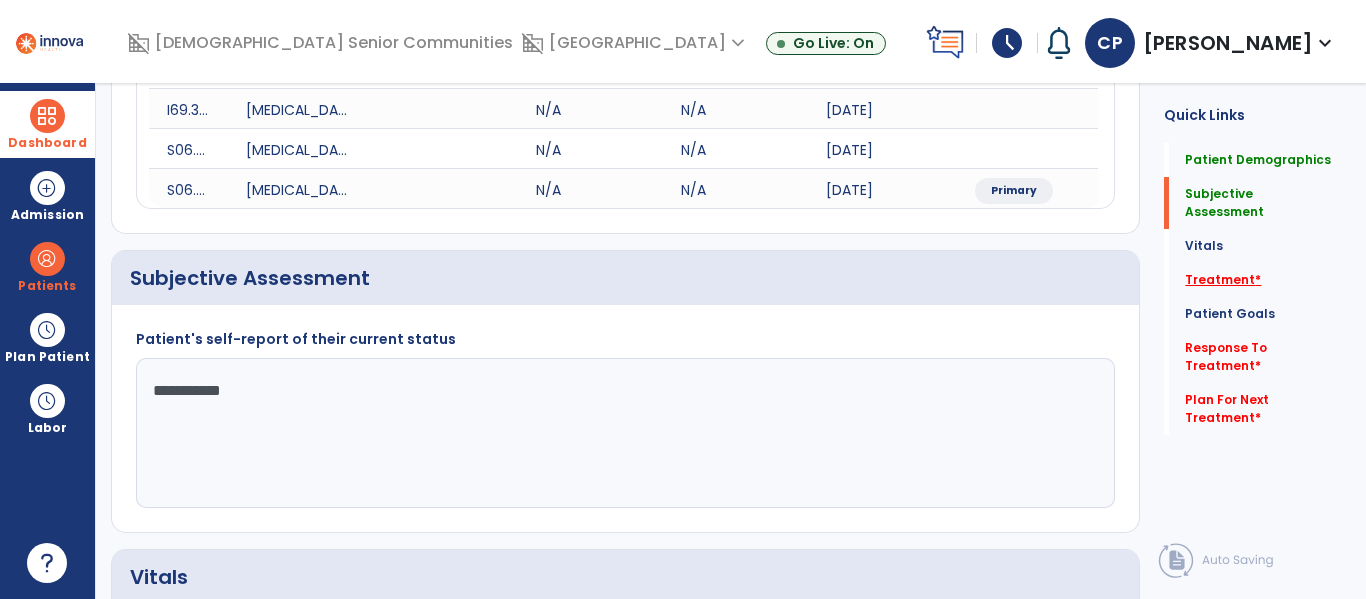 type on "**********" 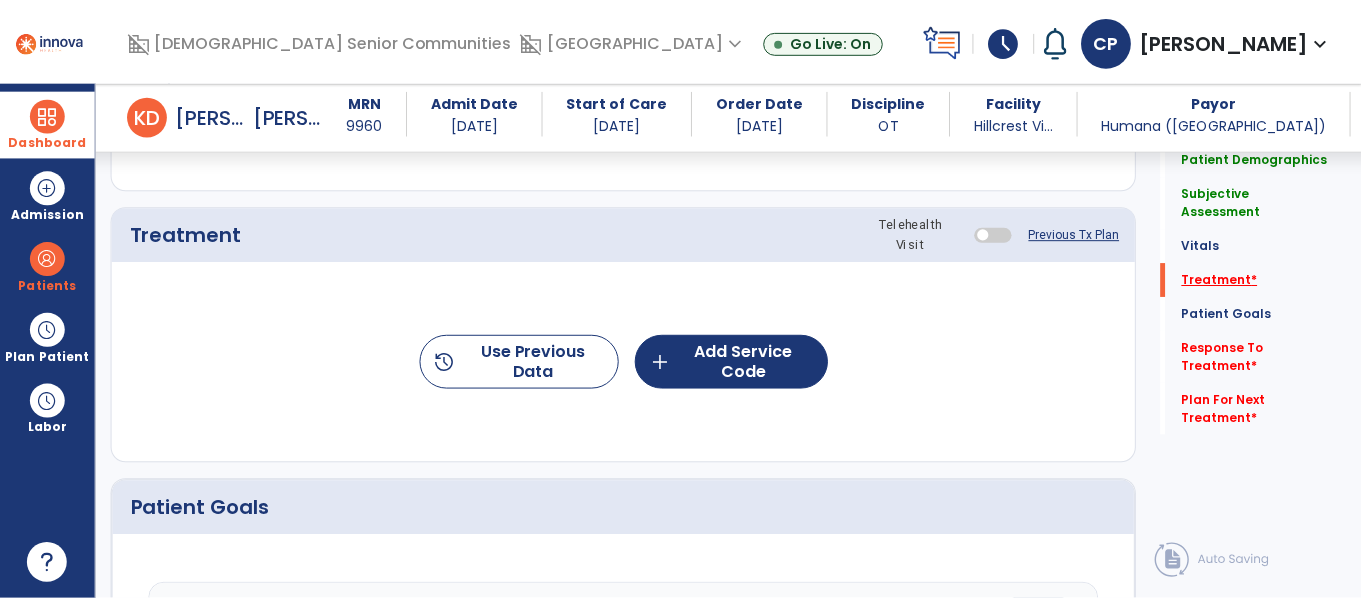 scroll, scrollTop: 1175, scrollLeft: 0, axis: vertical 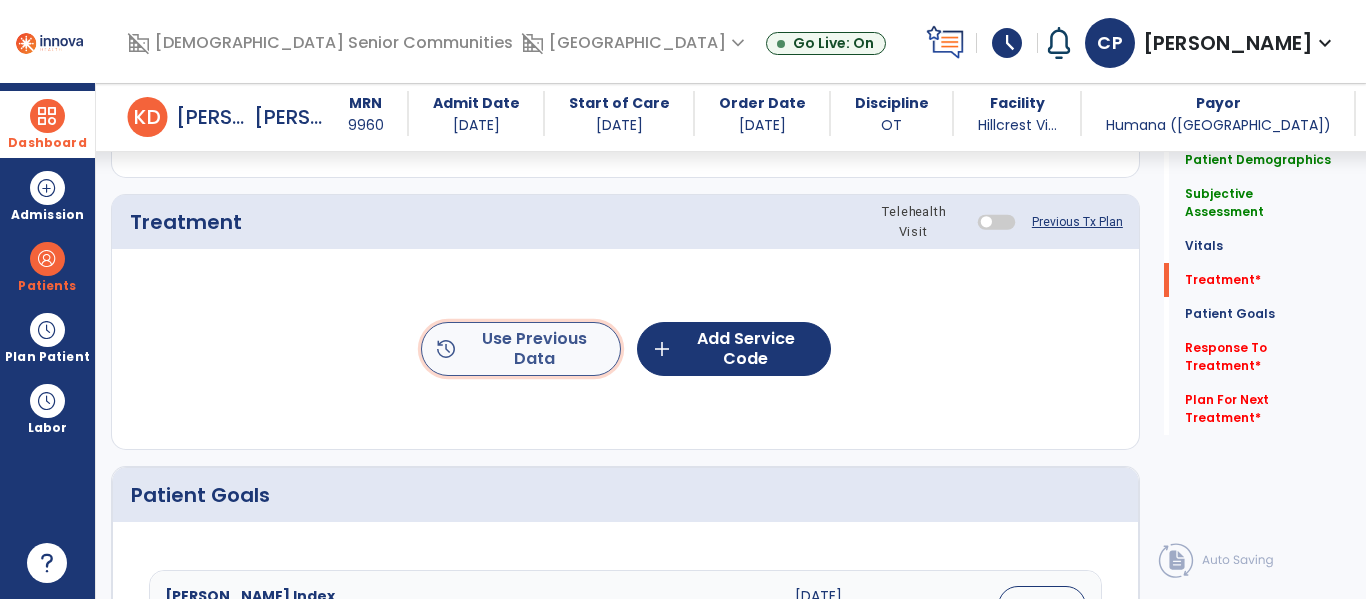 click on "history  Use Previous Data" 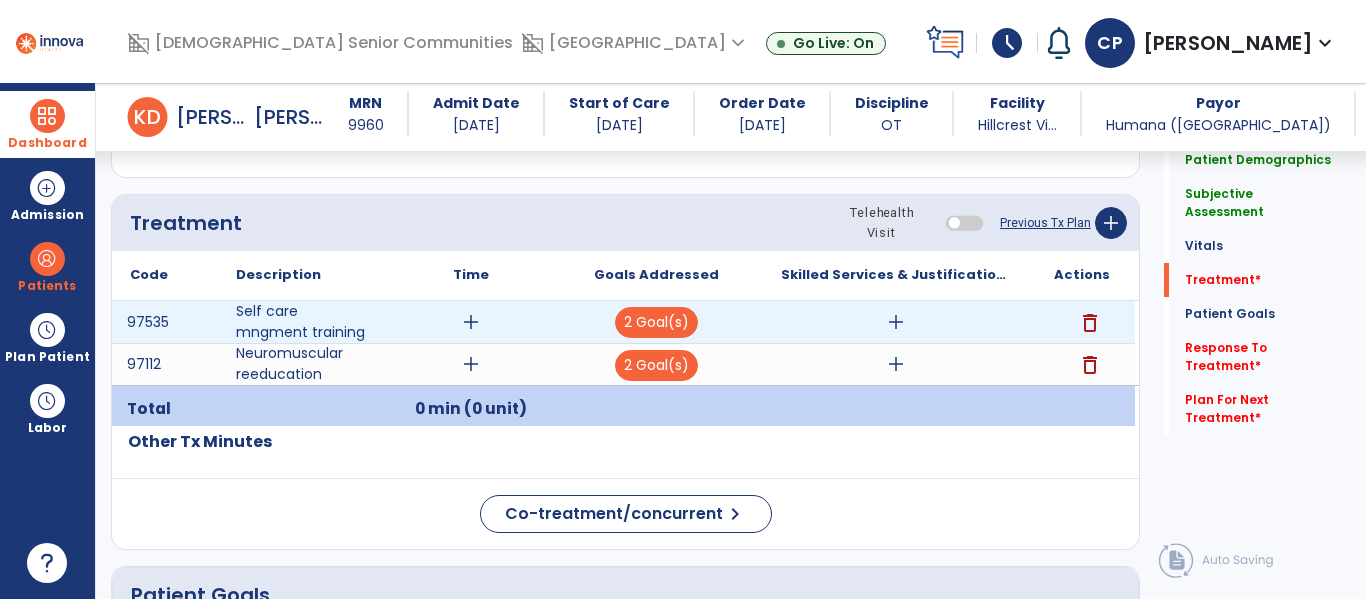click on "add" at bounding box center (896, 322) 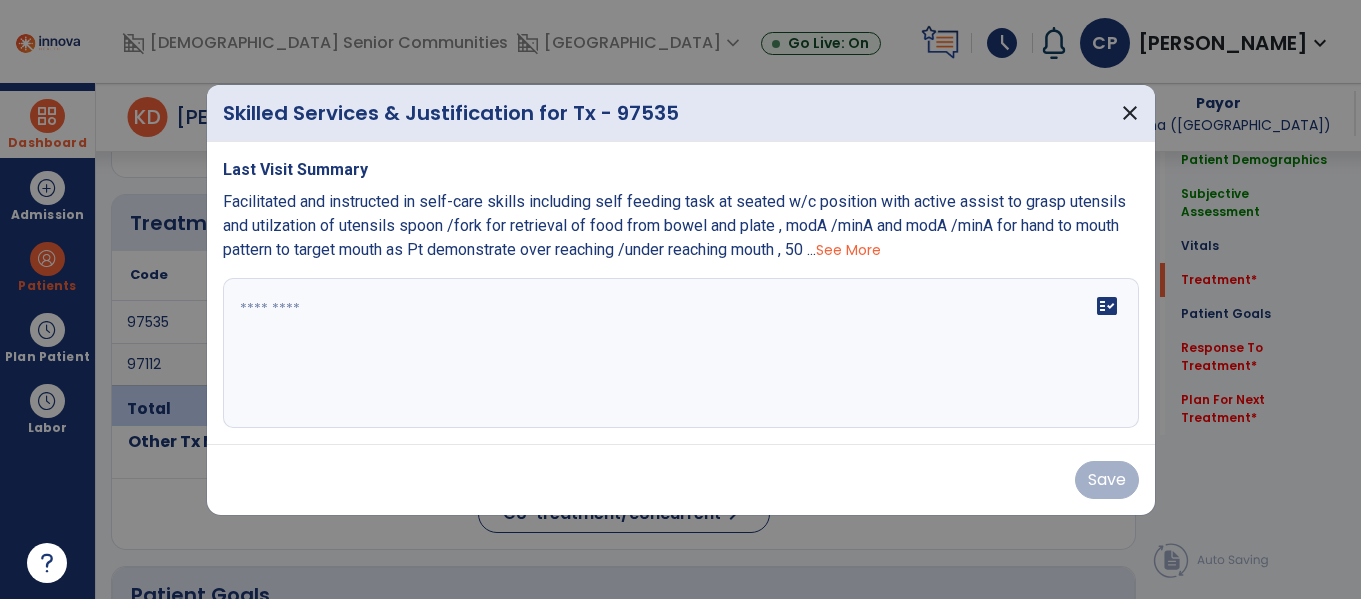 scroll, scrollTop: 1175, scrollLeft: 0, axis: vertical 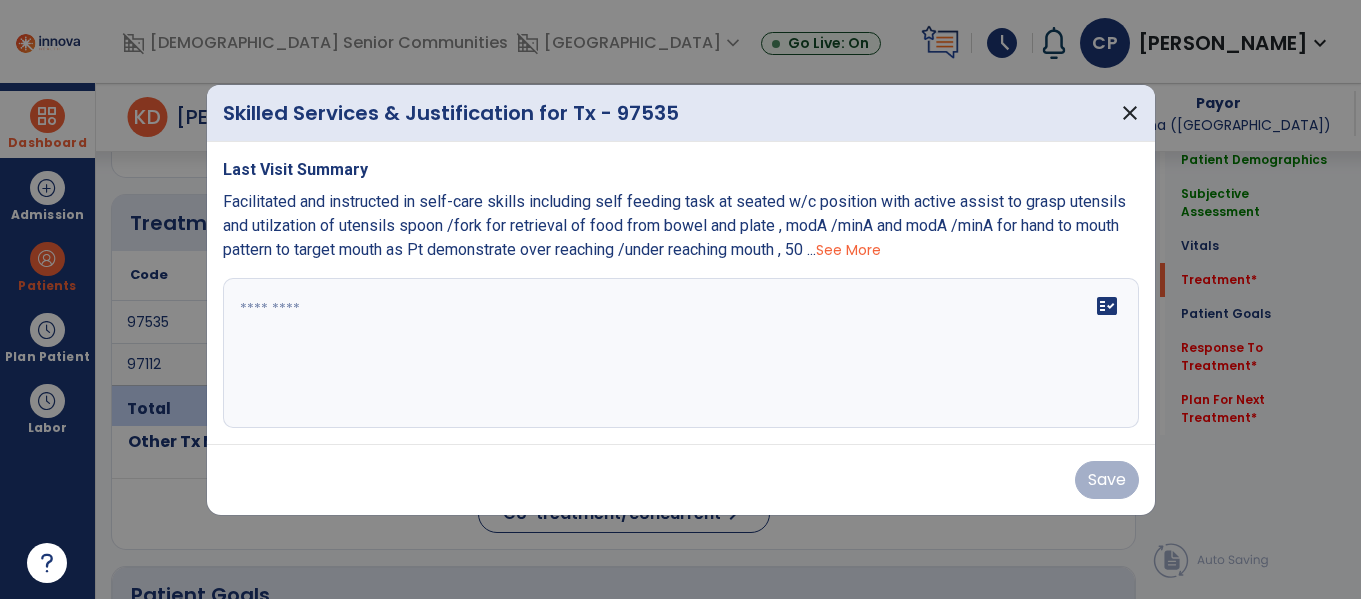 click on "Facilitated and instructed in self-care skills including  self feeding task at seated w/c position  with active assist to grasp utensils and utilzation of utensils spoon /fork for retrieval of food from  bowel and plate , modA /minA and modA /minA for hand to mouth pattern to target mouth as Pt demonstrate  over reaching /under reaching mouth , 50 ..." at bounding box center [674, 225] 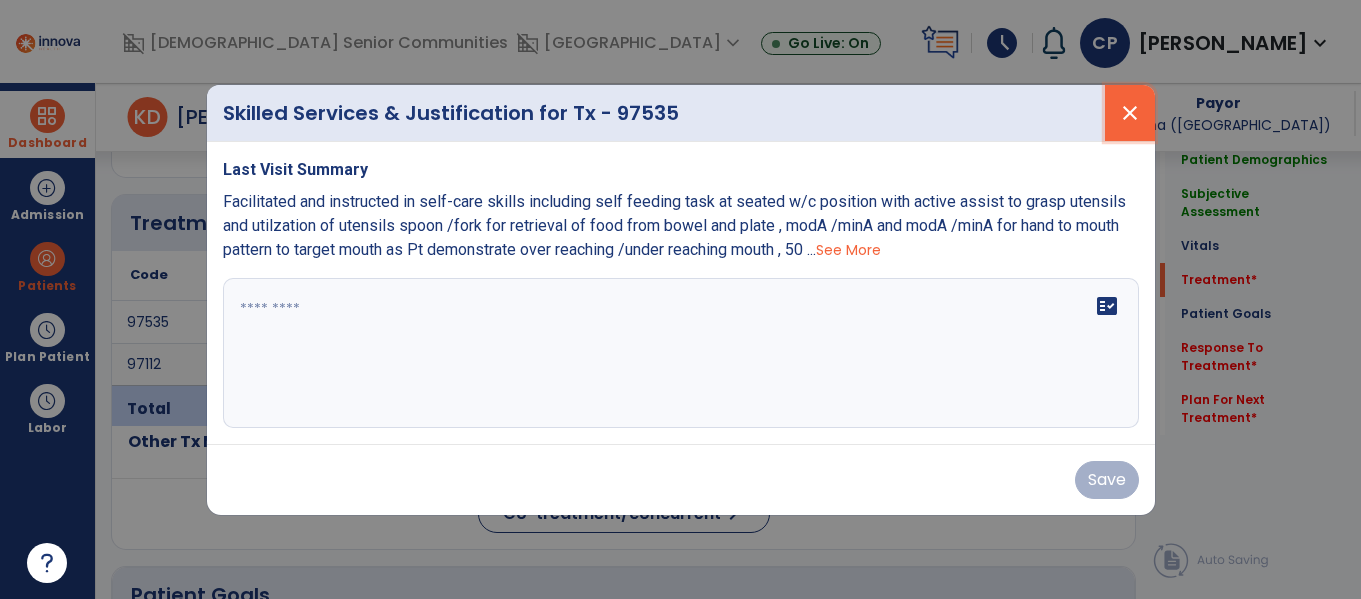click on "close" at bounding box center (1130, 113) 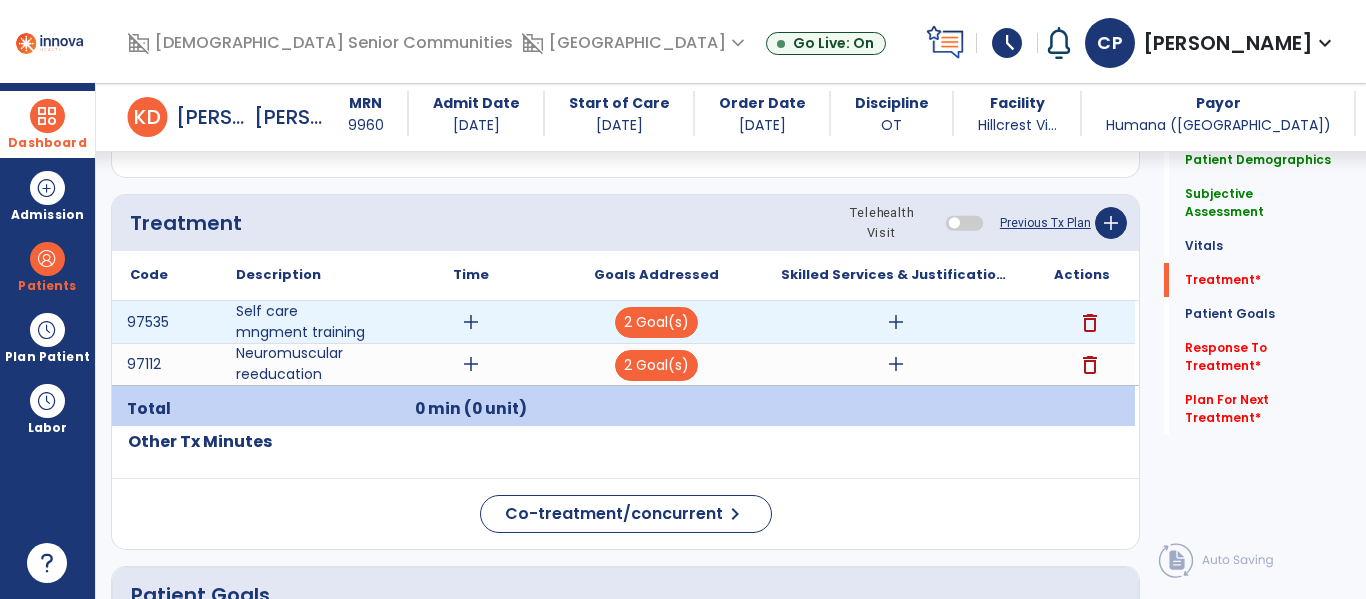 click on "add" at bounding box center [896, 322] 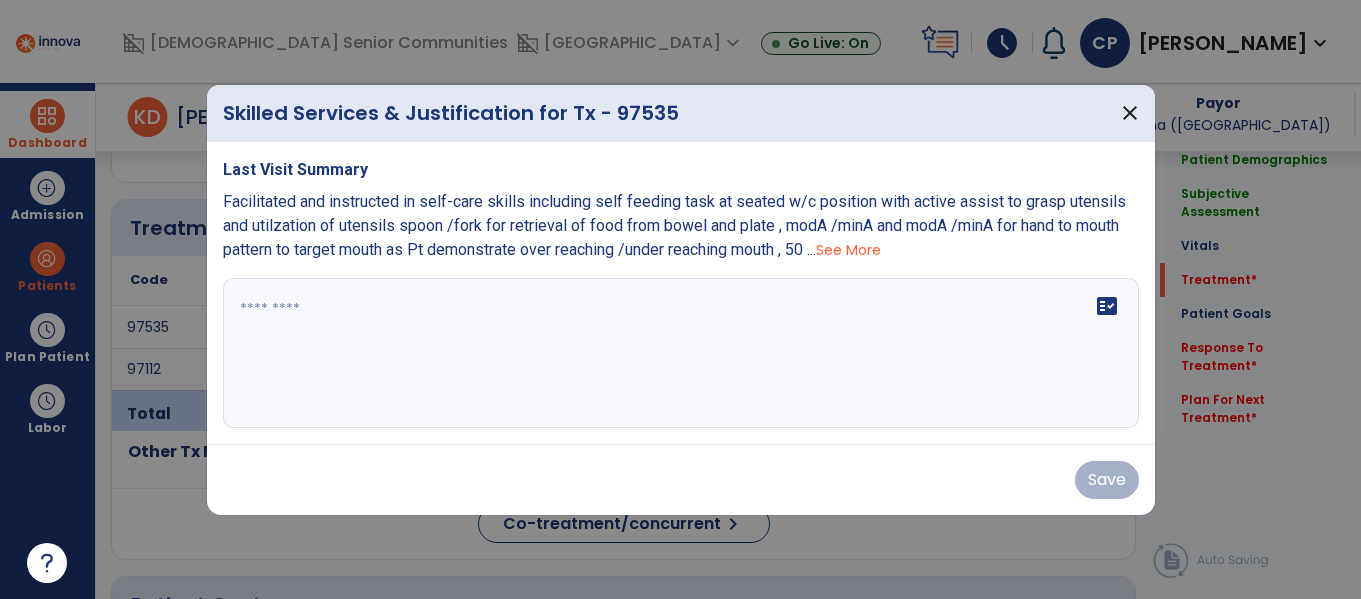 scroll, scrollTop: 1175, scrollLeft: 0, axis: vertical 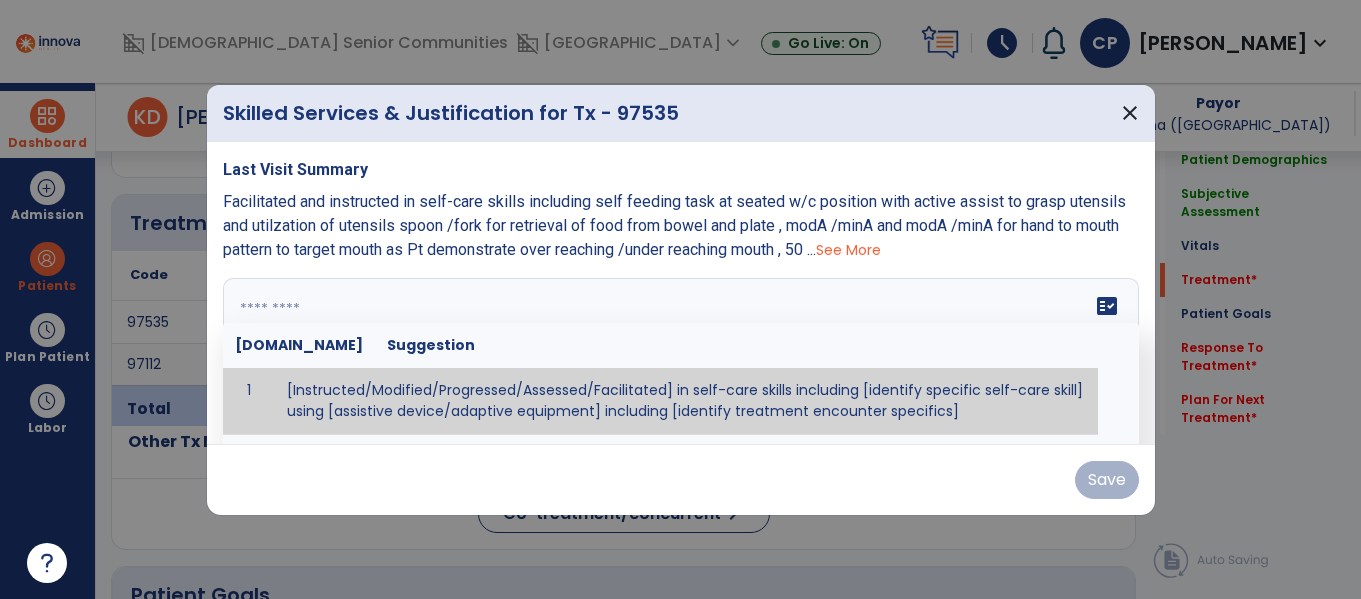 click on "fact_check  Sr.No Suggestion 1 [Instructed/Modified/Progressed/Assessed/Facilitated] in self-care skills including [identify specific self-care skill] using [assistive device/adaptive equipment] including [identify treatment encounter specifics]" at bounding box center [681, 353] 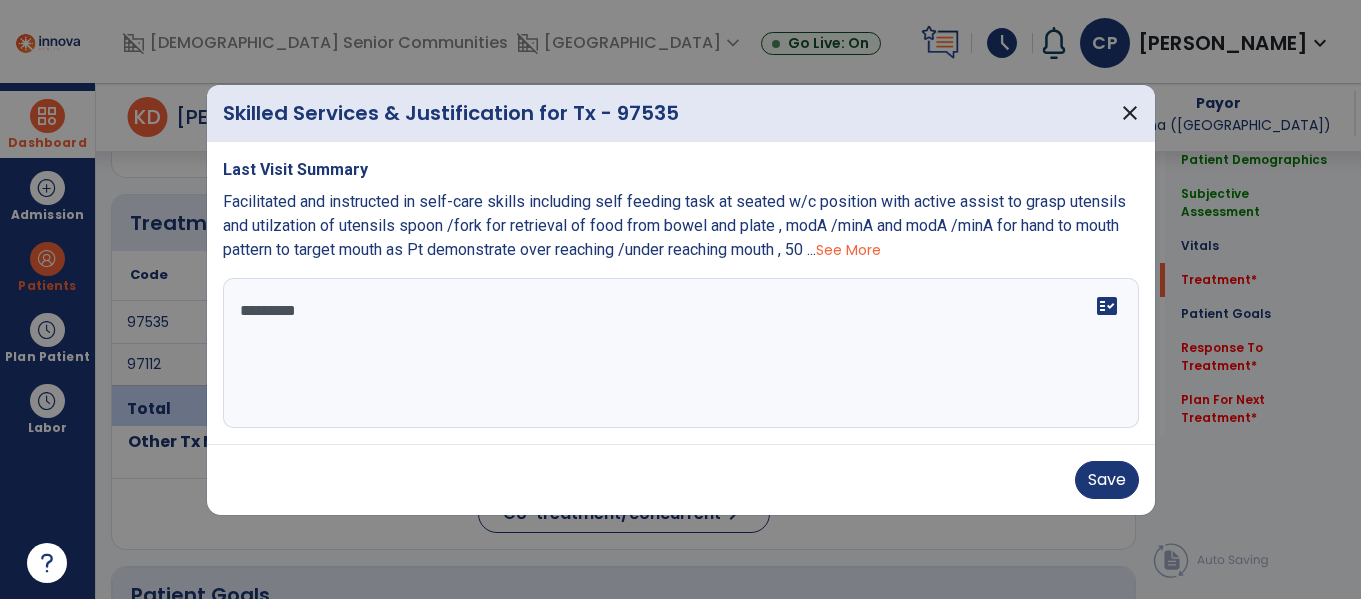 type on "**********" 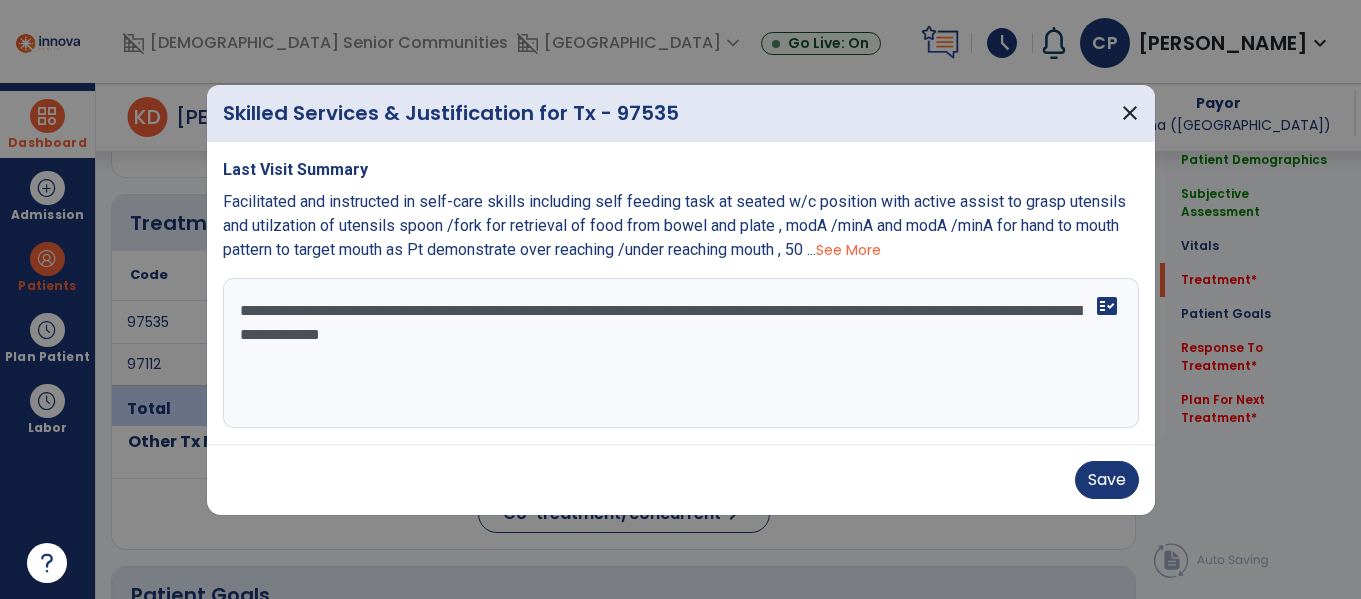 click on "**********" at bounding box center [681, 353] 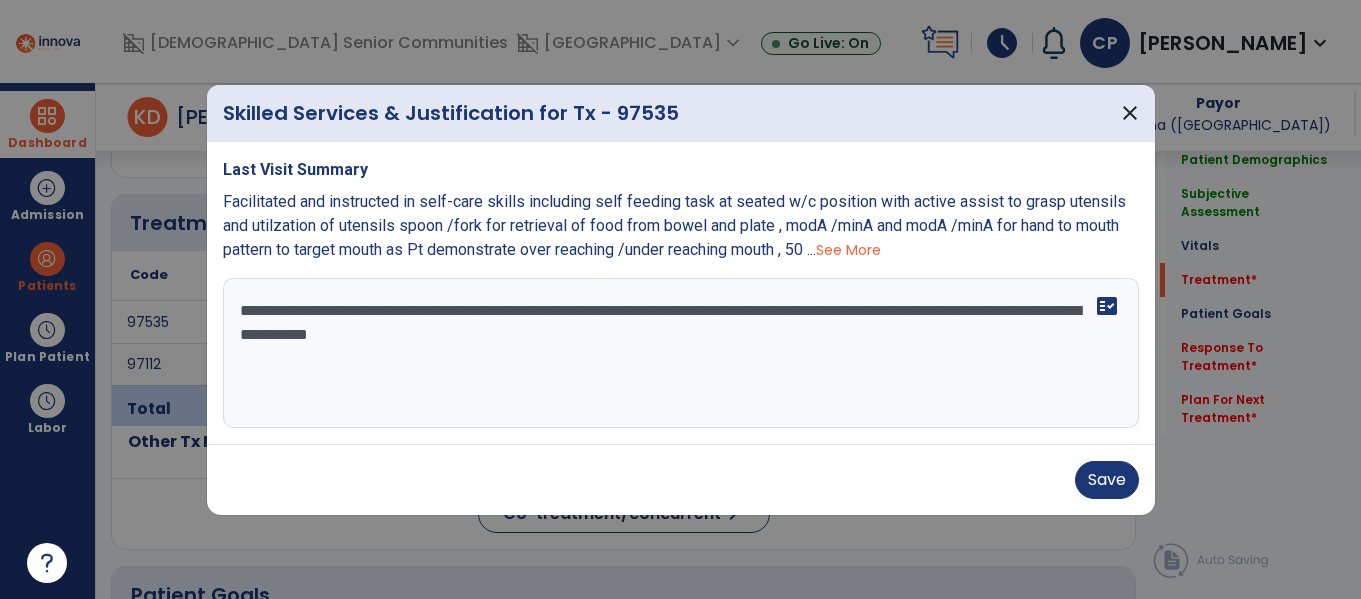 click on "**********" at bounding box center (681, 353) 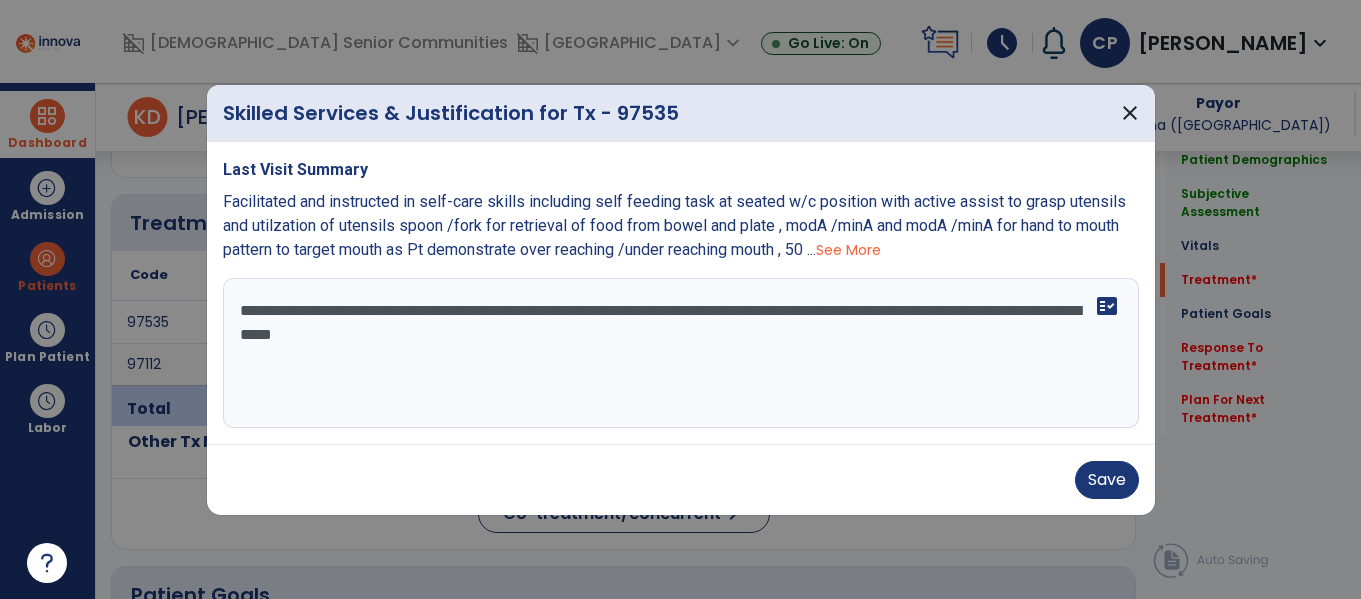 click on "**********" at bounding box center (681, 353) 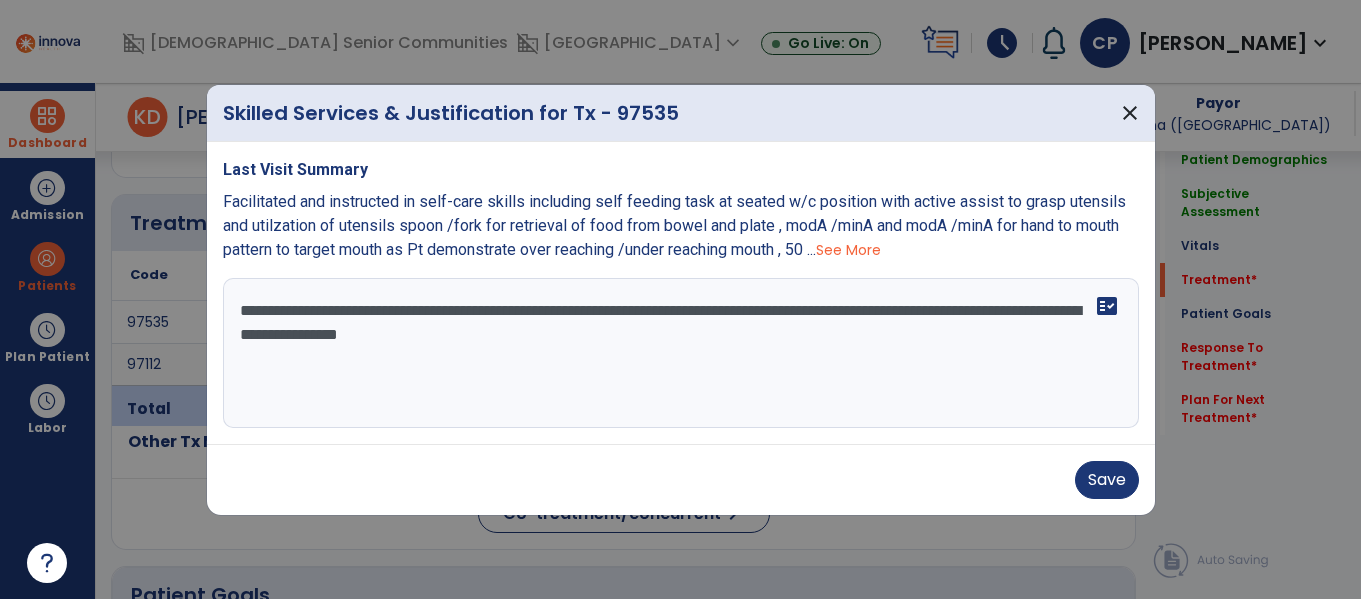 click on "**********" at bounding box center [681, 353] 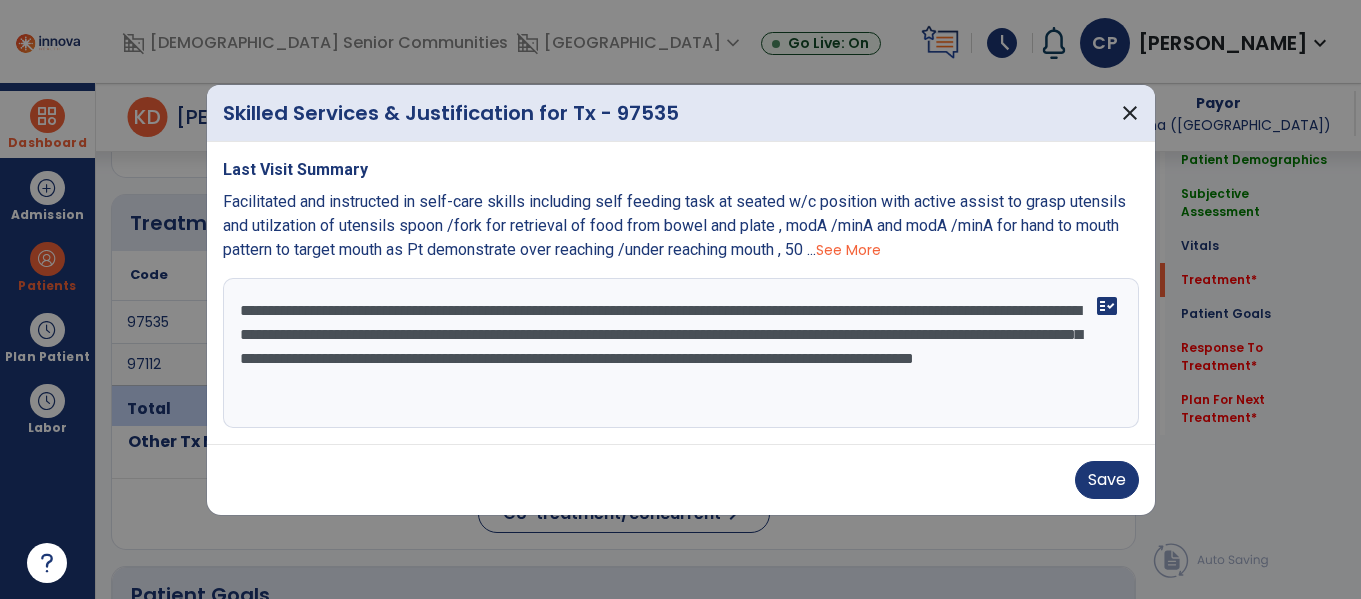 click on "**********" at bounding box center [681, 353] 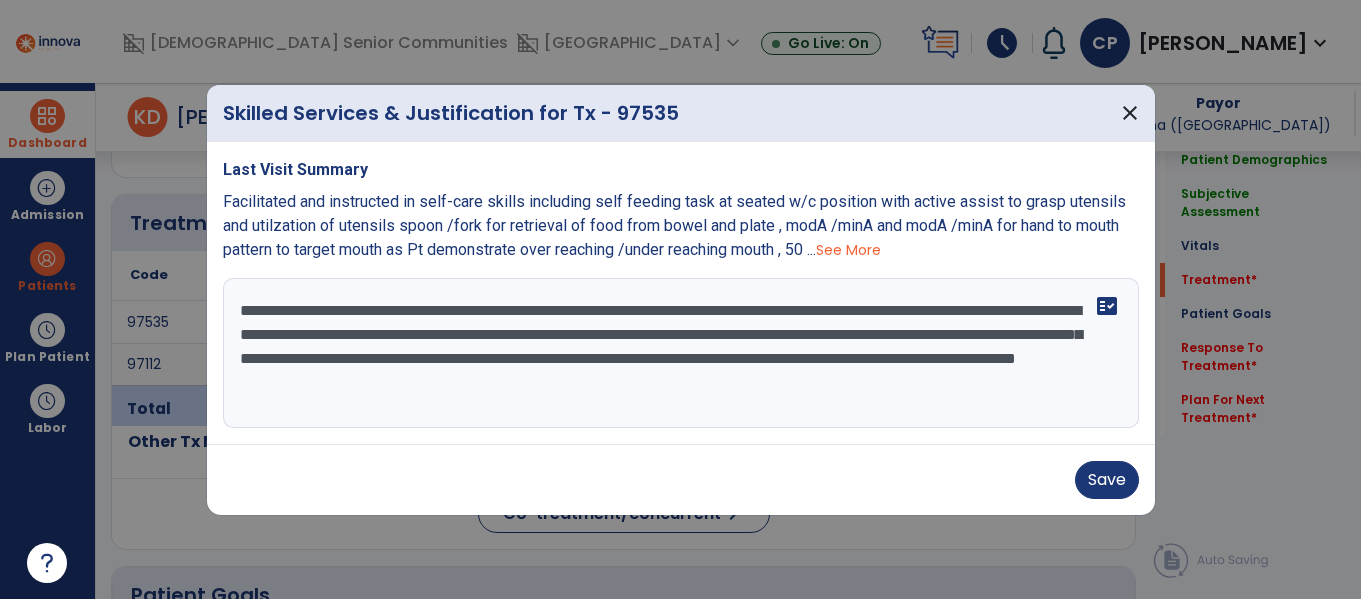 click on "**********" at bounding box center (681, 353) 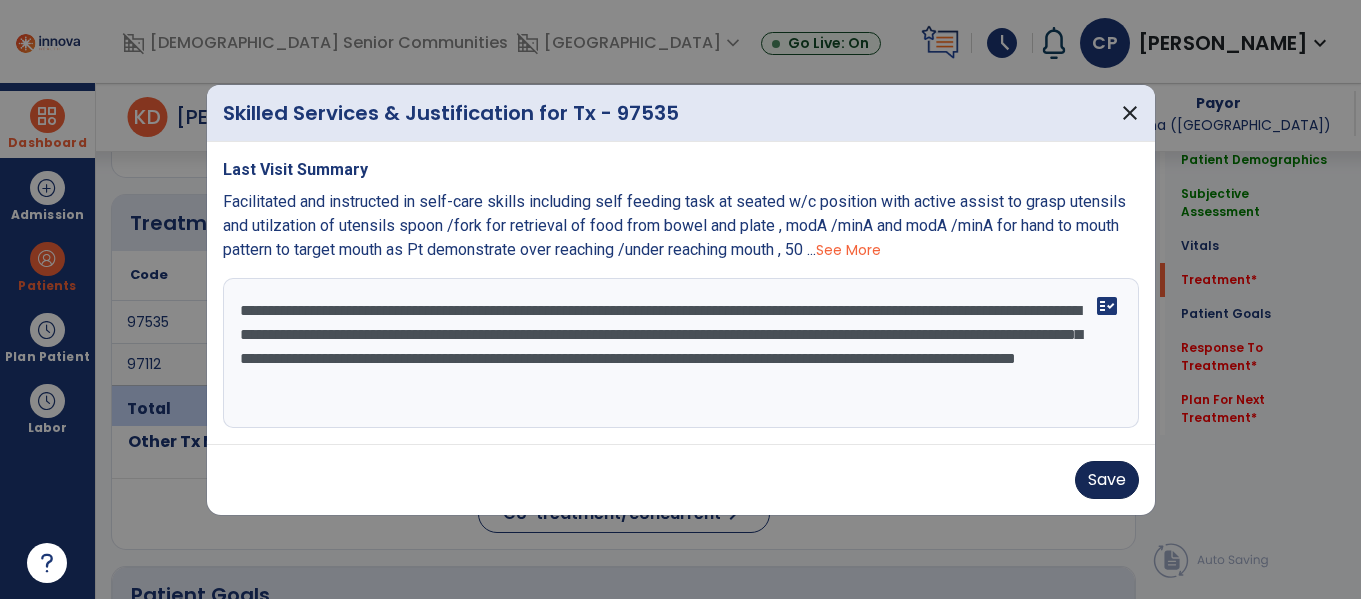 type on "**********" 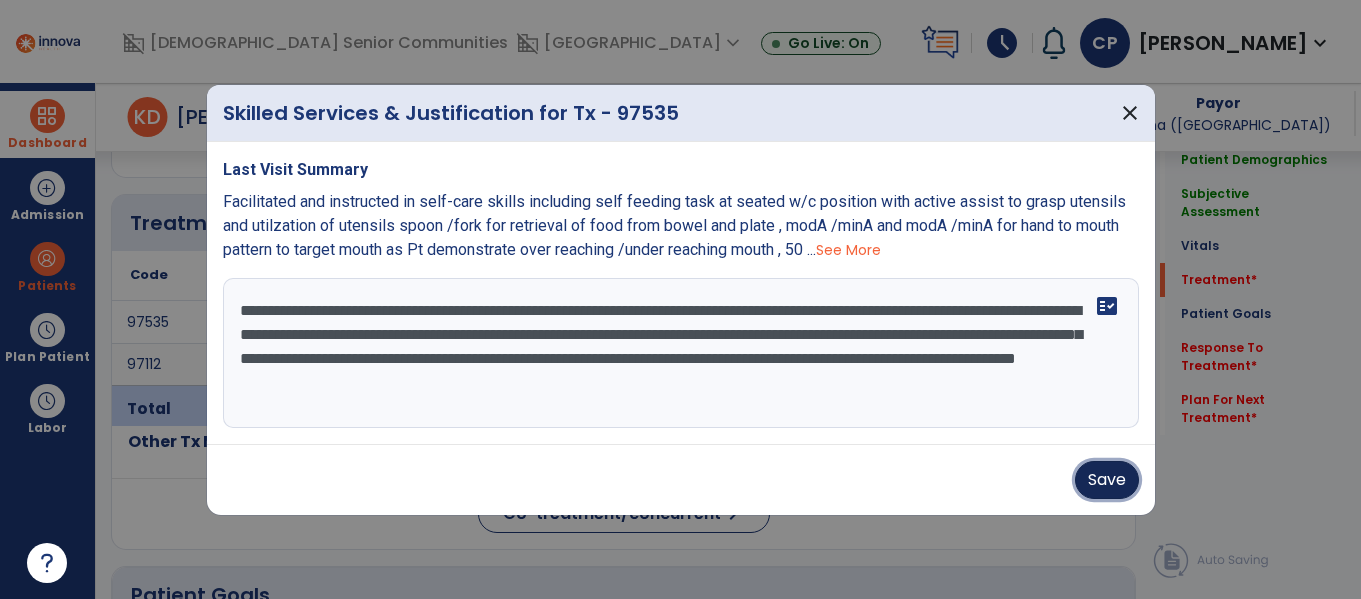 click on "Save" at bounding box center [1107, 480] 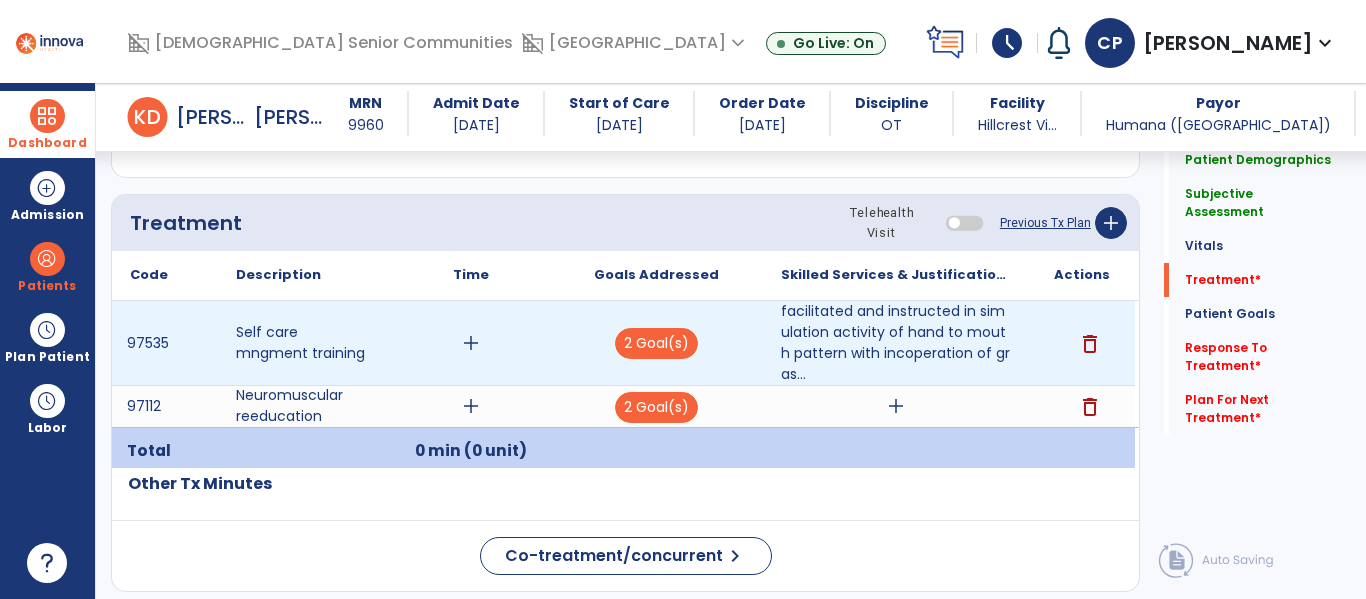 click on "add" at bounding box center (471, 343) 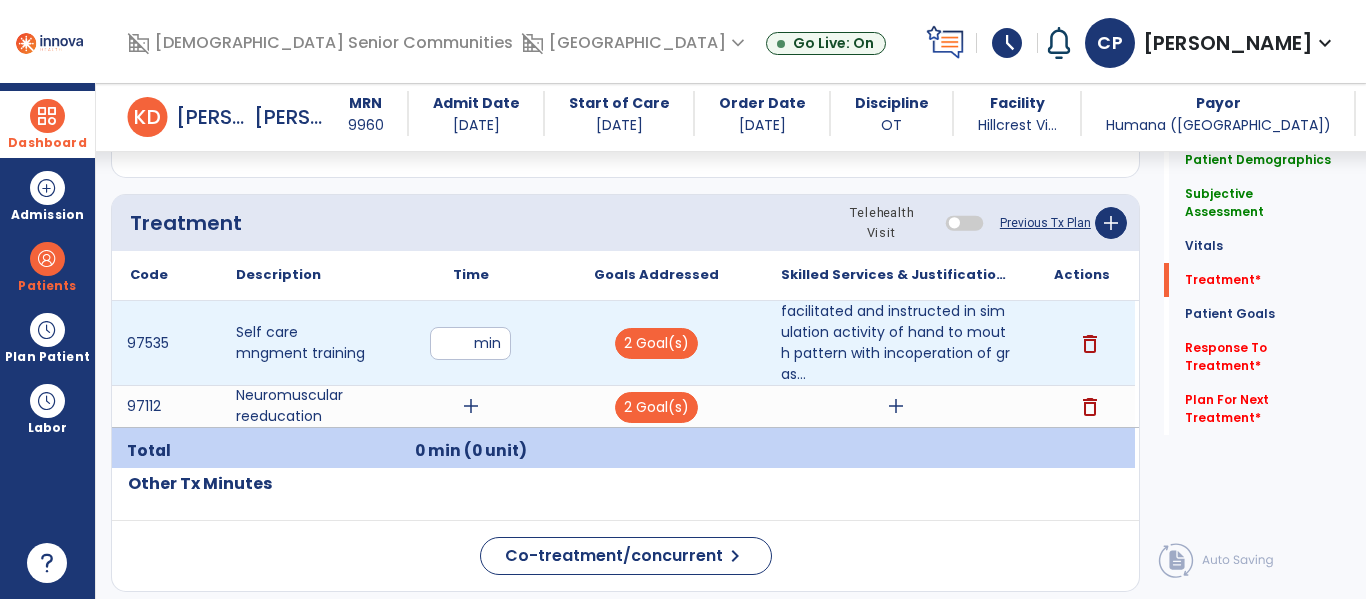 type on "**" 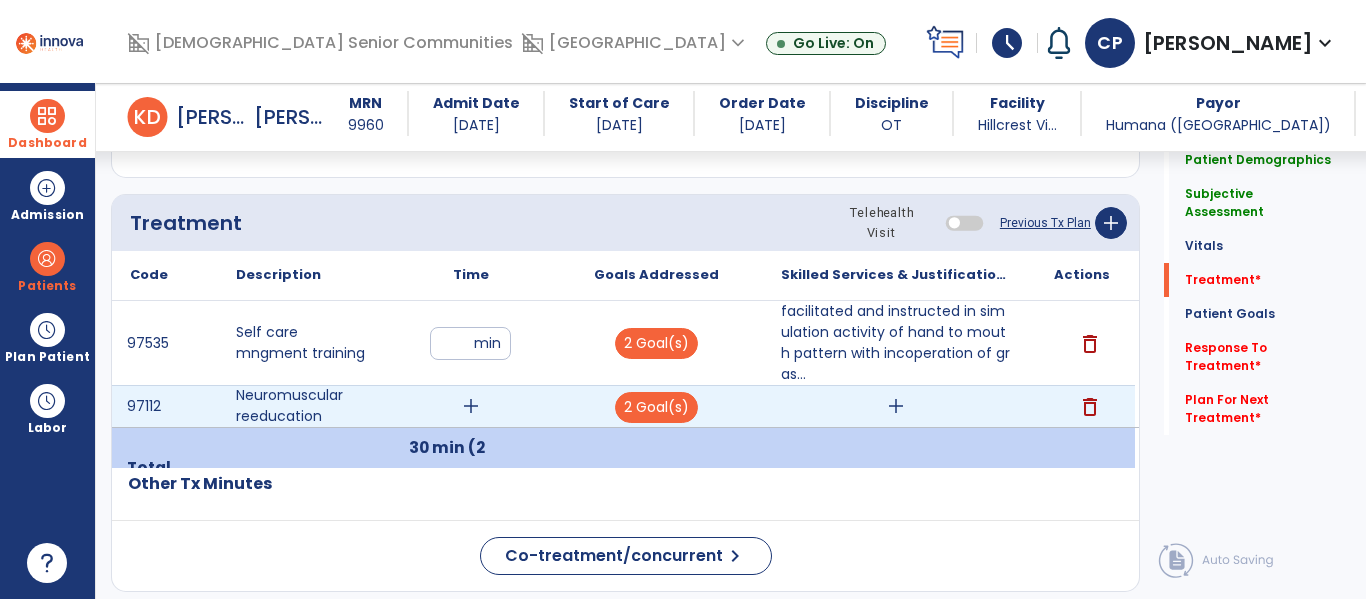 click on "delete" at bounding box center (1090, 407) 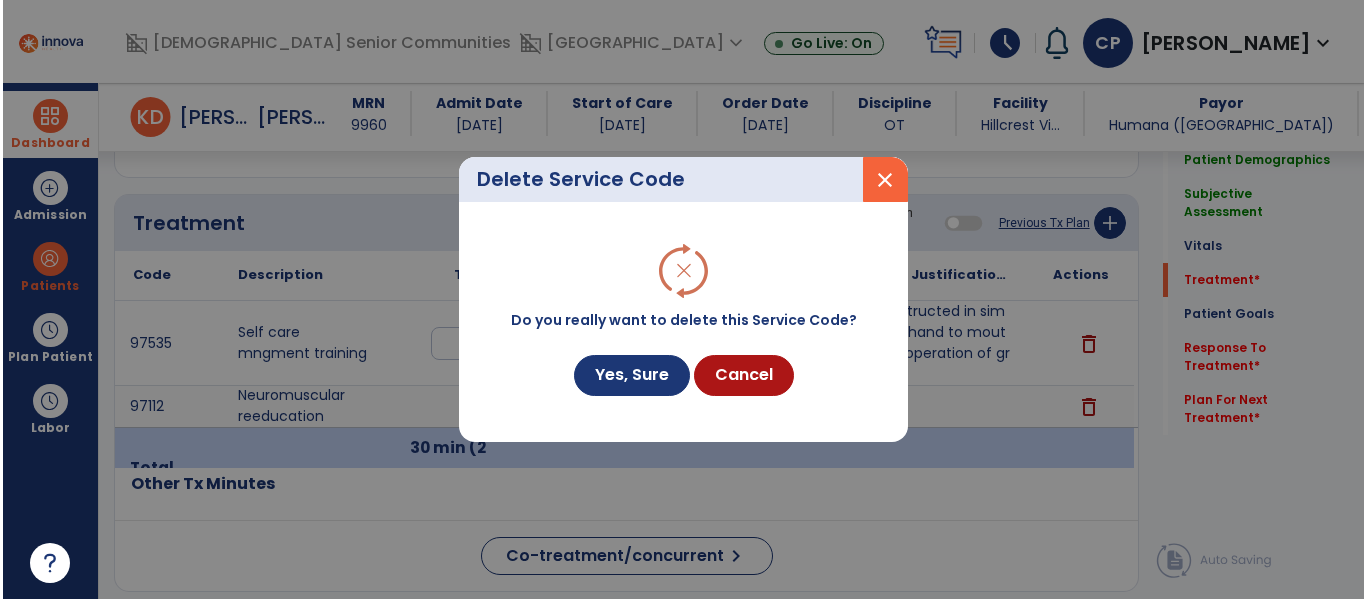 scroll, scrollTop: 1175, scrollLeft: 0, axis: vertical 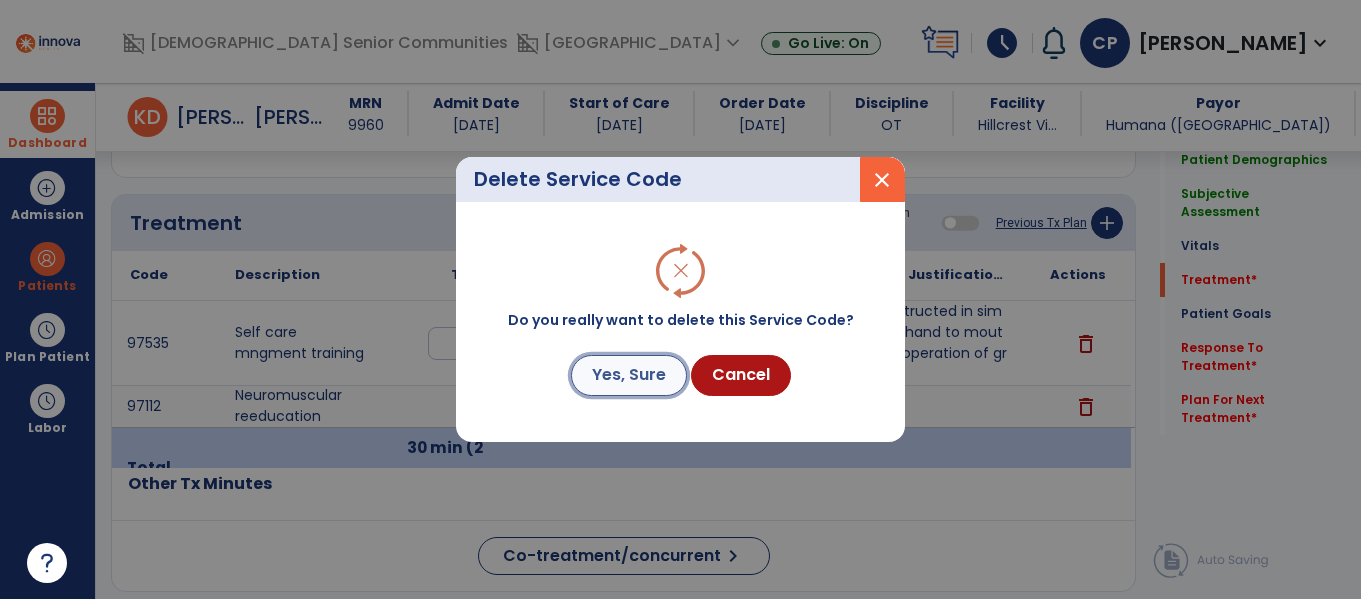 click on "Yes, Sure" at bounding box center [629, 375] 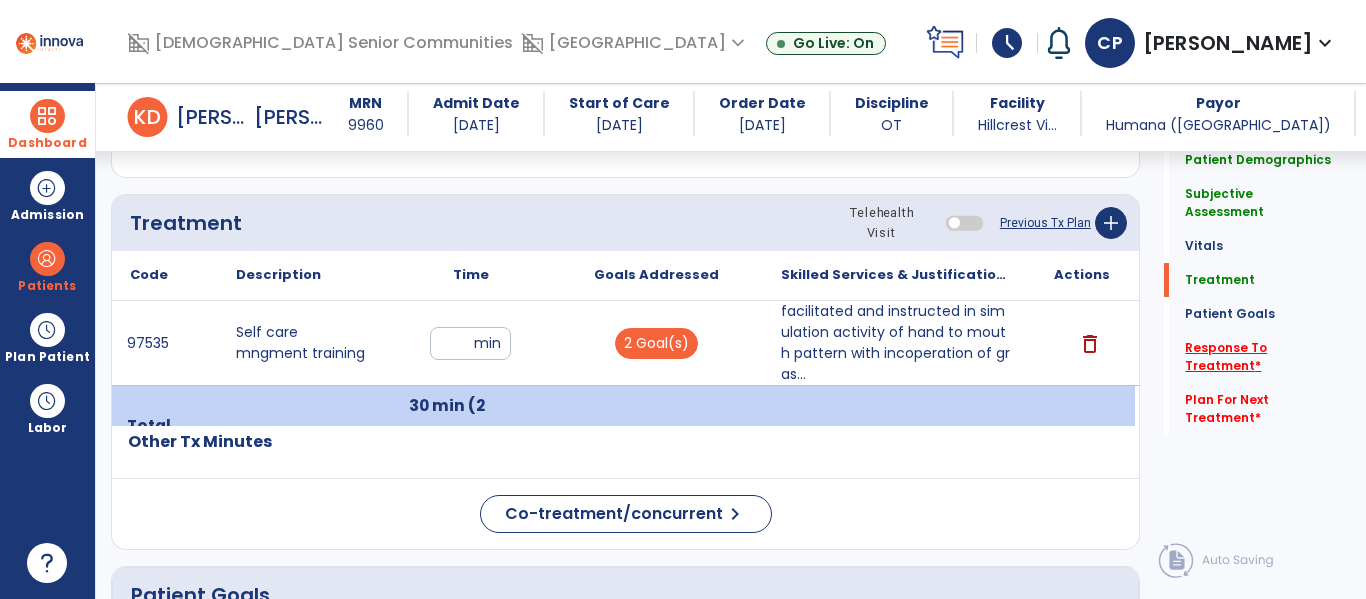 click on "Response To Treatment   *" 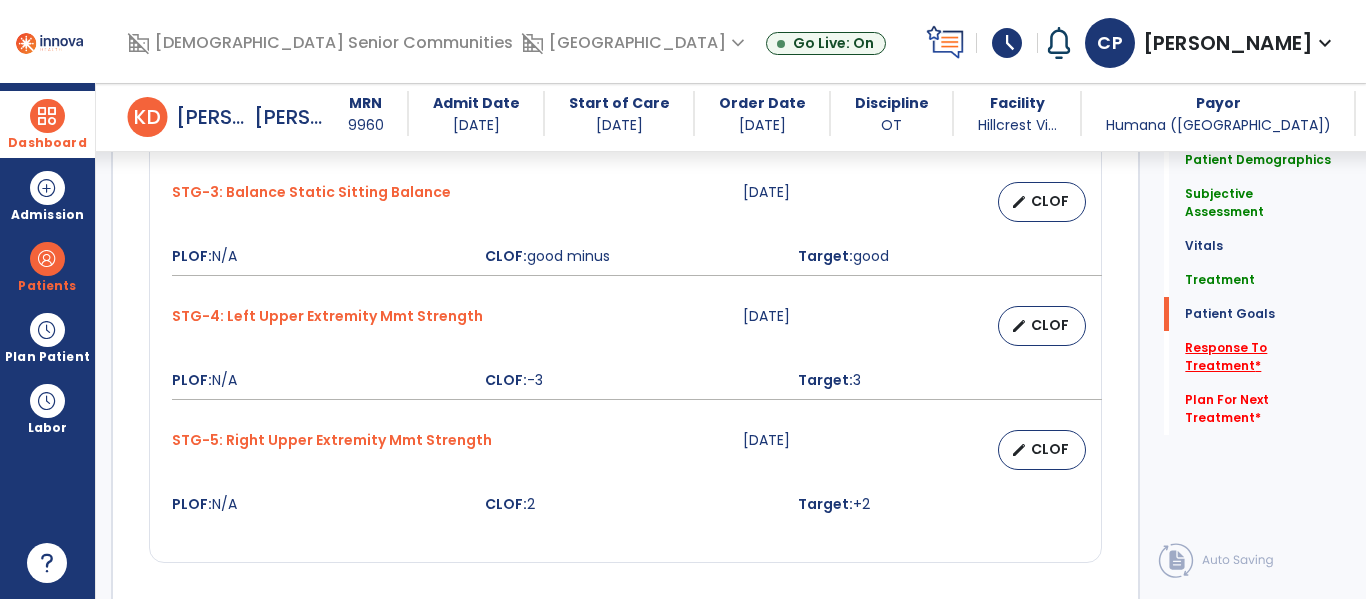 scroll, scrollTop: 2985, scrollLeft: 0, axis: vertical 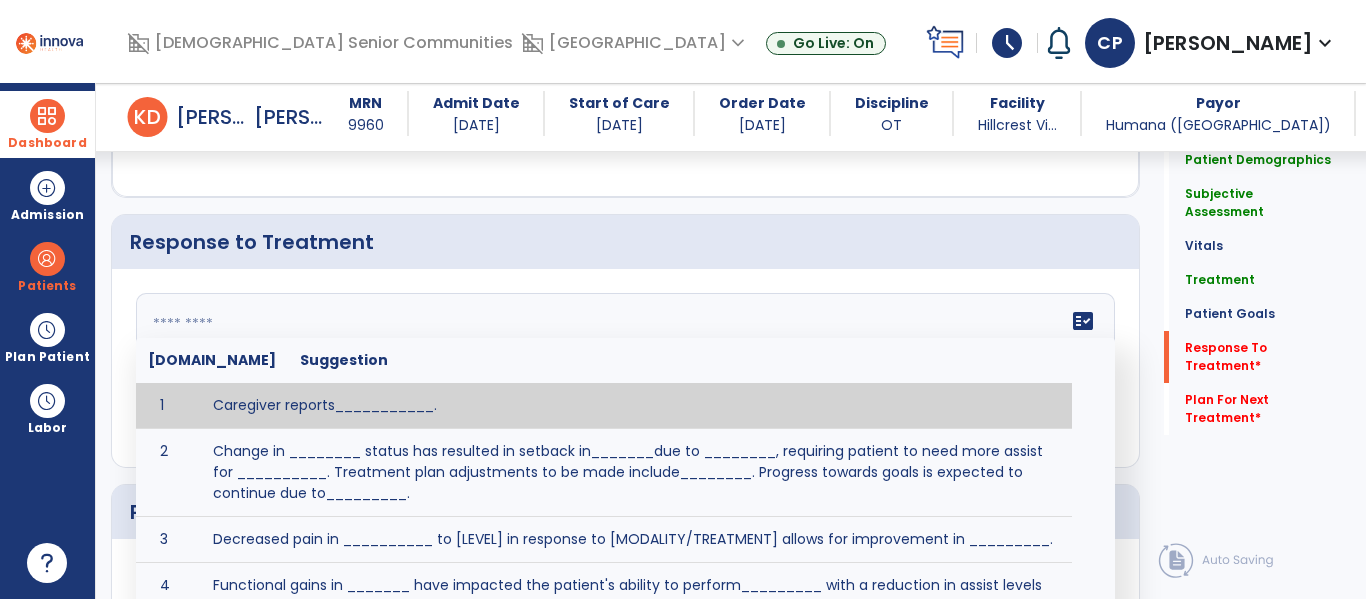 click 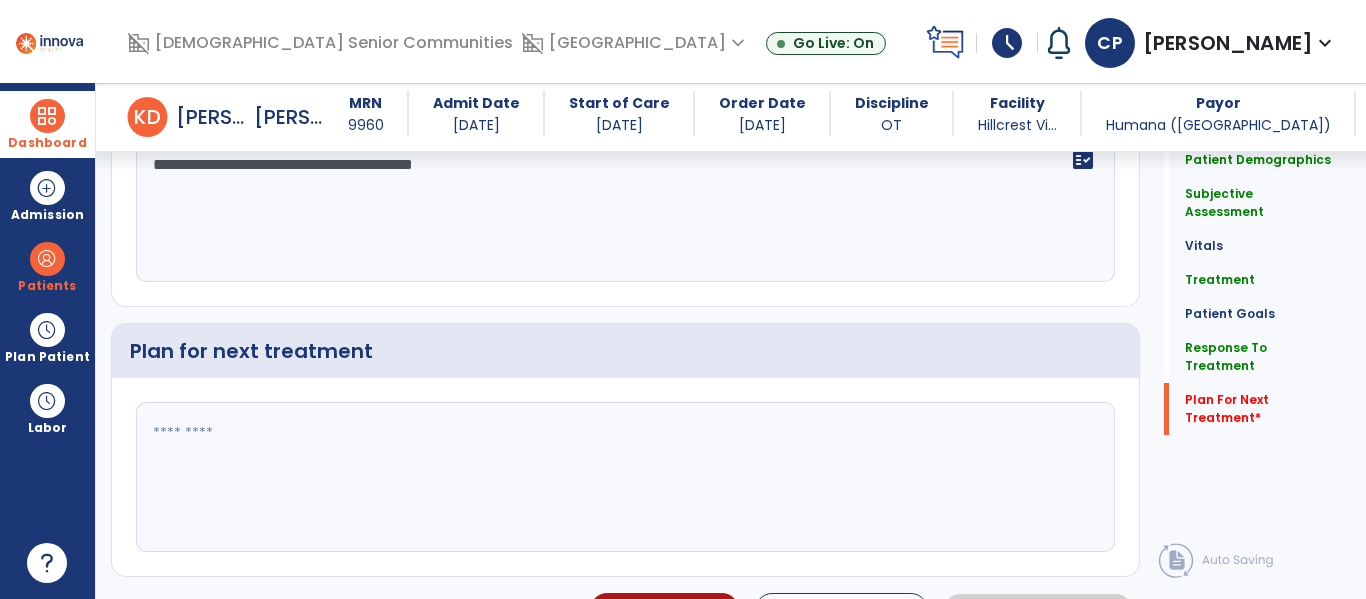 scroll, scrollTop: 3190, scrollLeft: 0, axis: vertical 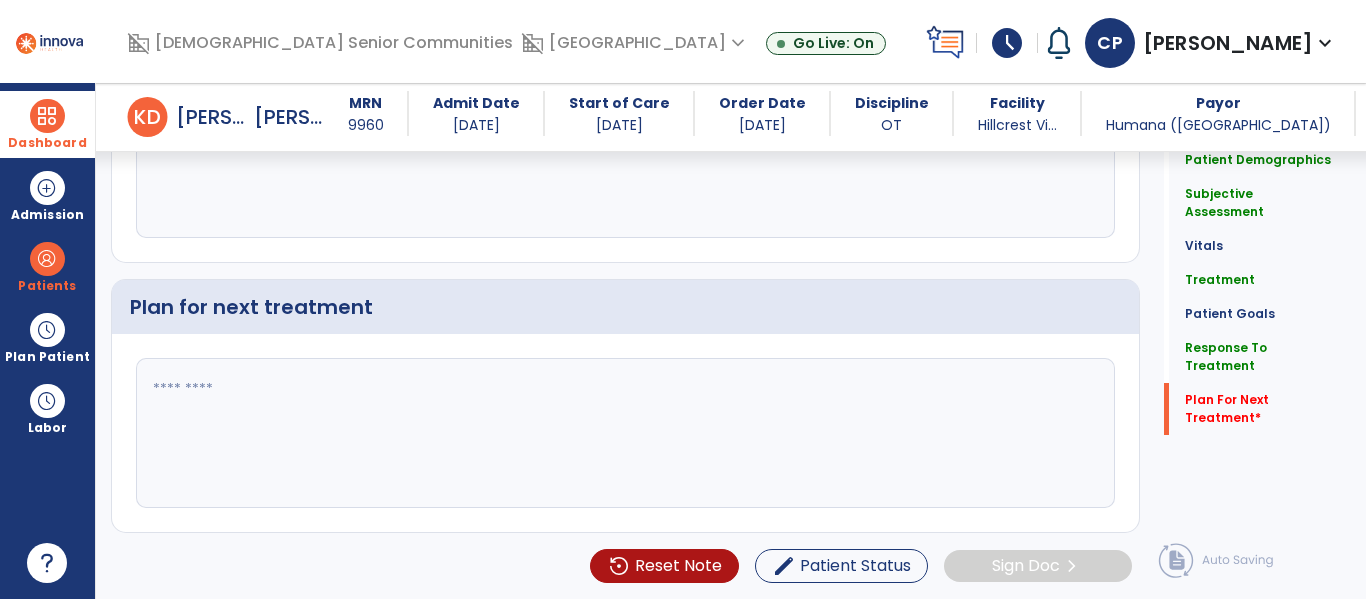 type on "**********" 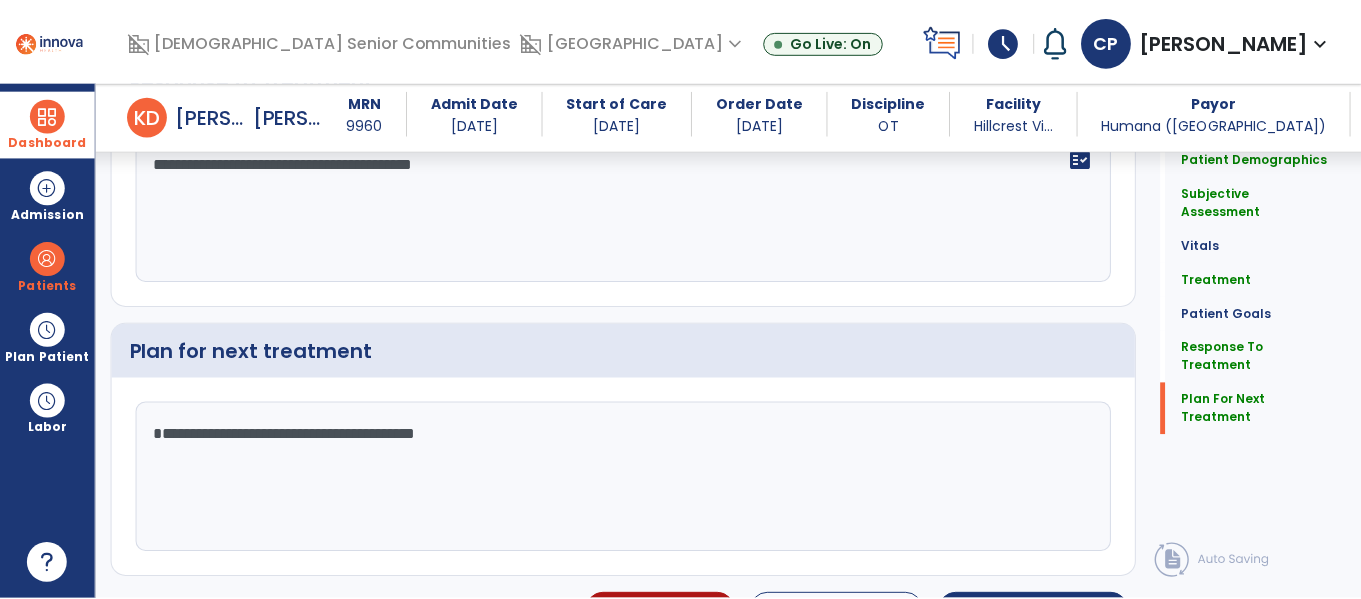 scroll, scrollTop: 3190, scrollLeft: 0, axis: vertical 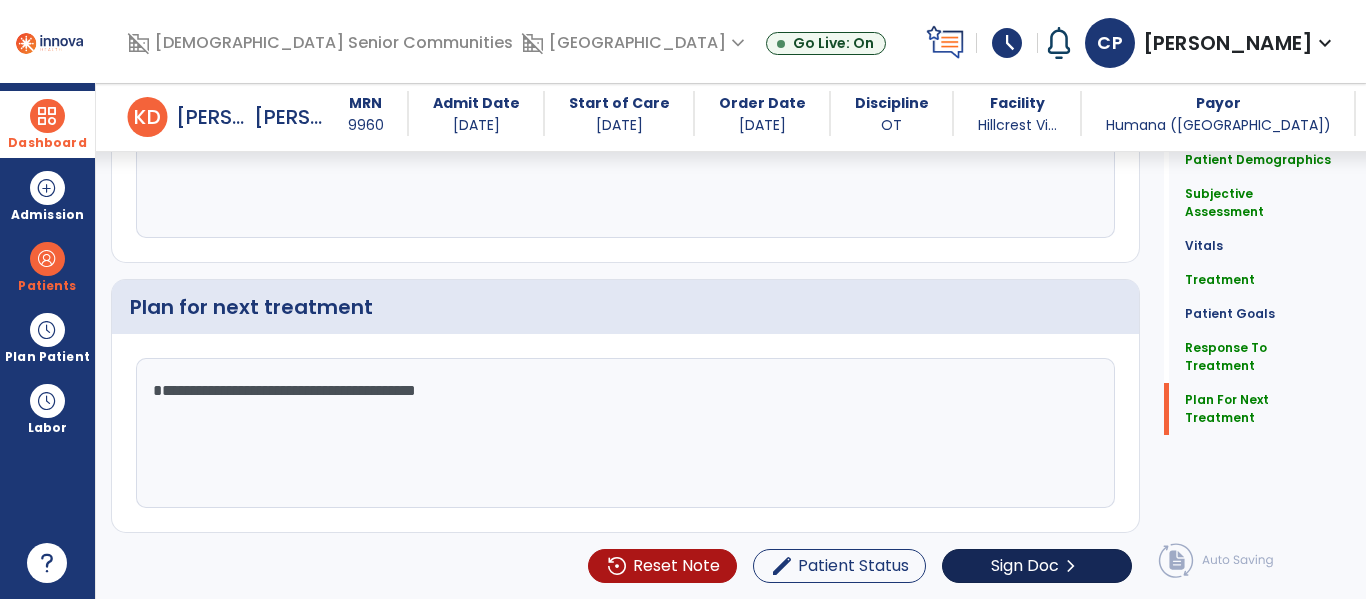 type on "**********" 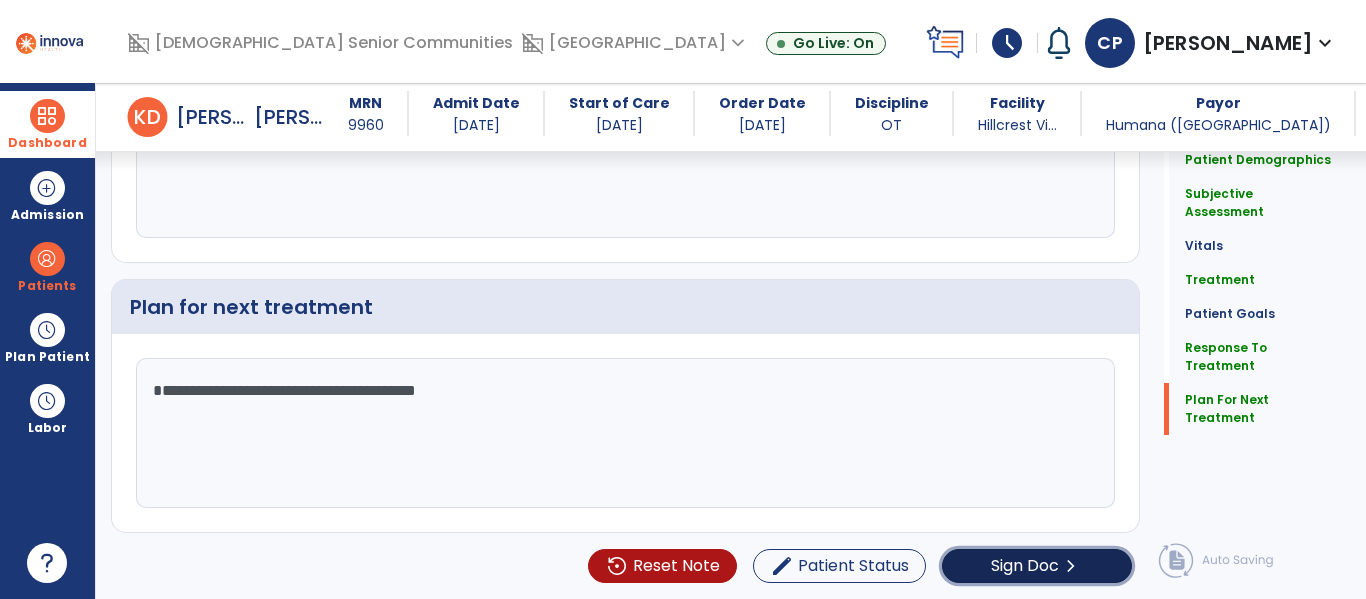 click on "Sign Doc" 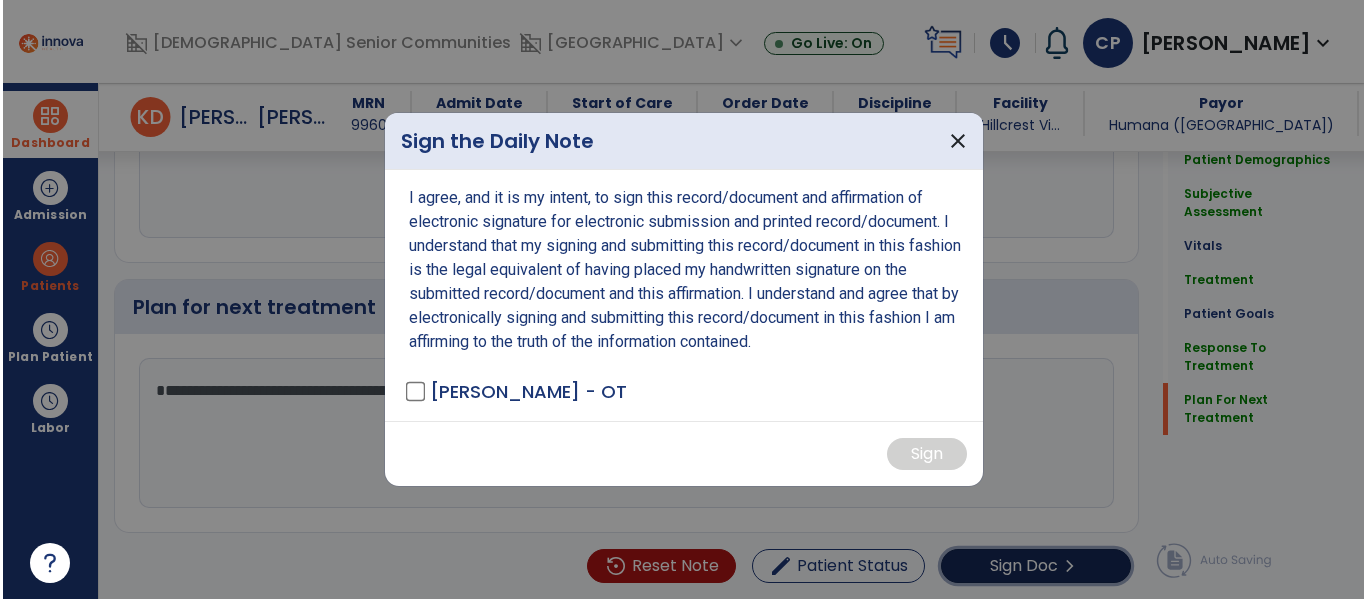 scroll, scrollTop: 3190, scrollLeft: 0, axis: vertical 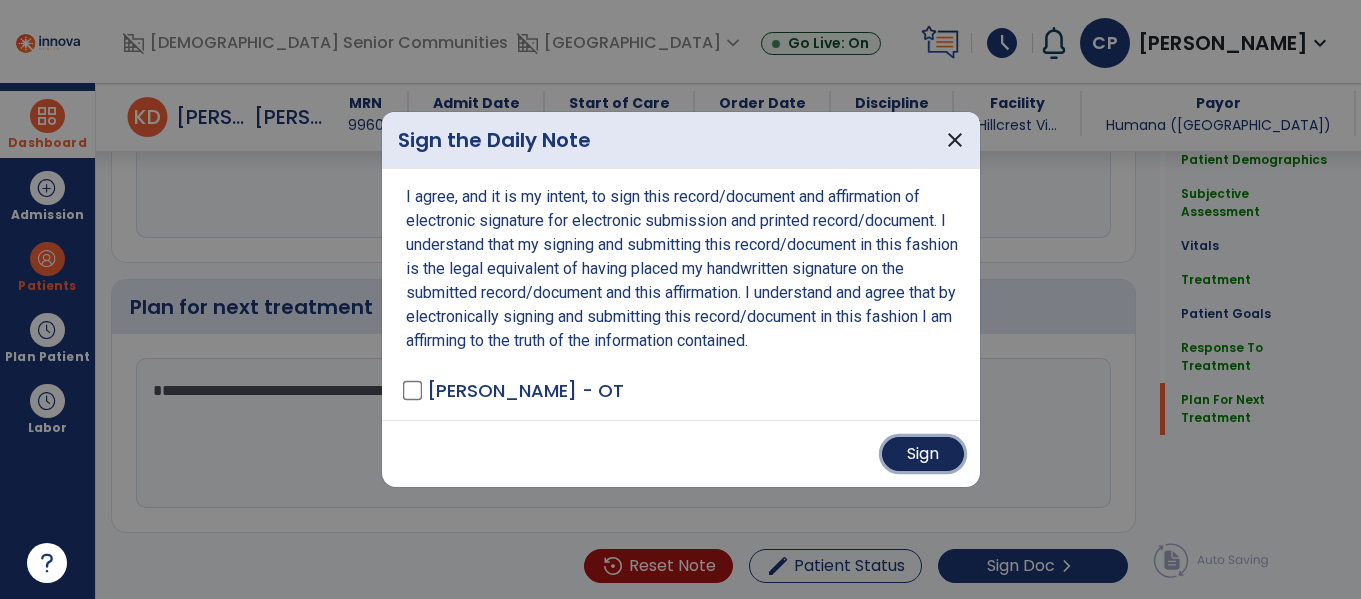 click on "Sign" at bounding box center (923, 454) 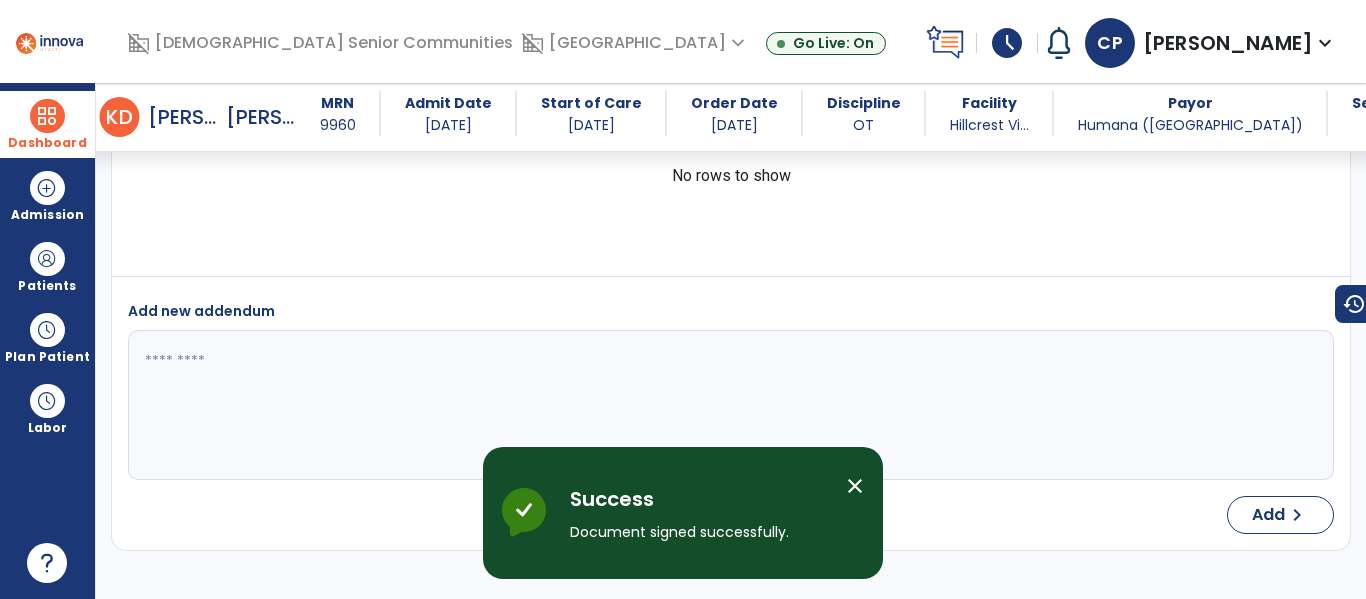 scroll, scrollTop: 4874, scrollLeft: 0, axis: vertical 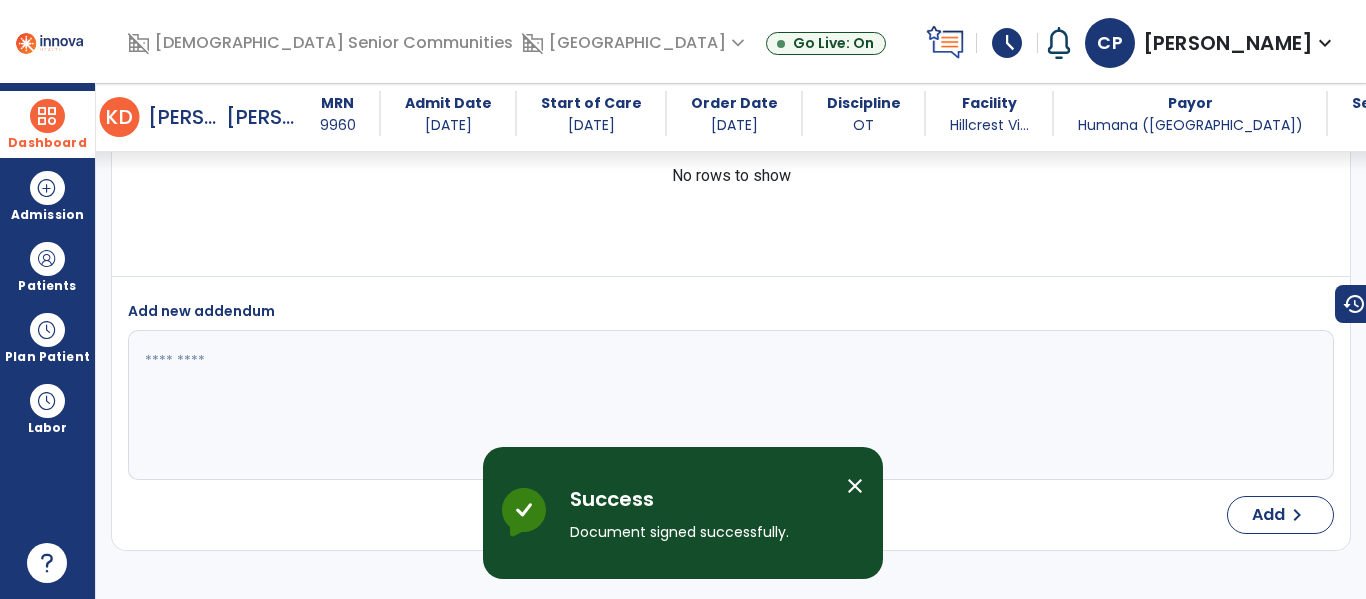 click at bounding box center (47, 116) 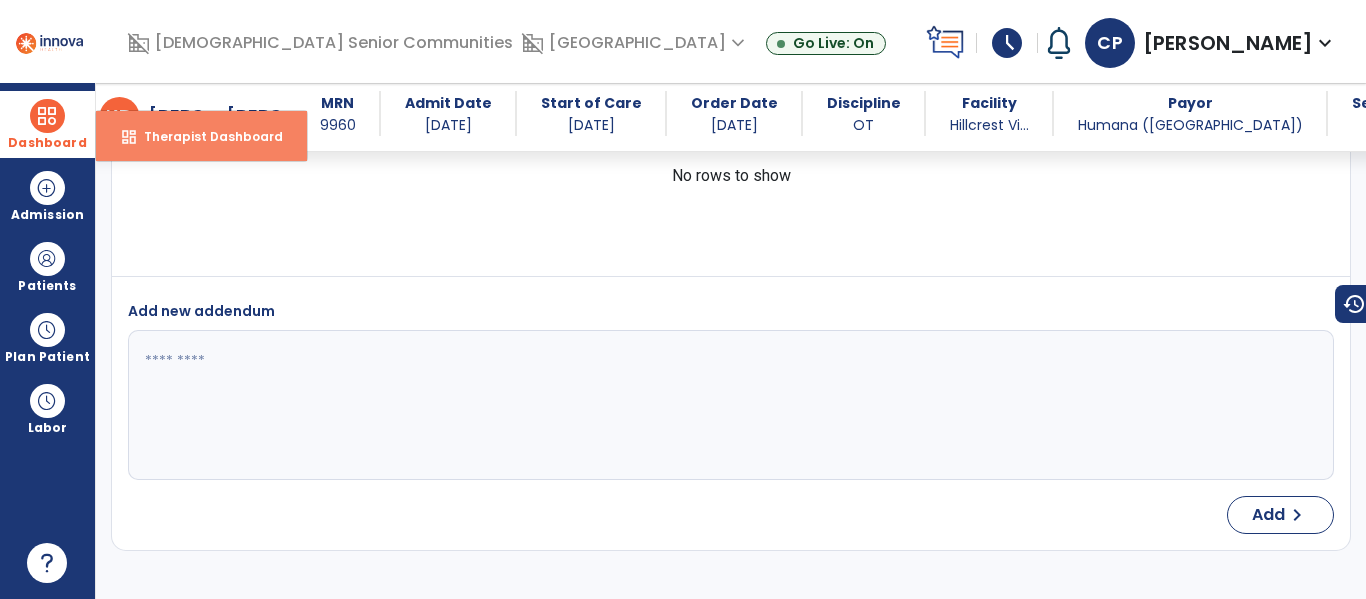 click on "dashboard" at bounding box center [129, 137] 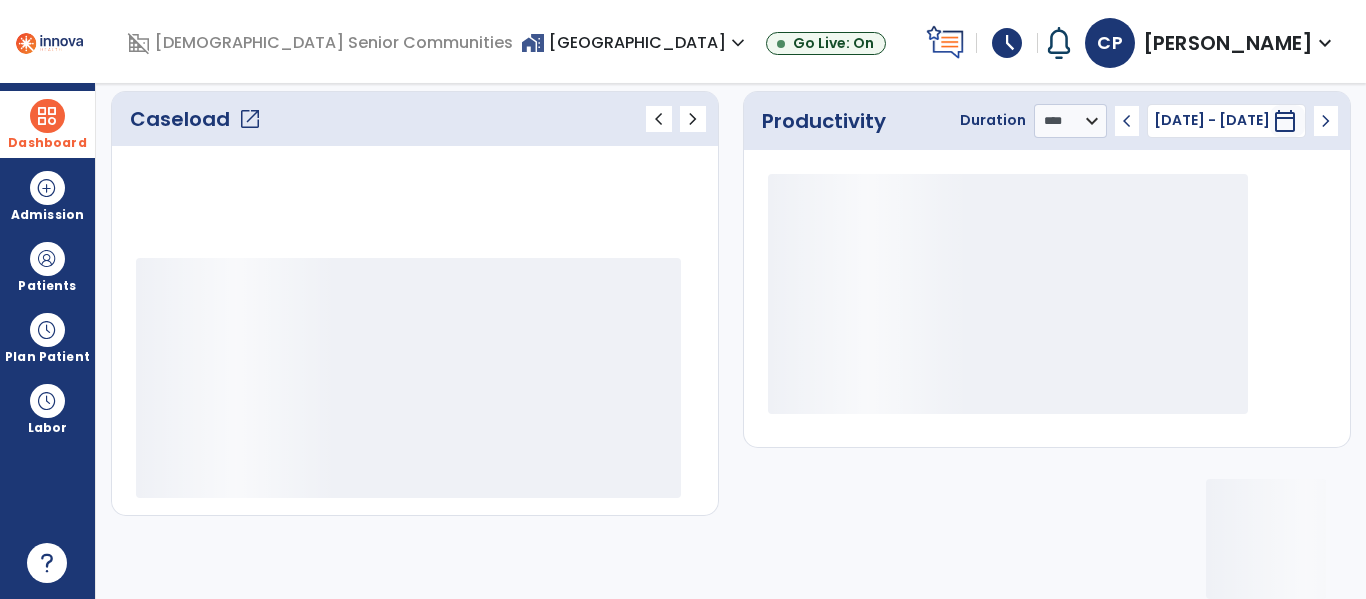 scroll, scrollTop: 278, scrollLeft: 0, axis: vertical 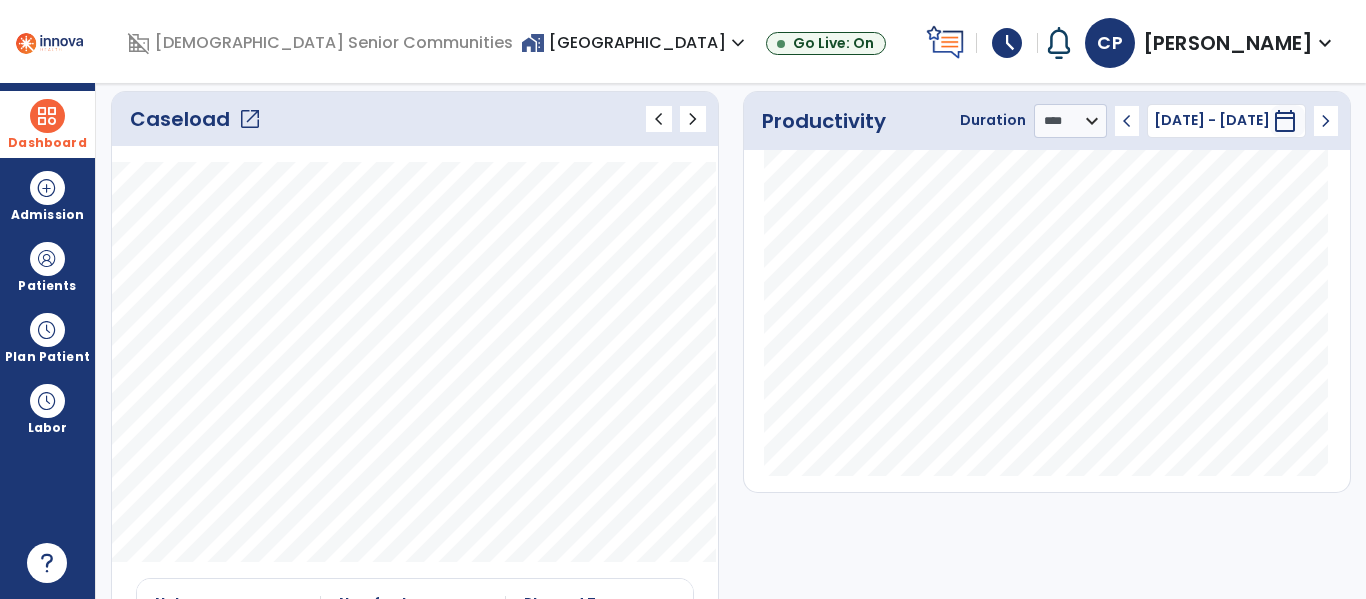 click on "open_in_new" 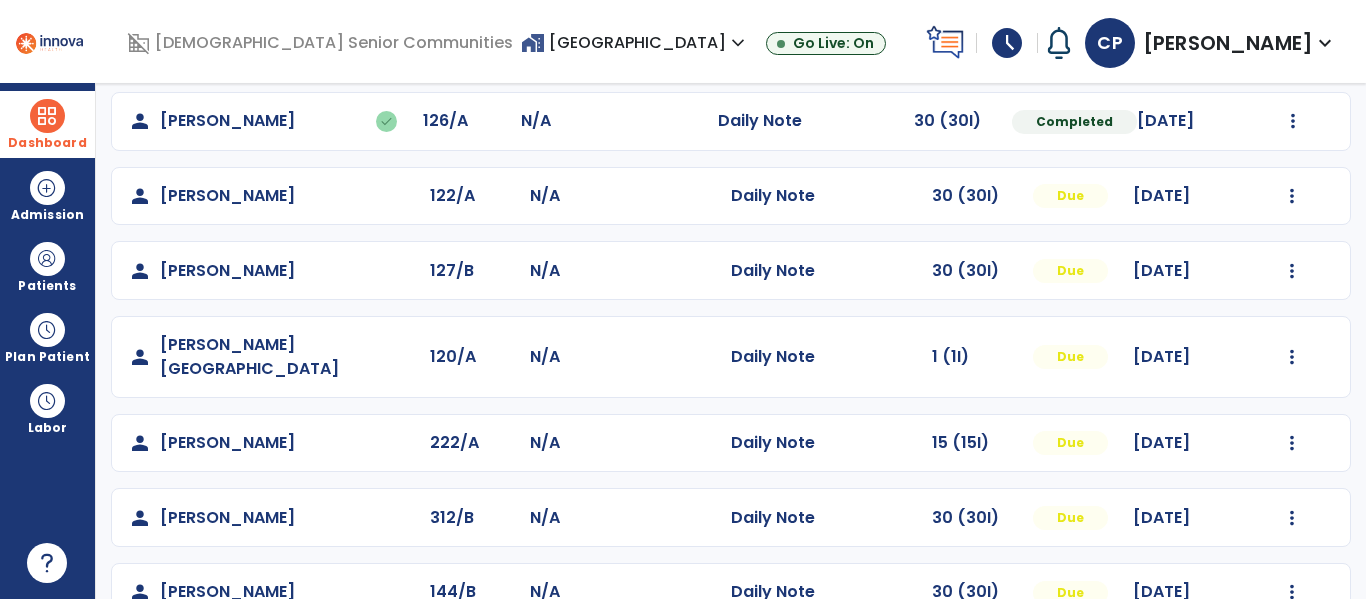 scroll, scrollTop: 688, scrollLeft: 0, axis: vertical 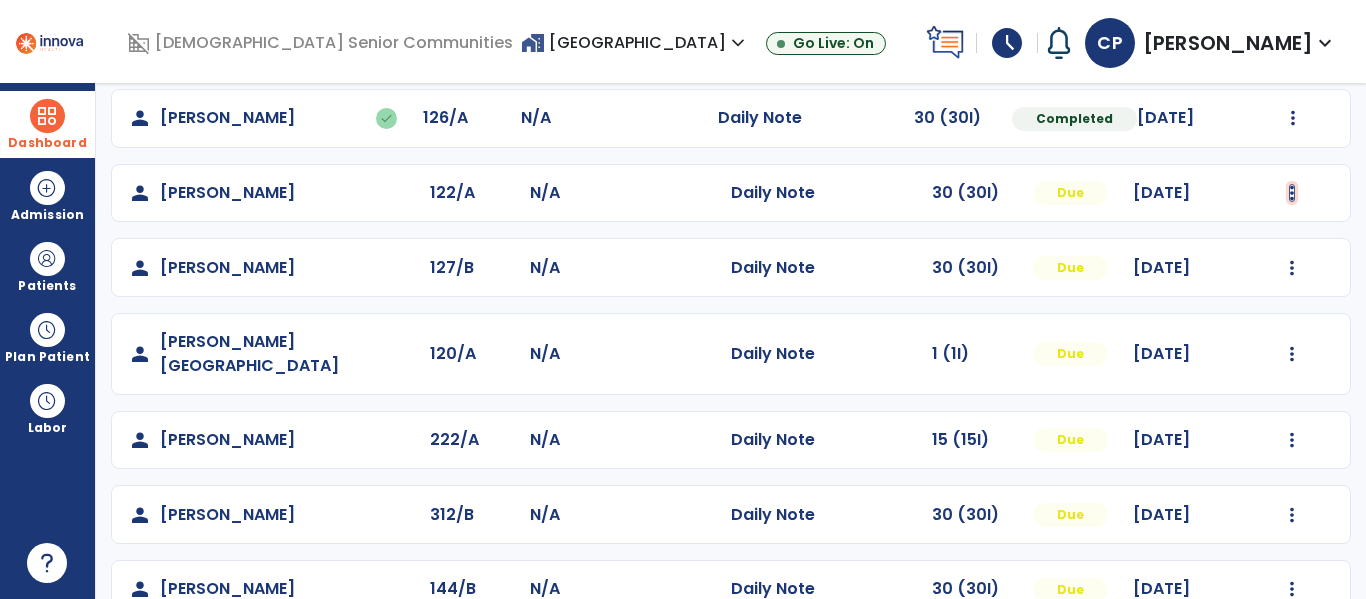 click at bounding box center [1293, -329] 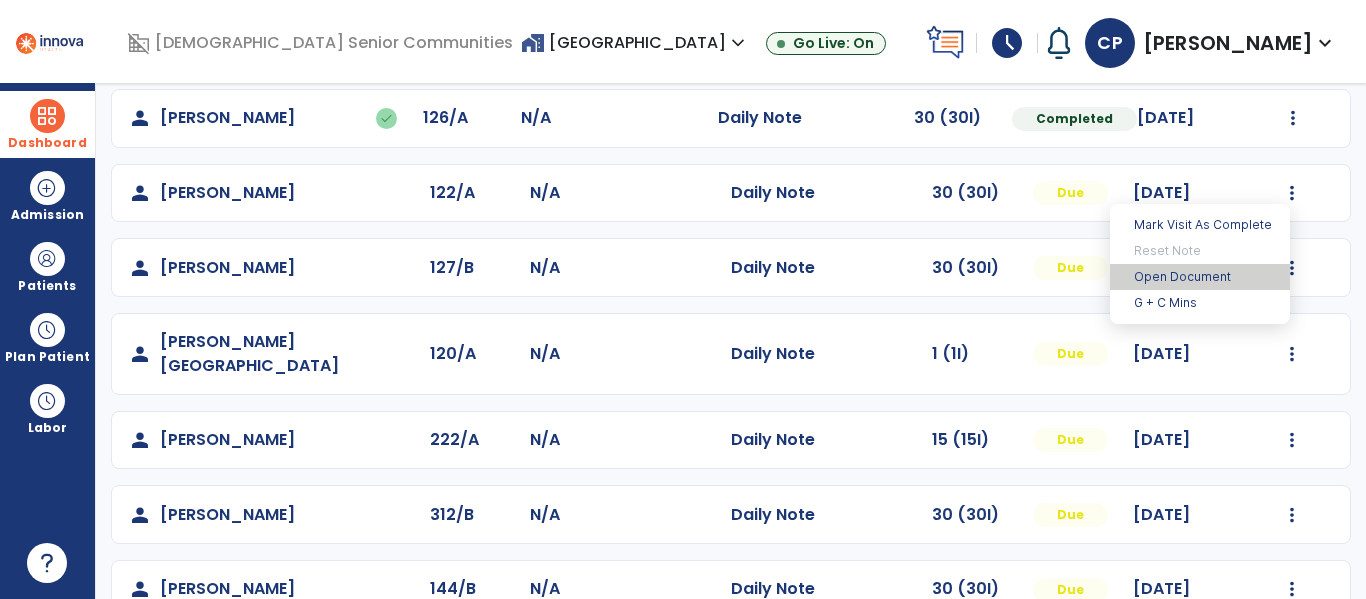 click on "Open Document" at bounding box center (1200, 277) 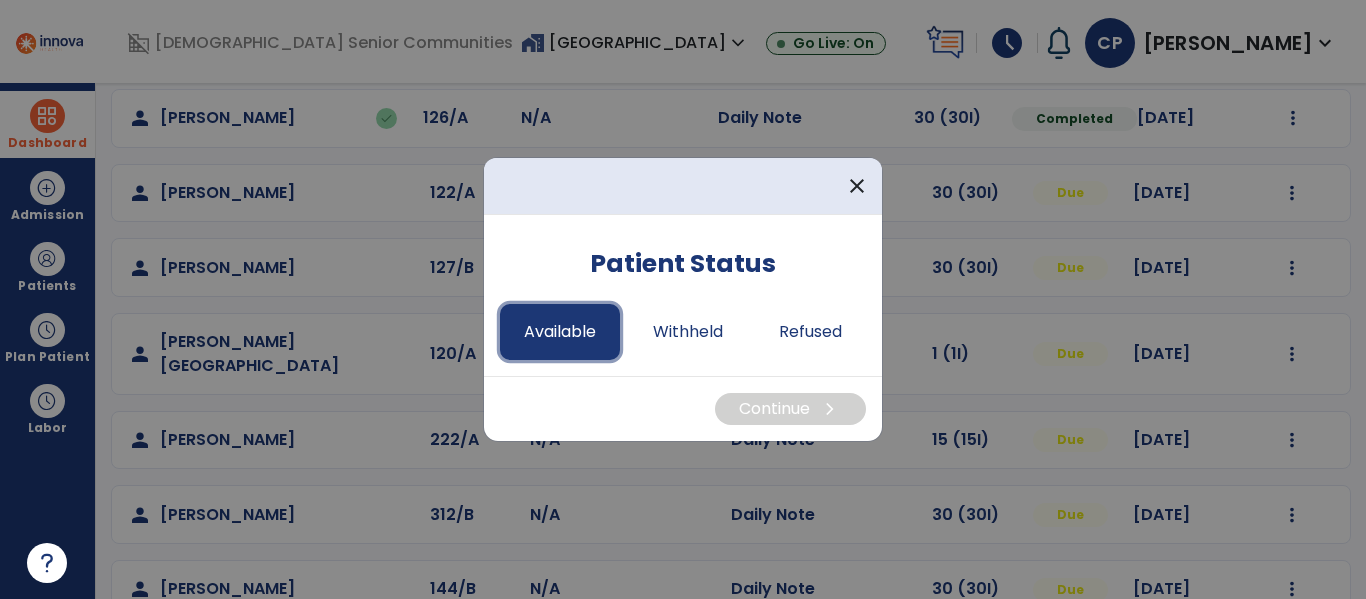 click on "Available" at bounding box center (560, 332) 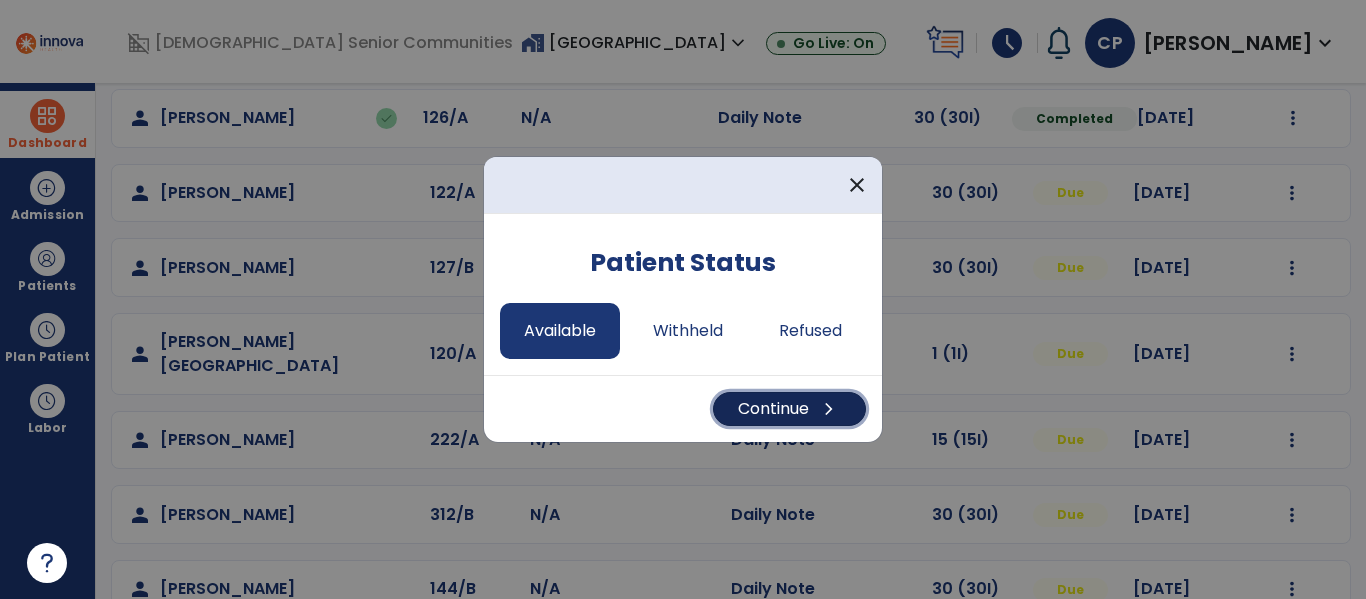 click on "Continue   chevron_right" at bounding box center [789, 409] 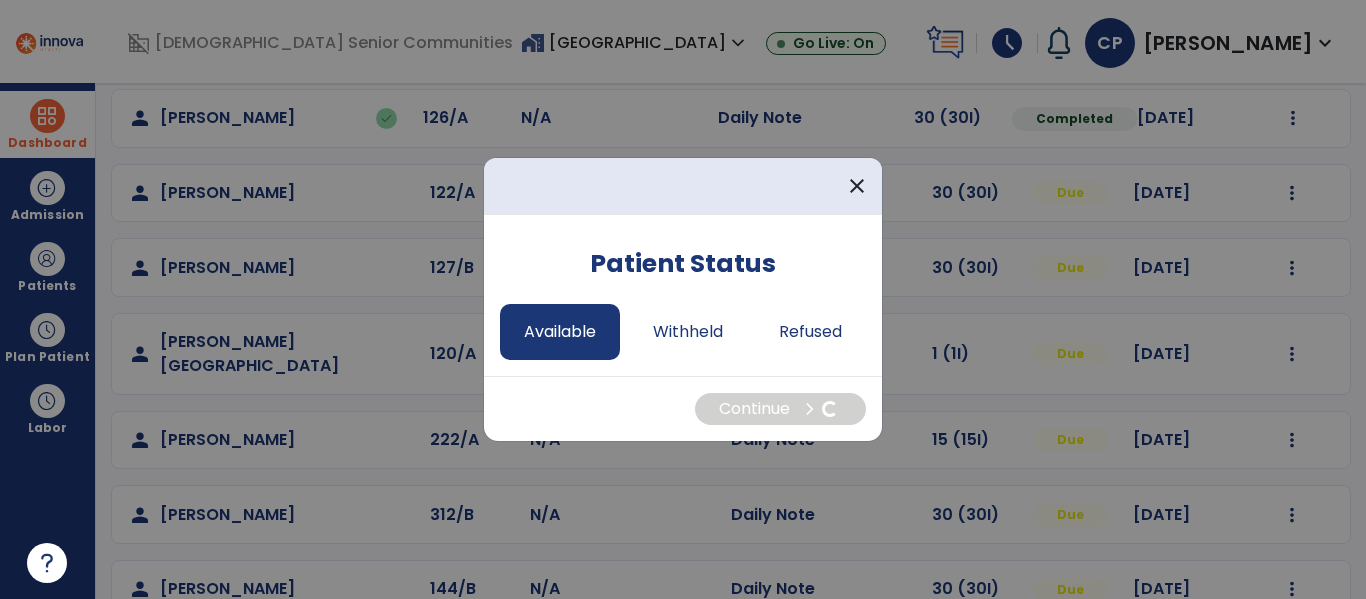 select on "*" 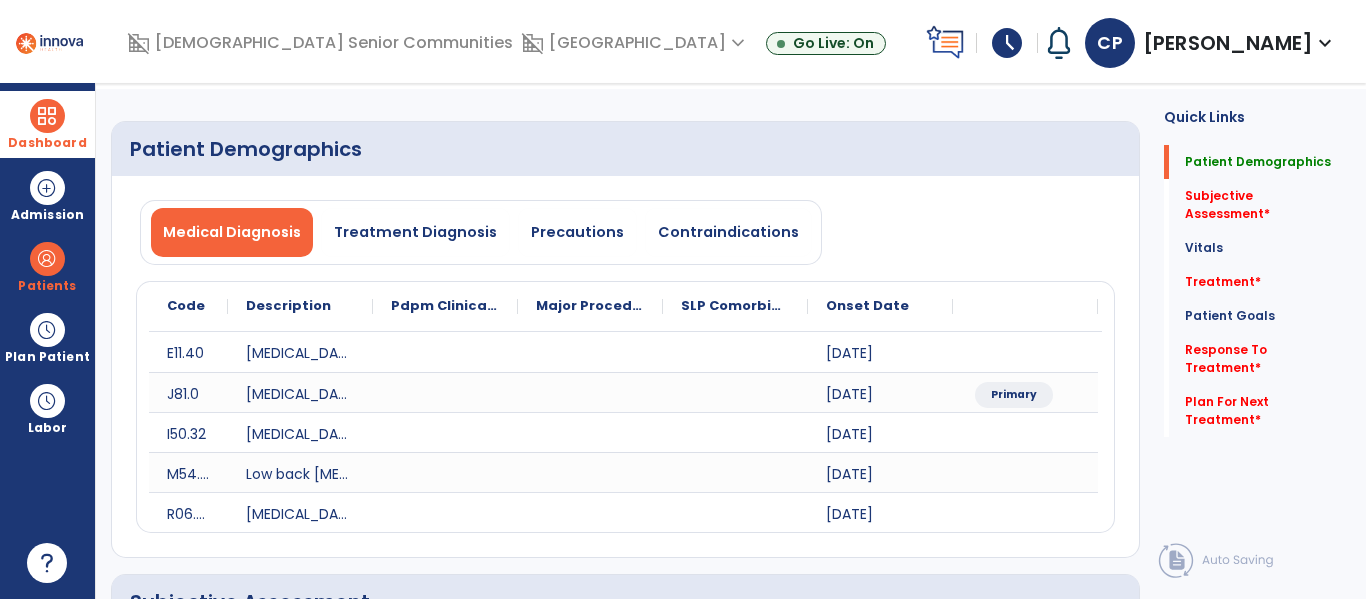 scroll, scrollTop: 0, scrollLeft: 0, axis: both 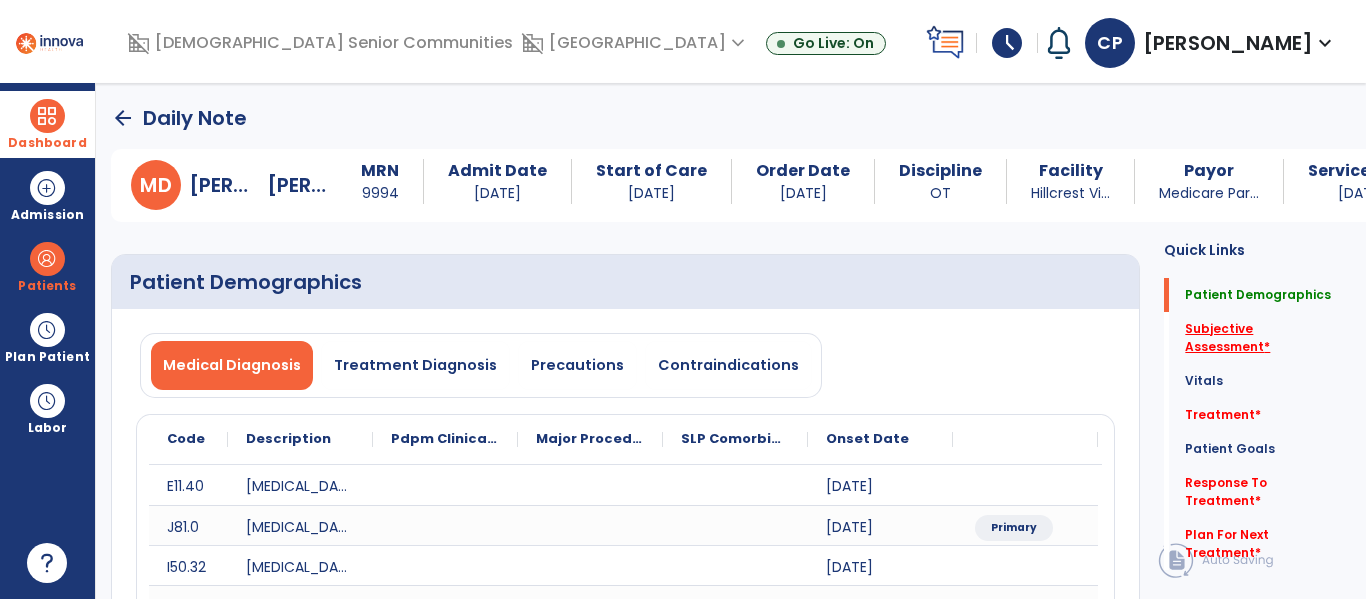 click on "Subjective Assessment   *" 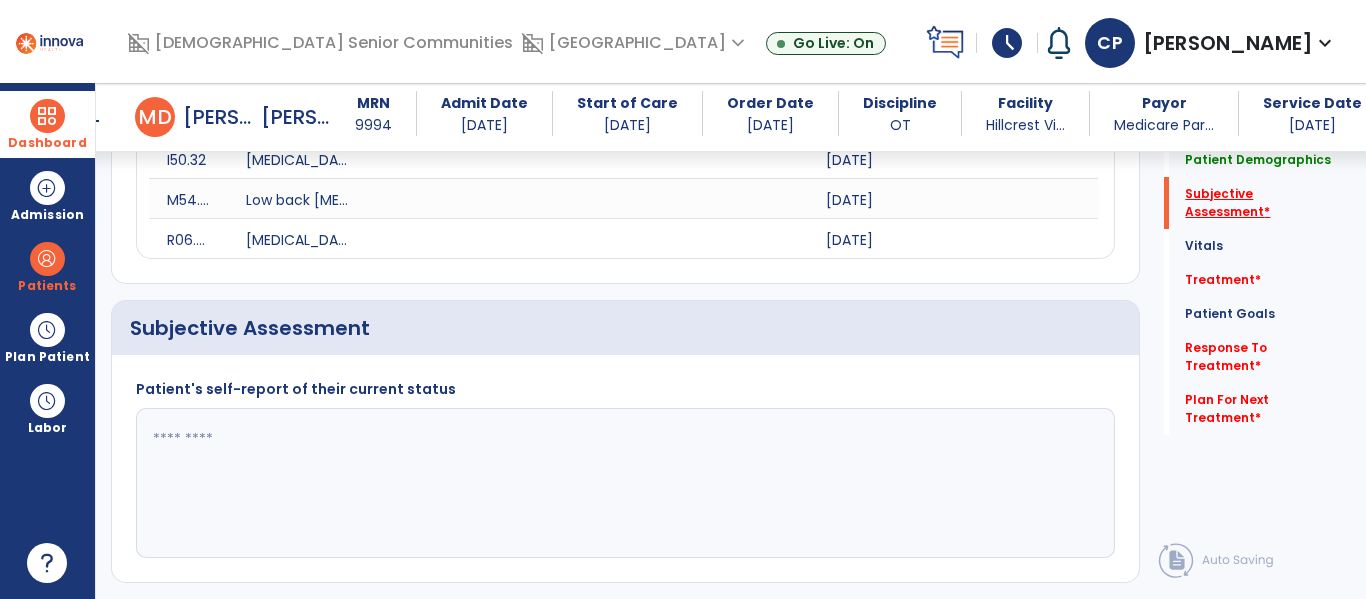scroll, scrollTop: 507, scrollLeft: 0, axis: vertical 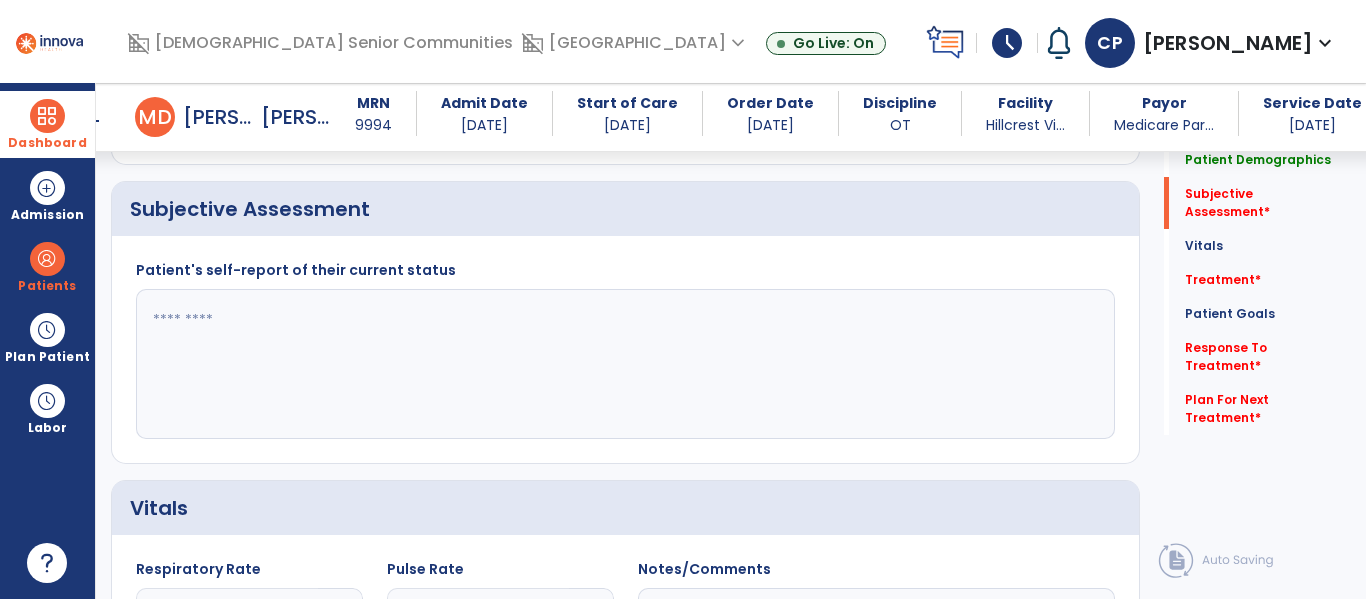 click 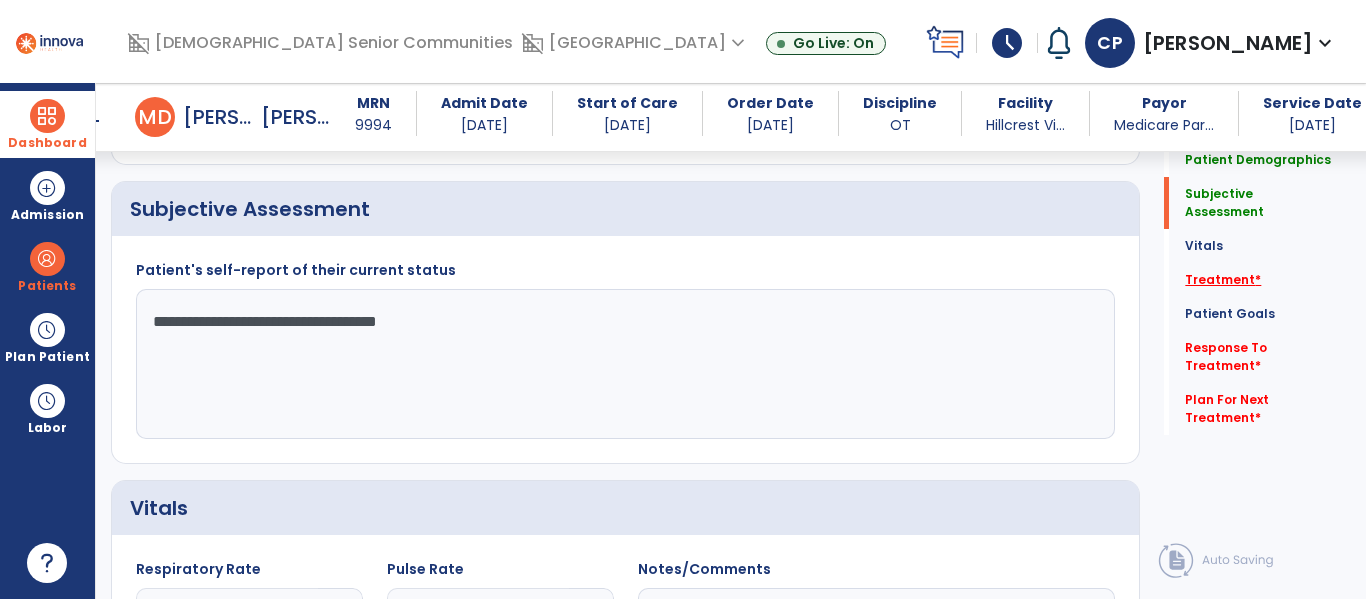 type on "**********" 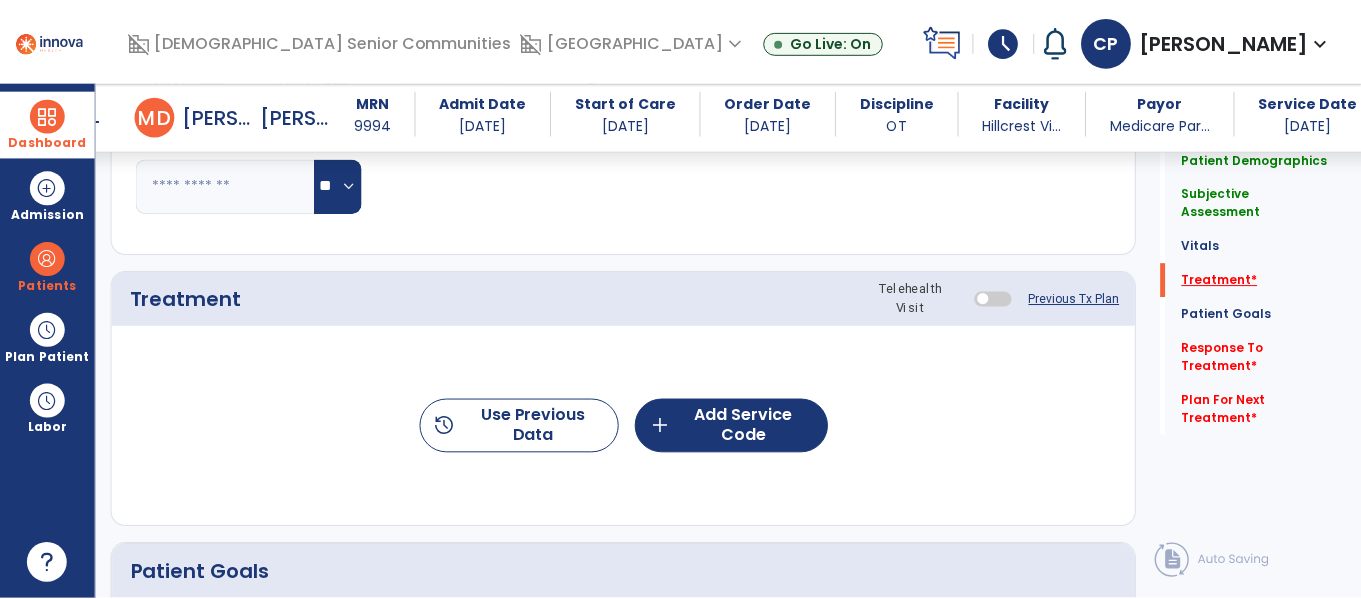 scroll, scrollTop: 1196, scrollLeft: 0, axis: vertical 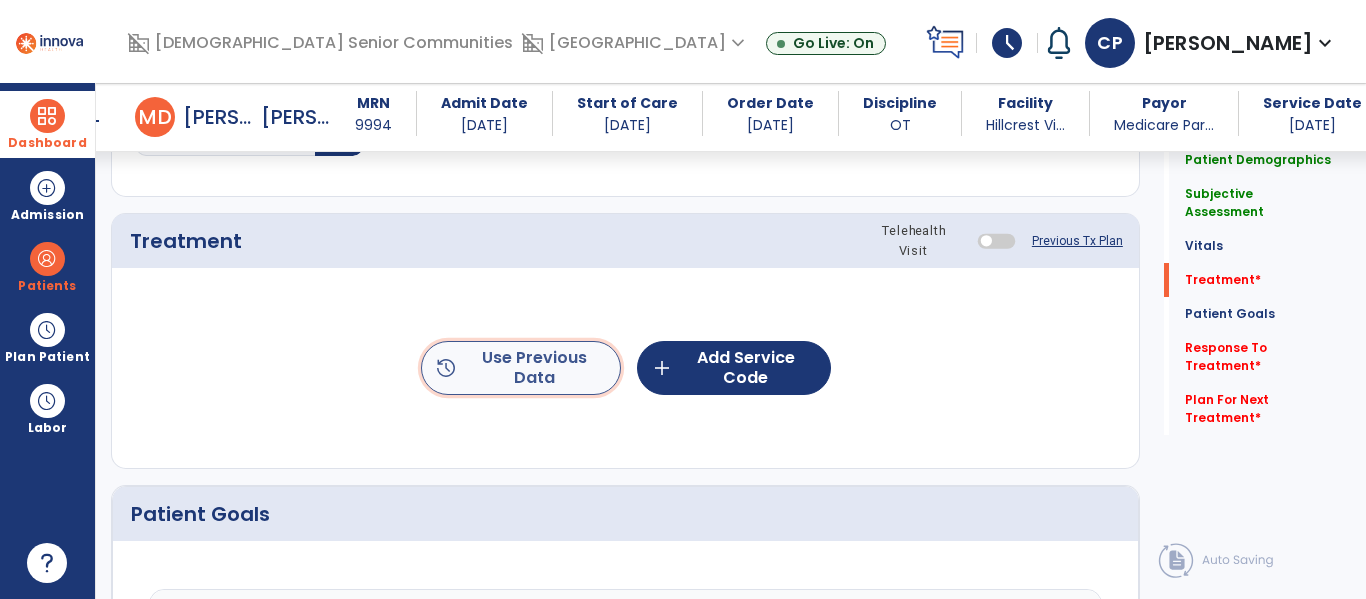 click on "history  Use Previous Data" 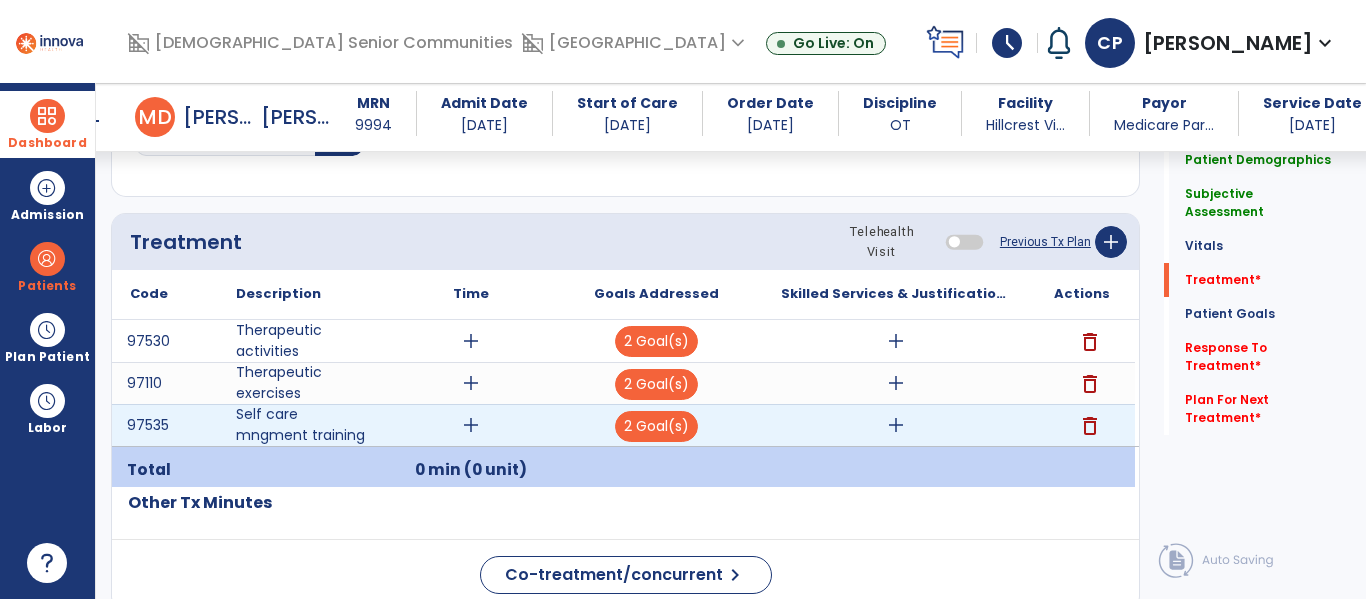 click on "add" at bounding box center (896, 425) 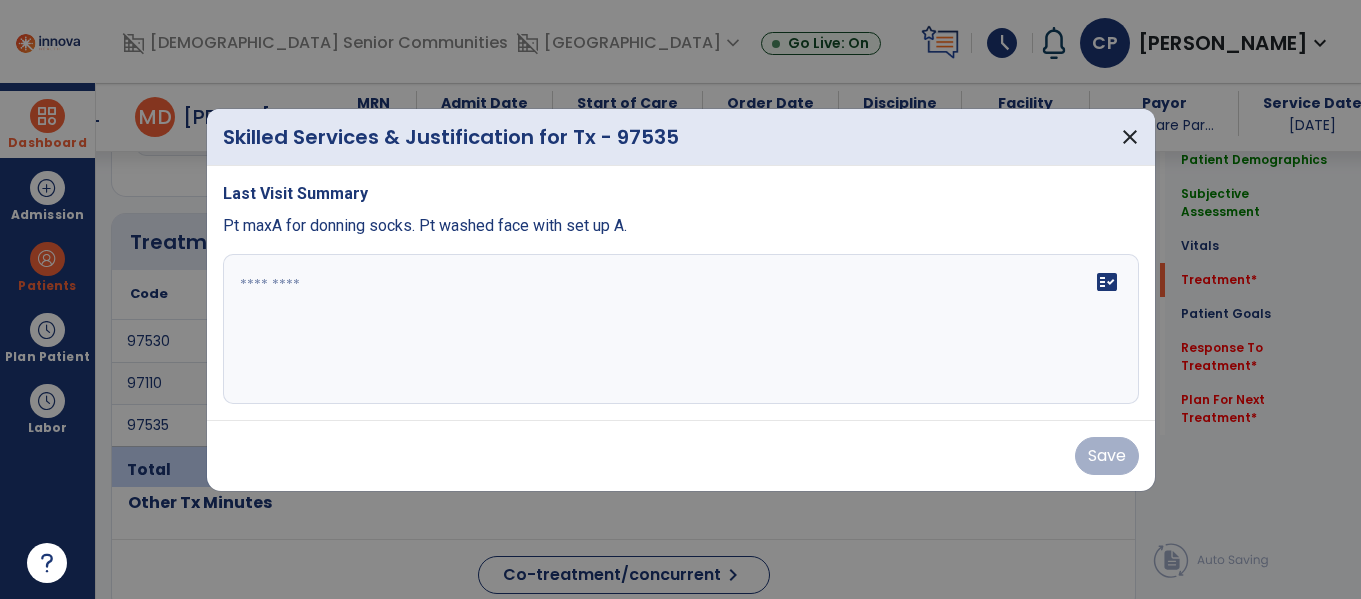 scroll, scrollTop: 1196, scrollLeft: 0, axis: vertical 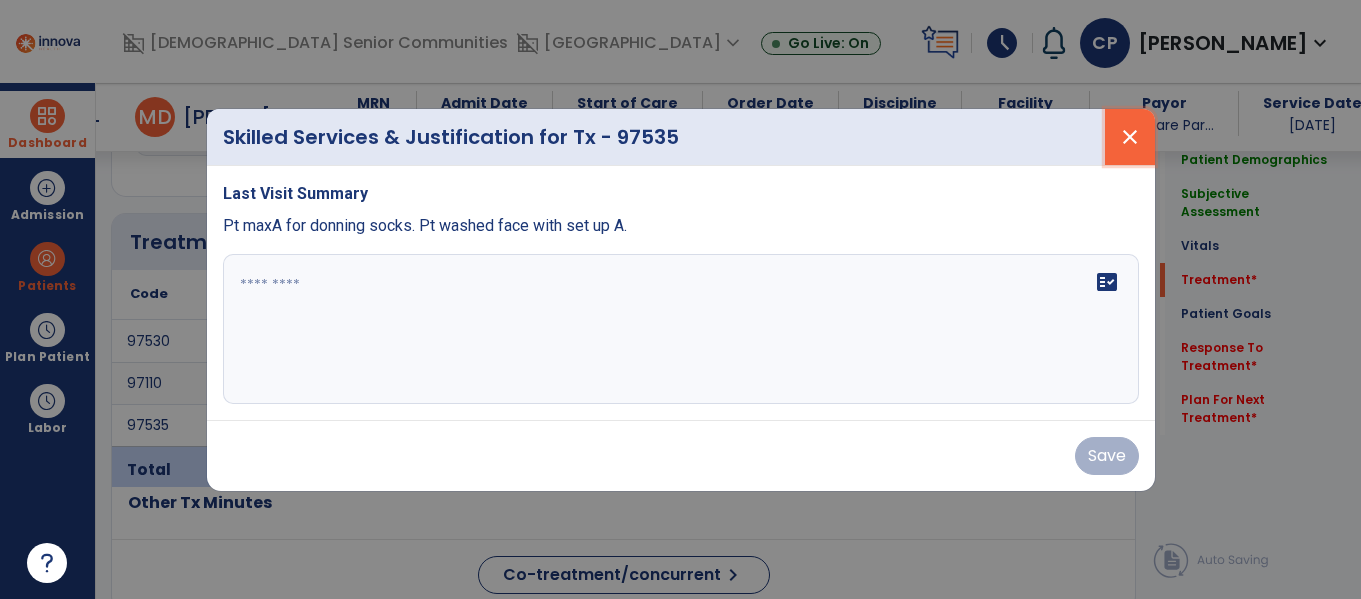 click on "close" at bounding box center [1130, 137] 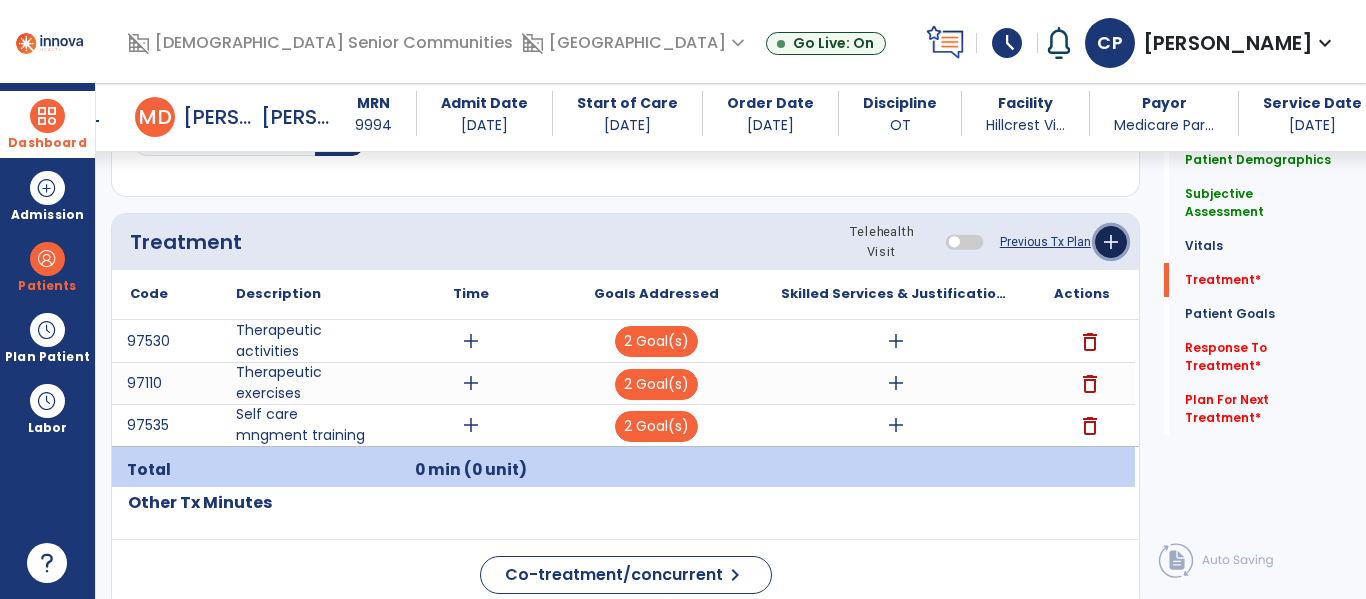 click on "add" 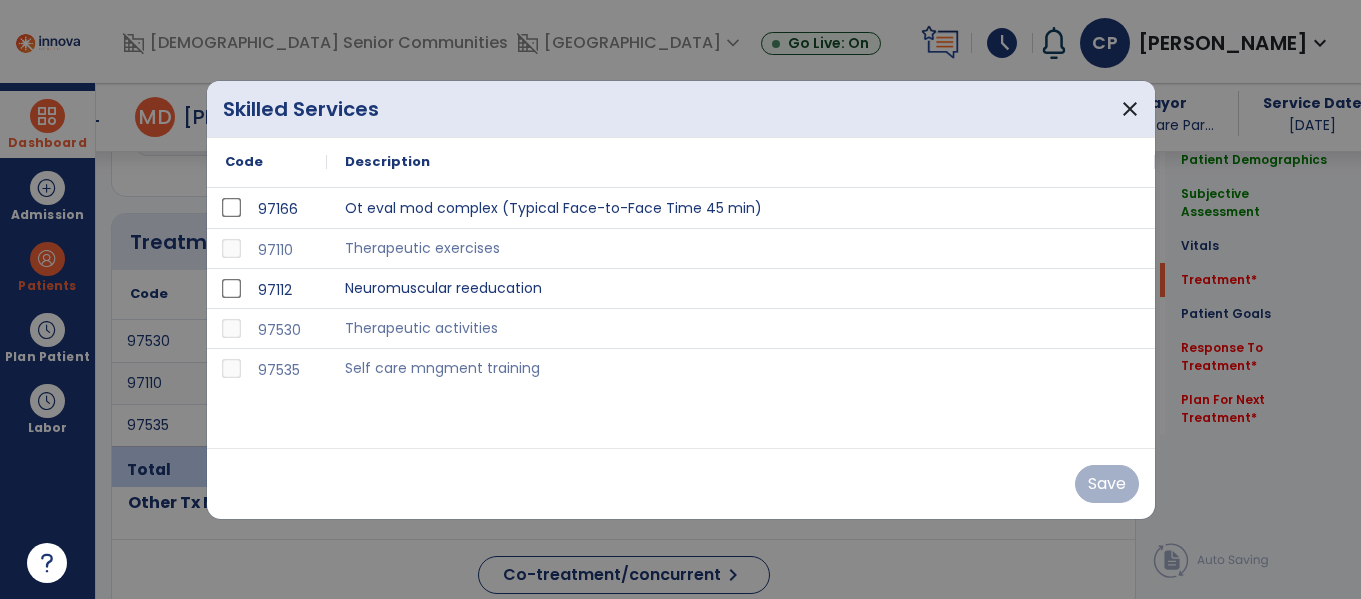 scroll, scrollTop: 1196, scrollLeft: 0, axis: vertical 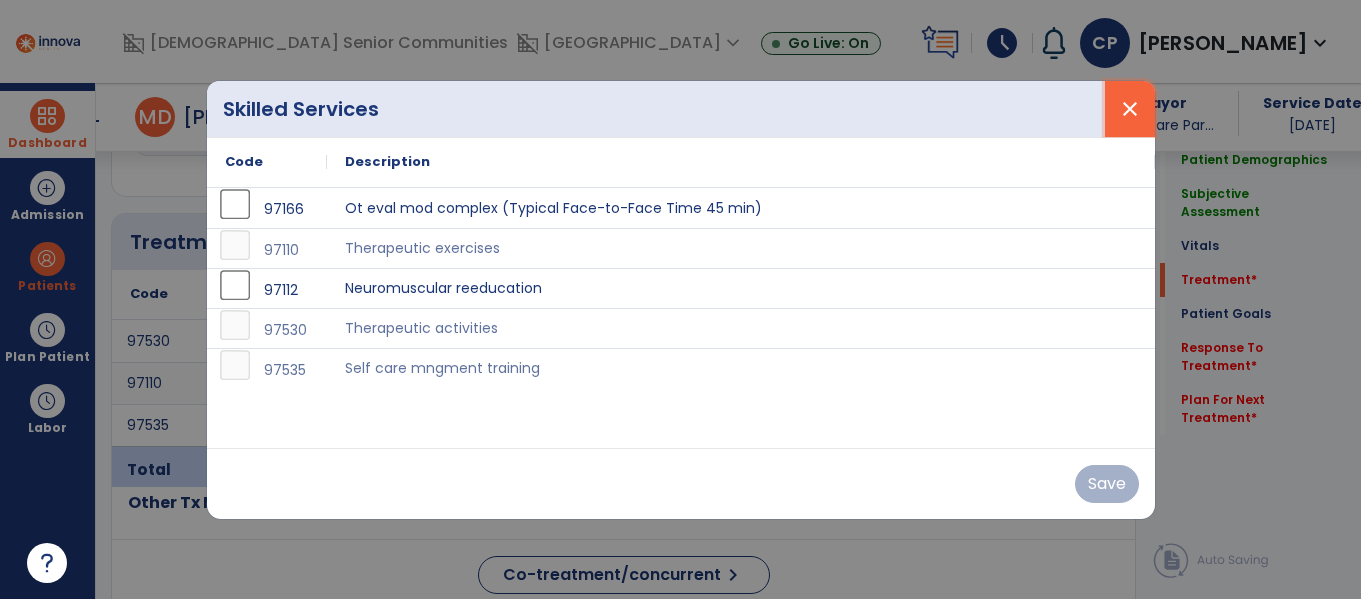 click on "close" at bounding box center (1130, 109) 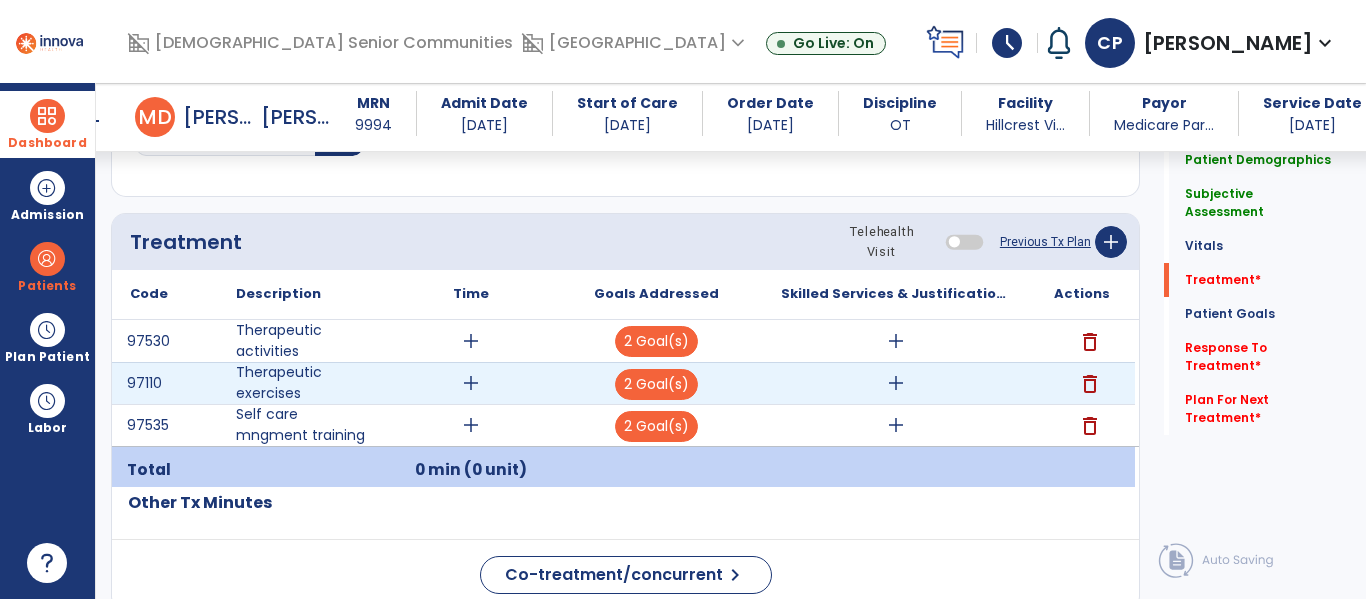 click on "delete" at bounding box center (1090, 384) 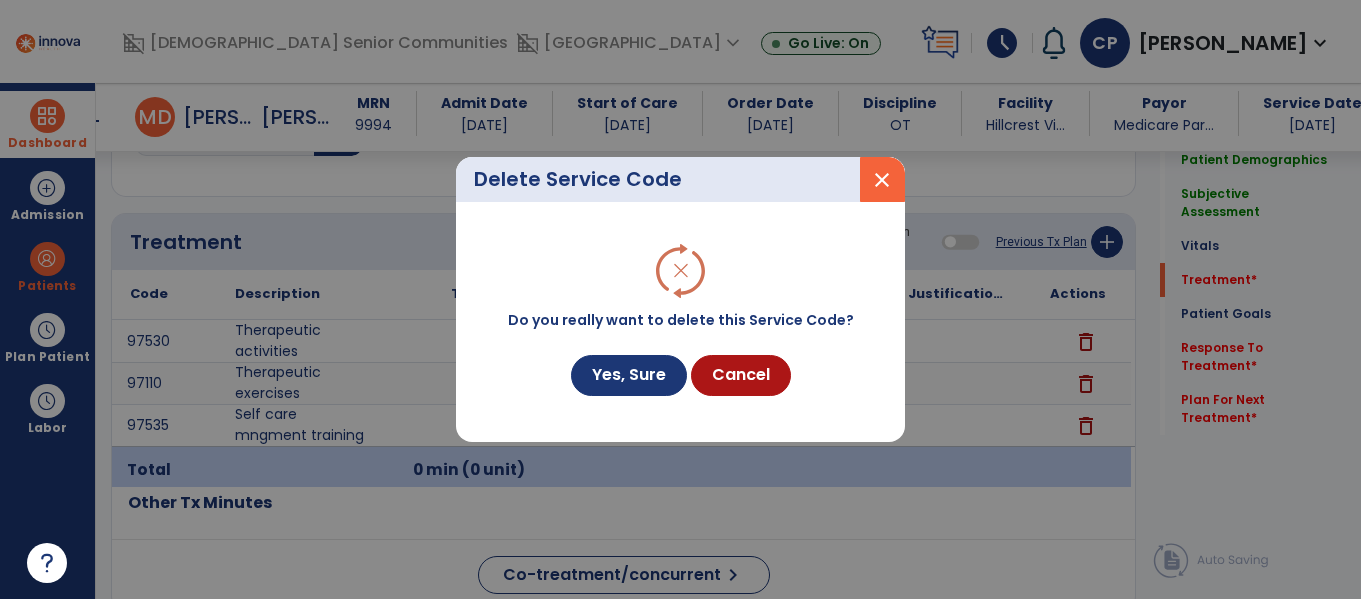 scroll, scrollTop: 1196, scrollLeft: 0, axis: vertical 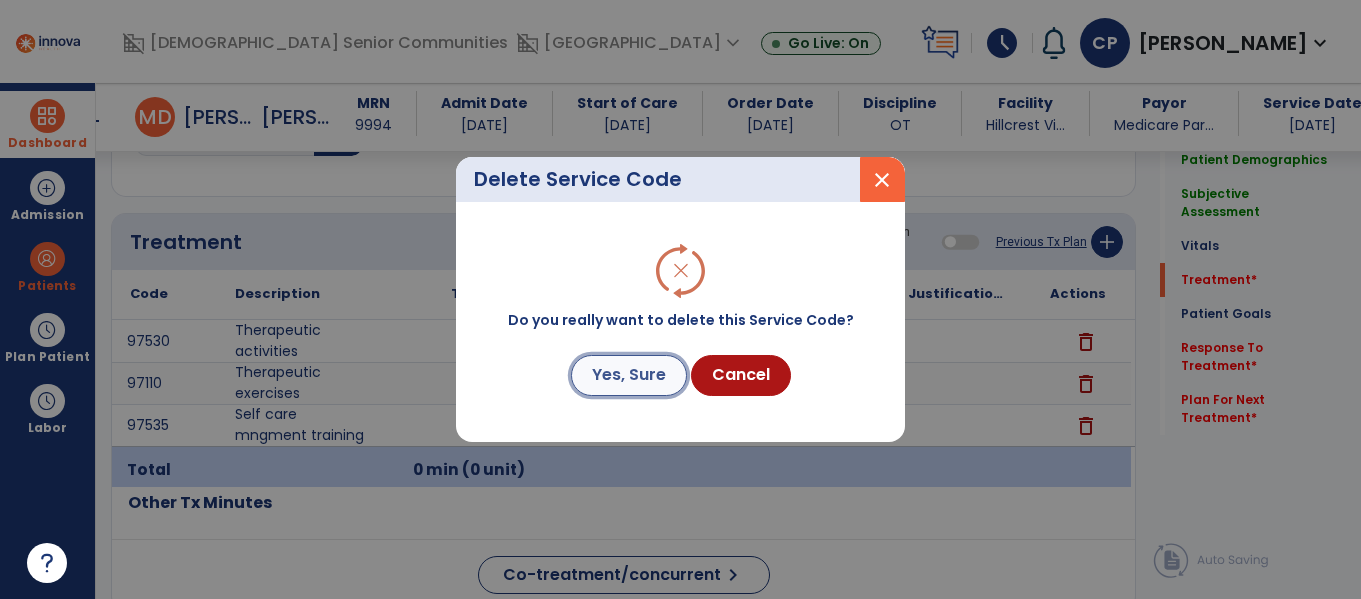click on "Yes, Sure" at bounding box center (629, 375) 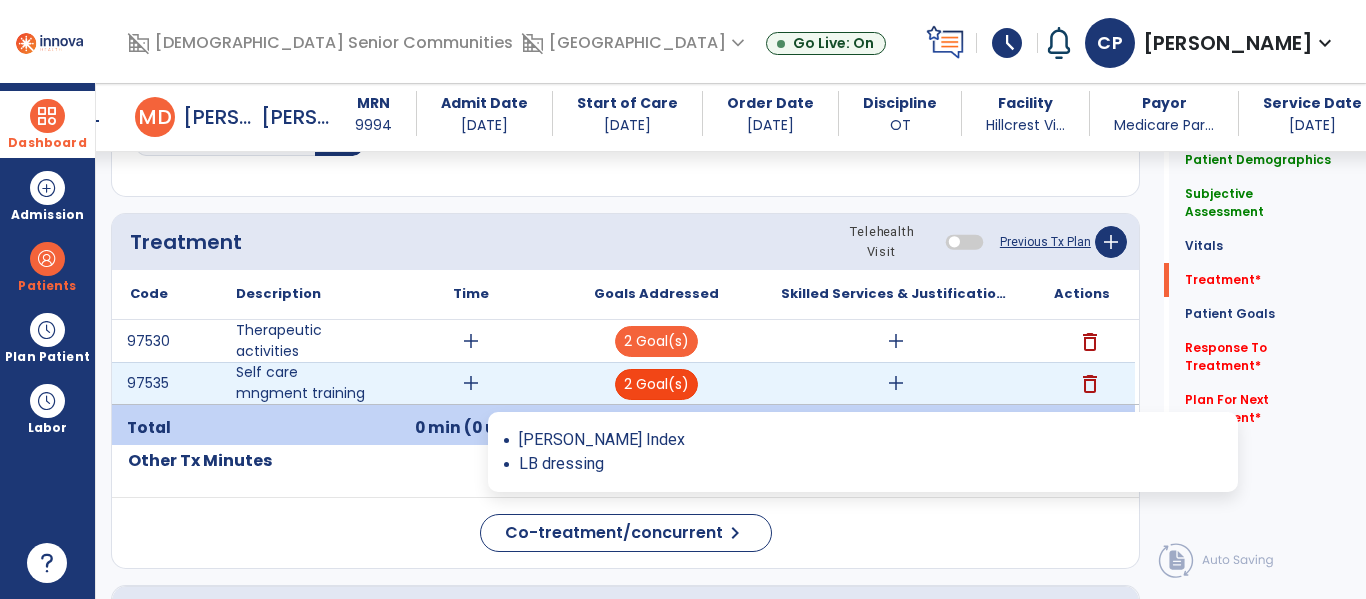 click on "2 Goal(s)" at bounding box center [656, 384] 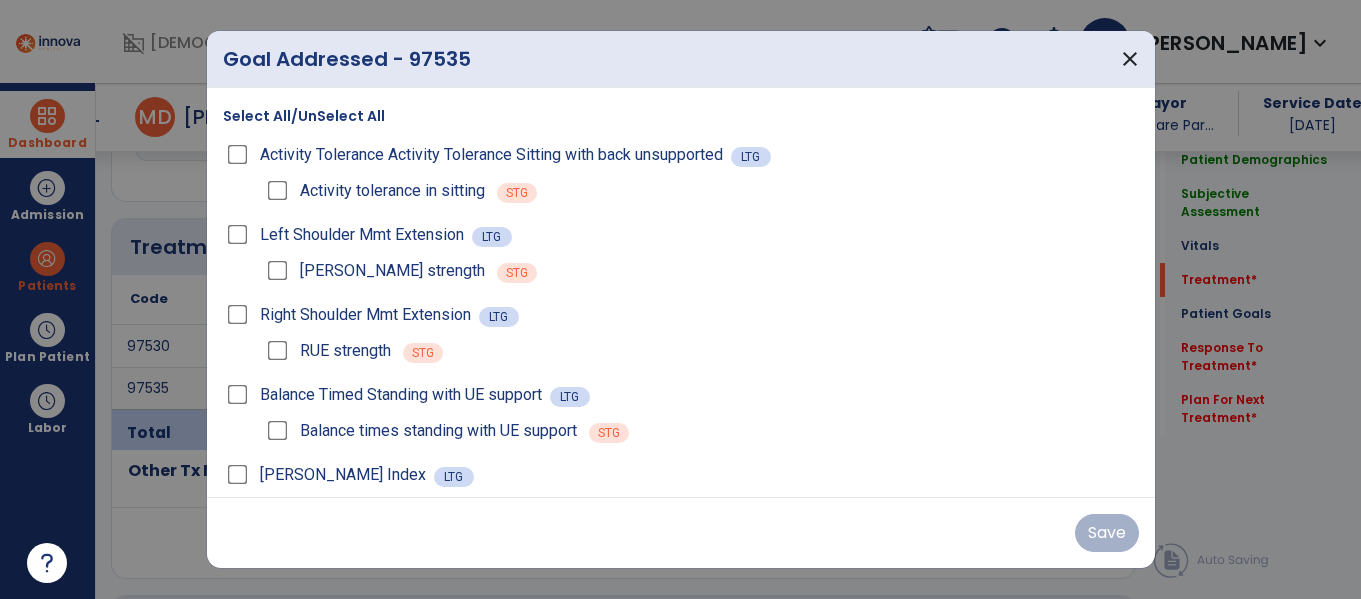 scroll, scrollTop: 1196, scrollLeft: 0, axis: vertical 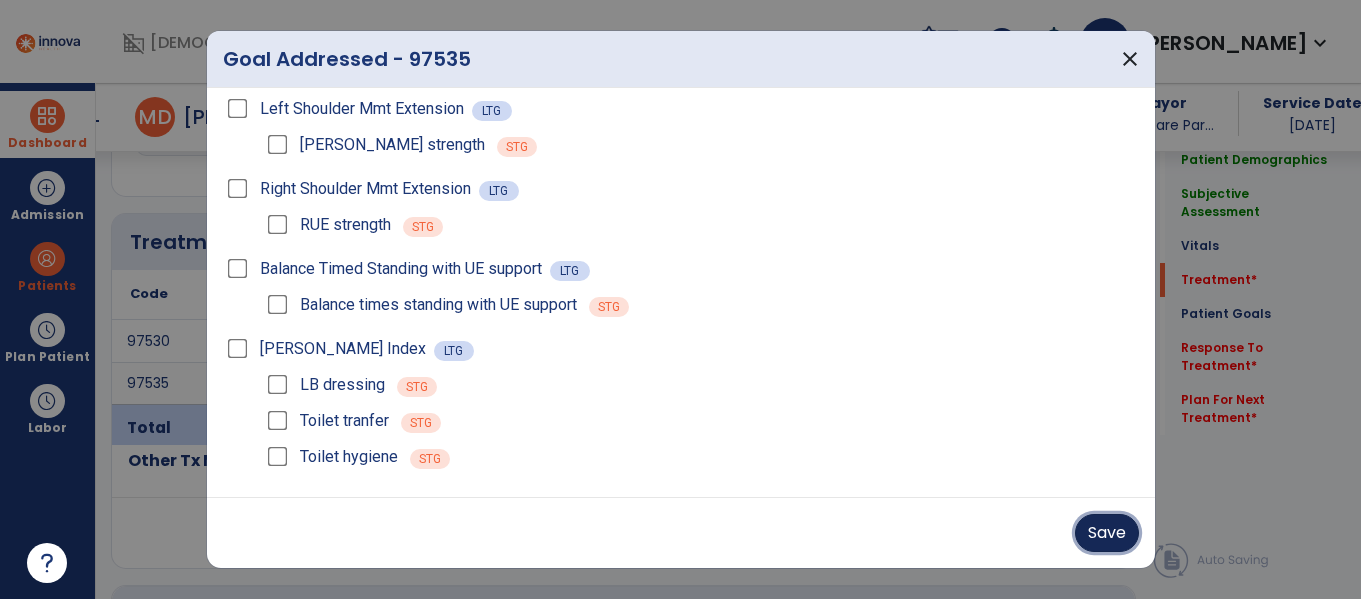 click on "Save" at bounding box center (1107, 533) 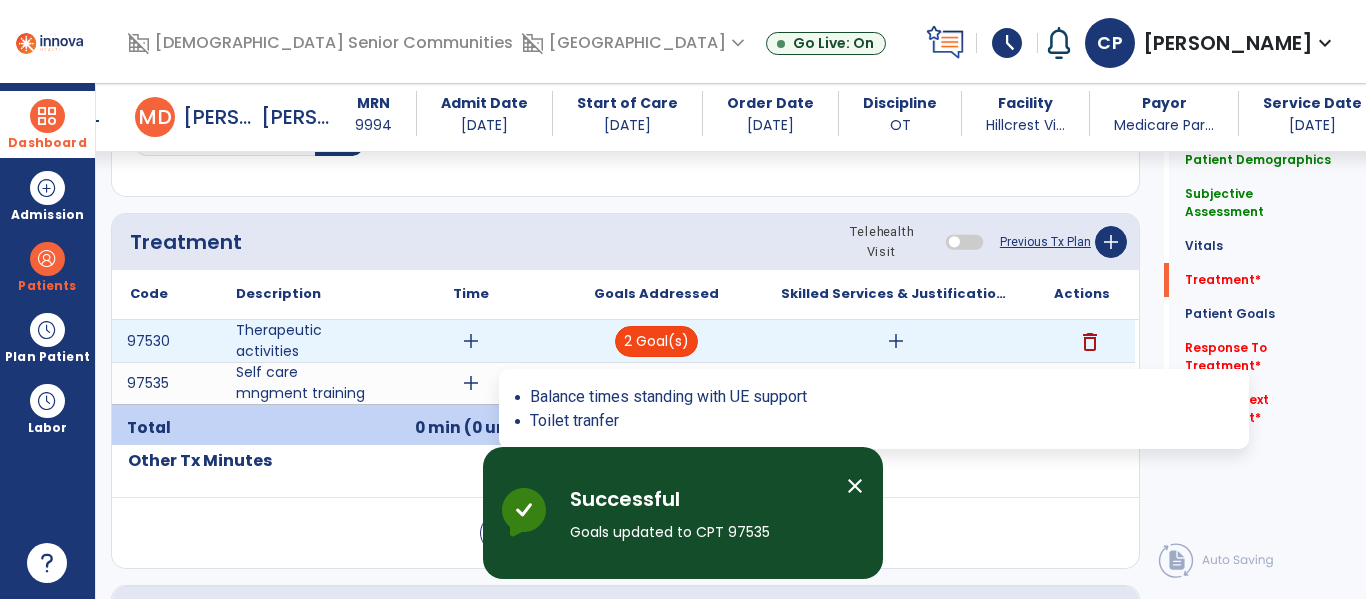 click on "2 Goal(s)" at bounding box center (656, 341) 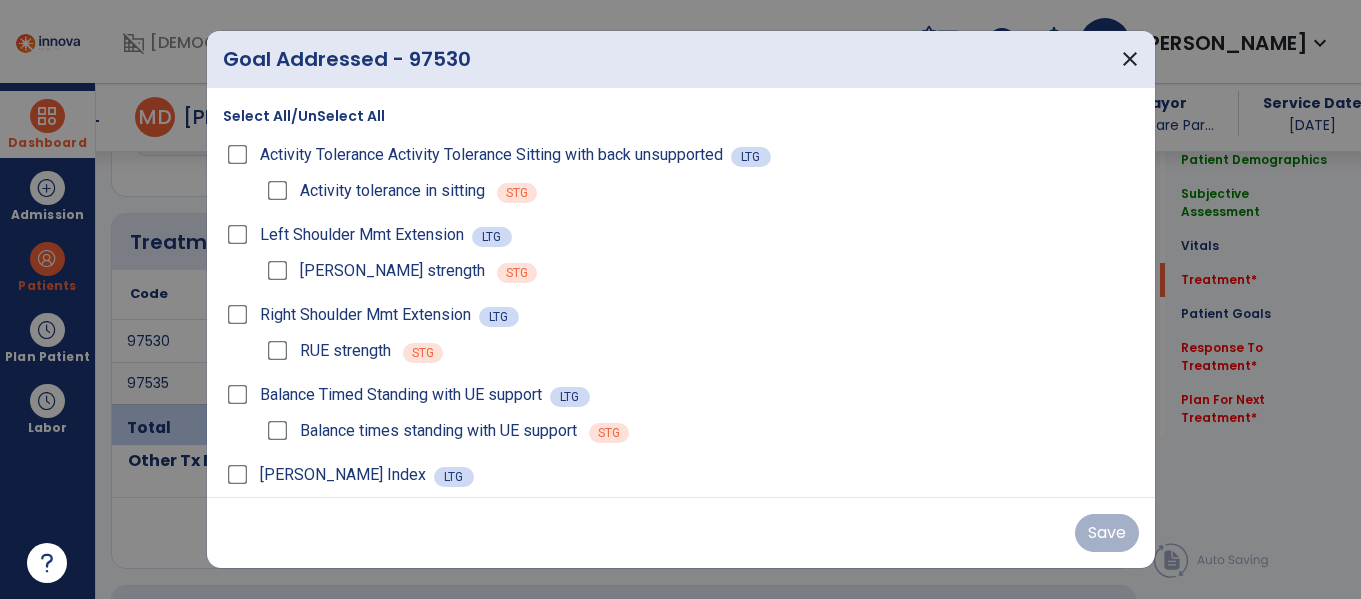 scroll, scrollTop: 1196, scrollLeft: 0, axis: vertical 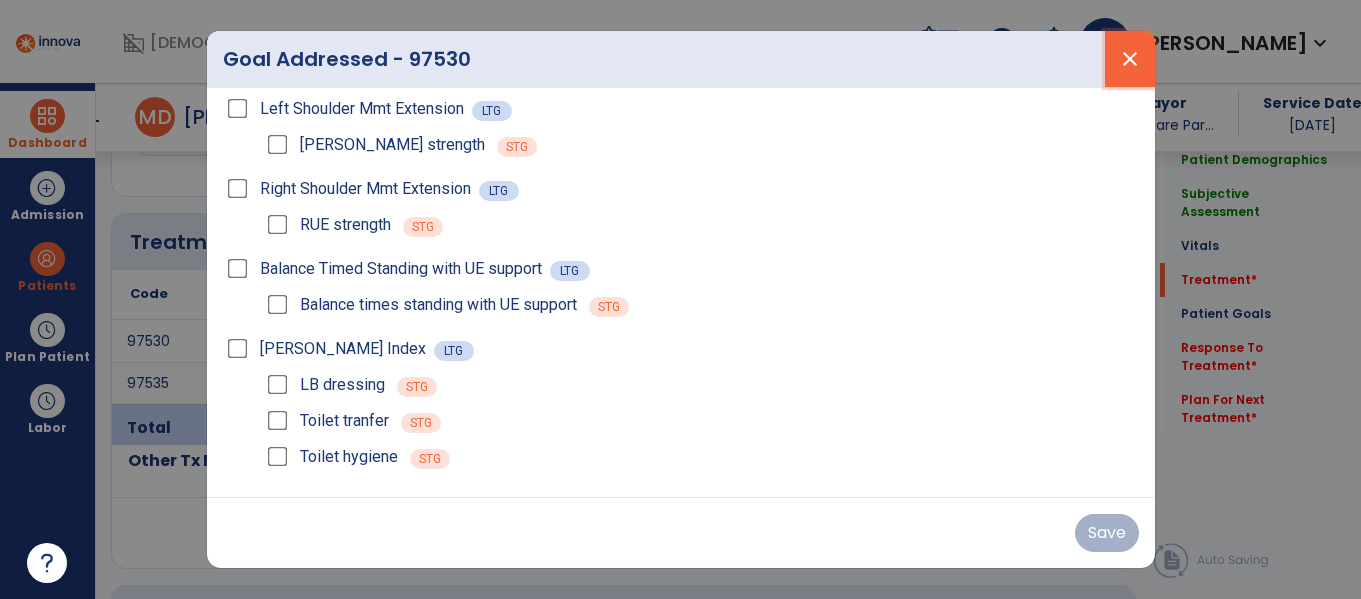 click on "close" at bounding box center [1130, 59] 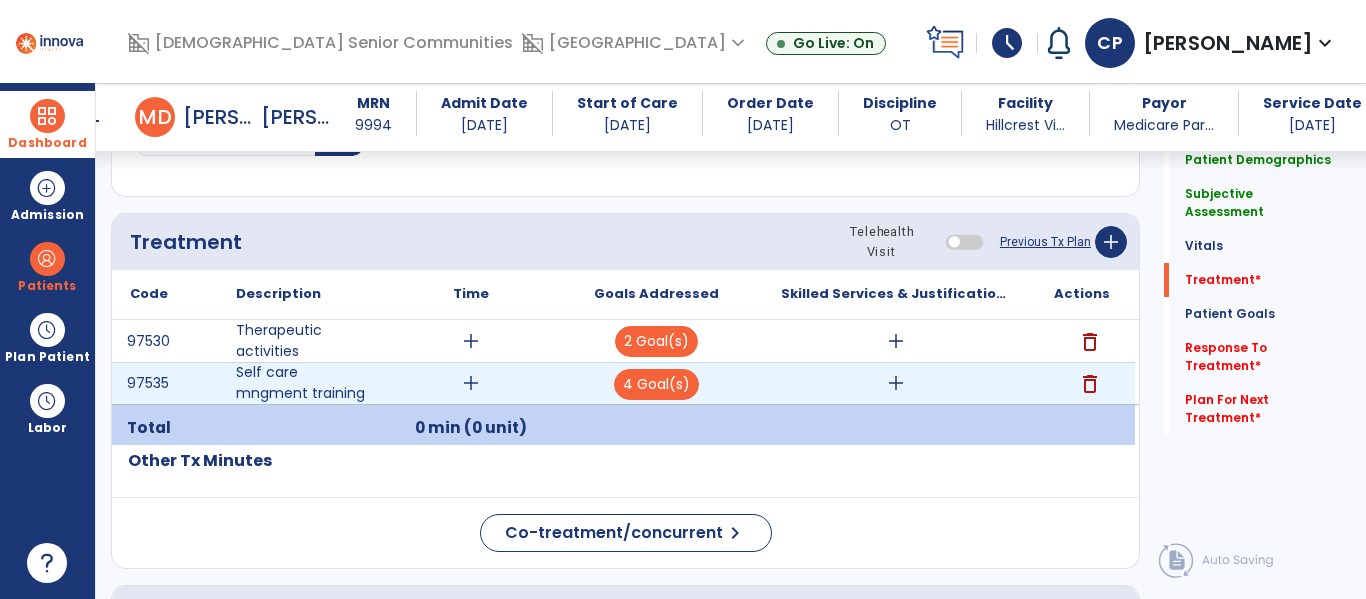 click on "add" at bounding box center [896, 383] 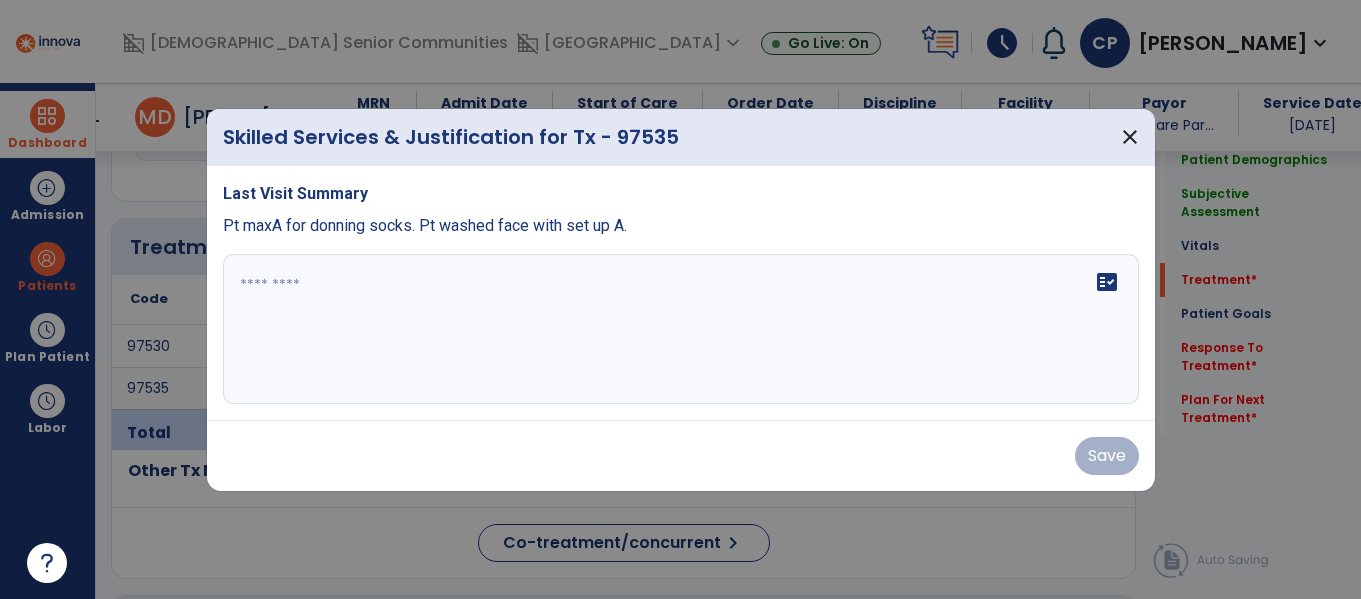 scroll, scrollTop: 1196, scrollLeft: 0, axis: vertical 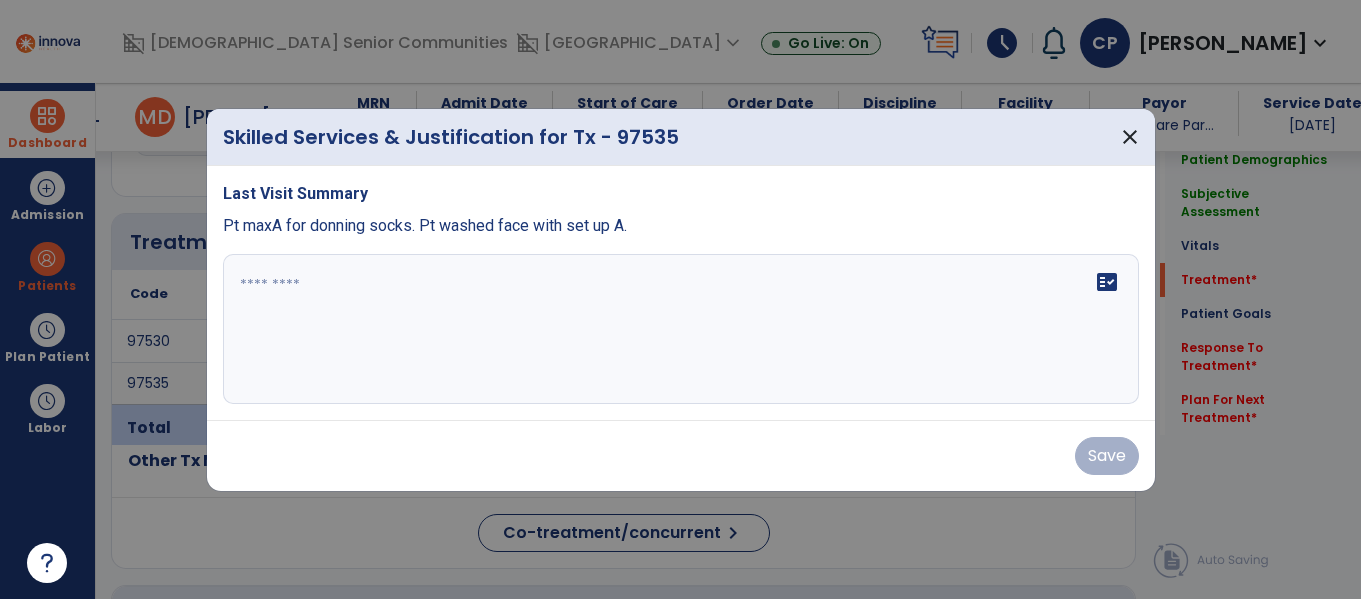 click at bounding box center (681, 329) 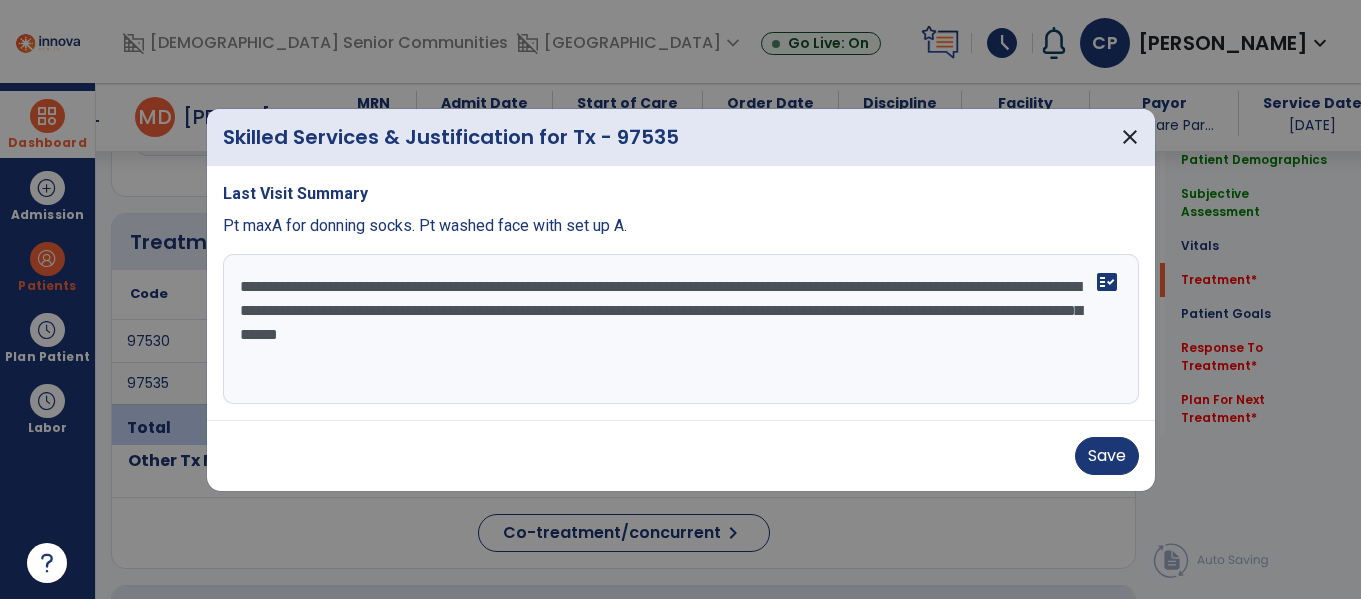 click on "**********" at bounding box center (681, 329) 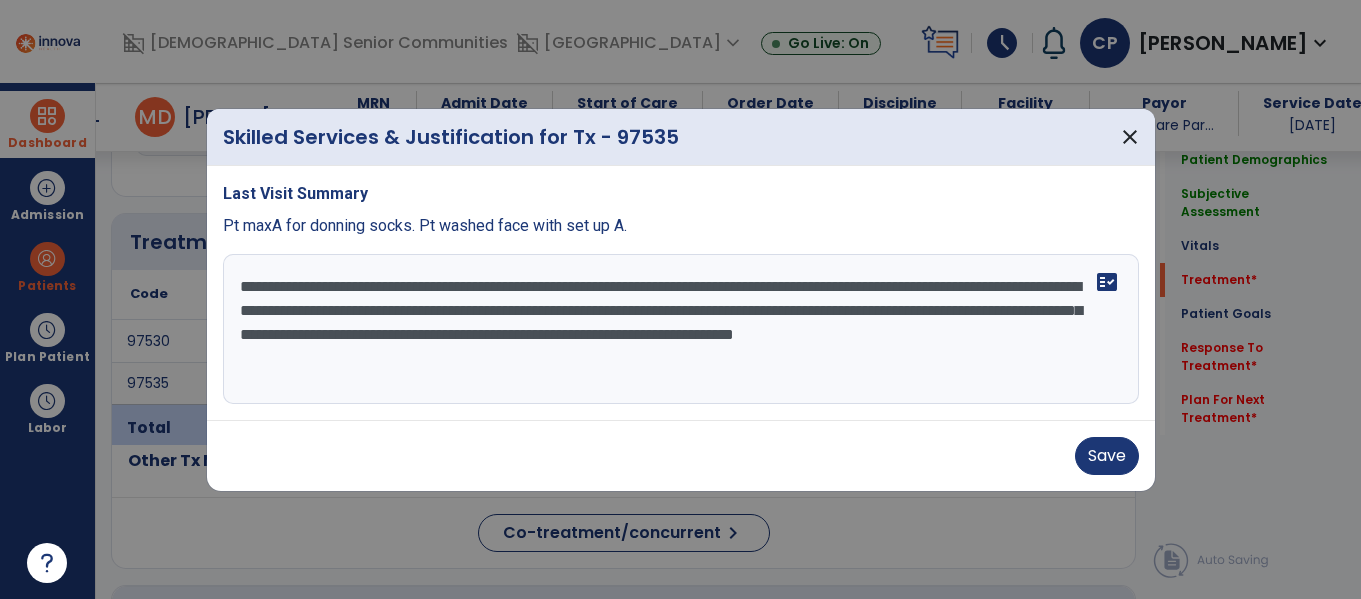 click on "**********" at bounding box center [681, 329] 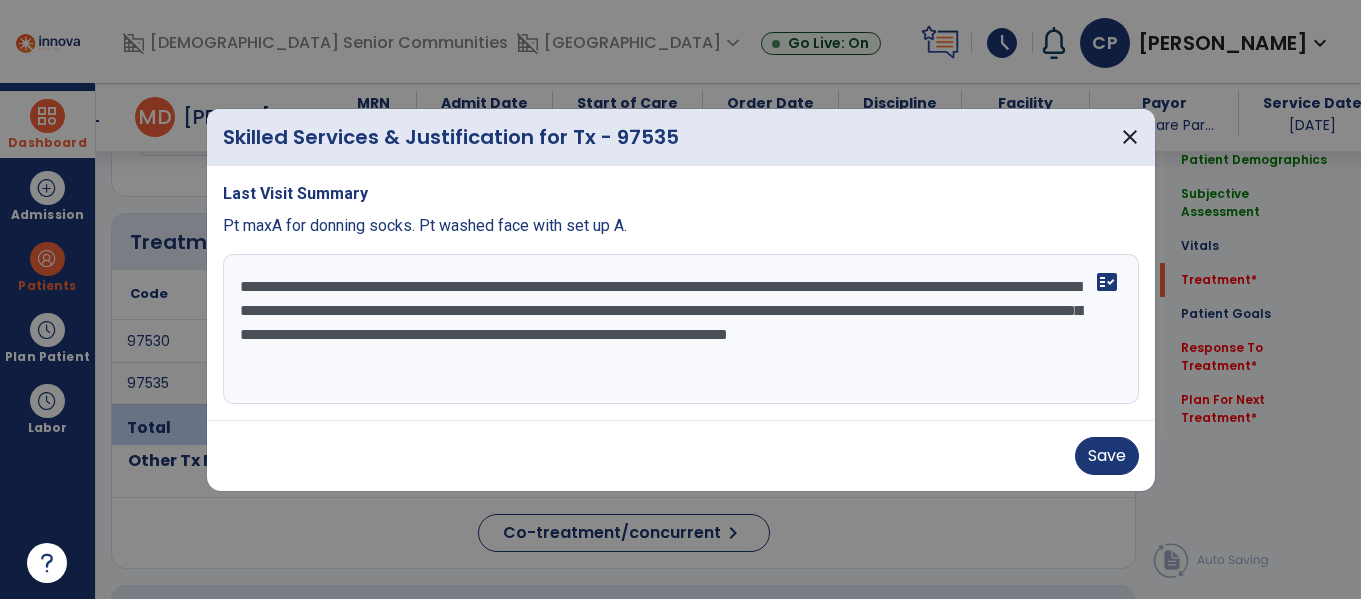 click on "**********" at bounding box center [681, 329] 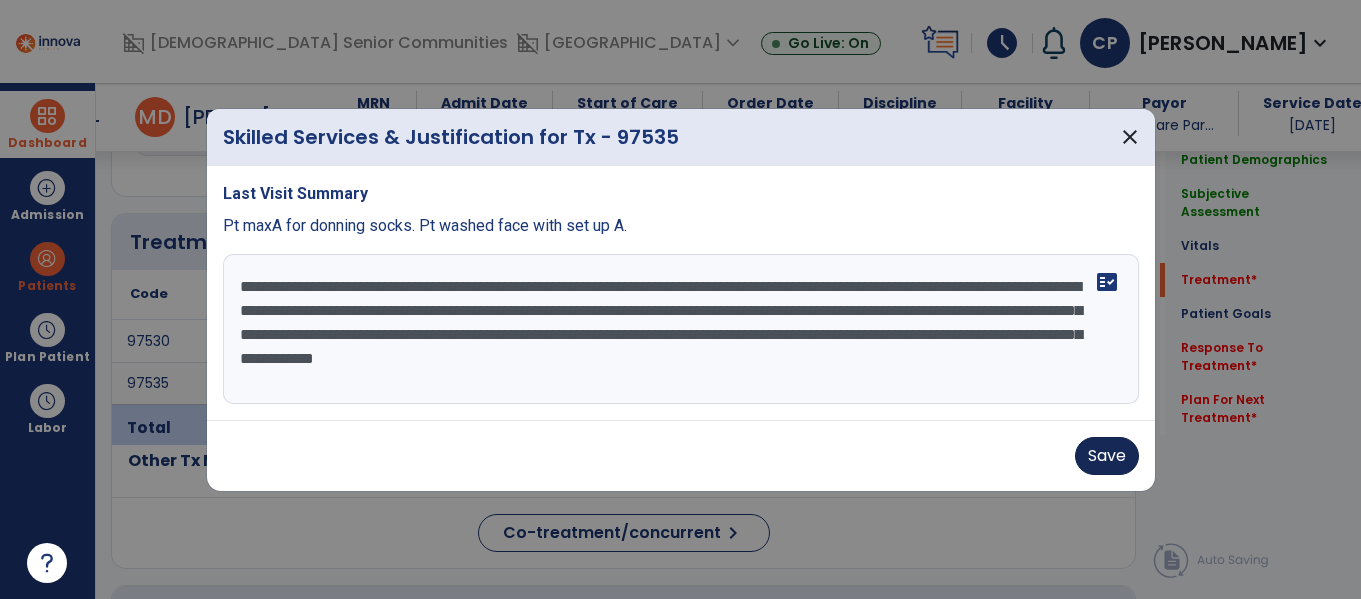 type on "**********" 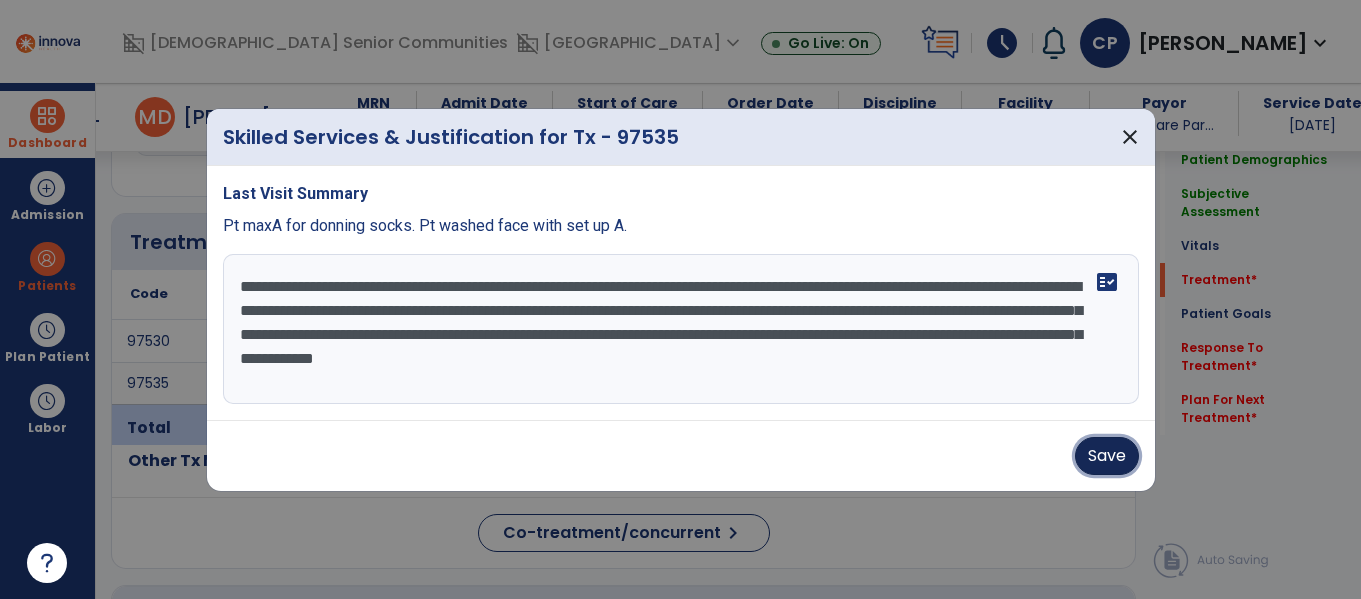 click on "Save" at bounding box center [1107, 456] 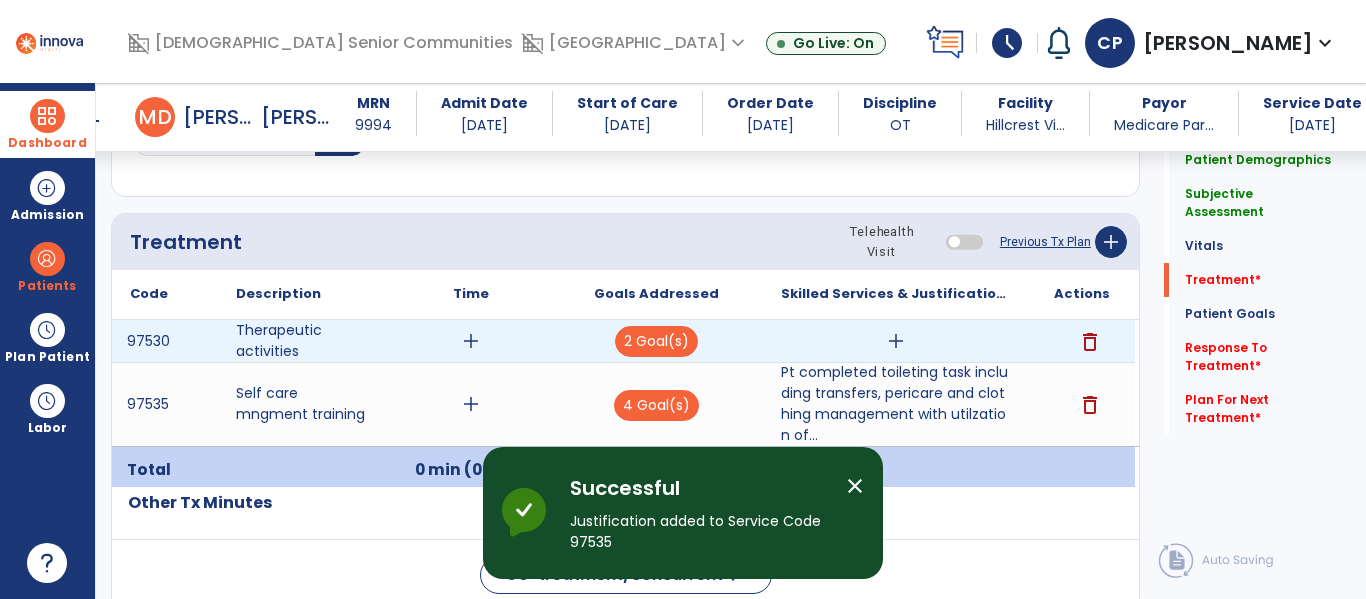 click on "delete" at bounding box center [1090, 342] 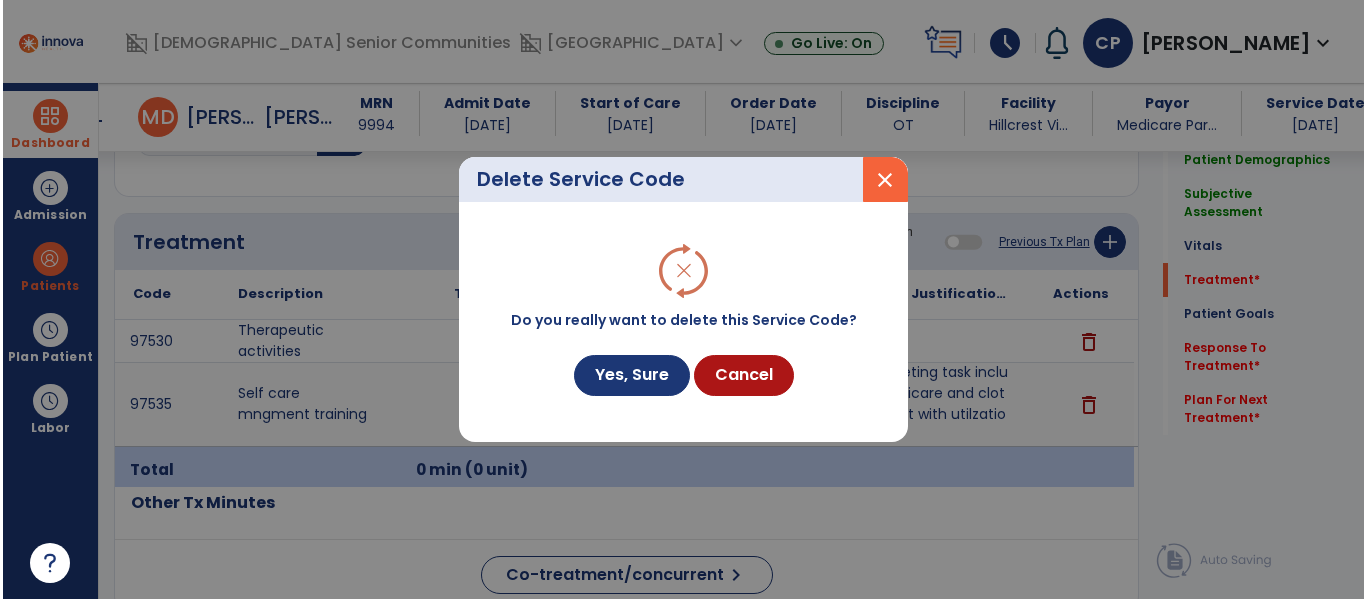 scroll, scrollTop: 1196, scrollLeft: 0, axis: vertical 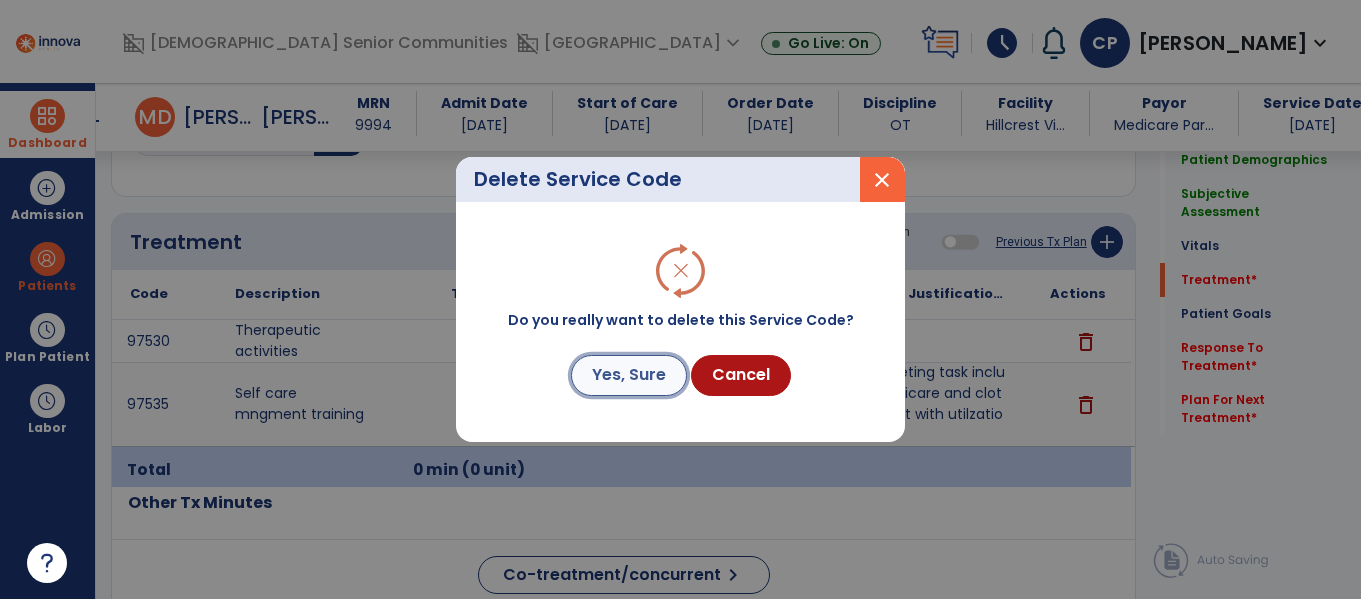 click on "Yes, Sure" at bounding box center (629, 375) 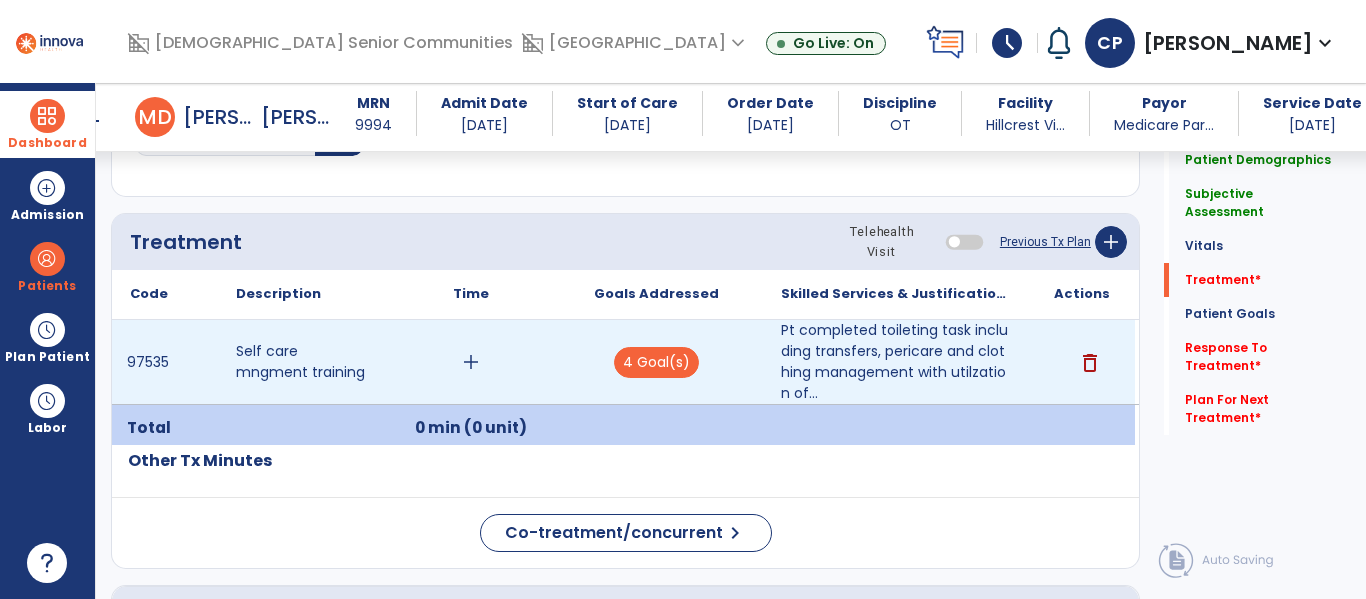 click on "add" at bounding box center [471, 362] 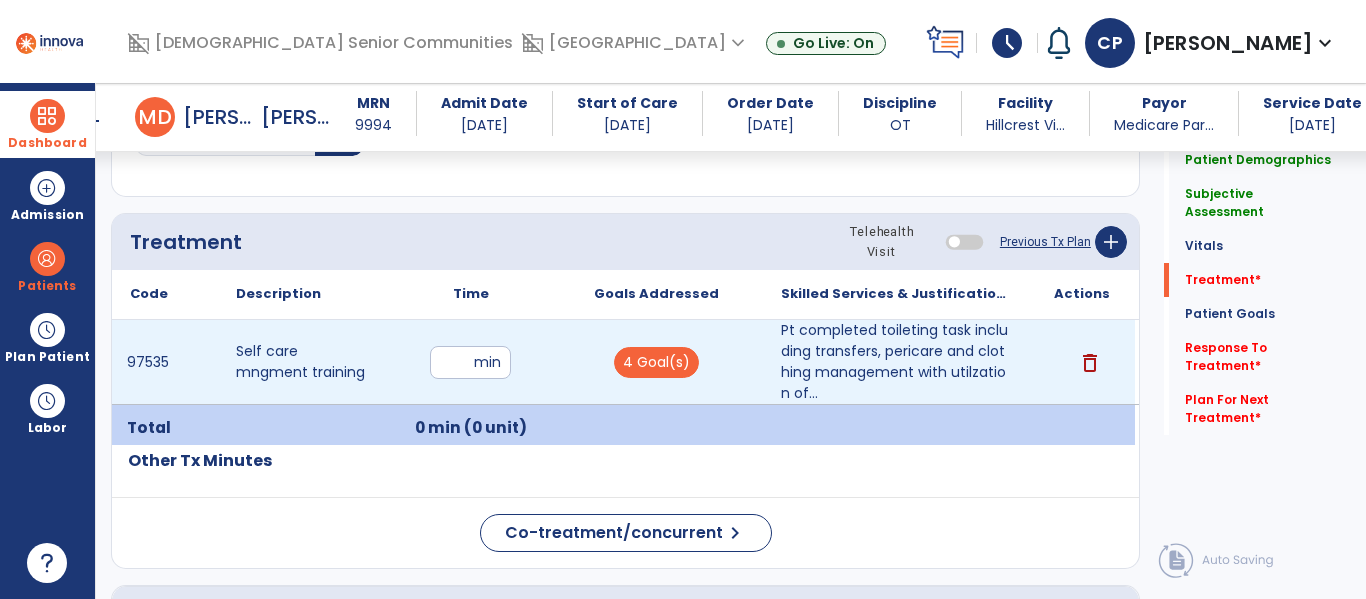 type on "**" 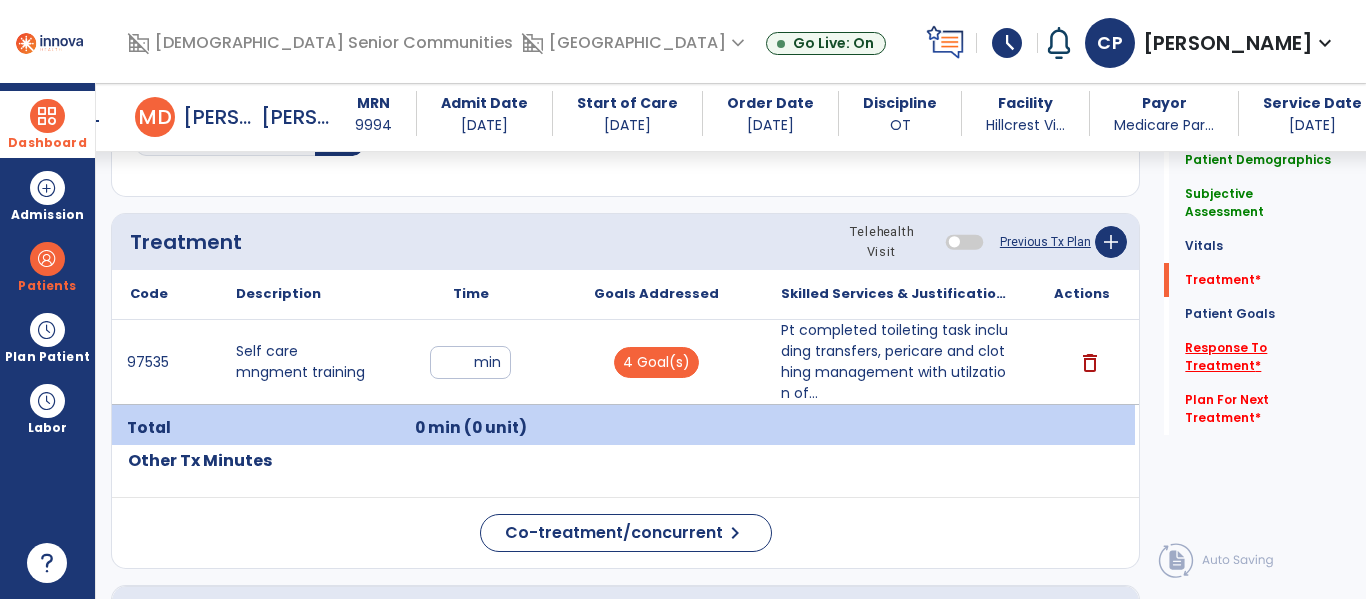 click on "Response To Treatment   *" 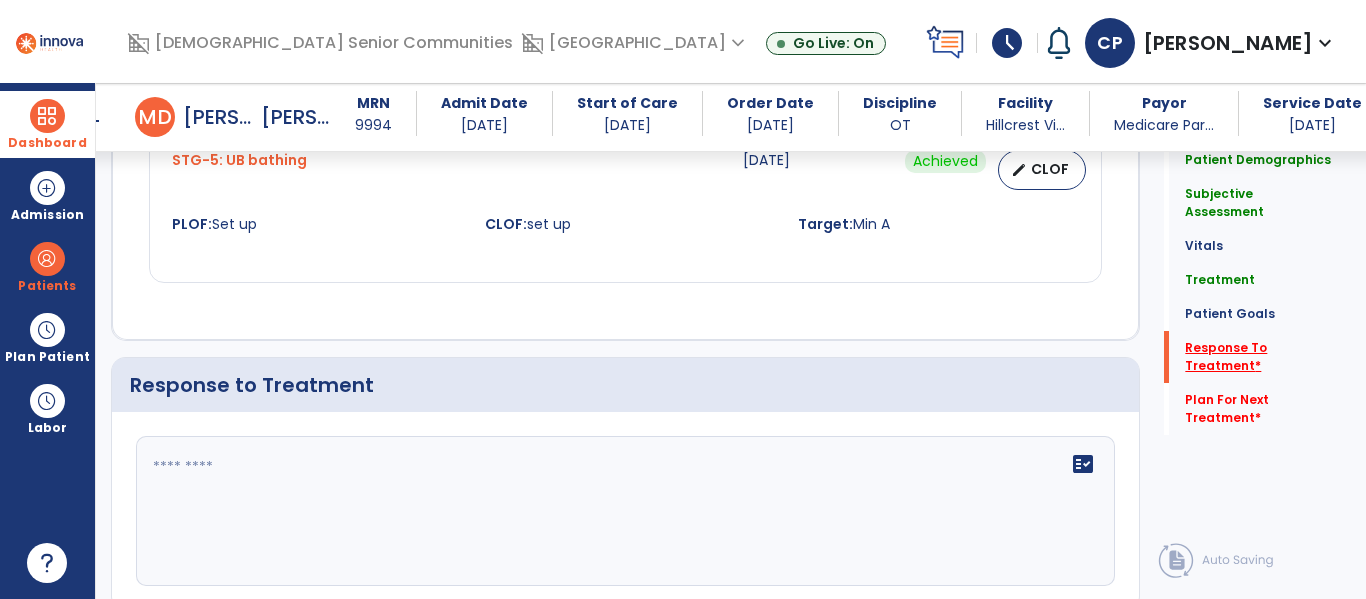 scroll, scrollTop: 3549, scrollLeft: 0, axis: vertical 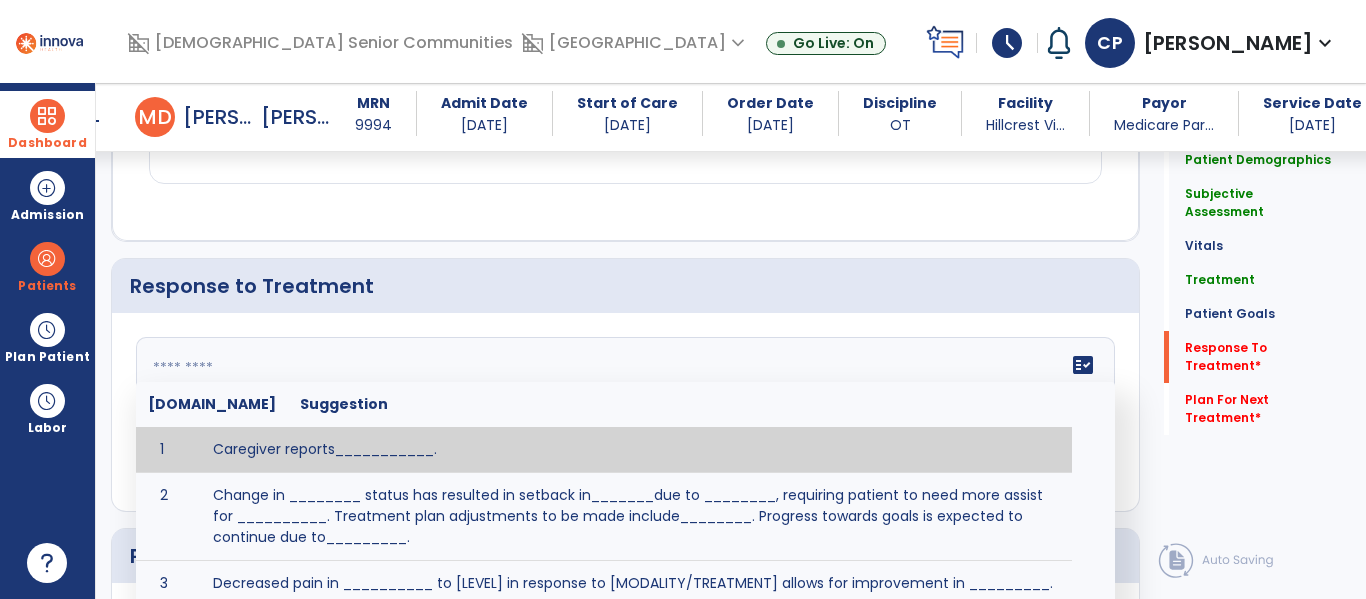 click 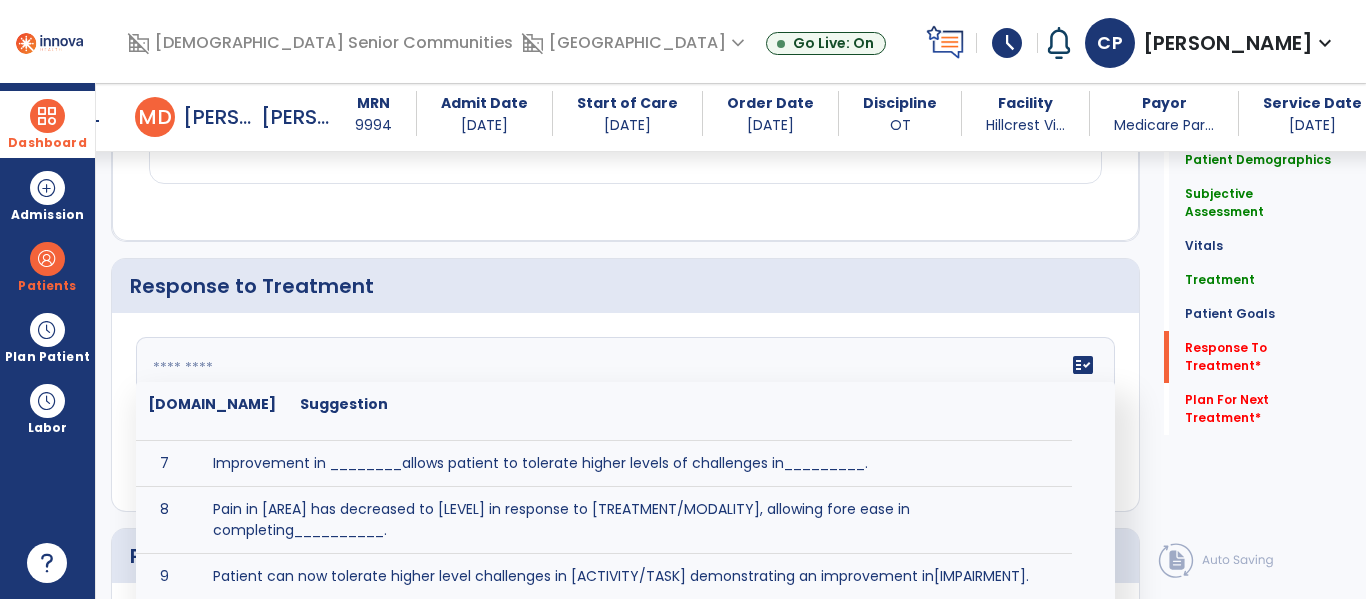 scroll, scrollTop: 344, scrollLeft: 0, axis: vertical 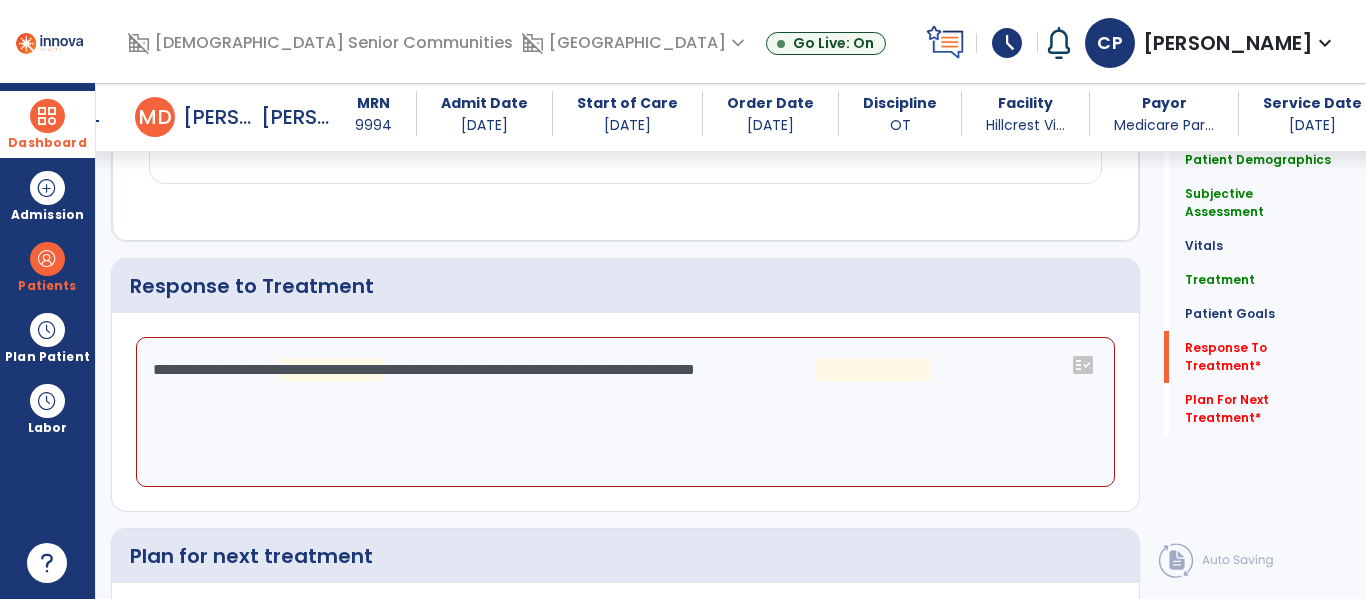 click on "**********" 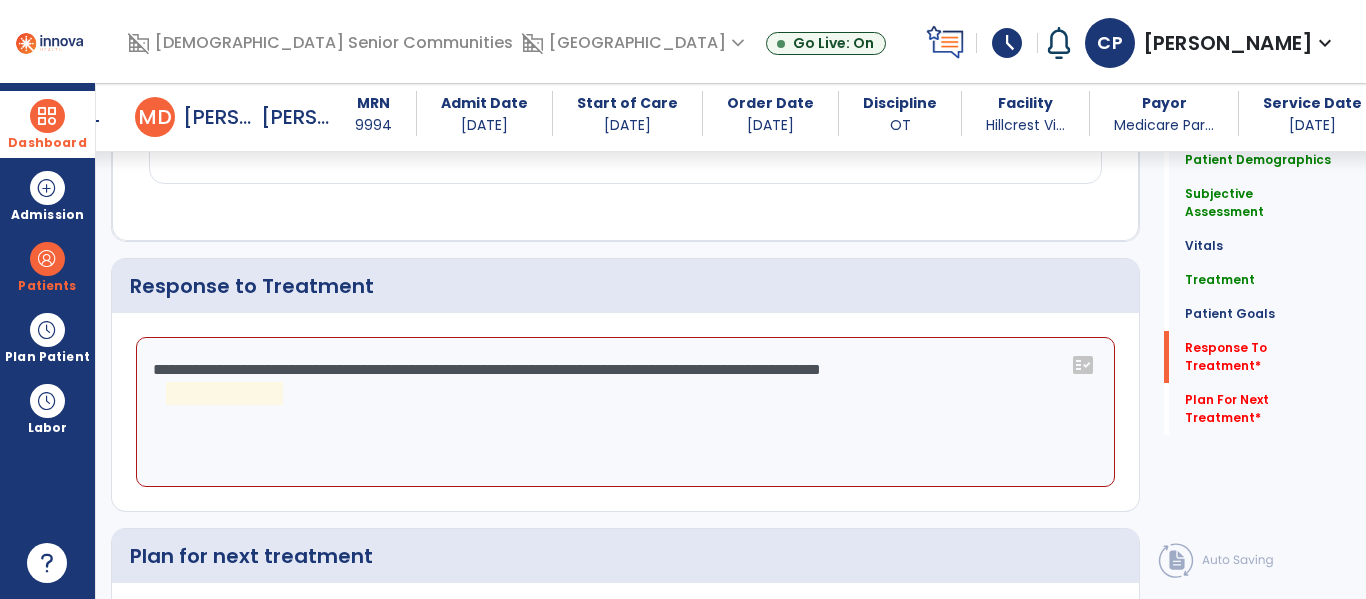 click on "**********" 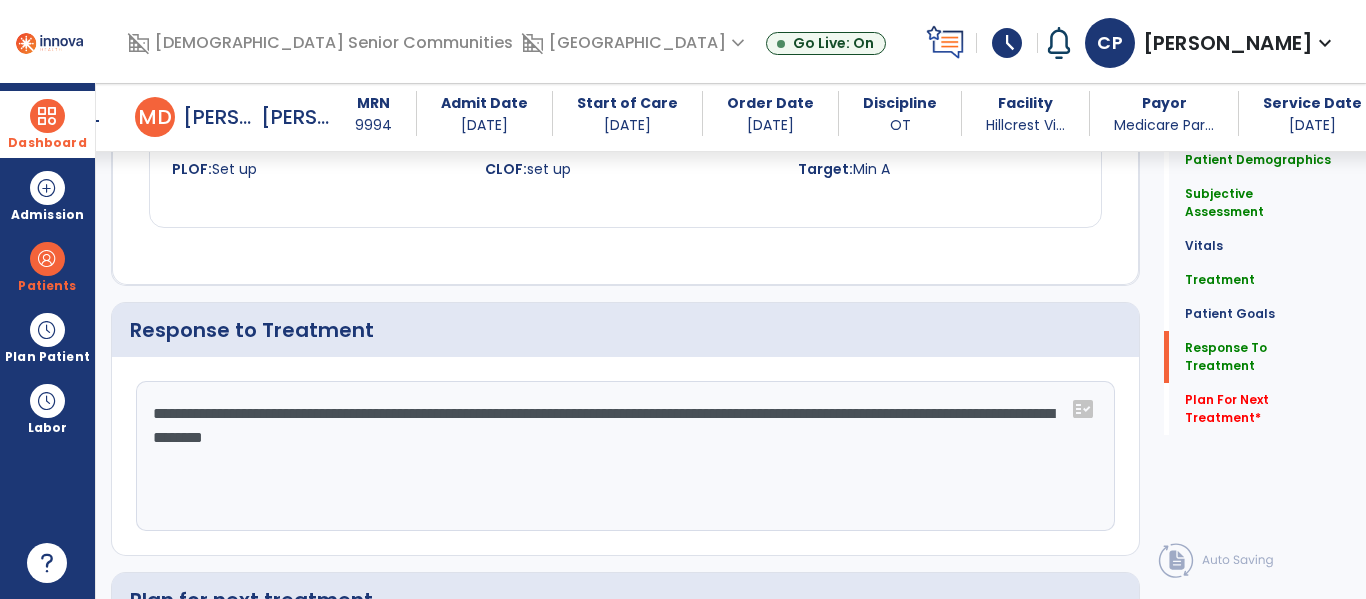 scroll, scrollTop: 3549, scrollLeft: 0, axis: vertical 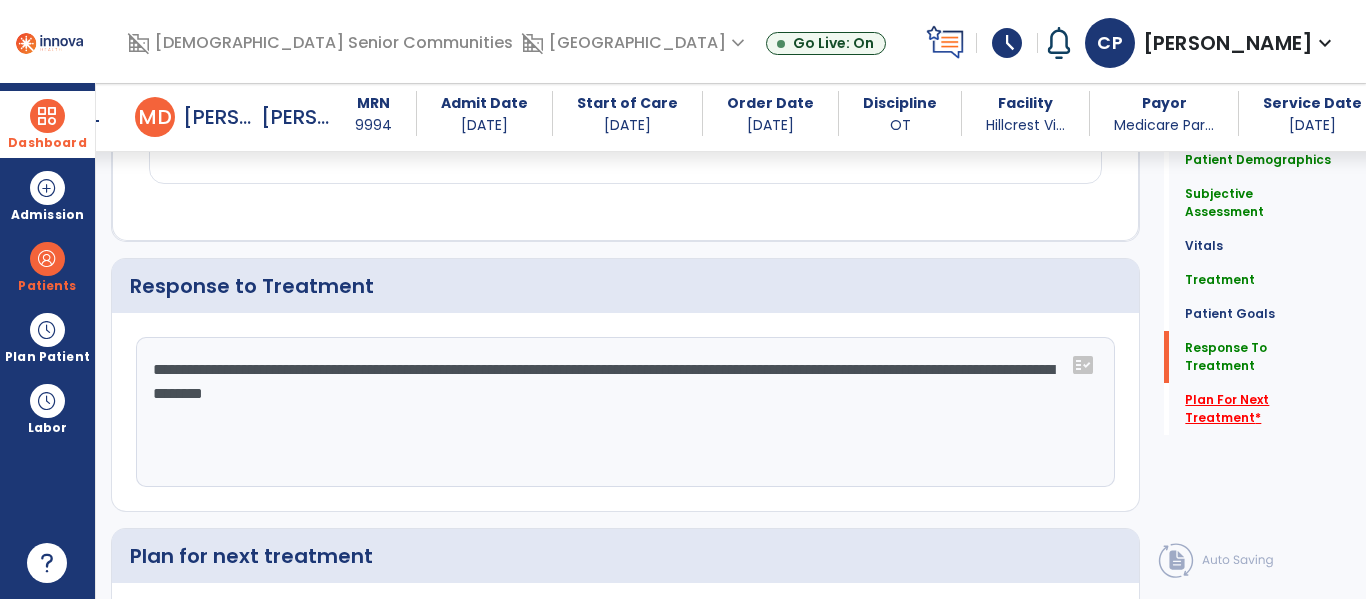 type on "**********" 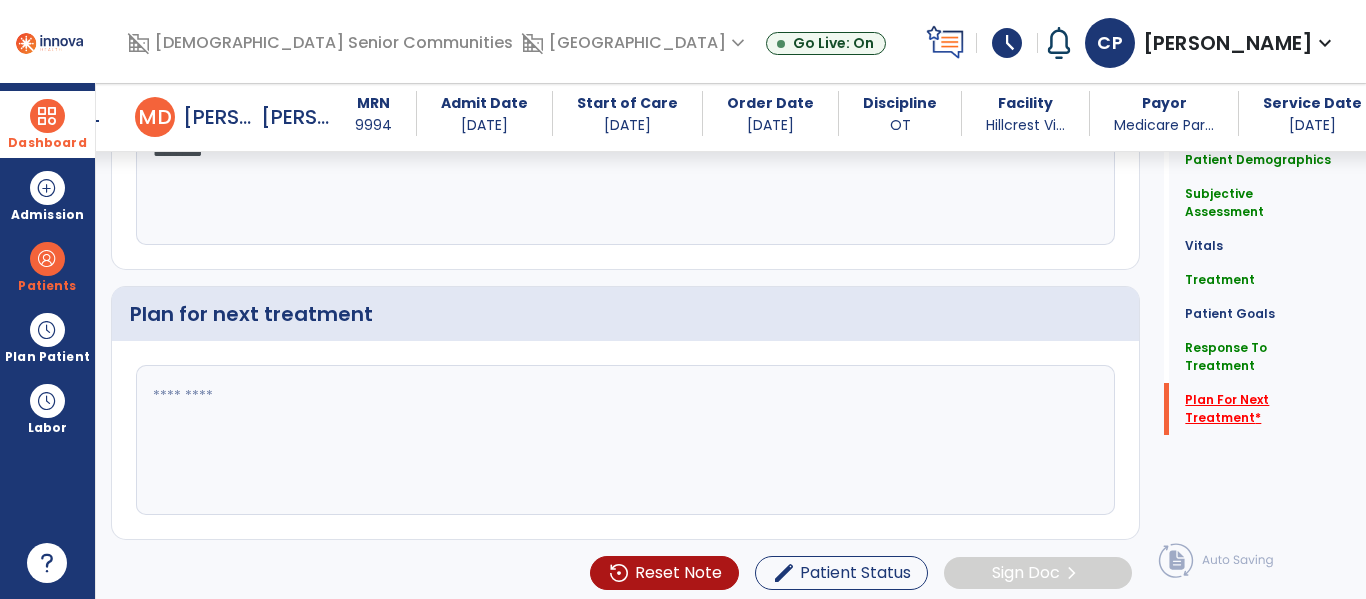 scroll, scrollTop: 3798, scrollLeft: 0, axis: vertical 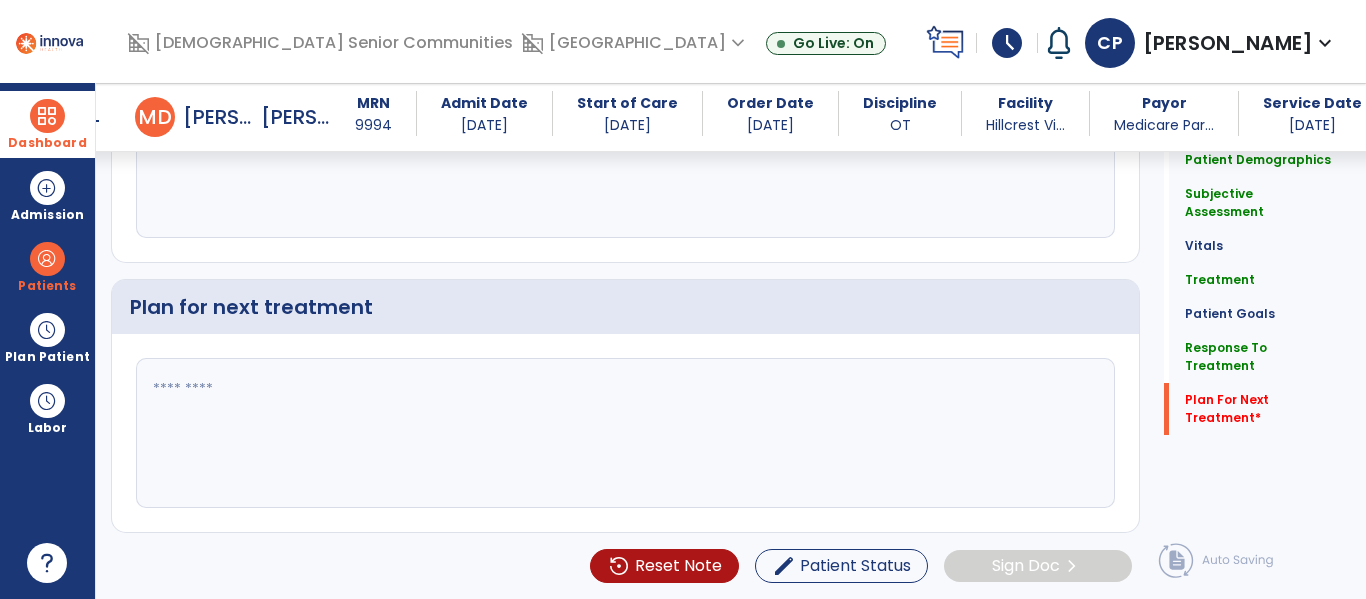 click 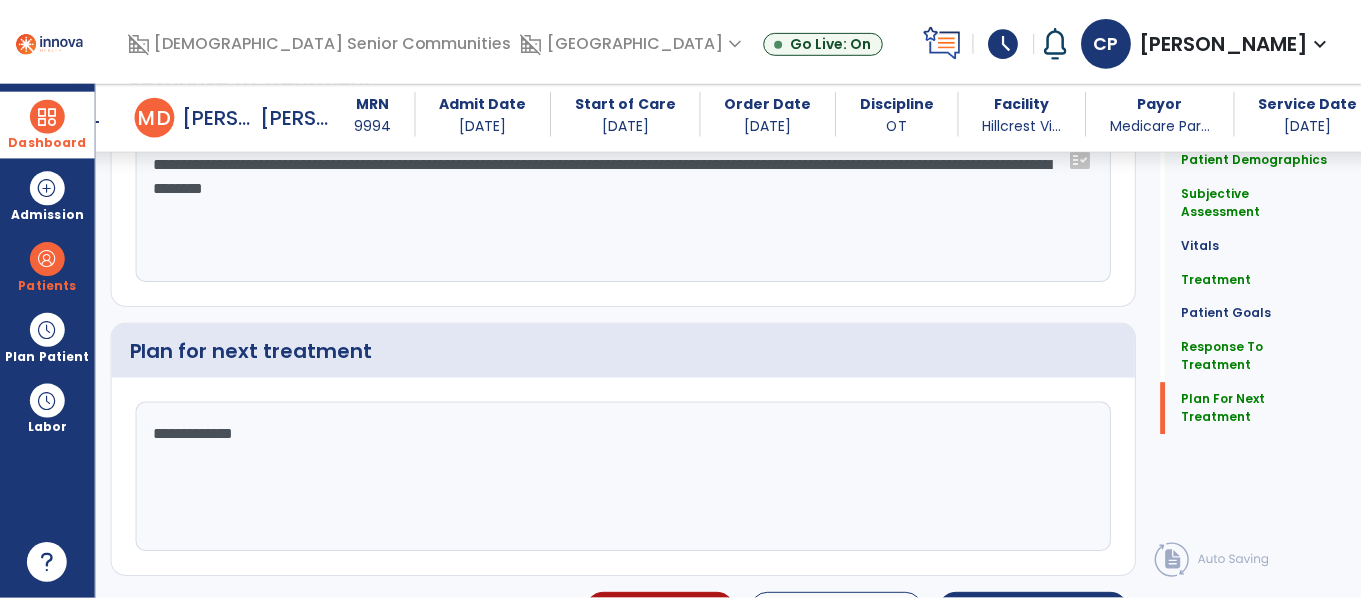 scroll, scrollTop: 3798, scrollLeft: 0, axis: vertical 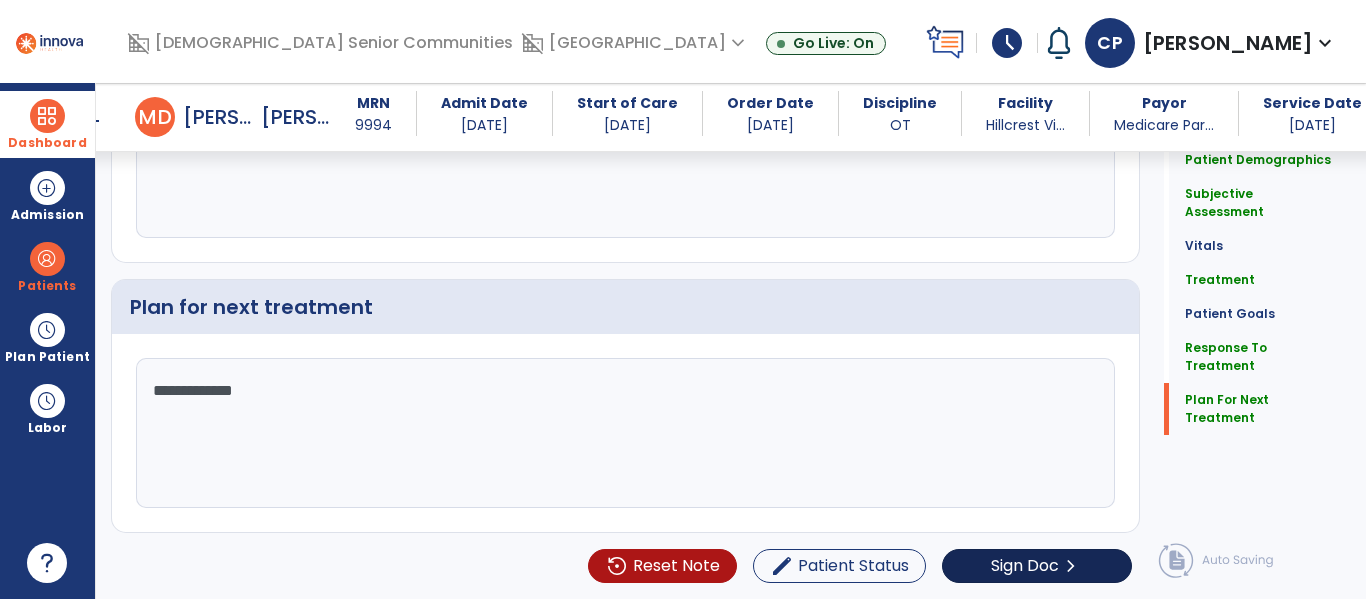 type on "**********" 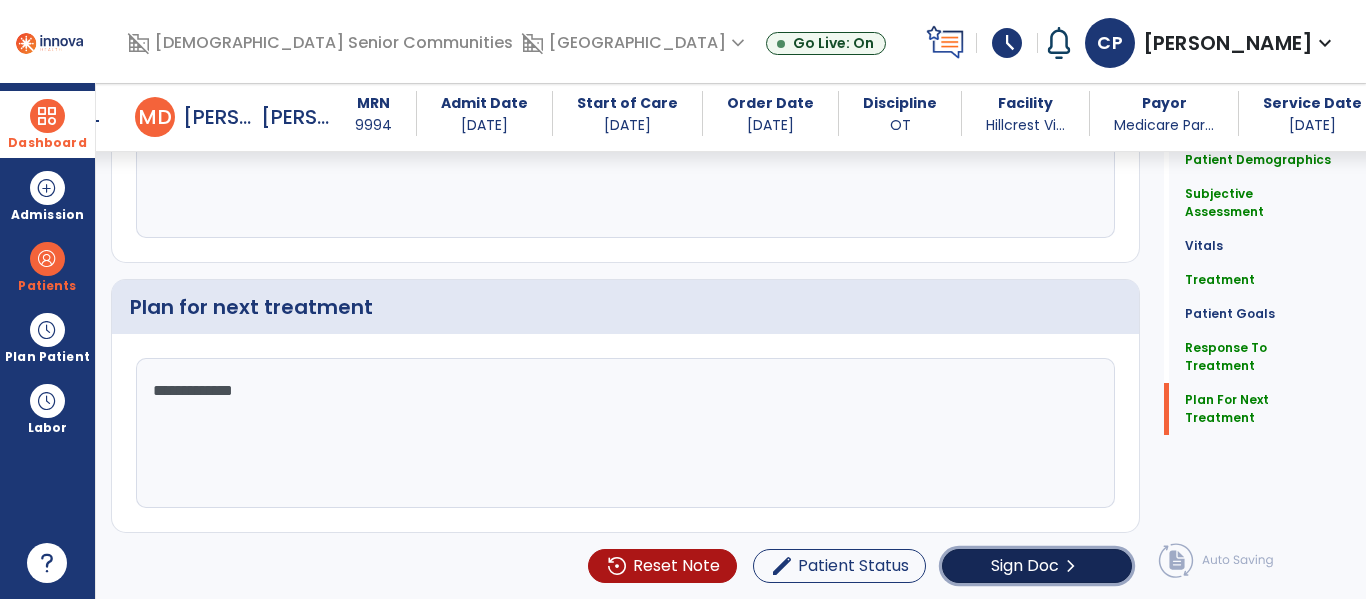 click on "Sign Doc  chevron_right" 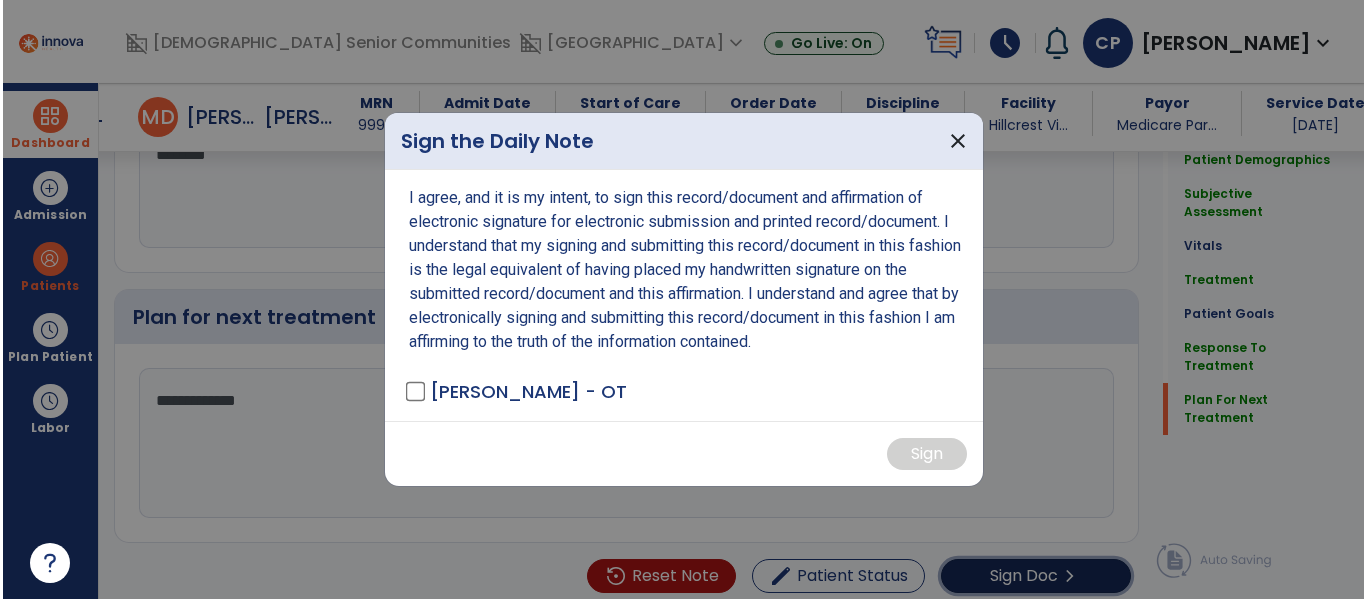 scroll, scrollTop: 3798, scrollLeft: 0, axis: vertical 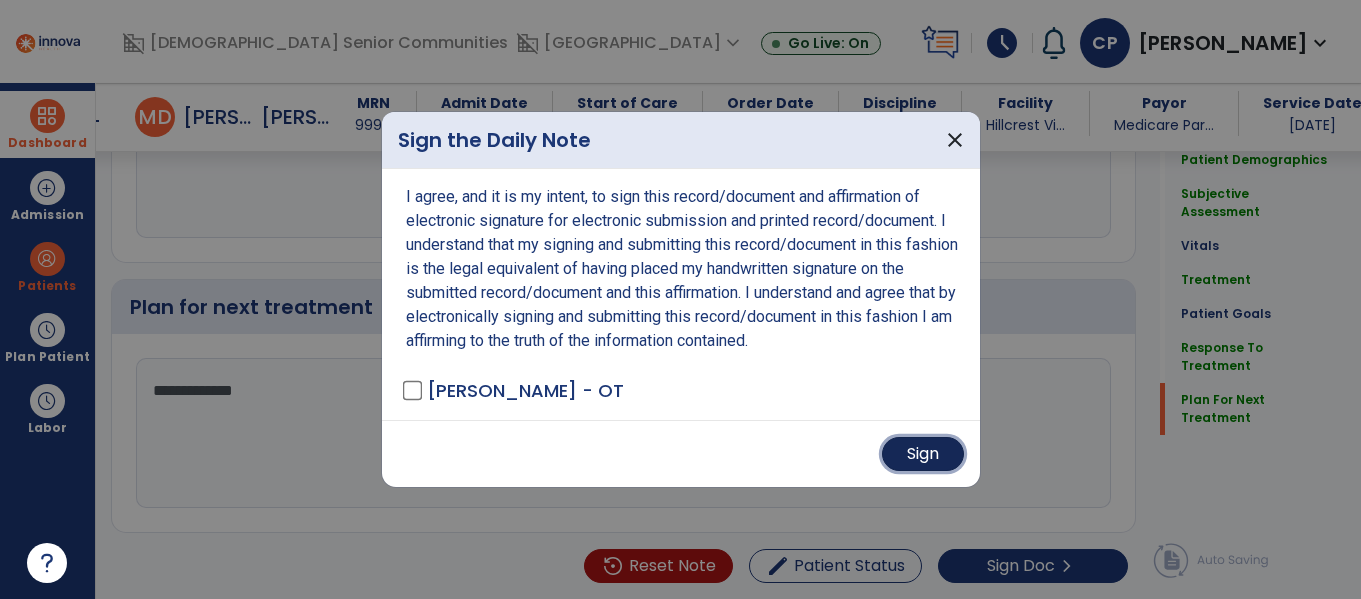 click on "Sign" at bounding box center [923, 454] 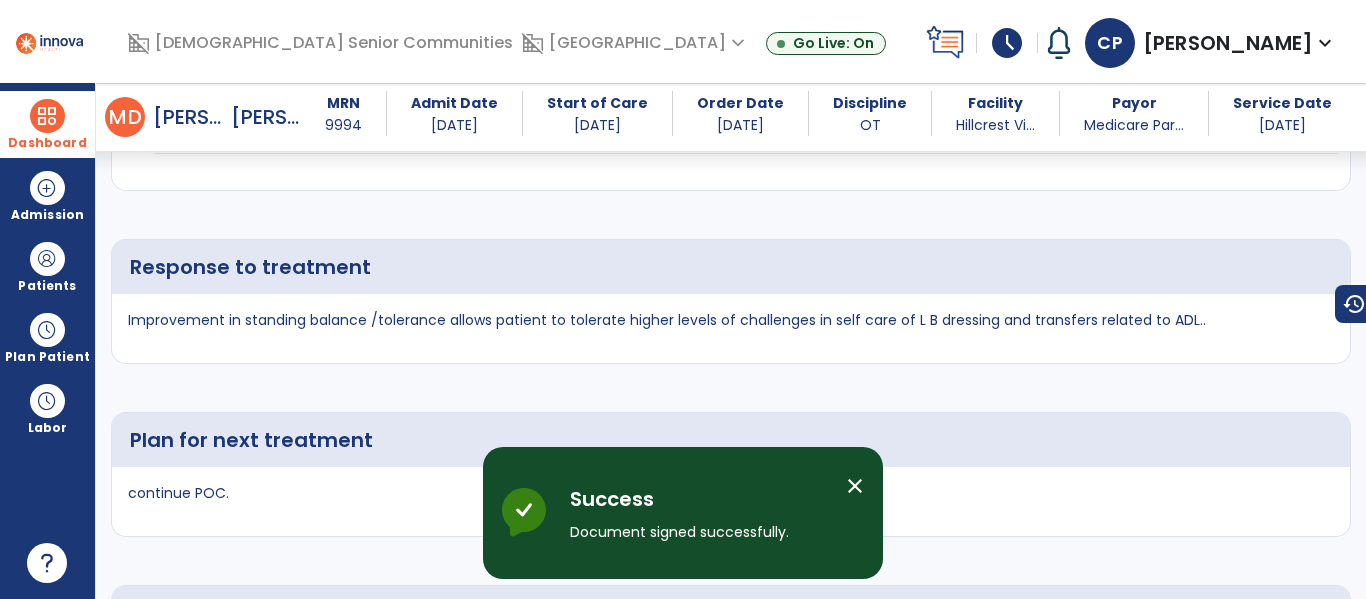 scroll, scrollTop: 5413, scrollLeft: 0, axis: vertical 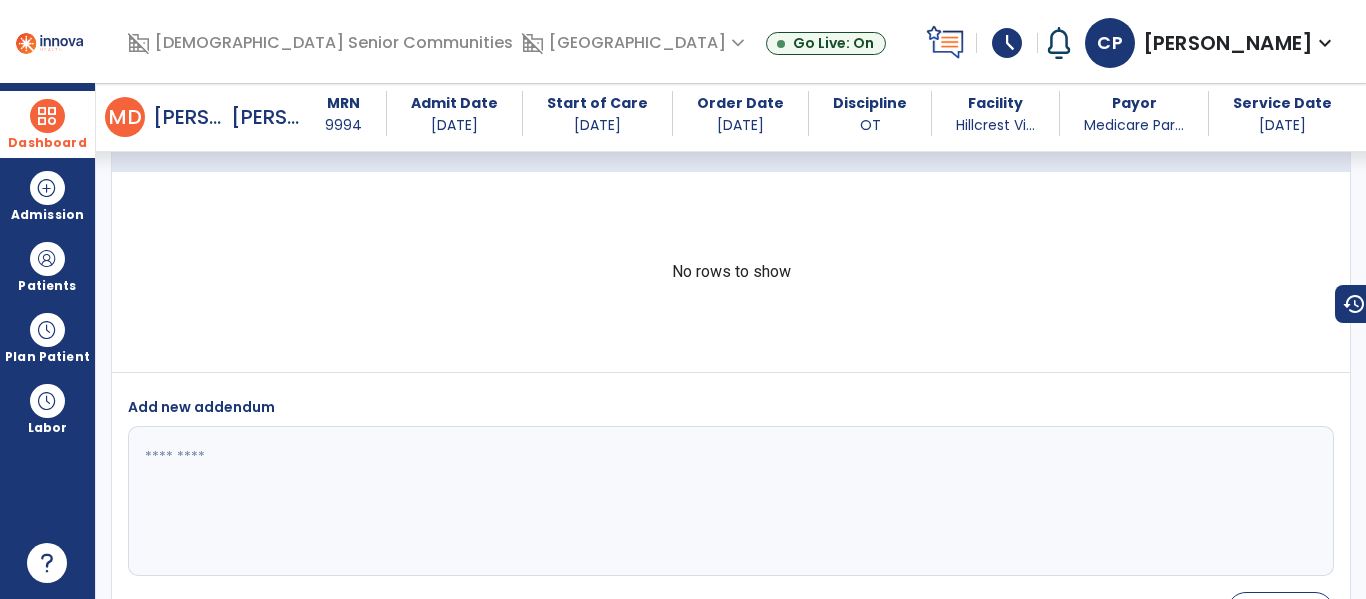 click at bounding box center (47, 116) 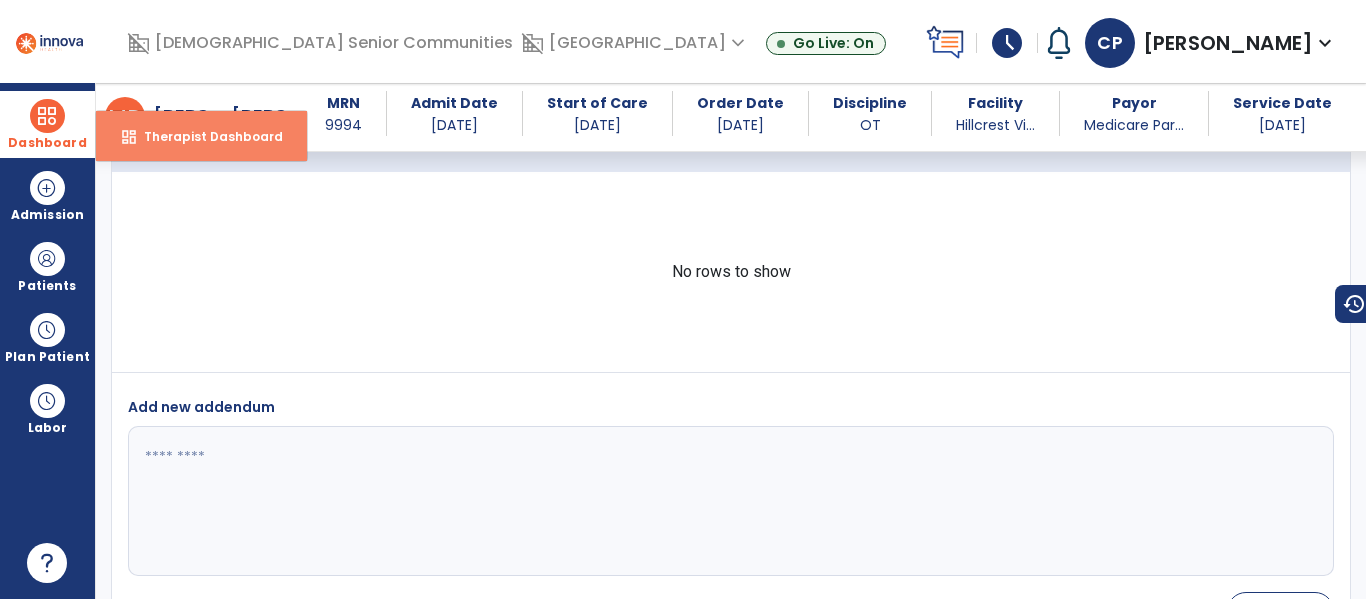 click on "Therapist Dashboard" at bounding box center [205, 136] 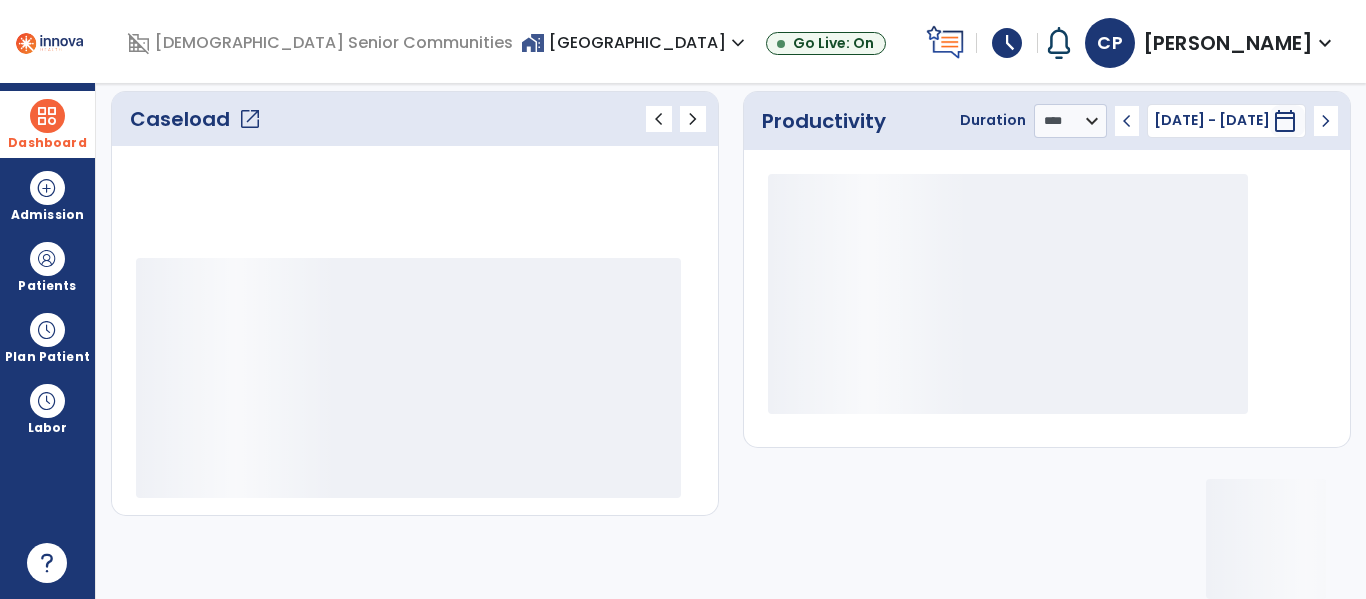 scroll, scrollTop: 278, scrollLeft: 0, axis: vertical 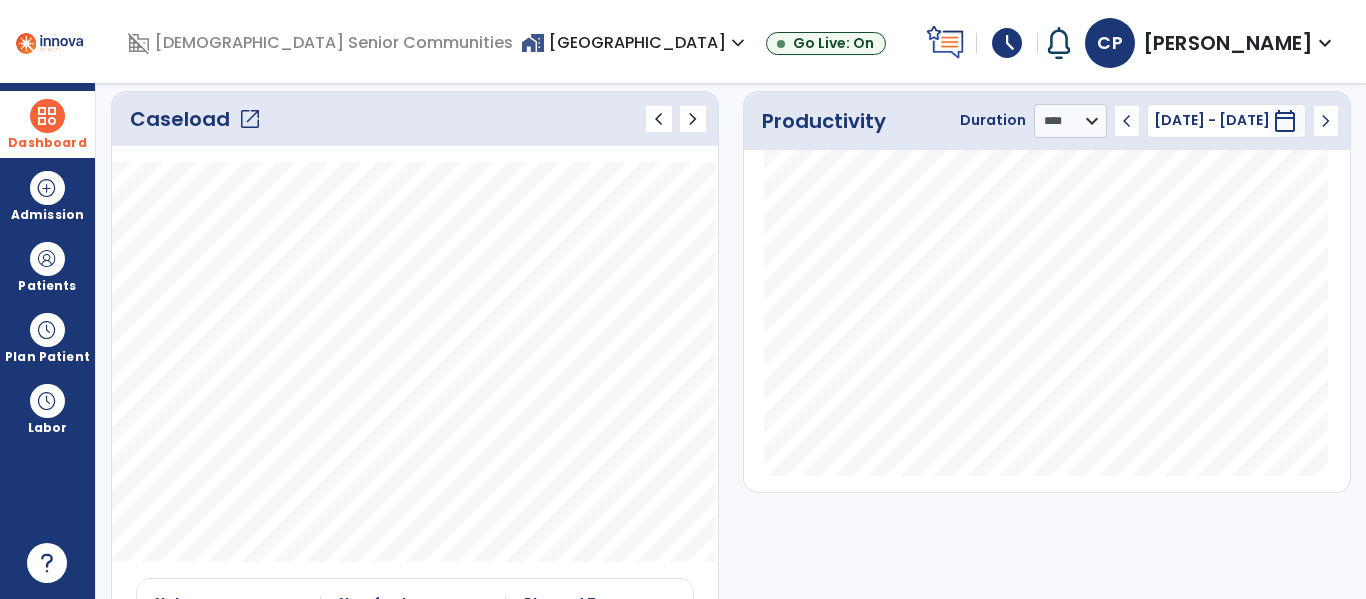 click on "open_in_new" 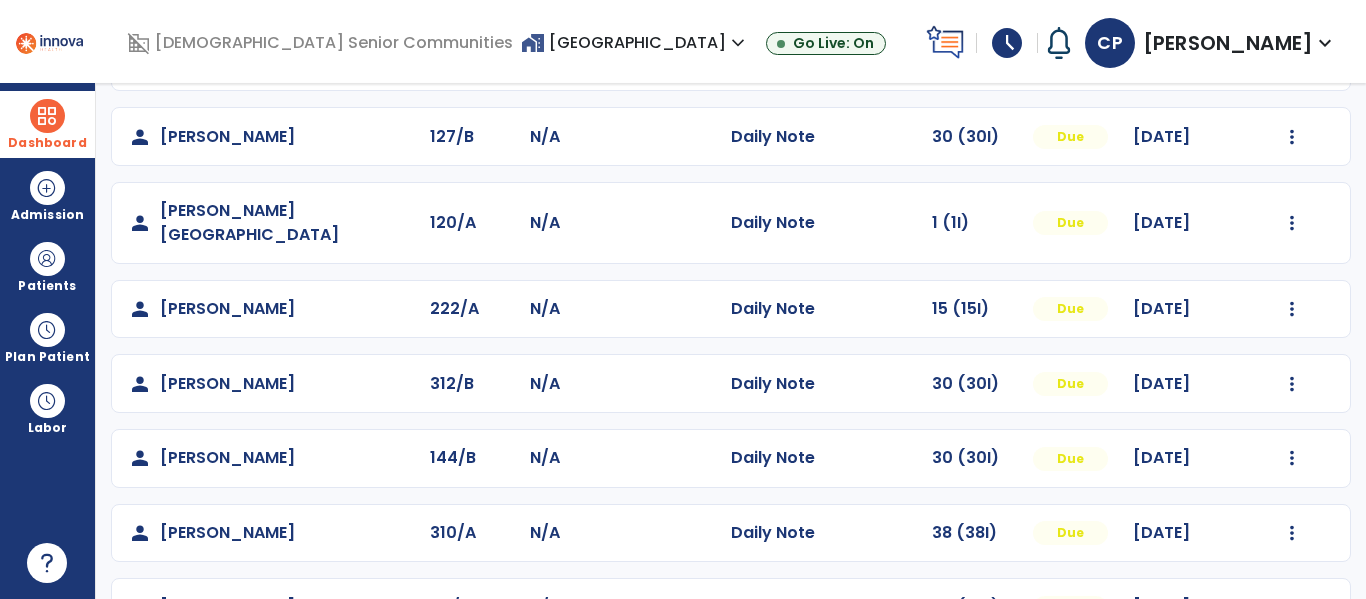 scroll, scrollTop: 838, scrollLeft: 0, axis: vertical 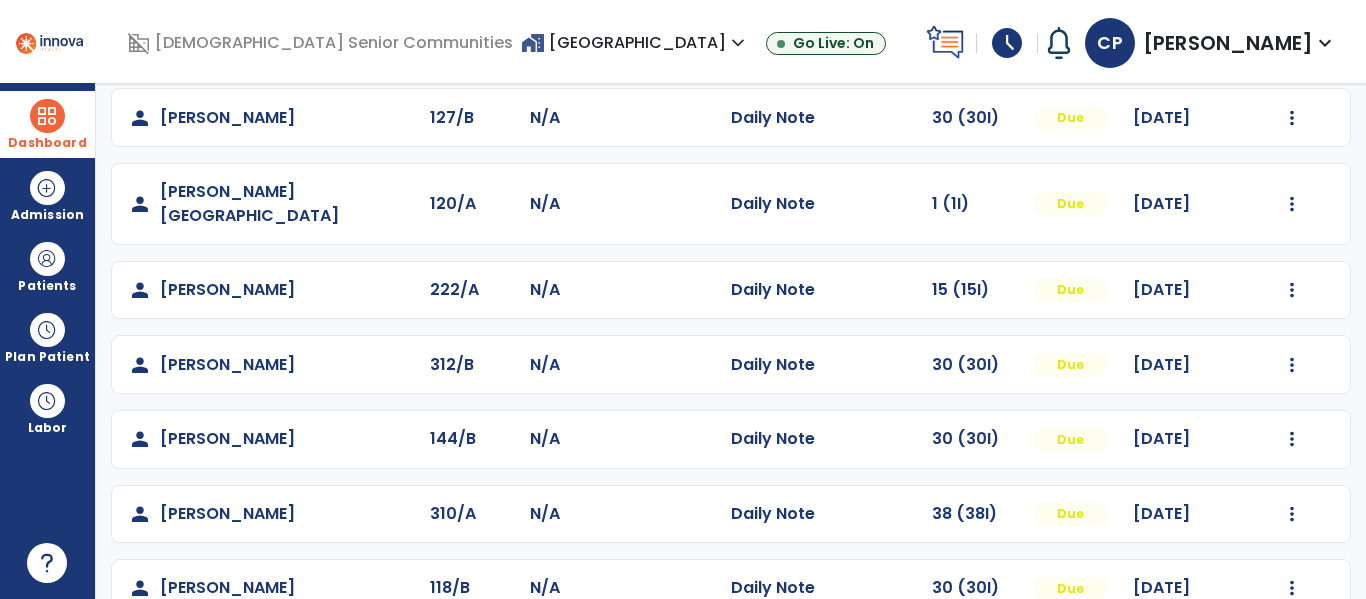 click on "person   Stiers, Nichola  144/B N/A  Daily Note   30 (30I)  Due 07/16/2025  Mark Visit As Complete   Reset Note   Open Document   G + C Mins" 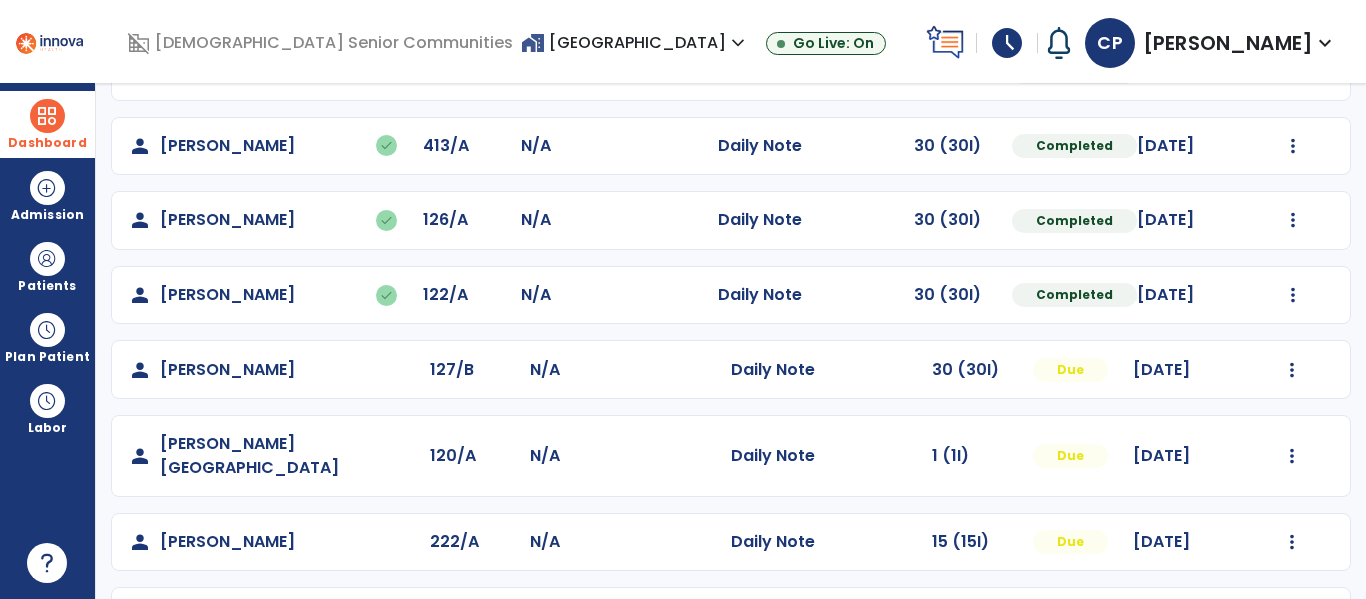 scroll, scrollTop: 585, scrollLeft: 0, axis: vertical 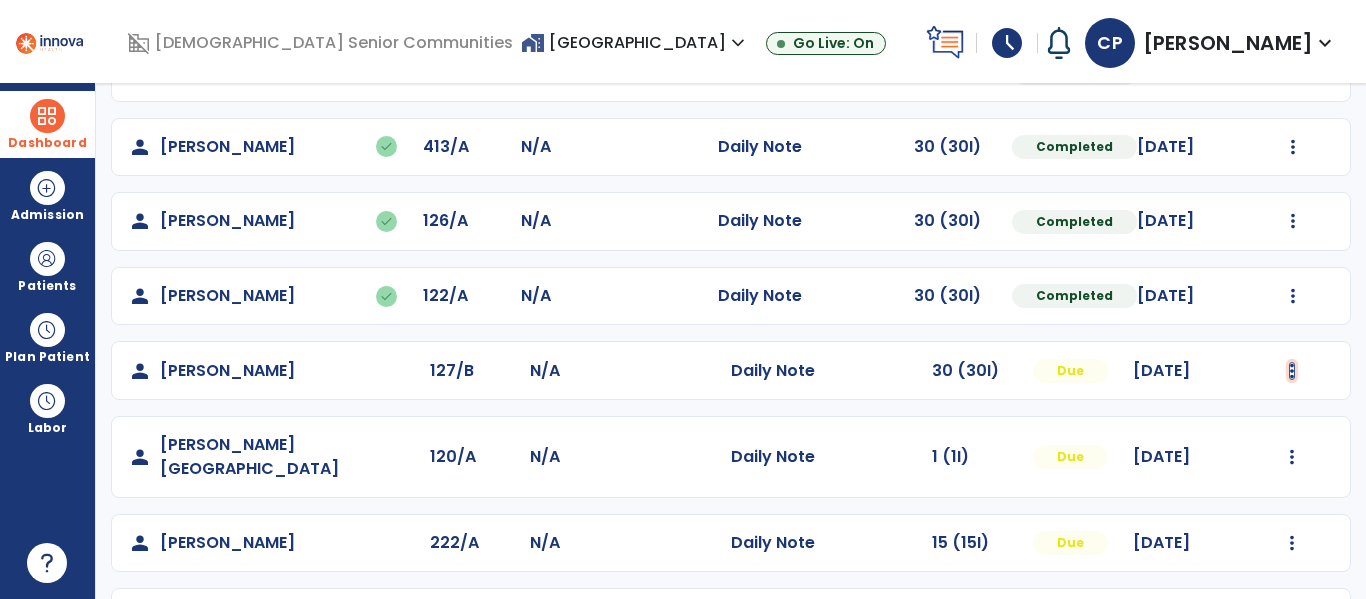 click at bounding box center [1293, -226] 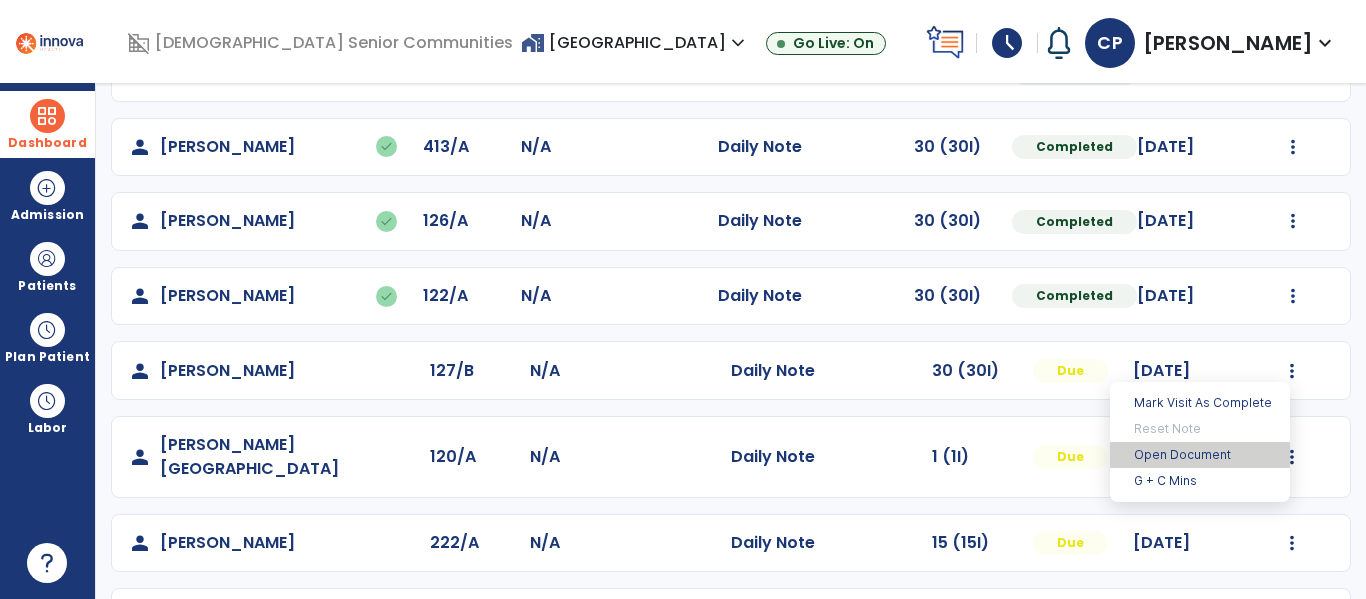 click on "Open Document" at bounding box center [1200, 455] 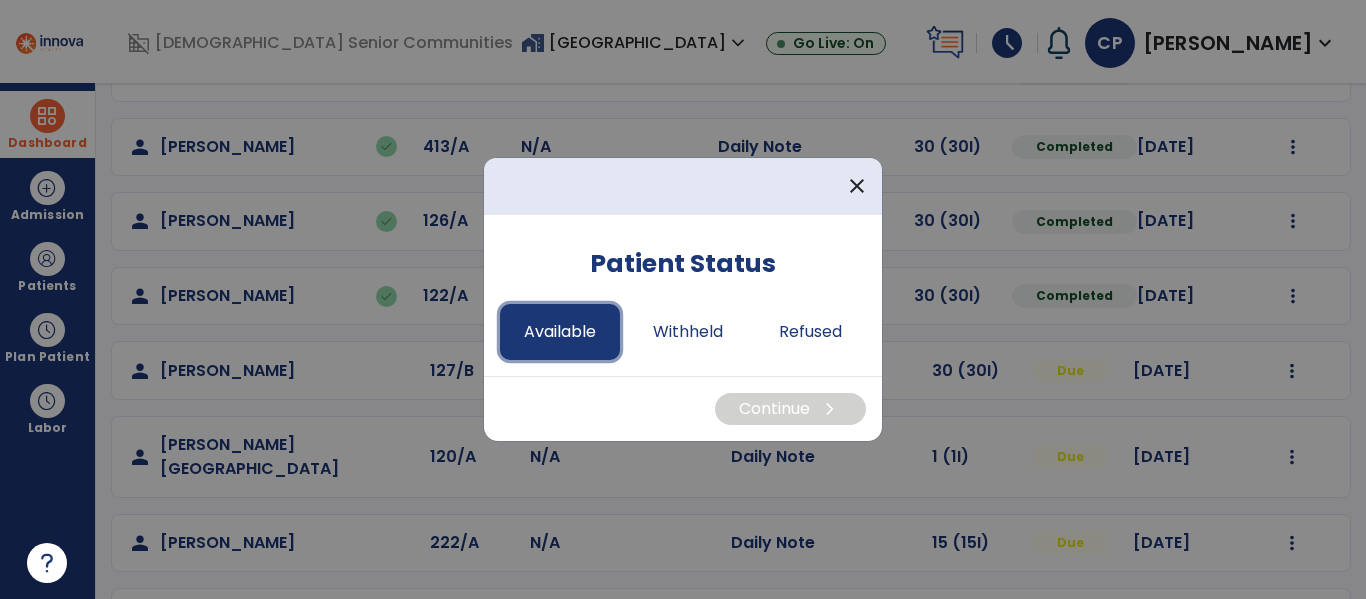 click on "Available" at bounding box center [560, 332] 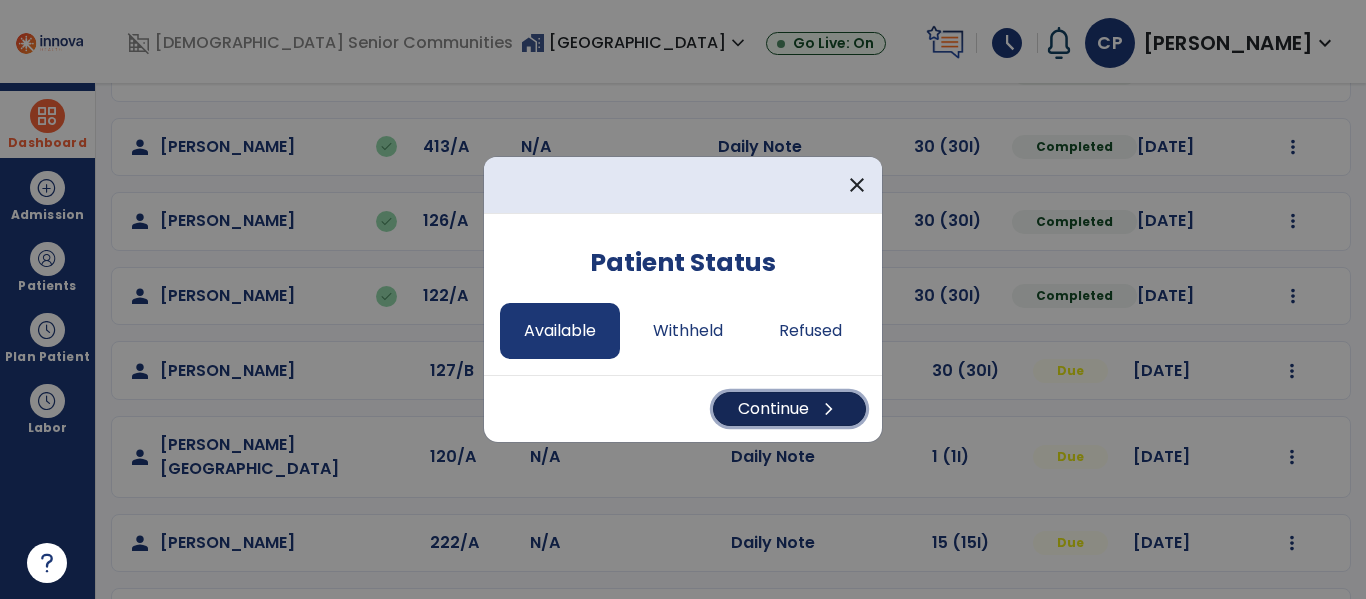 click on "Continue   chevron_right" at bounding box center (789, 409) 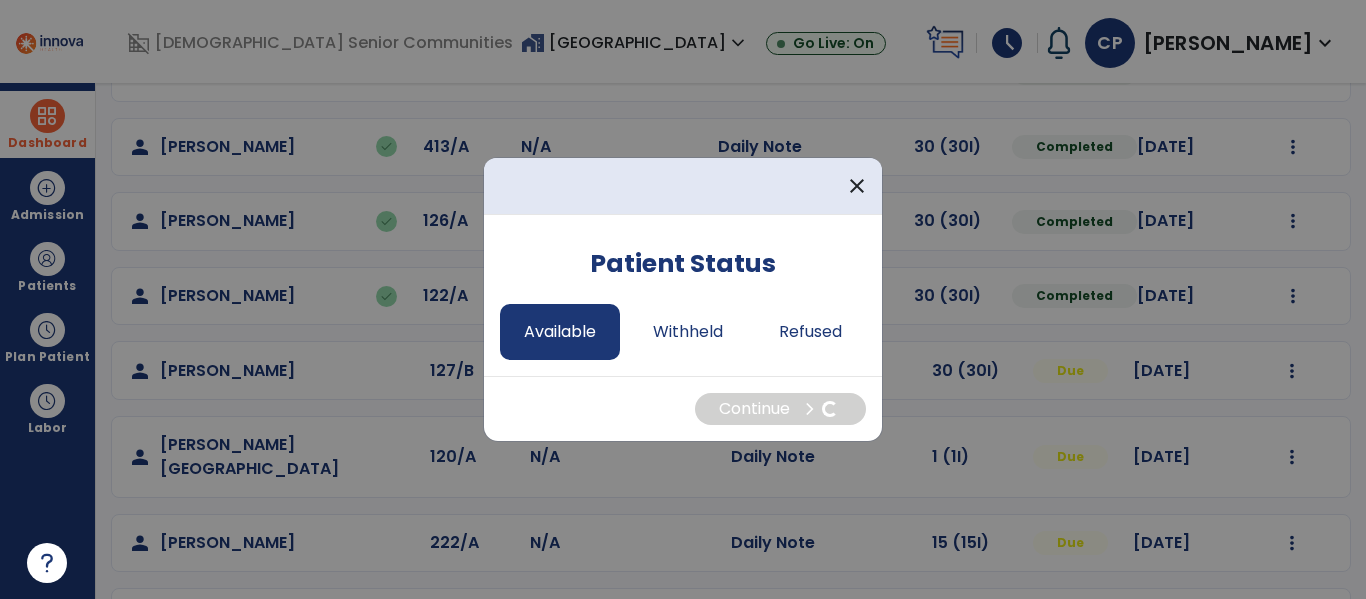 select on "*" 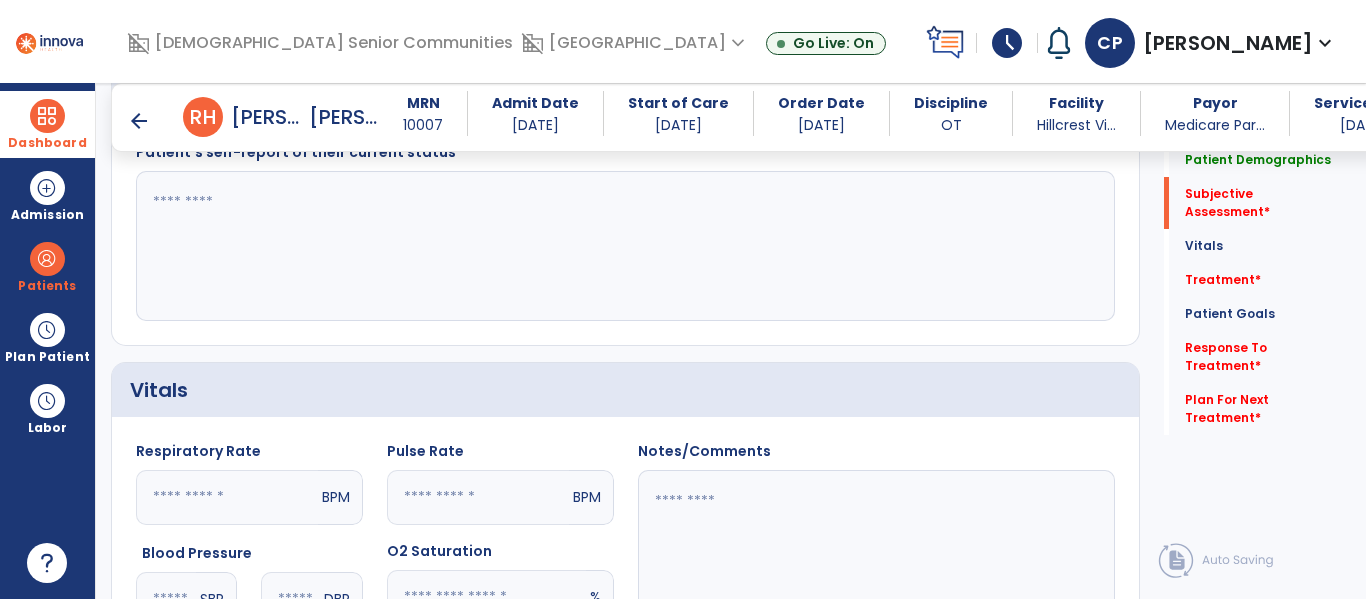scroll, scrollTop: 580, scrollLeft: 0, axis: vertical 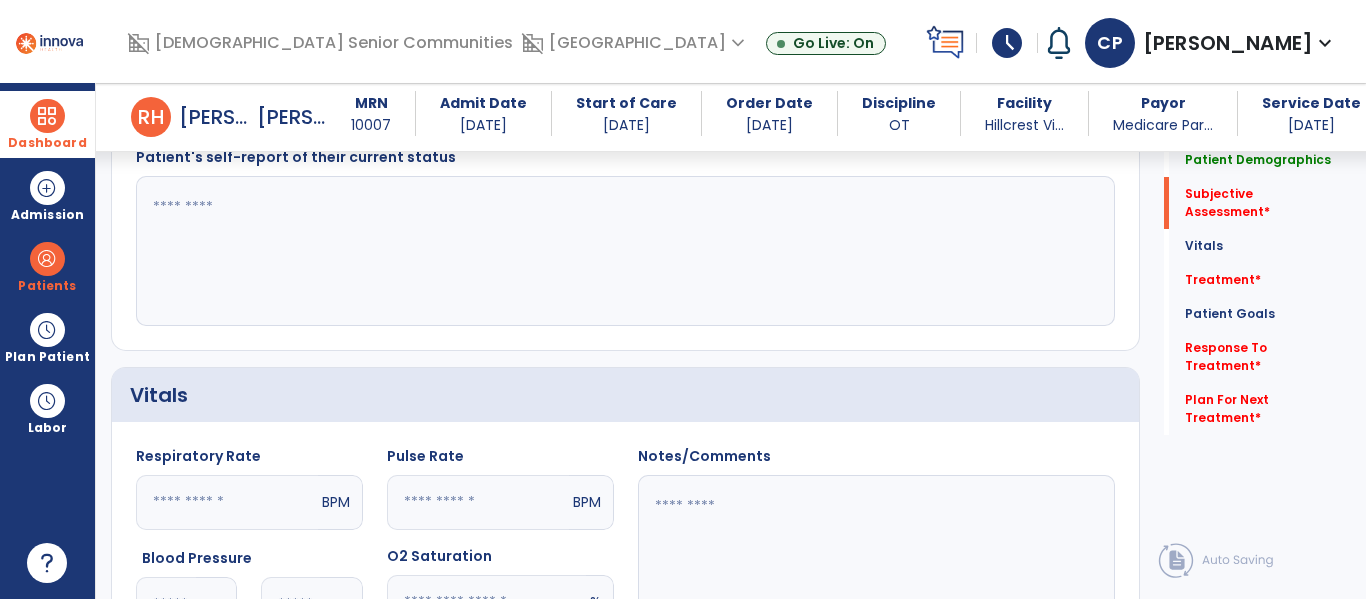 click 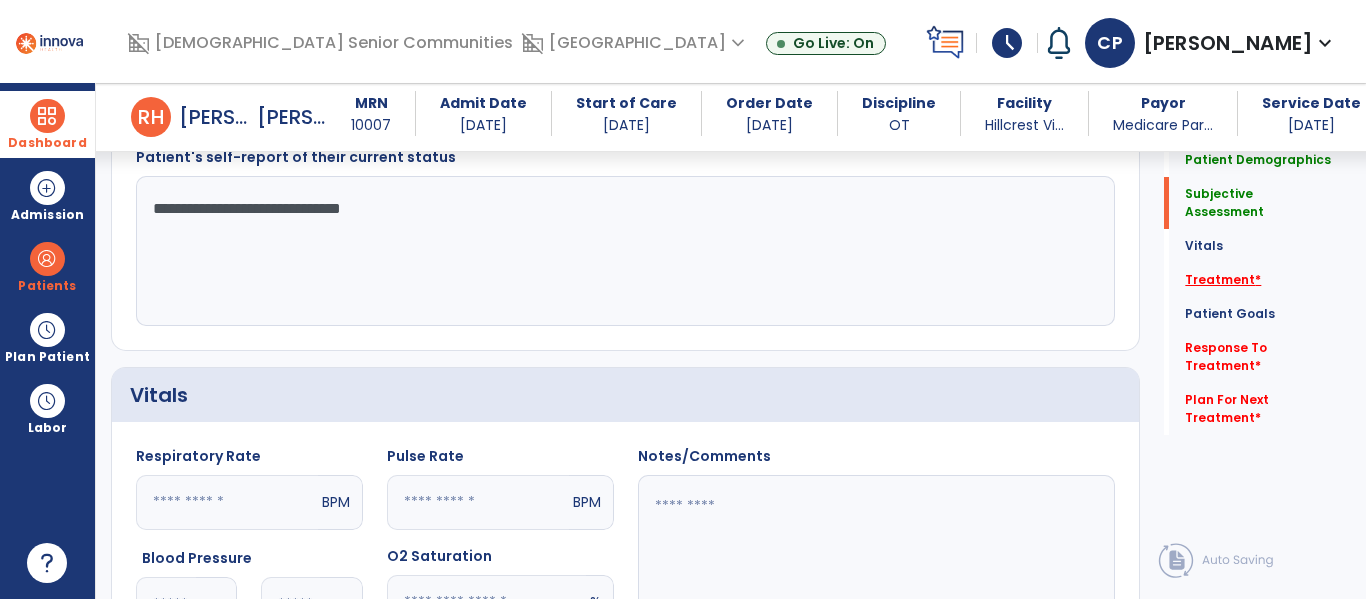 type on "**********" 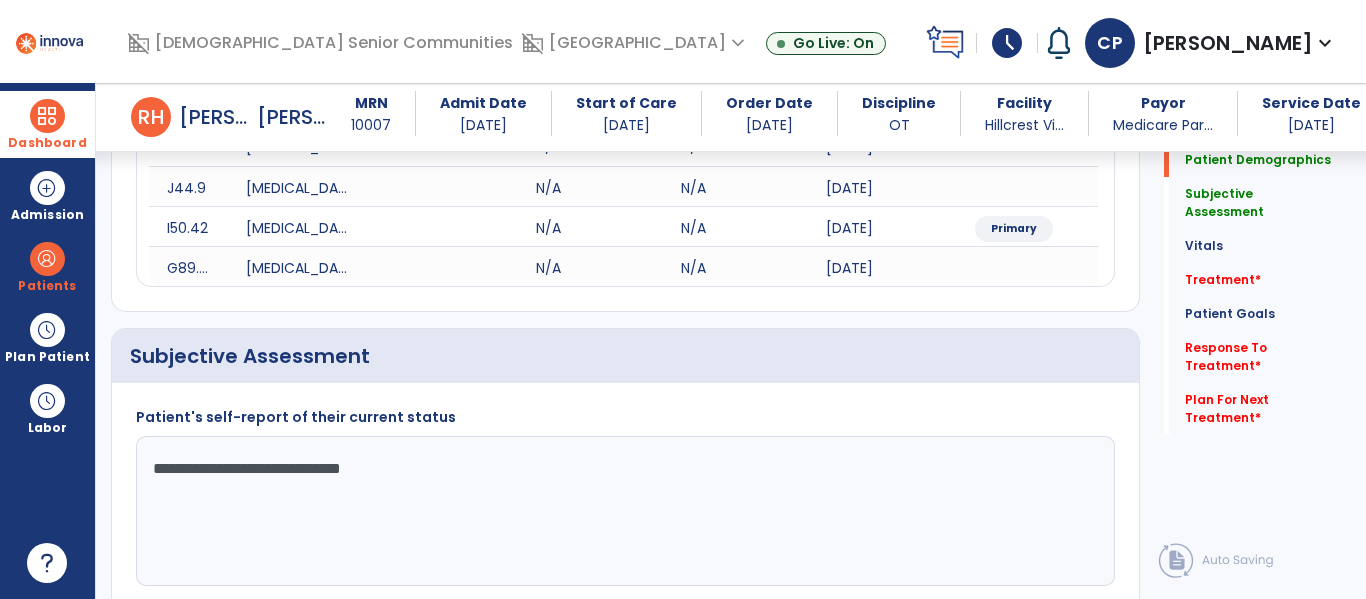 scroll, scrollTop: 0, scrollLeft: 0, axis: both 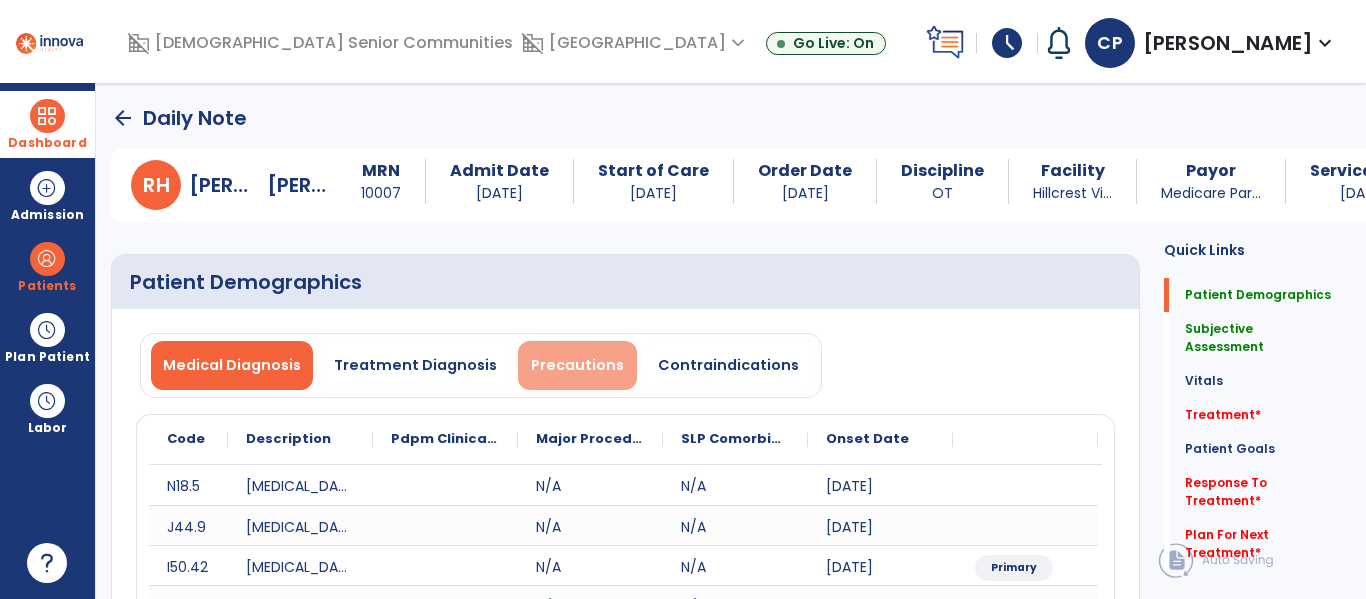 click on "Precautions" at bounding box center (577, 365) 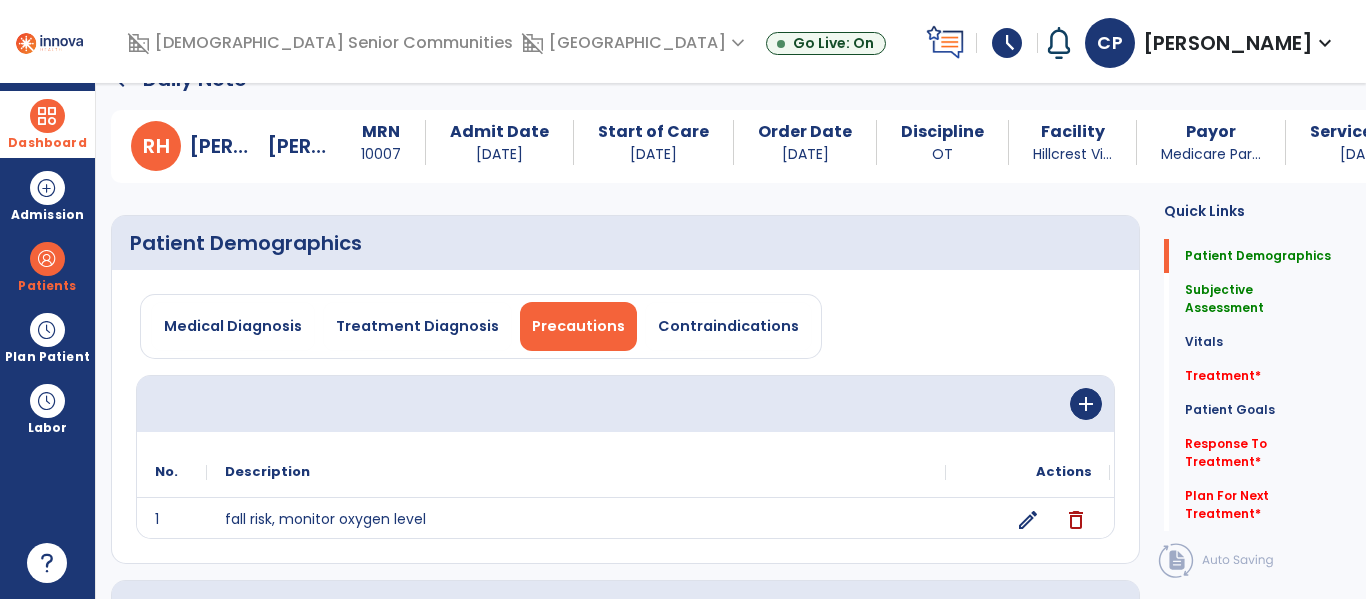 scroll, scrollTop: 0, scrollLeft: 0, axis: both 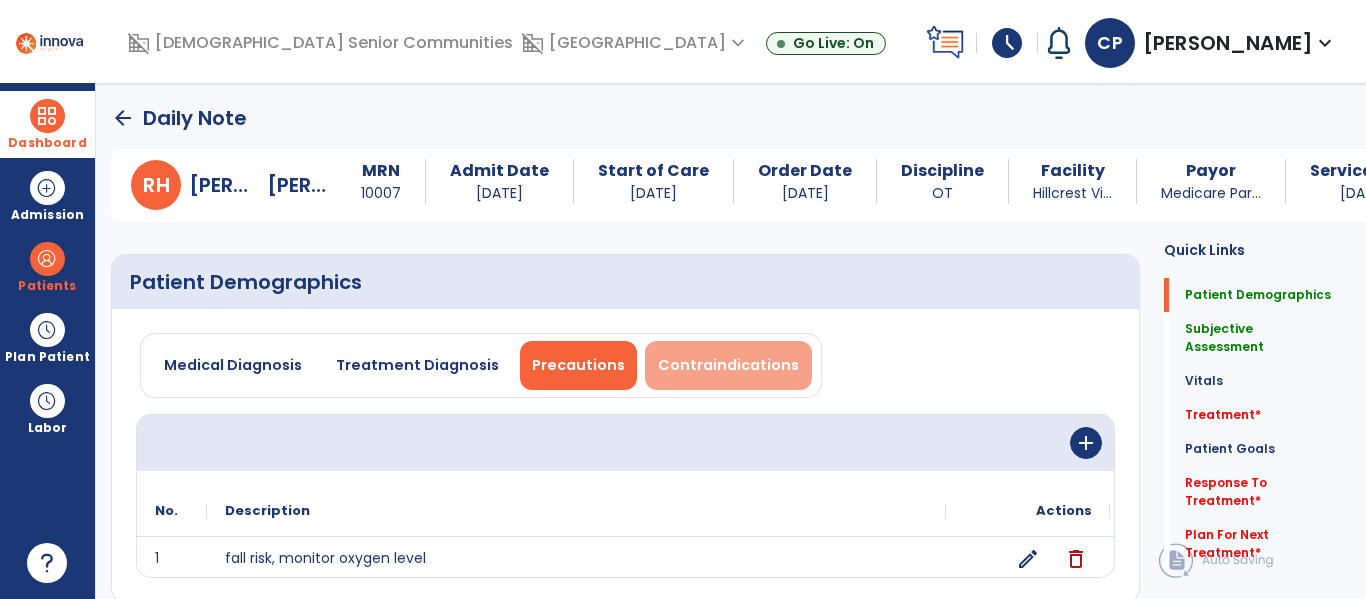 click on "Contraindications" at bounding box center [728, 365] 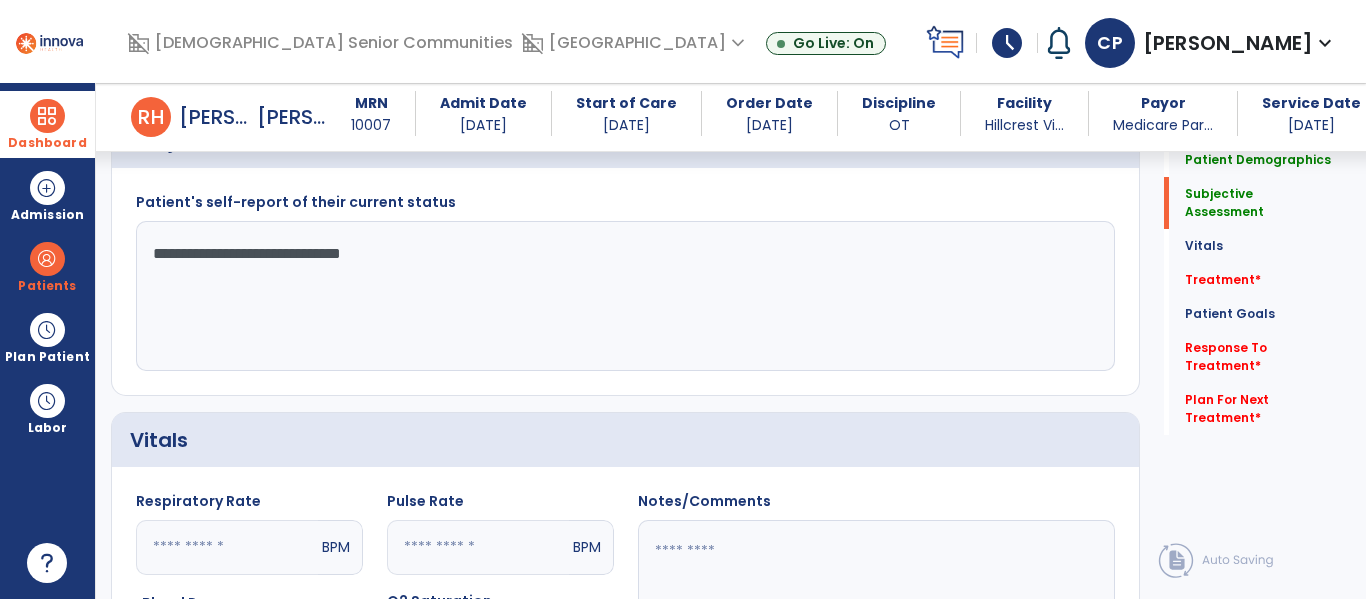 scroll, scrollTop: 494, scrollLeft: 0, axis: vertical 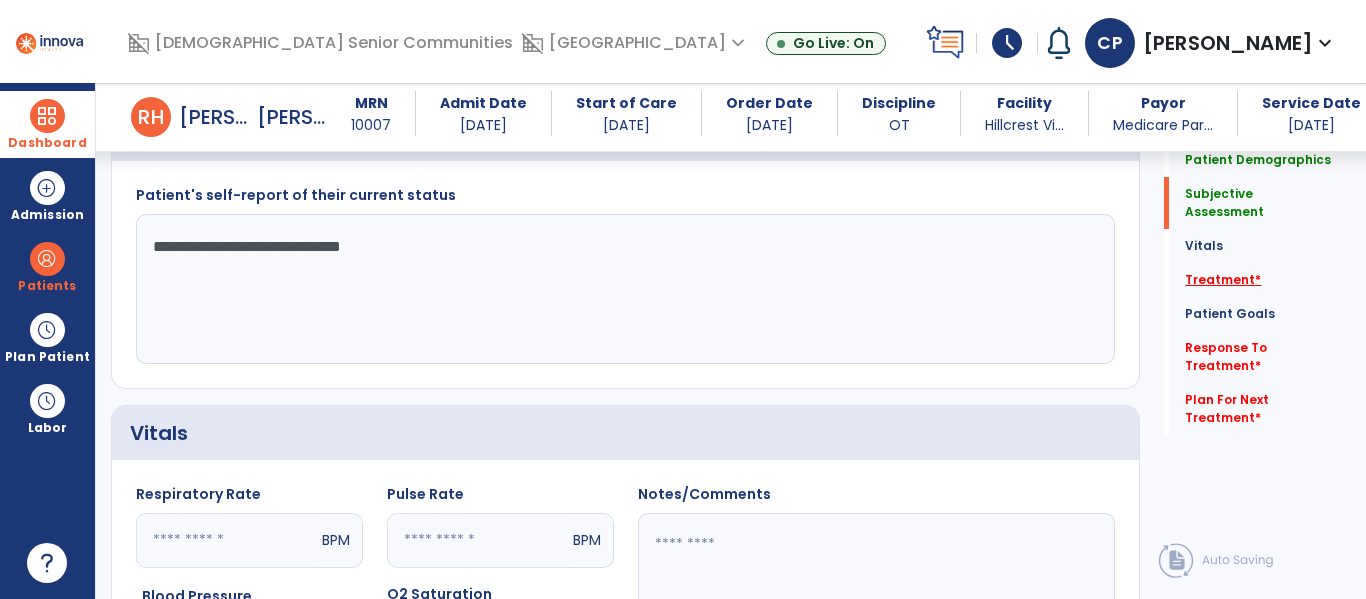 click on "Treatment   *" 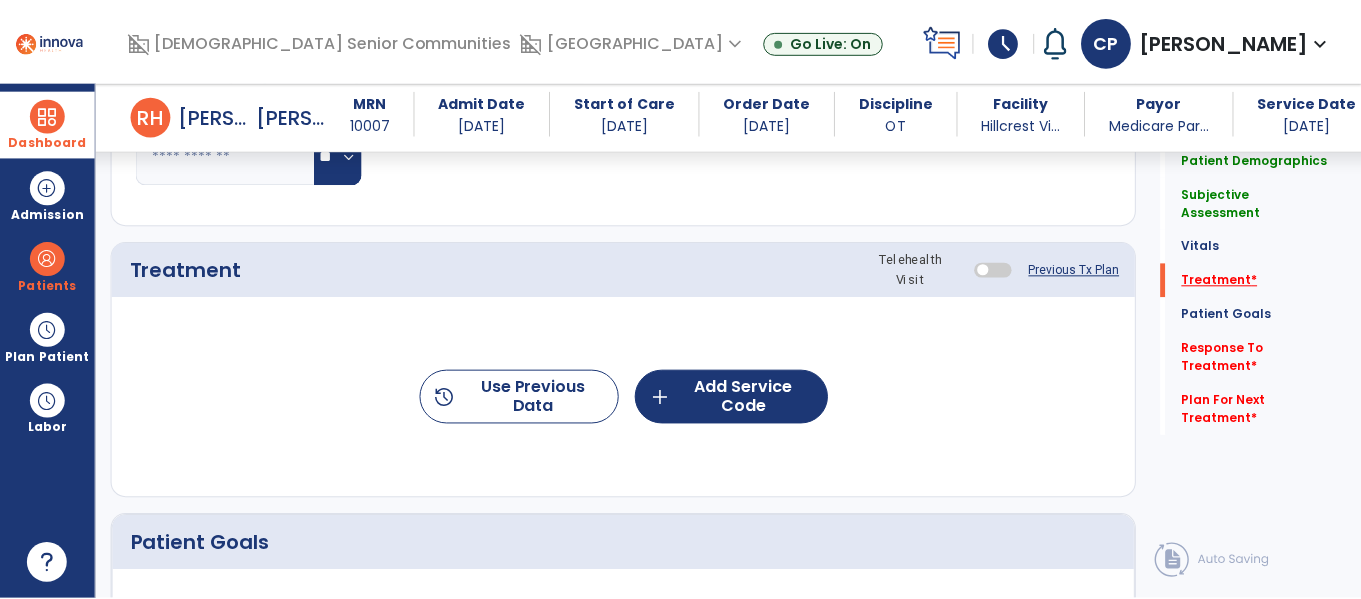 scroll, scrollTop: 1108, scrollLeft: 0, axis: vertical 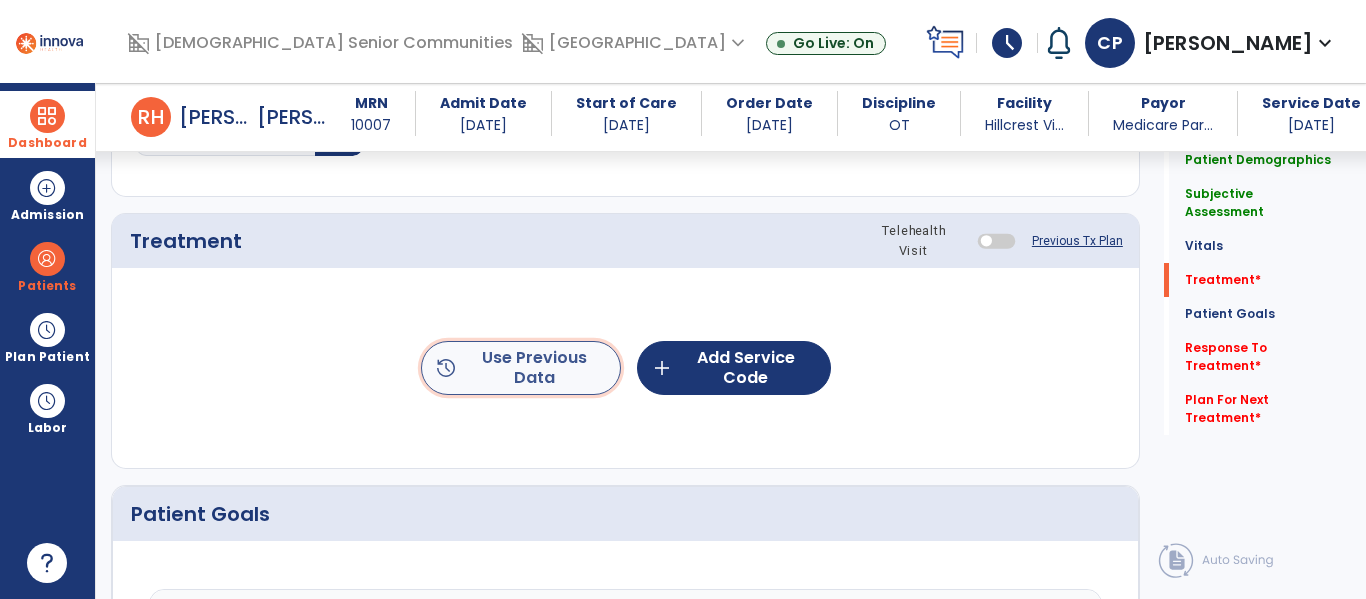 click on "history  Use Previous Data" 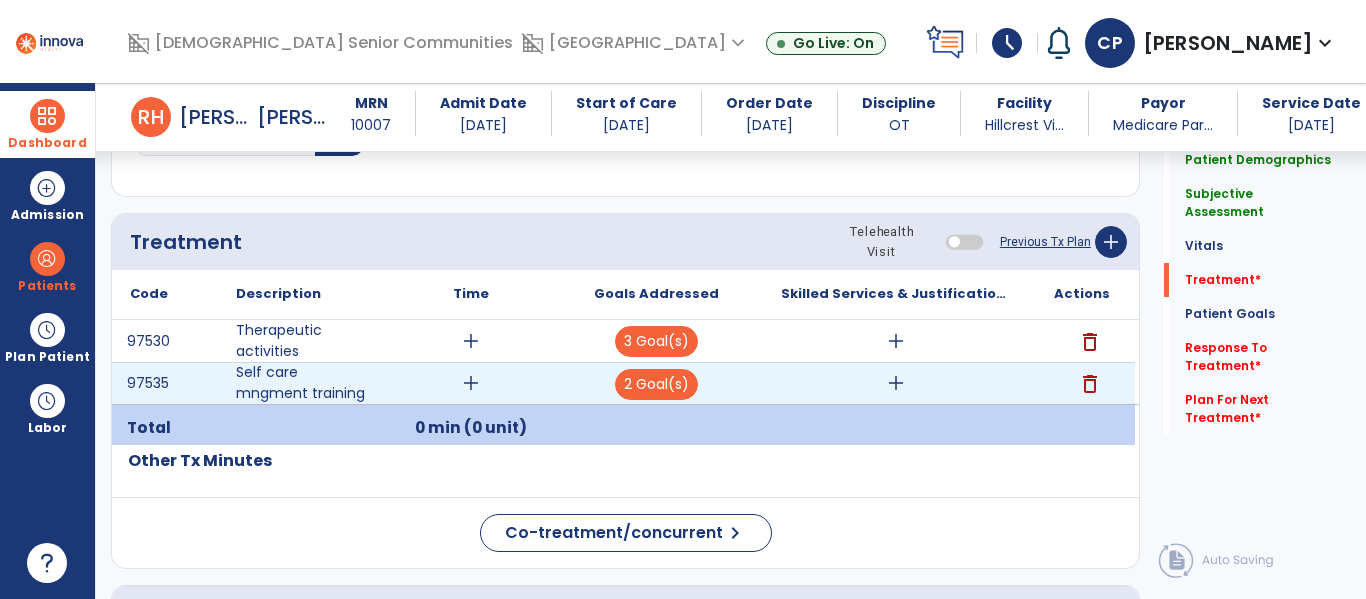 click on "add" at bounding box center [896, 383] 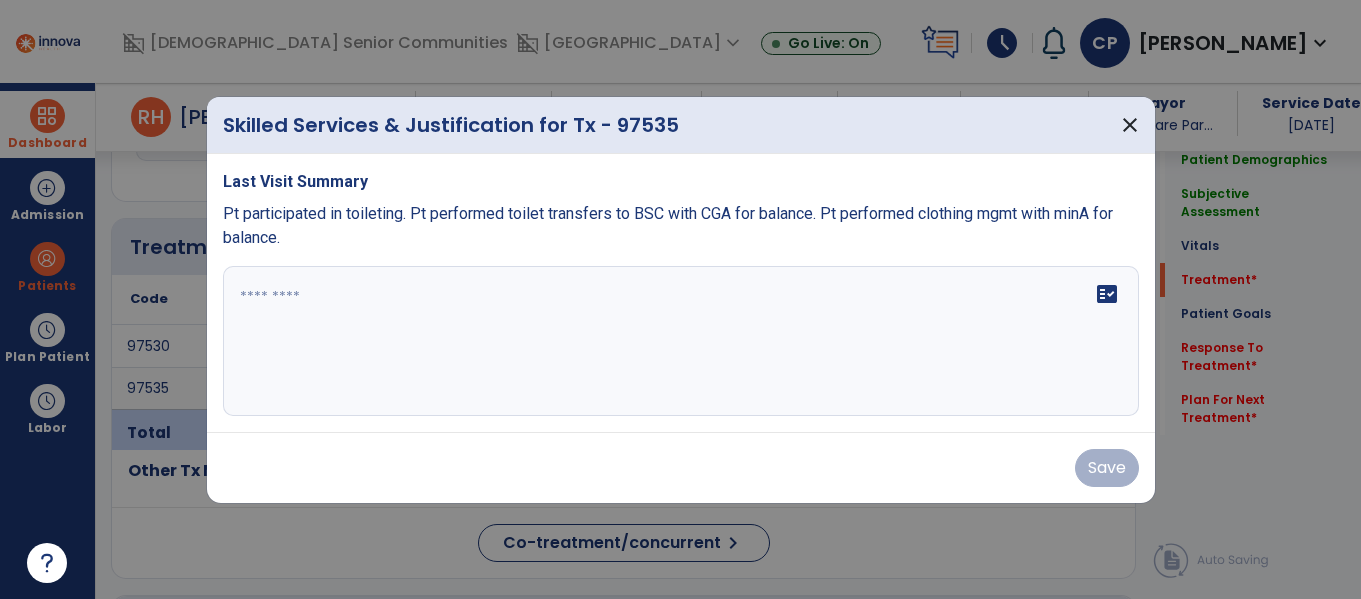 scroll, scrollTop: 1108, scrollLeft: 0, axis: vertical 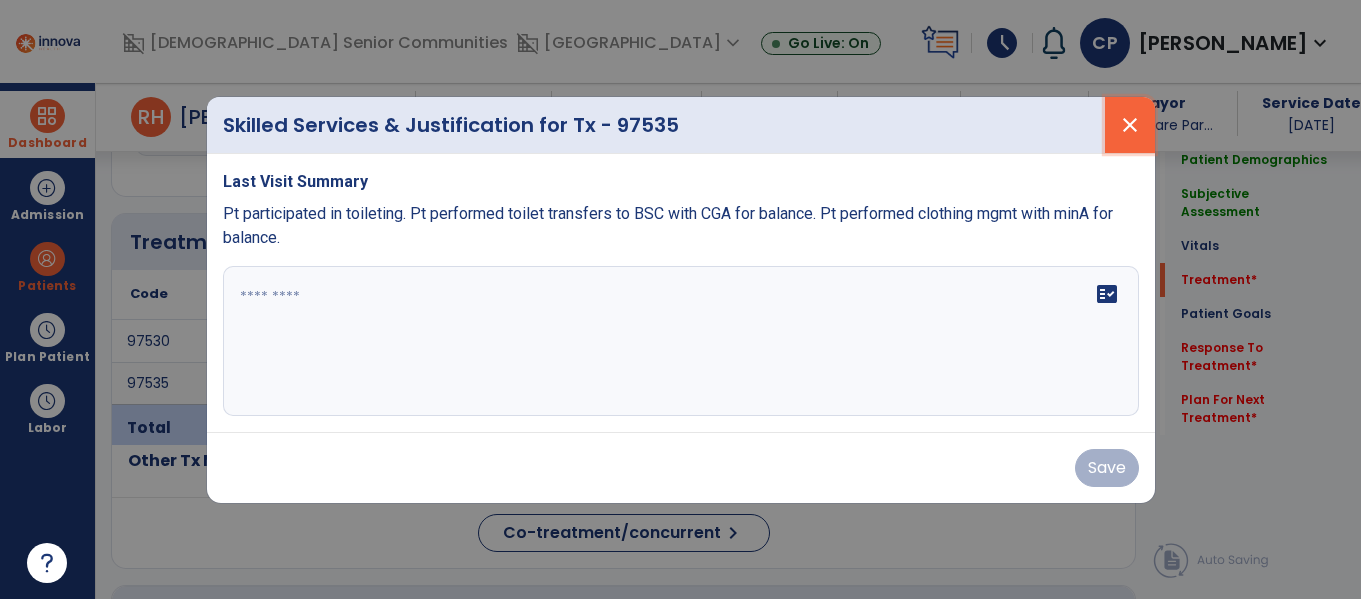 click on "close" at bounding box center [1130, 125] 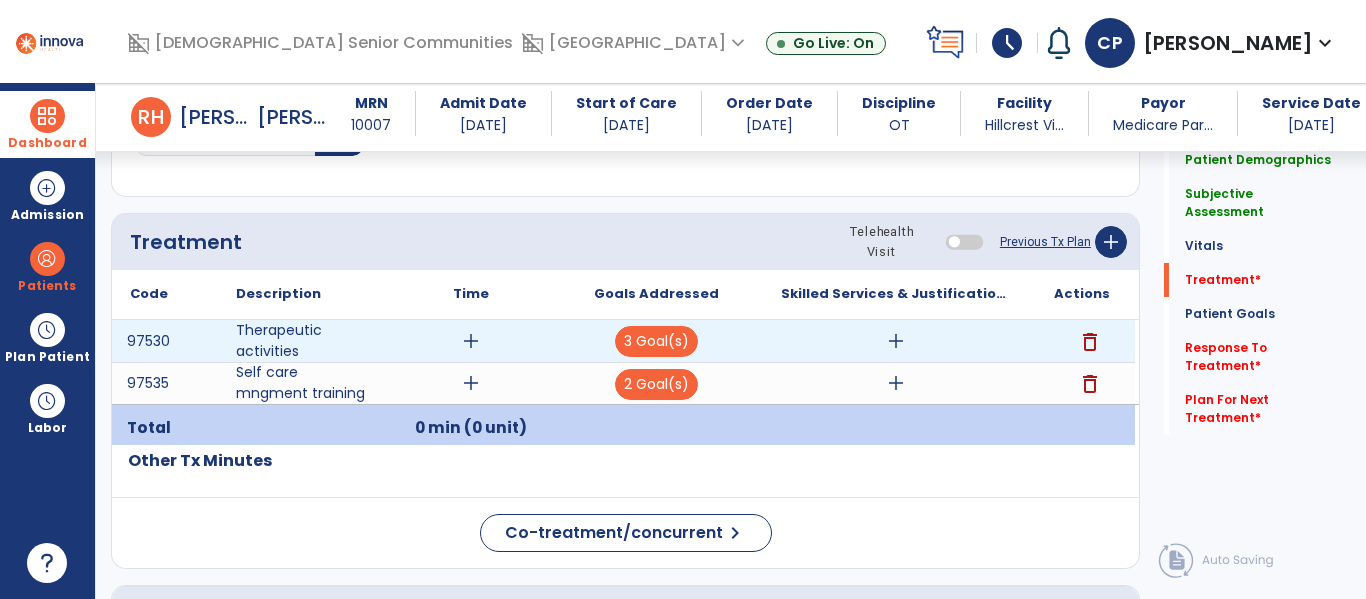 click on "add" at bounding box center [896, 341] 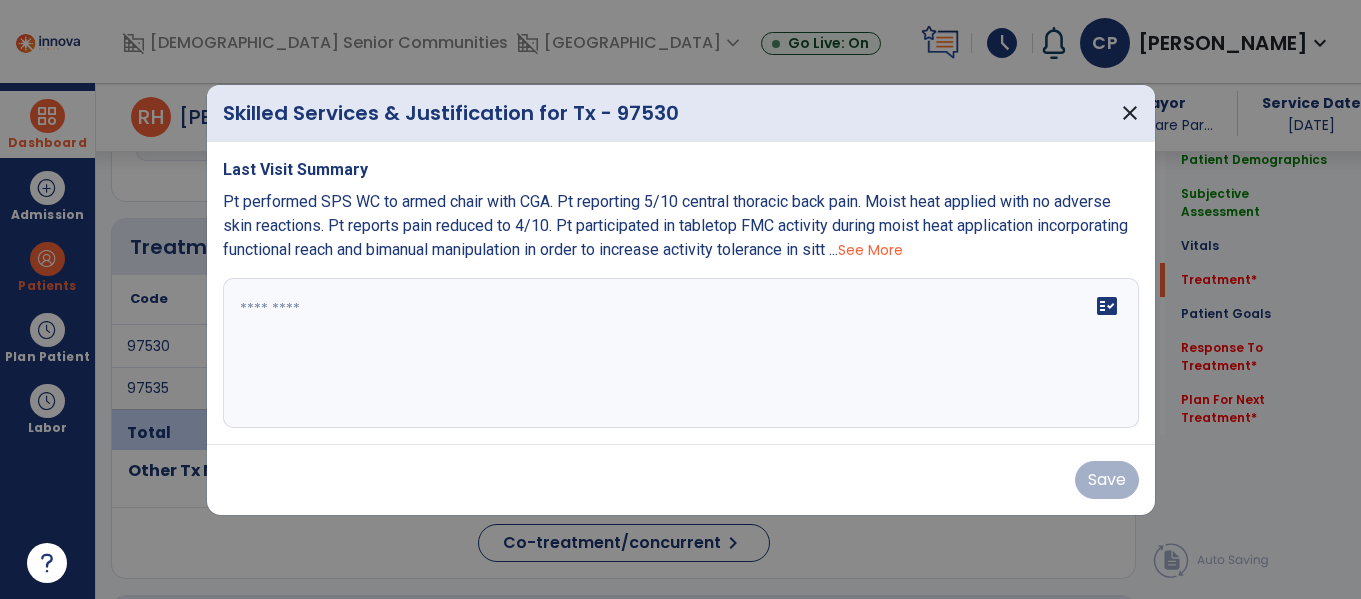 scroll, scrollTop: 1108, scrollLeft: 0, axis: vertical 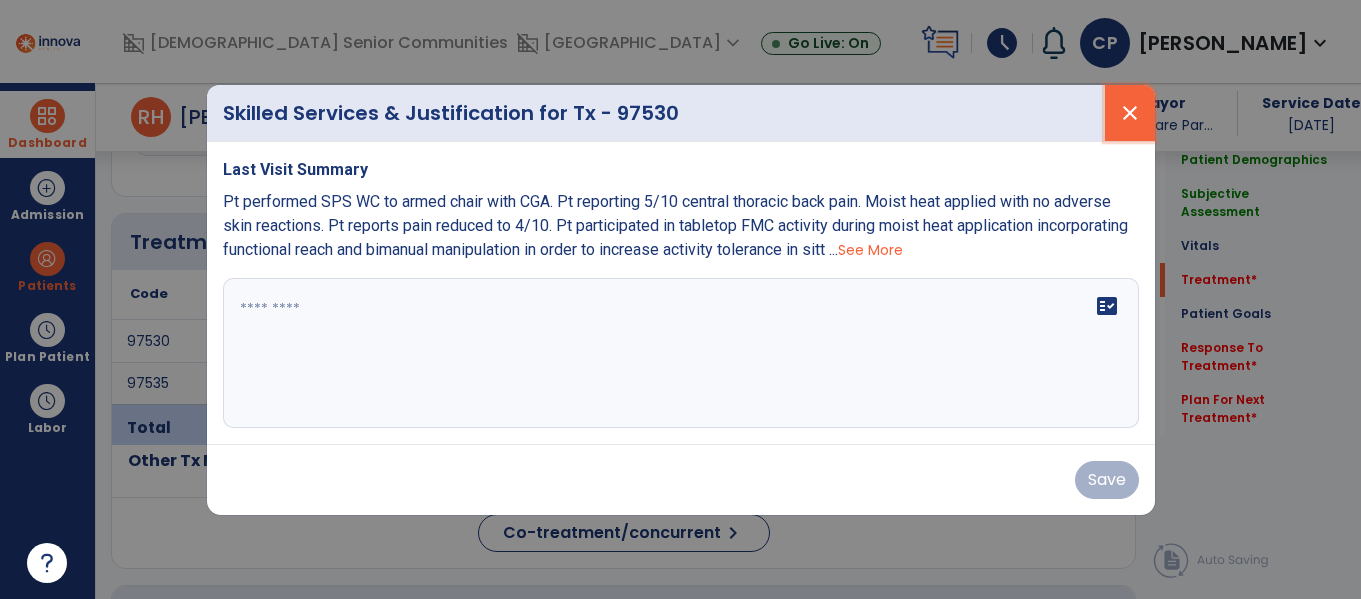 click on "close" at bounding box center (1130, 113) 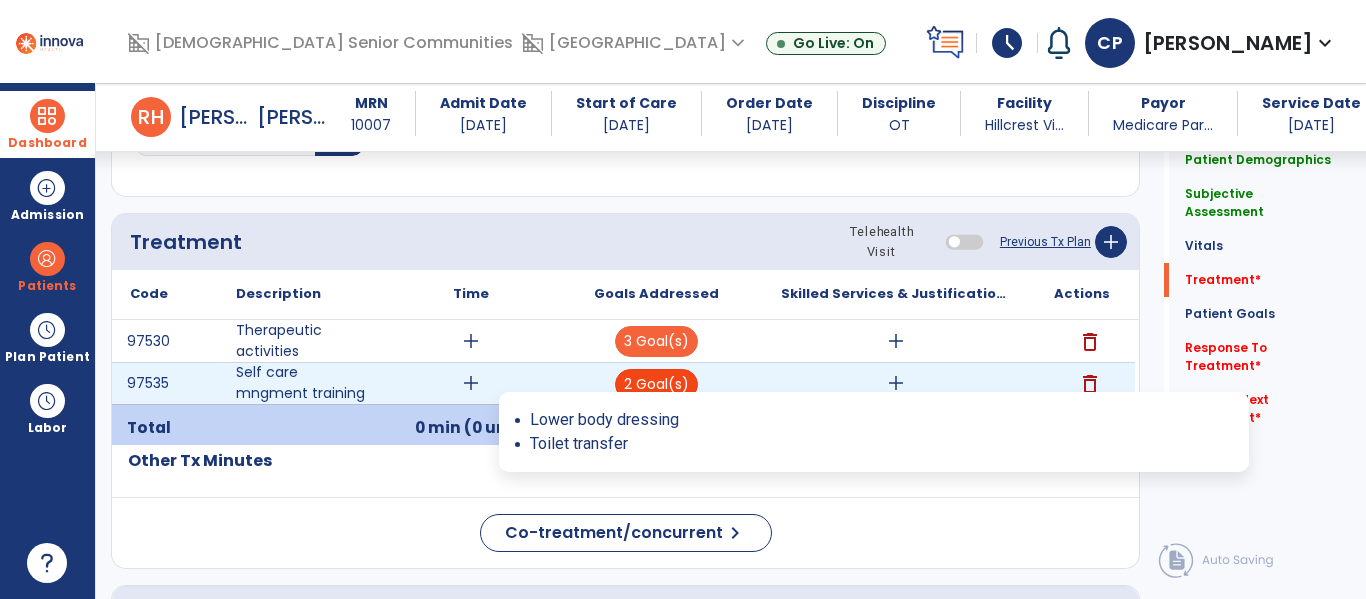 click on "2 Goal(s)" at bounding box center [656, 384] 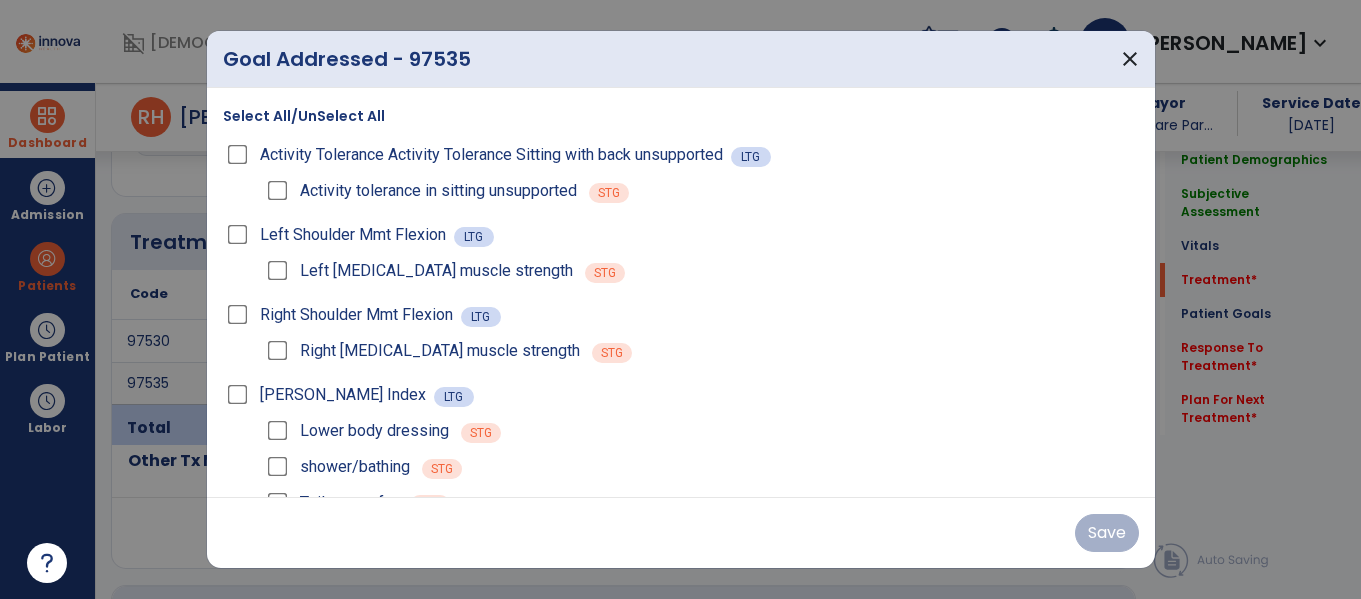 scroll, scrollTop: 1108, scrollLeft: 0, axis: vertical 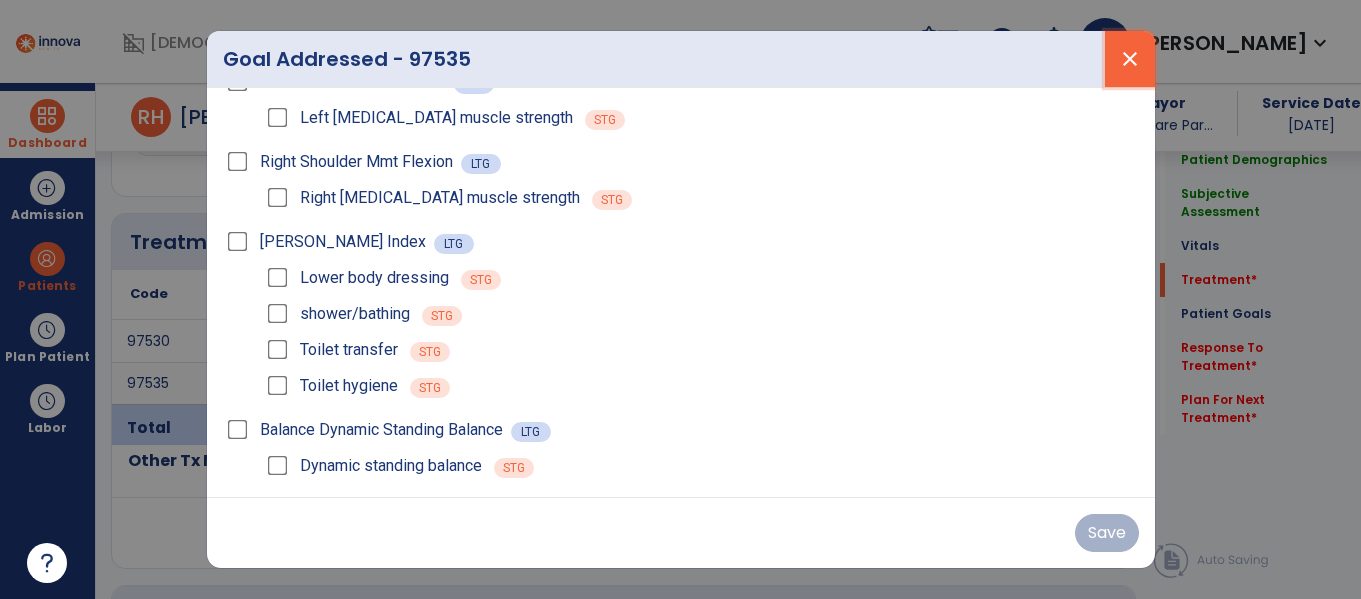 click on "close" at bounding box center [1130, 59] 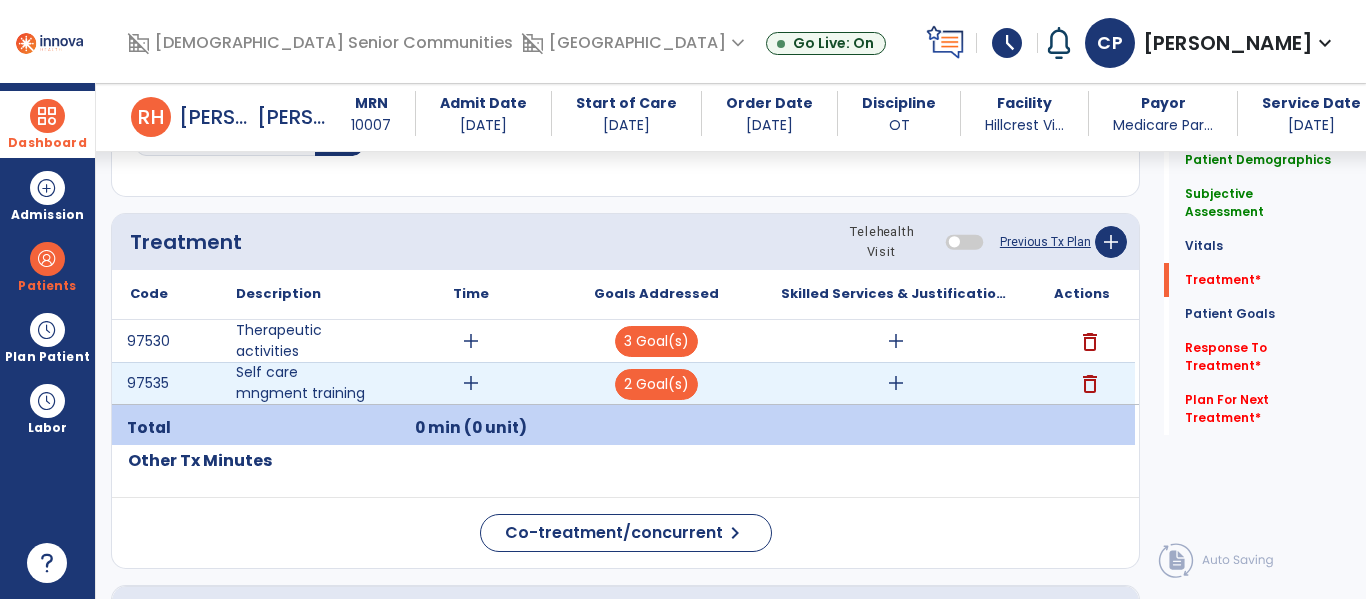 click on "add" at bounding box center (471, 383) 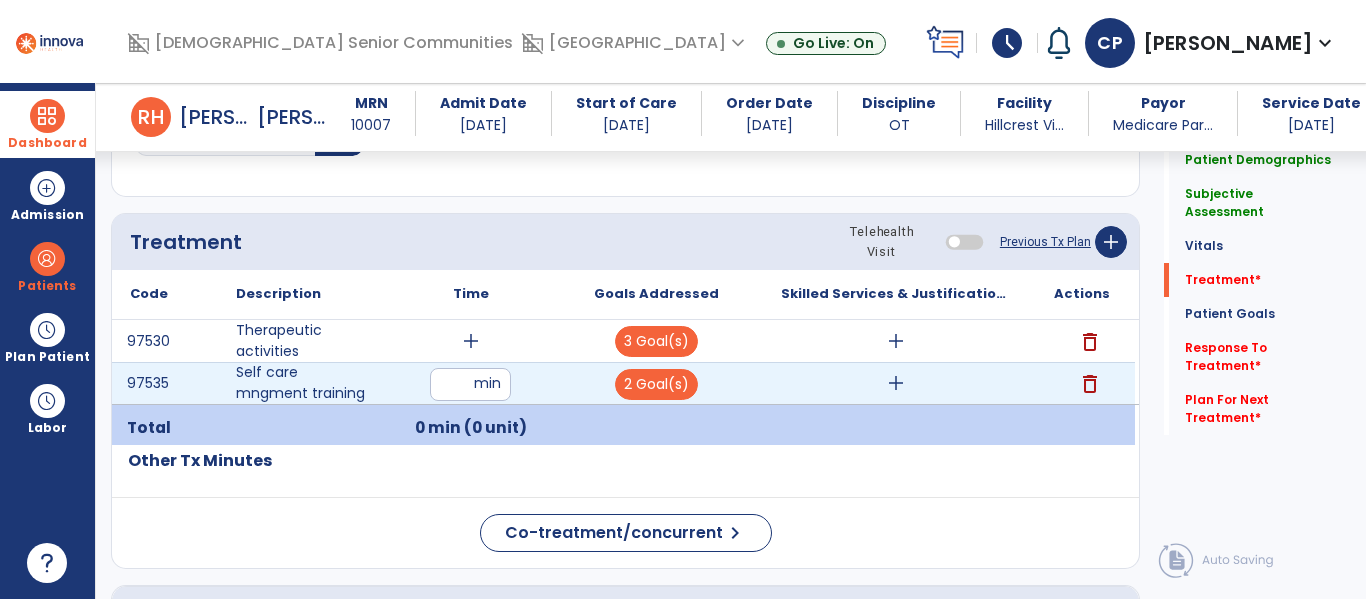 type on "**" 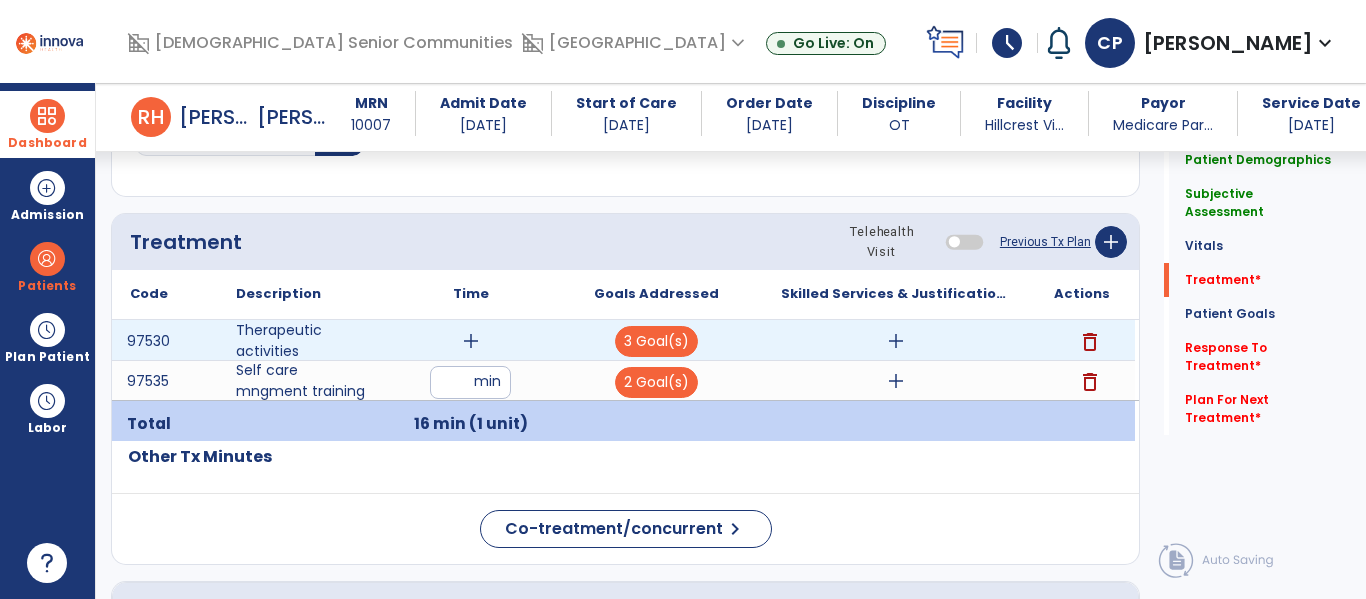 click on "add" at bounding box center (471, 341) 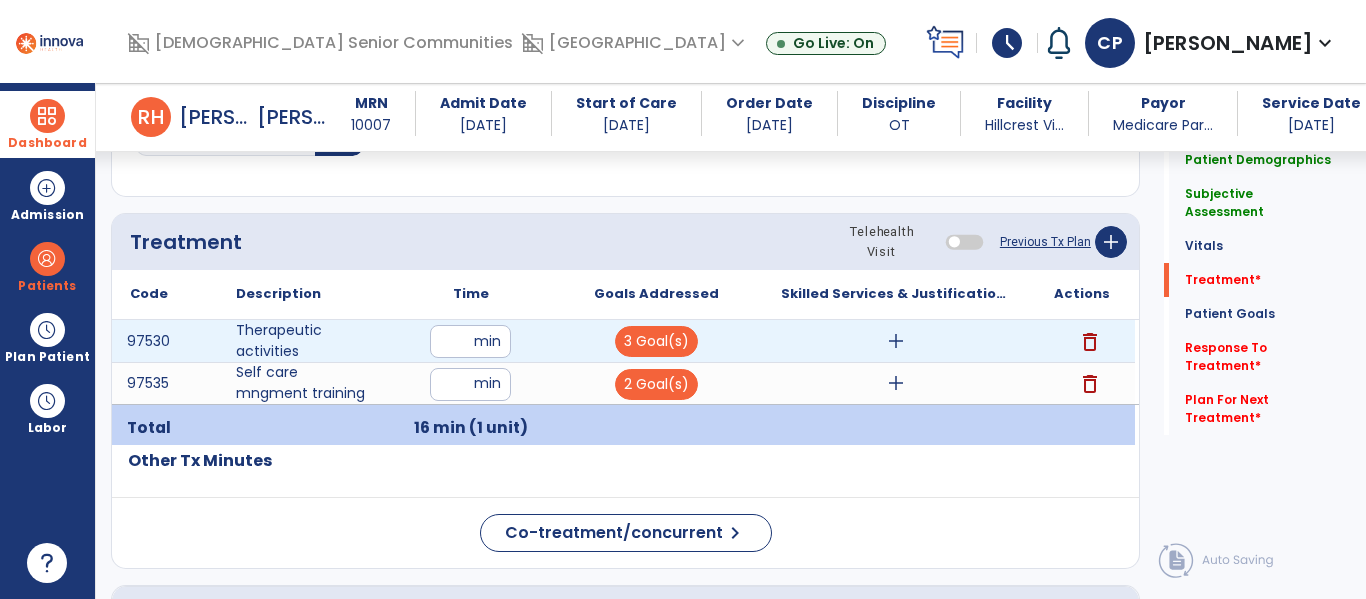 type on "**" 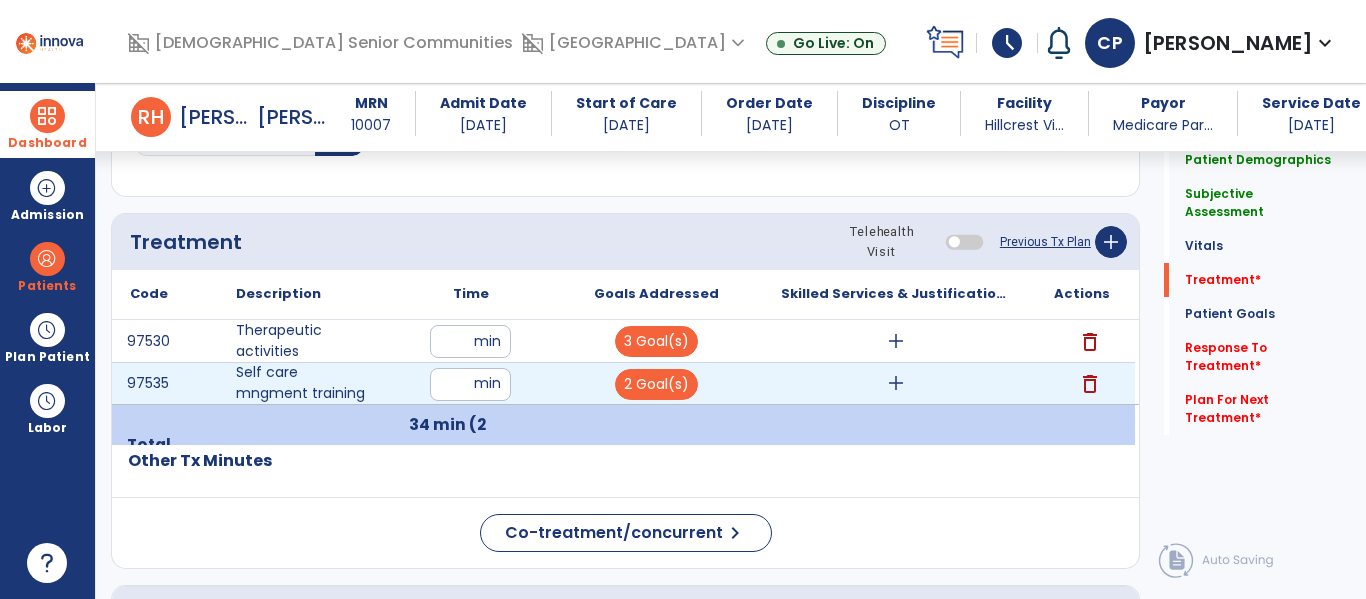 click on "add" at bounding box center [896, 383] 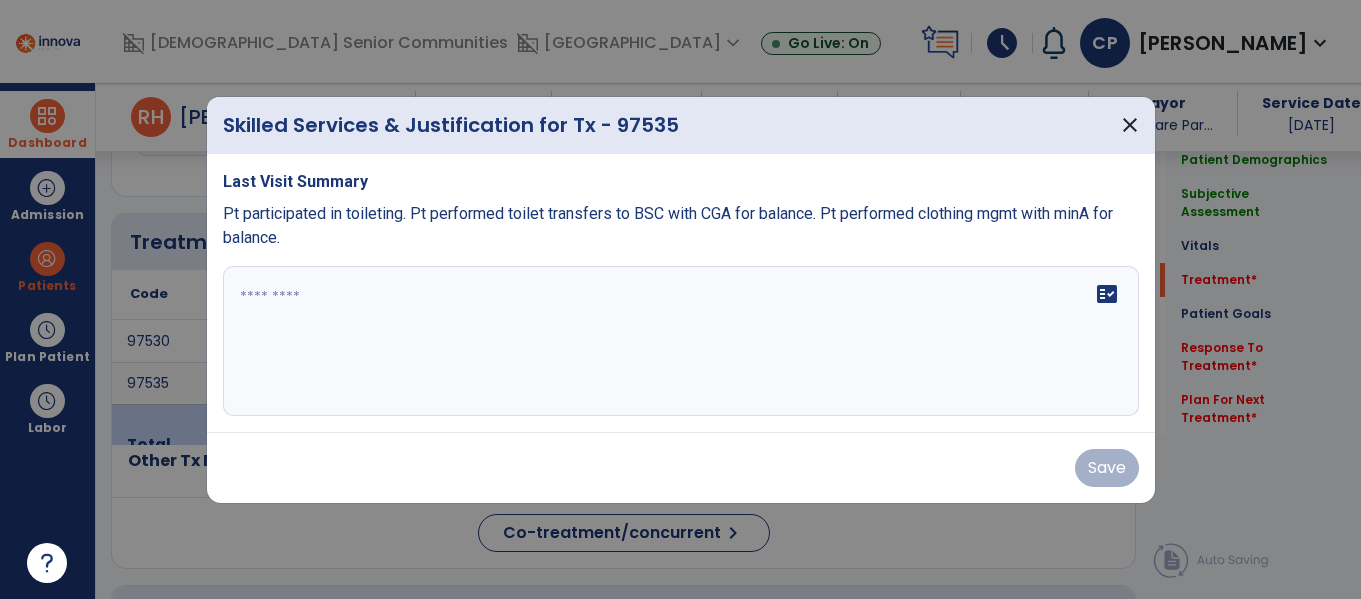 scroll, scrollTop: 1108, scrollLeft: 0, axis: vertical 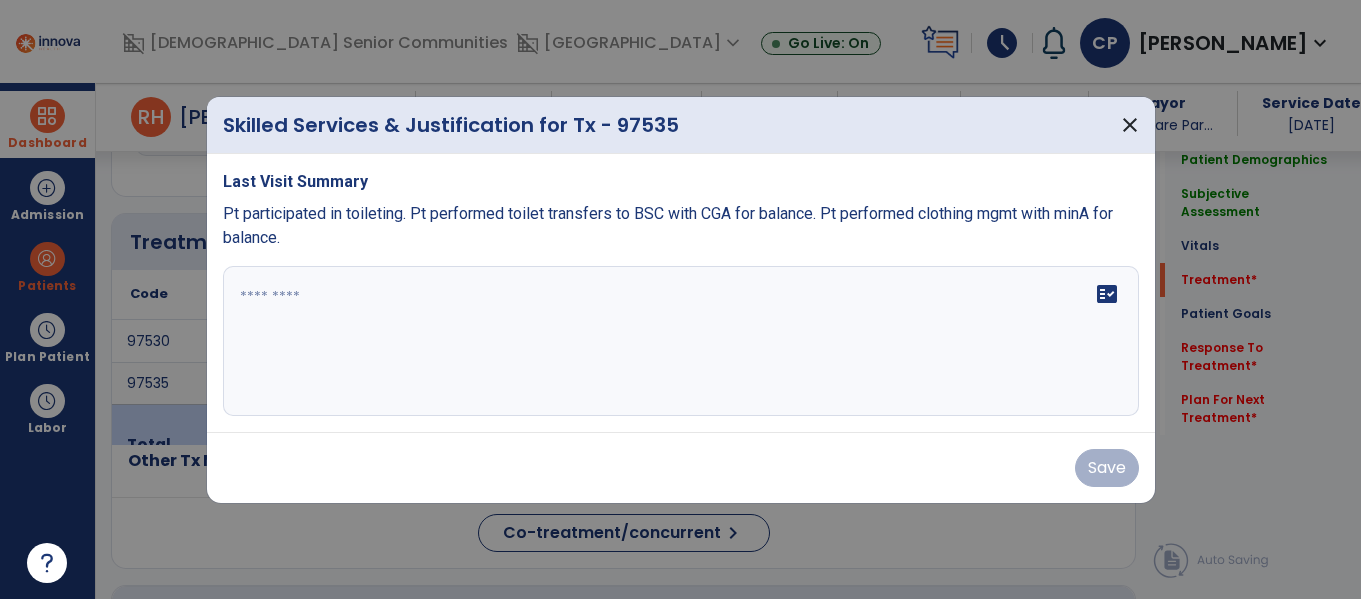 click on "fact_check" at bounding box center [681, 341] 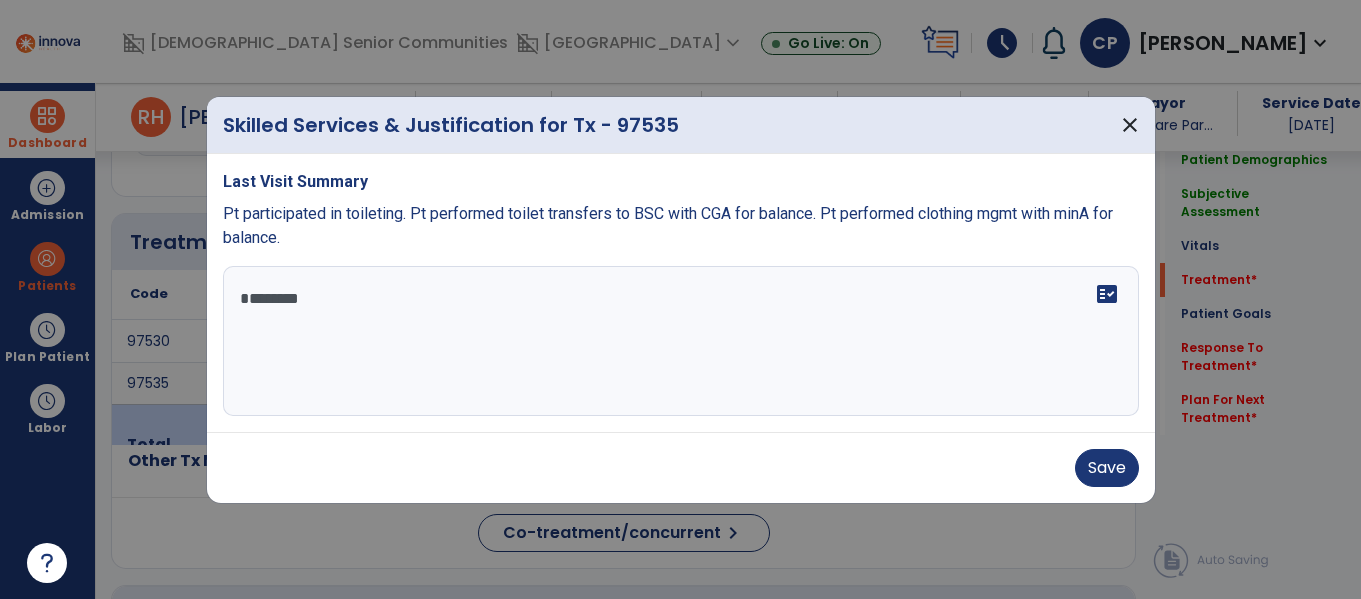 type on "*********" 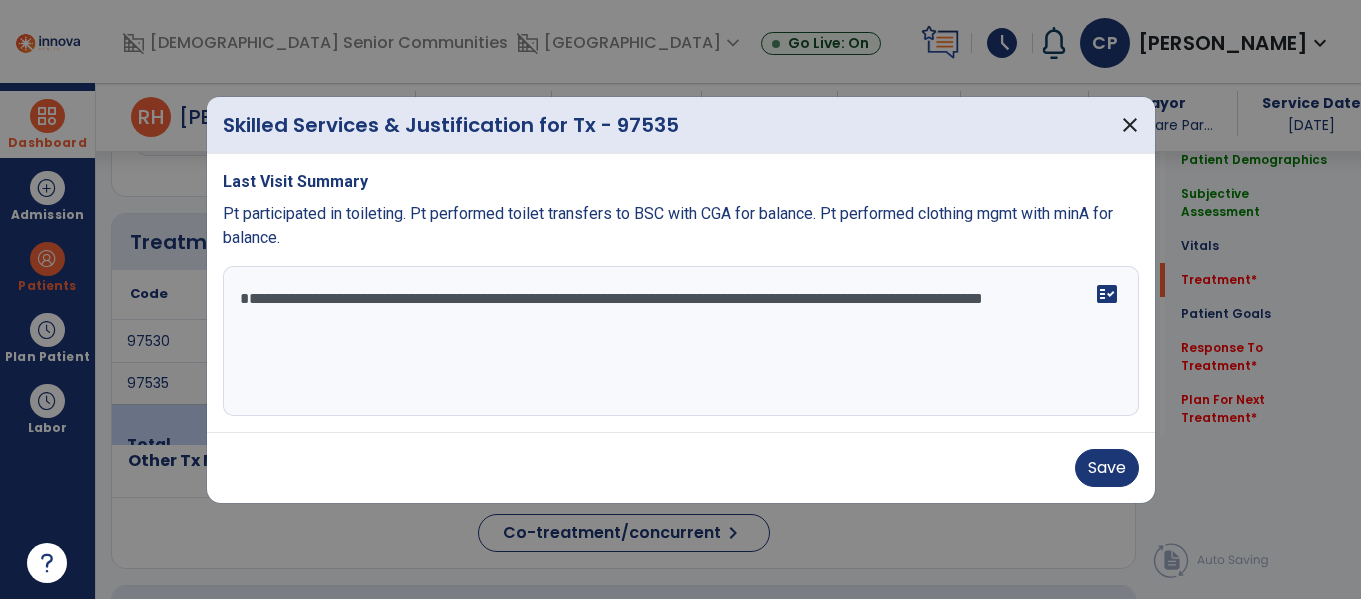click on "**********" at bounding box center (681, 341) 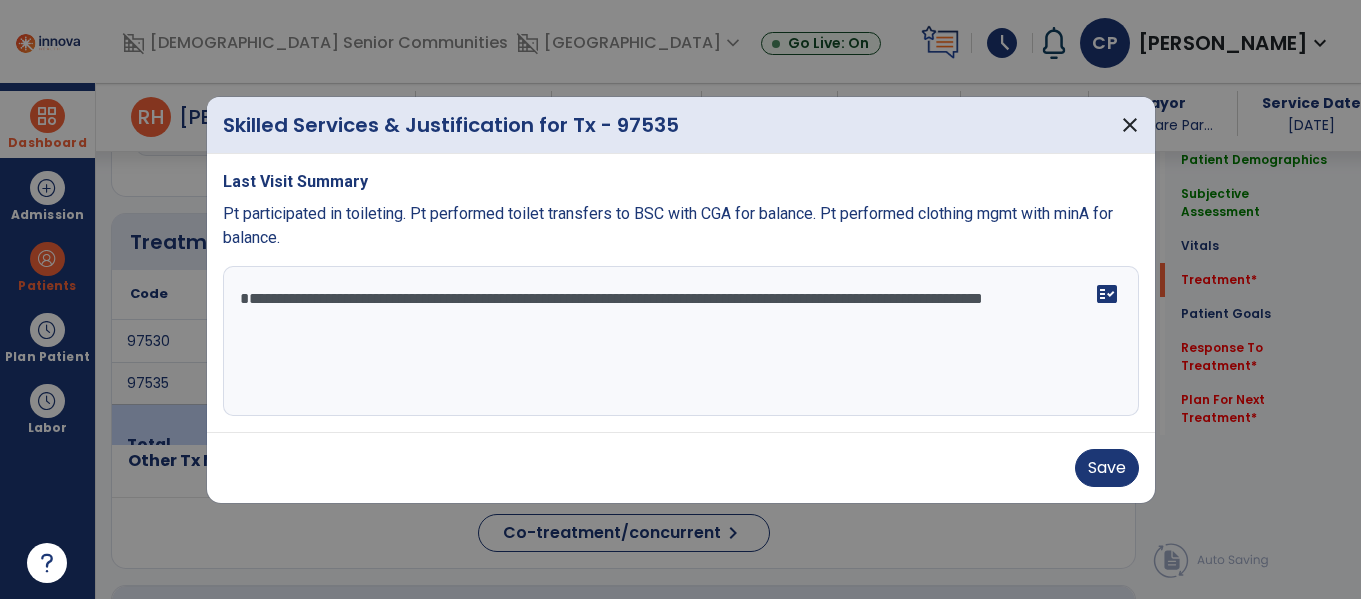 click on "**********" at bounding box center (681, 341) 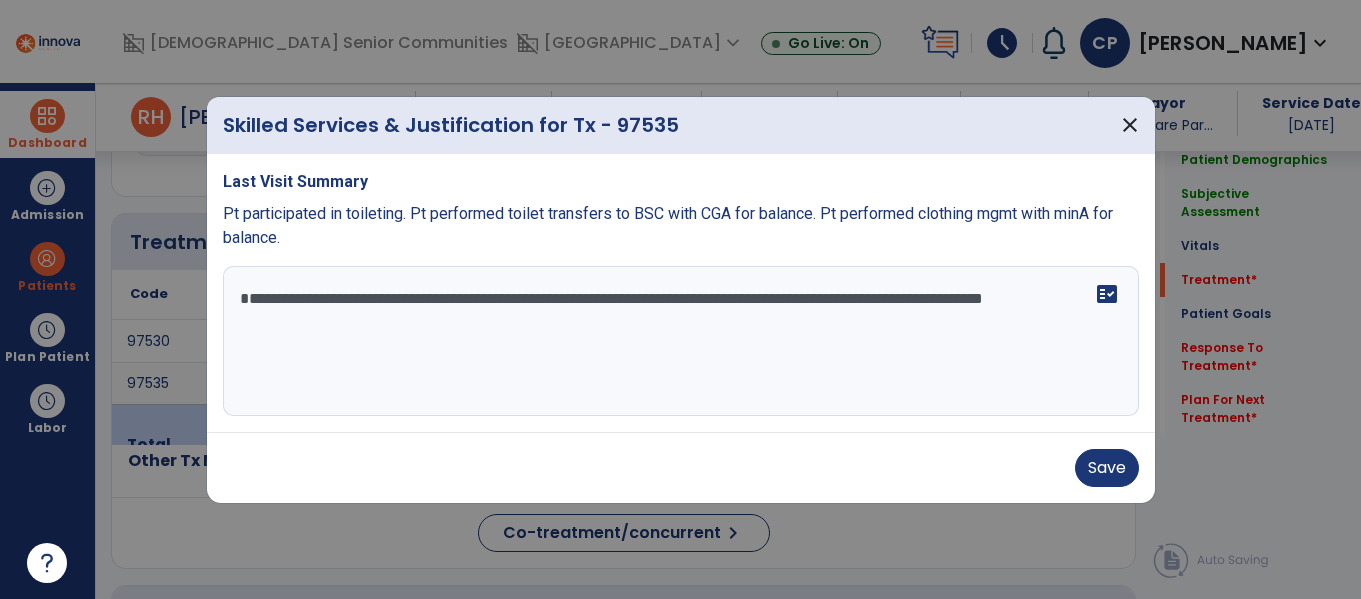 click on "**********" at bounding box center [681, 341] 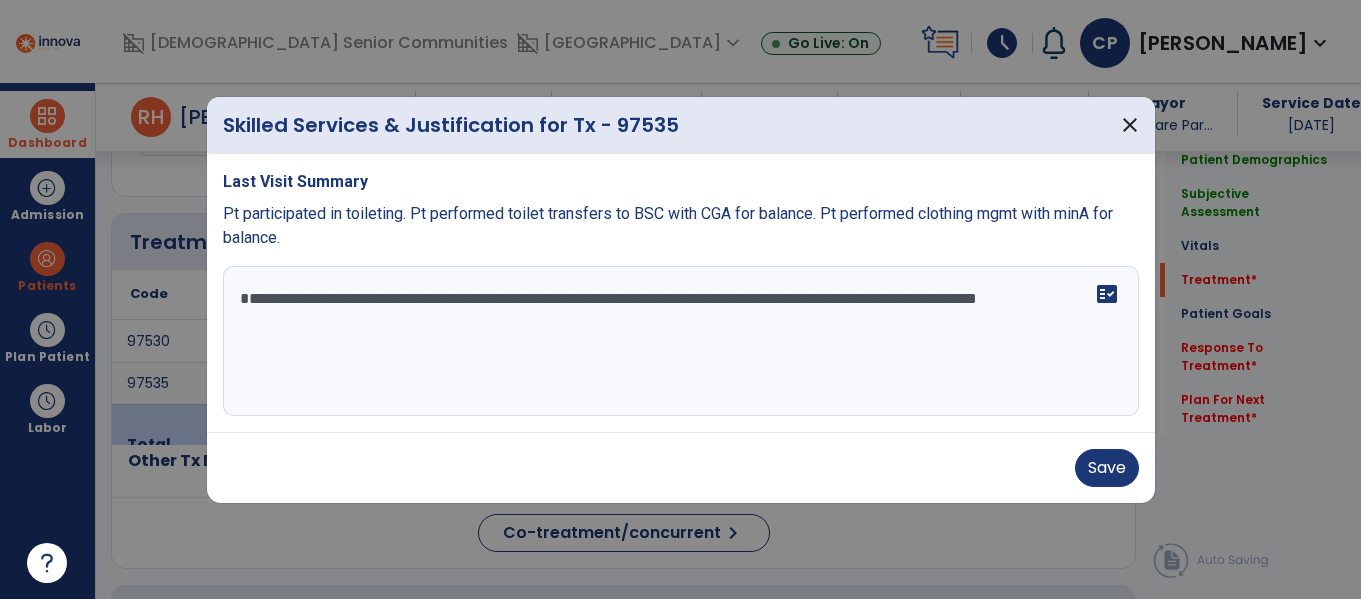 click on "**********" at bounding box center [681, 341] 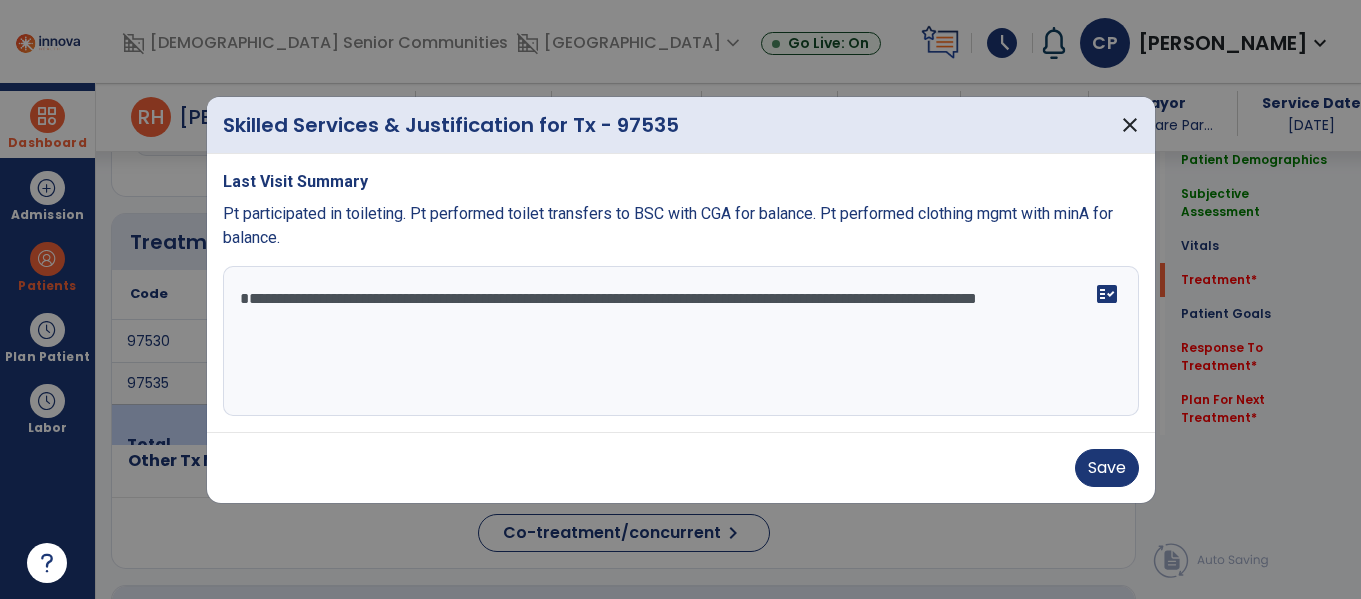 click on "**********" at bounding box center (681, 341) 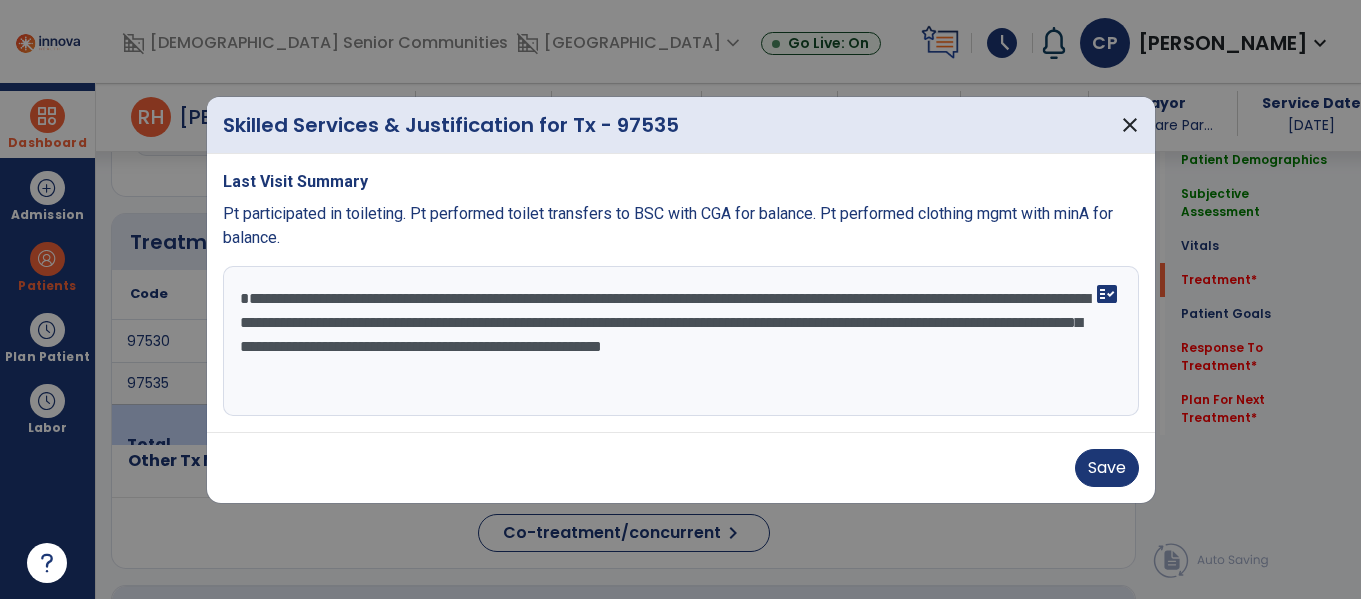 click on "**********" at bounding box center [681, 341] 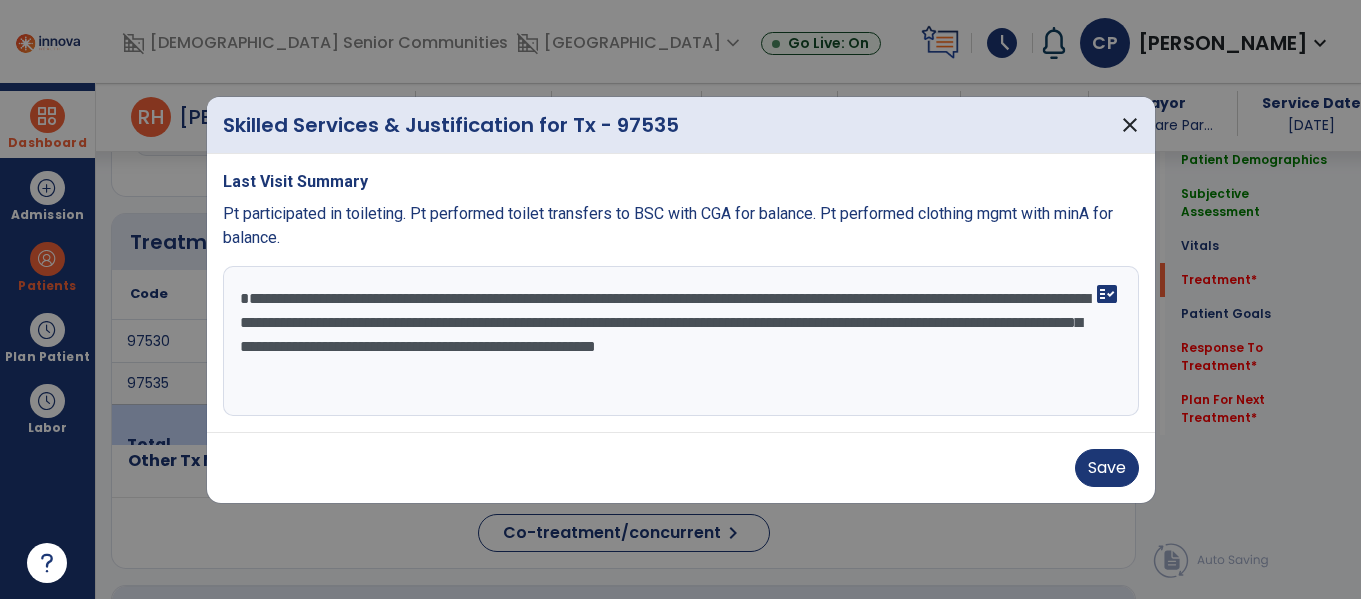 click on "**********" at bounding box center (681, 341) 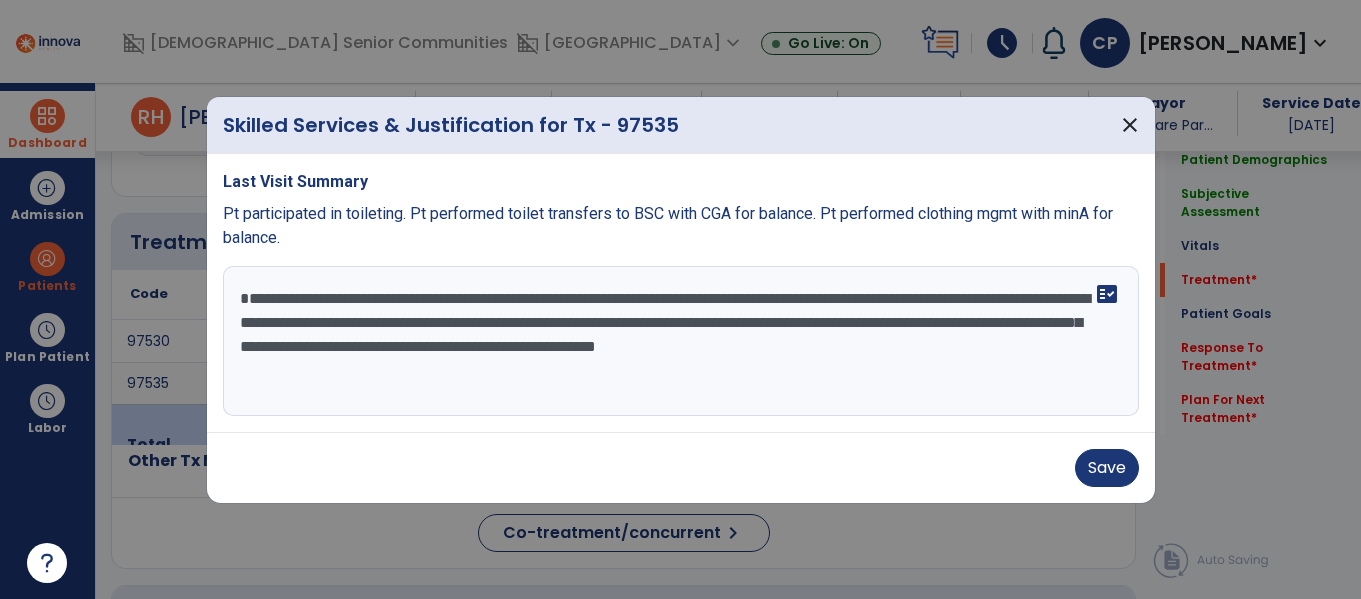 click on "**********" at bounding box center (681, 341) 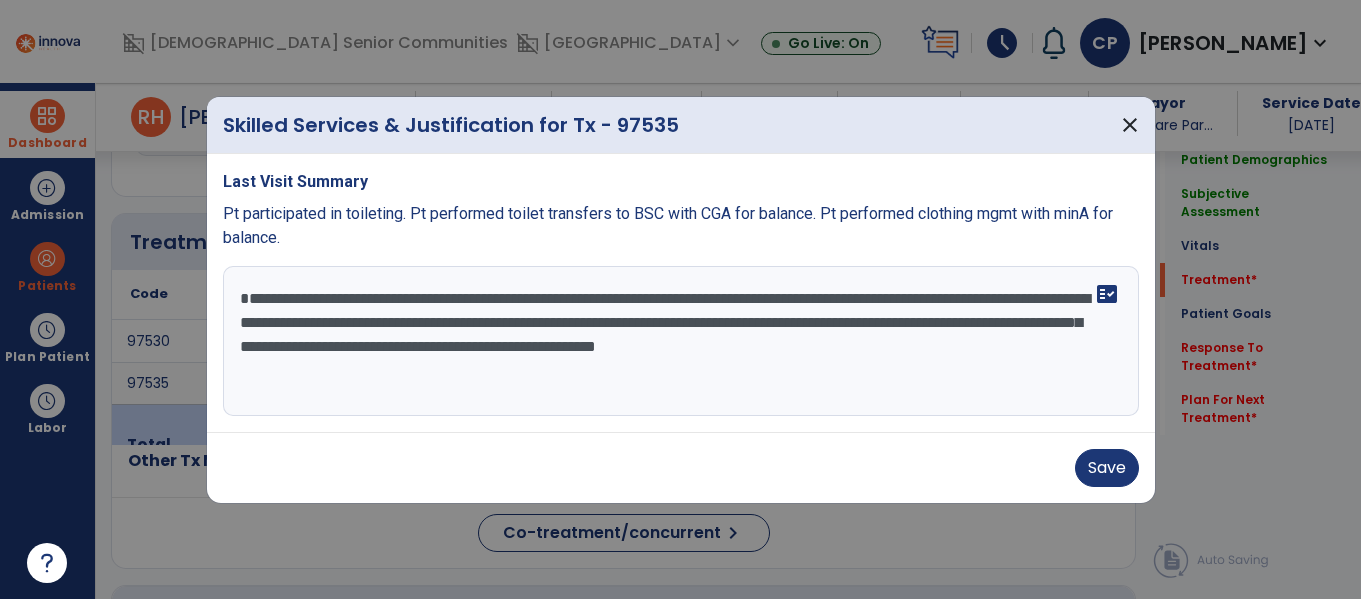 click on "**********" at bounding box center (681, 341) 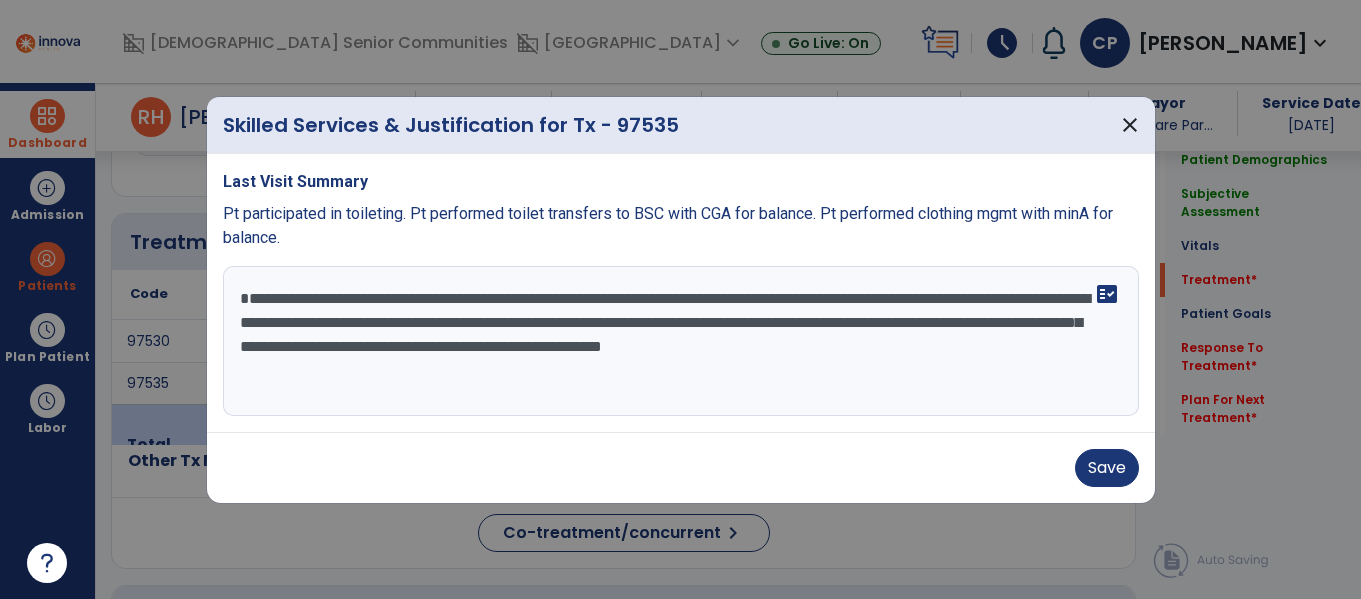 click on "**********" at bounding box center (681, 341) 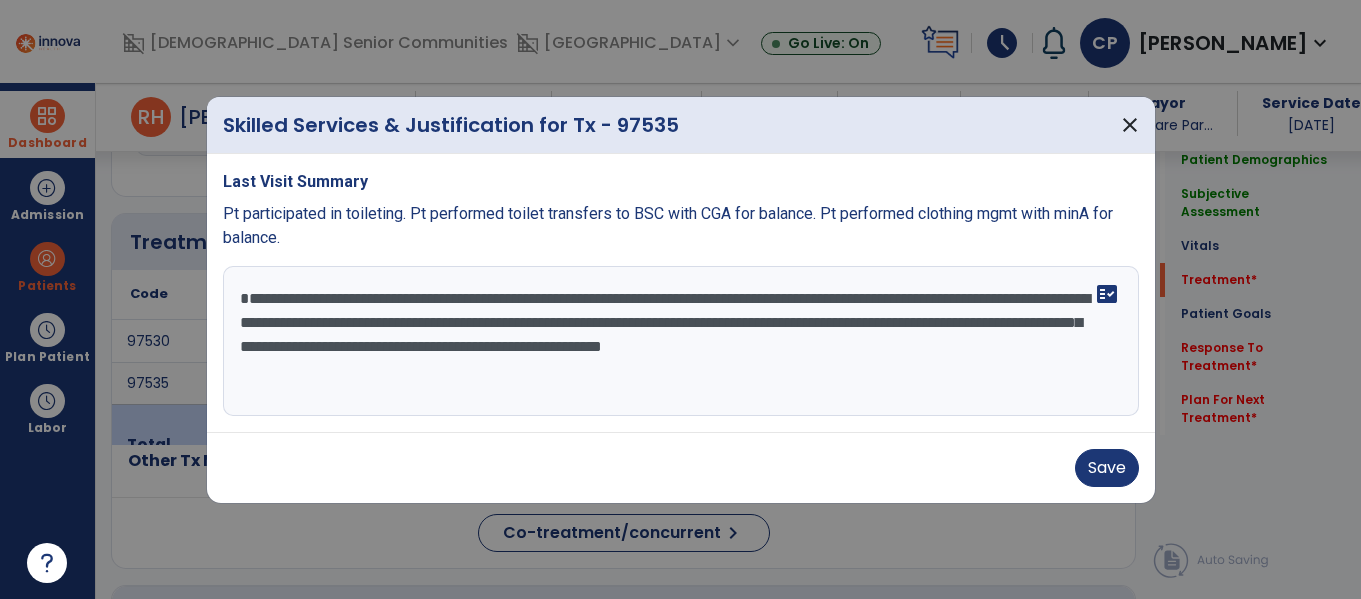 click on "**********" at bounding box center (681, 341) 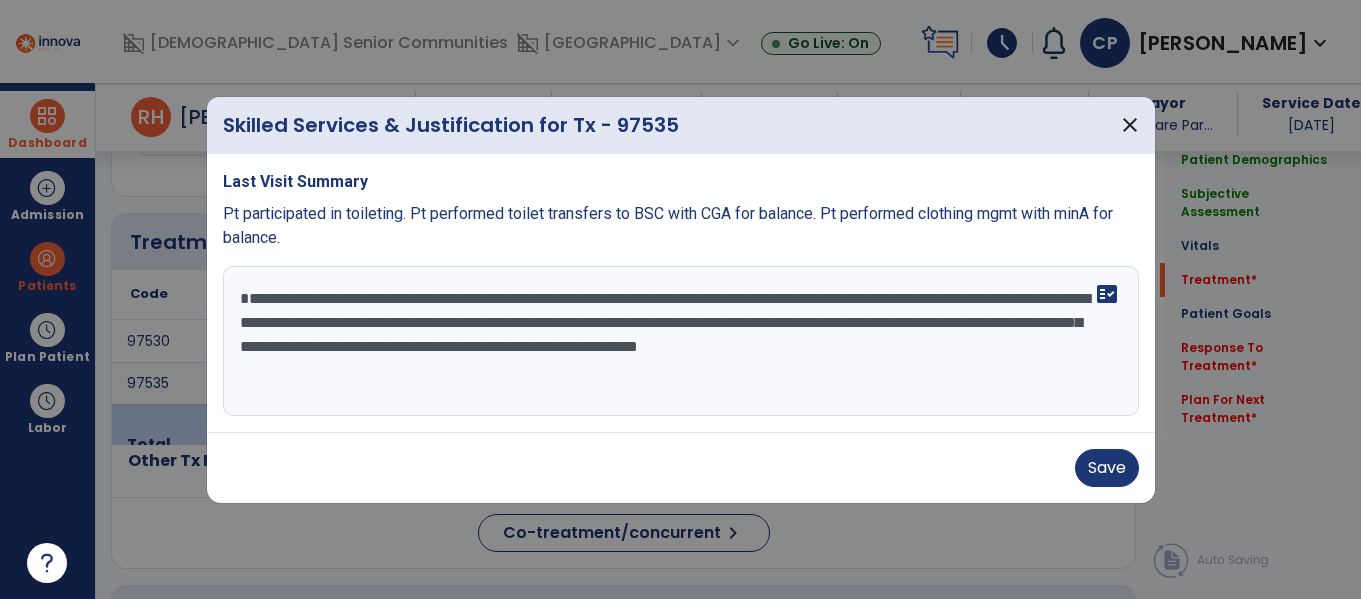 click on "**********" at bounding box center (681, 341) 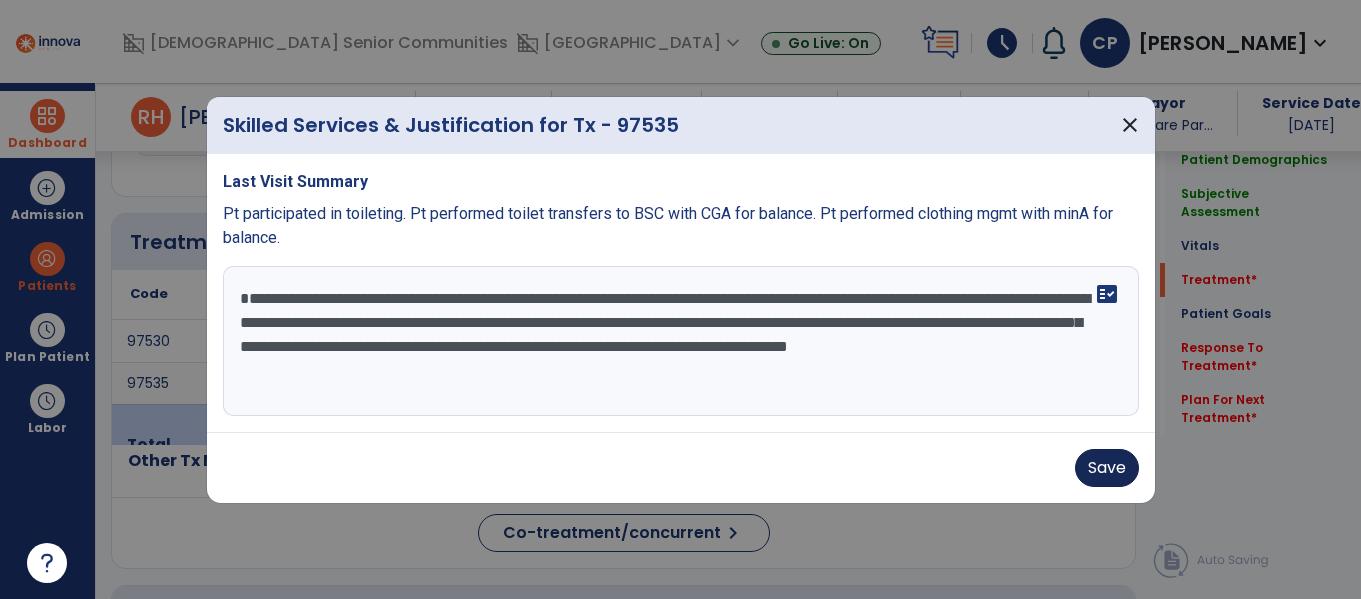 type on "**********" 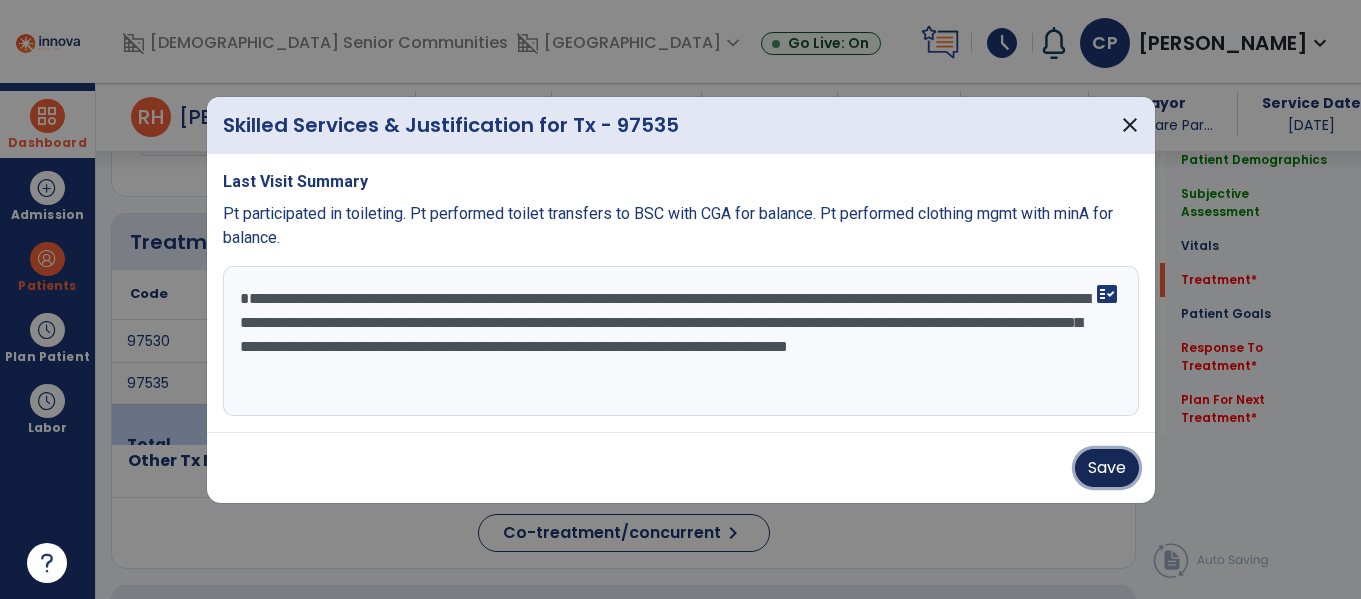 click on "Save" at bounding box center (1107, 468) 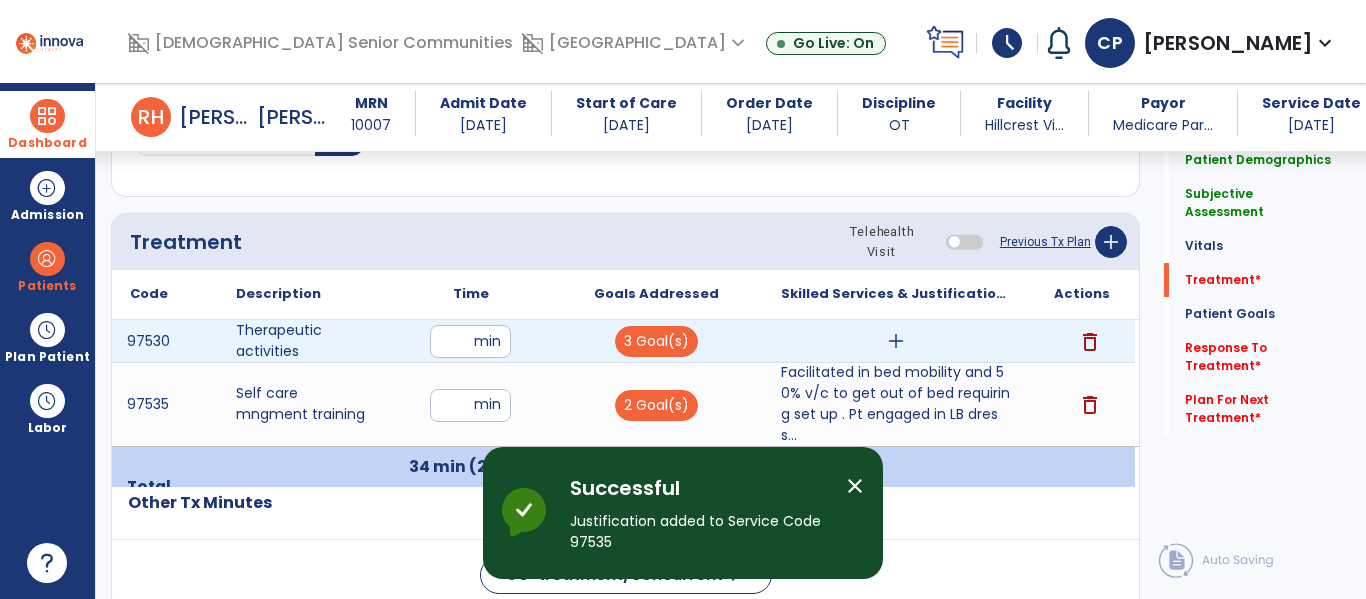 click on "add" at bounding box center [896, 341] 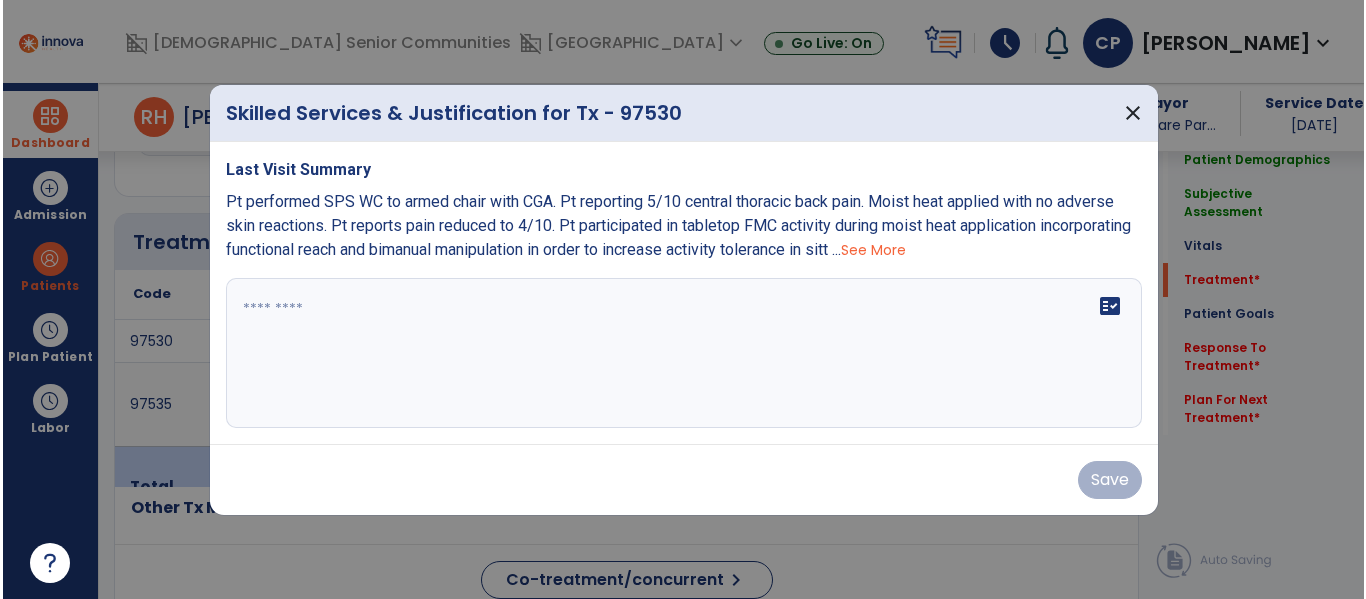 scroll, scrollTop: 1108, scrollLeft: 0, axis: vertical 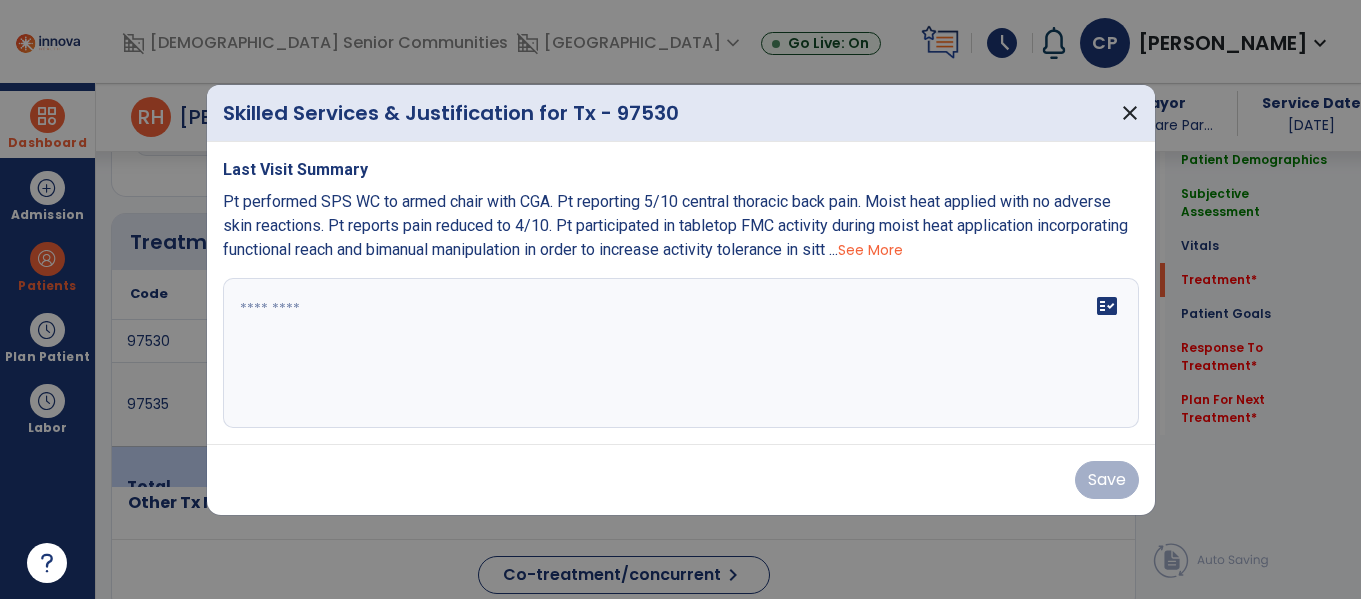 click on "fact_check" at bounding box center [681, 353] 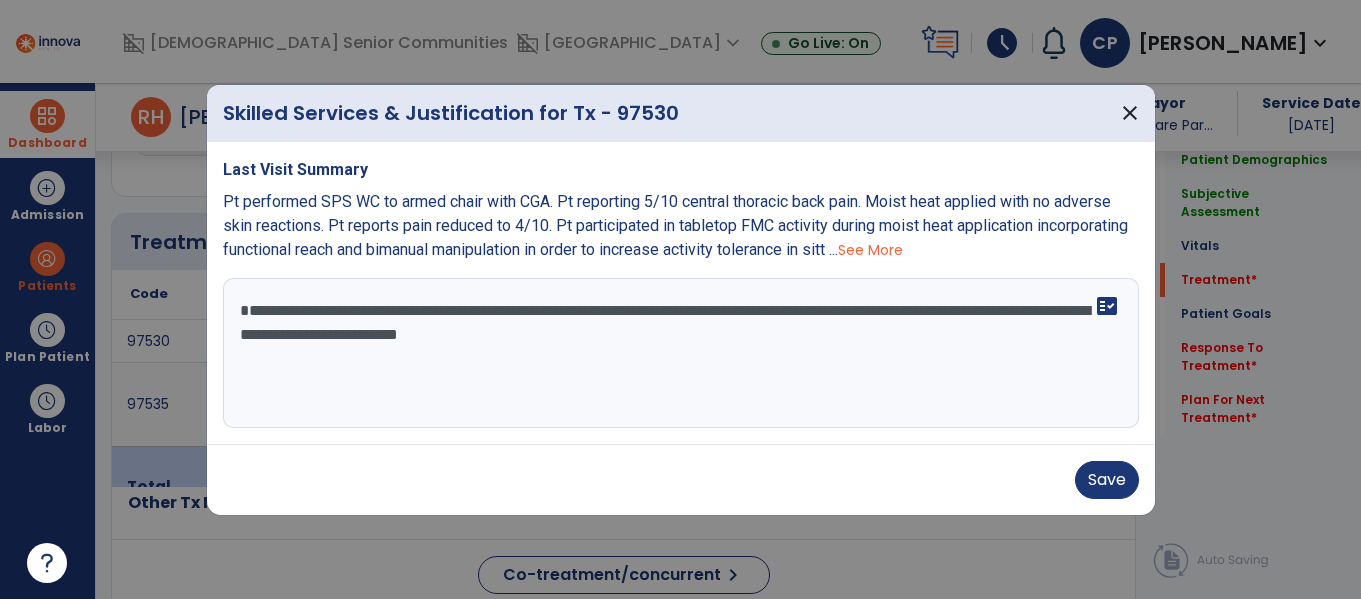 click on "**********" at bounding box center [681, 353] 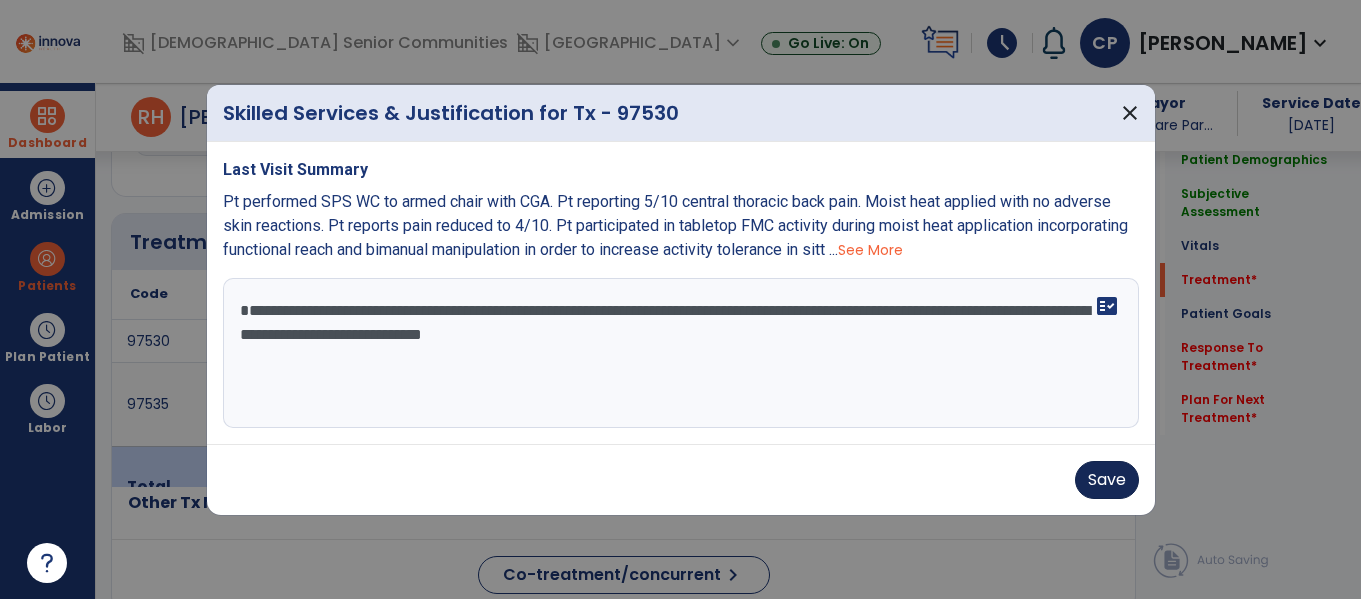 type on "**********" 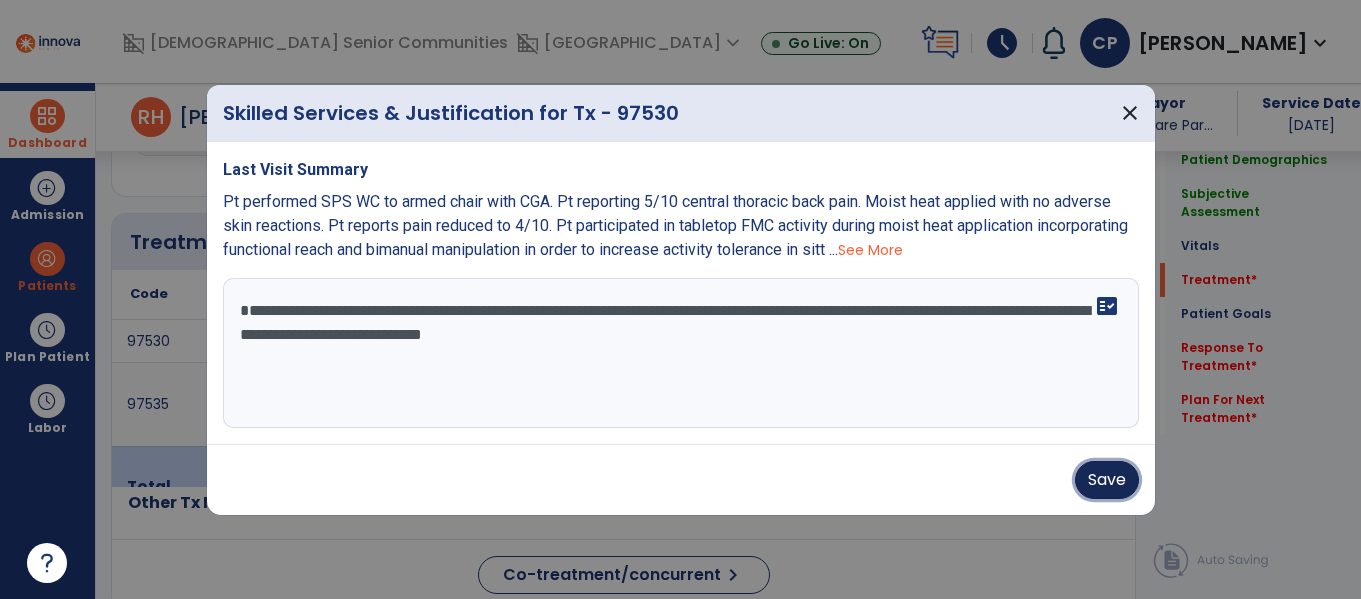 click on "Save" at bounding box center [1107, 480] 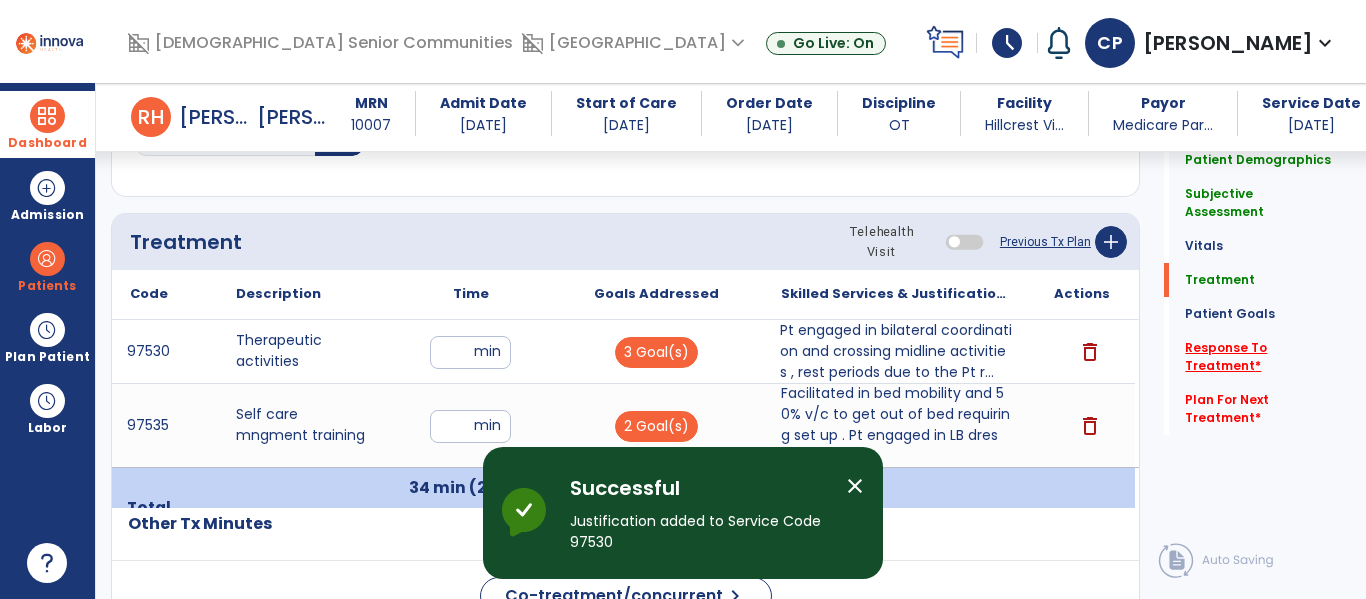 click on "Response To Treatment   *" 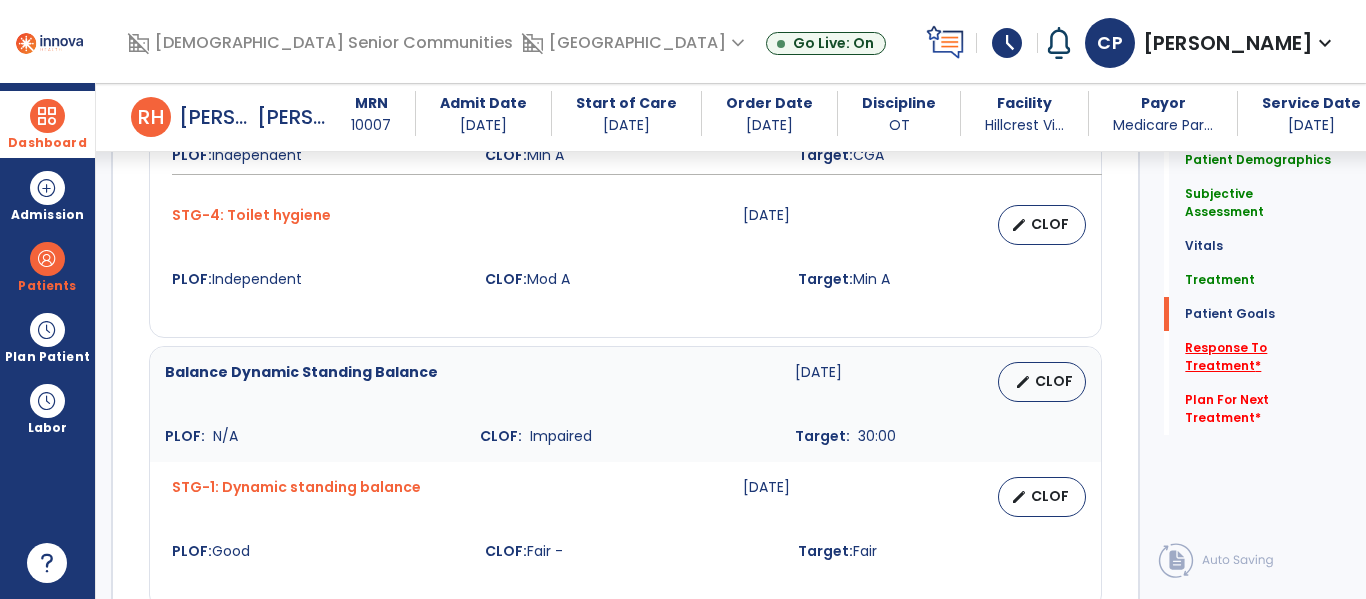scroll, scrollTop: 3444, scrollLeft: 0, axis: vertical 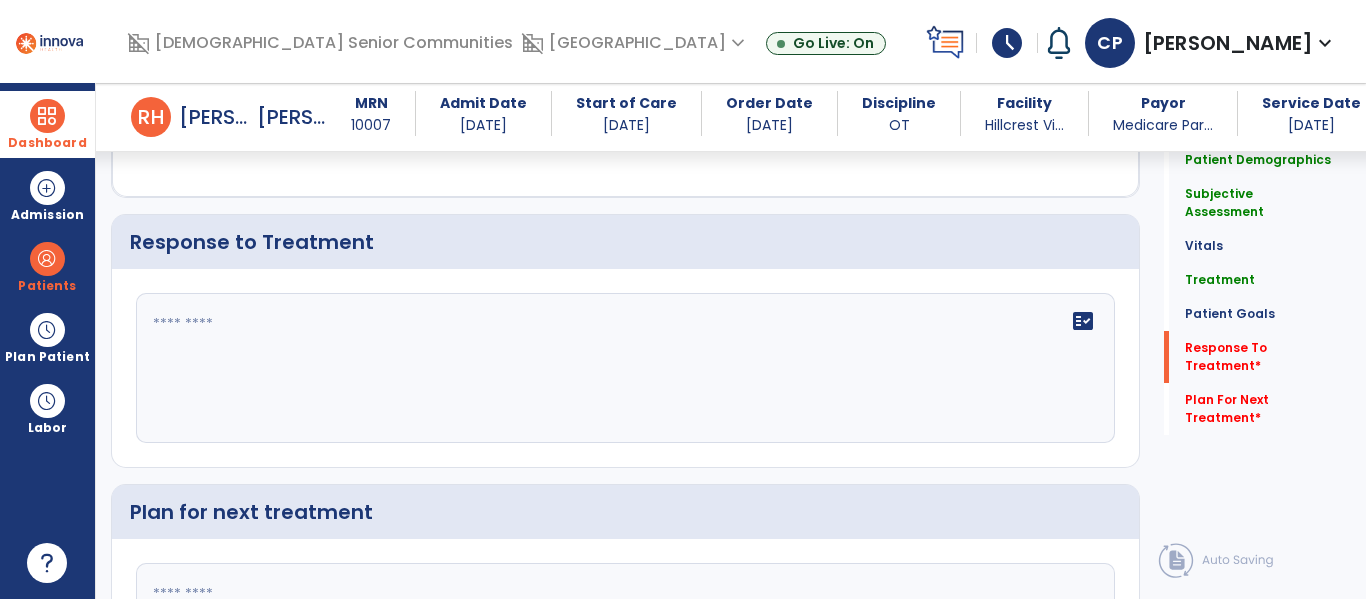 click on "fact_check" 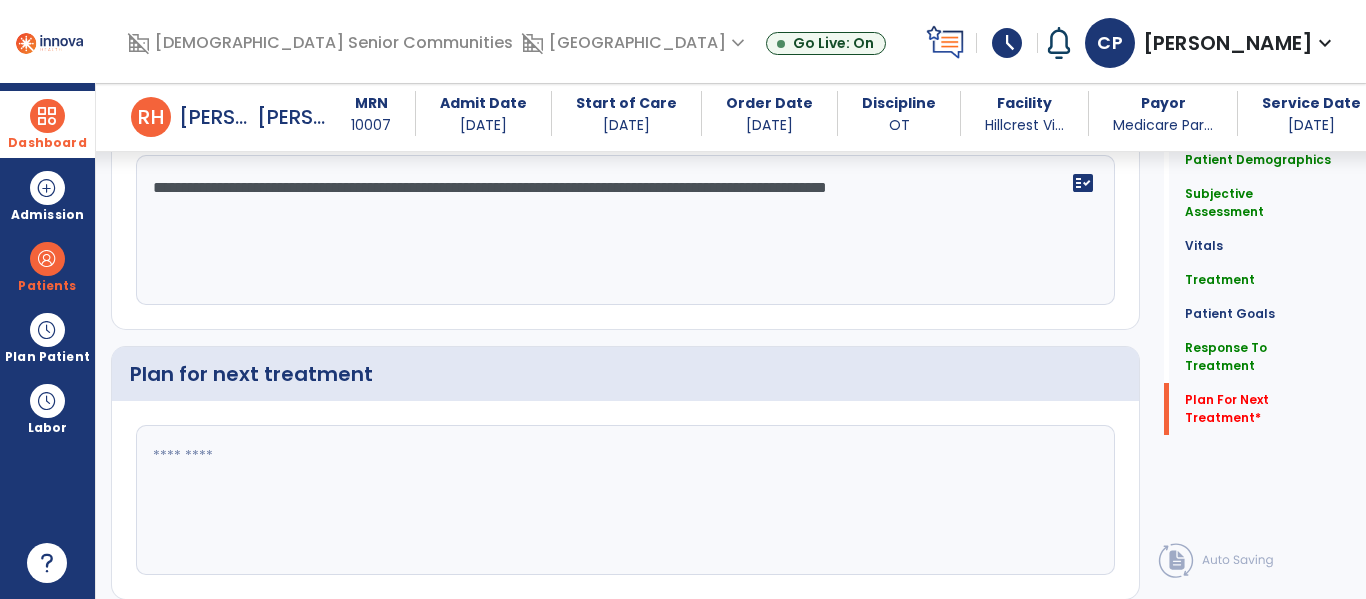scroll, scrollTop: 3649, scrollLeft: 0, axis: vertical 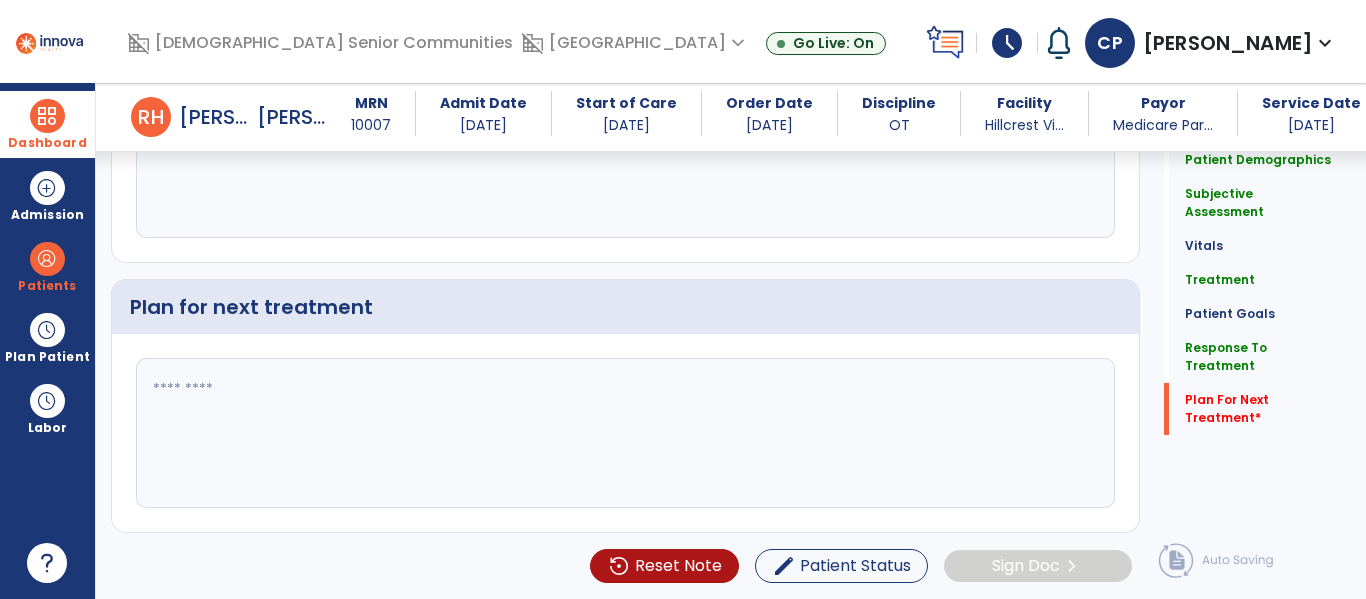 type on "**********" 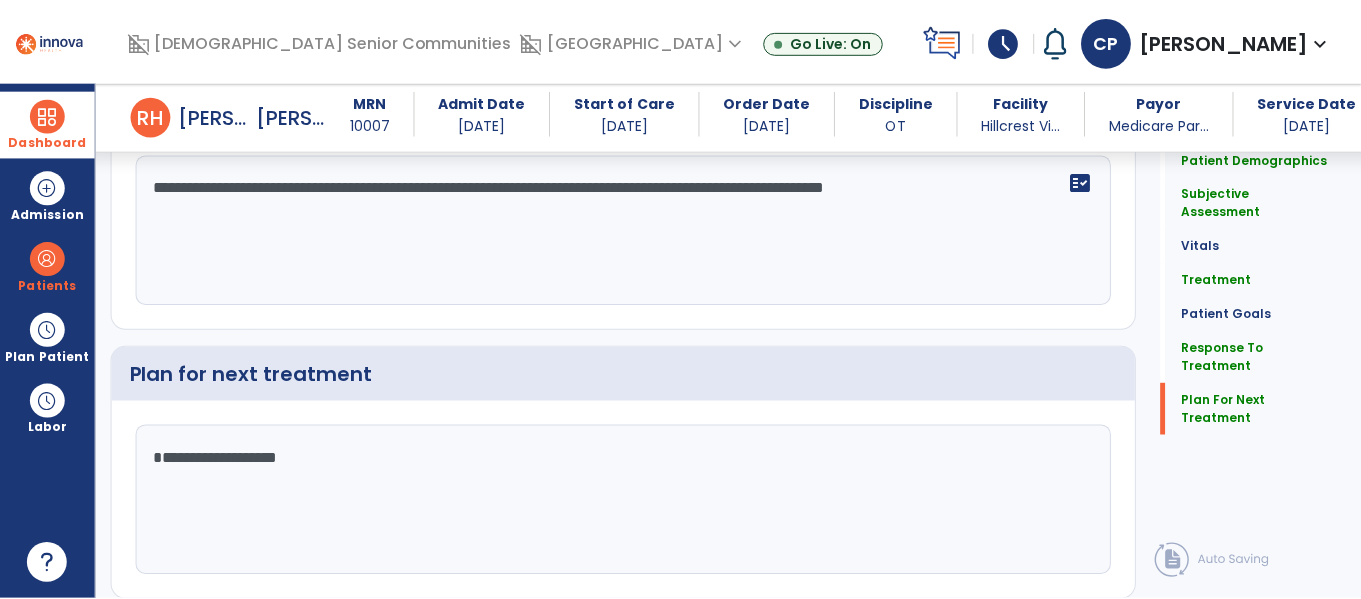 scroll, scrollTop: 3649, scrollLeft: 0, axis: vertical 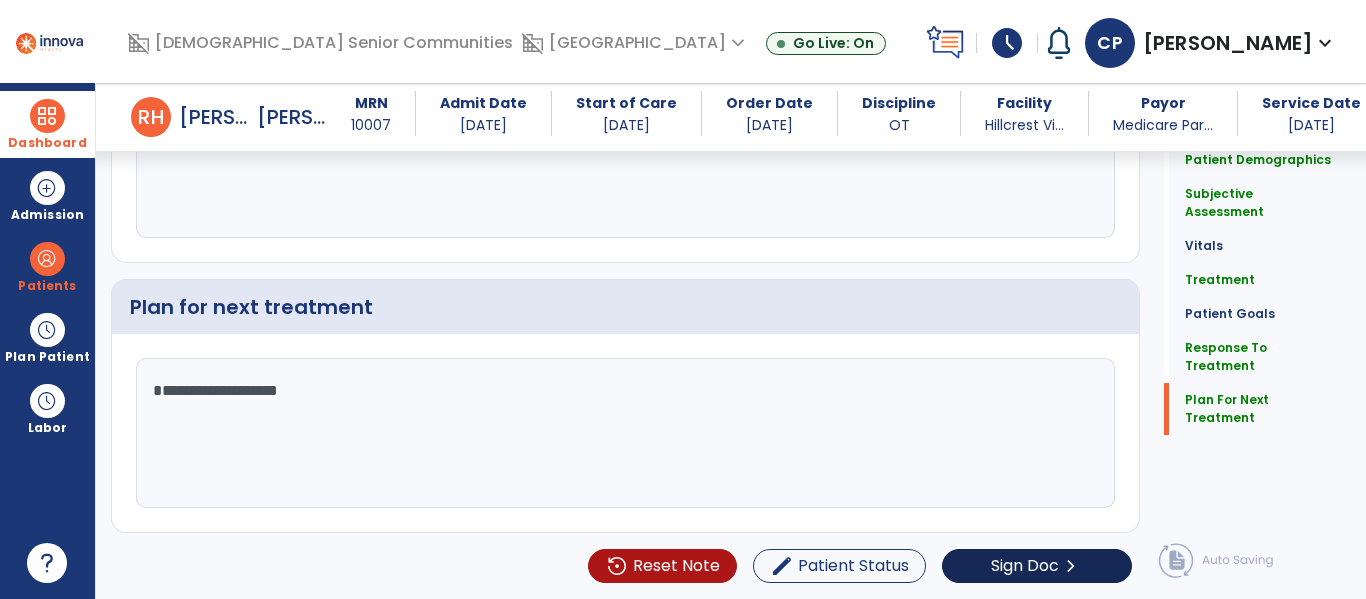 type on "**********" 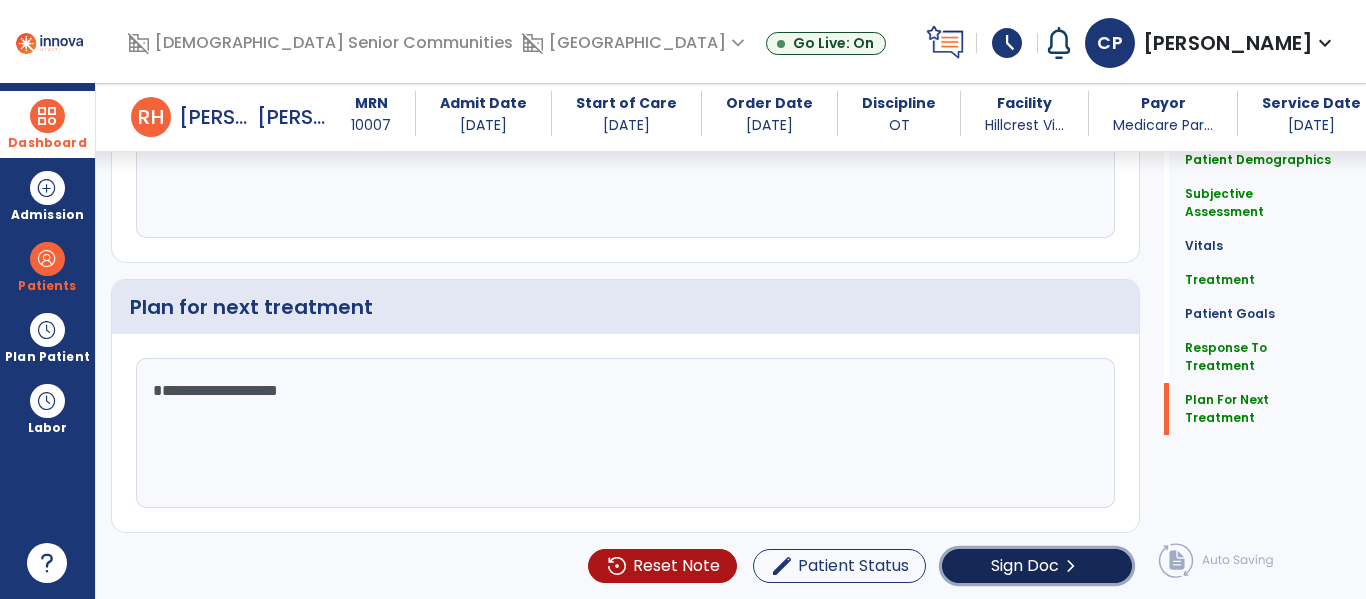 click on "Sign Doc  chevron_right" 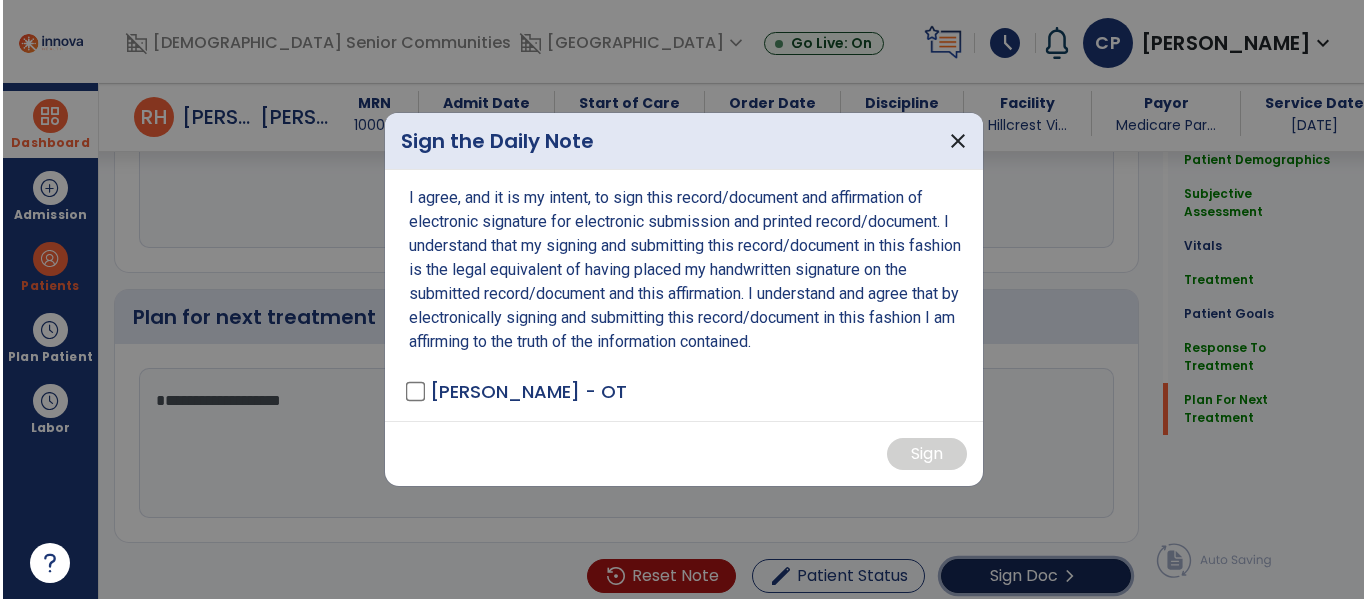 scroll, scrollTop: 3649, scrollLeft: 0, axis: vertical 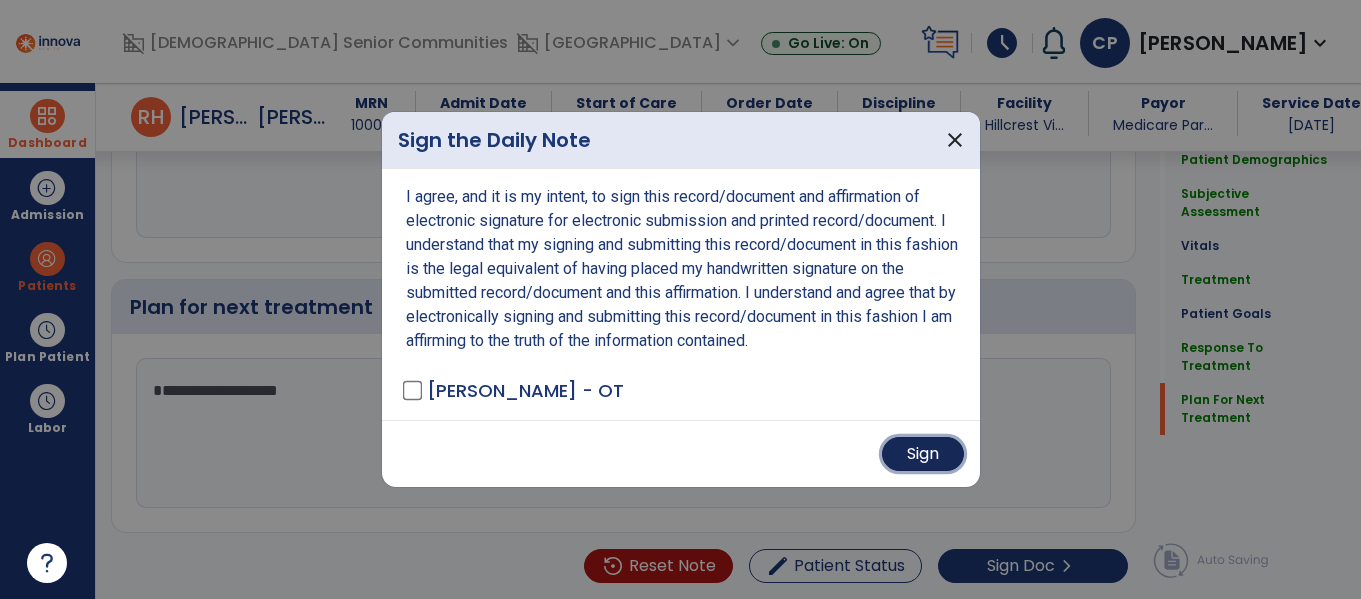 click on "Sign" at bounding box center [923, 454] 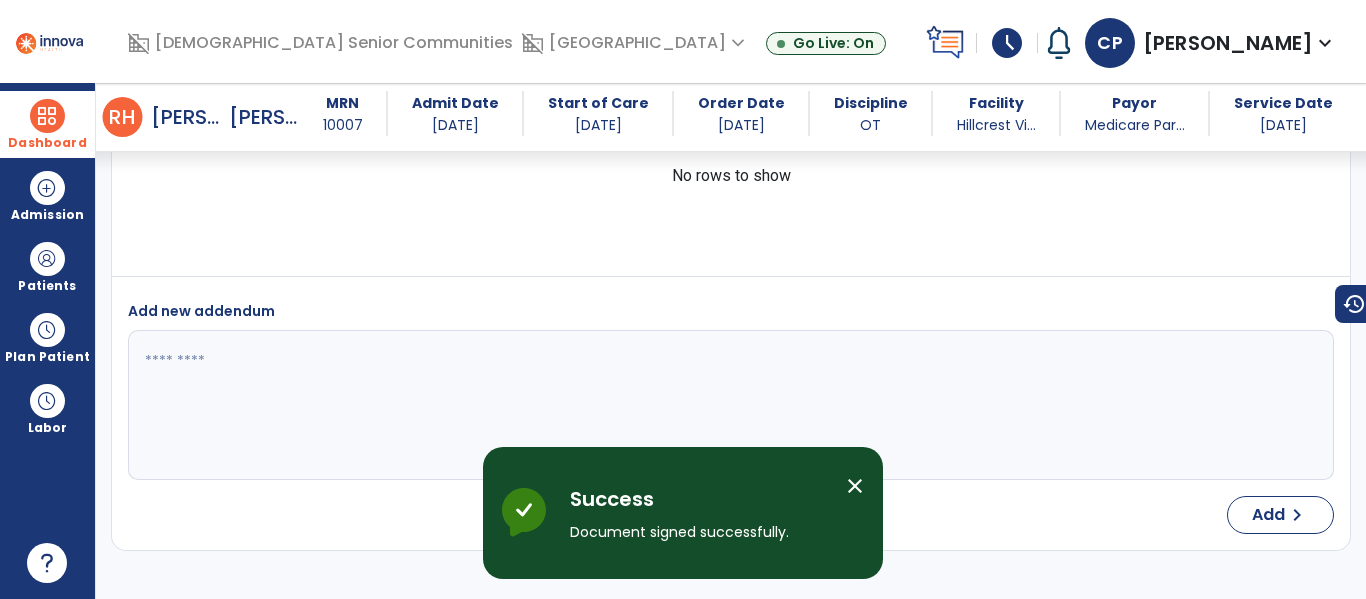 scroll, scrollTop: 5521, scrollLeft: 0, axis: vertical 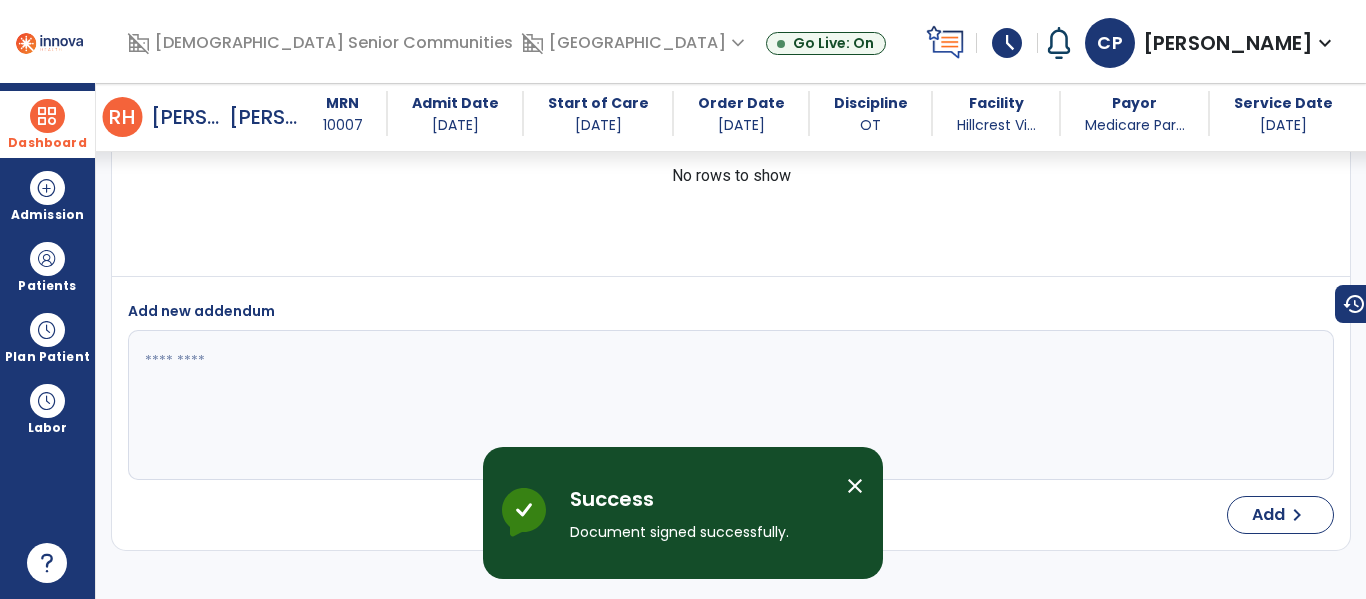 click at bounding box center (47, 116) 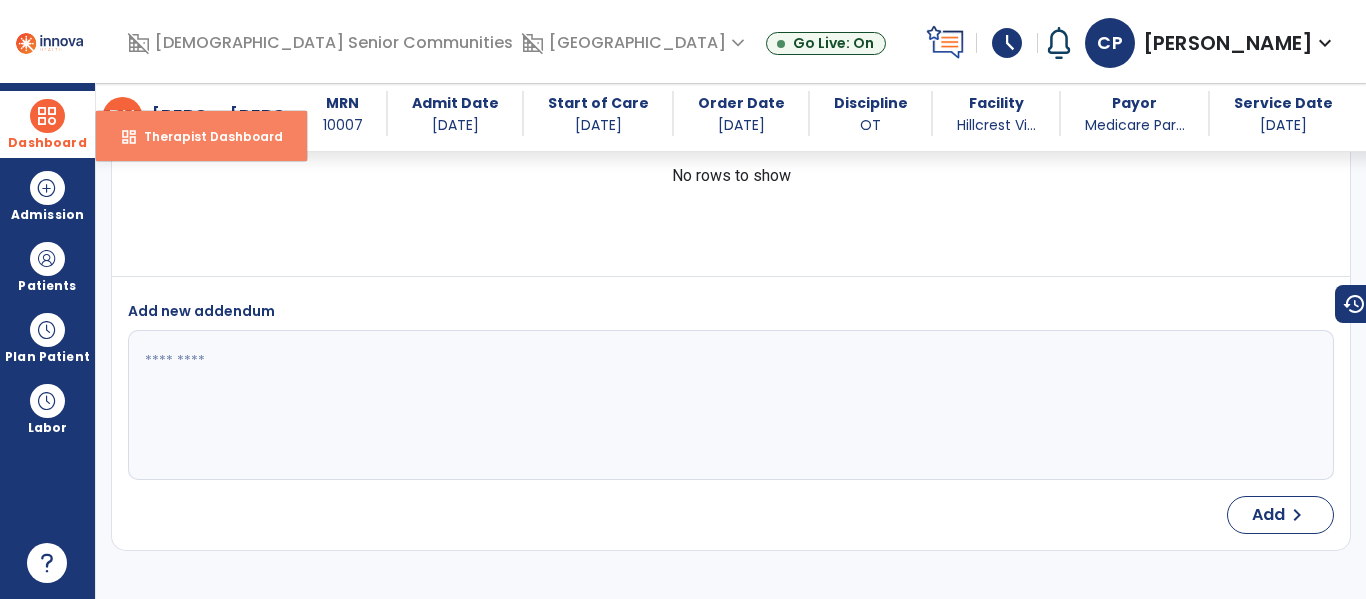 click on "dashboard" at bounding box center (129, 137) 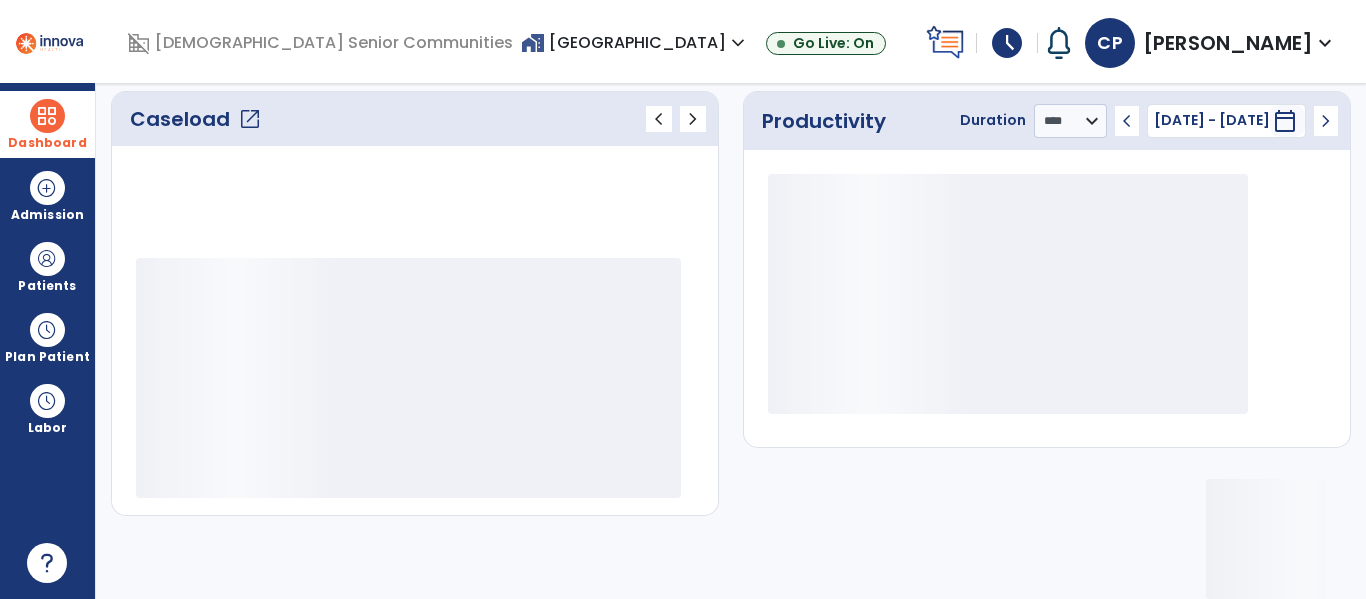 scroll, scrollTop: 278, scrollLeft: 0, axis: vertical 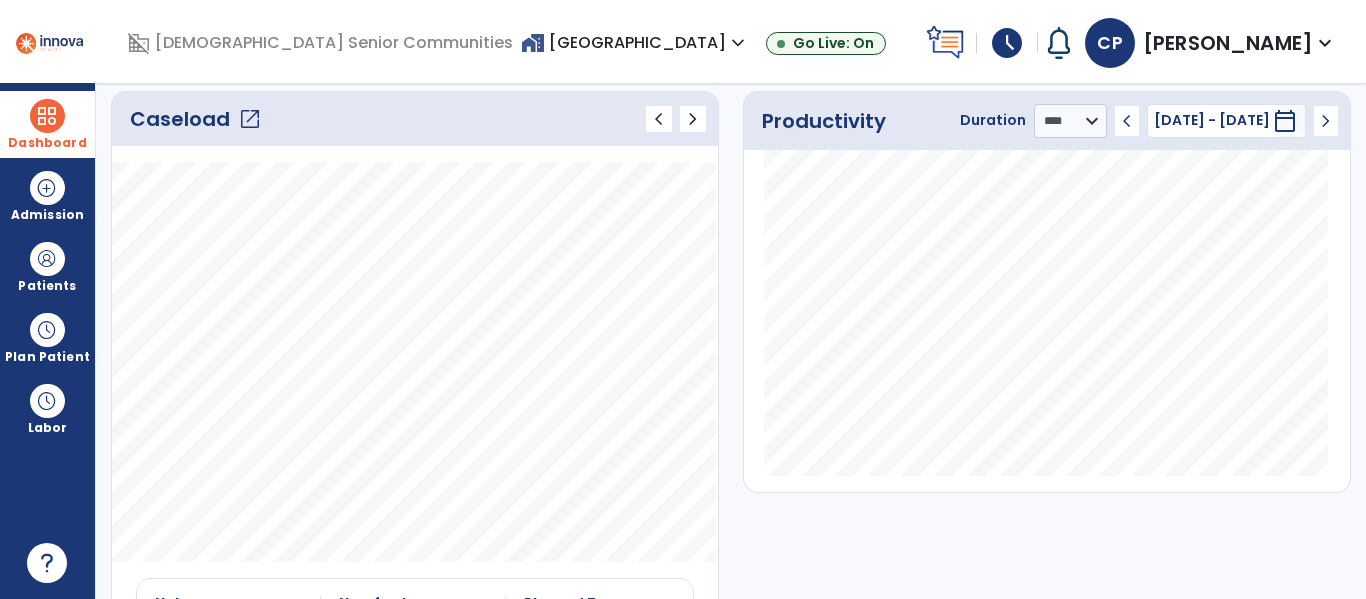 click on "open_in_new" 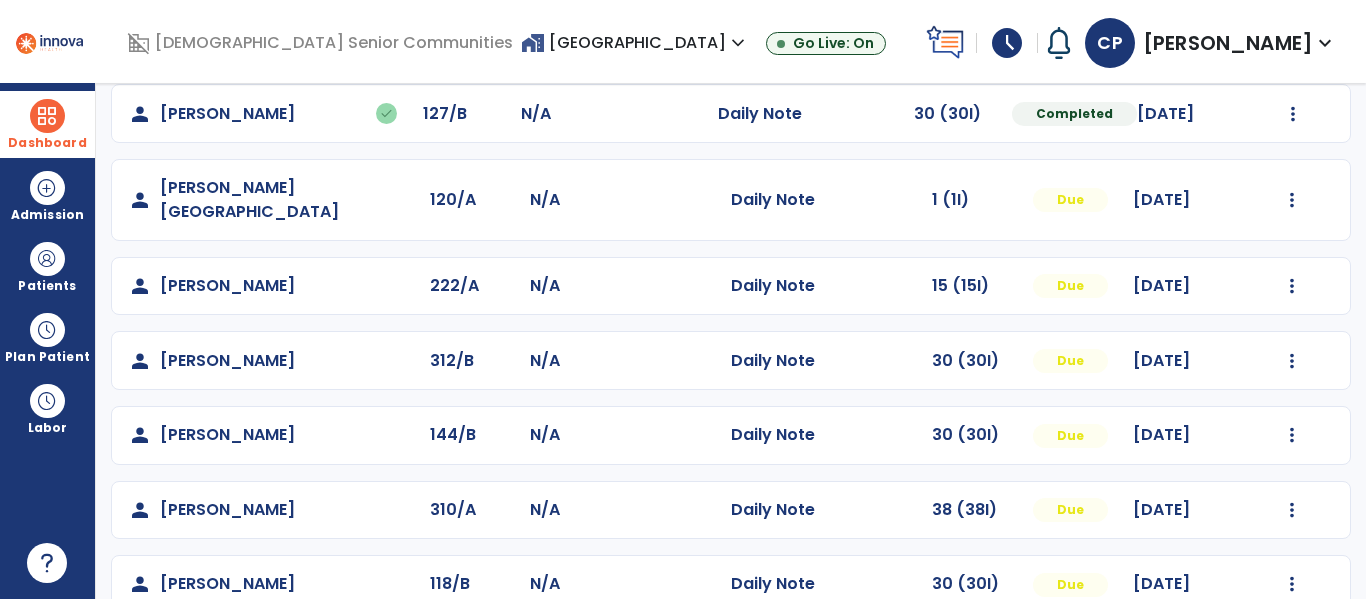 scroll, scrollTop: 857, scrollLeft: 0, axis: vertical 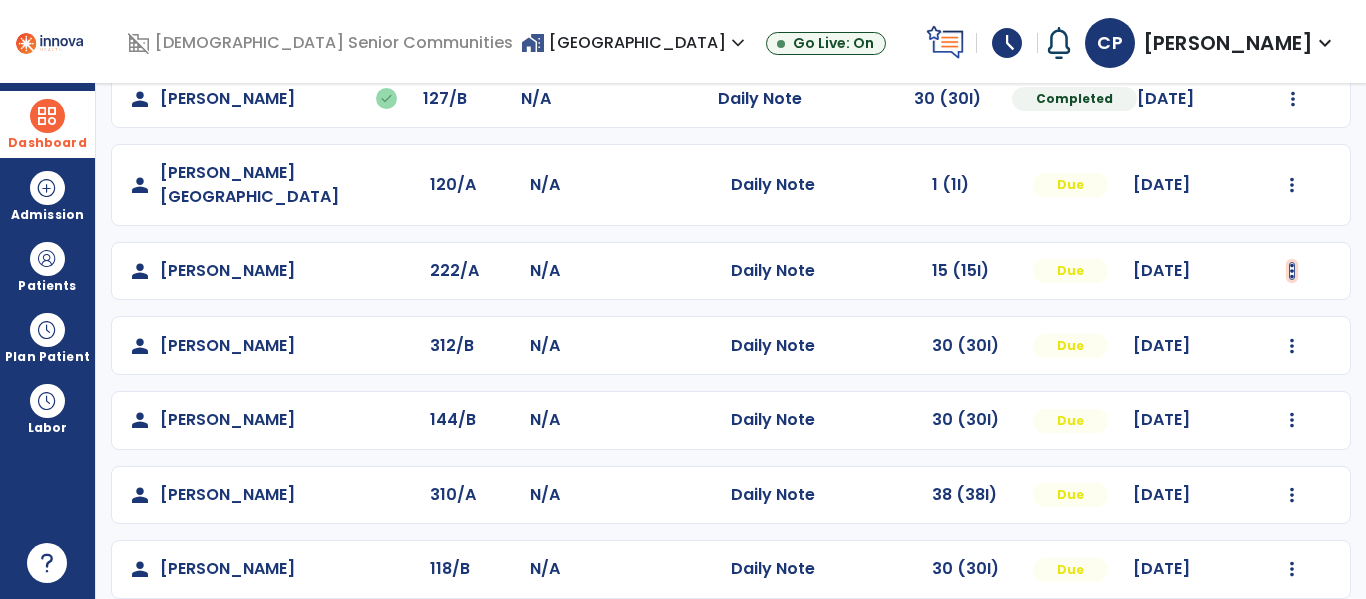 click at bounding box center (1293, -498) 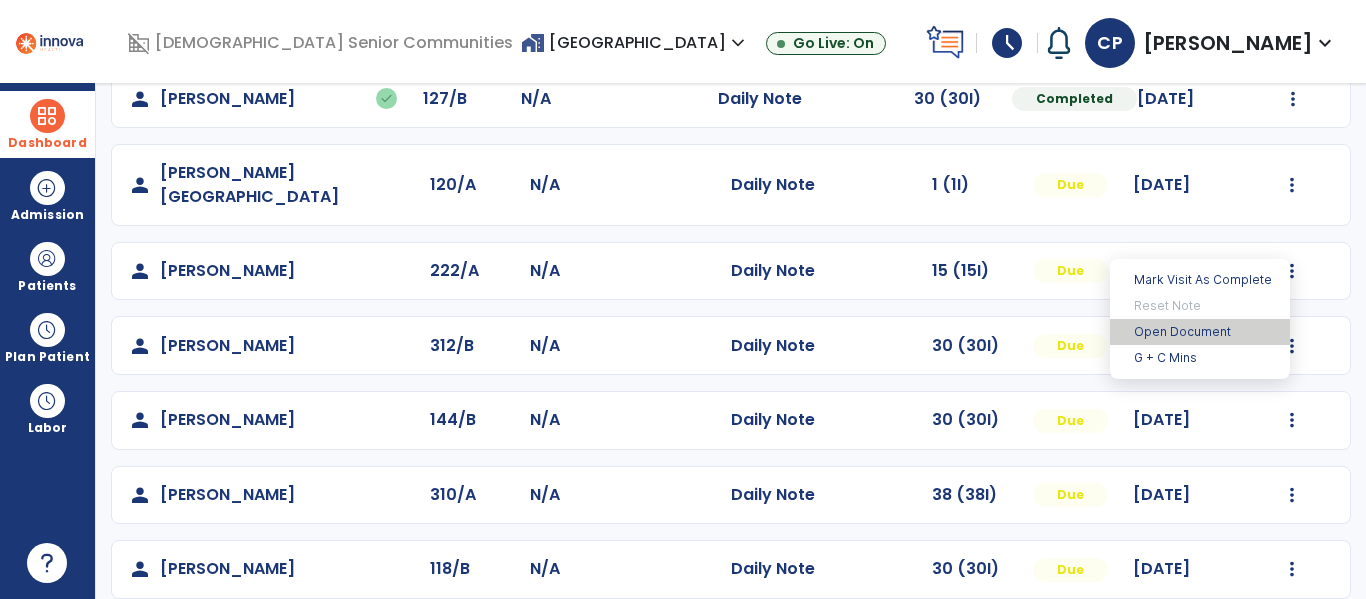 click on "Open Document" at bounding box center (1200, 332) 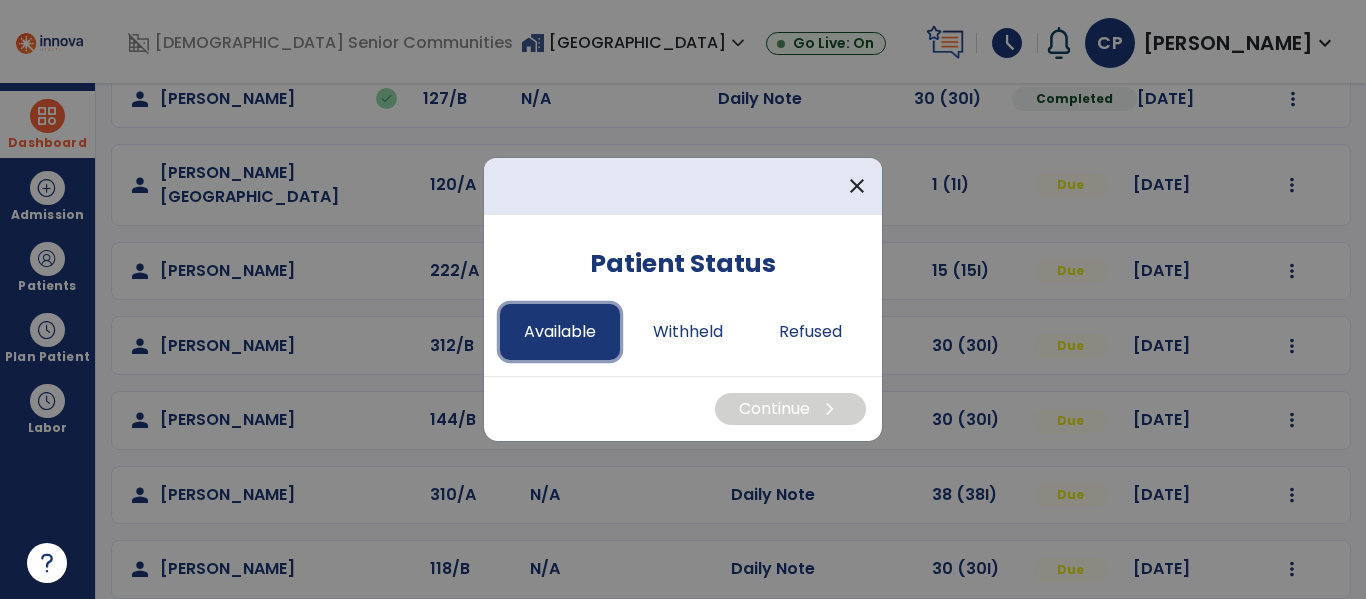 click on "Available" at bounding box center (560, 332) 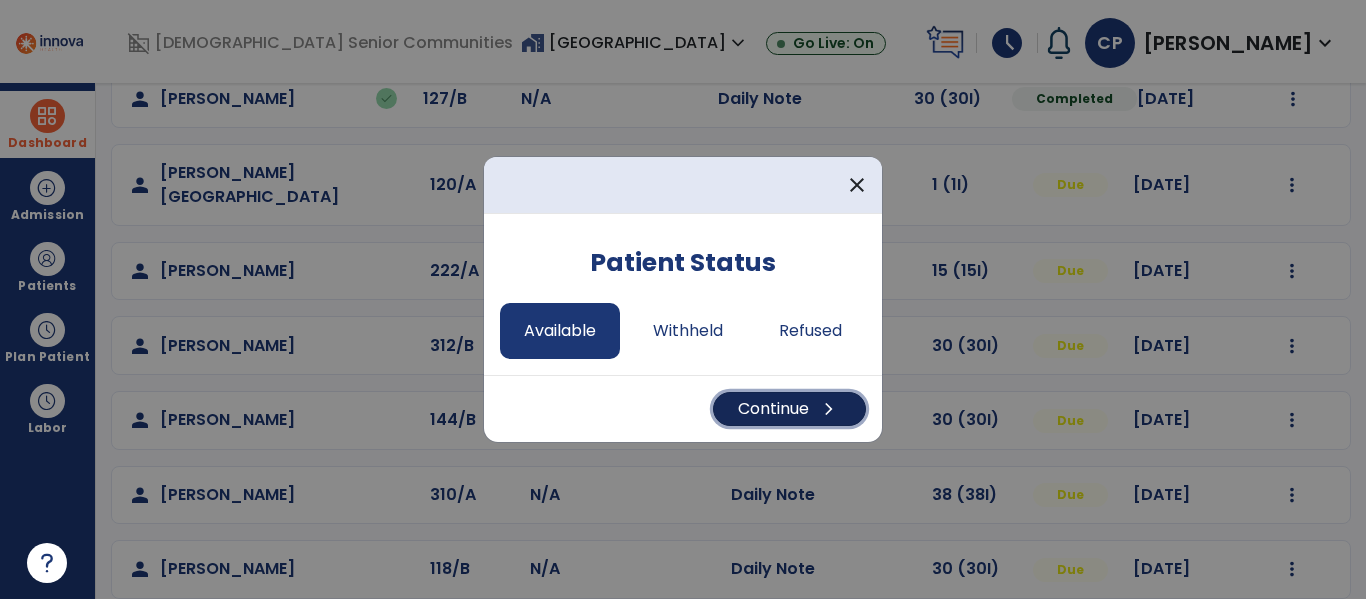 click on "Continue   chevron_right" at bounding box center [789, 409] 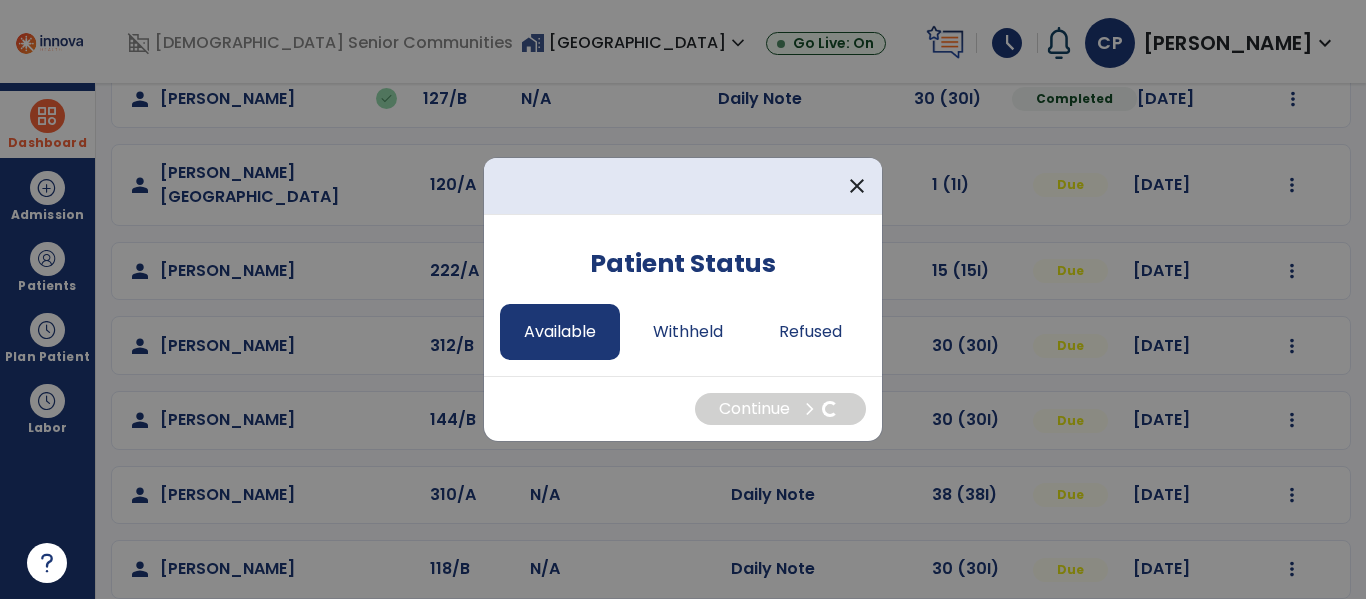 select on "*" 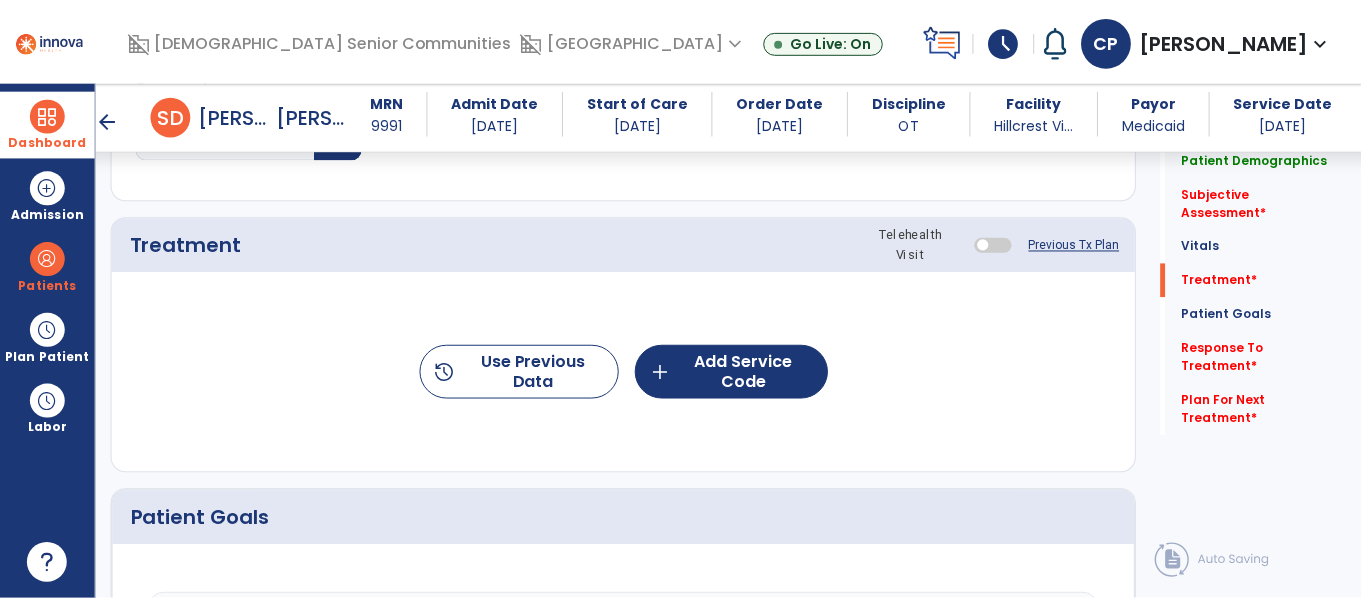 scroll, scrollTop: 1073, scrollLeft: 0, axis: vertical 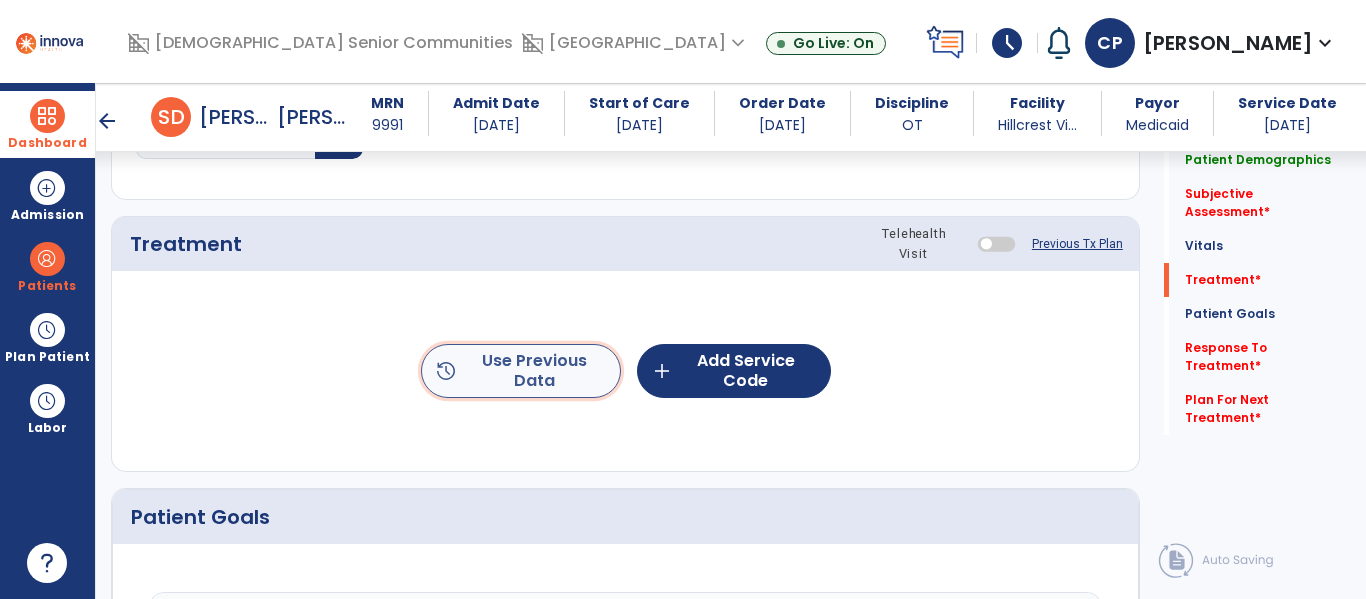 click on "history  Use Previous Data" 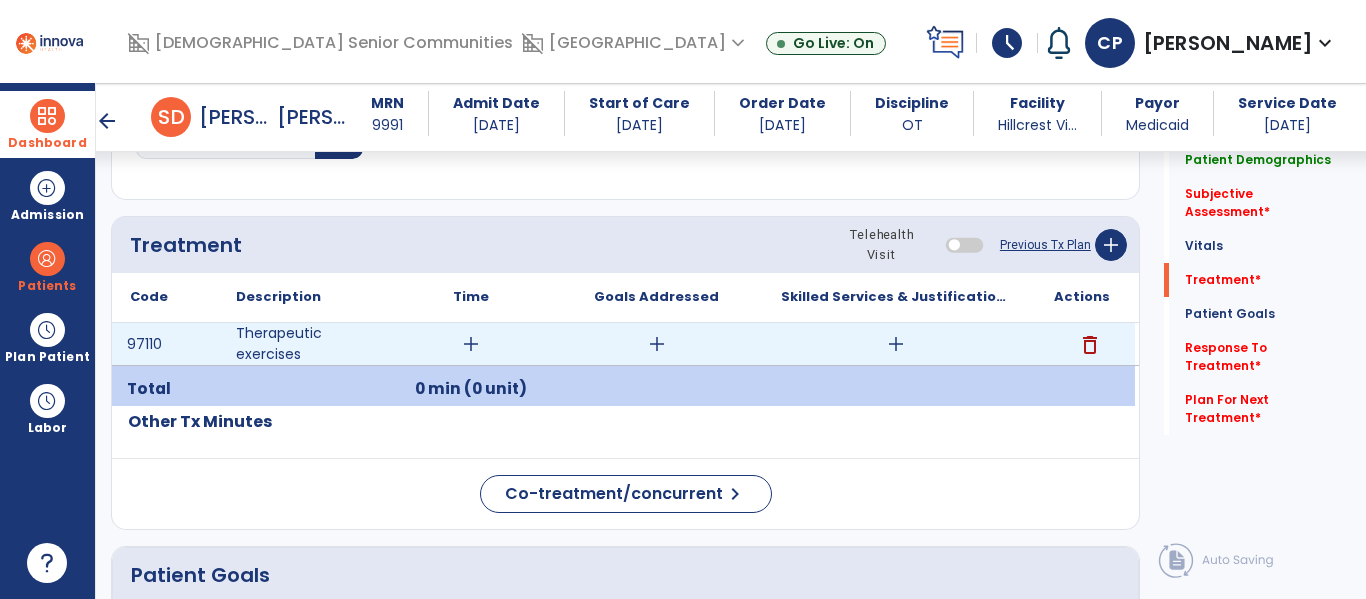 click on "add" at bounding box center [471, 344] 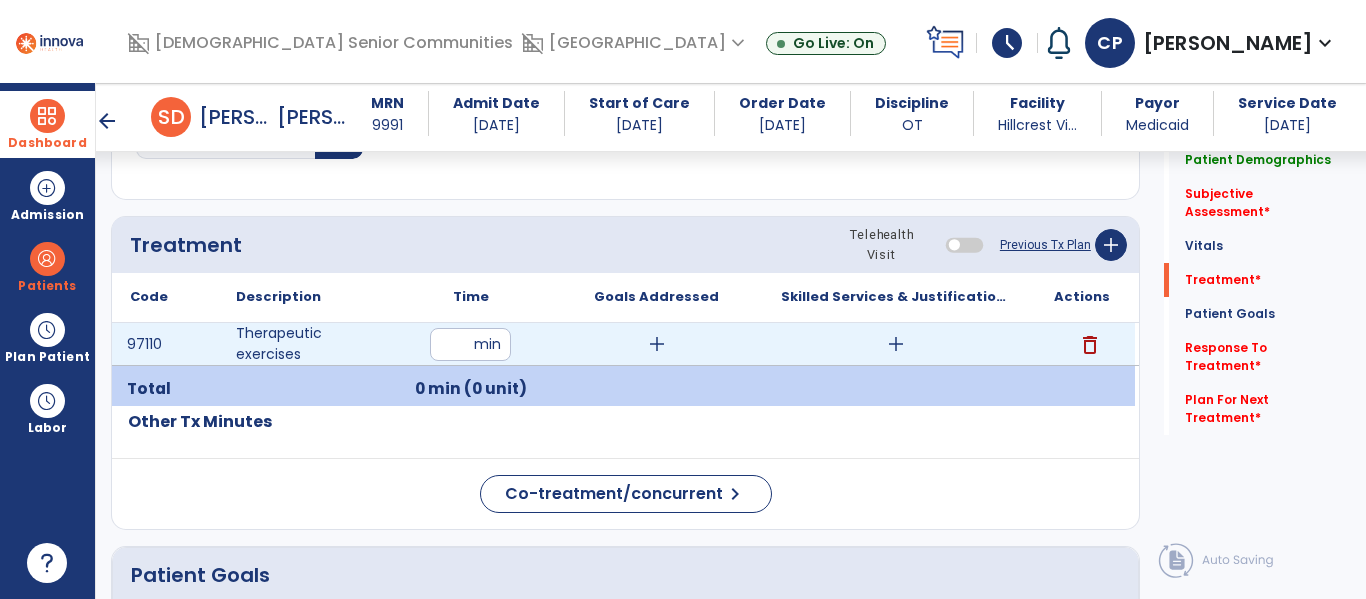 type on "**" 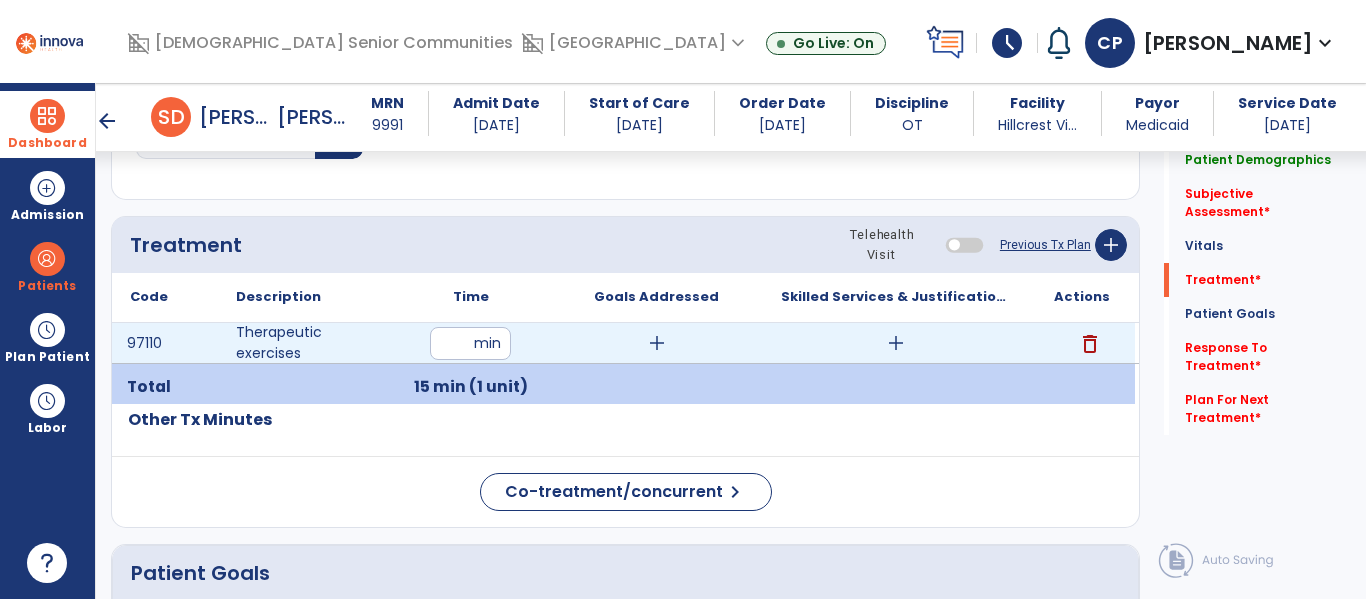 click on "add" at bounding box center [896, 343] 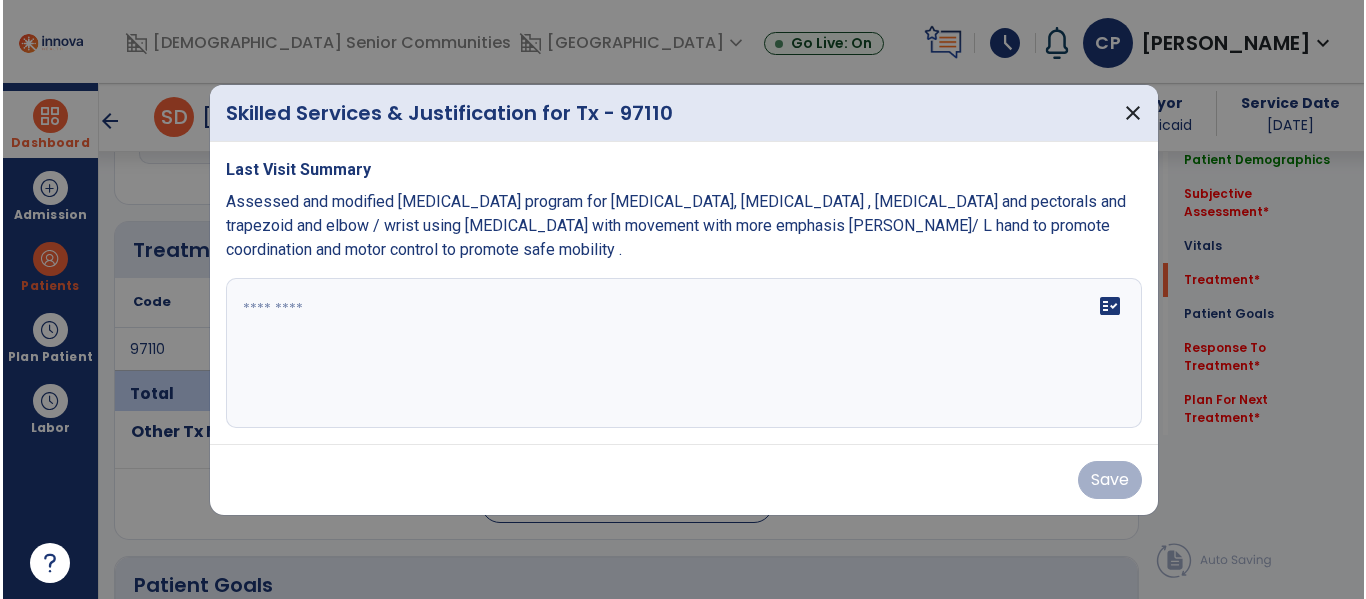 scroll, scrollTop: 1073, scrollLeft: 0, axis: vertical 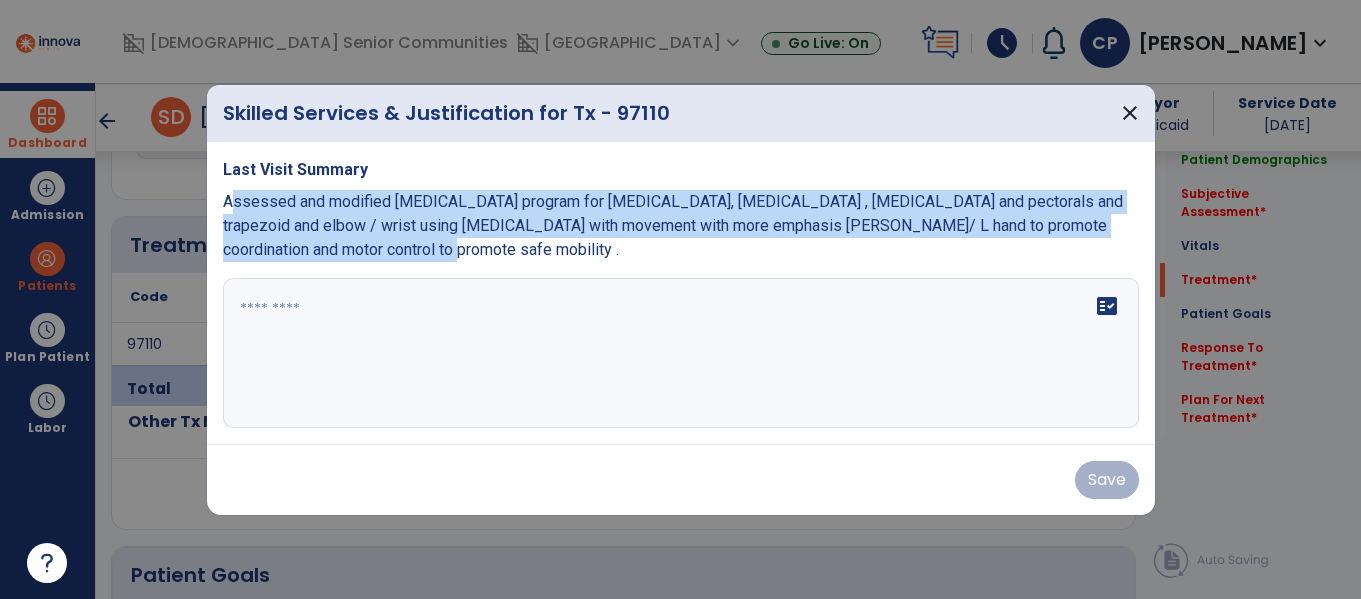 drag, startPoint x: 224, startPoint y: 194, endPoint x: 598, endPoint y: 246, distance: 377.59766 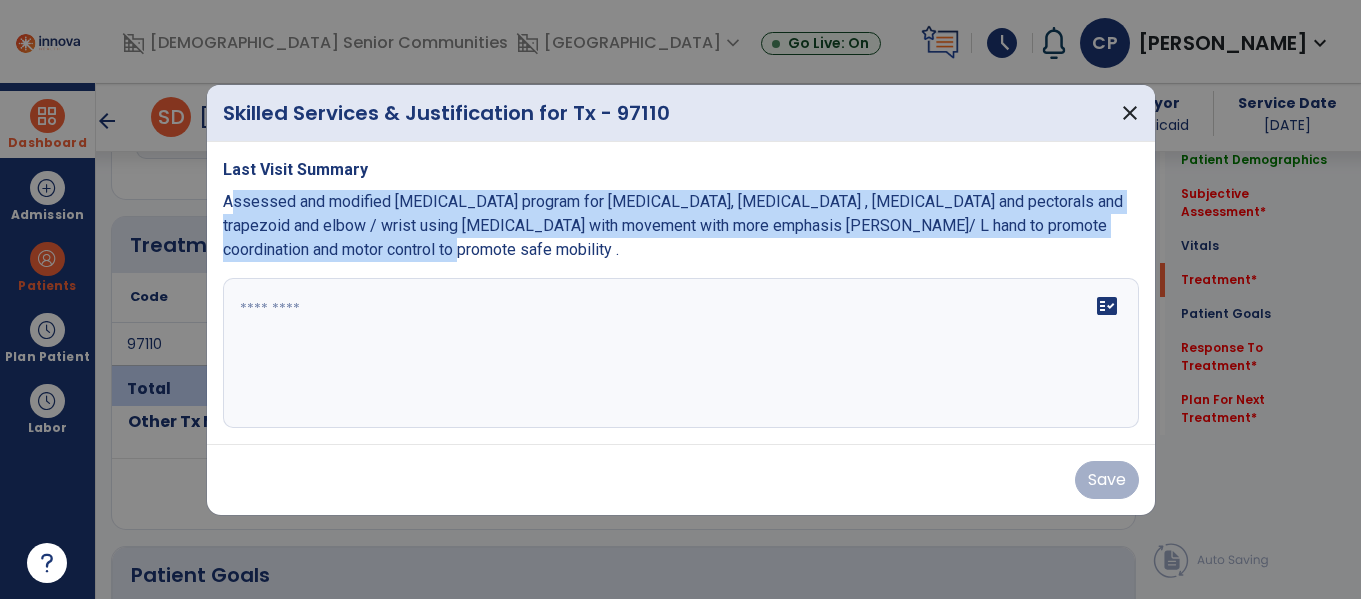 click on "Assessed and modified resistive exercise program for  biceps, triceps , deltoid and pectorals and trapezoid and elbow / wrist  using joint mobilization with movement with more emphasis LUE/ L hand to promote coordination and motor control to promote safe mobility ." at bounding box center (681, 226) 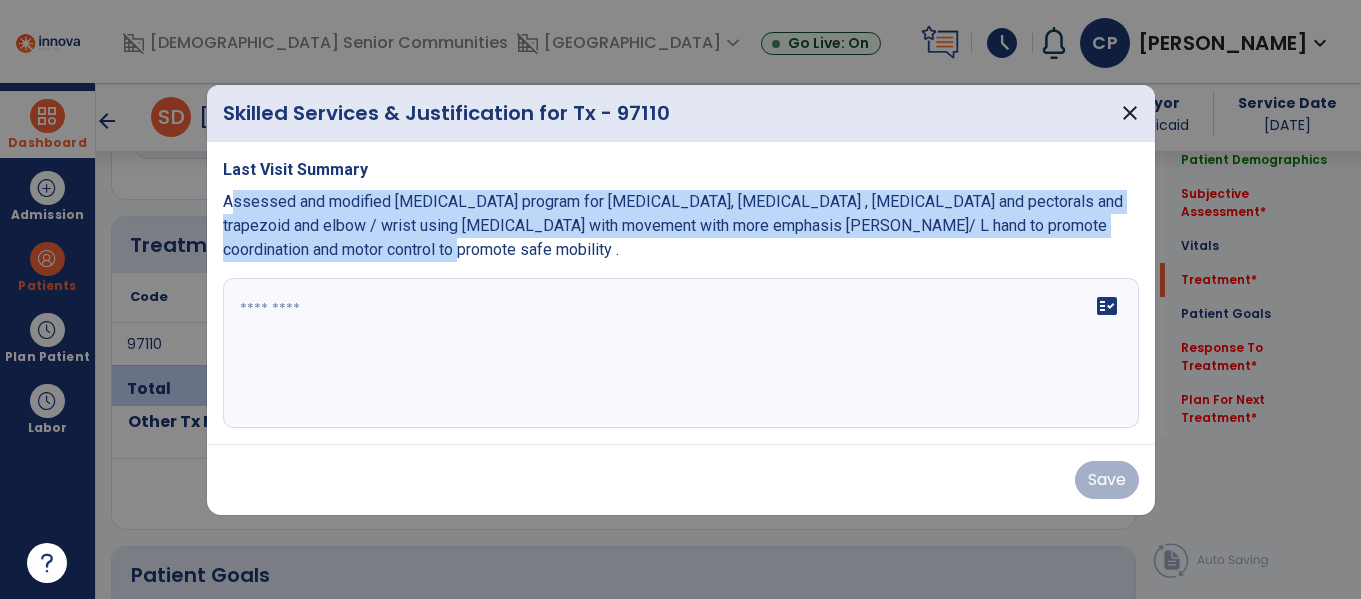 copy on "Assessed and modified resistive exercise program for  biceps, triceps , deltoid and pectorals and trapezoid and elbow / wrist  using joint mobilization with movement with more emphasis LUE/ L hand to promote coordination and motor control to promote safe mobility ." 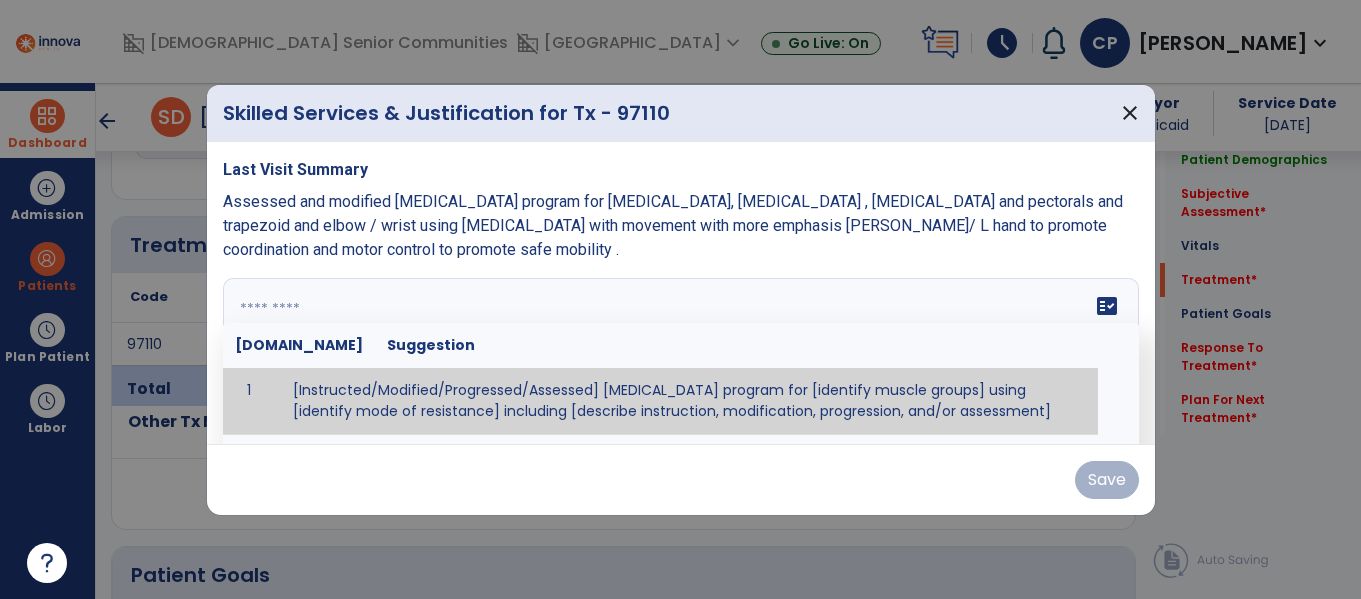 click at bounding box center (678, 353) 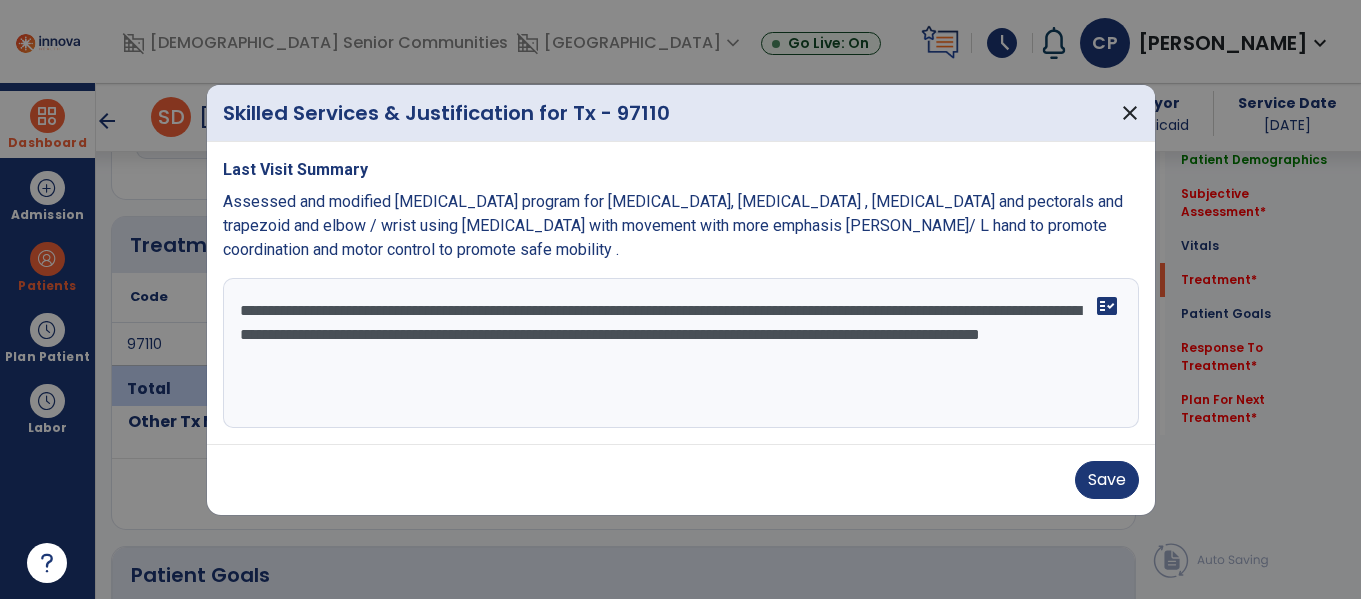 click on "**********" at bounding box center (681, 353) 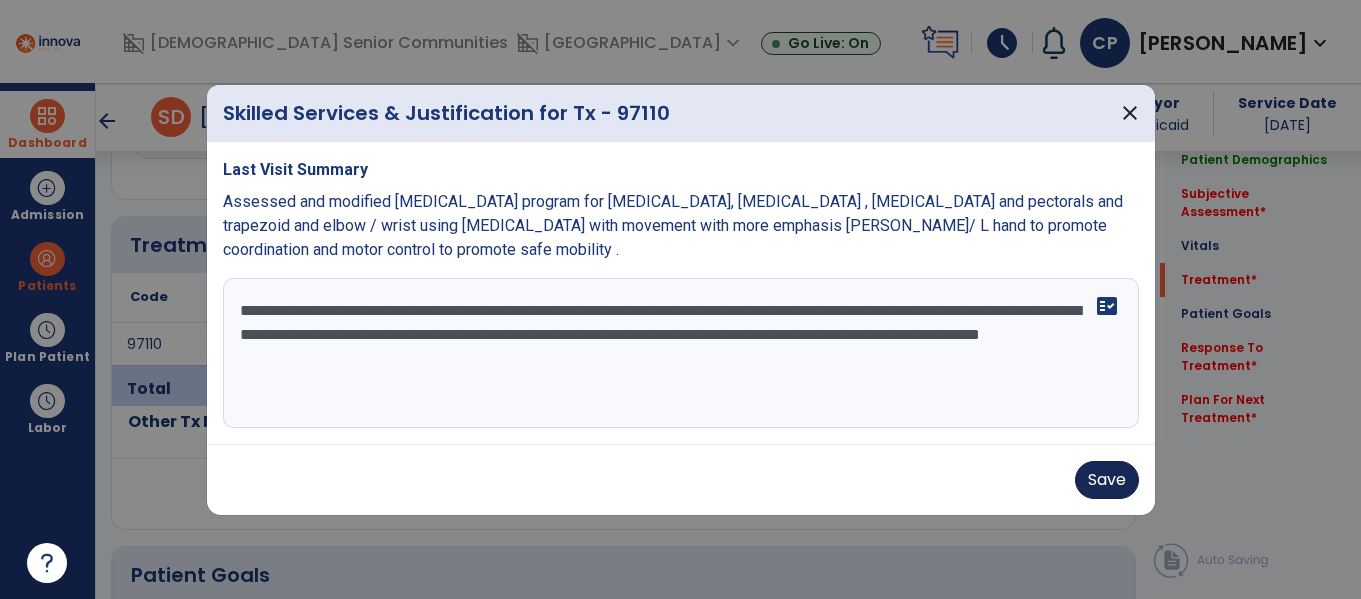 type on "**********" 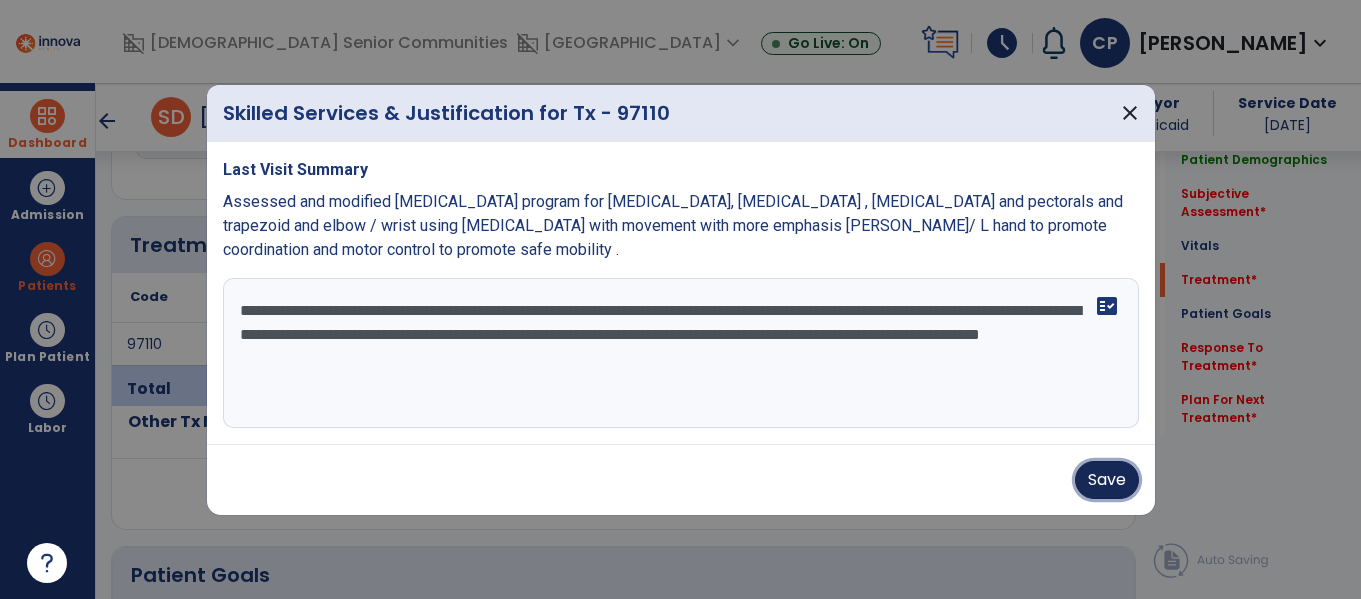 click on "Save" at bounding box center (1107, 480) 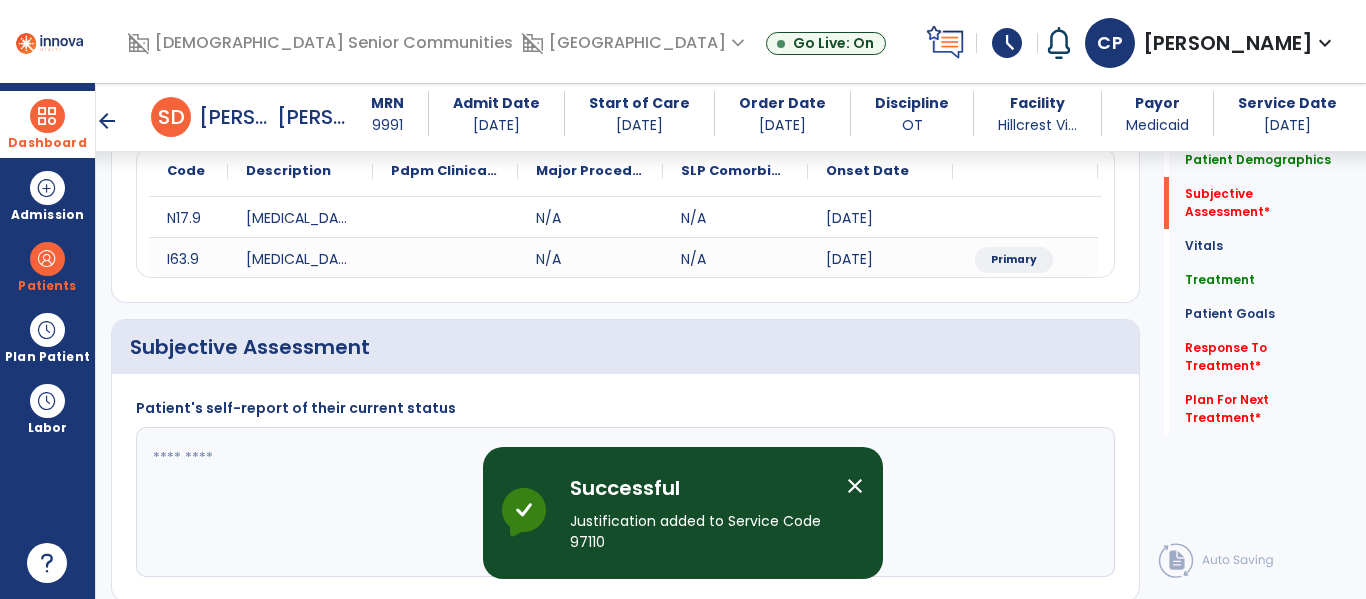 scroll, scrollTop: 242, scrollLeft: 0, axis: vertical 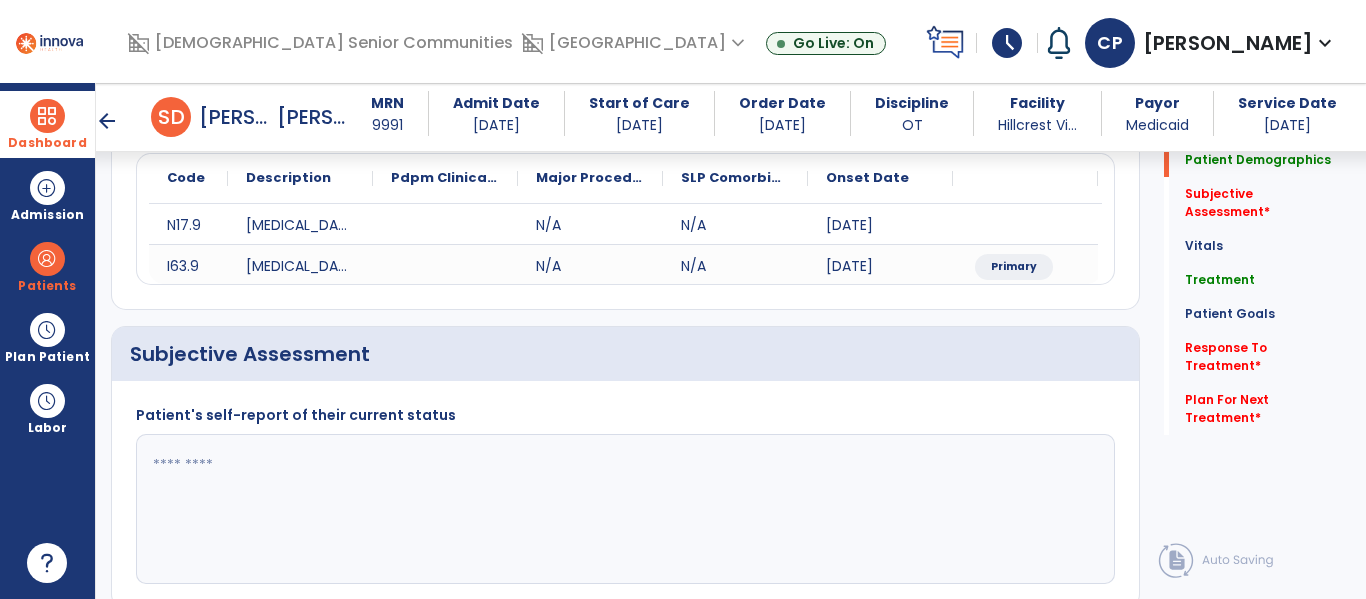 click 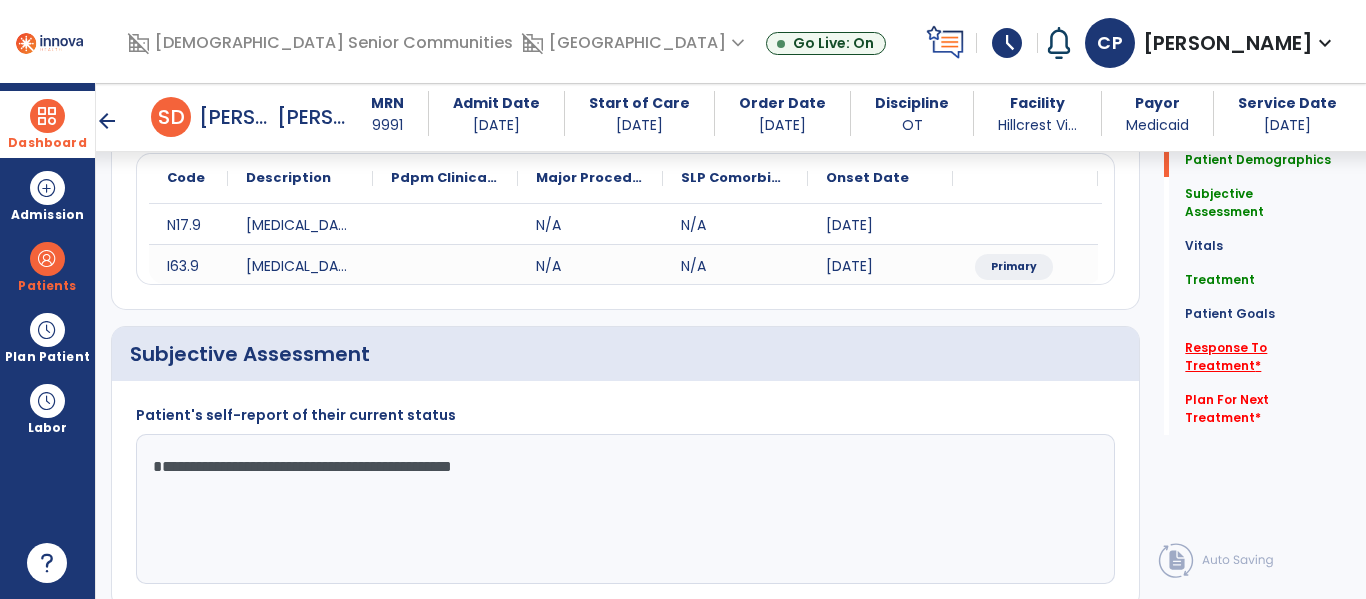type on "**********" 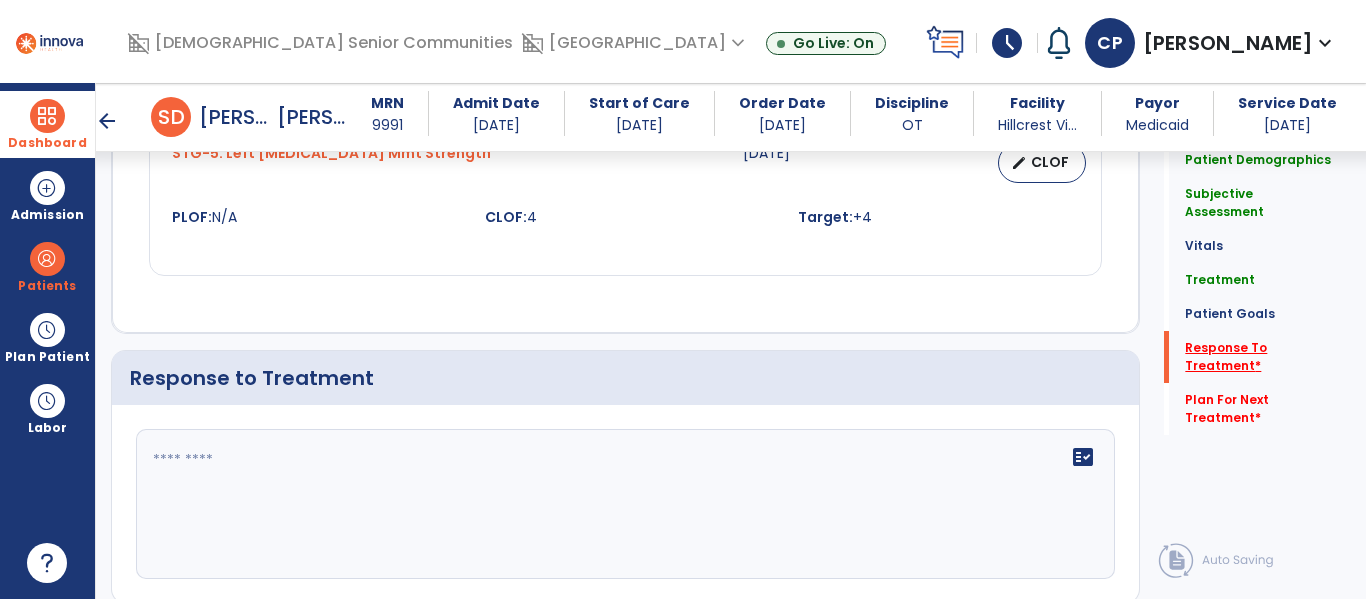 scroll, scrollTop: 3029, scrollLeft: 0, axis: vertical 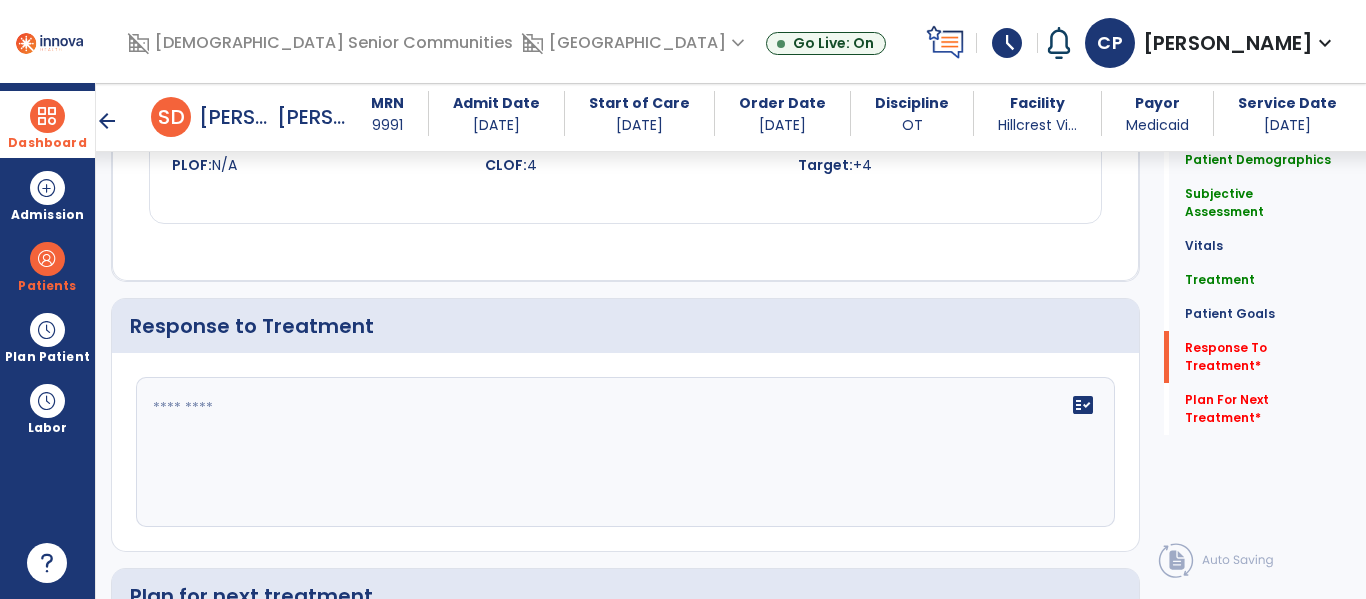 click 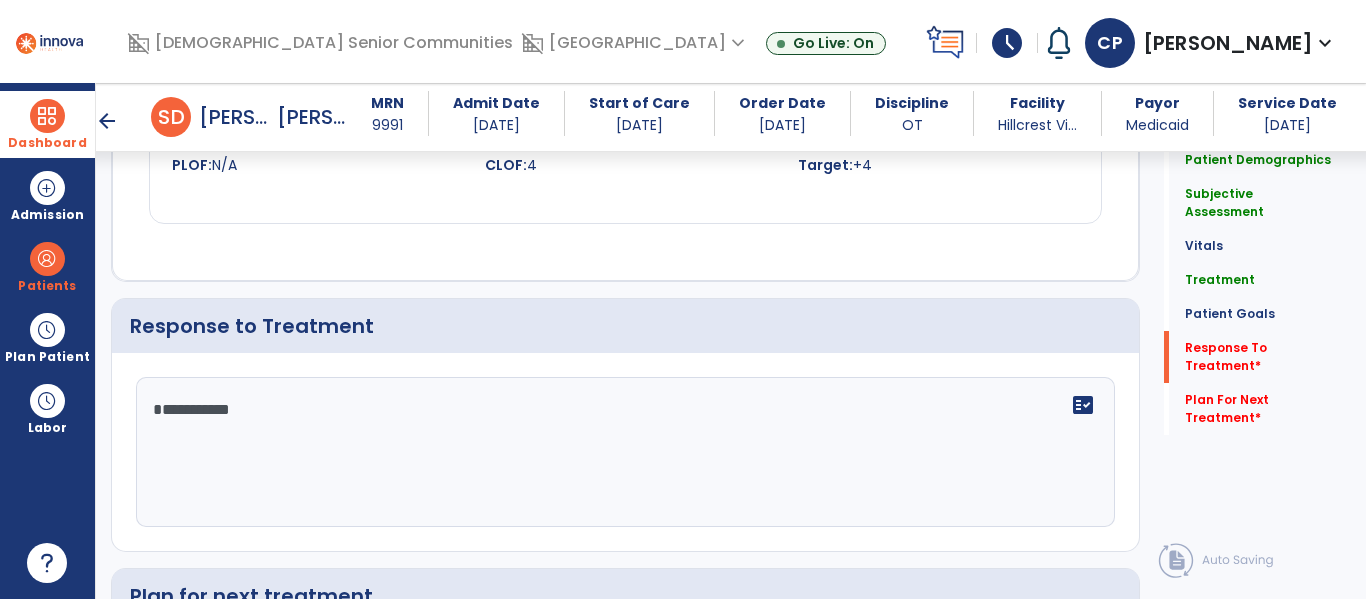 type on "**********" 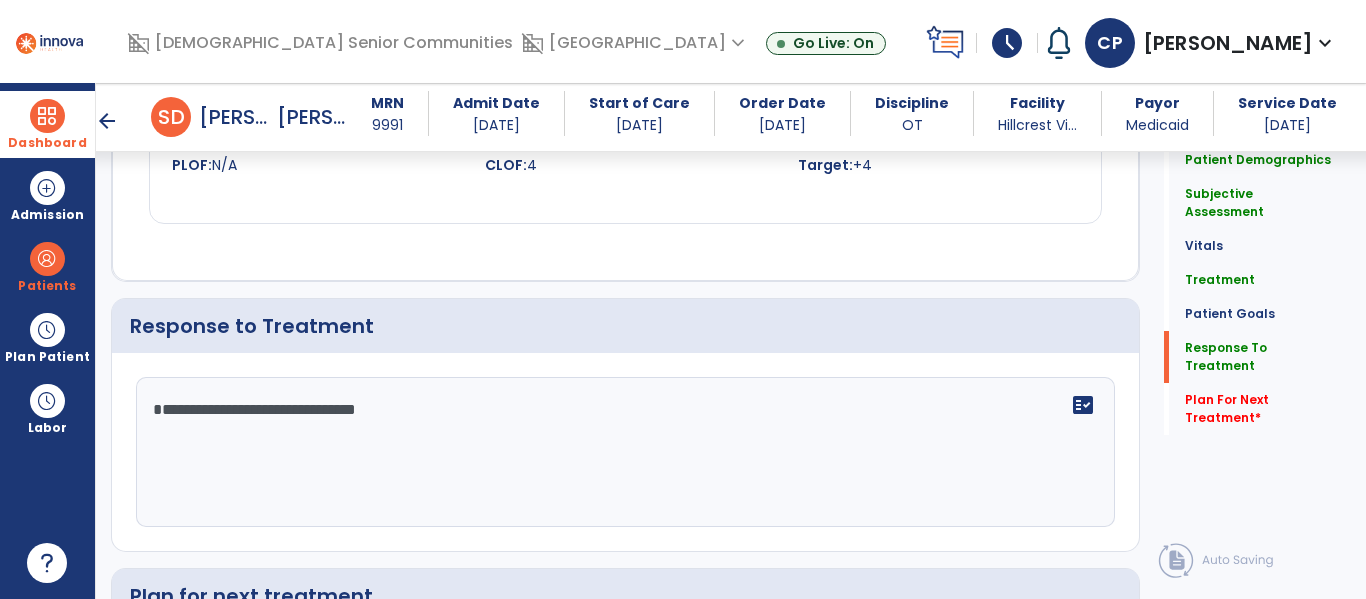 scroll, scrollTop: 3029, scrollLeft: 0, axis: vertical 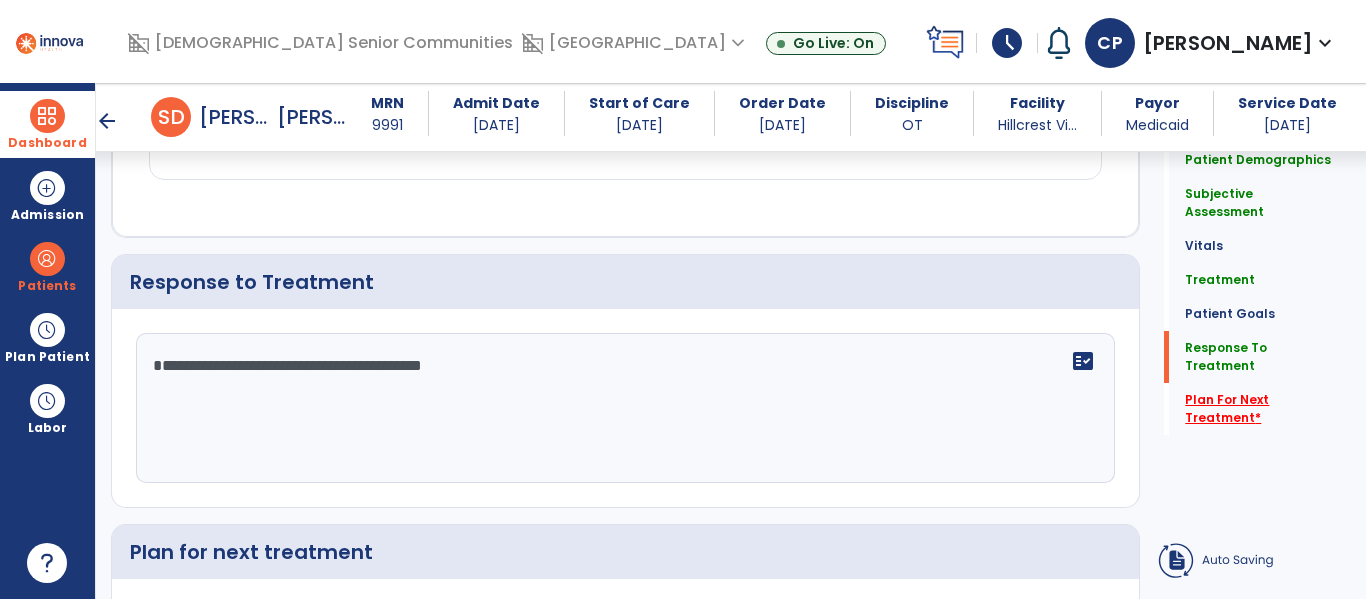 type on "**********" 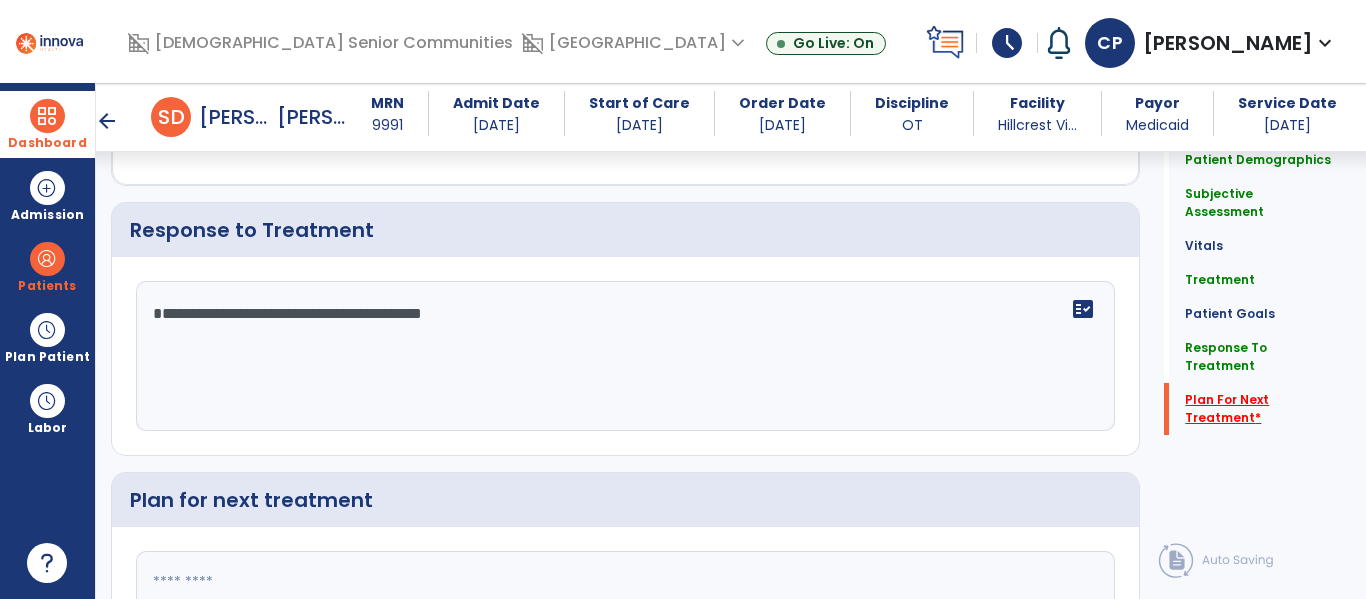 scroll, scrollTop: 3190, scrollLeft: 0, axis: vertical 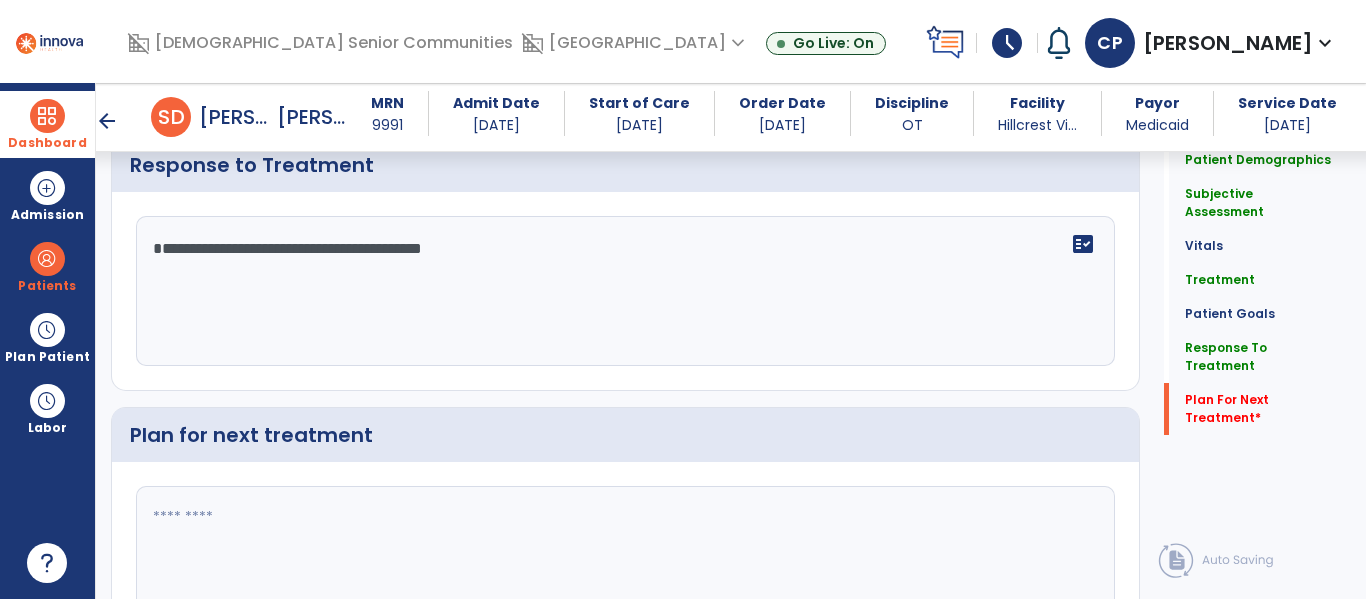 click 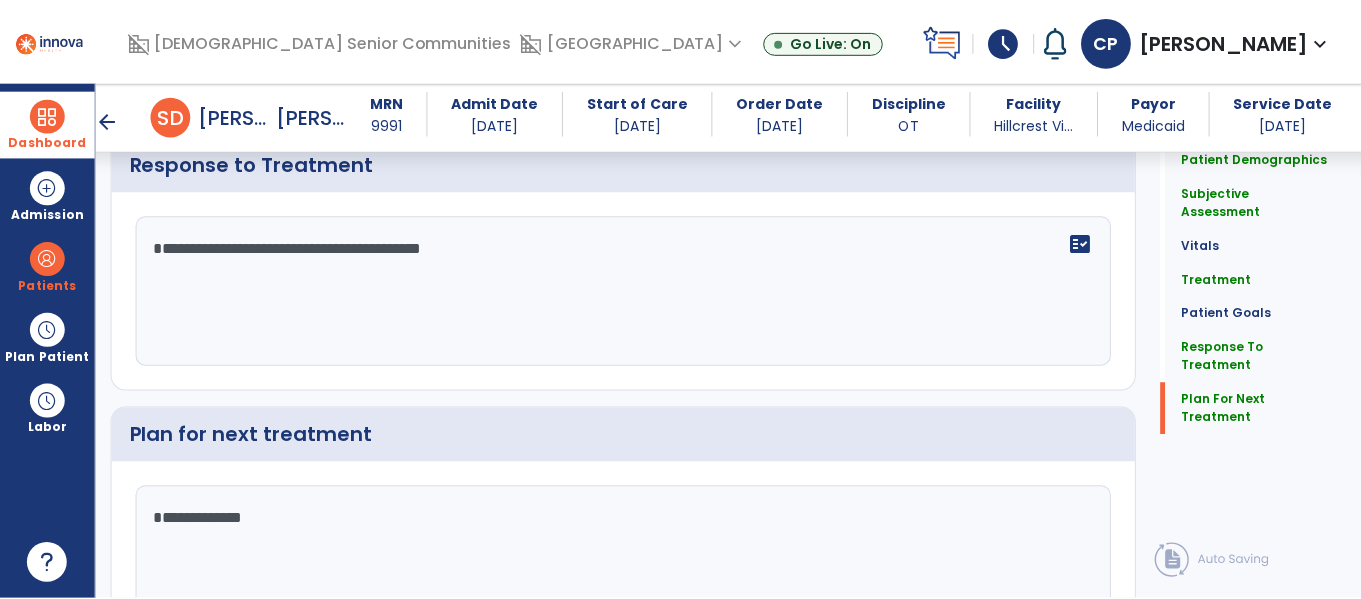 scroll, scrollTop: 3234, scrollLeft: 0, axis: vertical 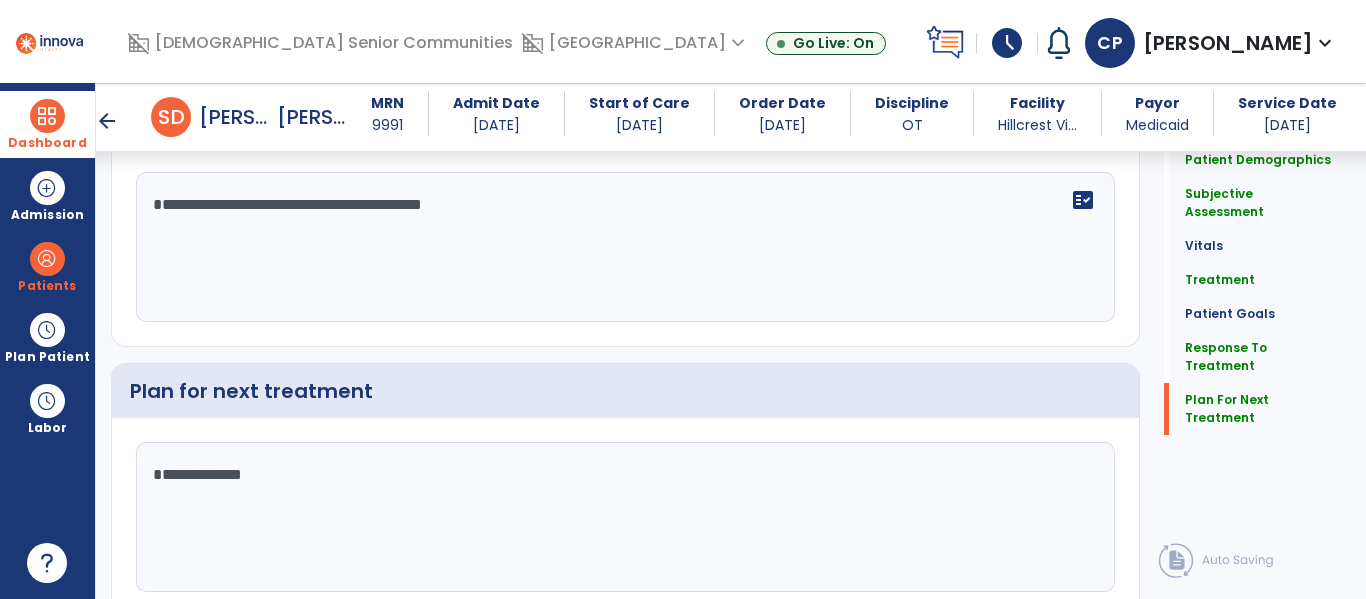 type on "**********" 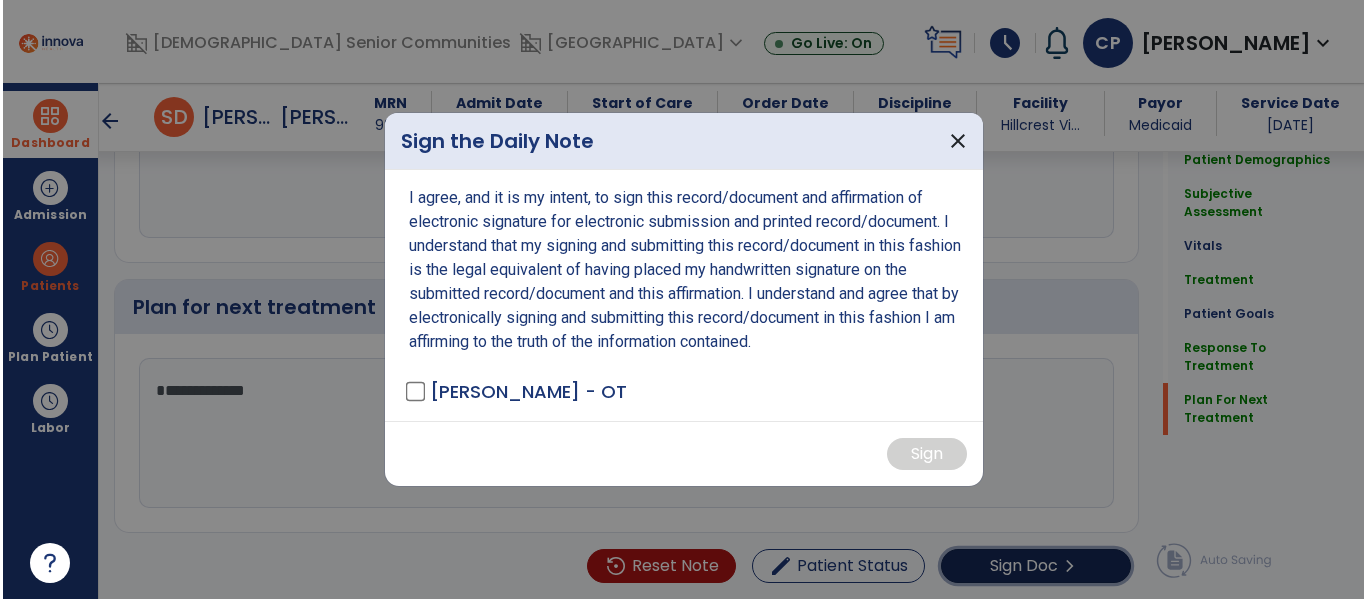 scroll, scrollTop: 3318, scrollLeft: 0, axis: vertical 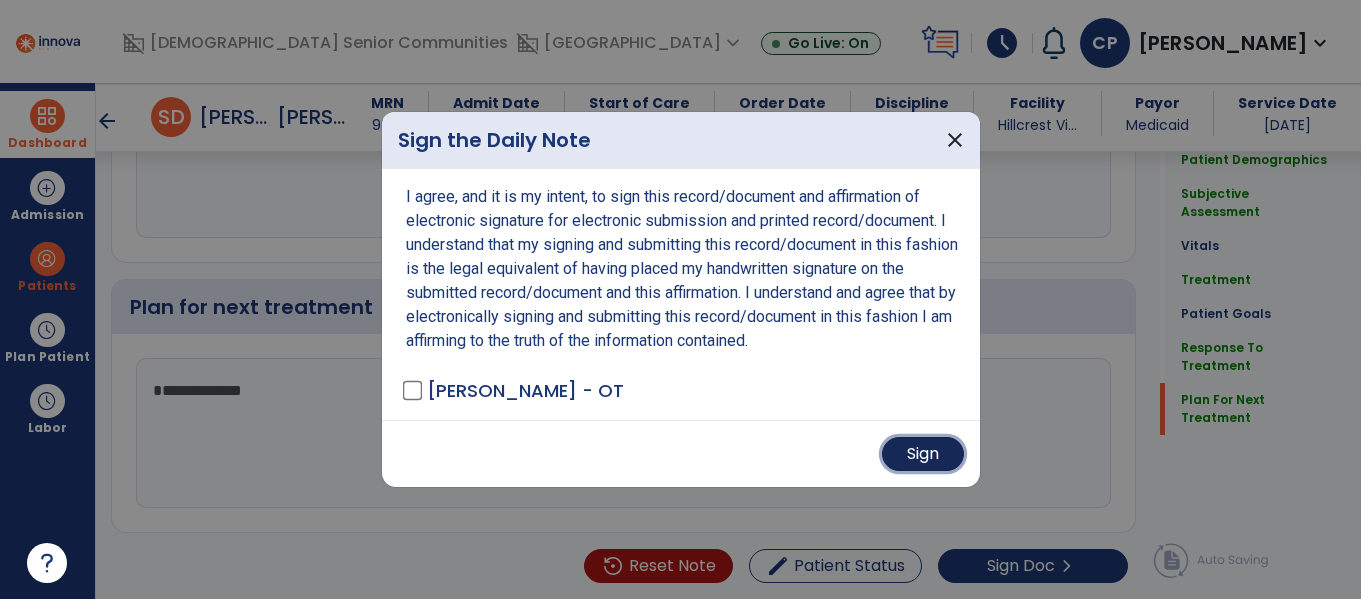 click on "Sign" at bounding box center (923, 454) 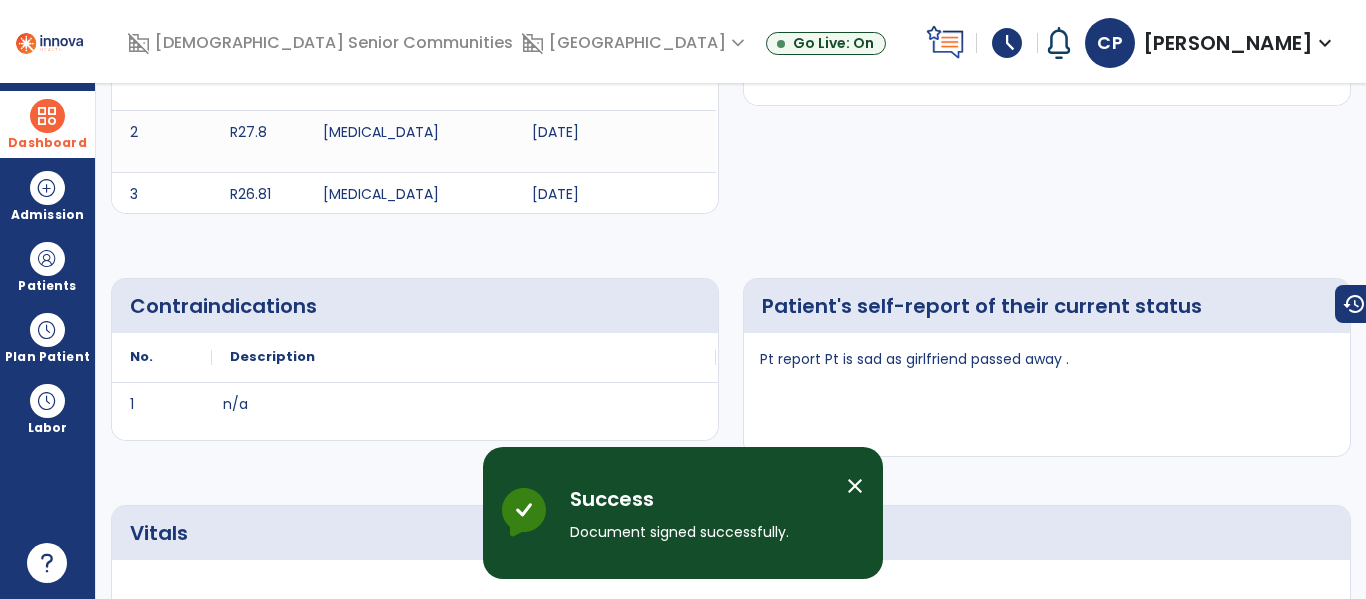 scroll, scrollTop: 0, scrollLeft: 0, axis: both 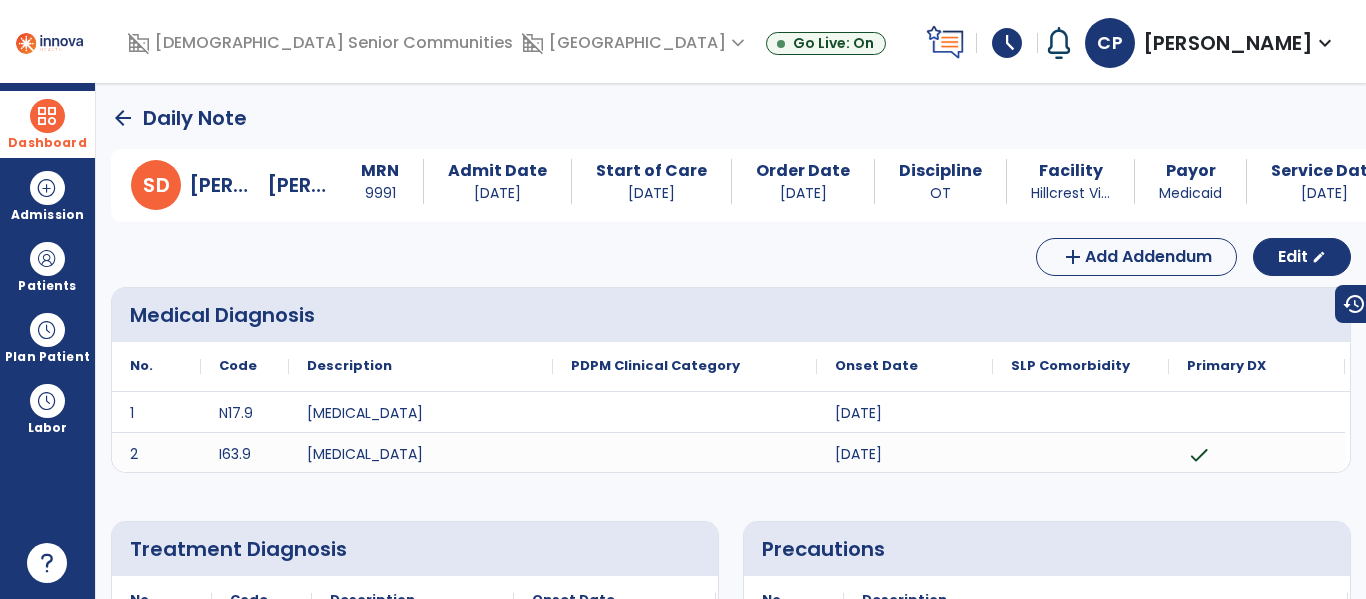 click on "arrow_back" 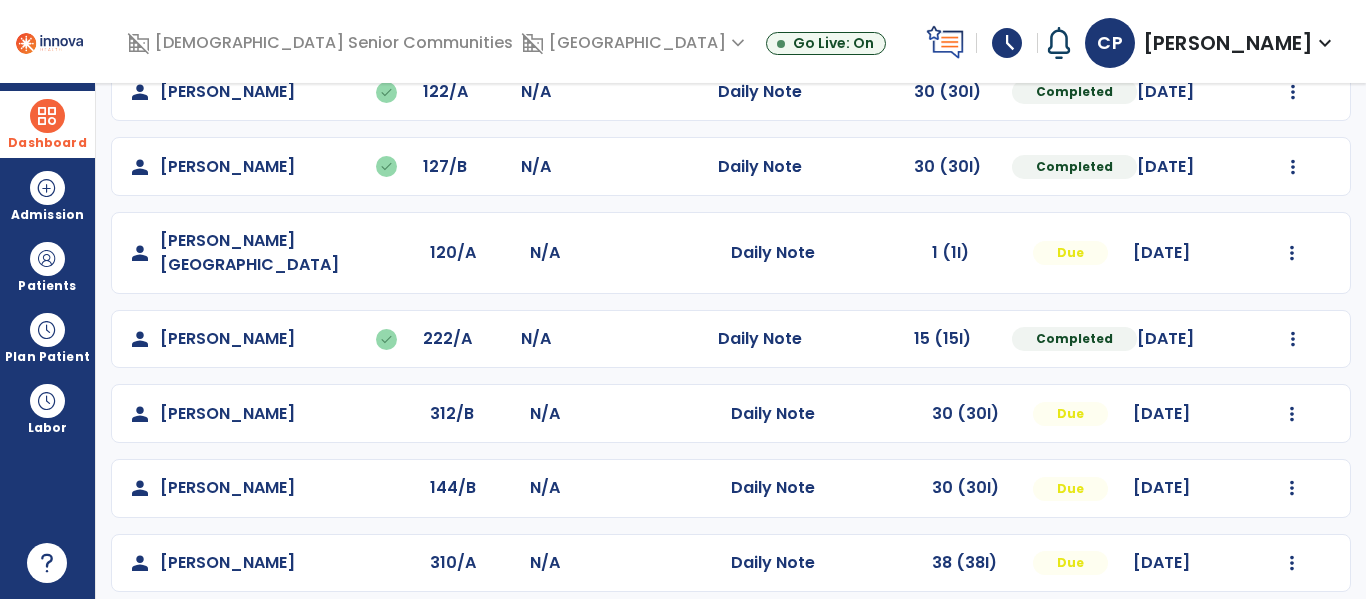 scroll, scrollTop: 857, scrollLeft: 0, axis: vertical 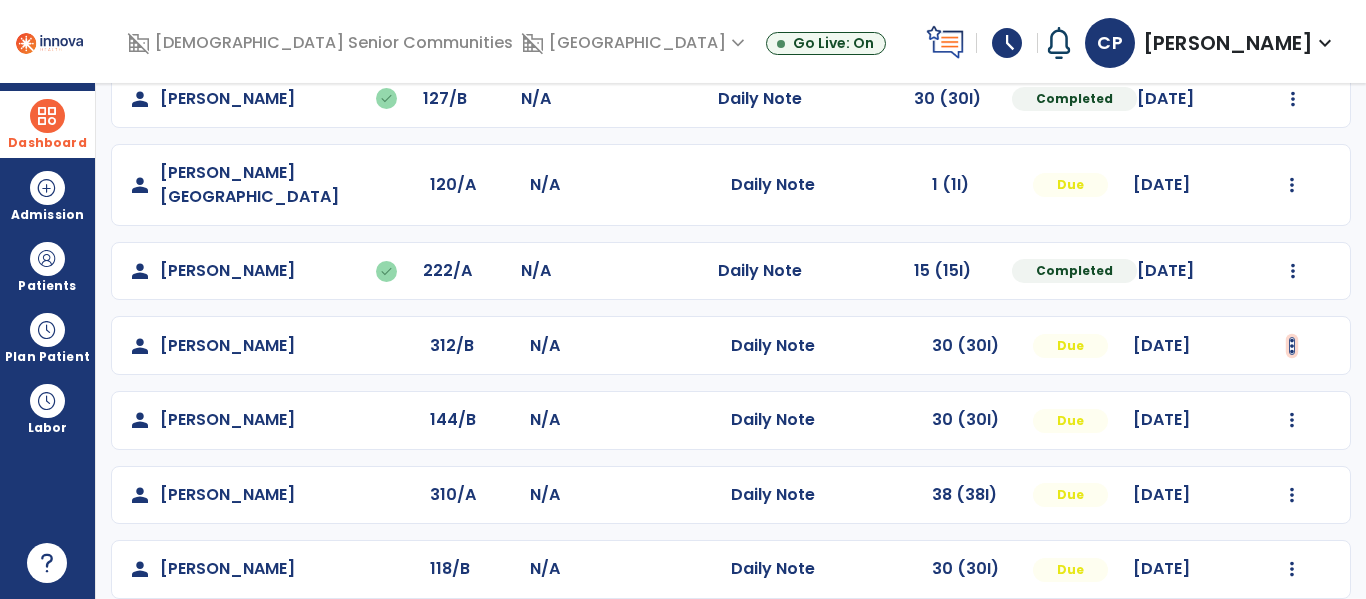 click at bounding box center [1293, -498] 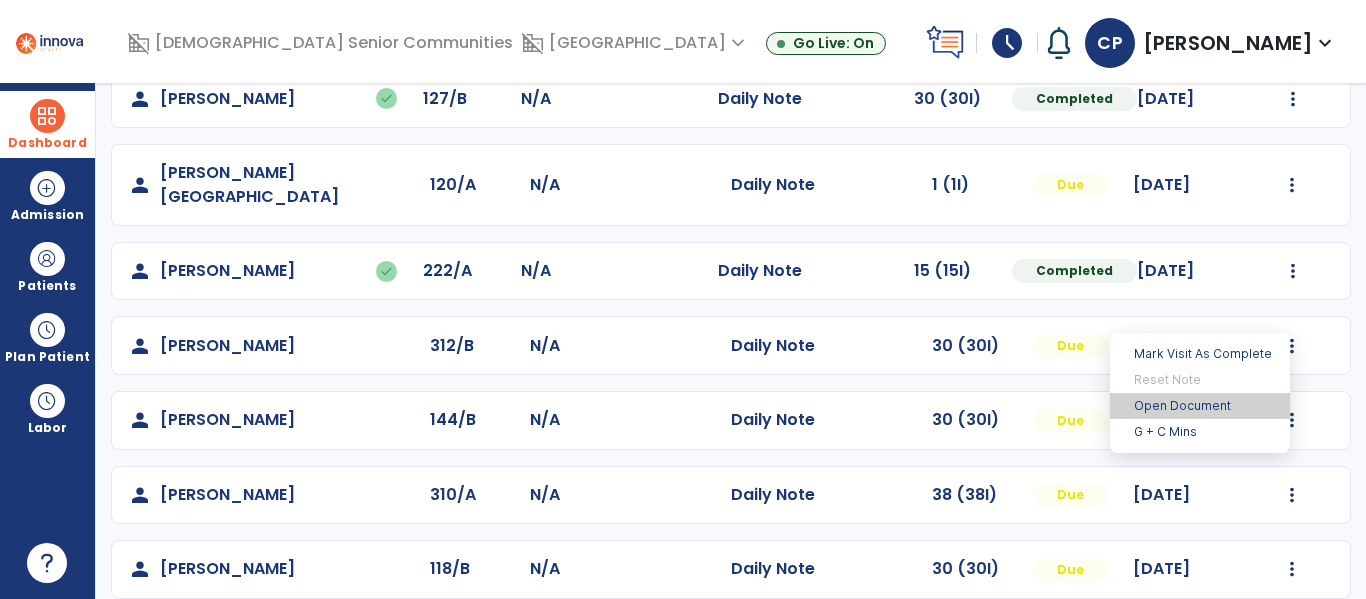 click on "Open Document" at bounding box center [1200, 406] 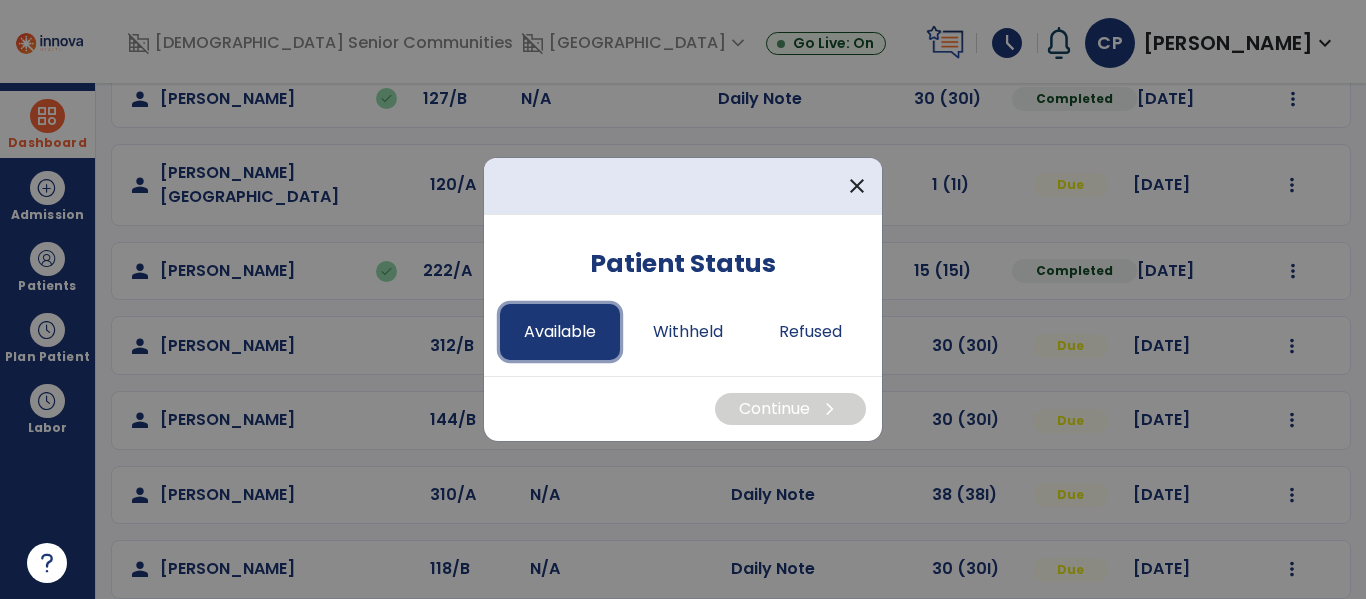 click on "Available" at bounding box center (560, 332) 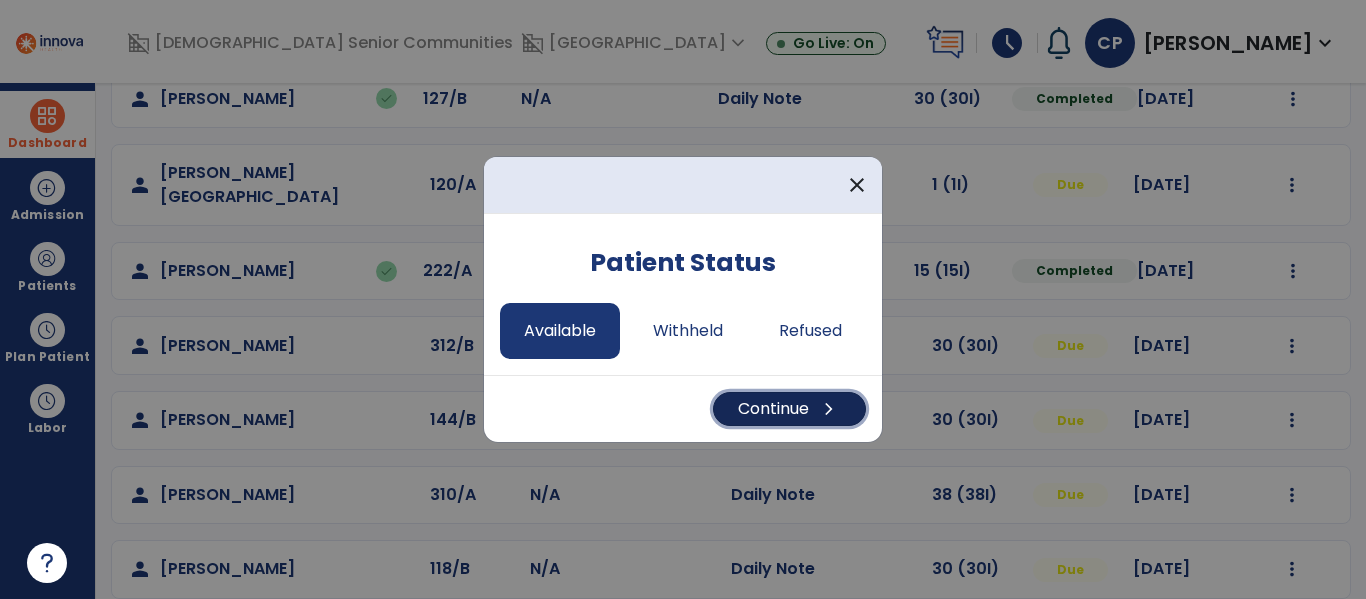 click on "Continue   chevron_right" at bounding box center (789, 409) 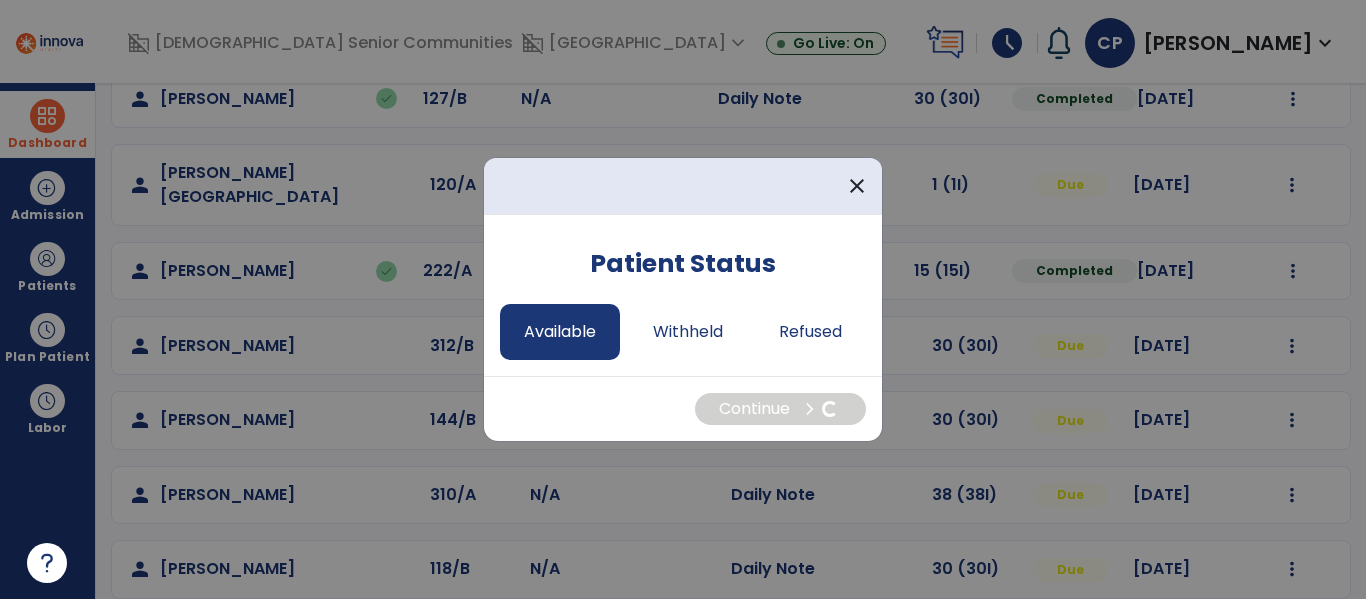 select on "*" 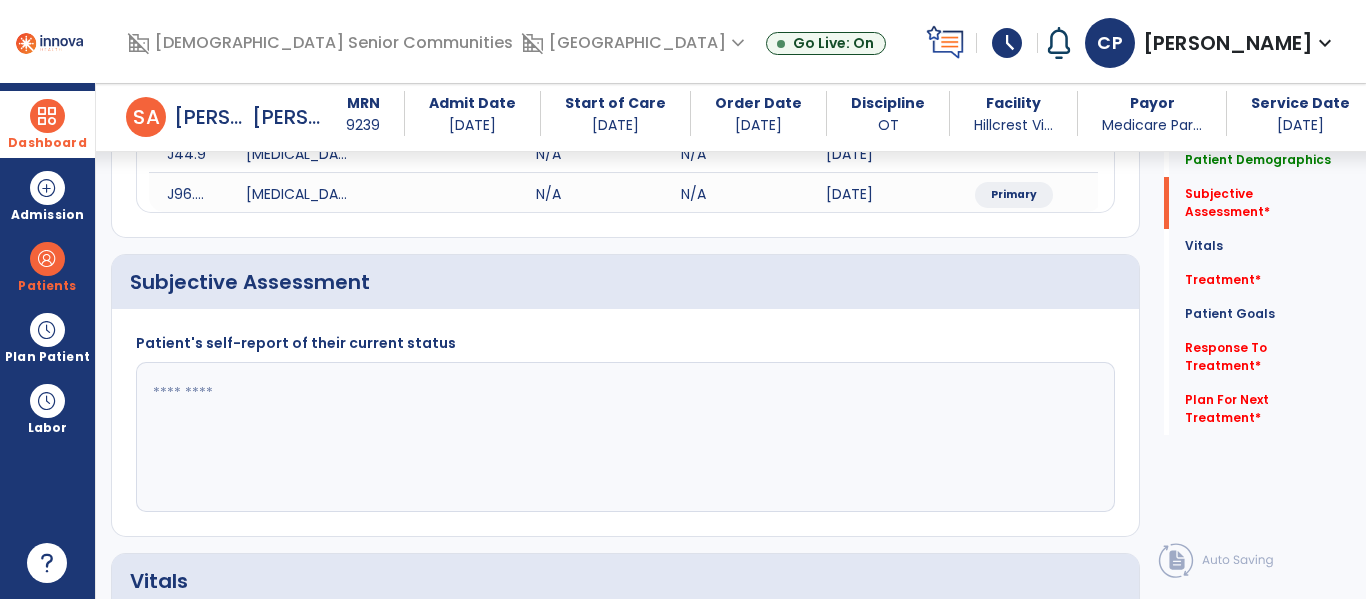 scroll, scrollTop: 386, scrollLeft: 0, axis: vertical 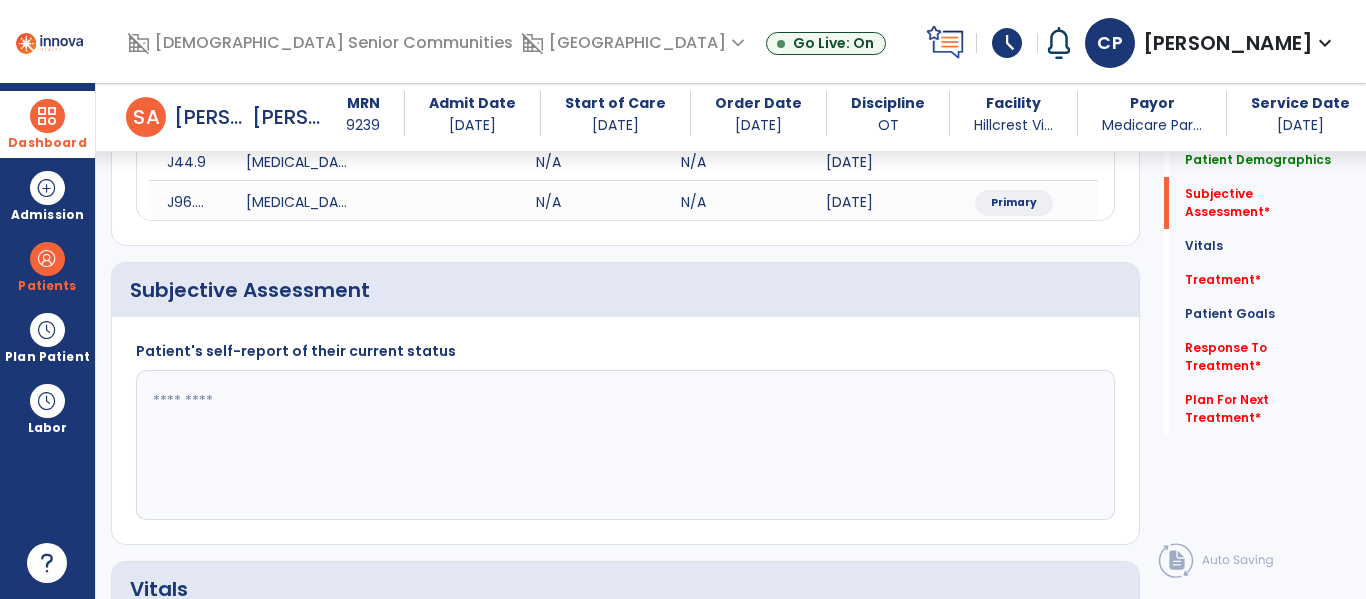 click 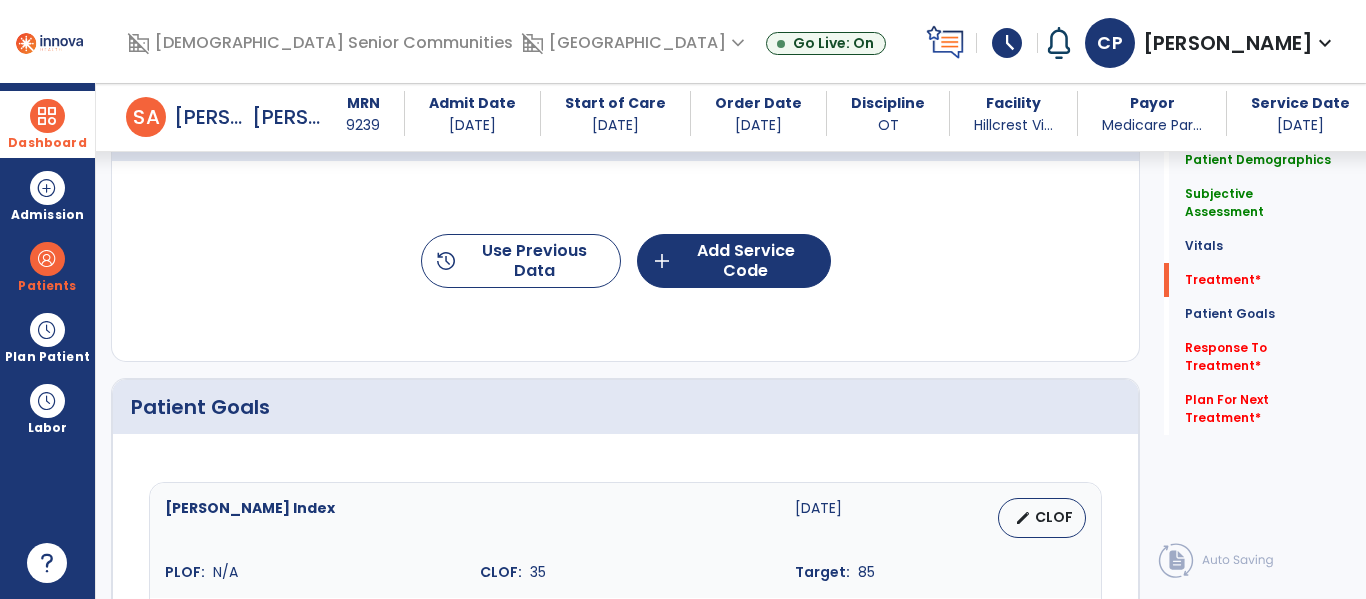 scroll, scrollTop: 1260, scrollLeft: 0, axis: vertical 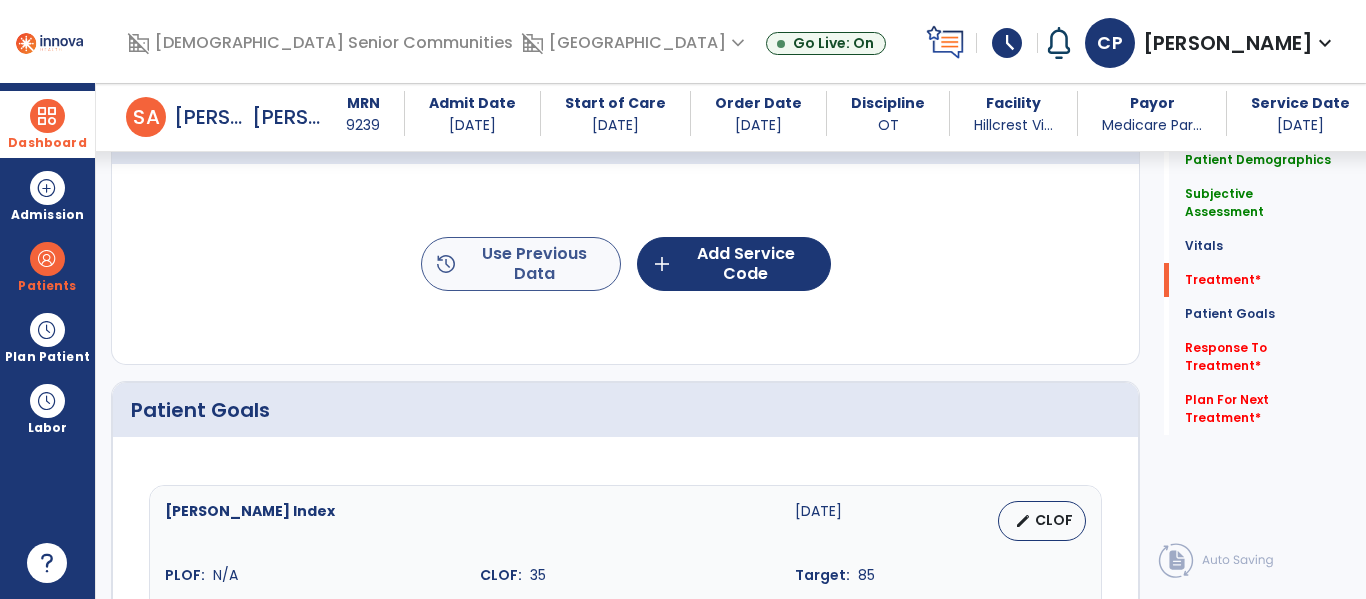 type on "**********" 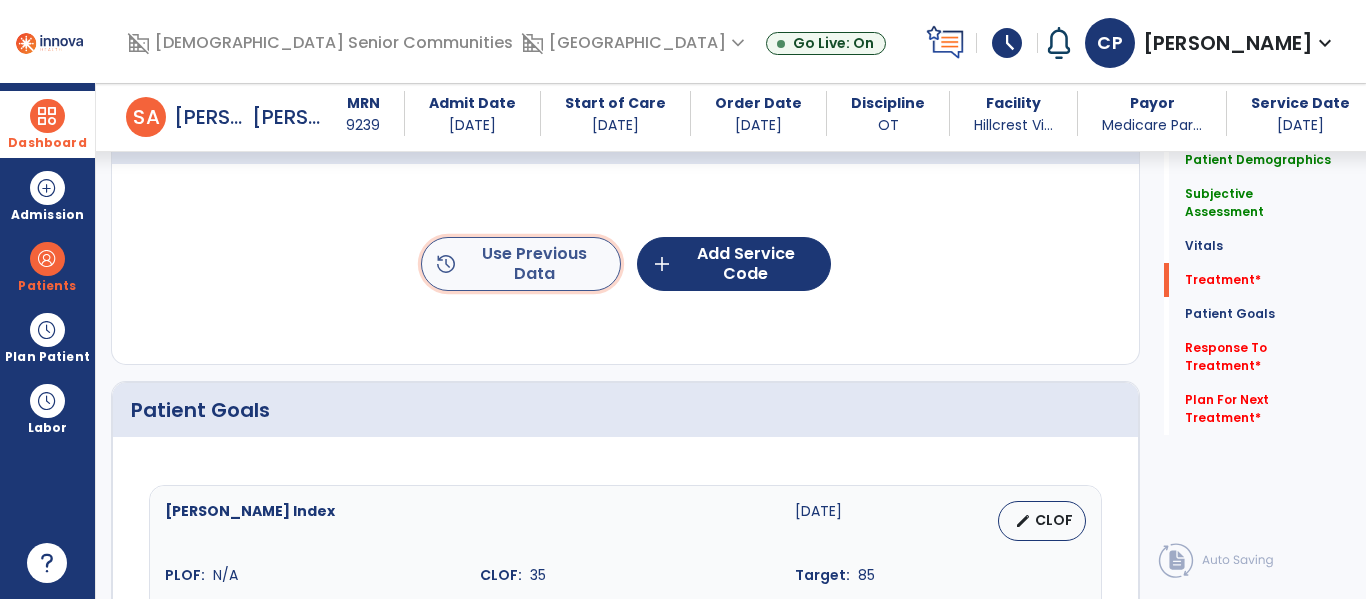 click on "history  Use Previous Data" 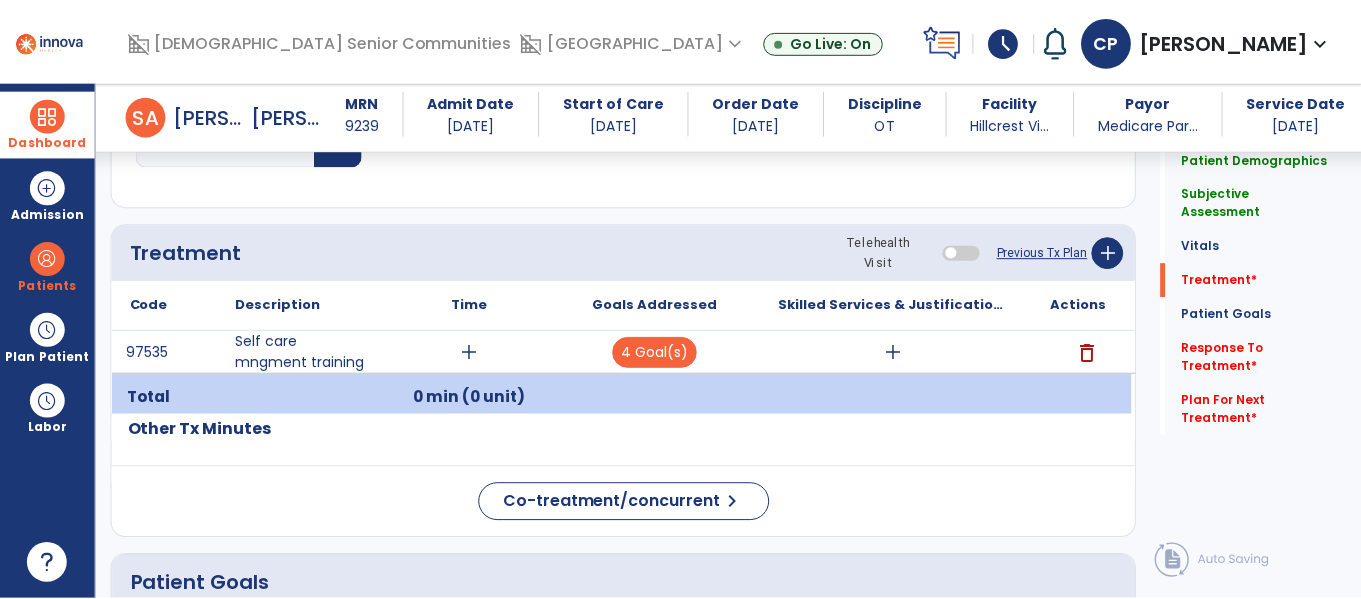 scroll, scrollTop: 1138, scrollLeft: 0, axis: vertical 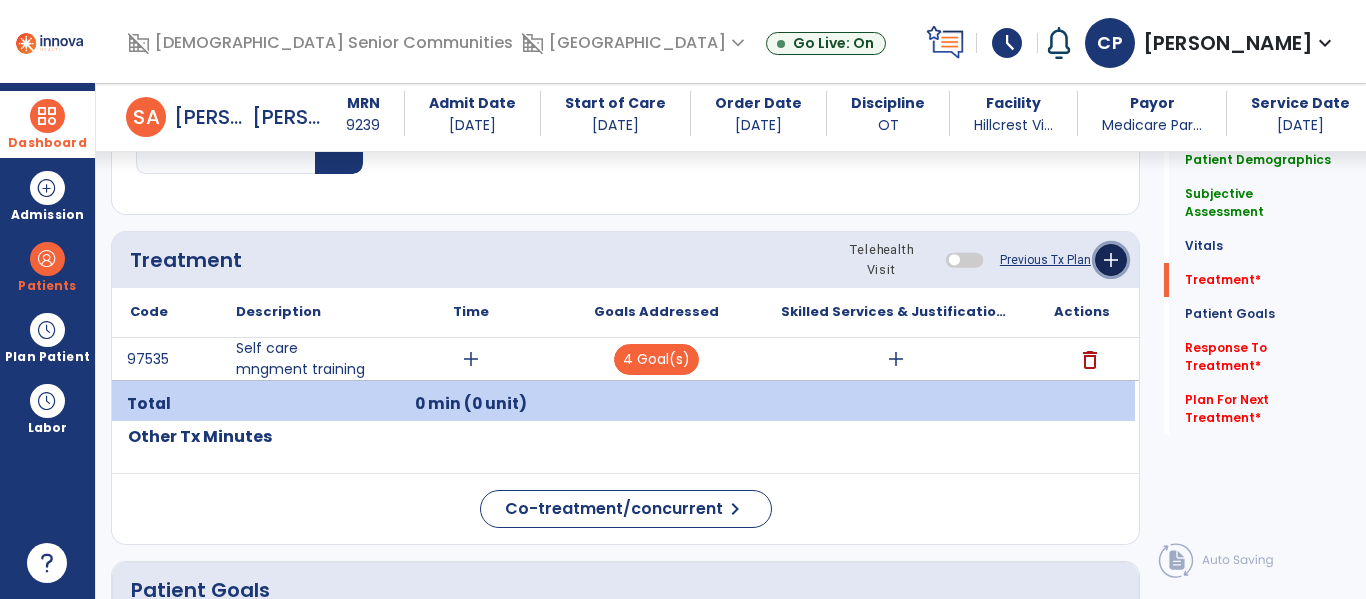 click on "add" 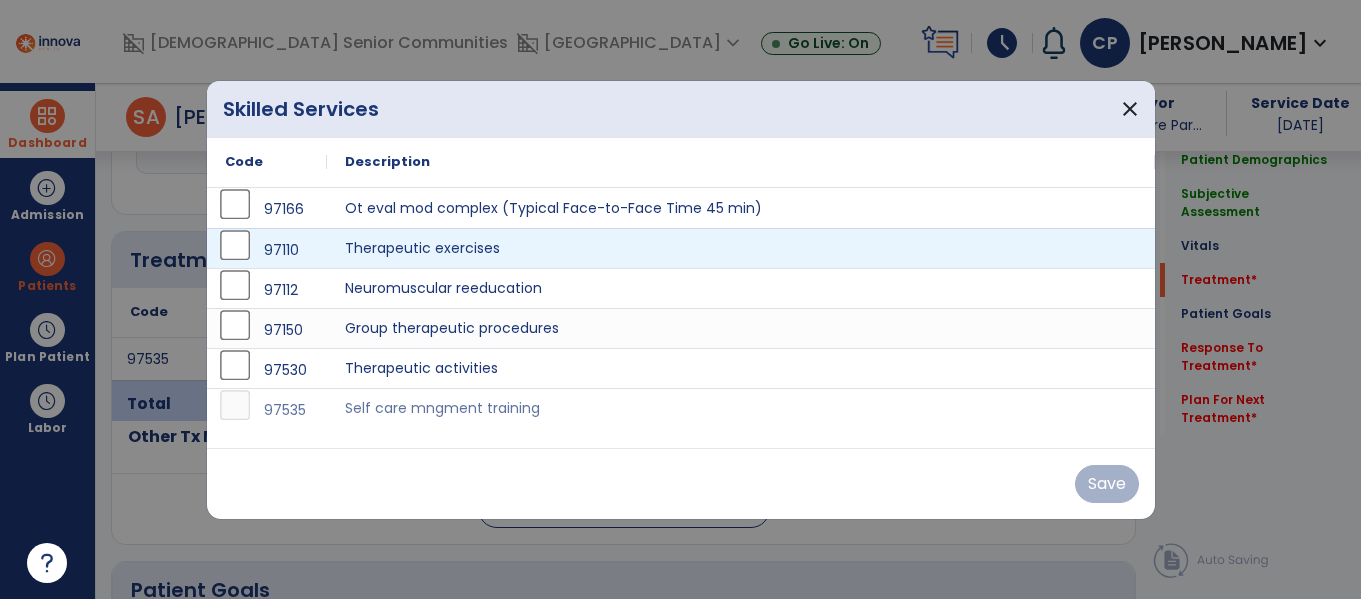 scroll, scrollTop: 1138, scrollLeft: 0, axis: vertical 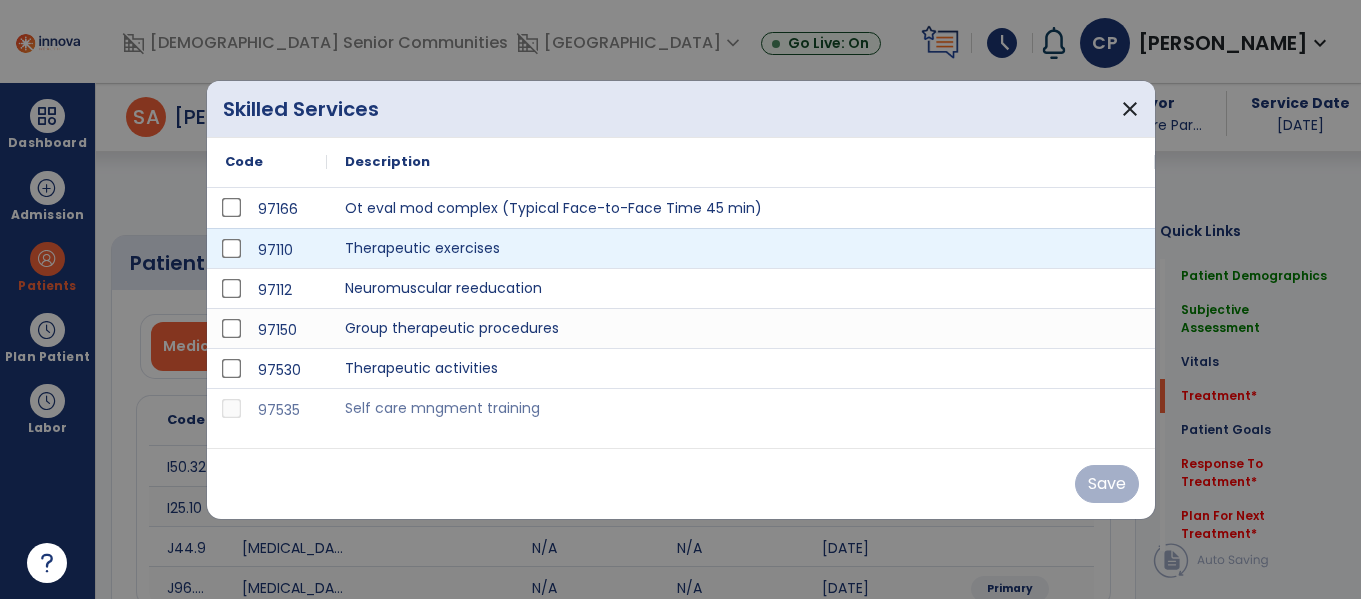 select on "*" 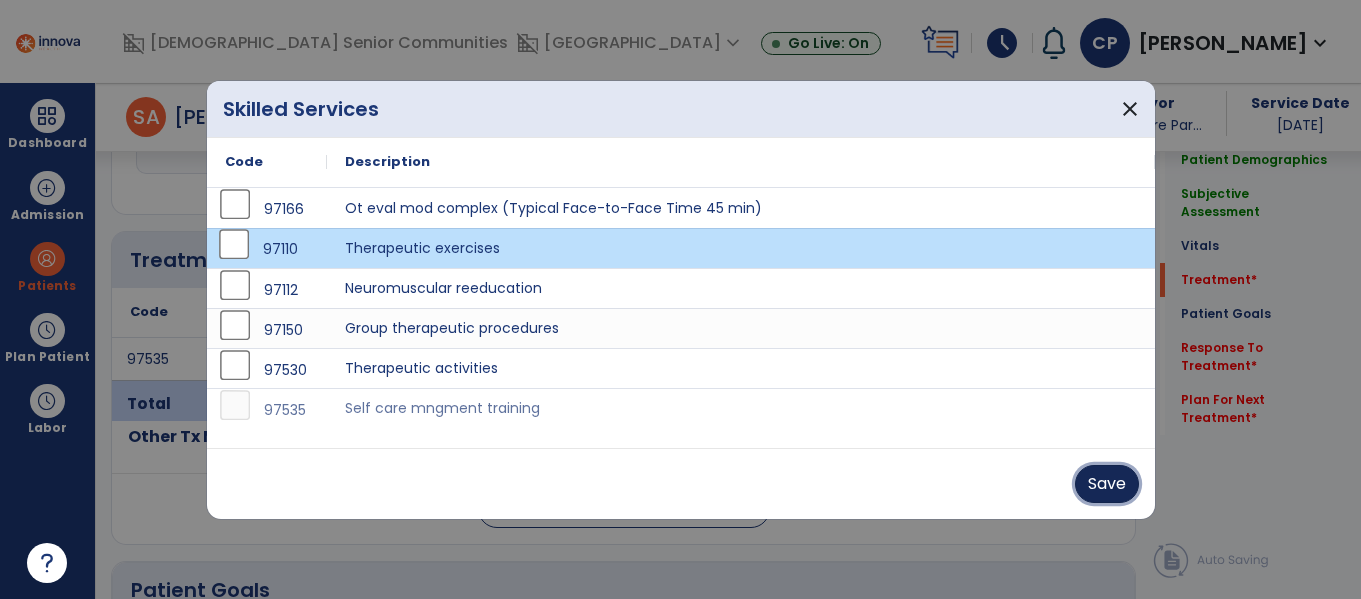 click on "Save" at bounding box center (1107, 484) 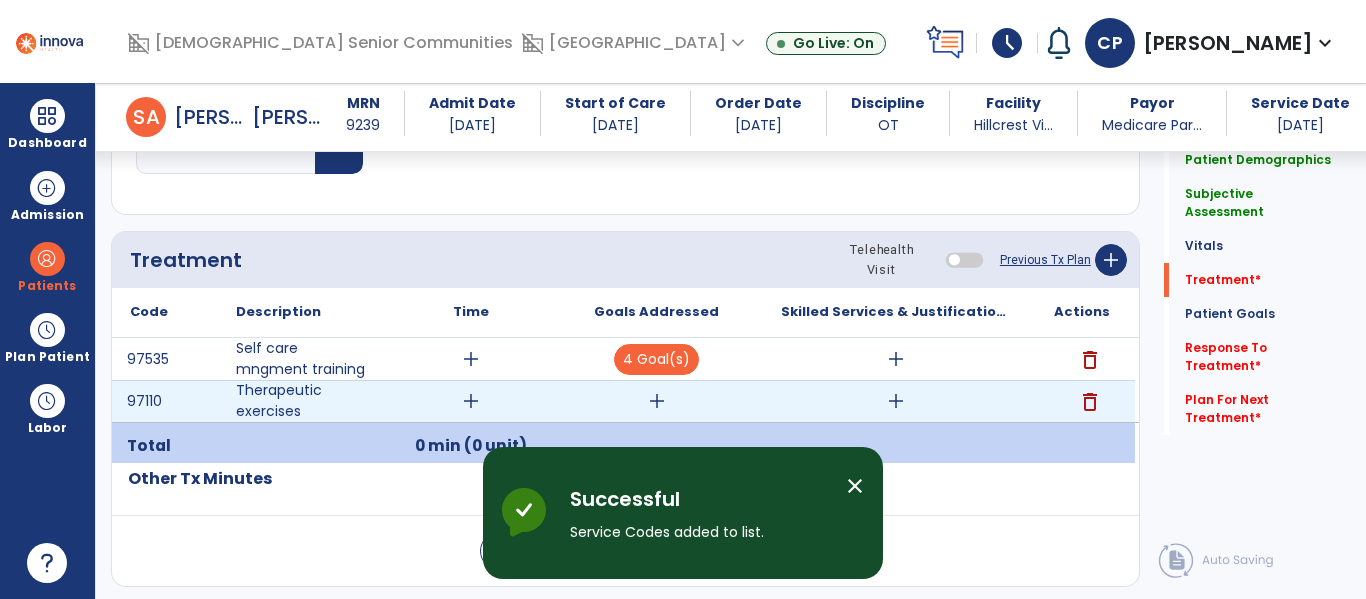 click on "add" at bounding box center [471, 401] 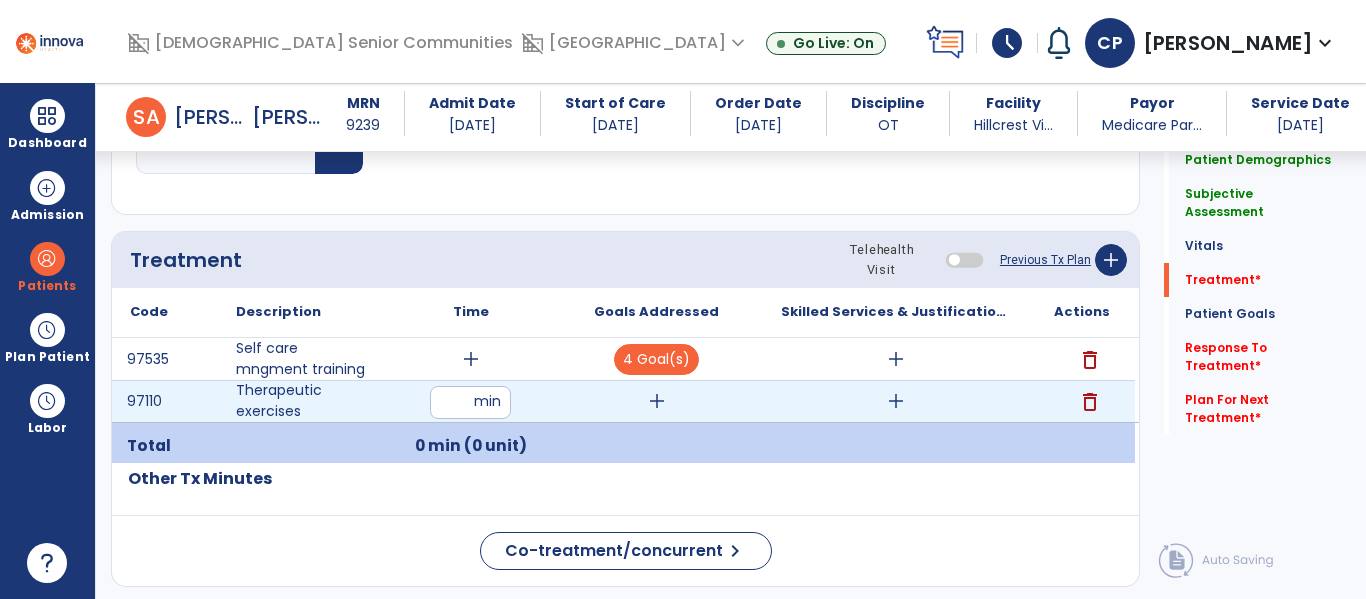 type on "**" 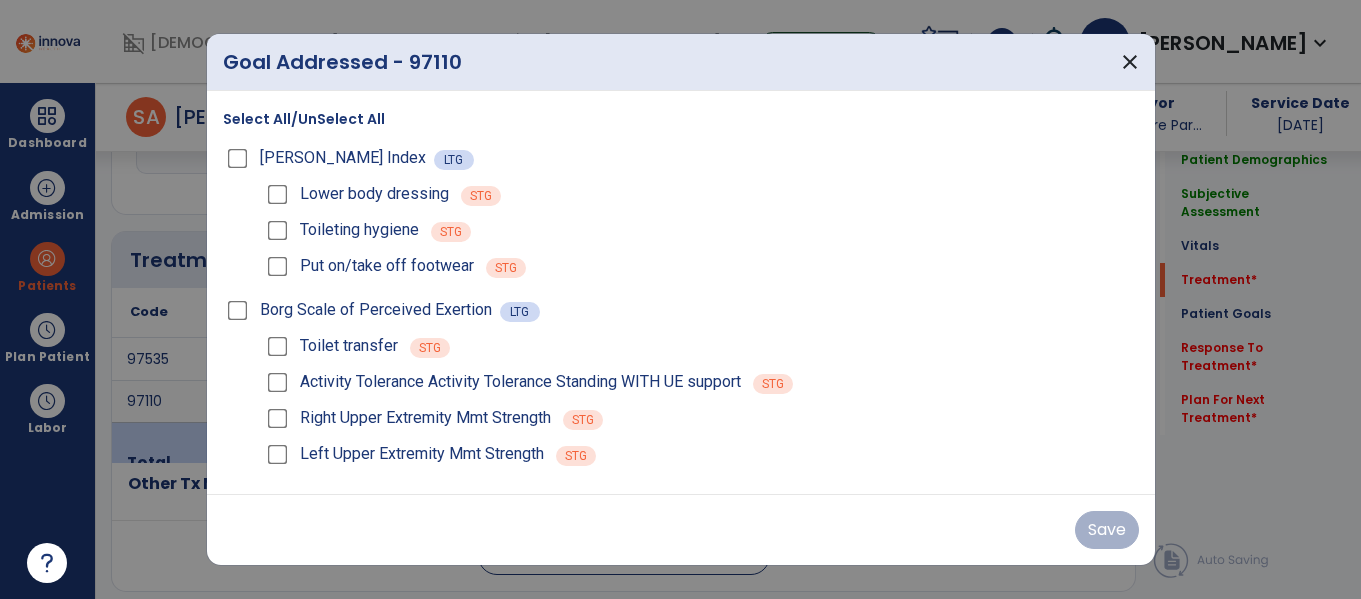 scroll, scrollTop: 1138, scrollLeft: 0, axis: vertical 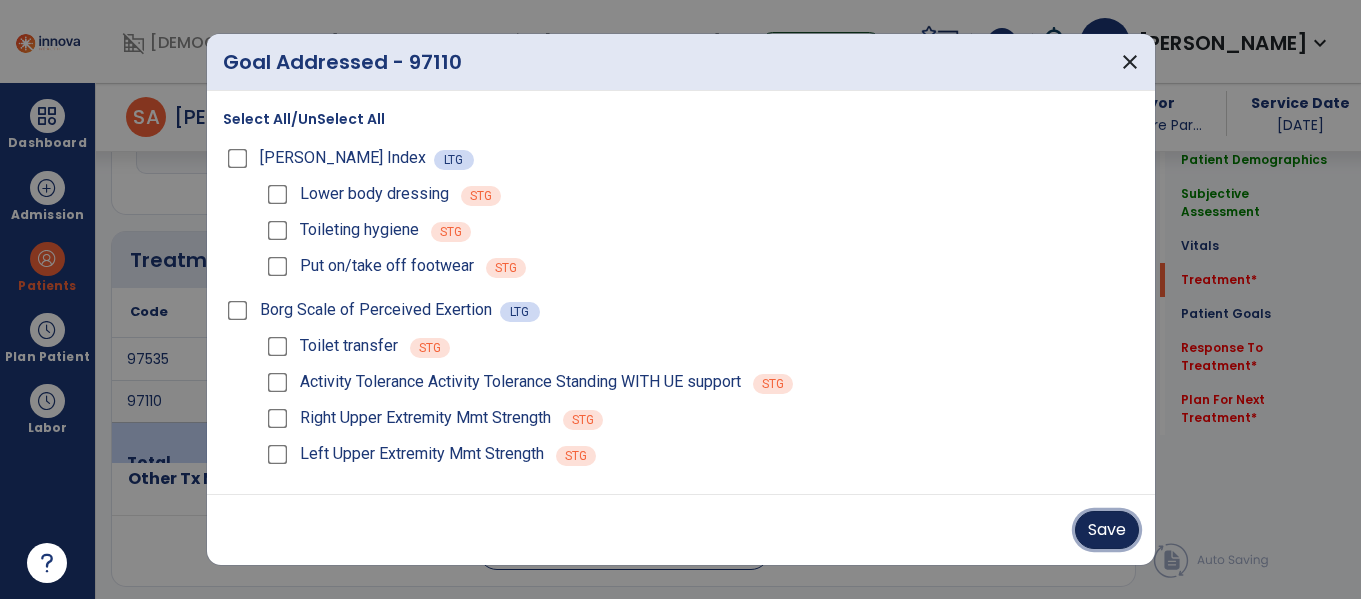 click on "Save" at bounding box center [1107, 530] 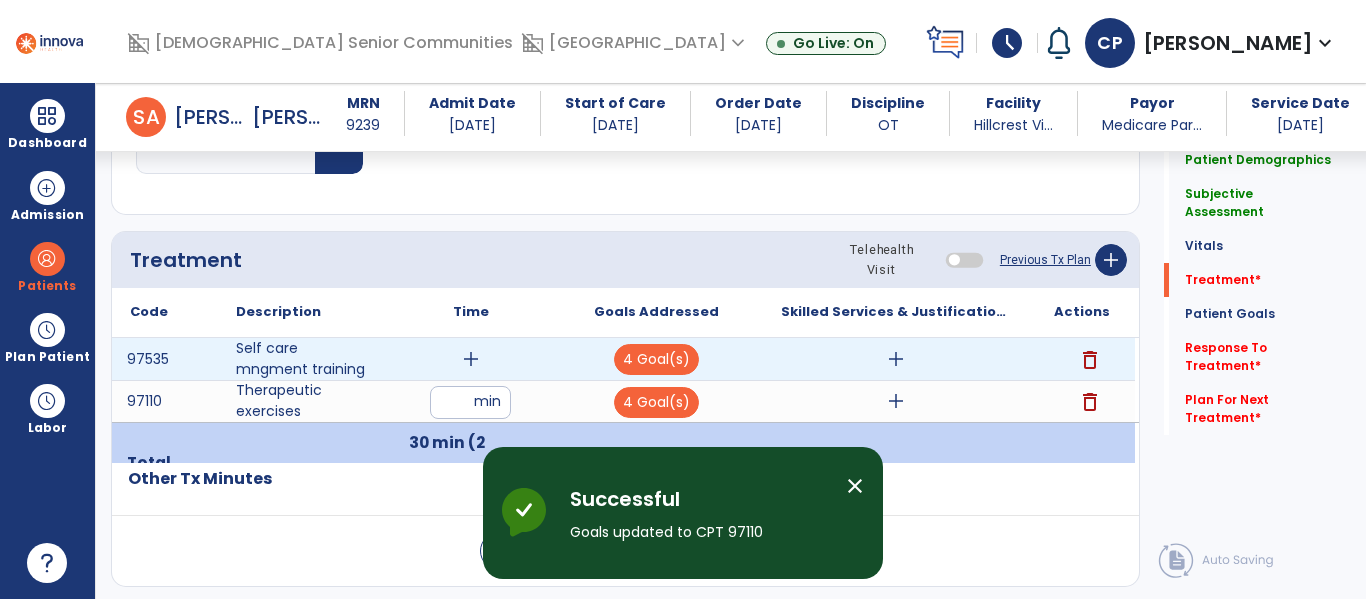click on "delete" at bounding box center (1090, 360) 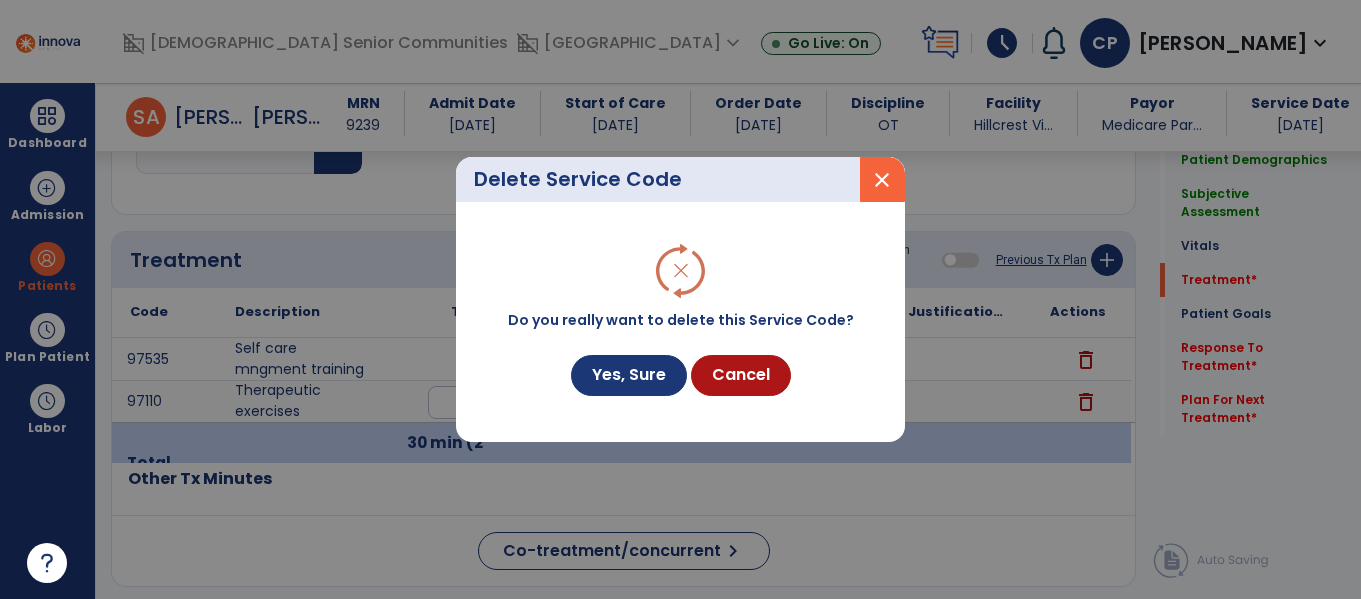 scroll, scrollTop: 1138, scrollLeft: 0, axis: vertical 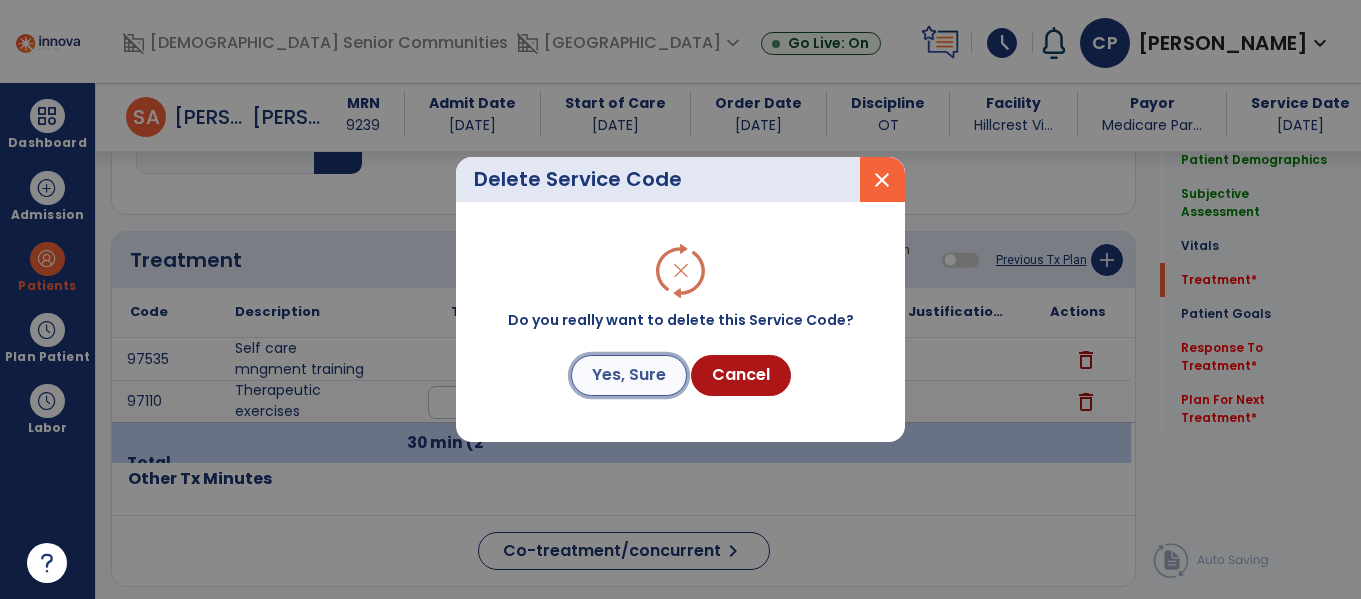 click on "Yes, Sure" at bounding box center [629, 375] 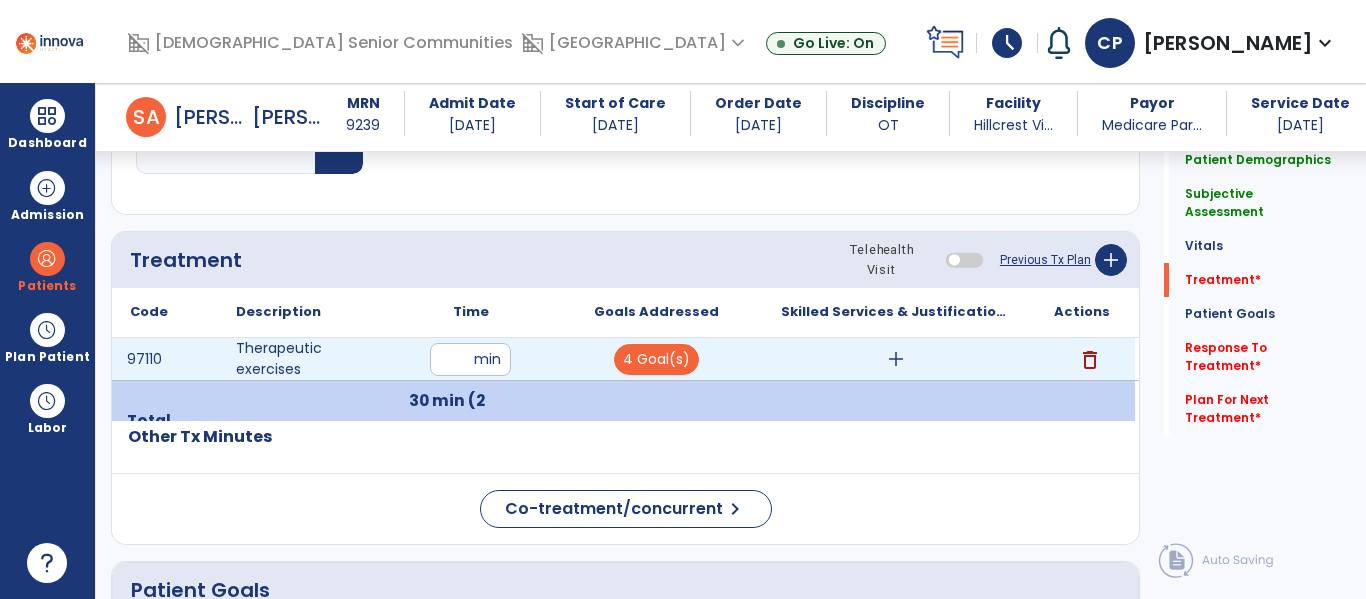 click on "add" at bounding box center [896, 359] 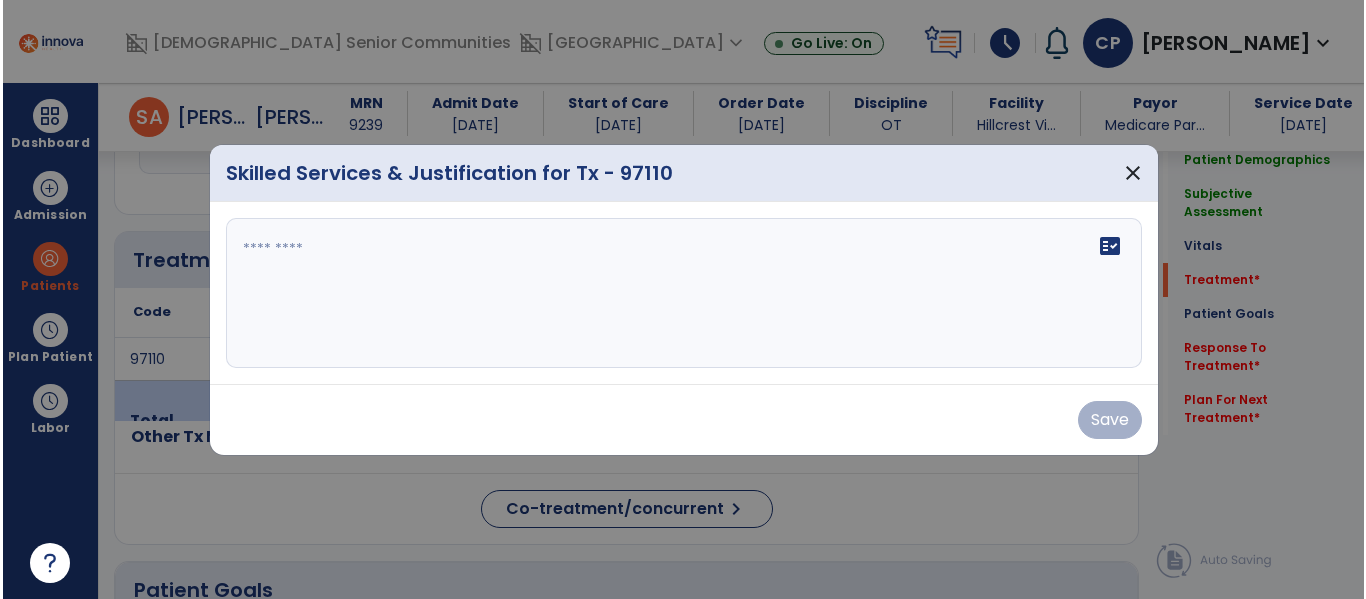 scroll, scrollTop: 1138, scrollLeft: 0, axis: vertical 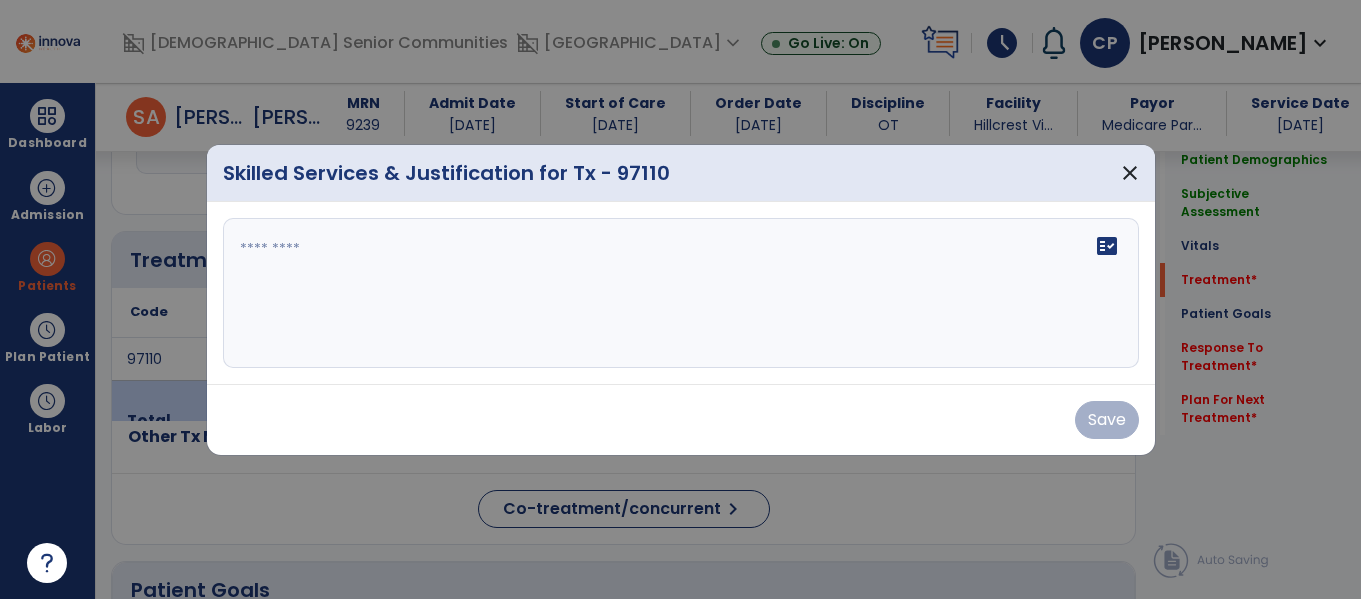 click at bounding box center [681, 293] 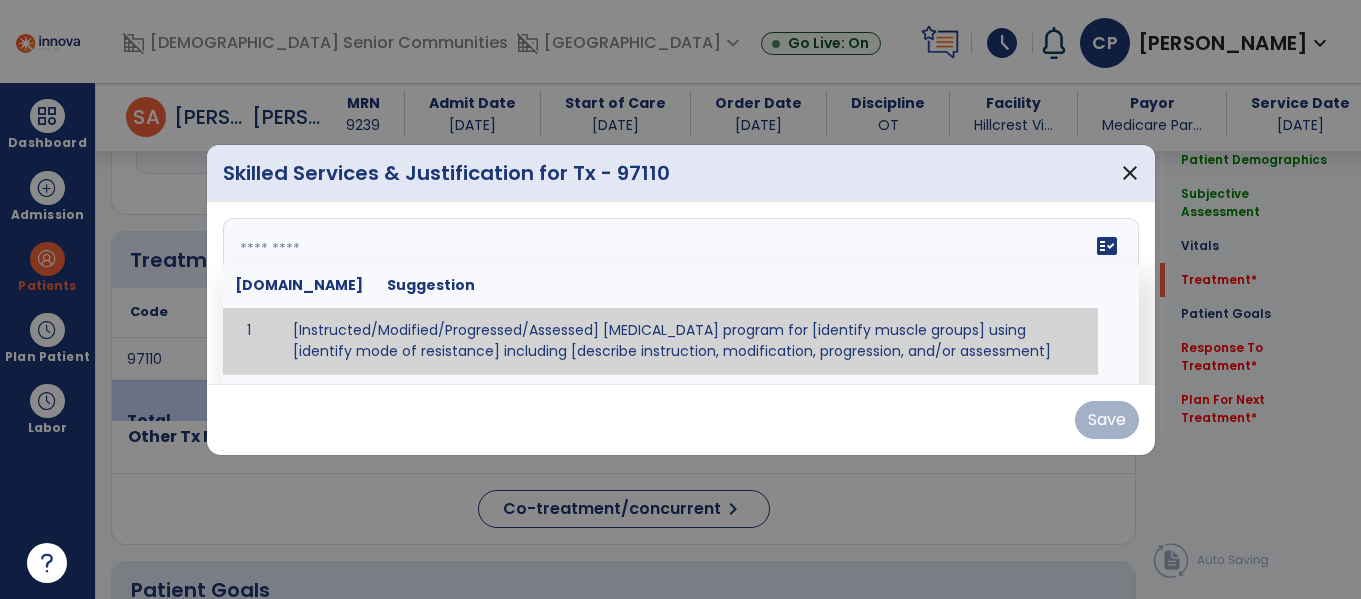 paste on "**********" 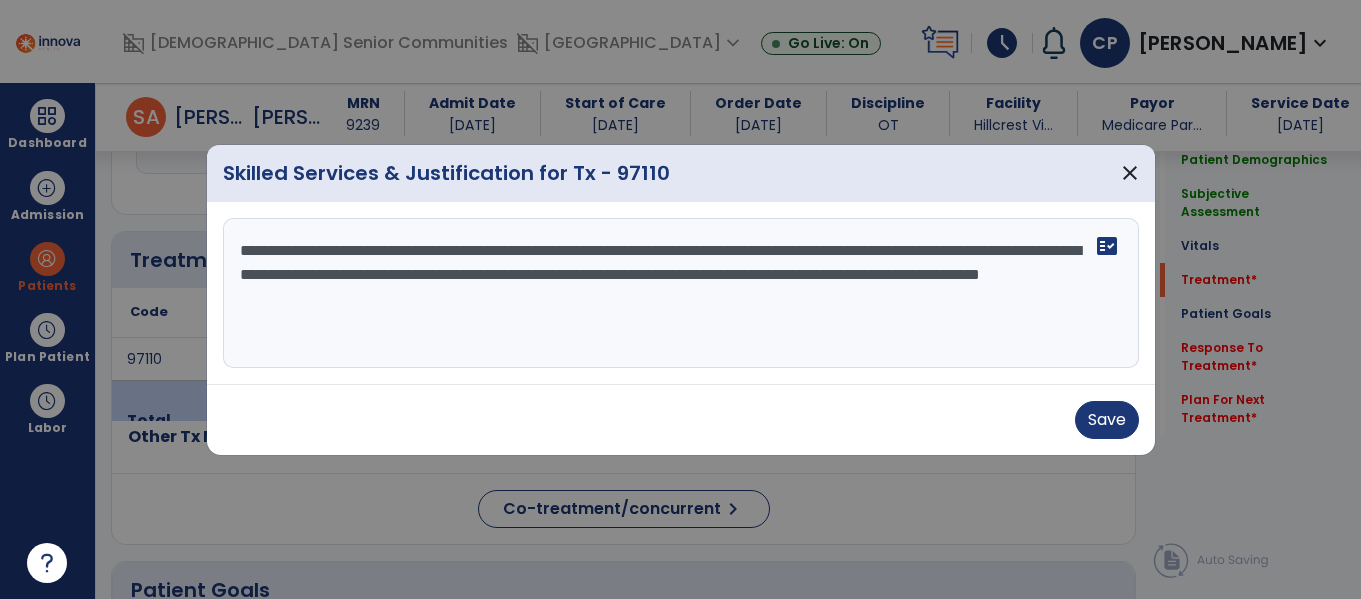 click on "**********" at bounding box center [681, 293] 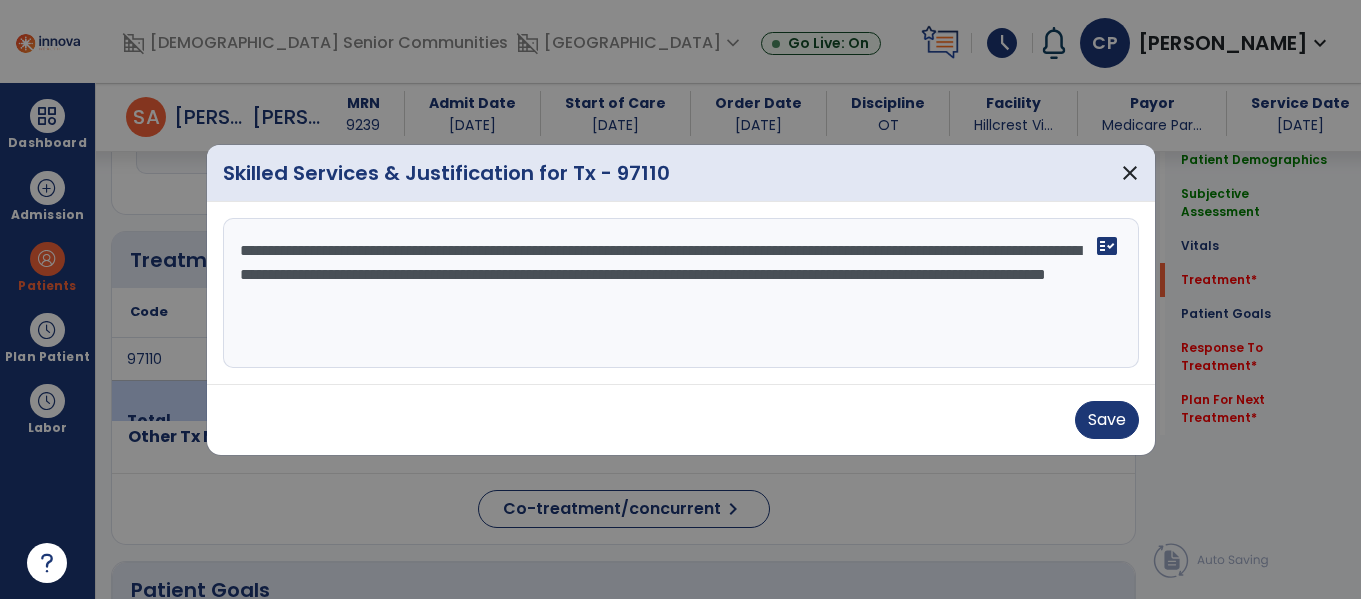 click on "**********" at bounding box center [681, 293] 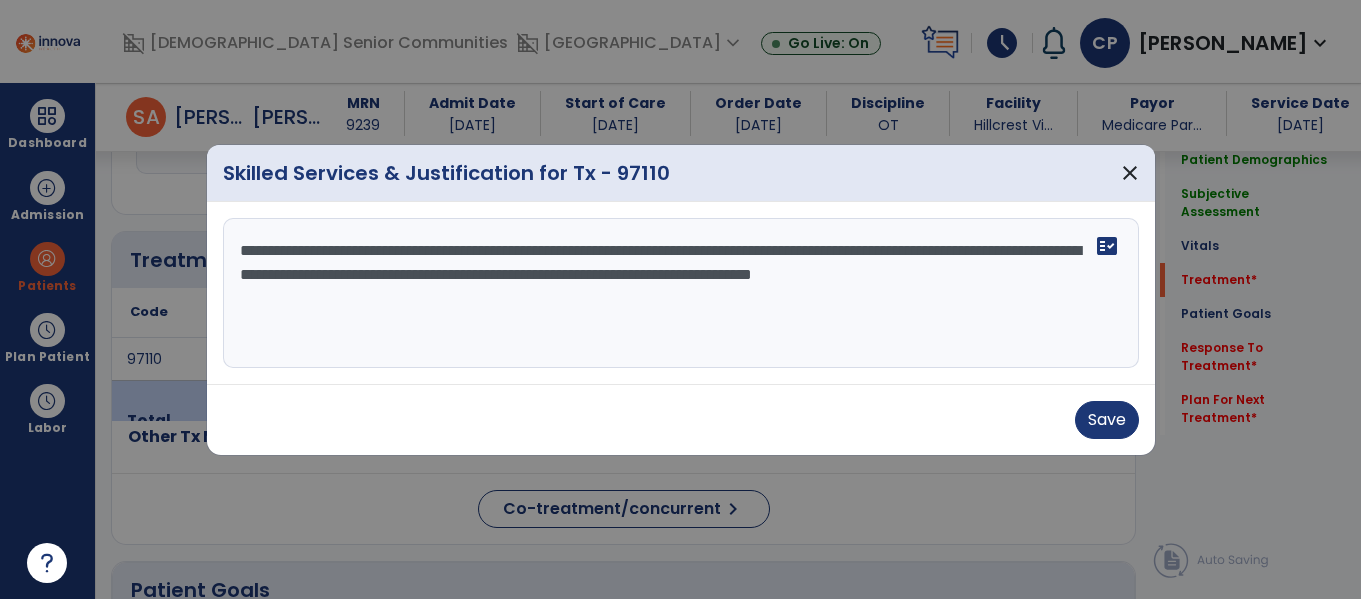click on "**********" at bounding box center [681, 293] 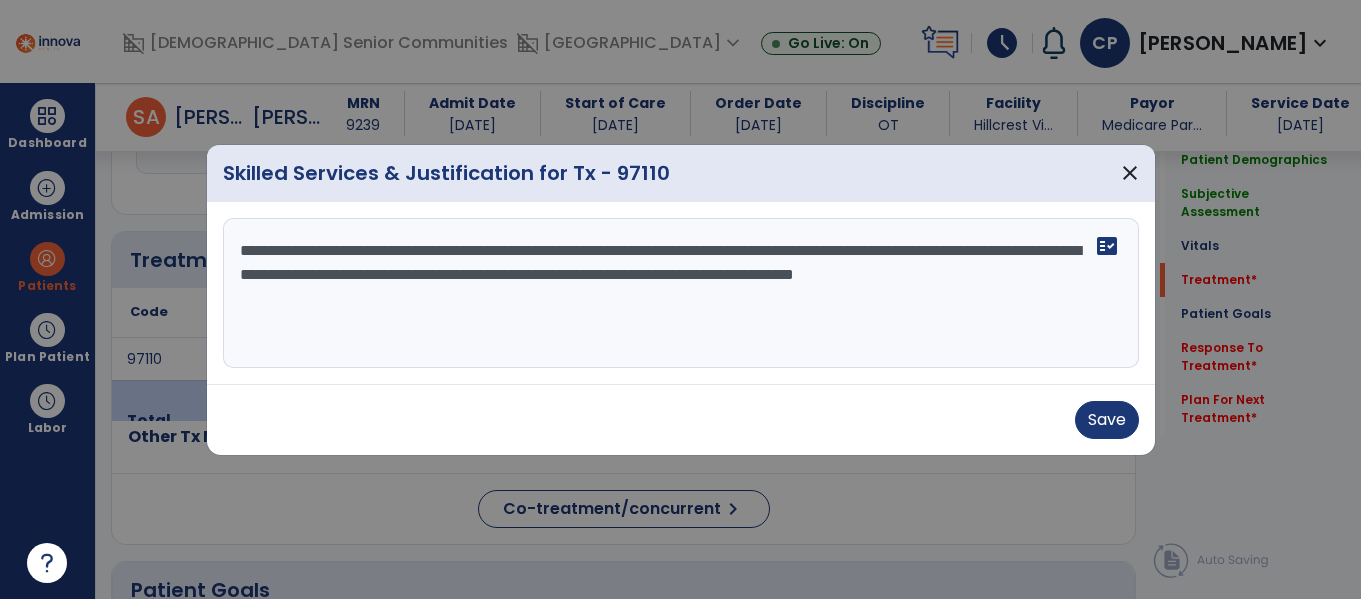click on "**********" at bounding box center (681, 293) 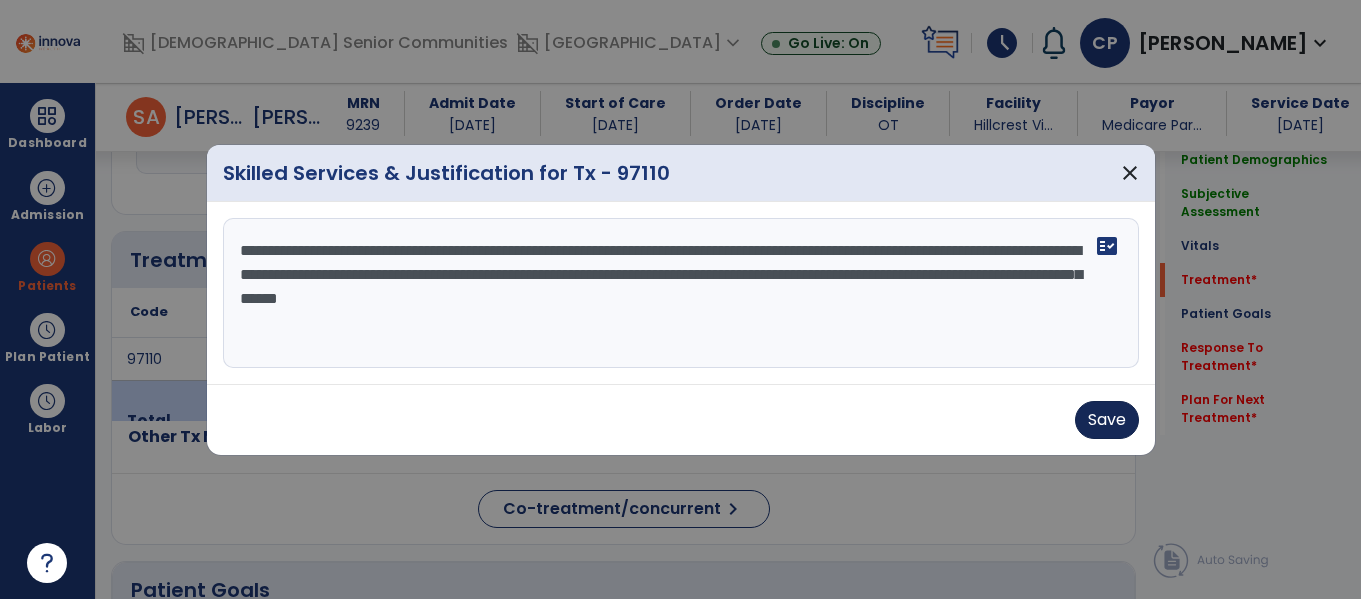 type on "**********" 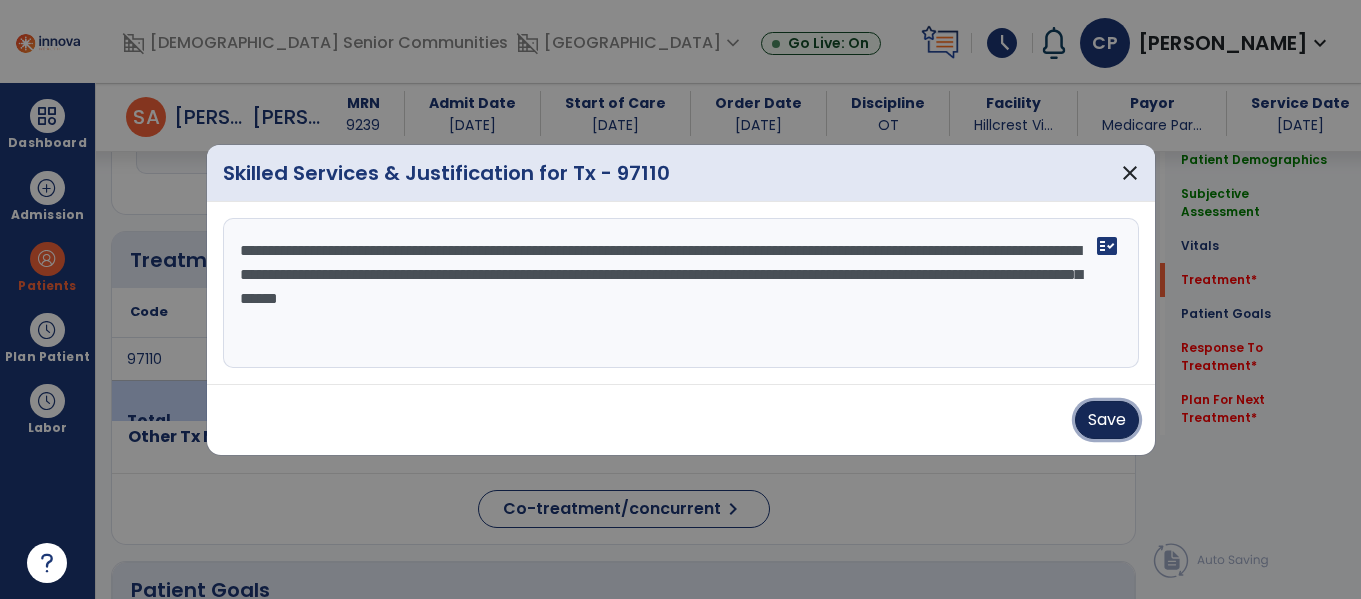 click on "Save" at bounding box center (1107, 420) 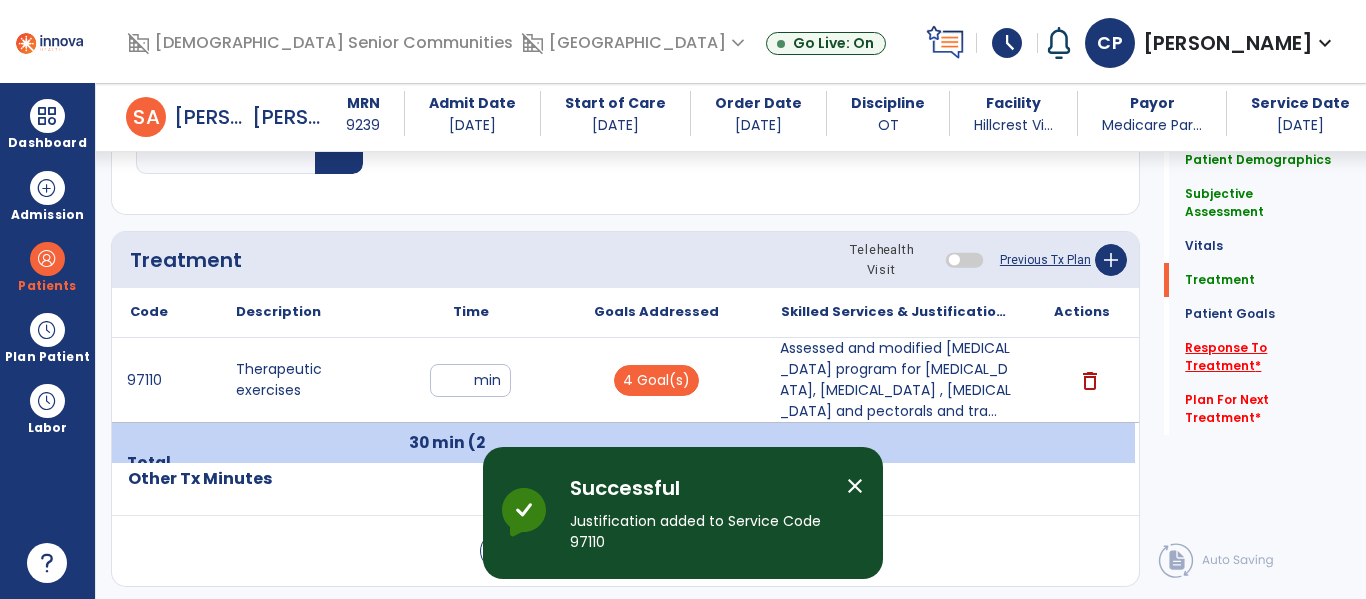 click on "Response To Treatment   *" 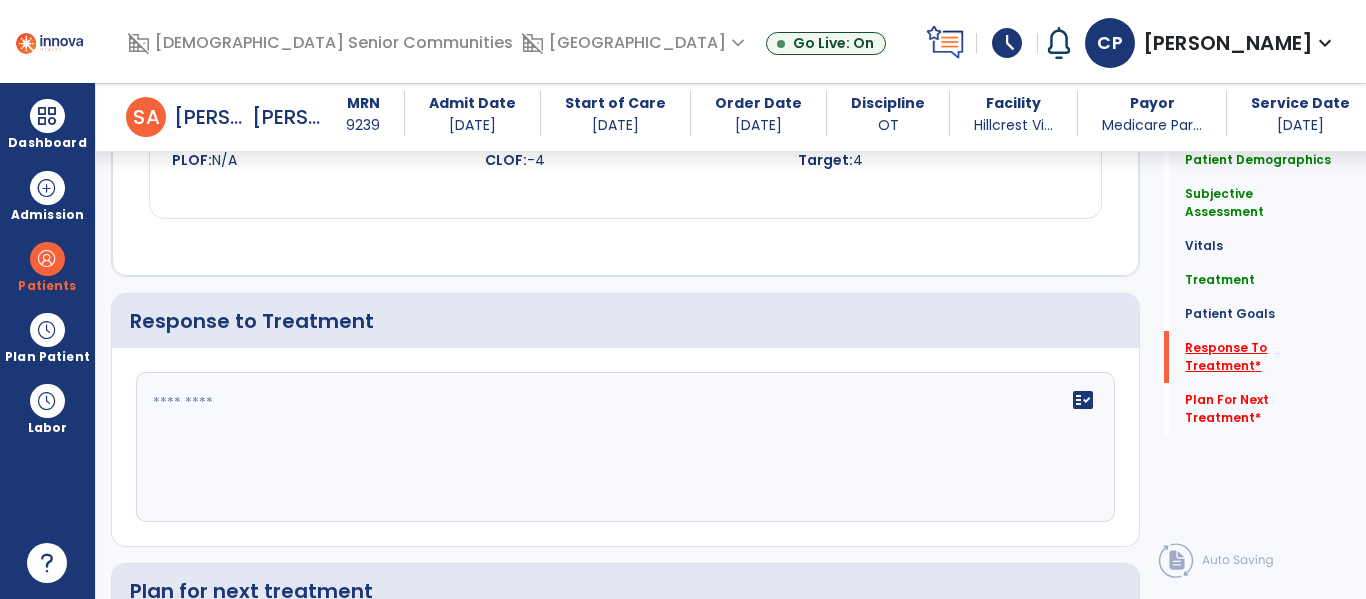 scroll, scrollTop: 3027, scrollLeft: 0, axis: vertical 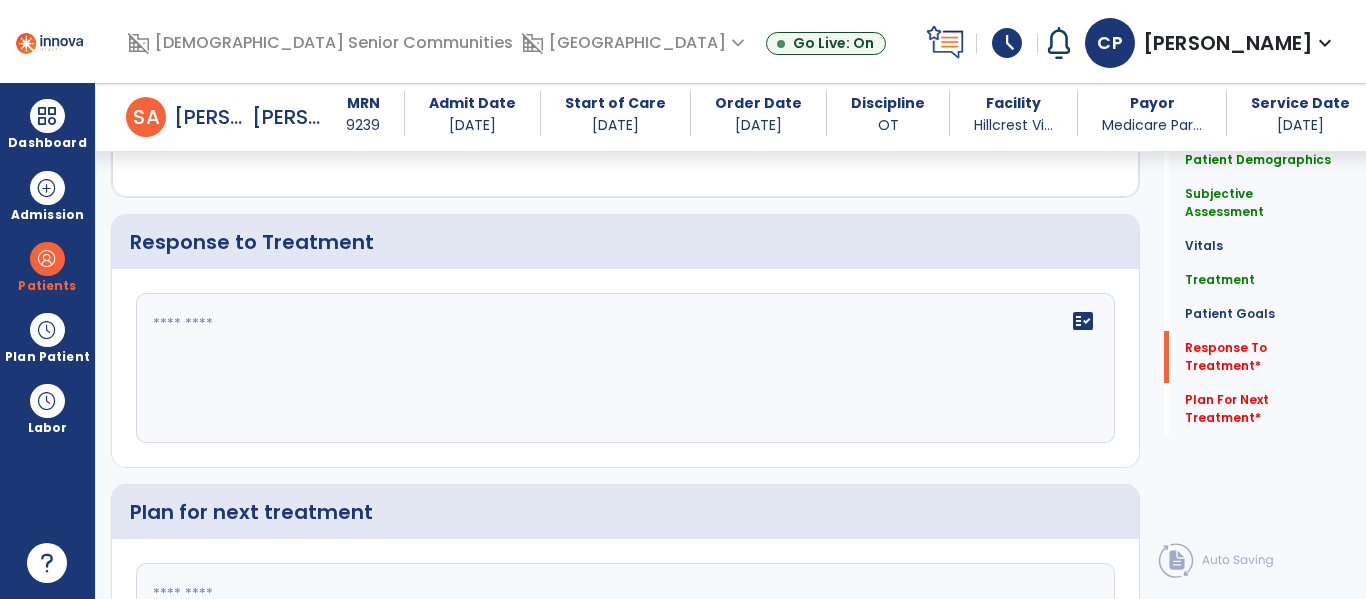 click on "fact_check" 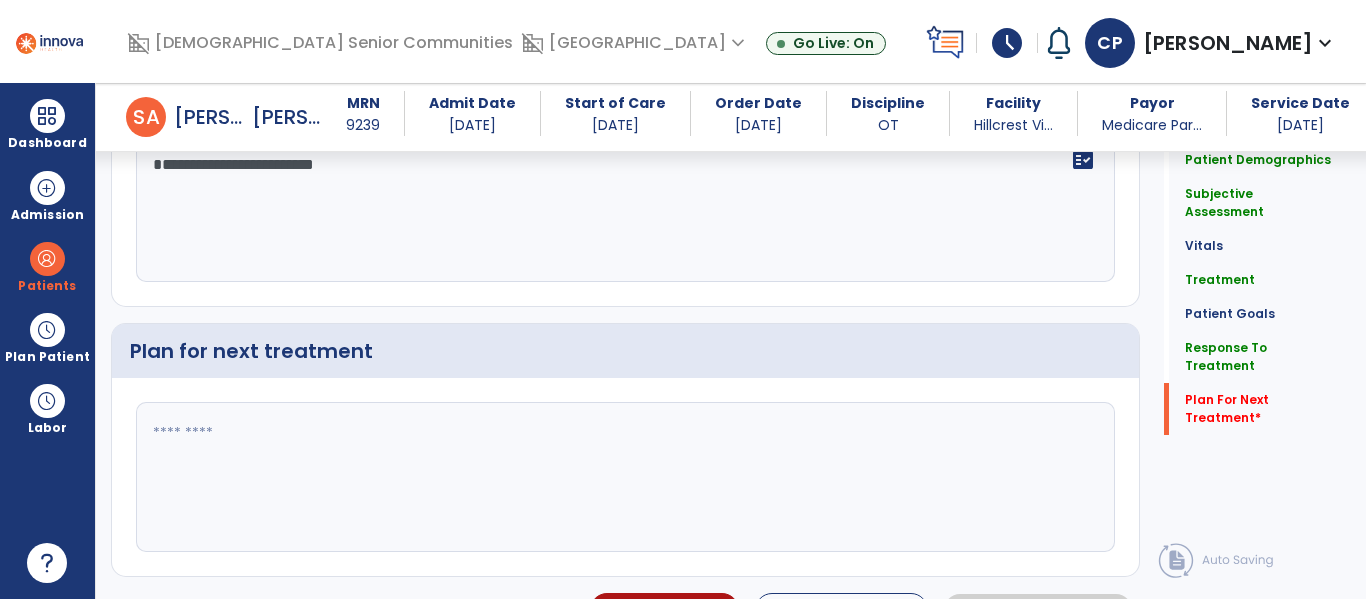 scroll, scrollTop: 3232, scrollLeft: 0, axis: vertical 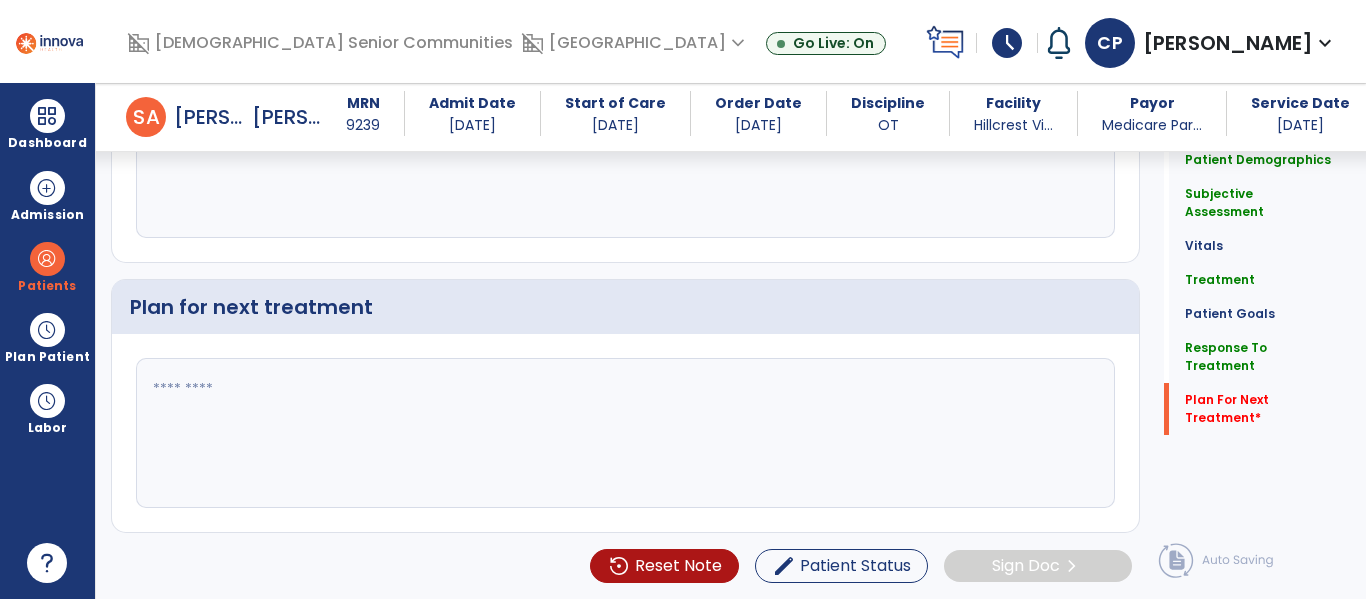 type on "**********" 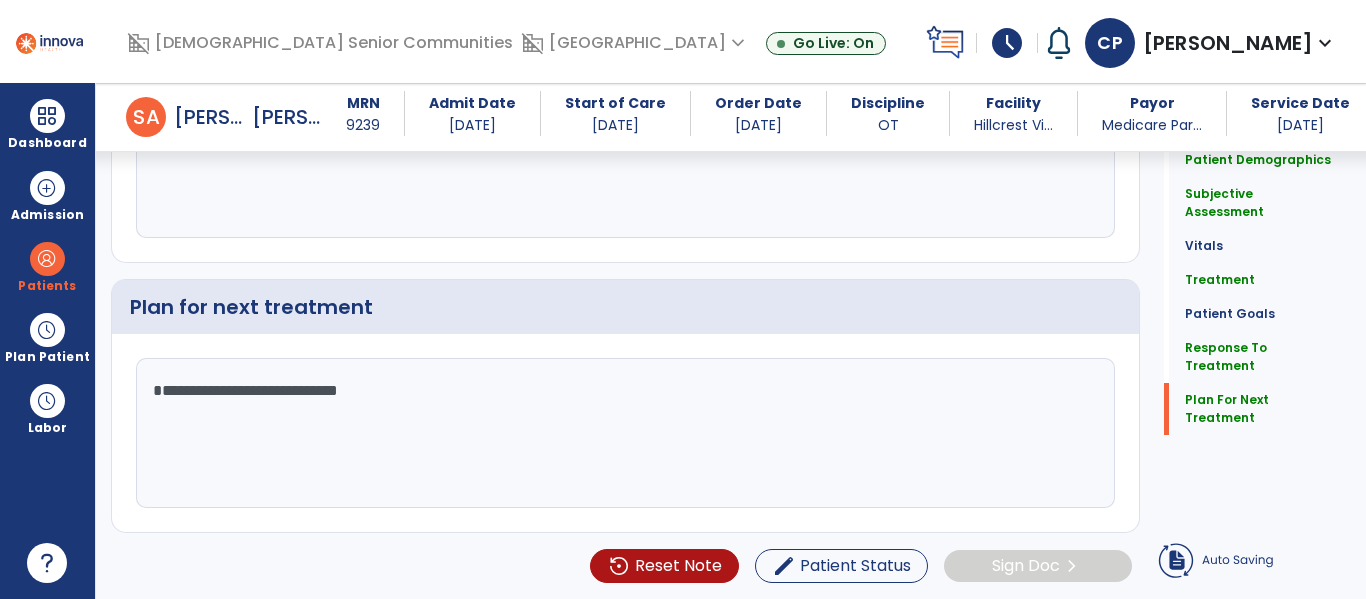 click on "**********" 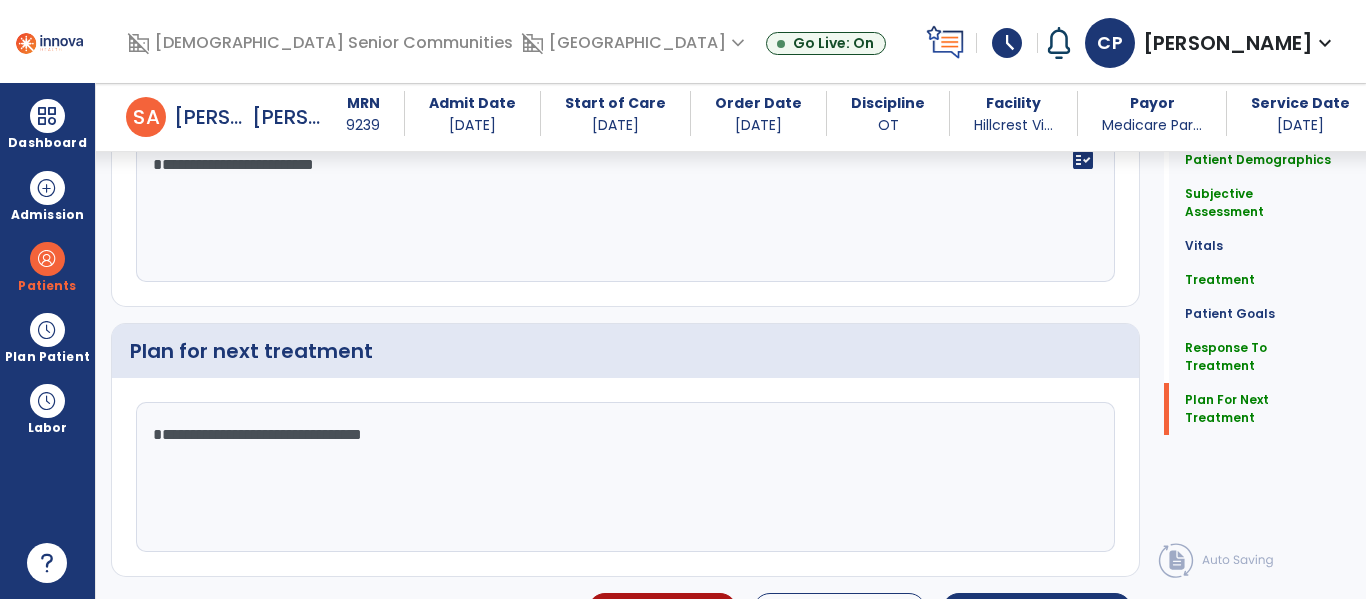 scroll, scrollTop: 3232, scrollLeft: 0, axis: vertical 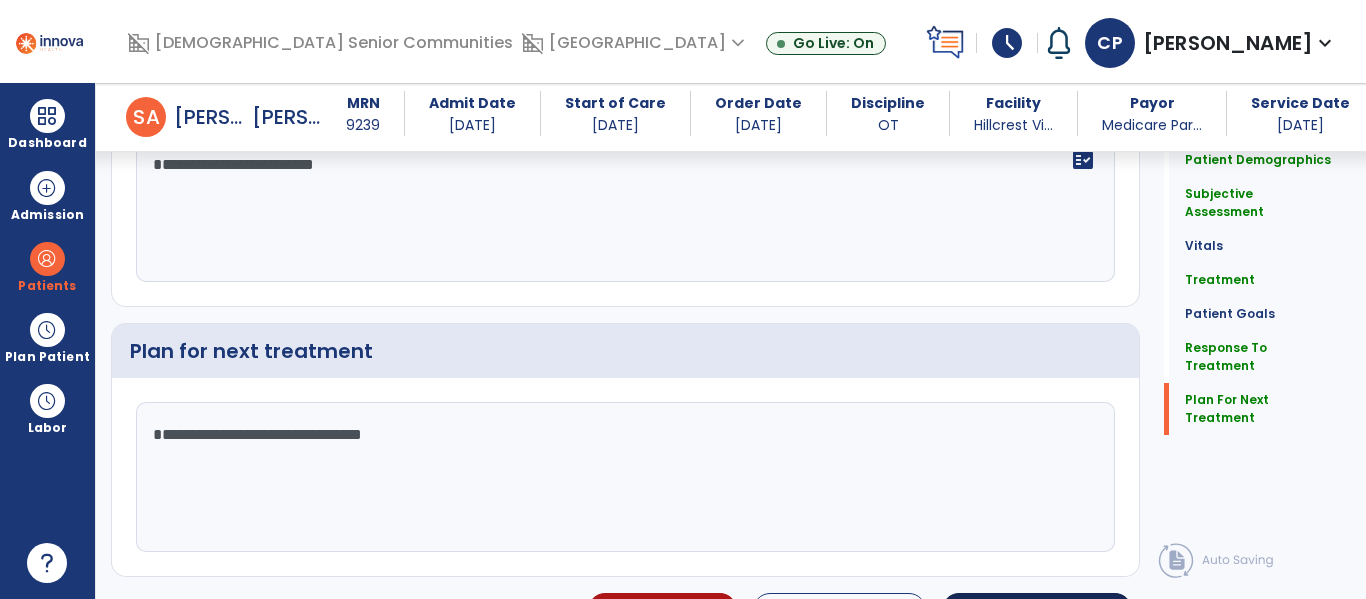 type on "**********" 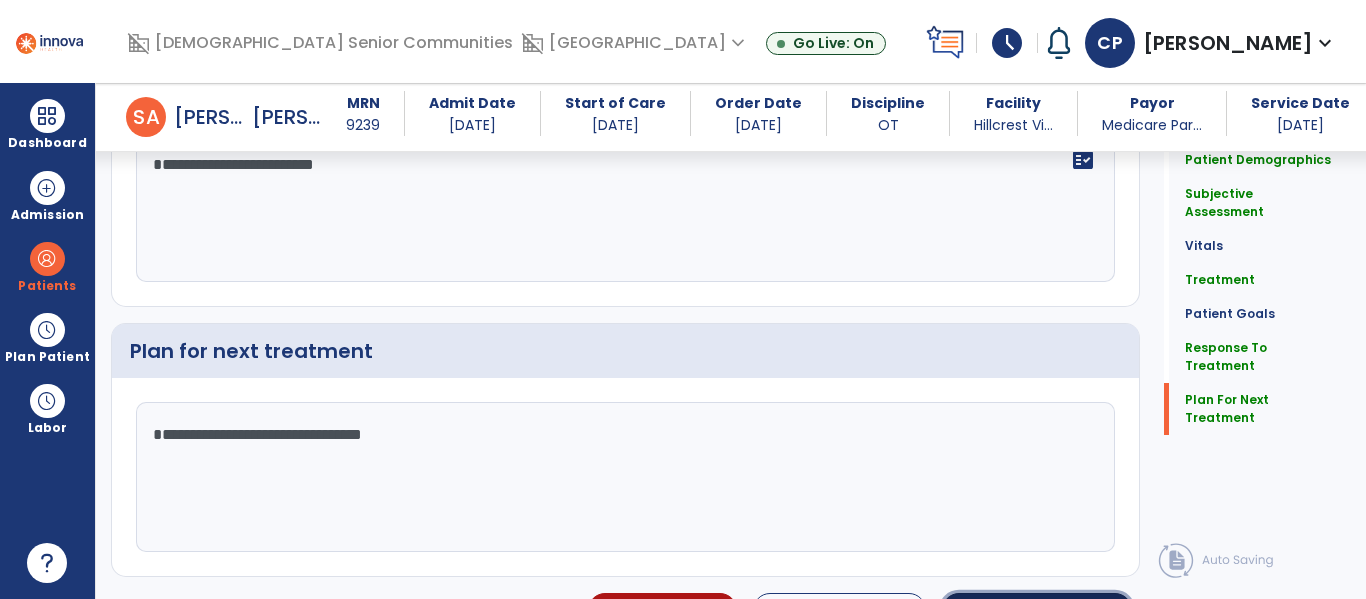 click on "Sign Doc" 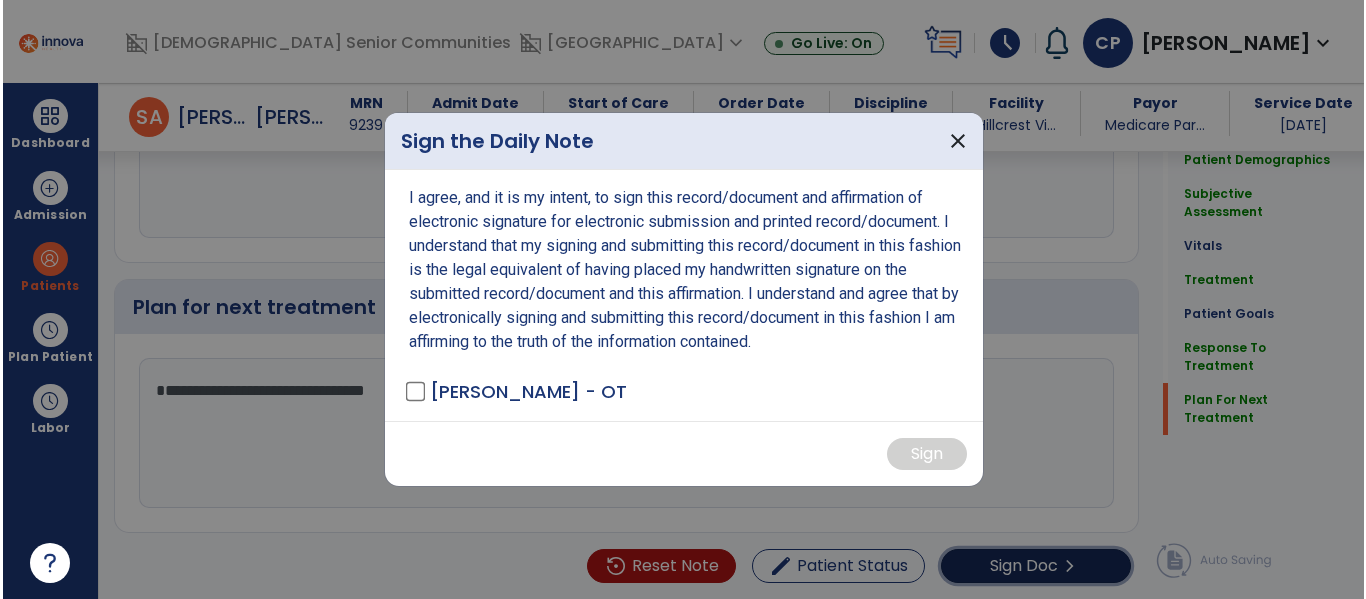 scroll, scrollTop: 3232, scrollLeft: 0, axis: vertical 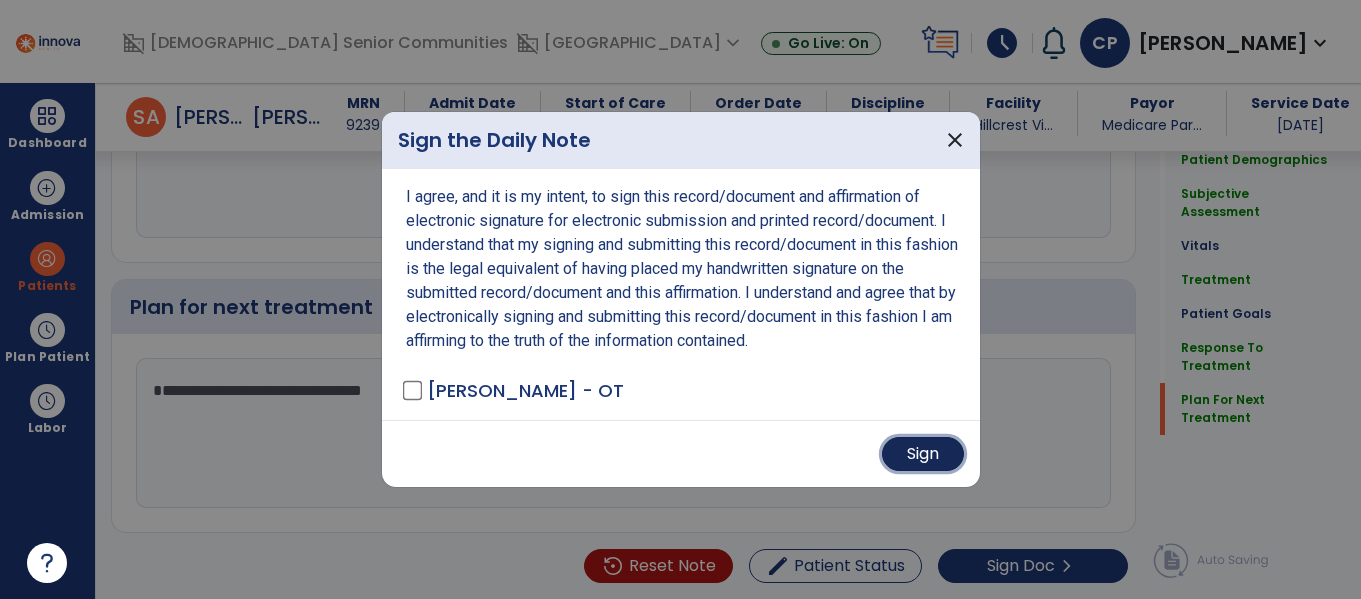 click on "Sign" at bounding box center [923, 454] 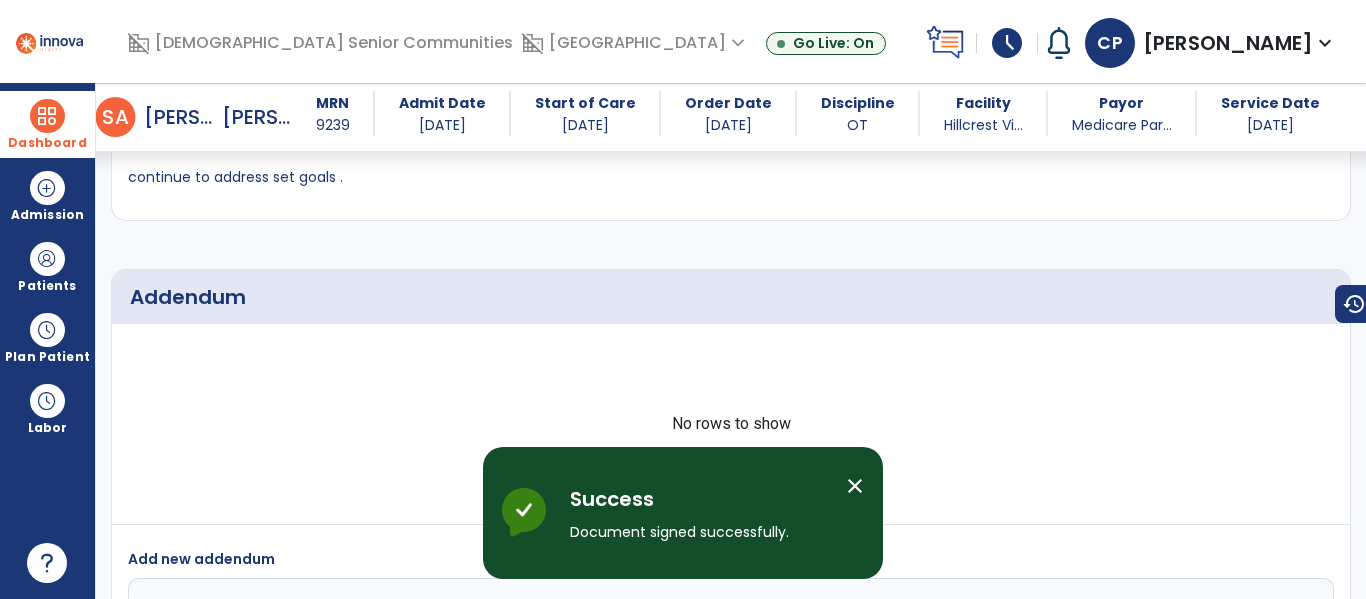 scroll, scrollTop: 4681, scrollLeft: 0, axis: vertical 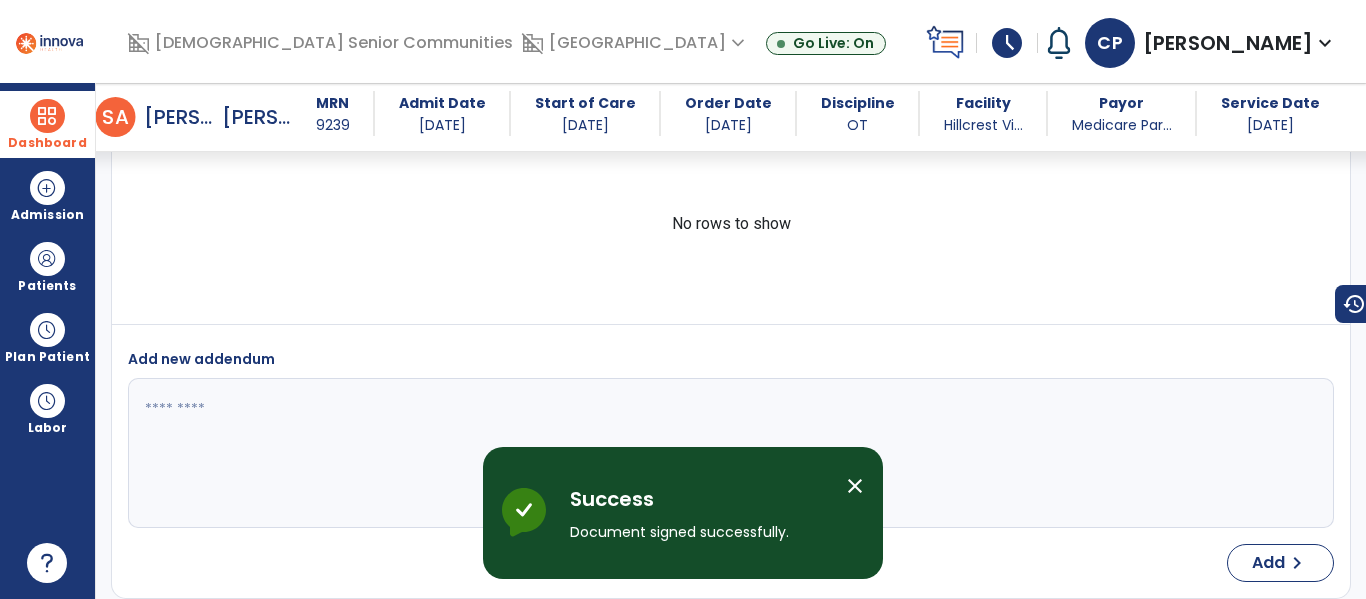 click at bounding box center (47, 116) 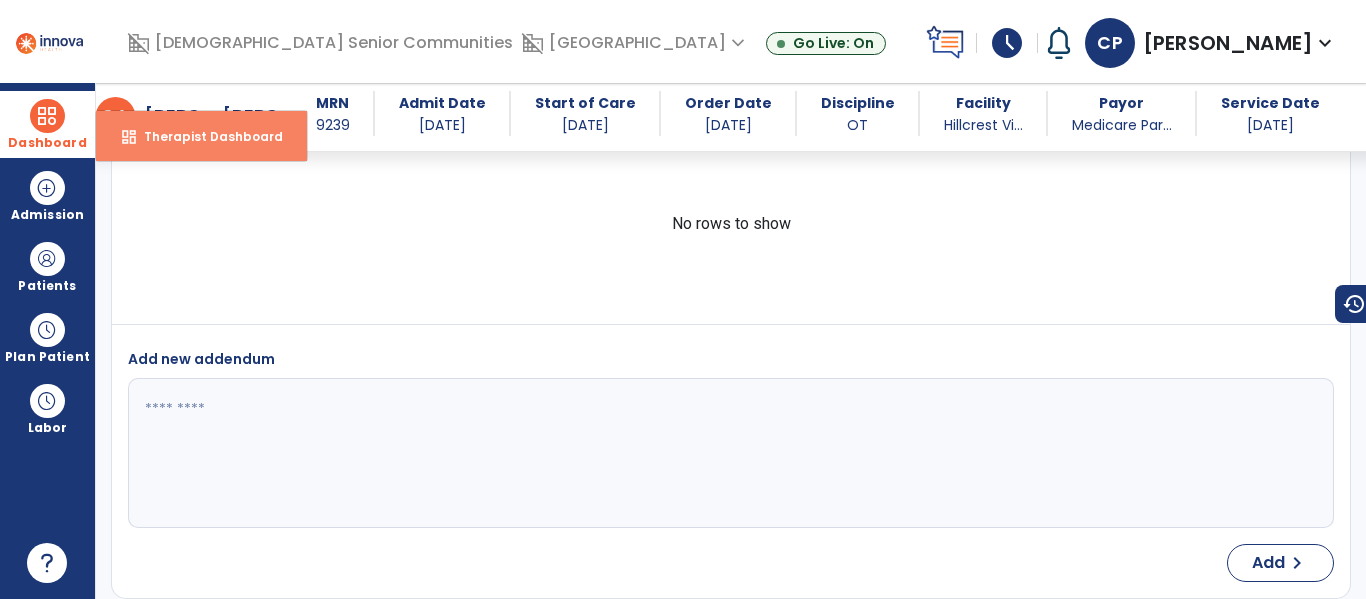 click on "dashboard" at bounding box center [129, 137] 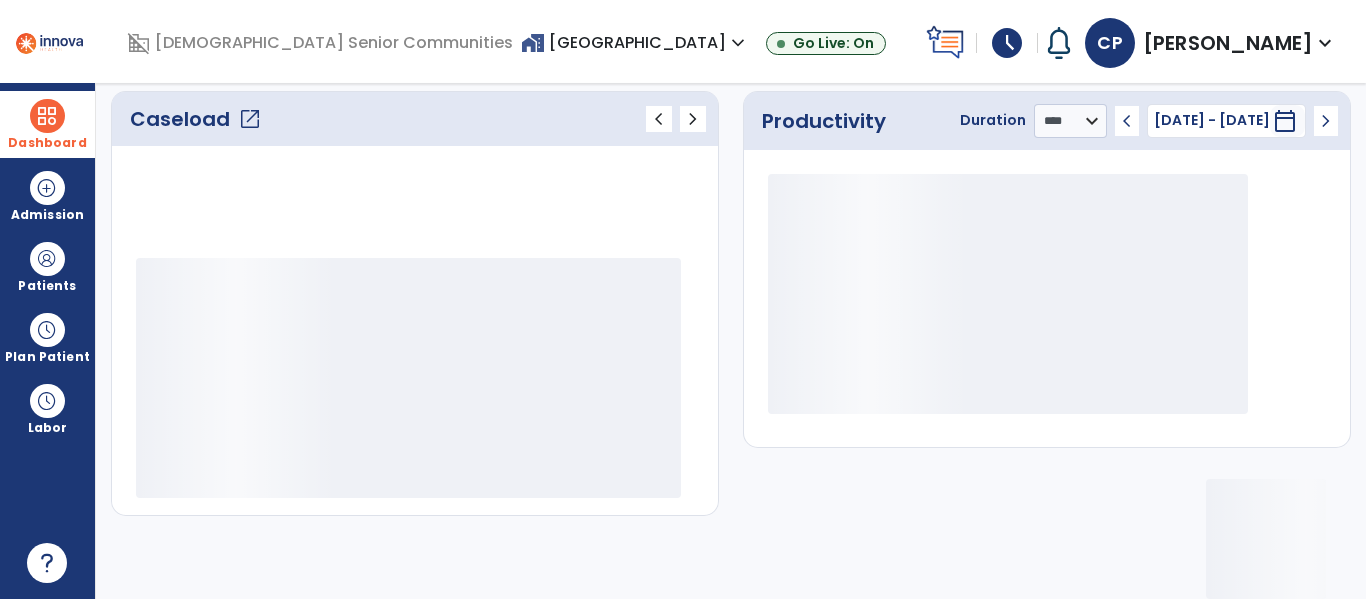 scroll, scrollTop: 278, scrollLeft: 0, axis: vertical 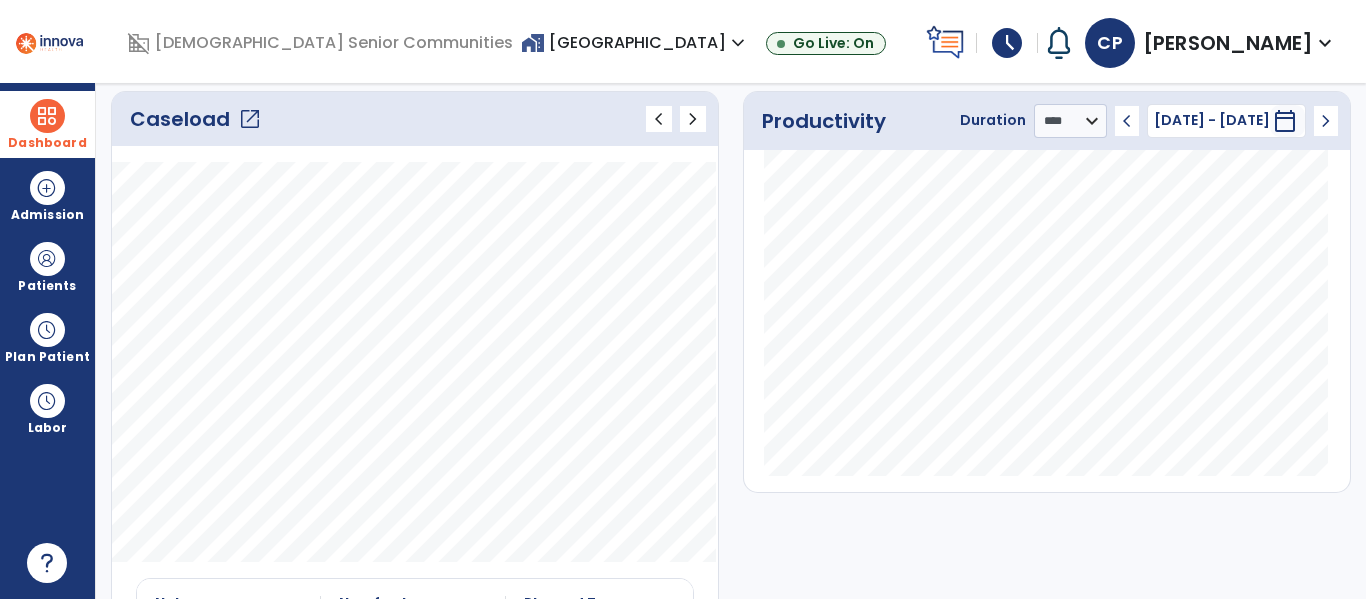 click on "open_in_new" 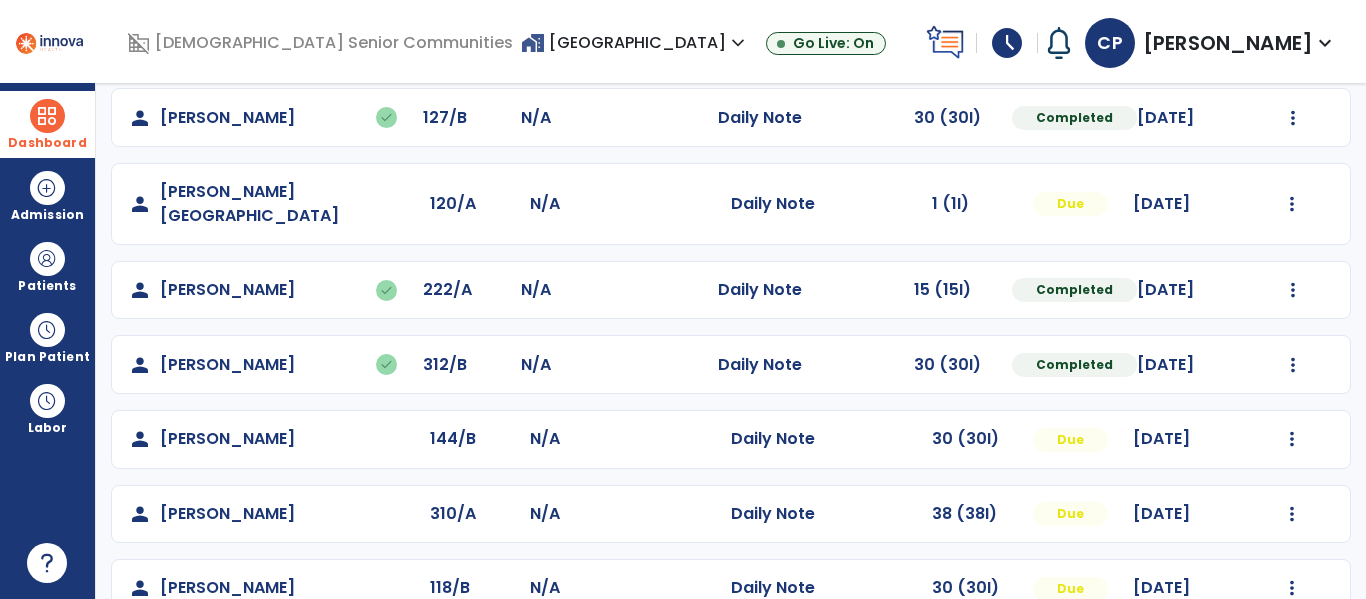 scroll, scrollTop: 857, scrollLeft: 0, axis: vertical 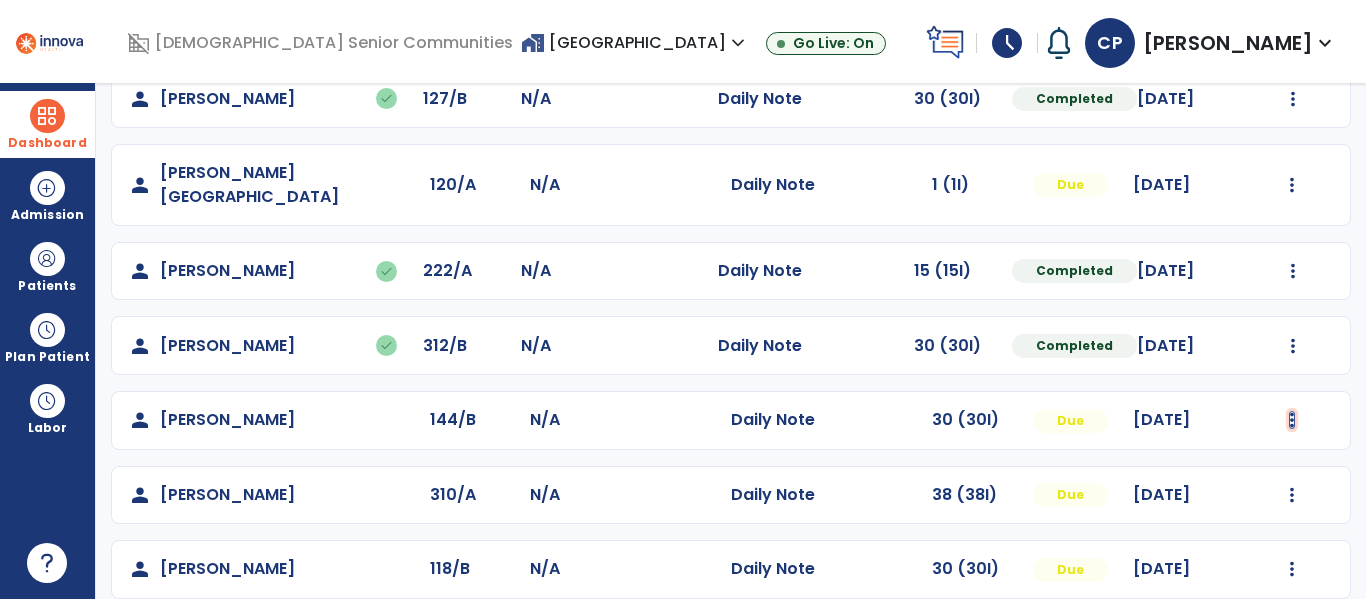 click at bounding box center (1293, -498) 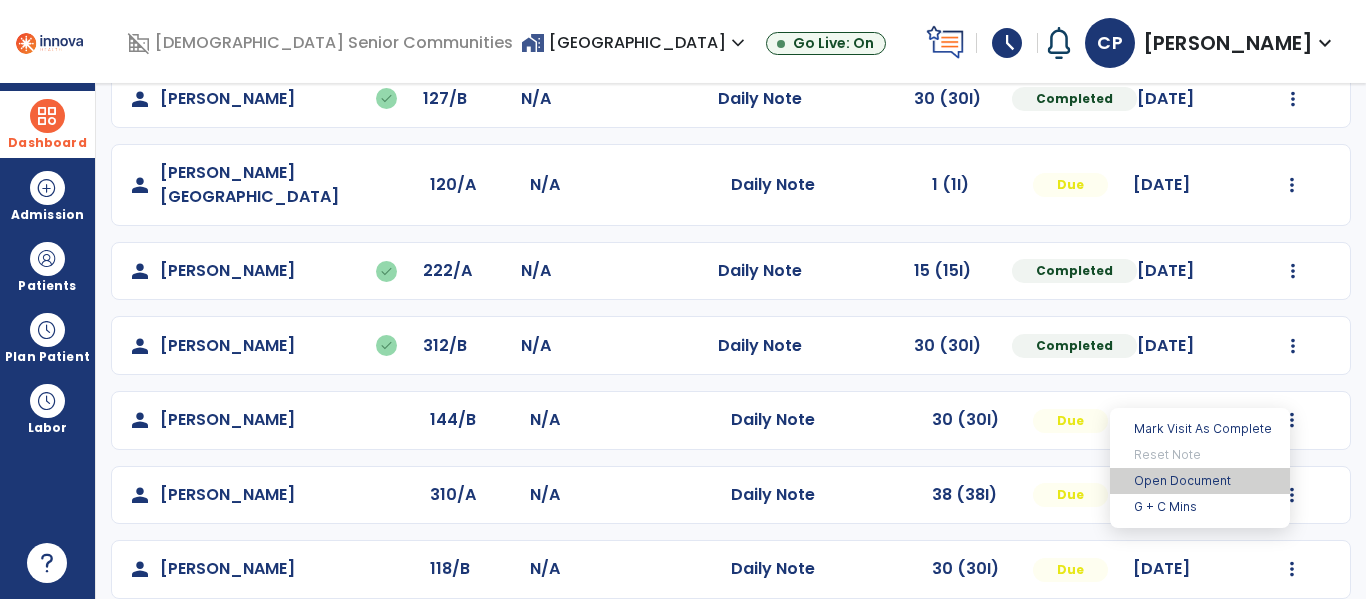 click on "Open Document" at bounding box center (1200, 481) 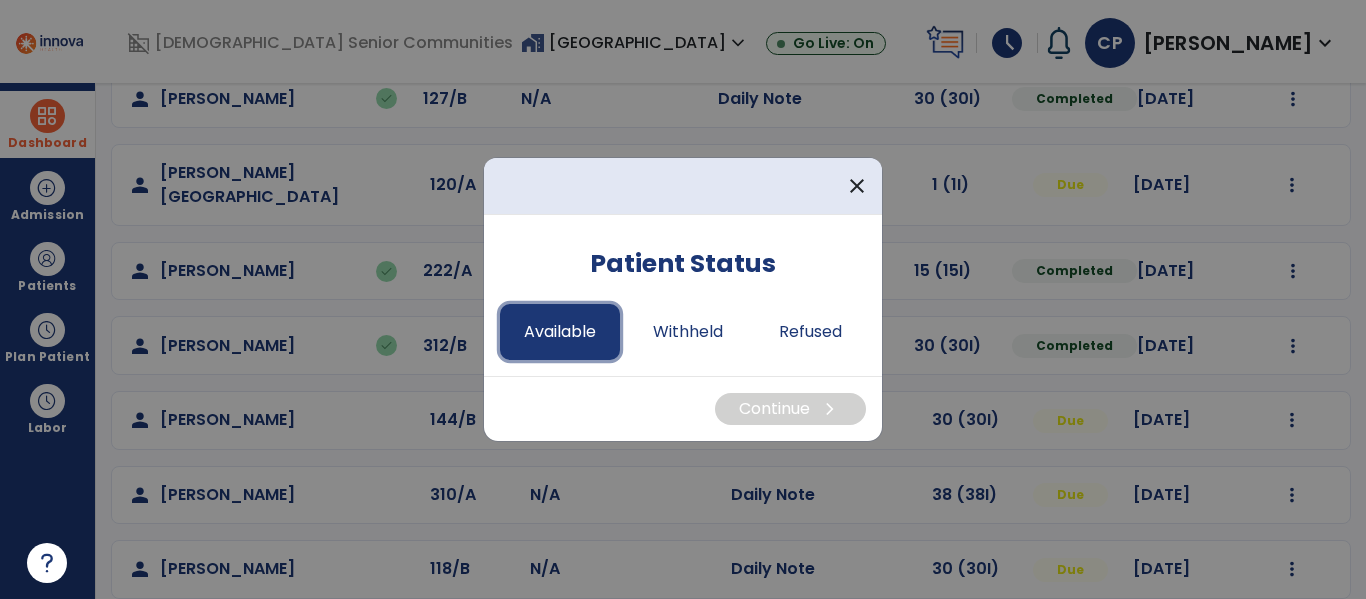 click on "Available" at bounding box center (560, 332) 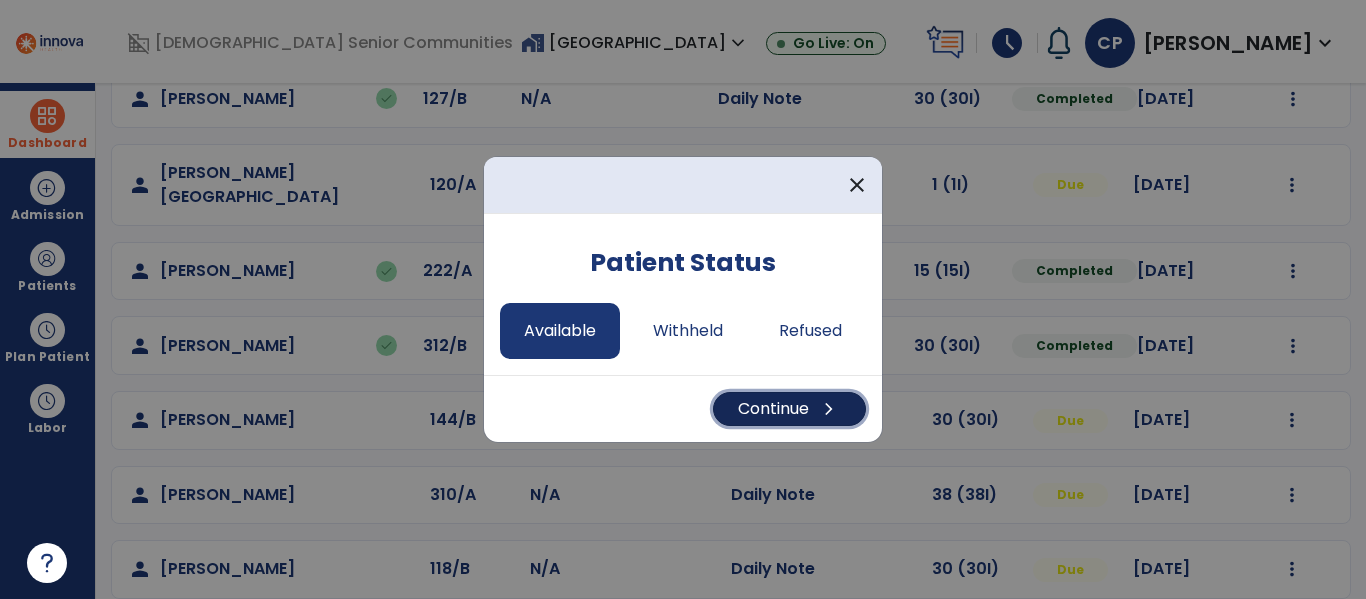 click on "Continue   chevron_right" at bounding box center [789, 409] 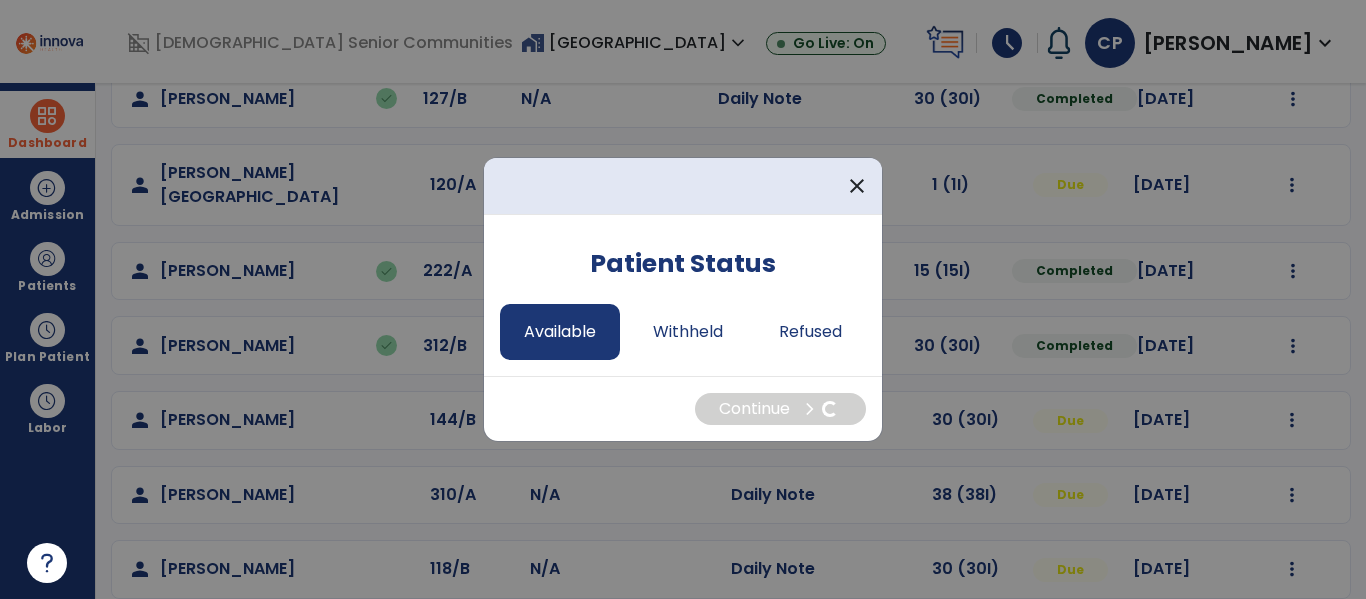 select on "*" 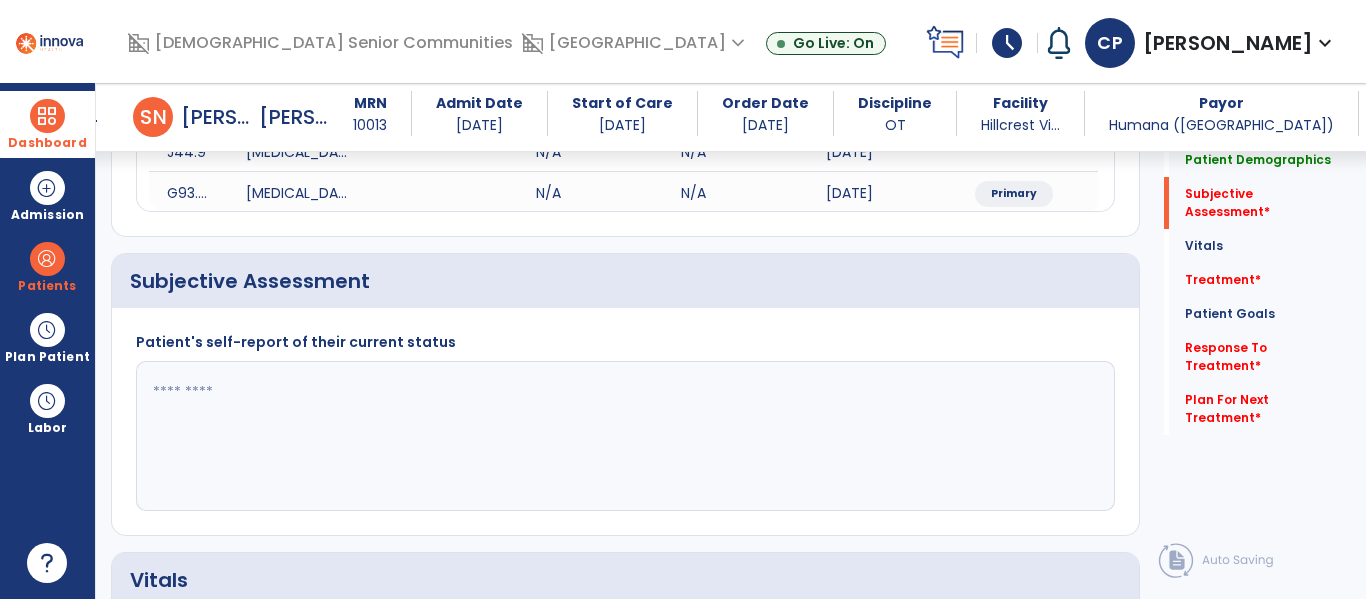 scroll, scrollTop: 316, scrollLeft: 0, axis: vertical 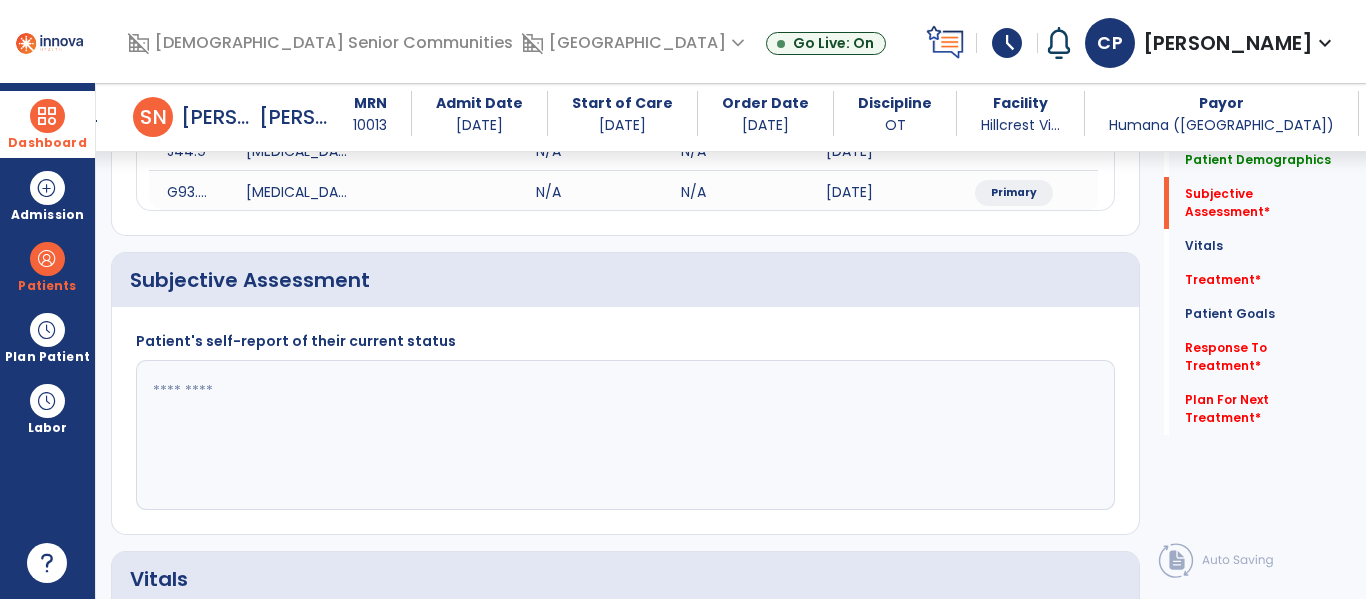 click 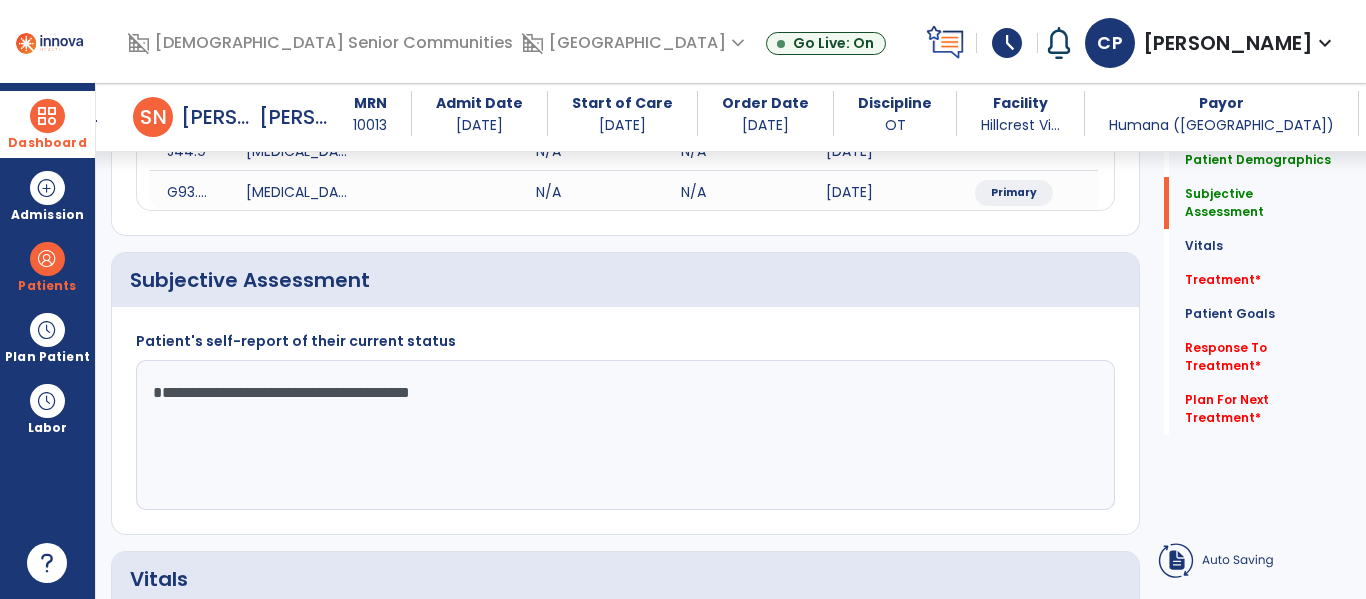 click on "**********" 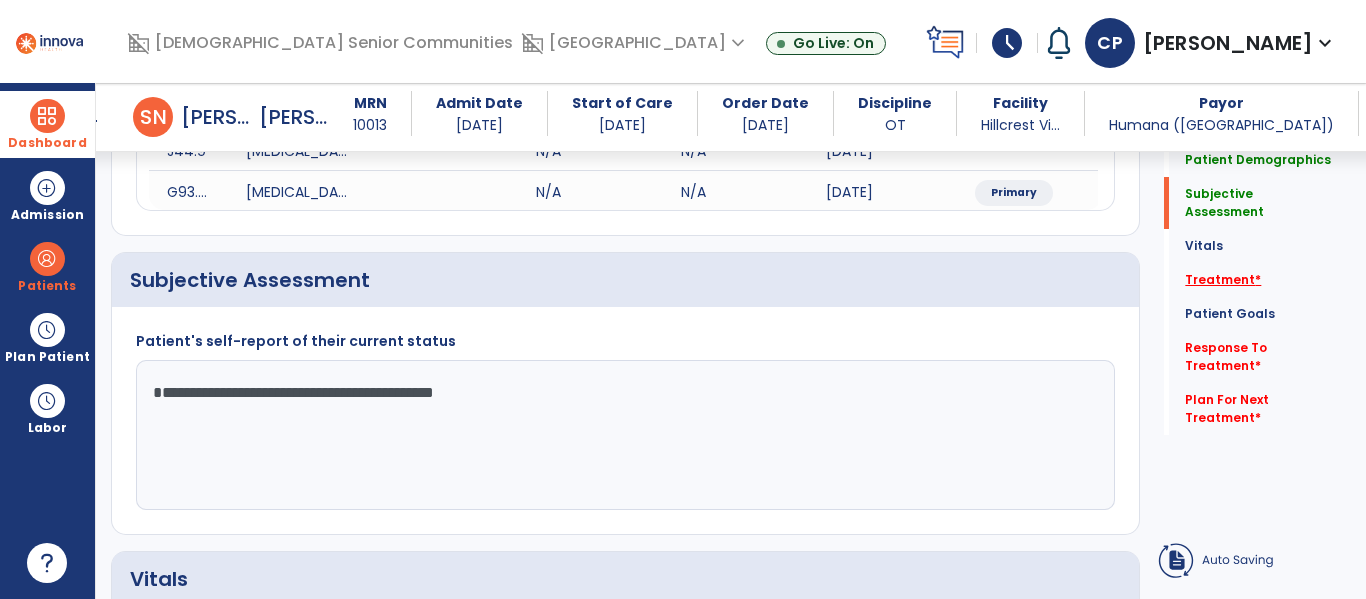 type on "**********" 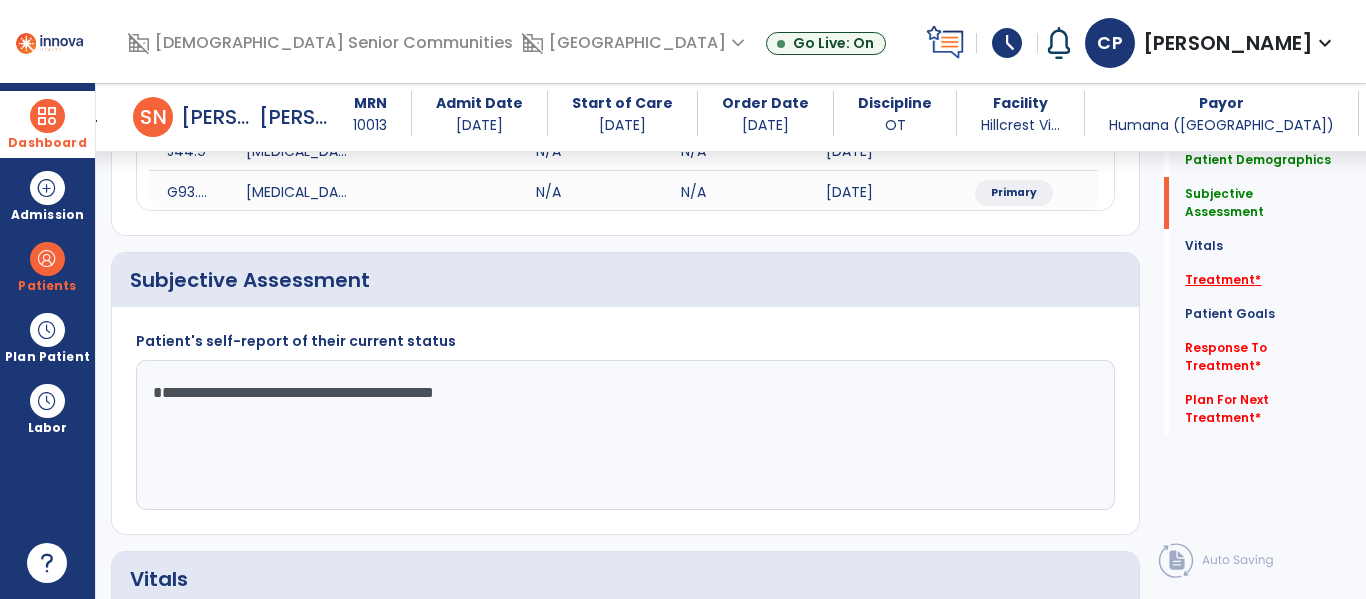 click on "Treatment   *" 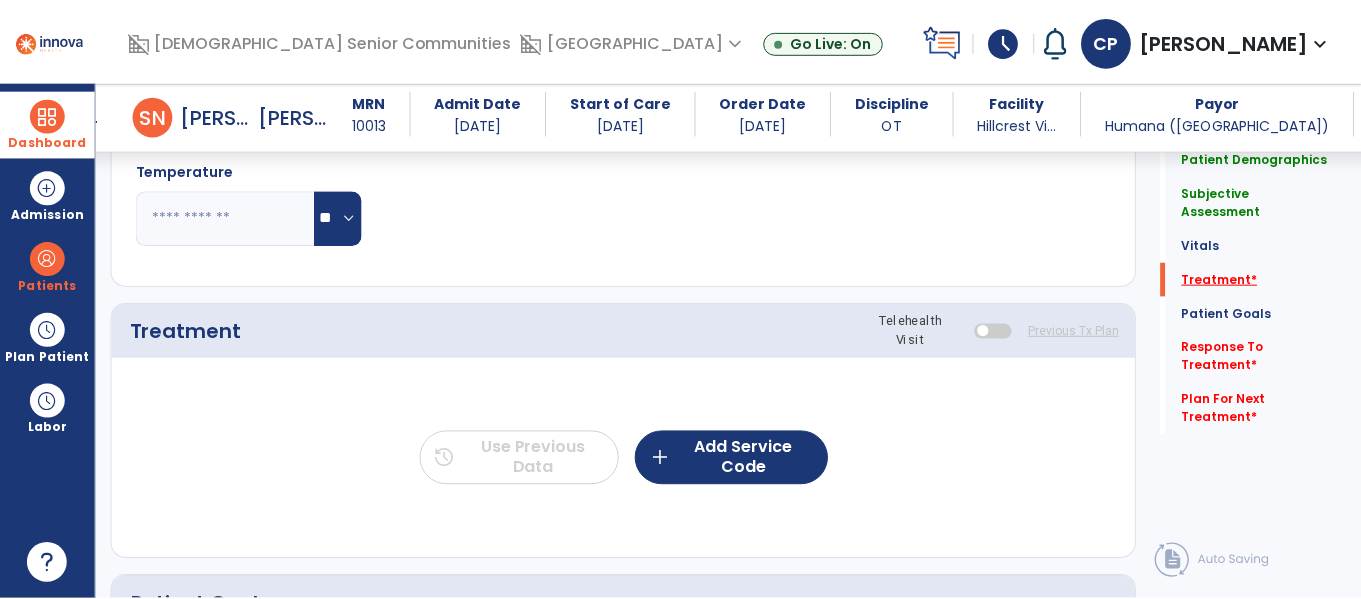 scroll, scrollTop: 1076, scrollLeft: 0, axis: vertical 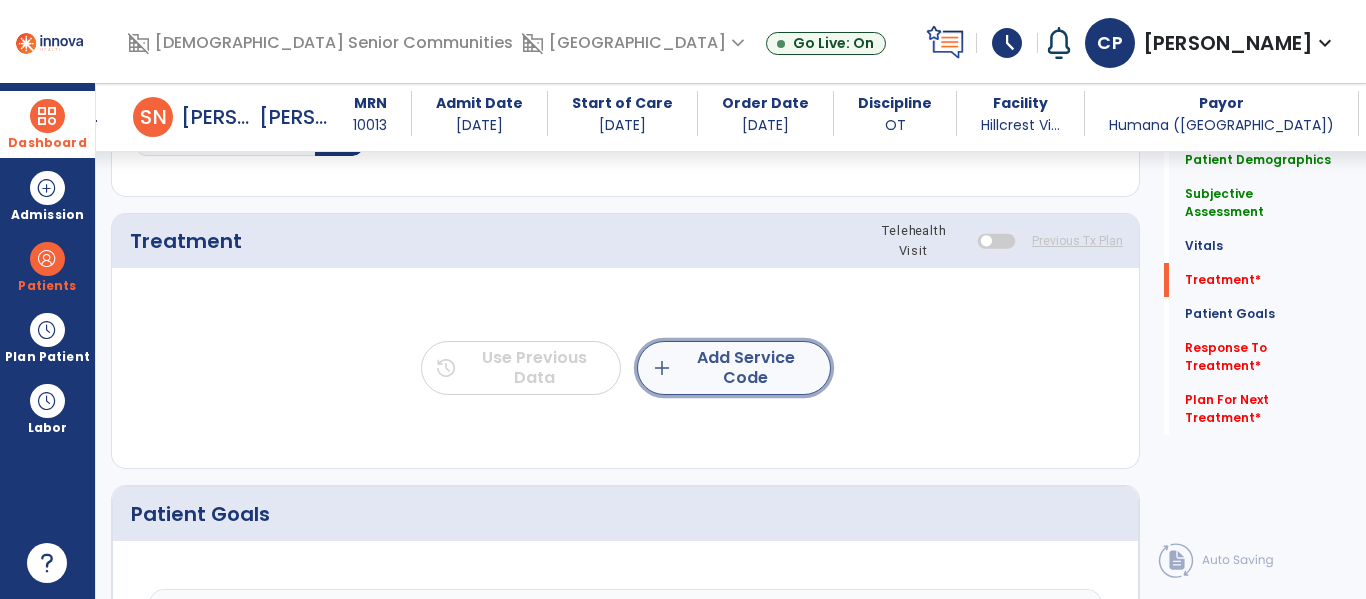 click on "add" 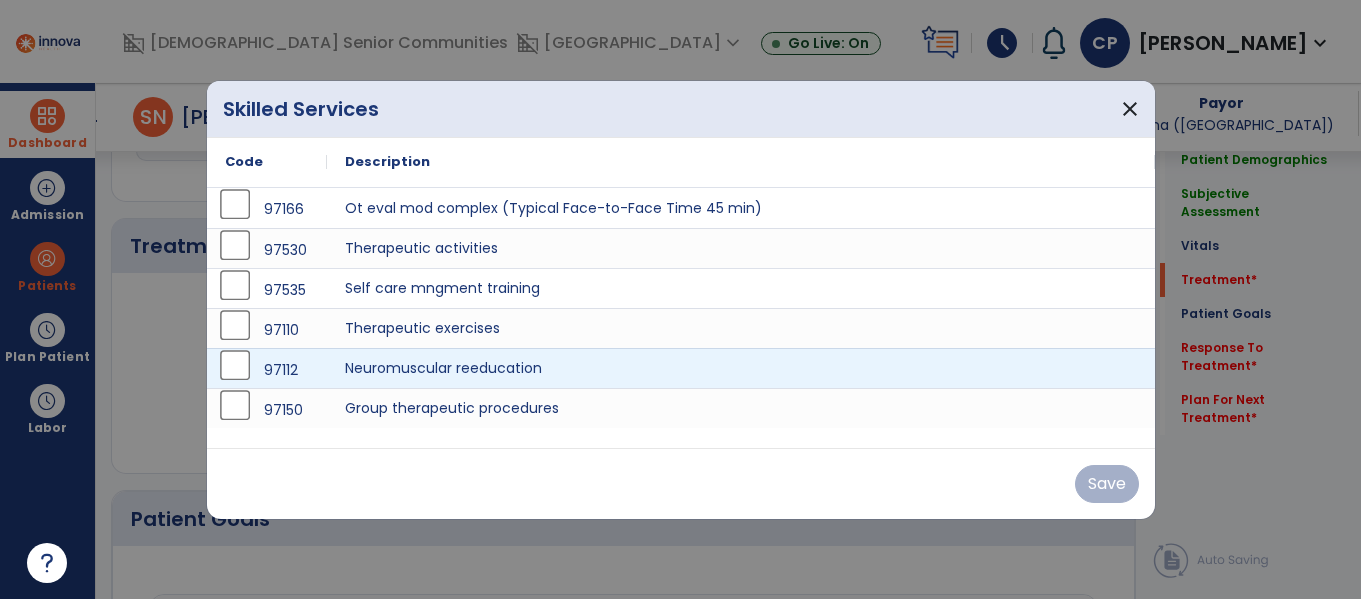 scroll, scrollTop: 1076, scrollLeft: 0, axis: vertical 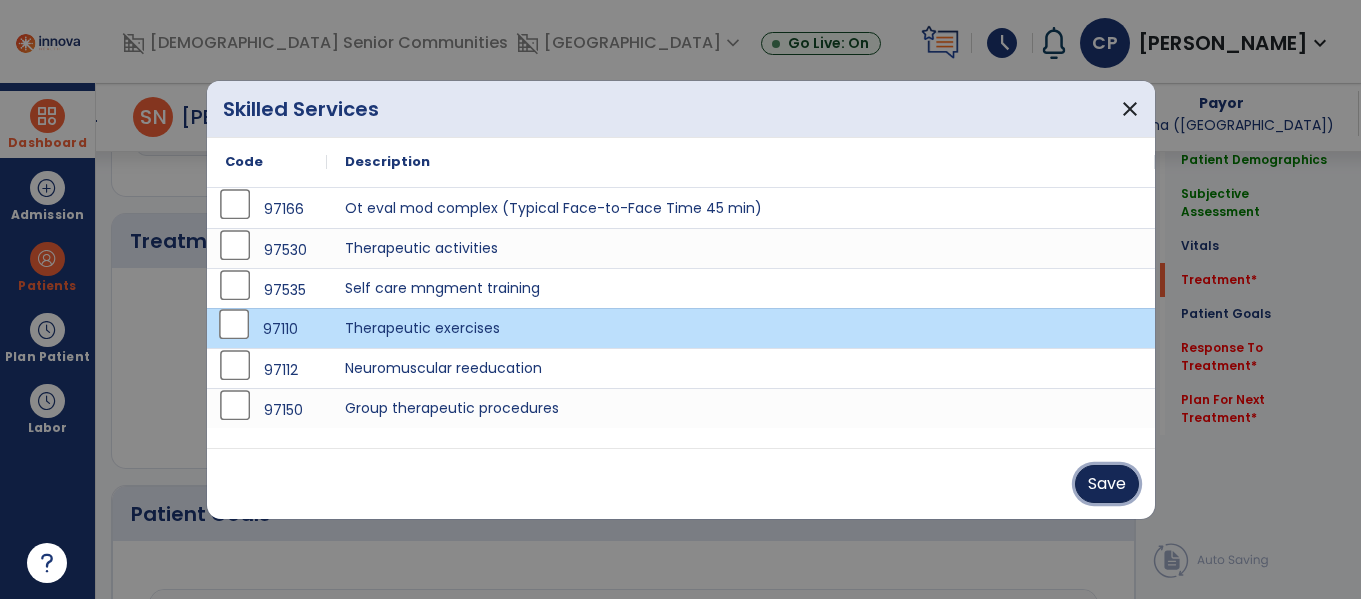 click on "Save" at bounding box center [1107, 484] 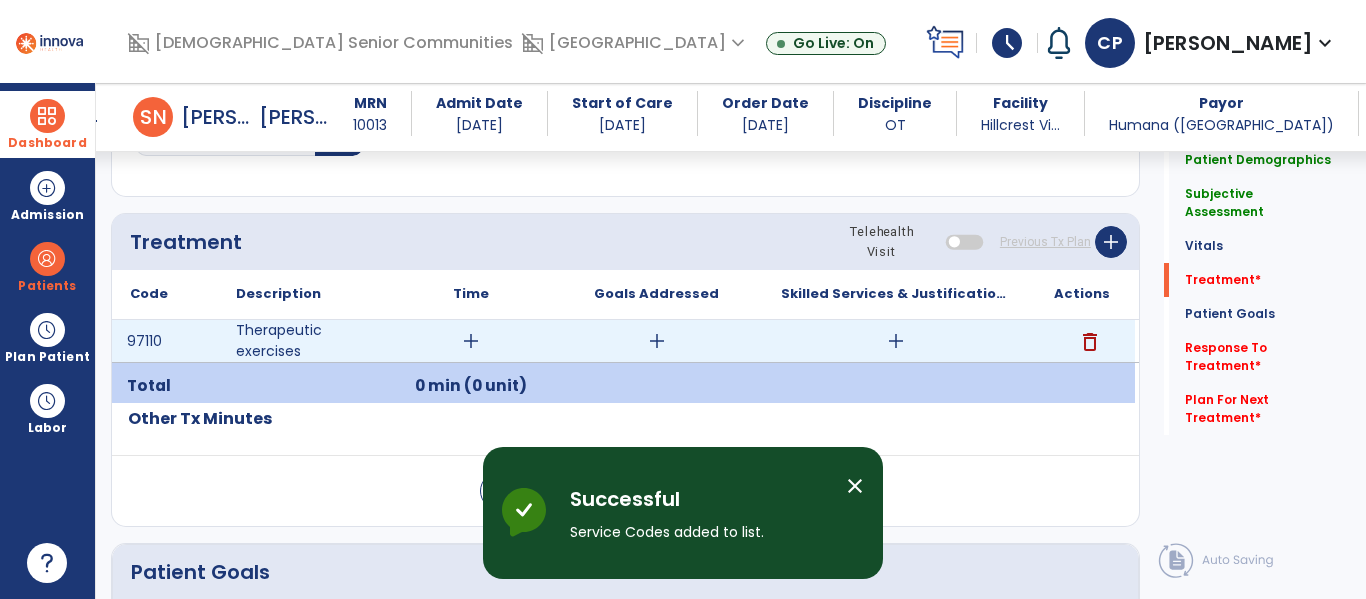 click on "add" at bounding box center [471, 341] 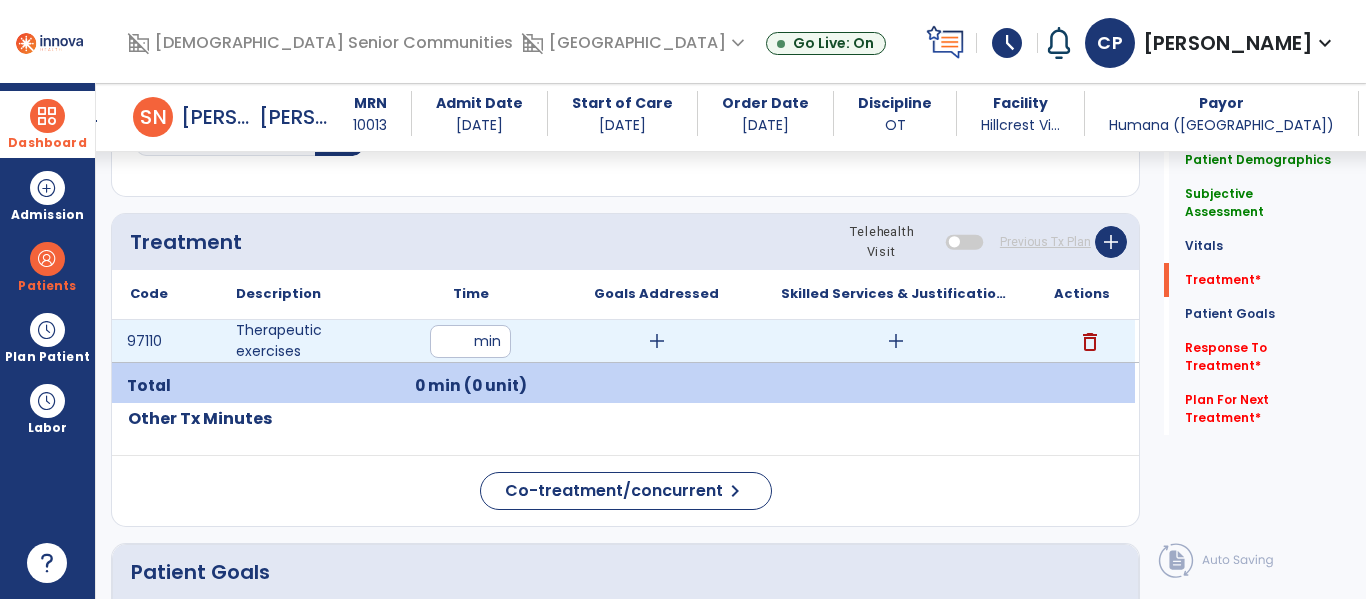 type on "**" 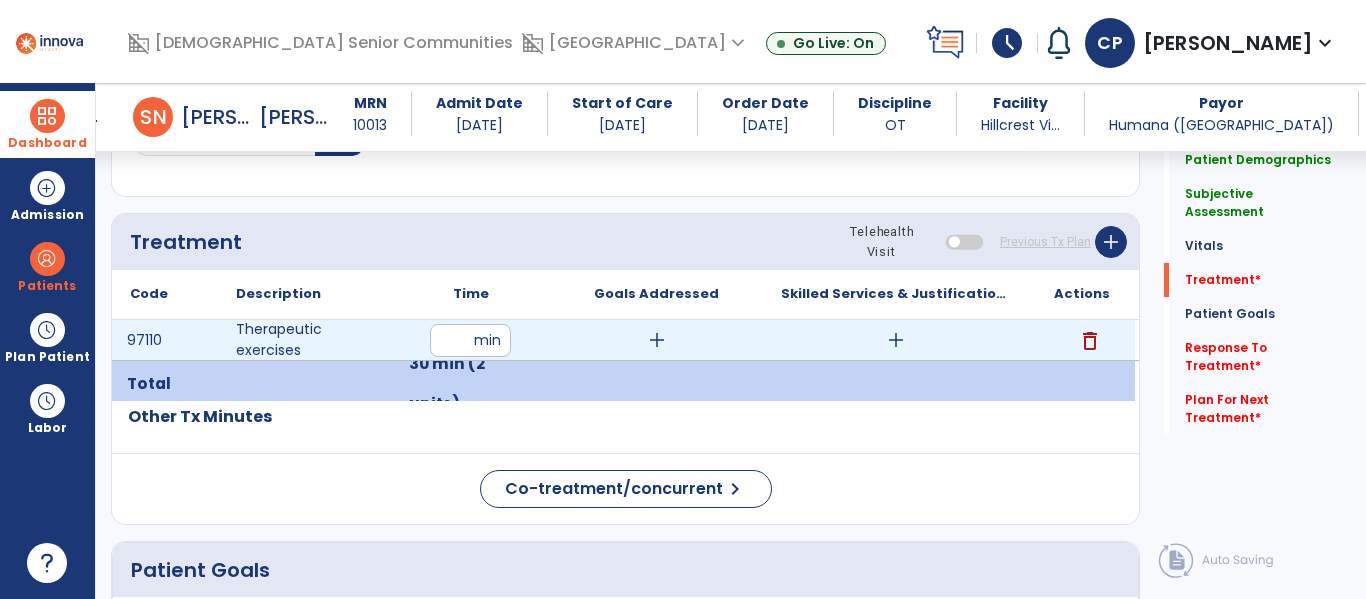 click on "add" at bounding box center (657, 340) 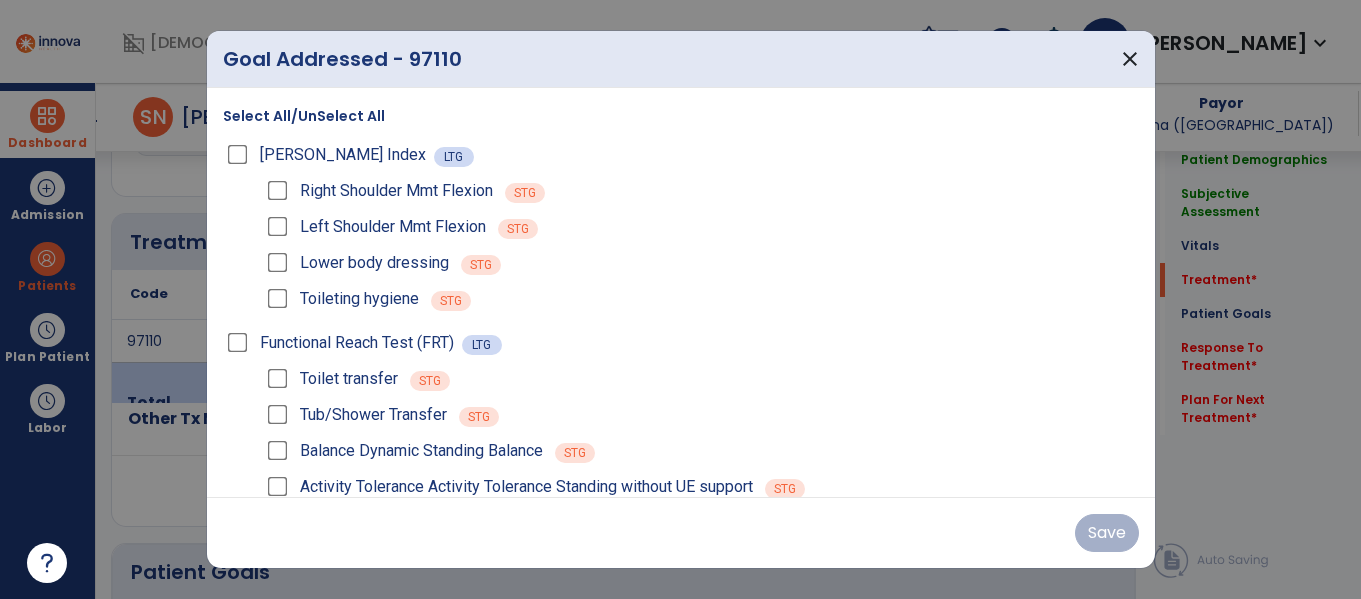 scroll, scrollTop: 1076, scrollLeft: 0, axis: vertical 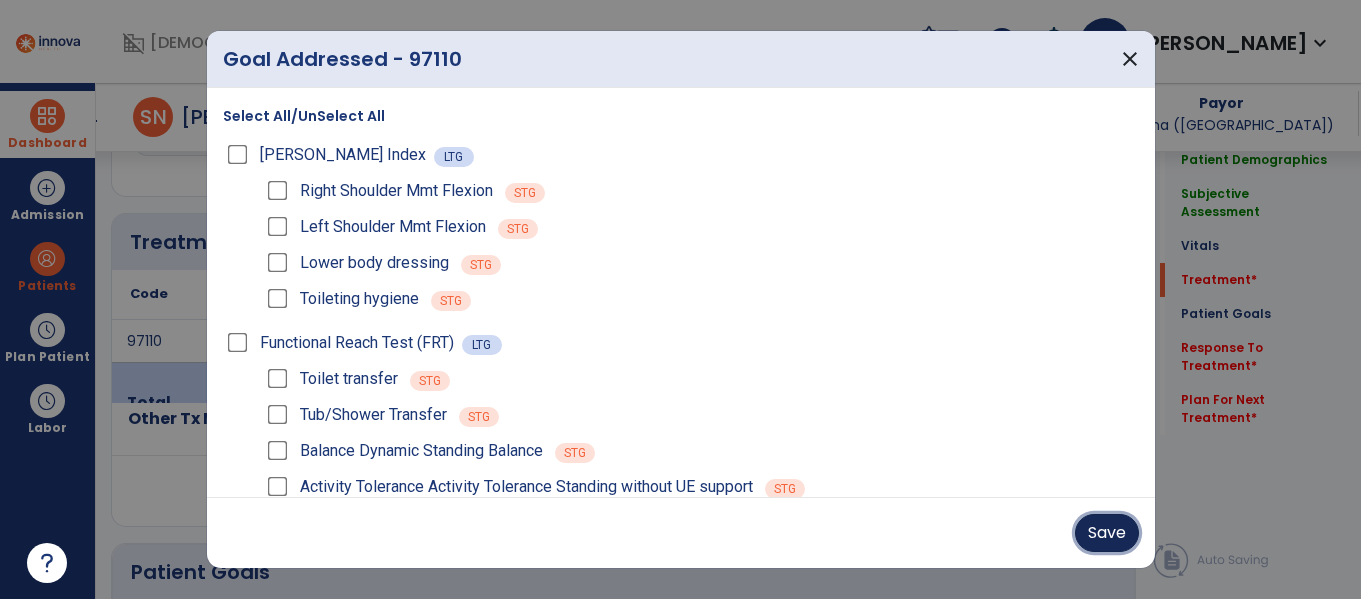 click on "Save" at bounding box center (1107, 533) 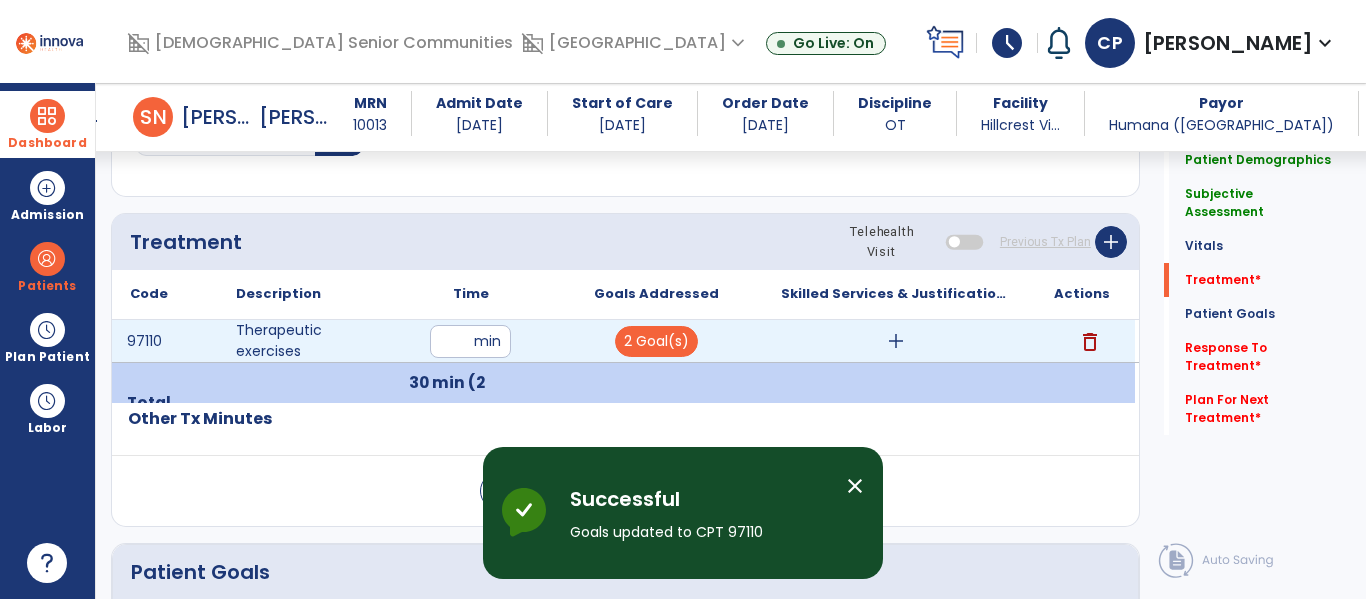 click on "add" at bounding box center [896, 341] 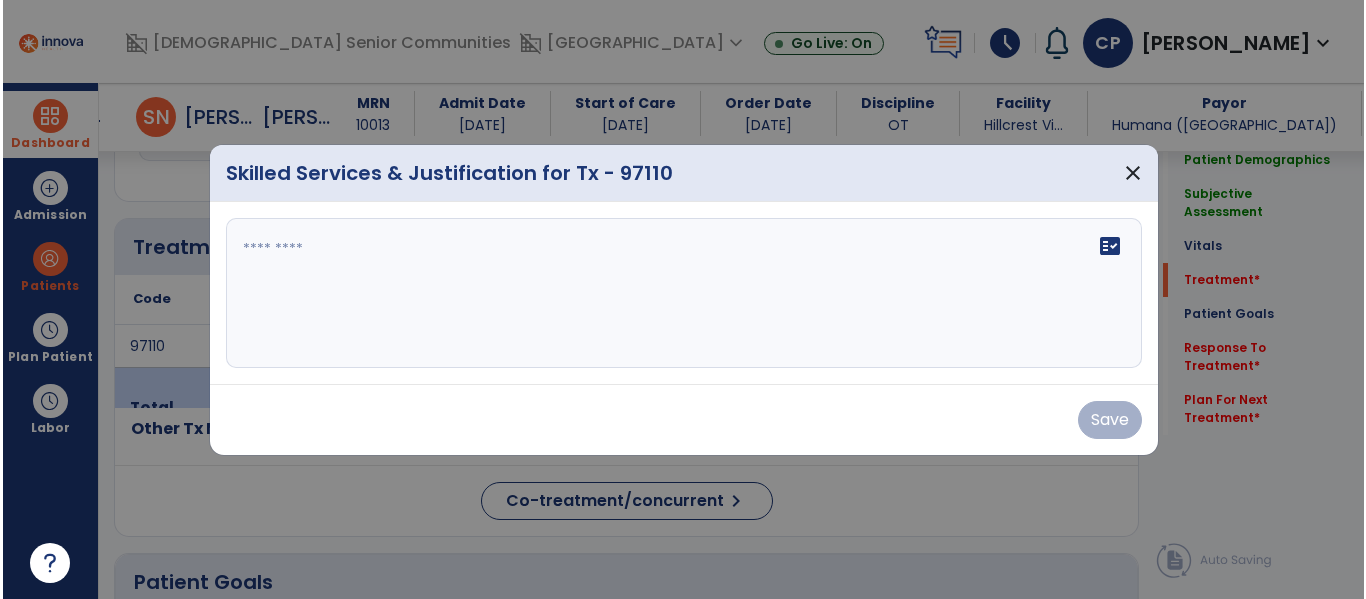scroll, scrollTop: 1076, scrollLeft: 0, axis: vertical 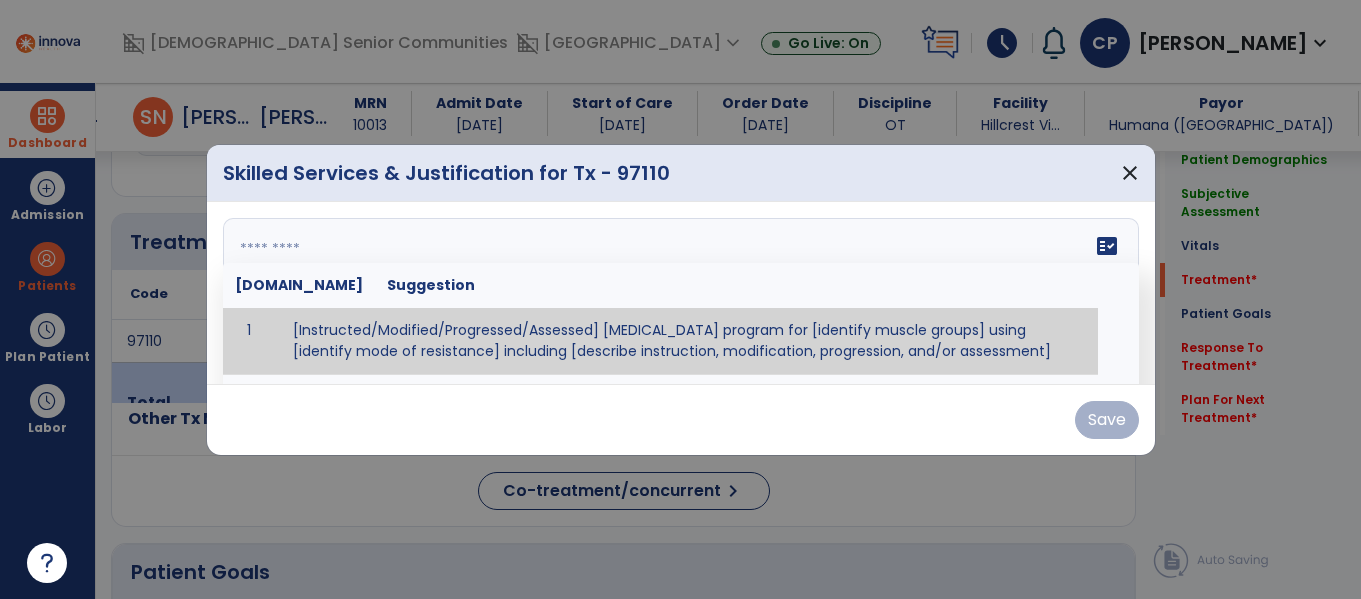 click on "fact_check  Sr.No Suggestion 1 [Instructed/Modified/Progressed/Assessed] resistive exercise program for [identify muscle groups] using [identify mode of resistance] including [describe instruction, modification, progression, and/or assessment] 2 [Instructed/Modified/Progressed/Assessed] aerobic exercise program using [identify equipment/mode] including [describe instruction, modification,progression, and/or assessment] 3 [Instructed/Modified/Progressed/Assessed] [PROM/A/AROM/AROM] program for [identify joint movements] using [contract-relax, over-pressure, inhibitory techniques, other] 4 [Assessed/Tested] aerobic capacity with administration of [aerobic capacity test]" at bounding box center (681, 293) 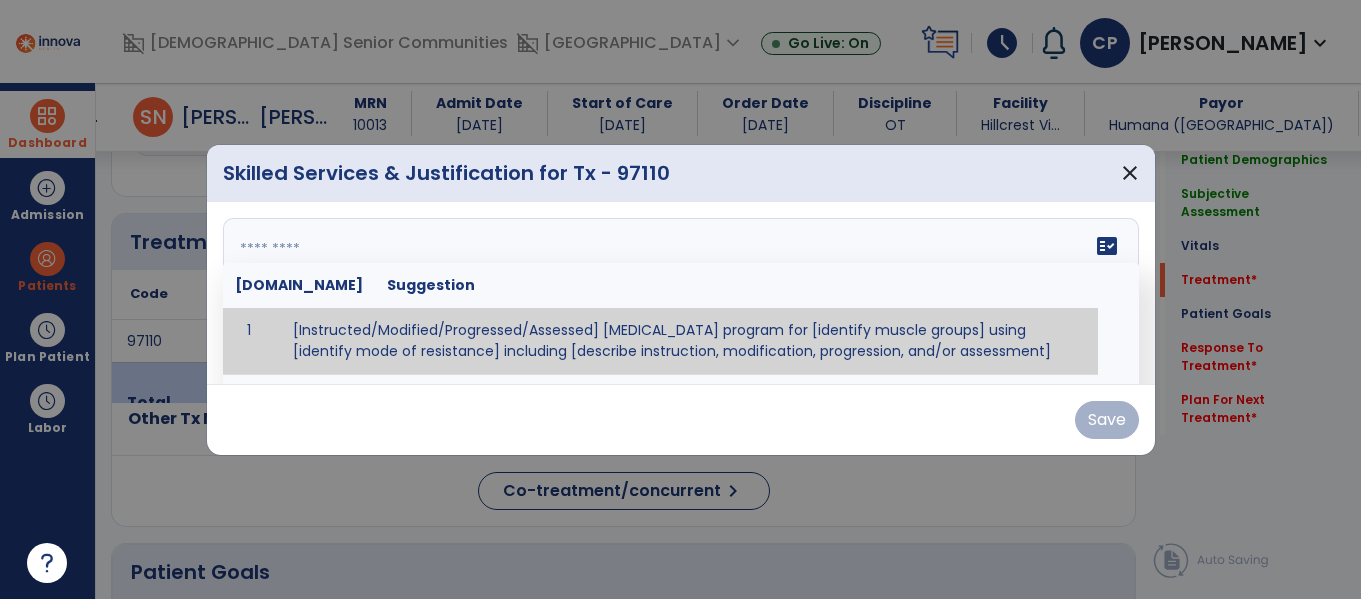 paste on "**********" 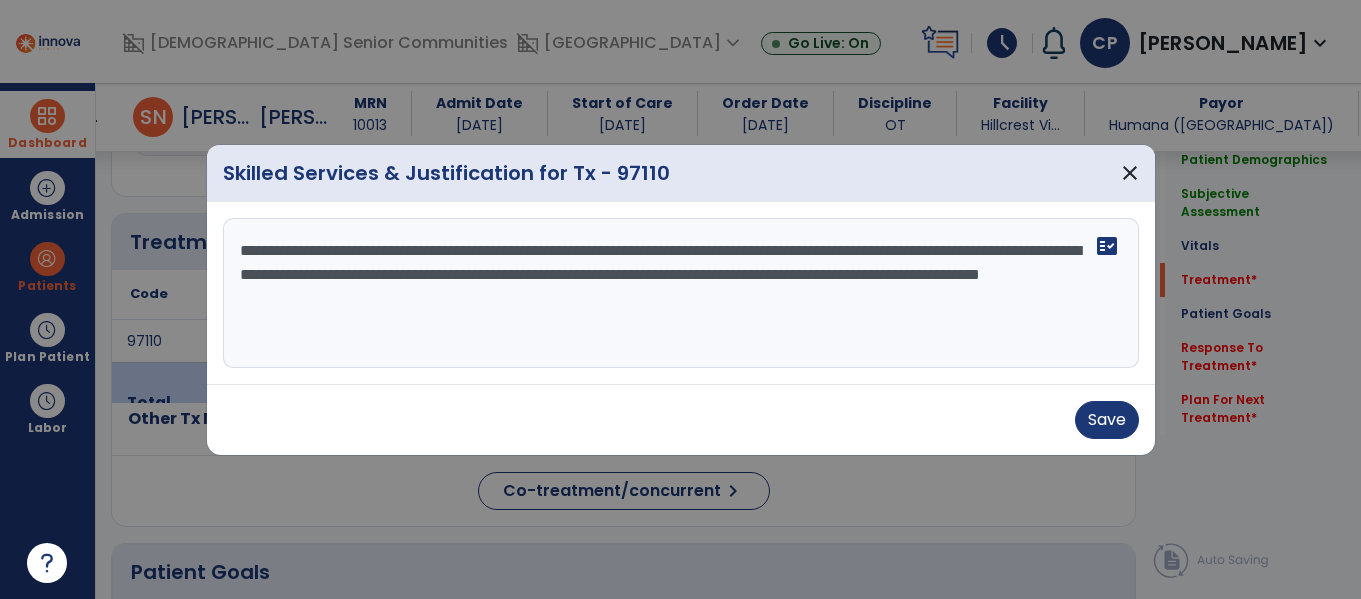 click on "**********" at bounding box center [681, 293] 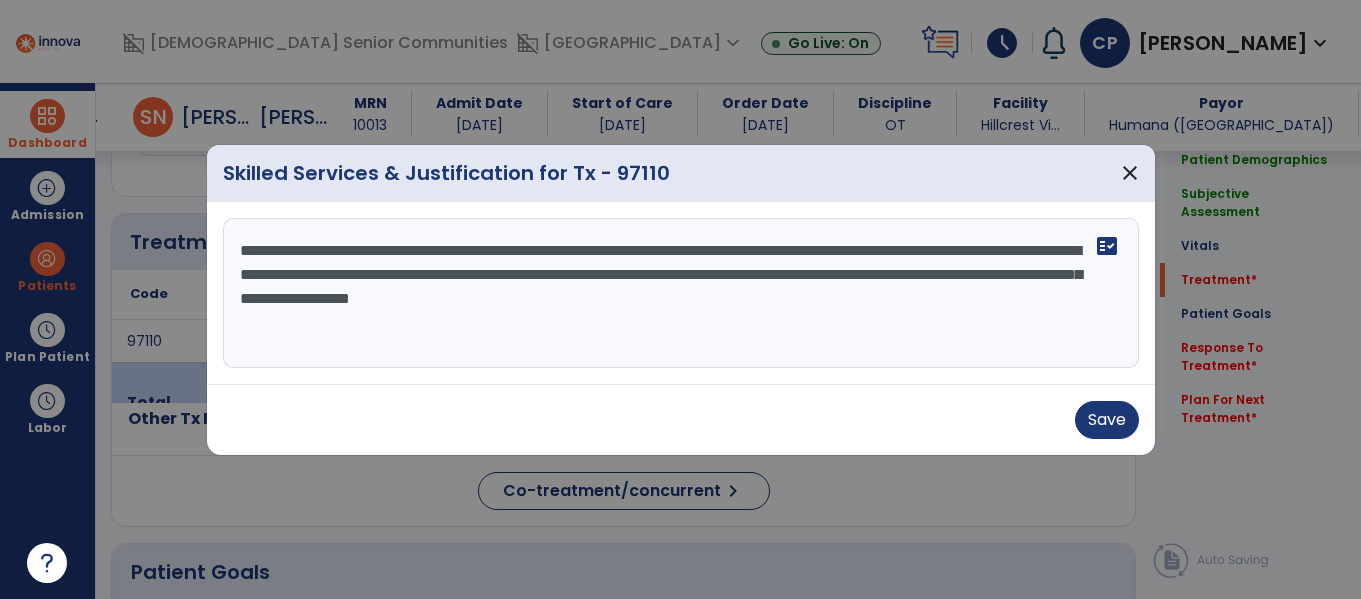 click on "**********" at bounding box center [681, 293] 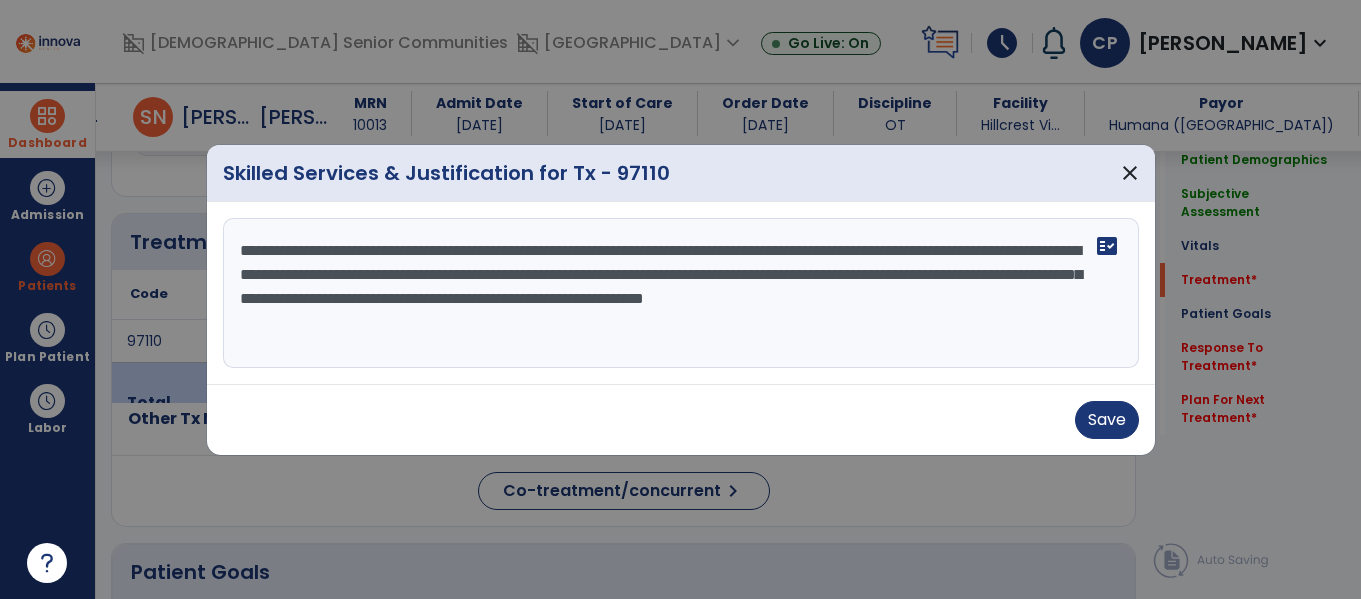 click on "**********" at bounding box center (681, 293) 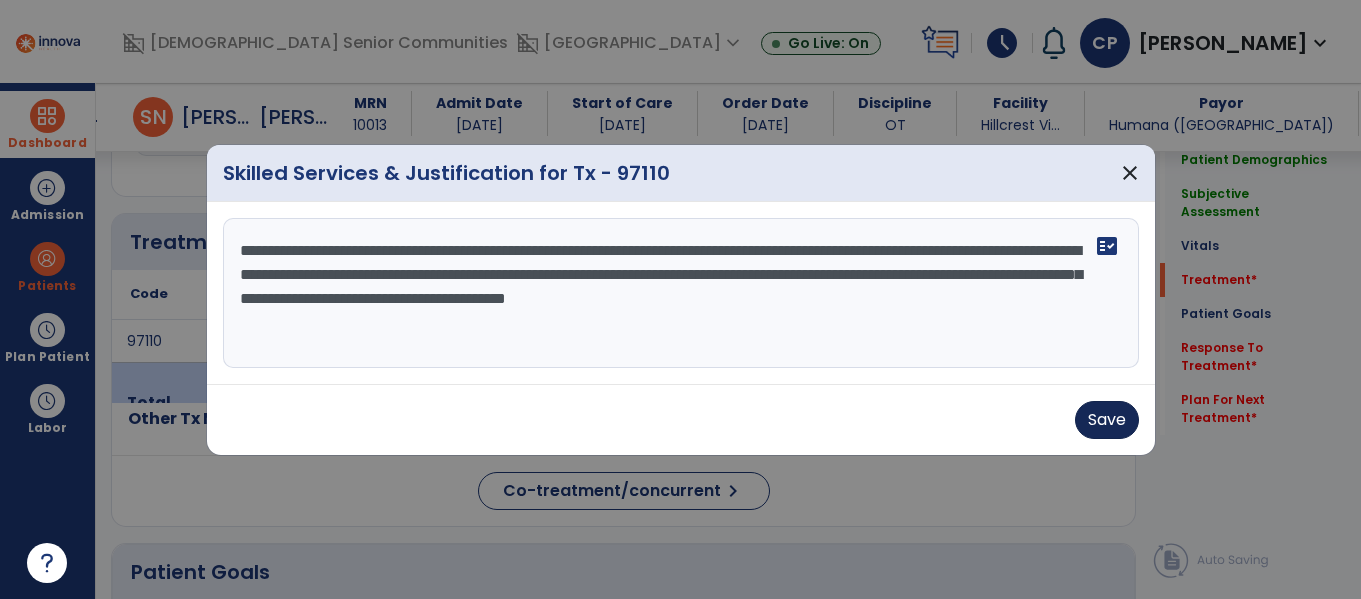 type on "**********" 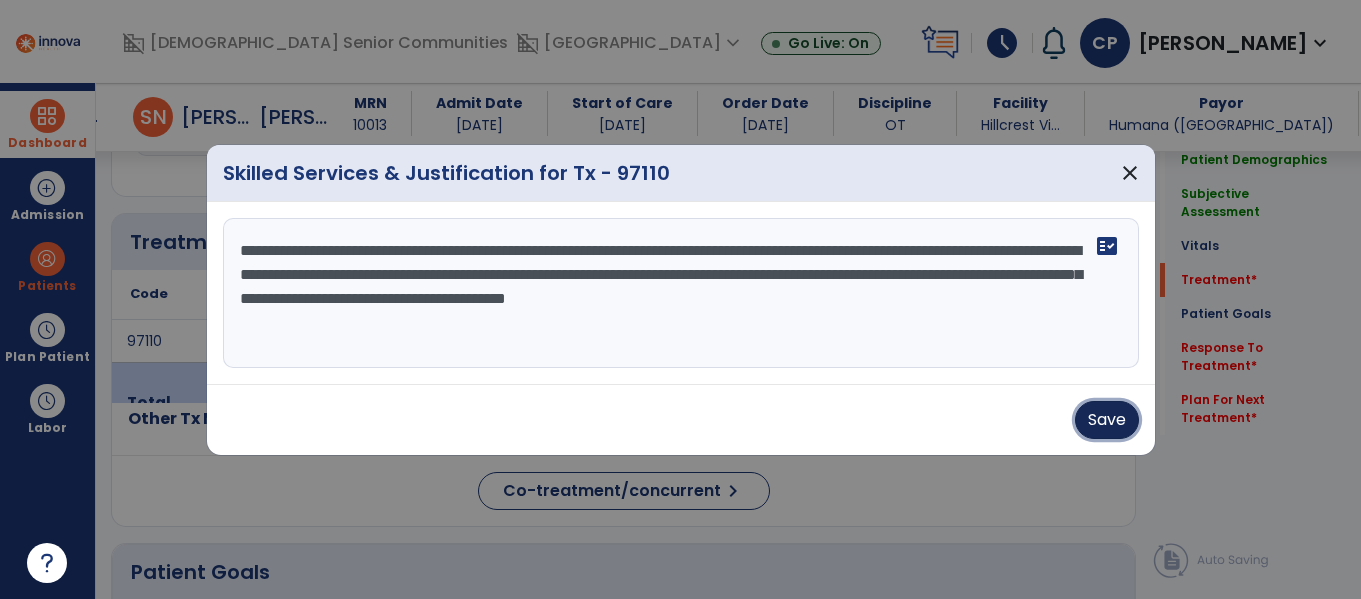 click on "Save" at bounding box center (1107, 420) 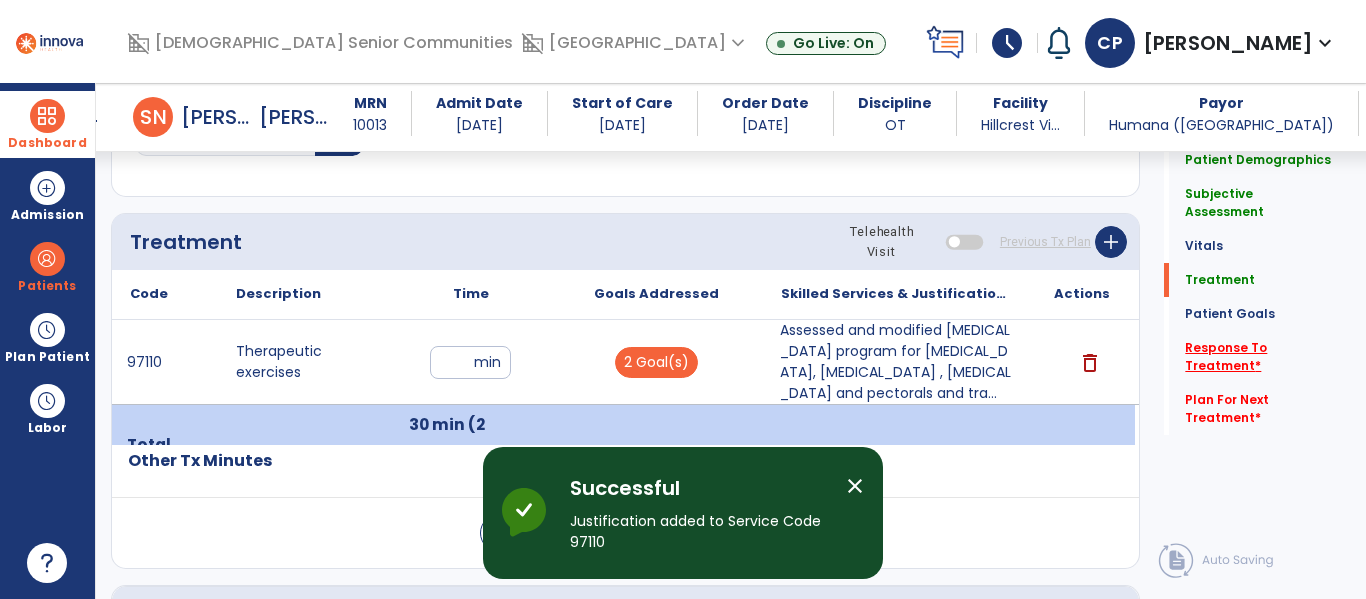 click on "Response To Treatment   *" 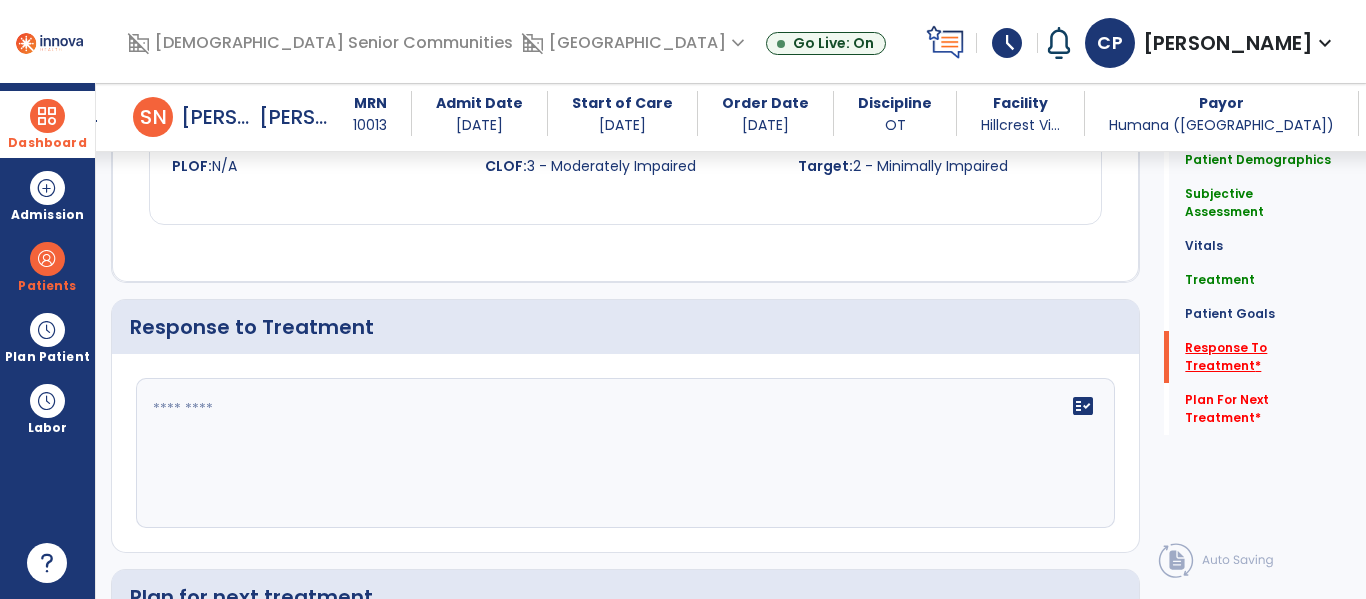 scroll, scrollTop: 3113, scrollLeft: 0, axis: vertical 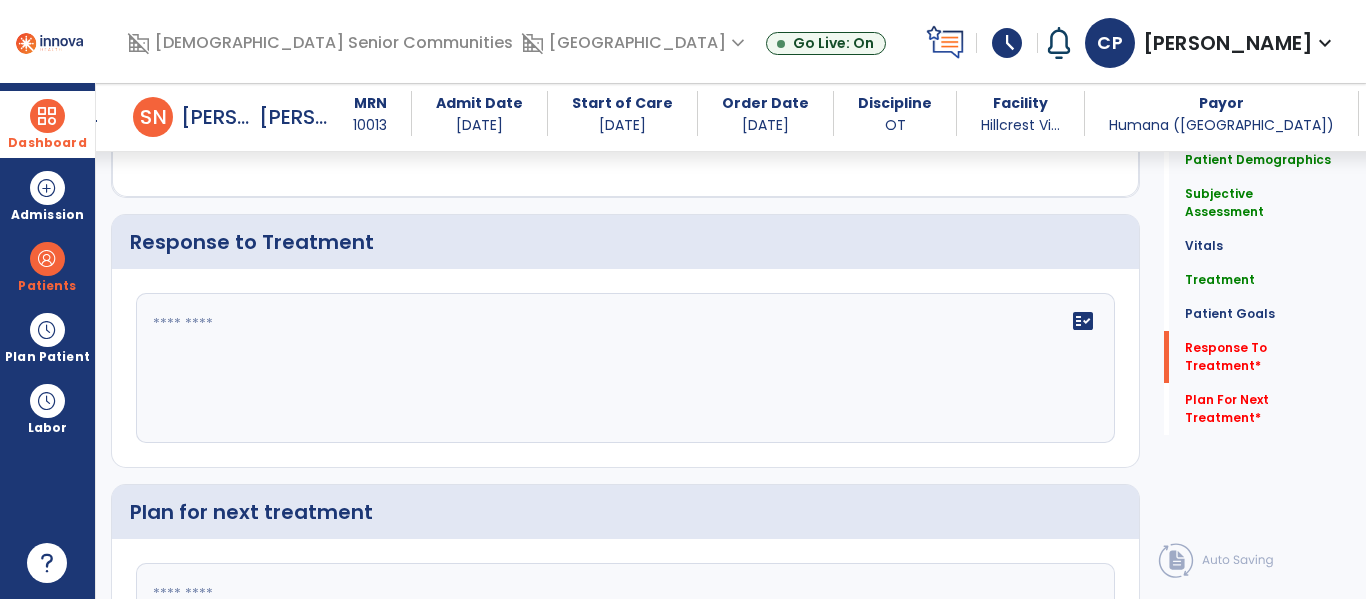 click on "fact_check" 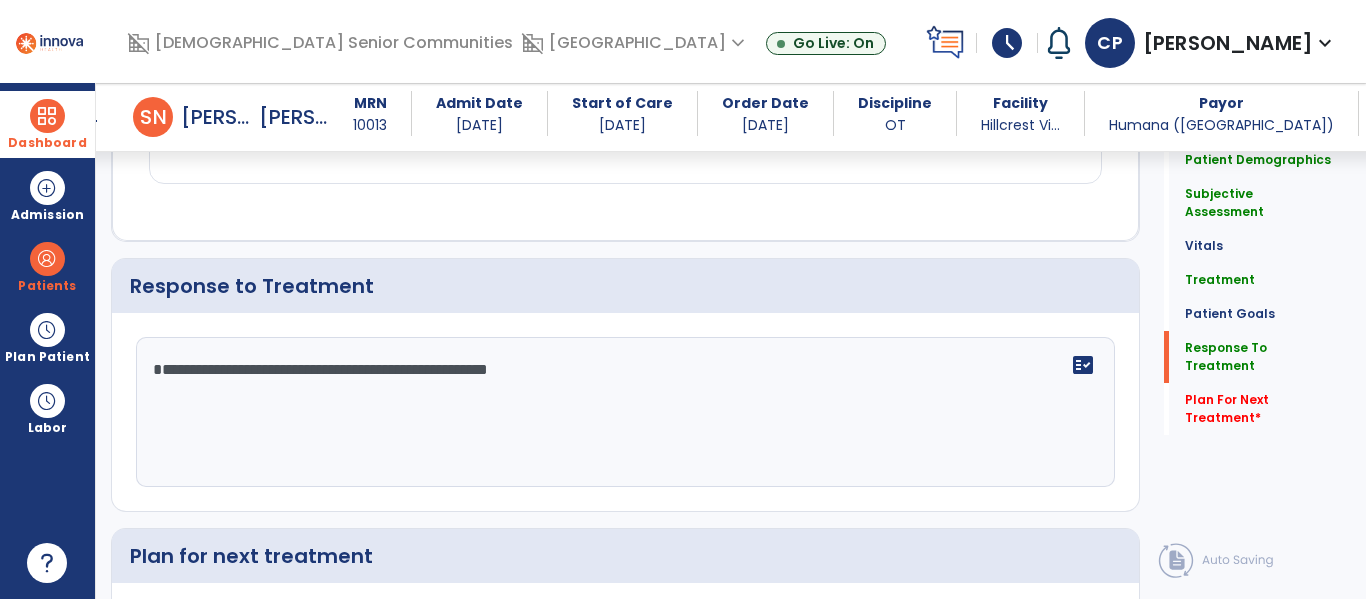scroll, scrollTop: 3113, scrollLeft: 0, axis: vertical 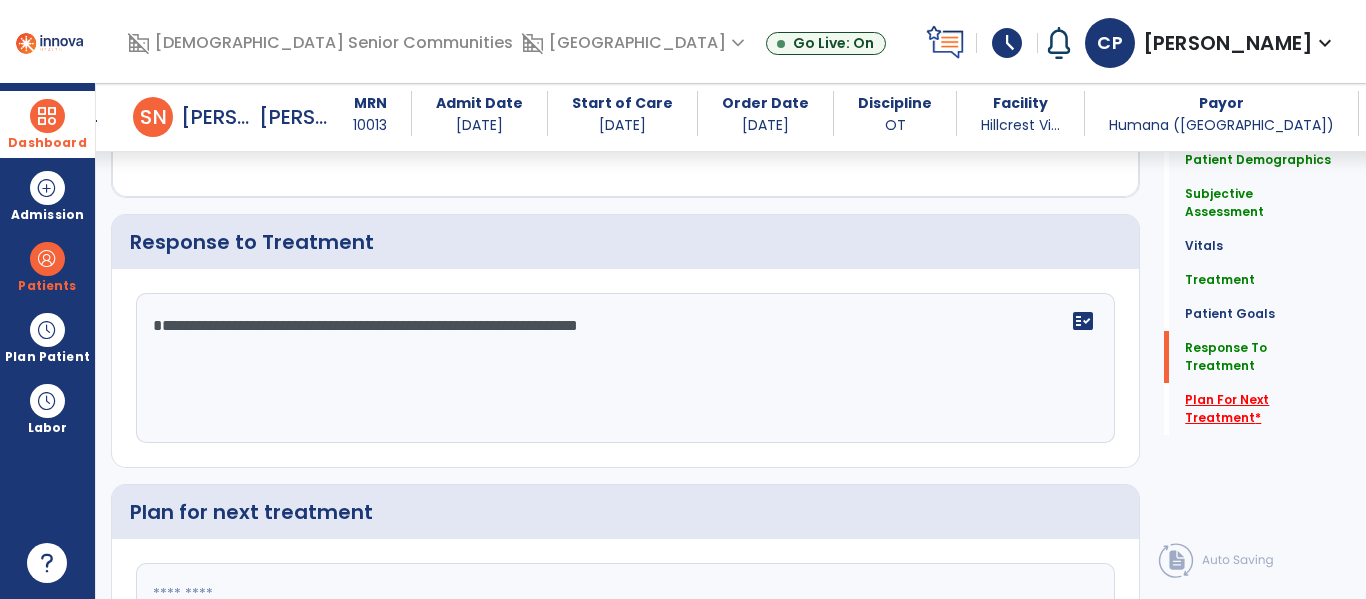 type on "**********" 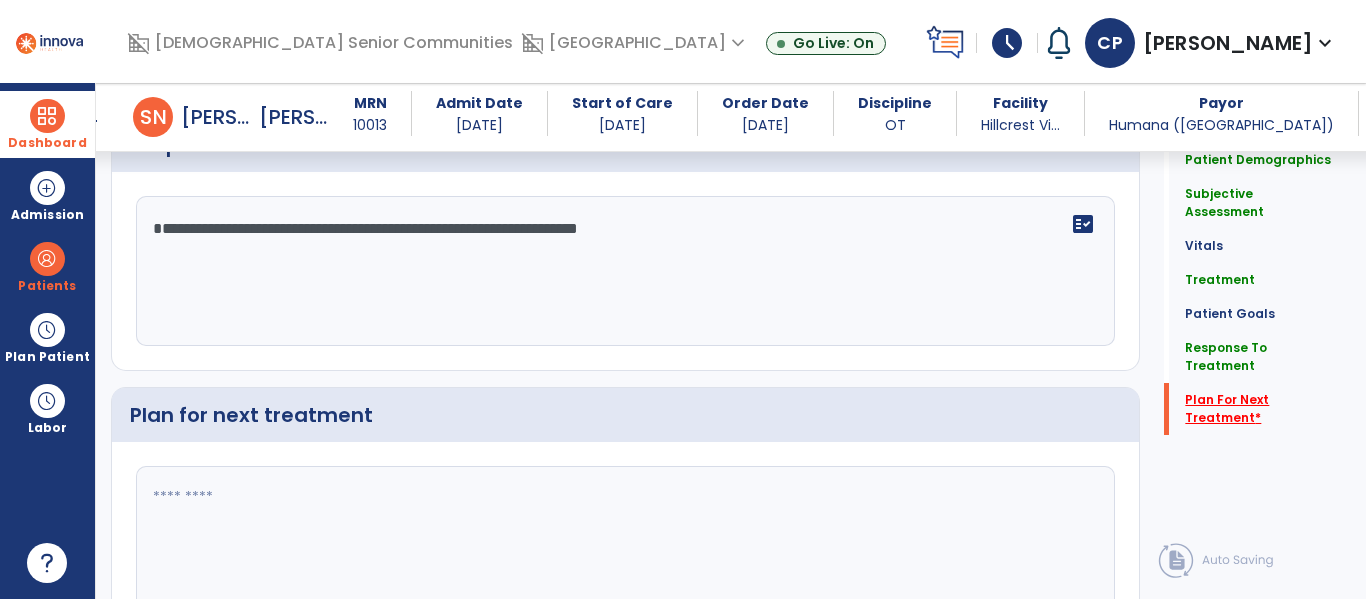 scroll, scrollTop: 3318, scrollLeft: 0, axis: vertical 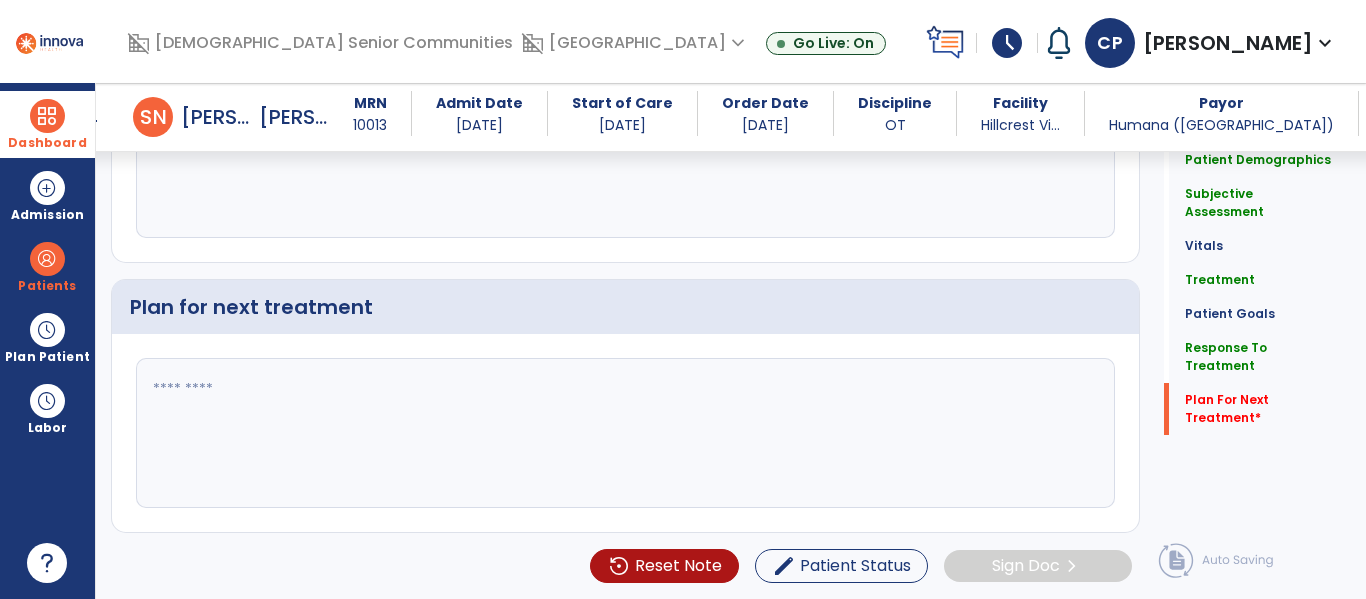 click 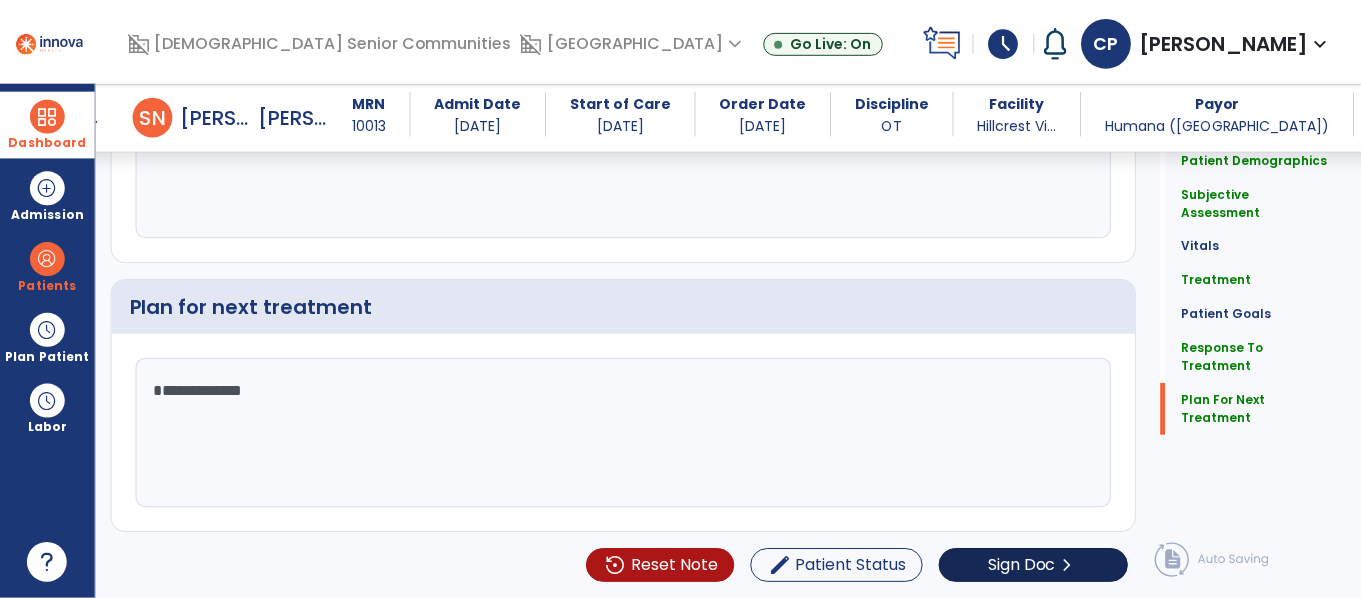 scroll, scrollTop: 3318, scrollLeft: 0, axis: vertical 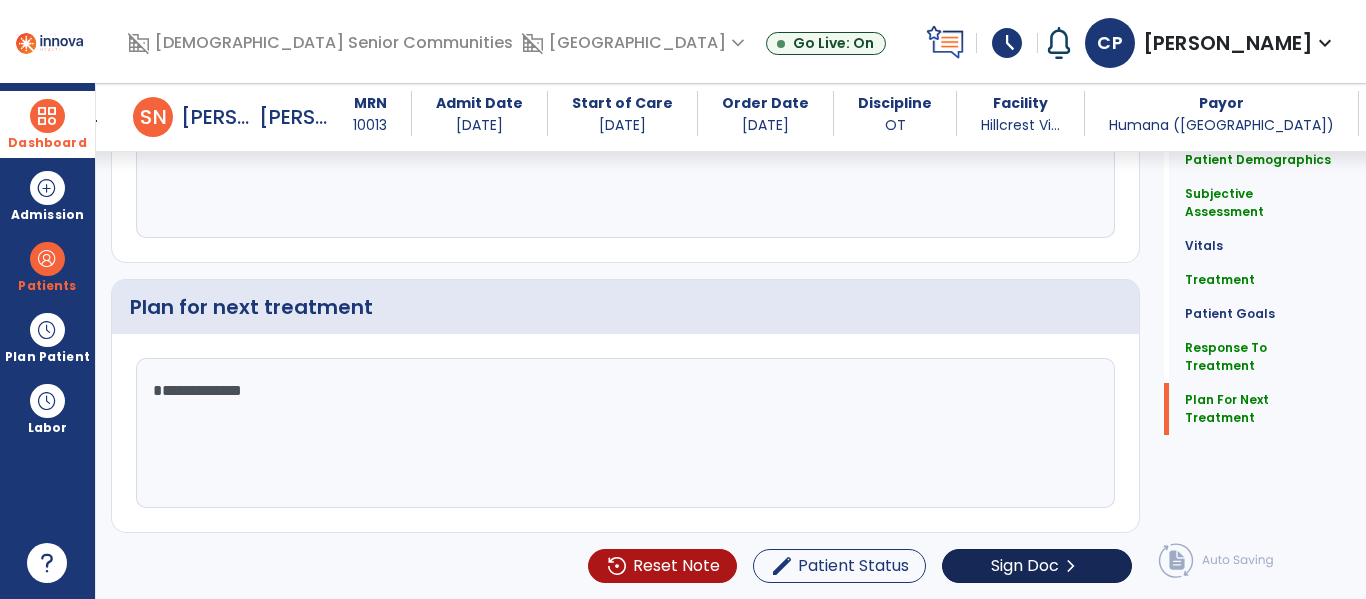 type on "**********" 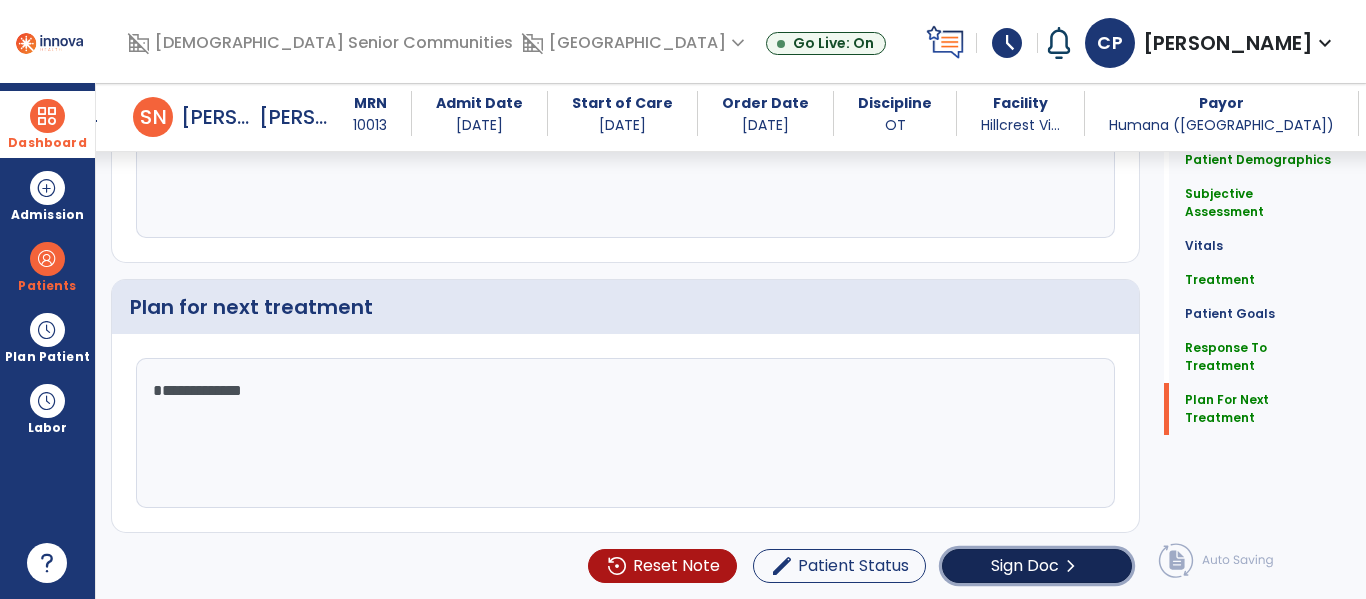 click on "Sign Doc" 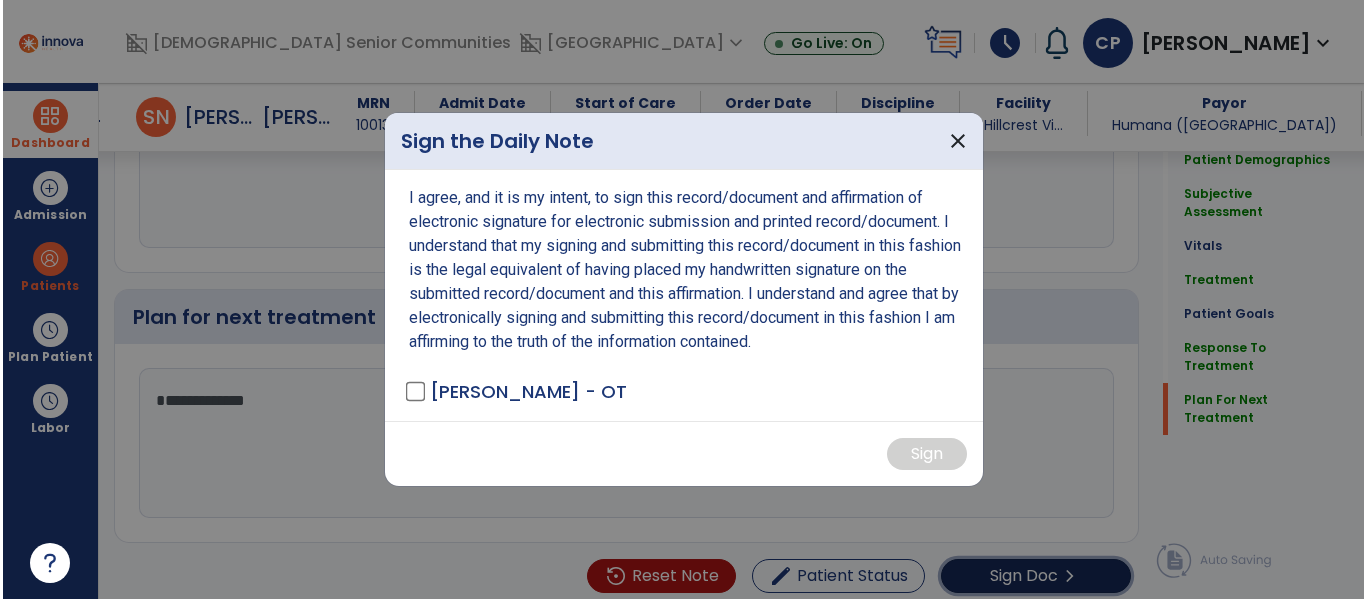 scroll, scrollTop: 3318, scrollLeft: 0, axis: vertical 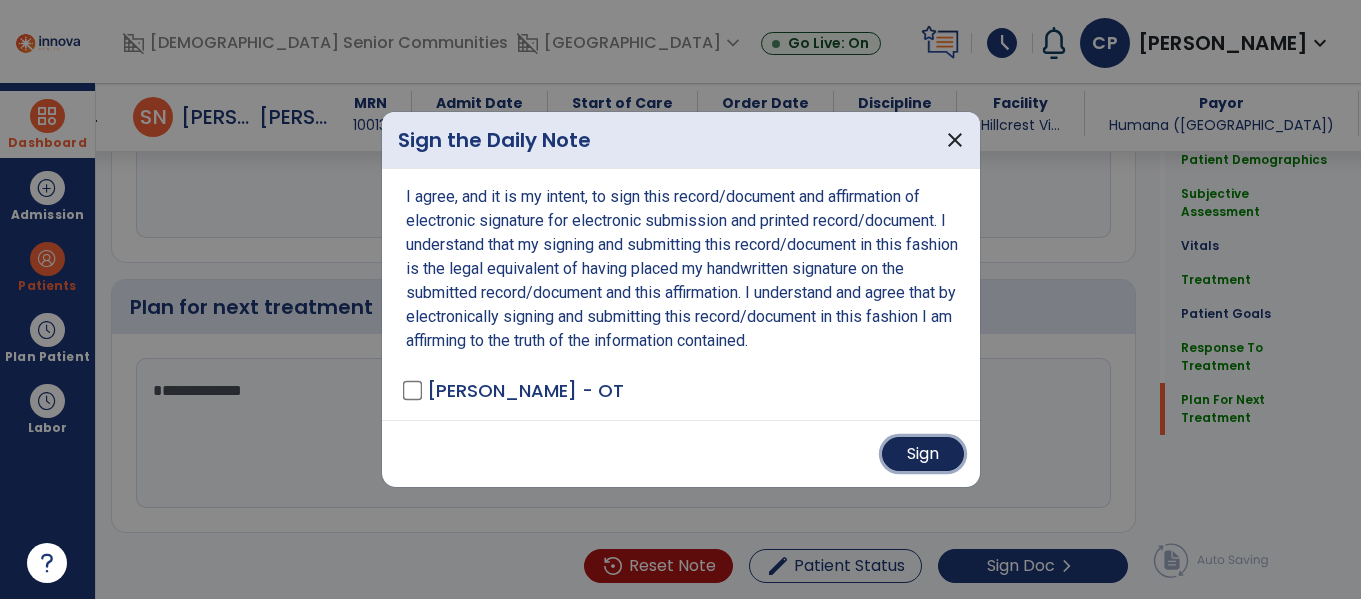 click on "Sign" at bounding box center [923, 454] 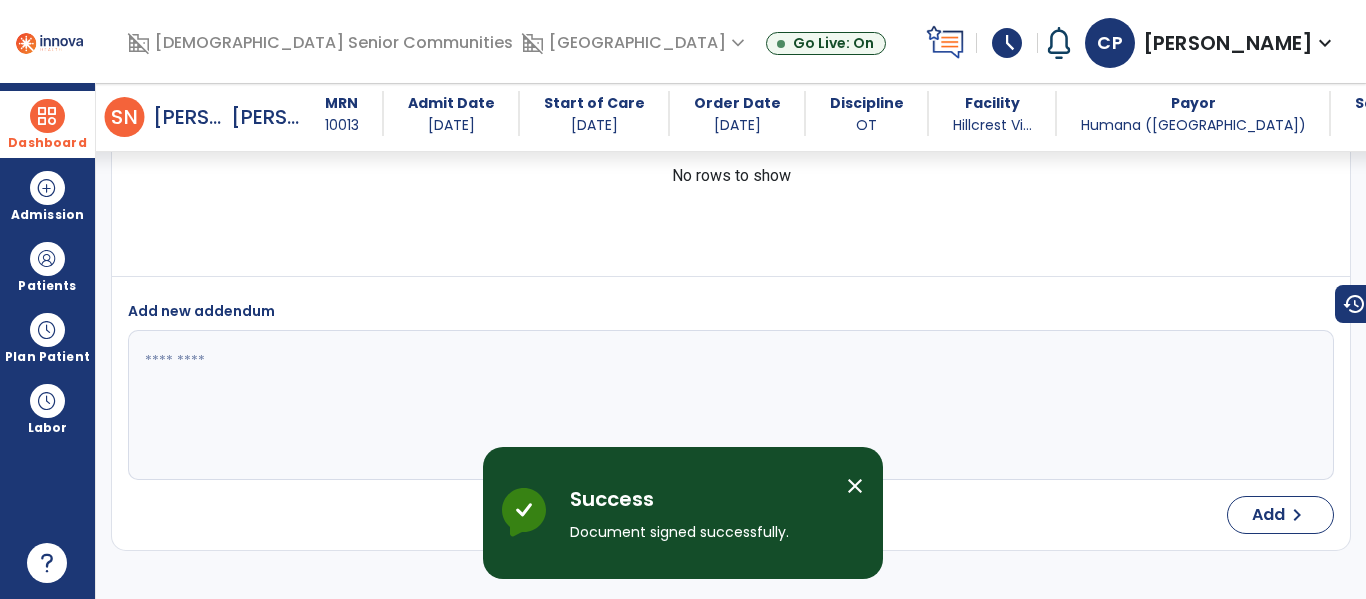 scroll, scrollTop: 4594, scrollLeft: 0, axis: vertical 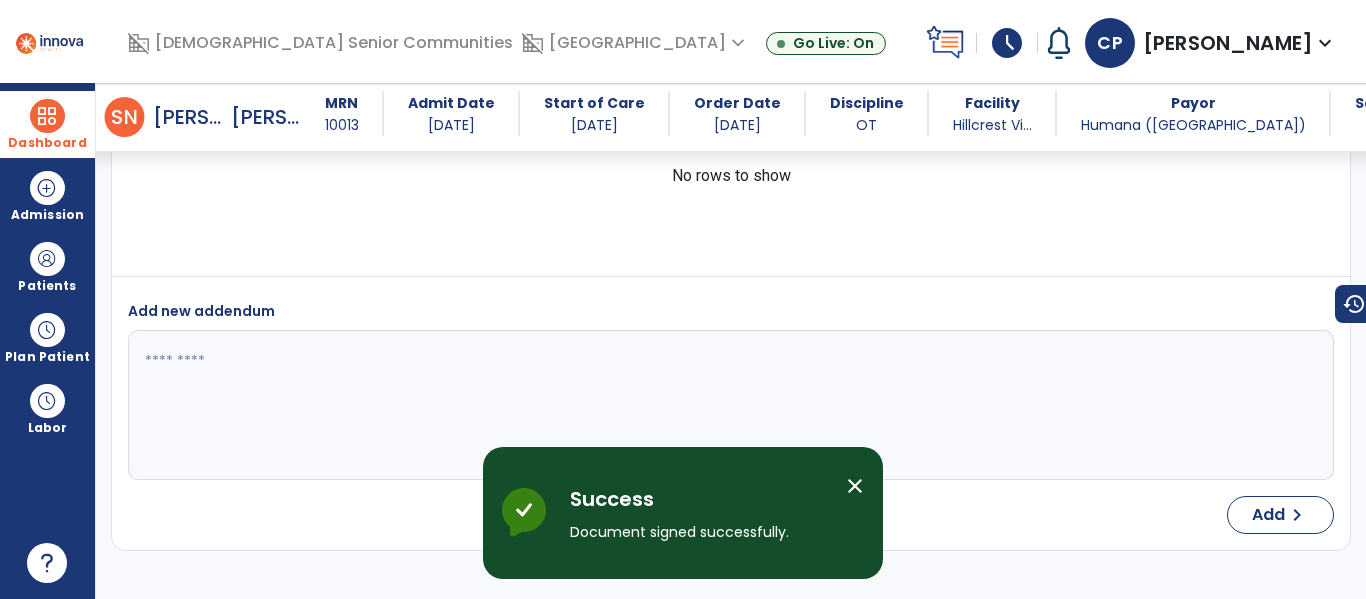 click at bounding box center [47, 116] 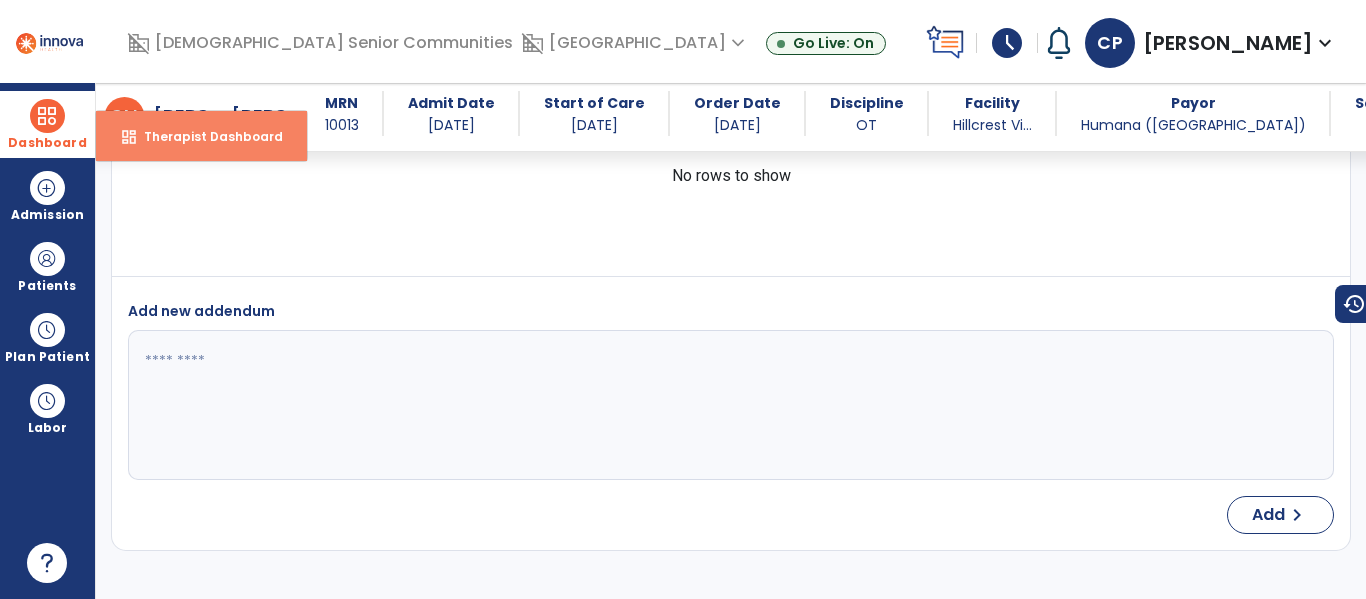 click on "dashboard" at bounding box center [129, 137] 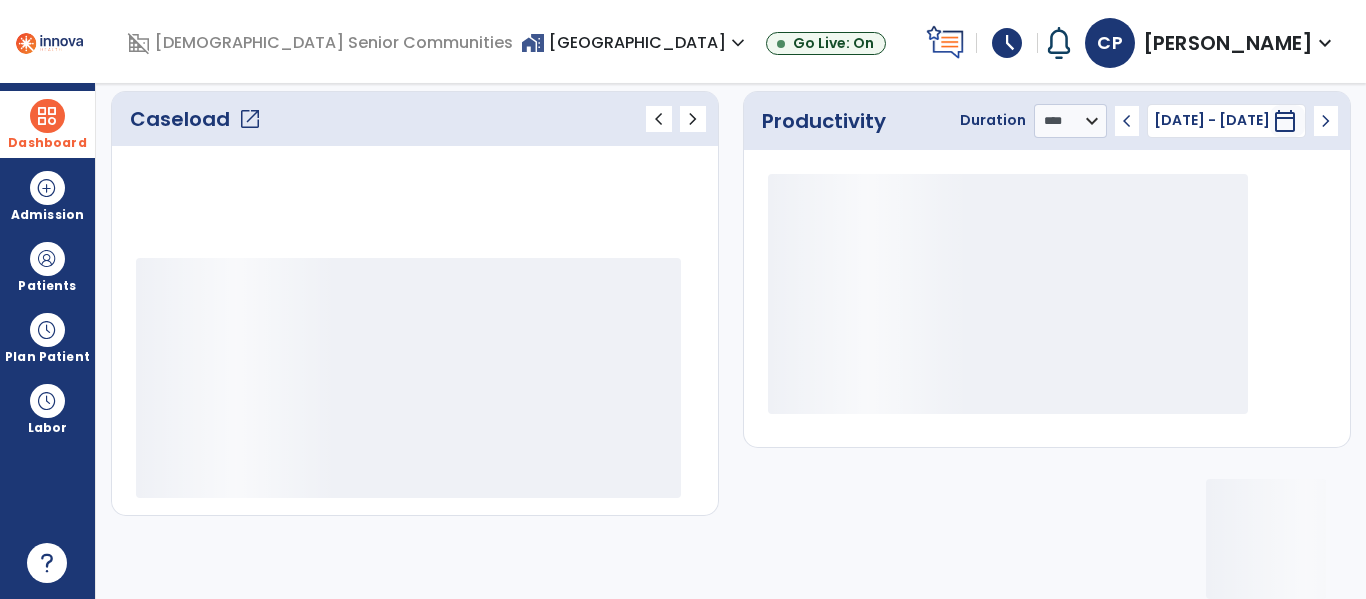 scroll, scrollTop: 278, scrollLeft: 0, axis: vertical 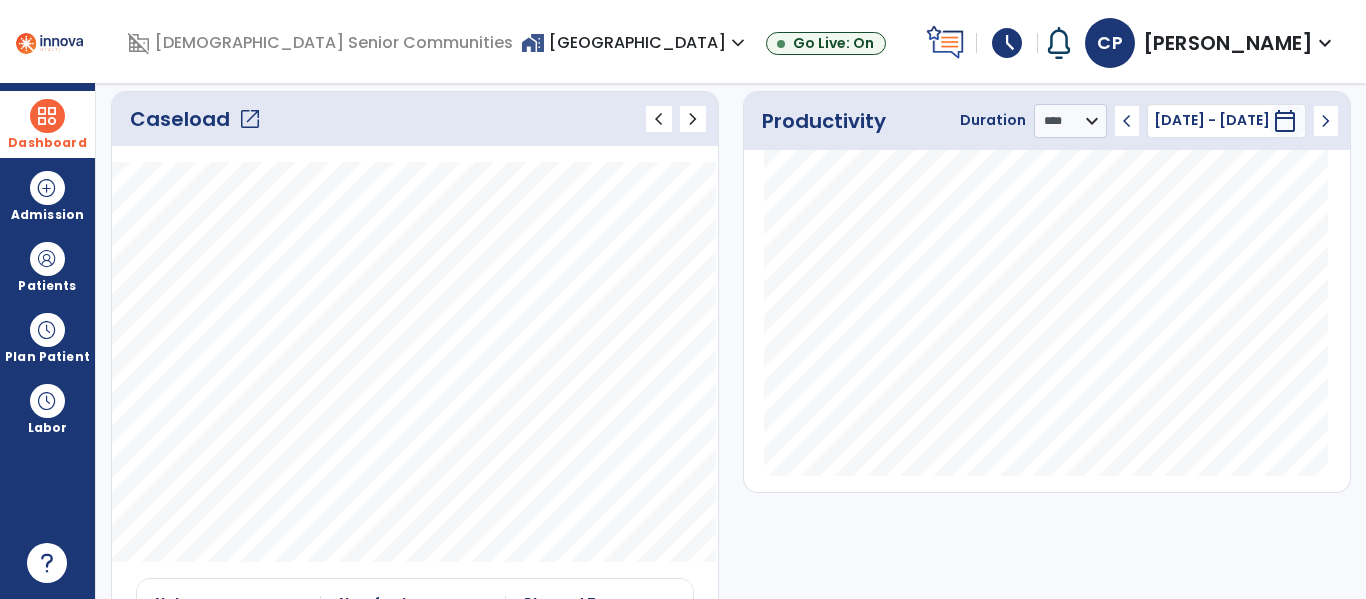 click on "open_in_new" 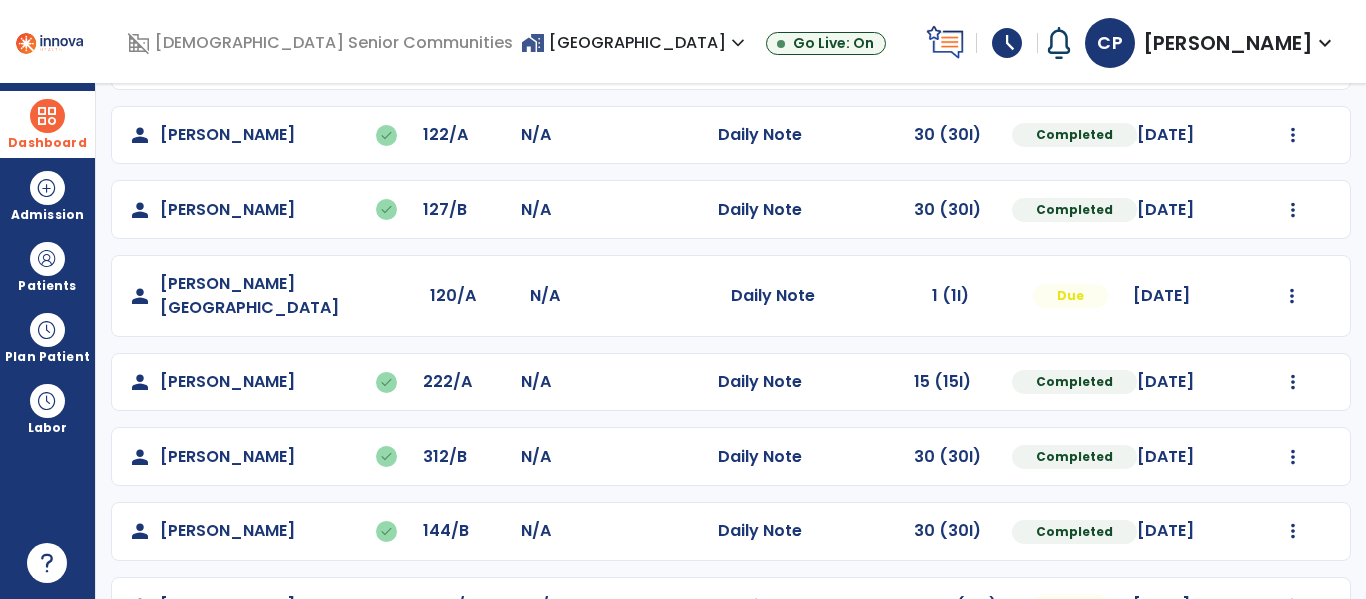scroll, scrollTop: 857, scrollLeft: 0, axis: vertical 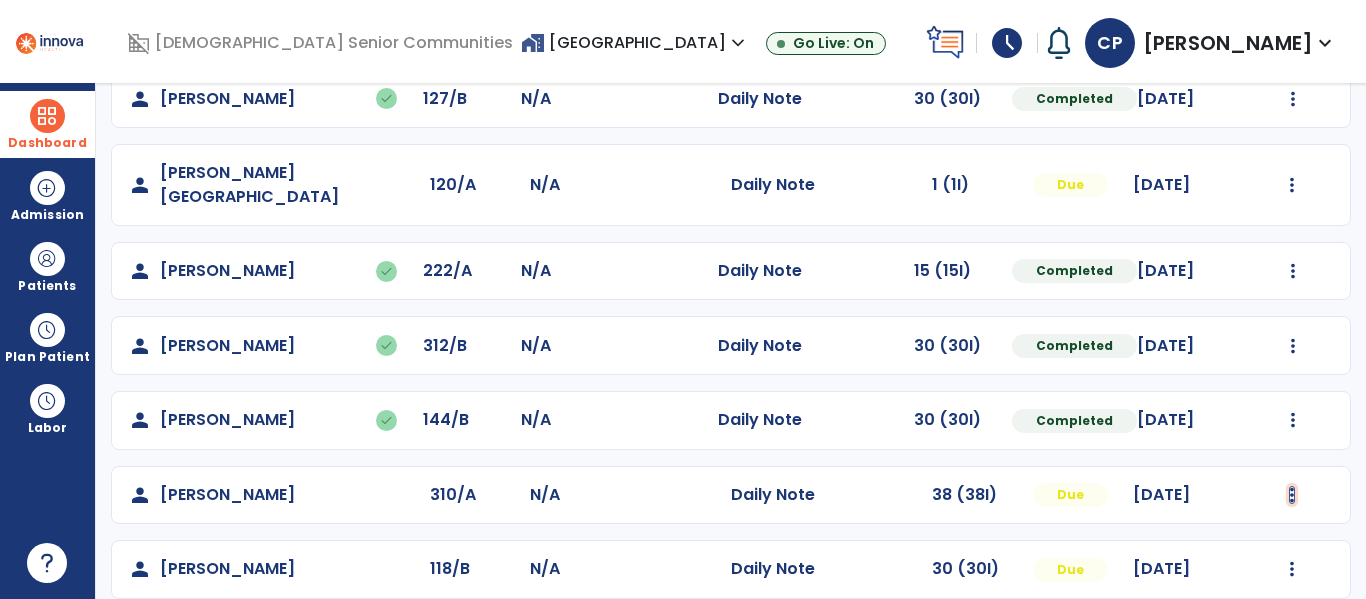 click at bounding box center (1293, -498) 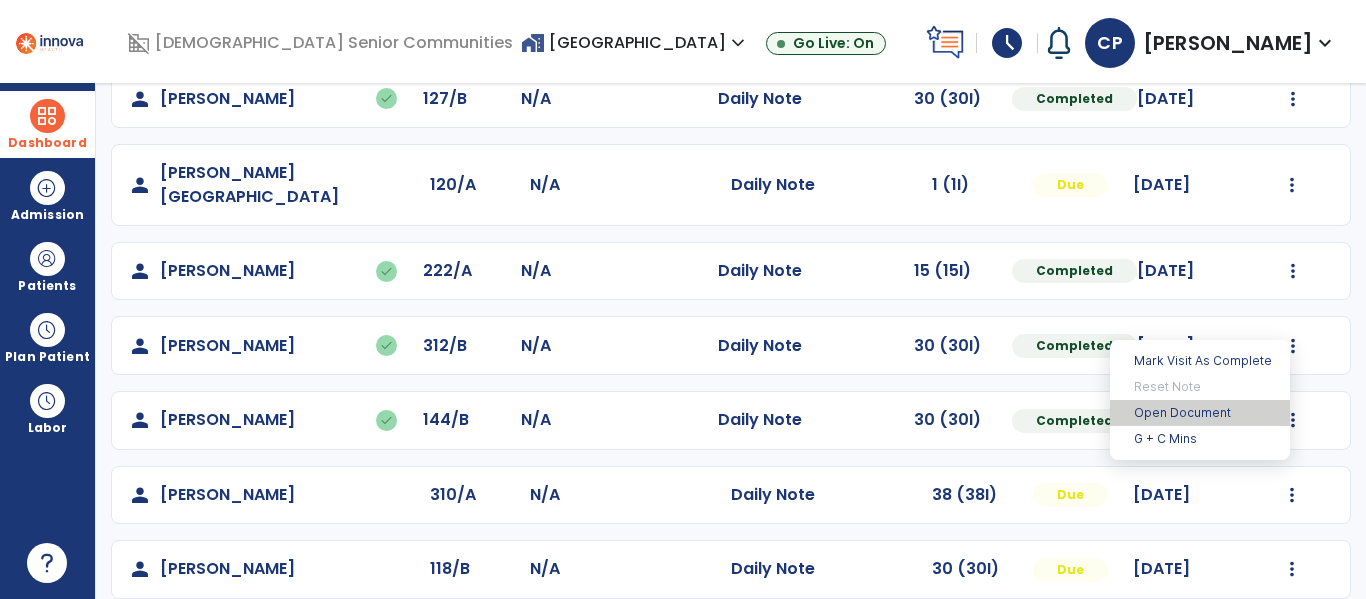 click on "Open Document" at bounding box center [1200, 413] 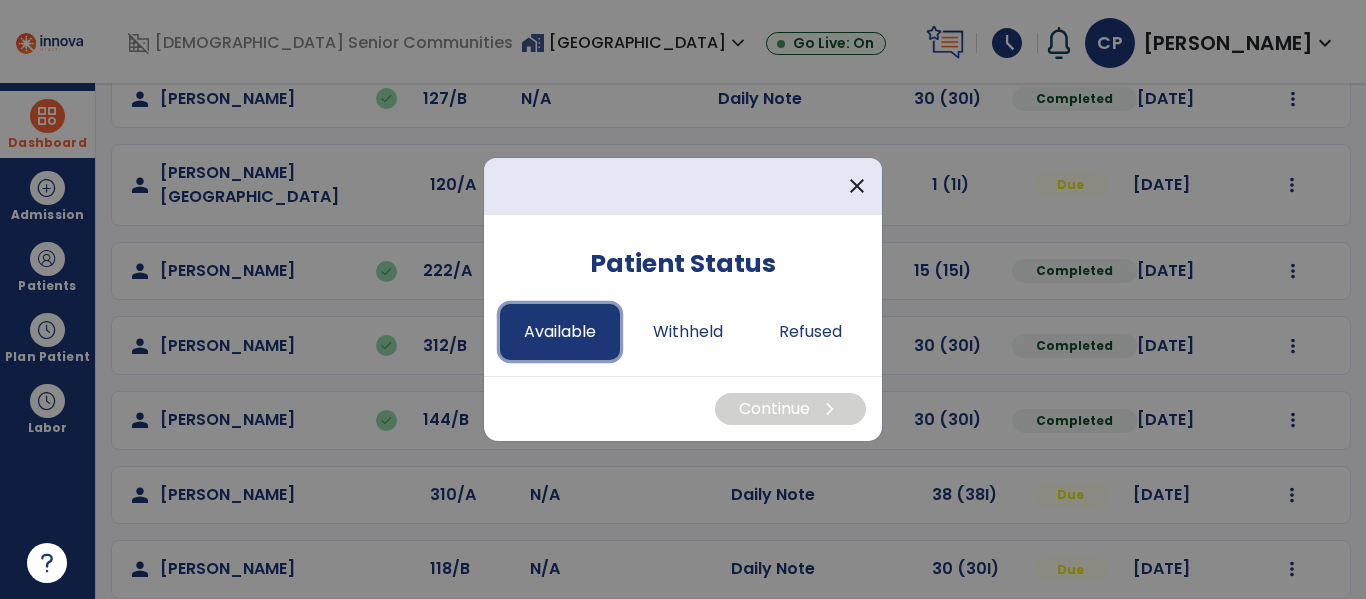click on "Available" at bounding box center (560, 332) 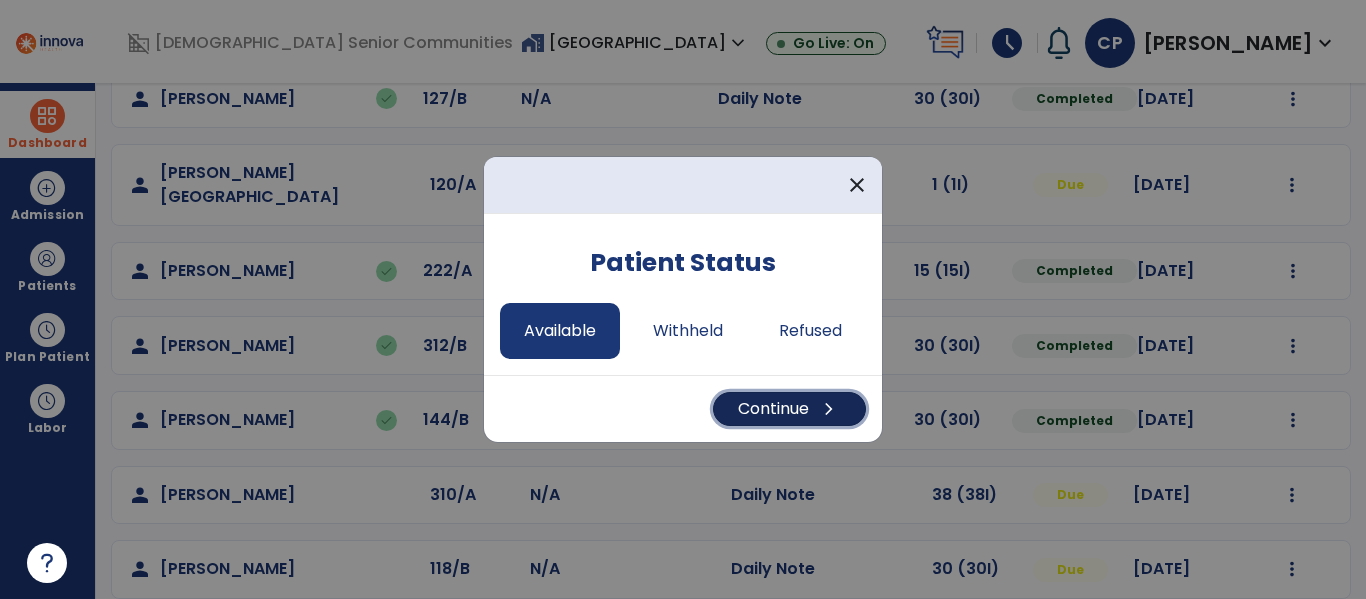 click on "Continue   chevron_right" at bounding box center [789, 409] 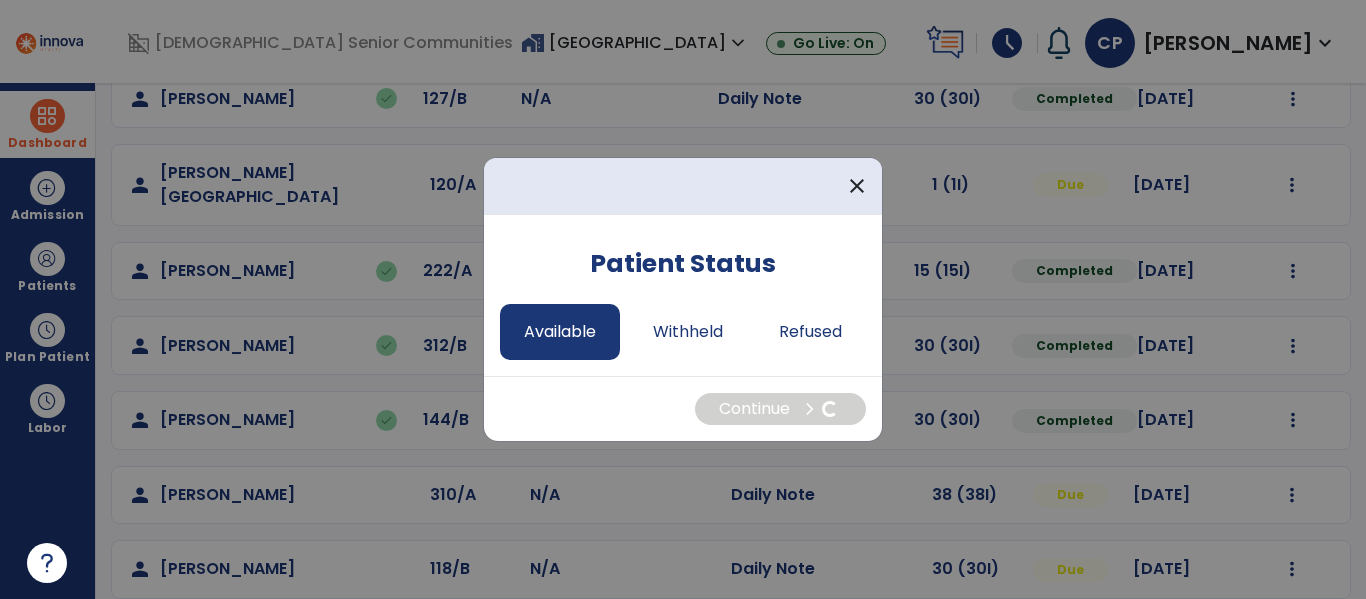 select on "*" 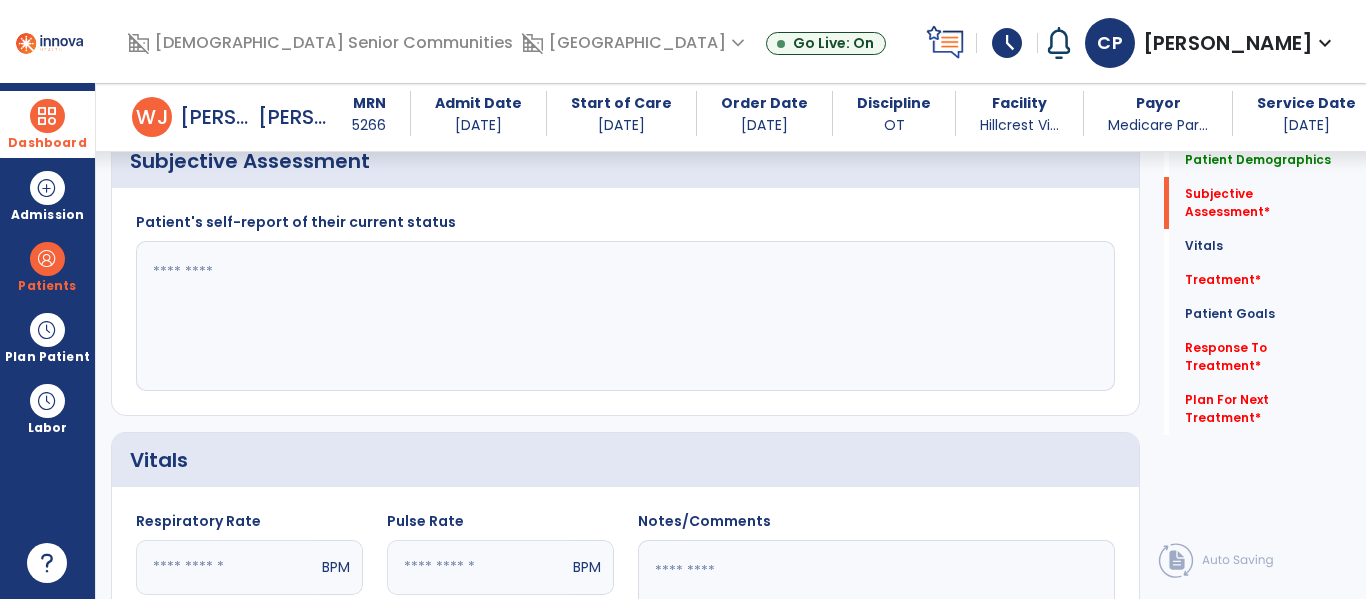 scroll, scrollTop: 484, scrollLeft: 0, axis: vertical 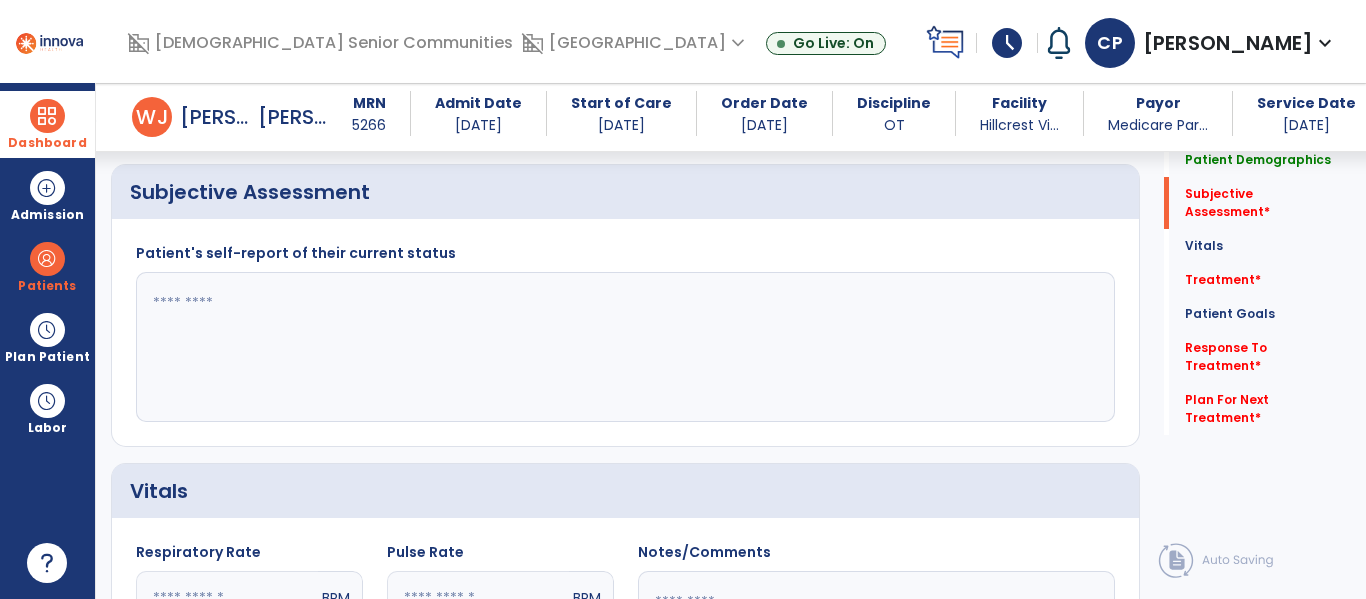 click 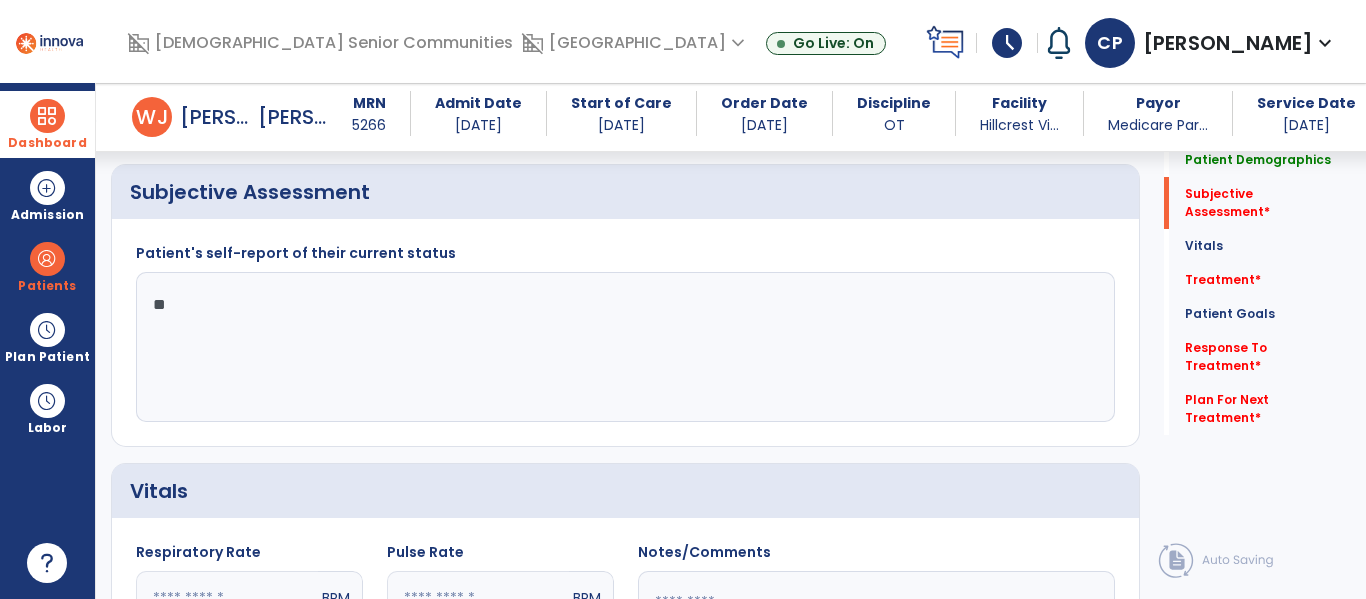 type on "*" 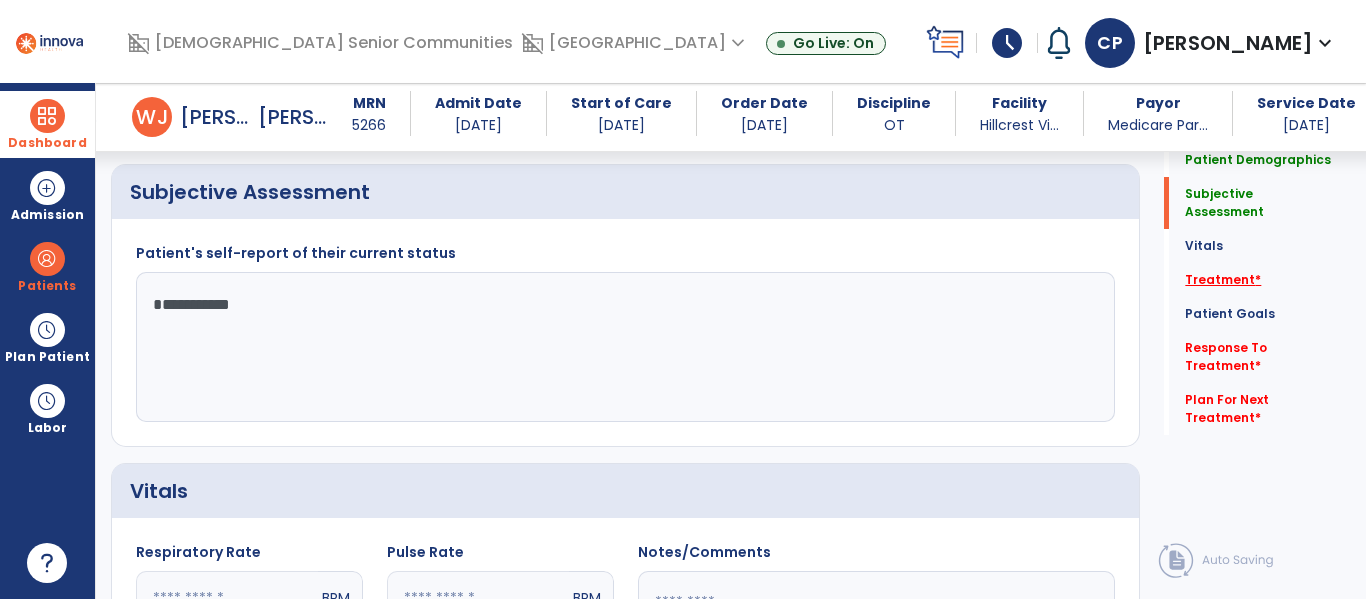 type on "**********" 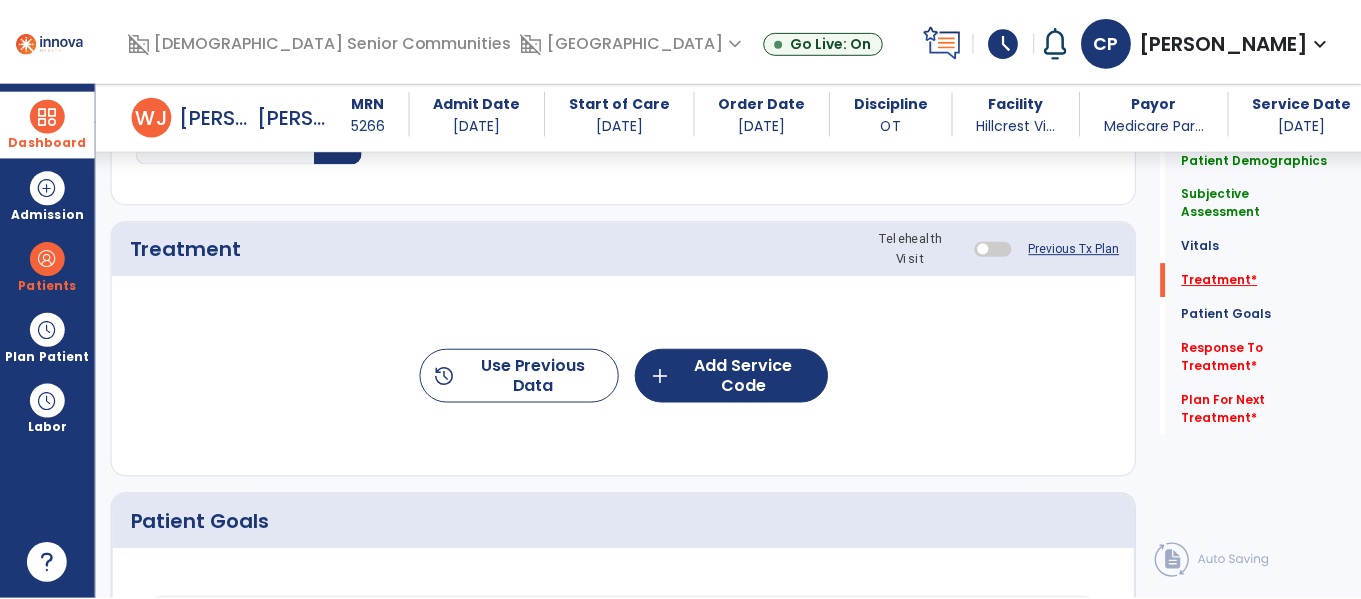scroll, scrollTop: 1156, scrollLeft: 0, axis: vertical 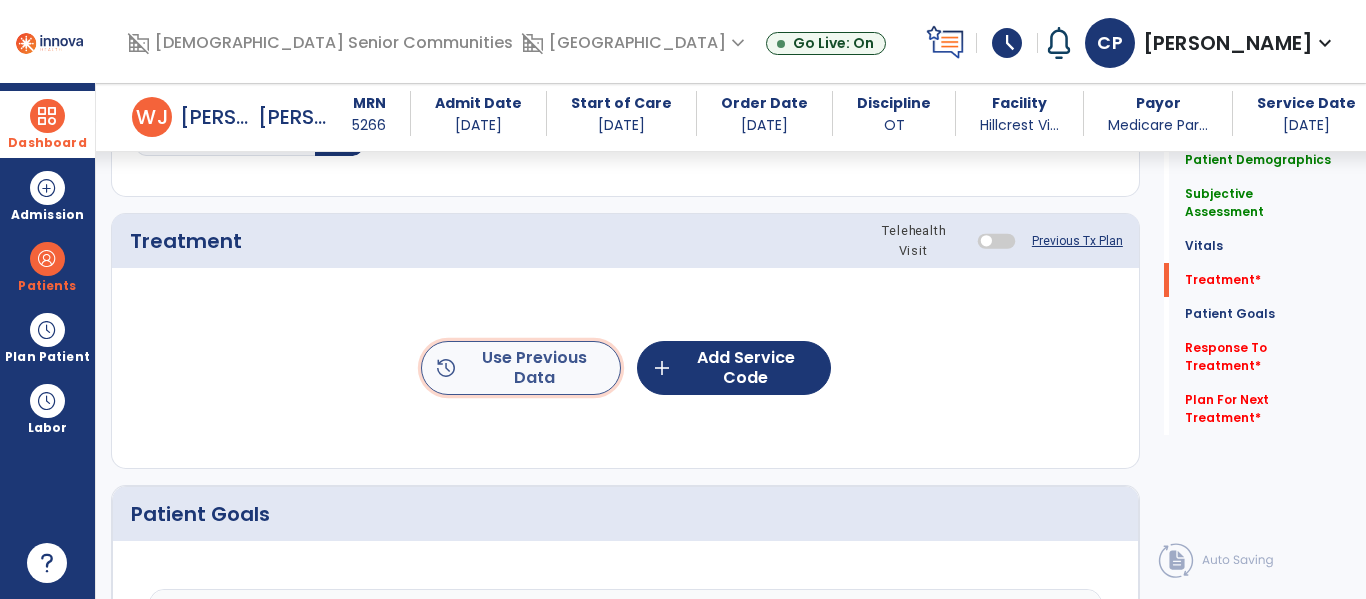 click on "history  Use Previous Data" 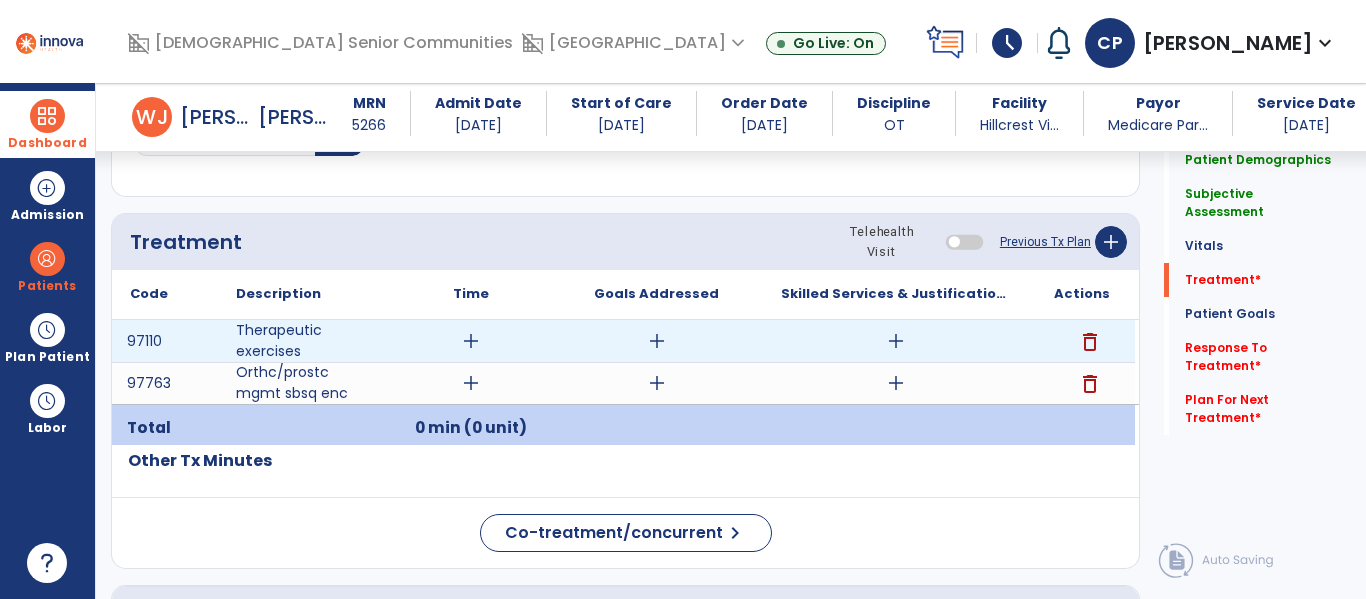 click on "delete" at bounding box center (1090, 342) 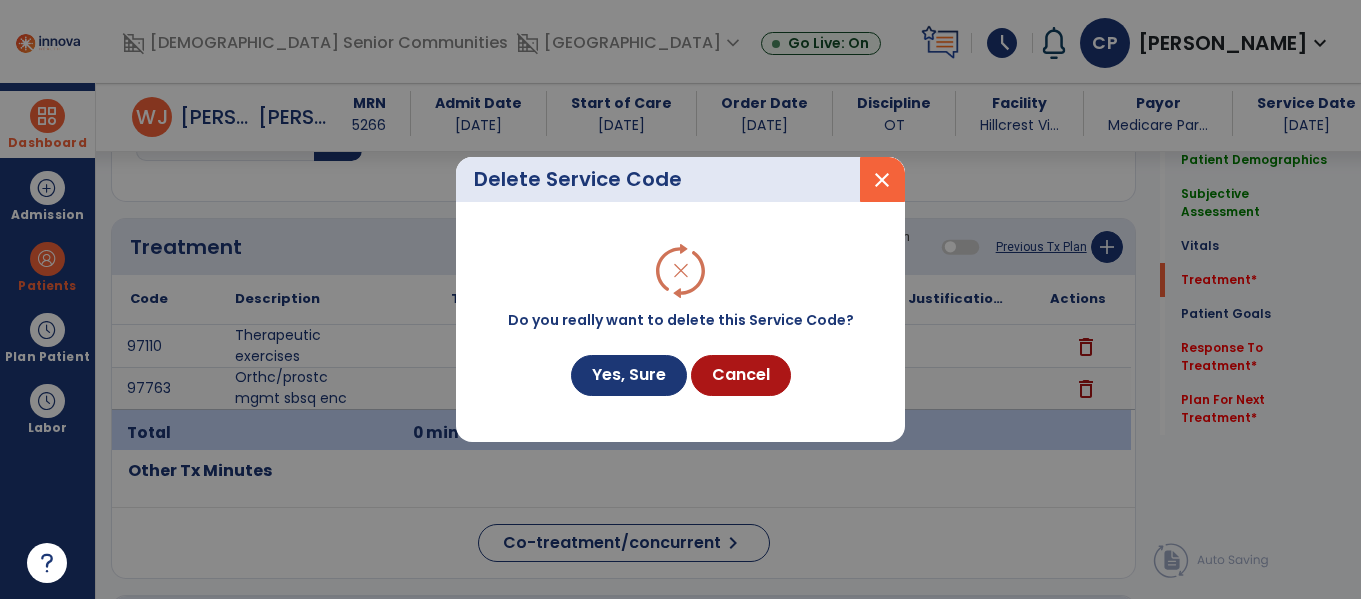 scroll, scrollTop: 1156, scrollLeft: 0, axis: vertical 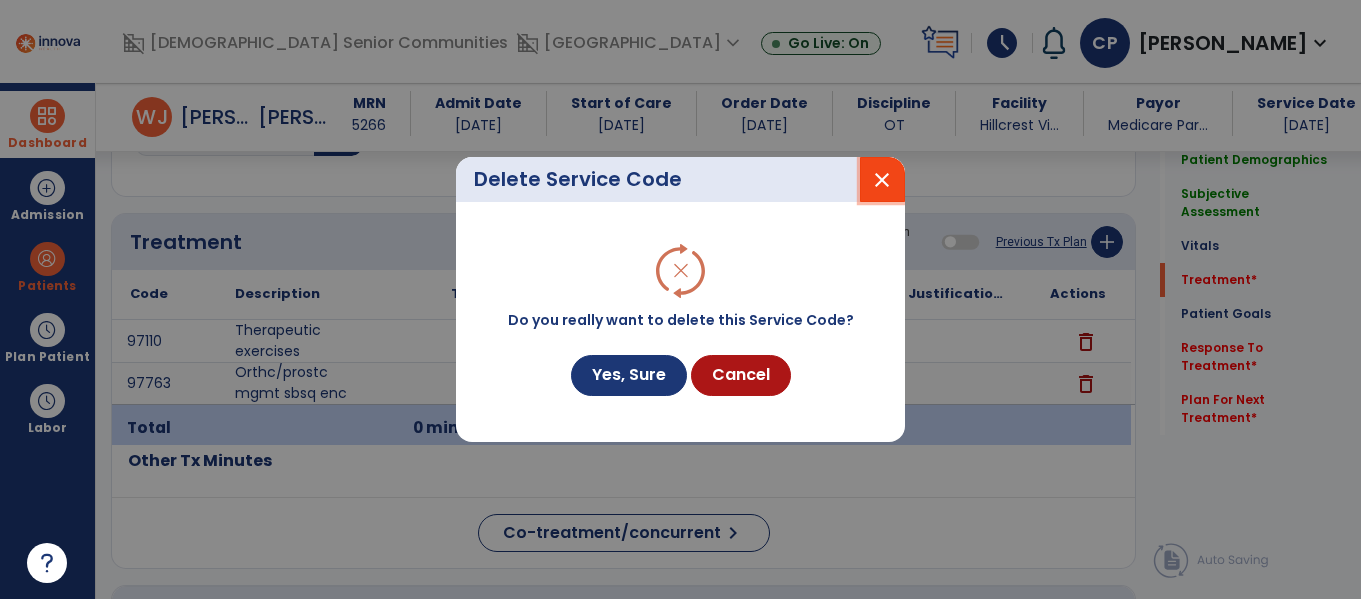 click on "close" at bounding box center [882, 180] 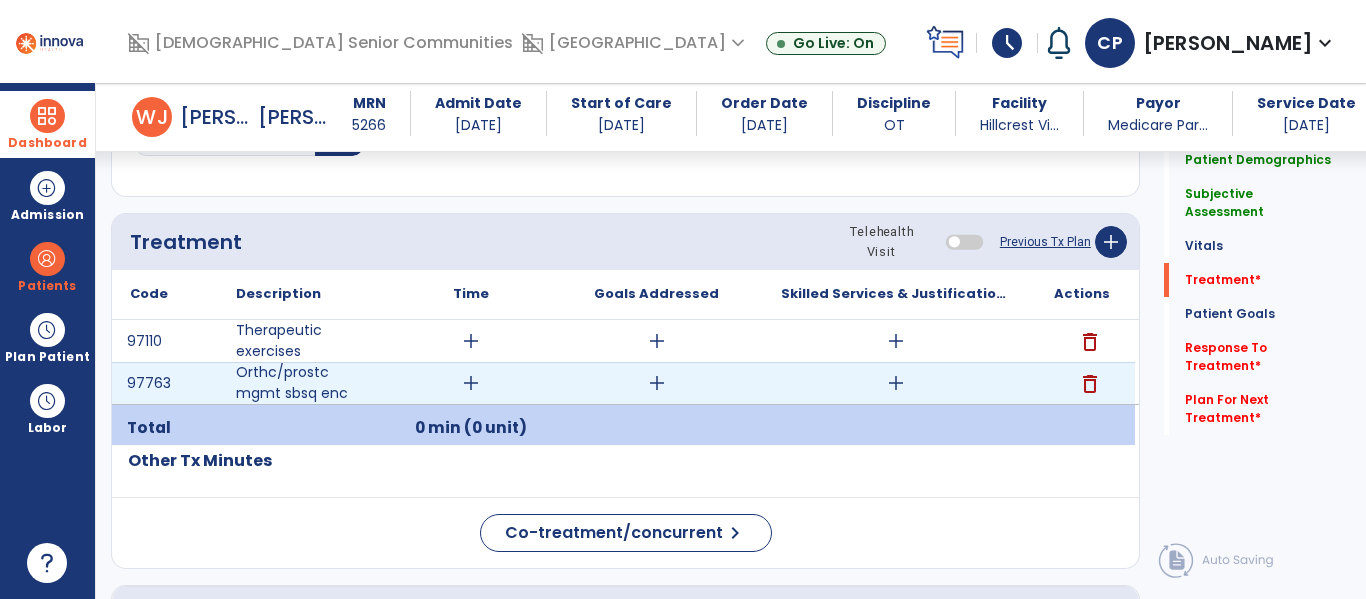 click on "delete" at bounding box center (1090, 384) 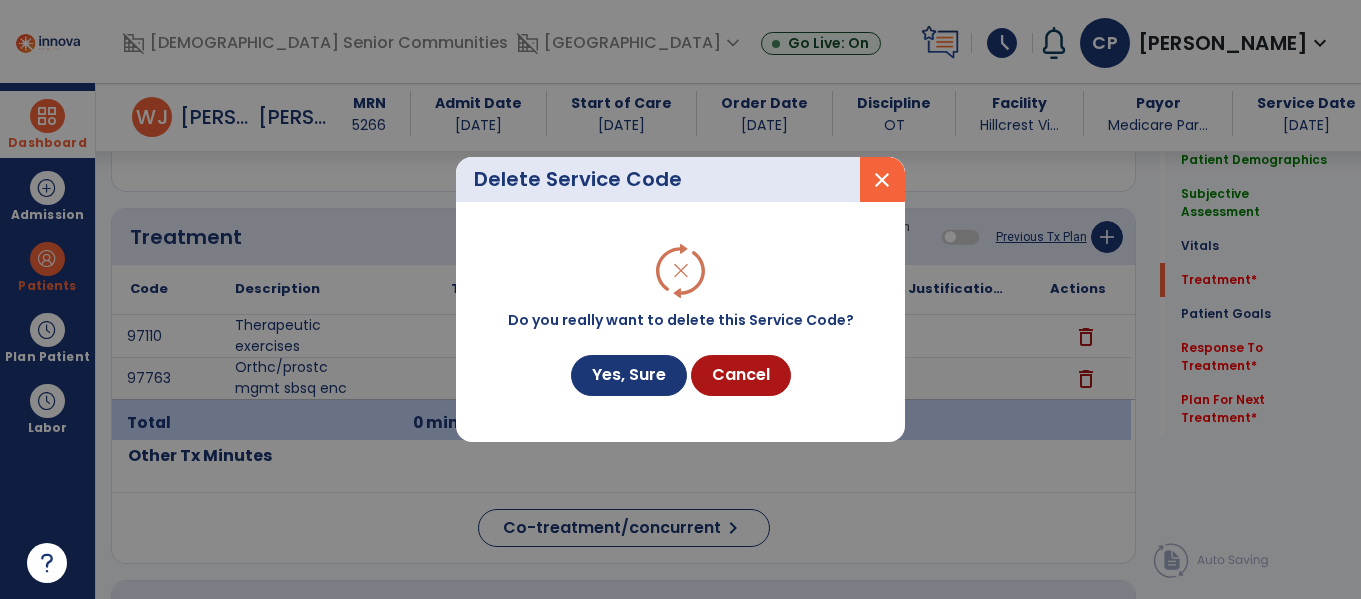scroll, scrollTop: 1156, scrollLeft: 0, axis: vertical 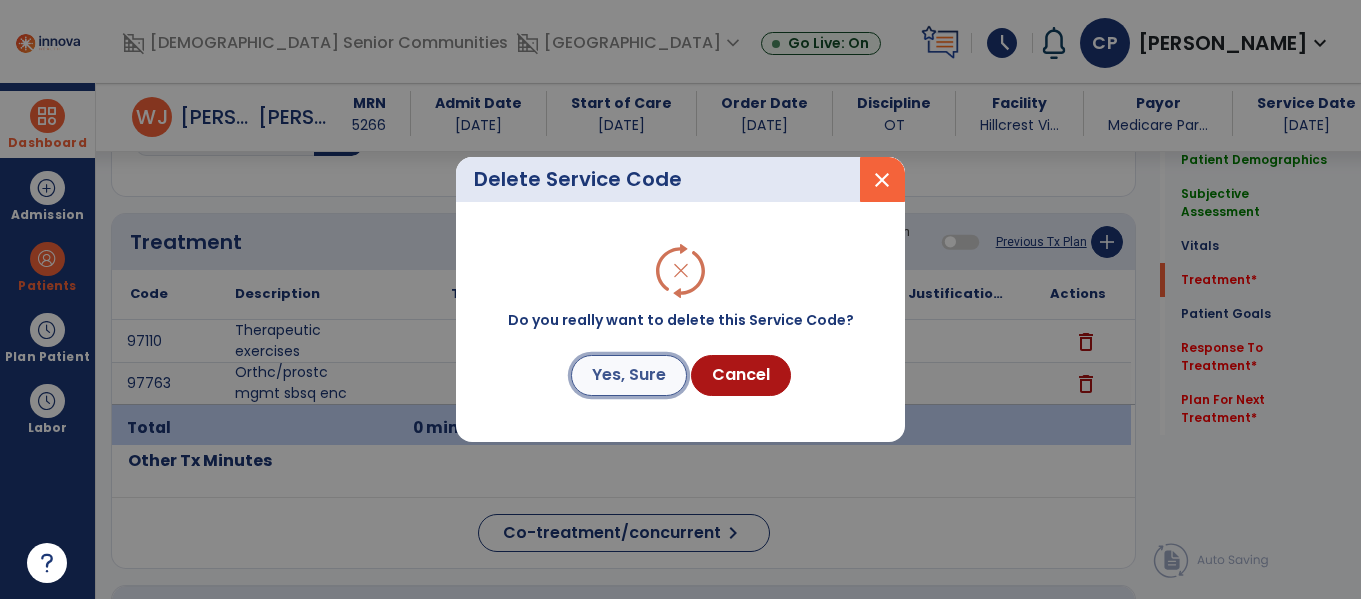 click on "Yes, Sure" at bounding box center (629, 375) 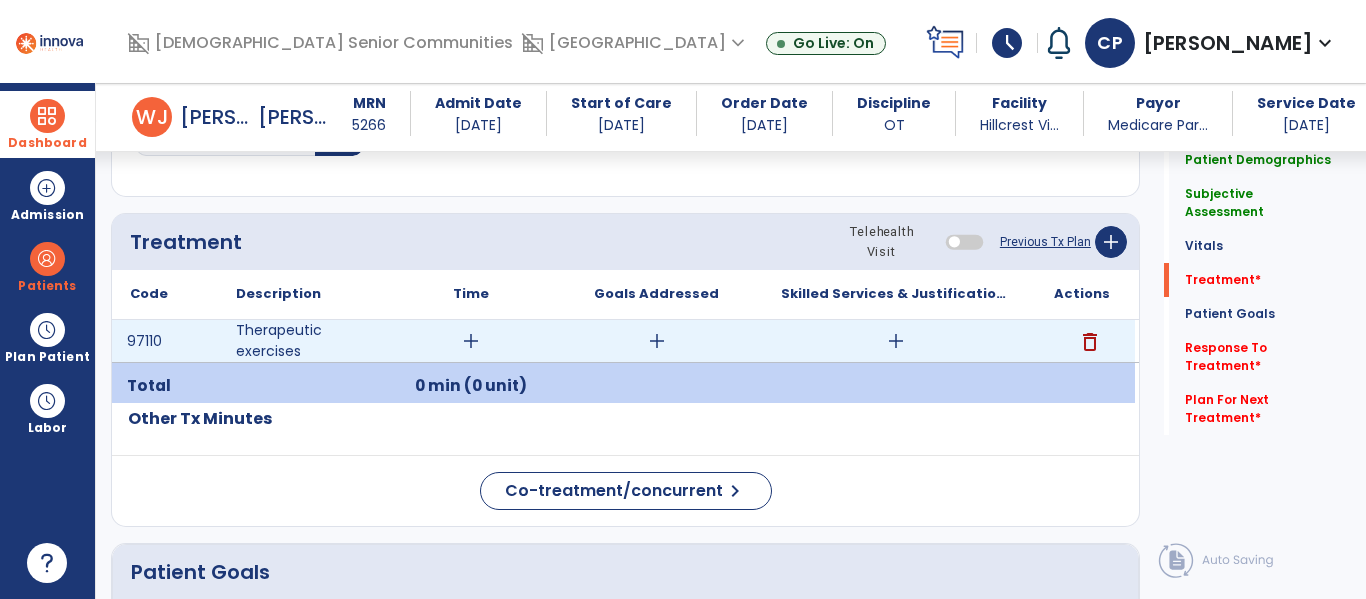 click on "add" at bounding box center (471, 341) 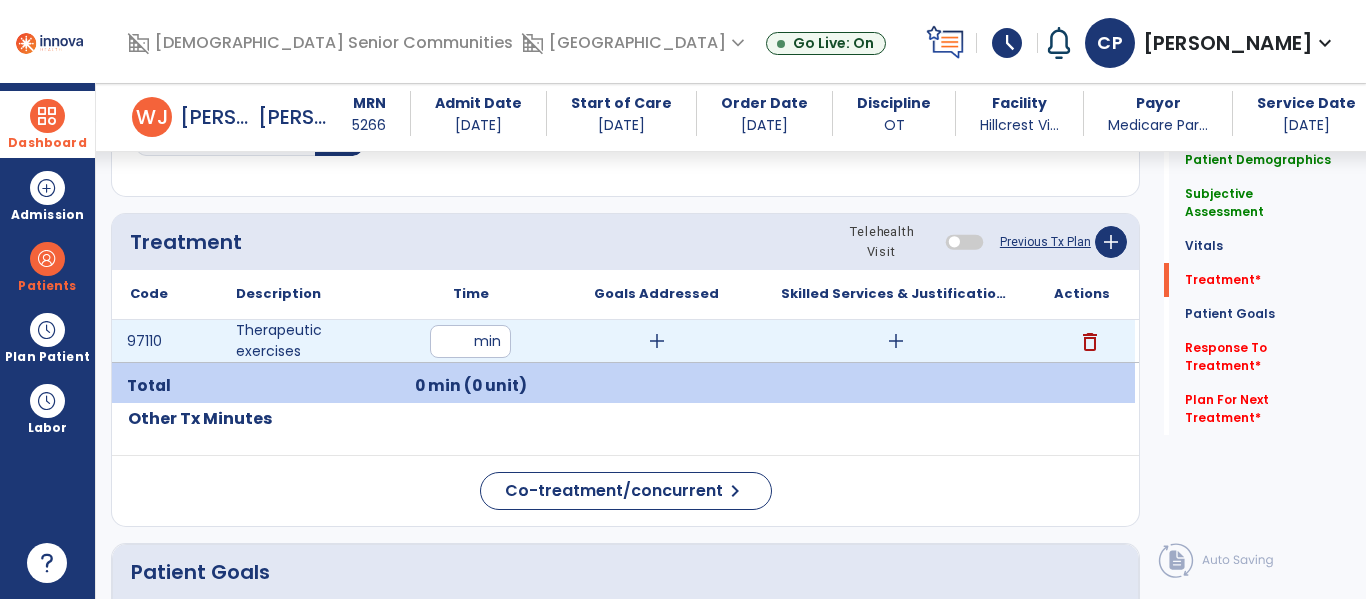 type on "**" 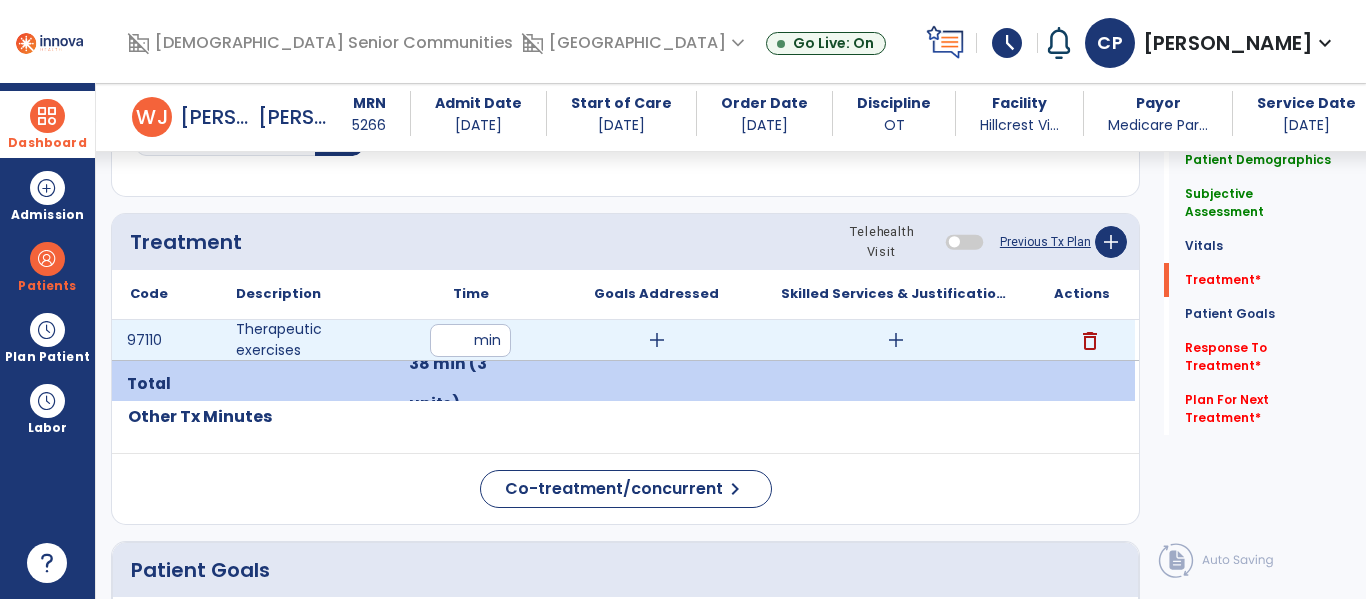 click on "add" at bounding box center (657, 340) 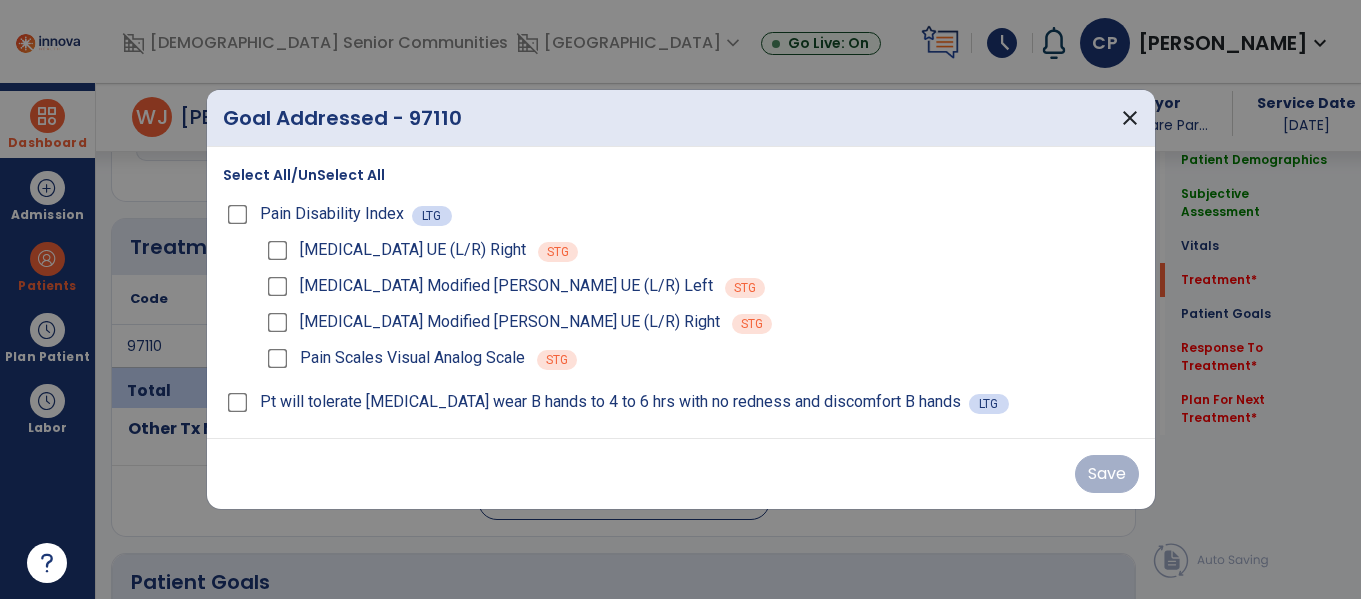 scroll, scrollTop: 1156, scrollLeft: 0, axis: vertical 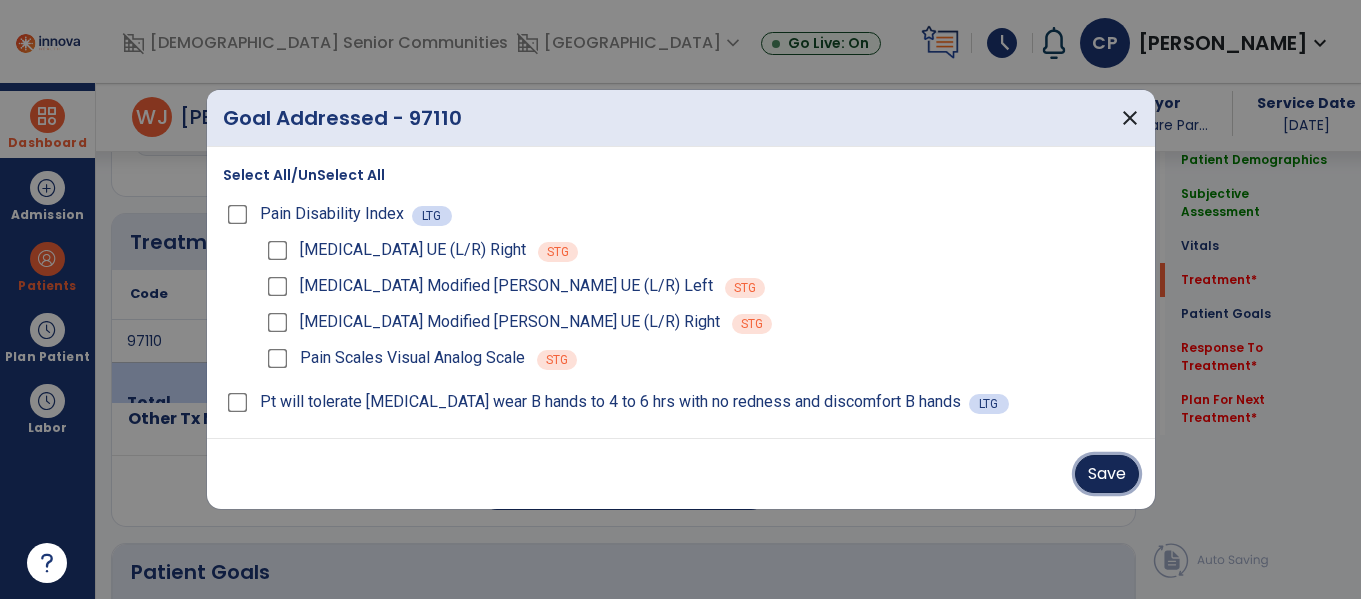 click on "Save" at bounding box center [1107, 474] 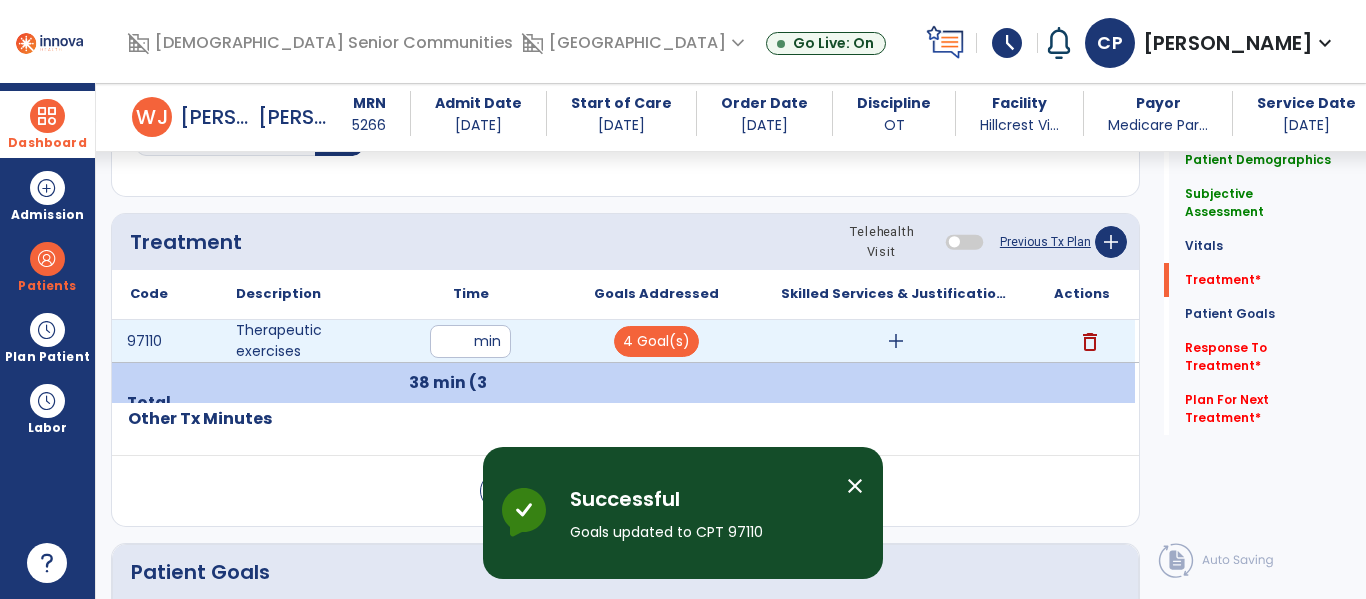 click on "add" at bounding box center (896, 341) 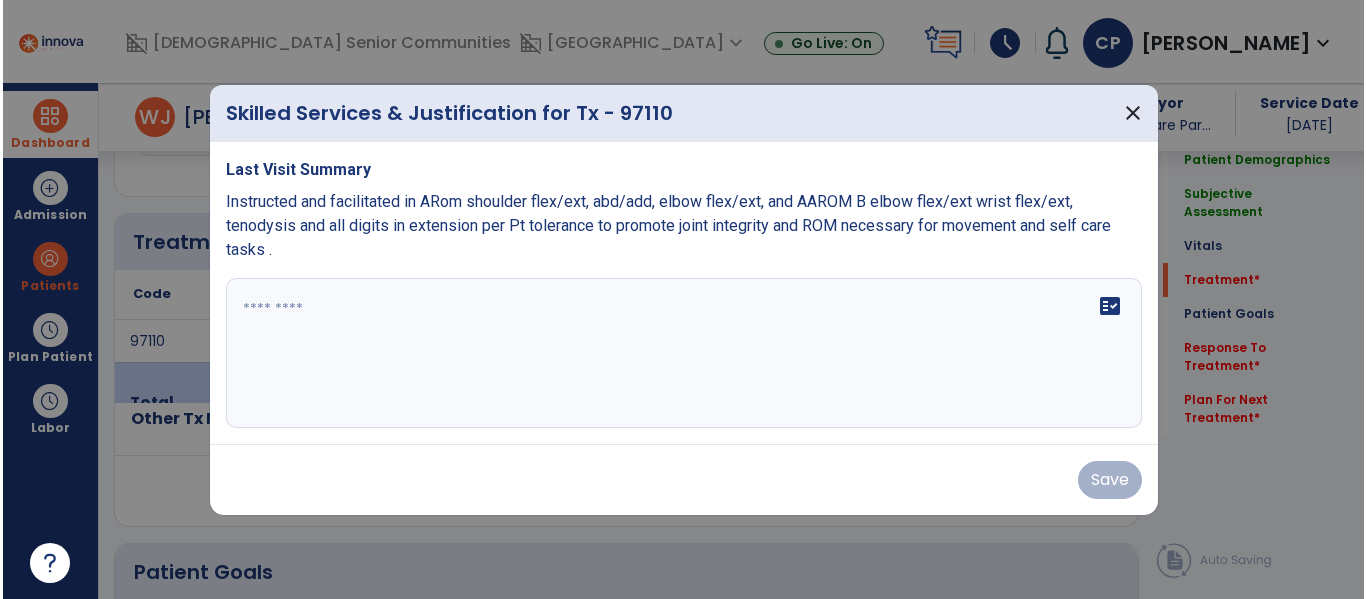 scroll, scrollTop: 1156, scrollLeft: 0, axis: vertical 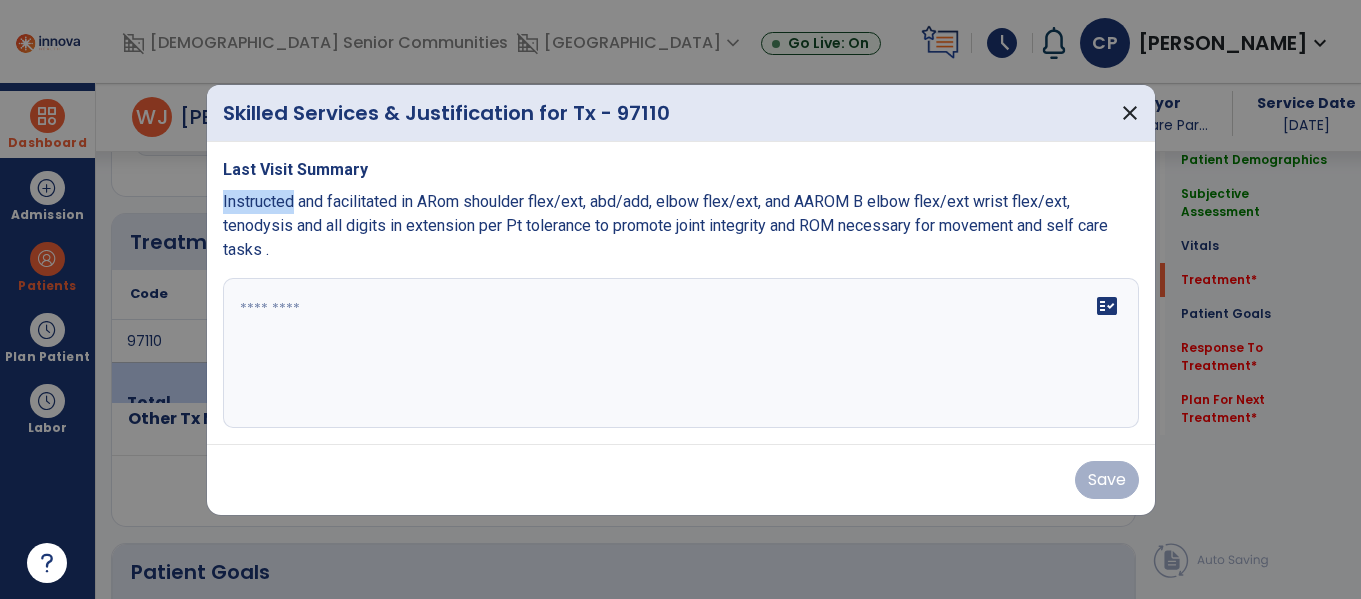 copy on "Instructed" 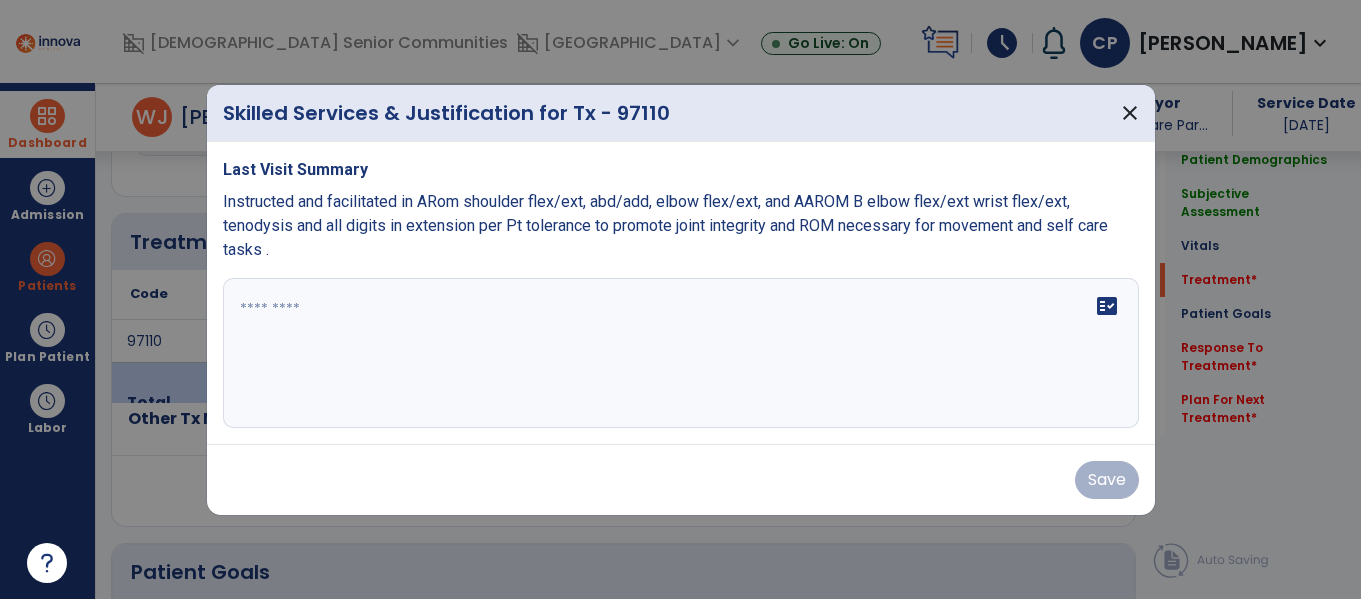 click on "Last Visit Summary Instructed and facilitated in ARom  shoulder flex/ext, abd/add, elbow flex/ext, and AAROM  B elbow flex/ext wrist flex/ext, tenodysis  and all digits in extension per Pt tolerance  to promote joint integrity and ROM necessary for movement and self care tasks .    fact_check" at bounding box center [681, 293] 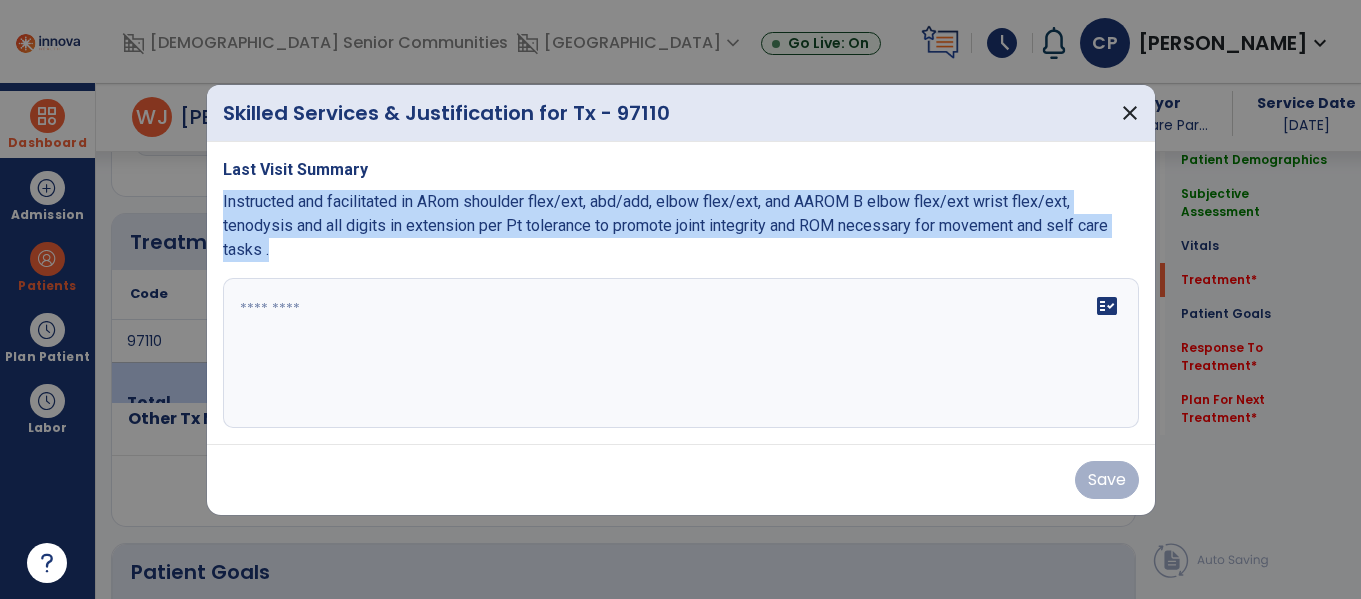 drag, startPoint x: 223, startPoint y: 194, endPoint x: 373, endPoint y: 247, distance: 159.08803 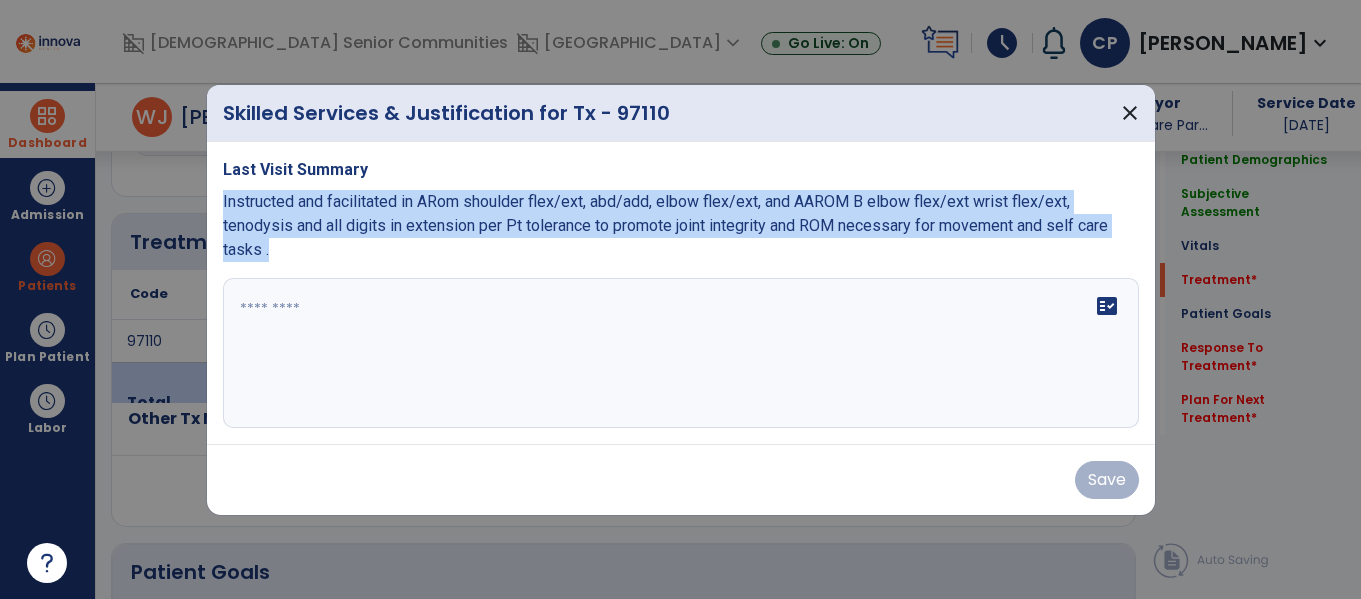 click on "Instructed and facilitated in ARom  shoulder flex/ext, abd/add, elbow flex/ext, and AAROM  B elbow flex/ext wrist flex/ext, tenodysis  and all digits in extension per Pt tolerance  to promote joint integrity and ROM necessary for movement and self care tasks ." at bounding box center [681, 226] 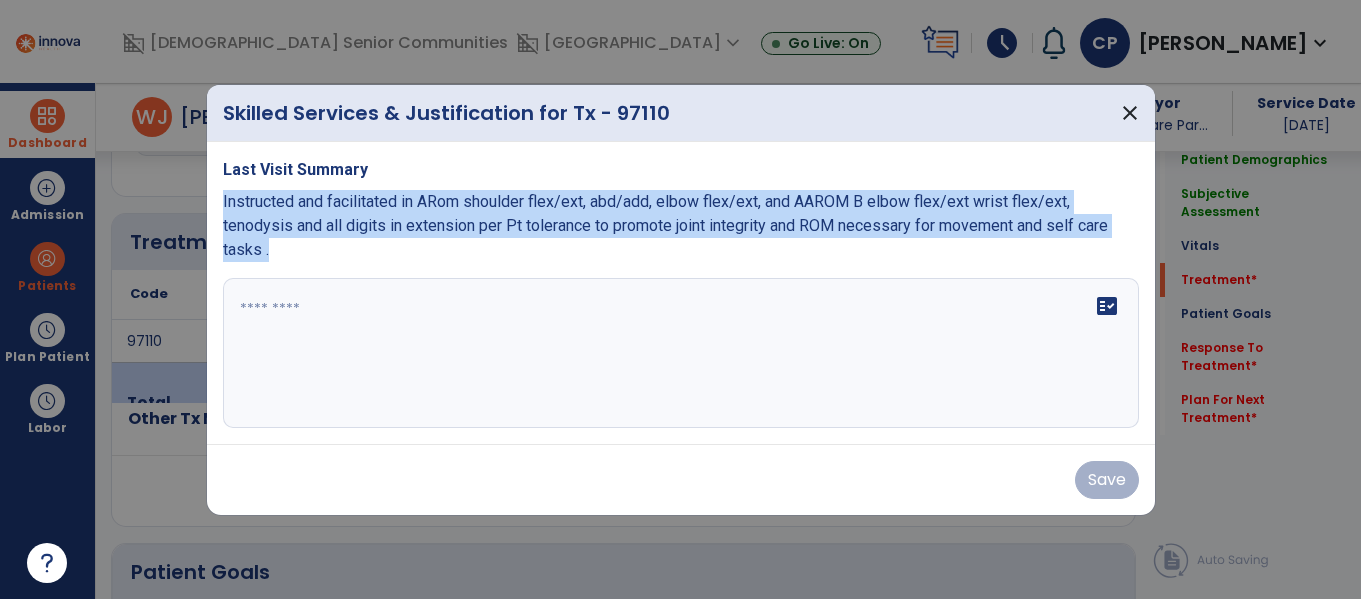 copy on "Instructed and facilitated in ARom  shoulder flex/ext, abd/add, elbow flex/ext, and AAROM  B elbow flex/ext wrist flex/ext, tenodysis  and all digits in extension per Pt tolerance  to promote joint integrity and ROM necessary for movement and self care tasks ." 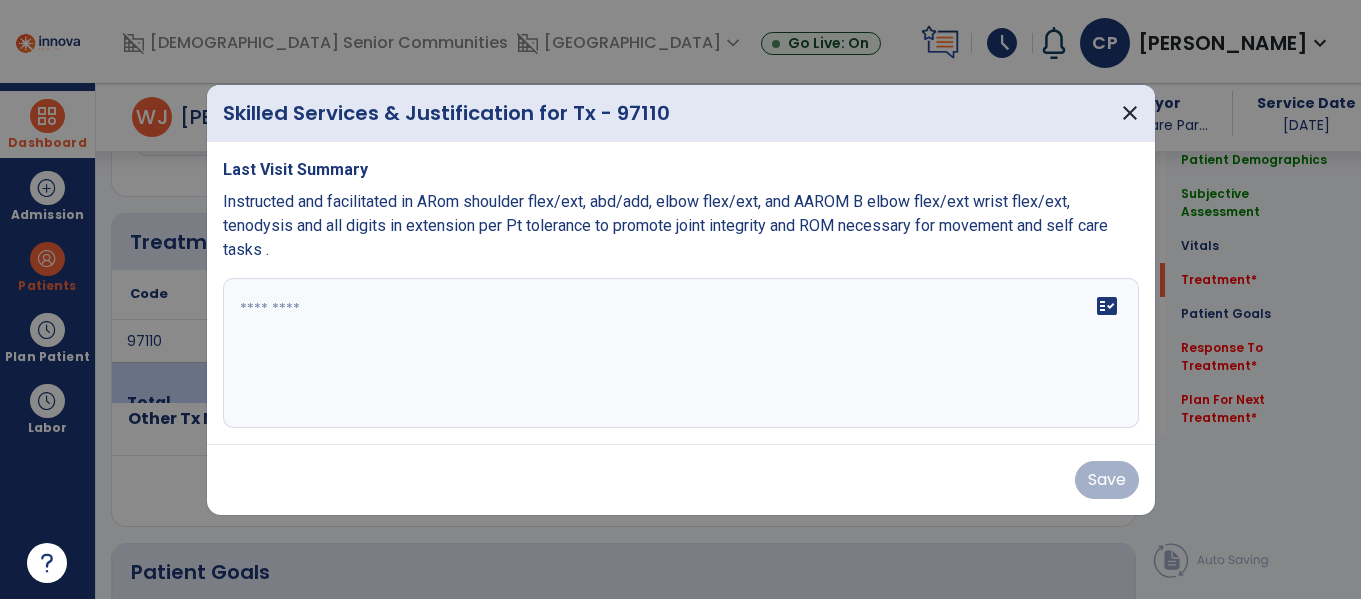 click at bounding box center [681, 353] 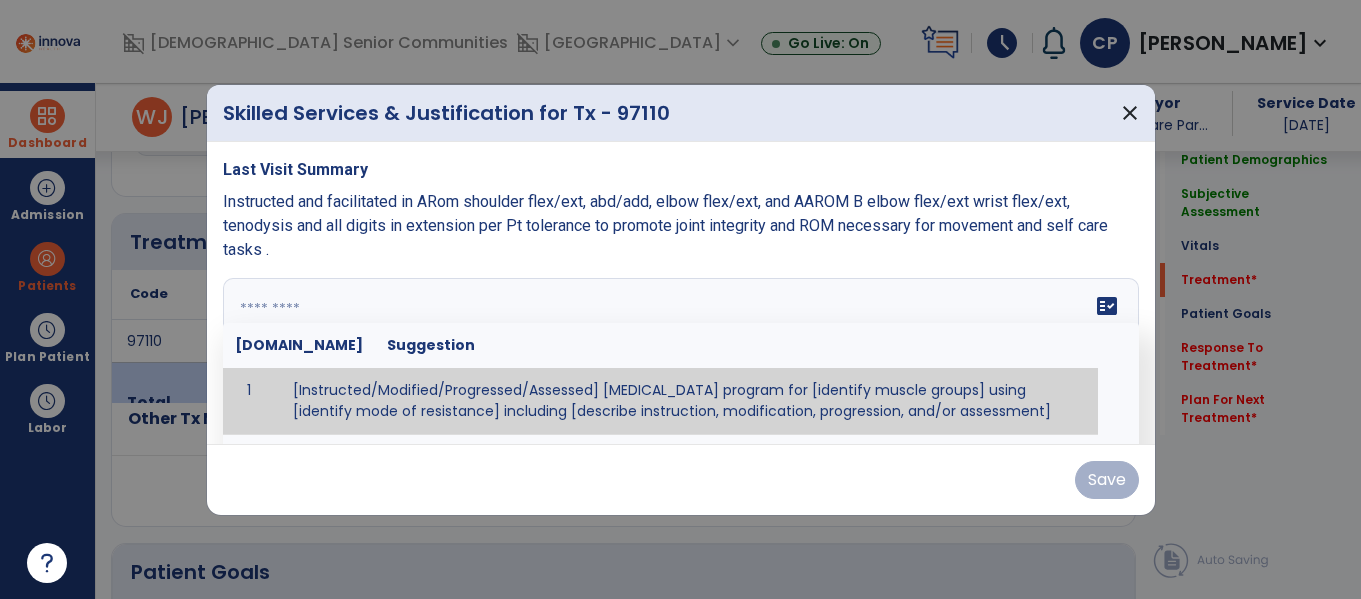 paste on "**********" 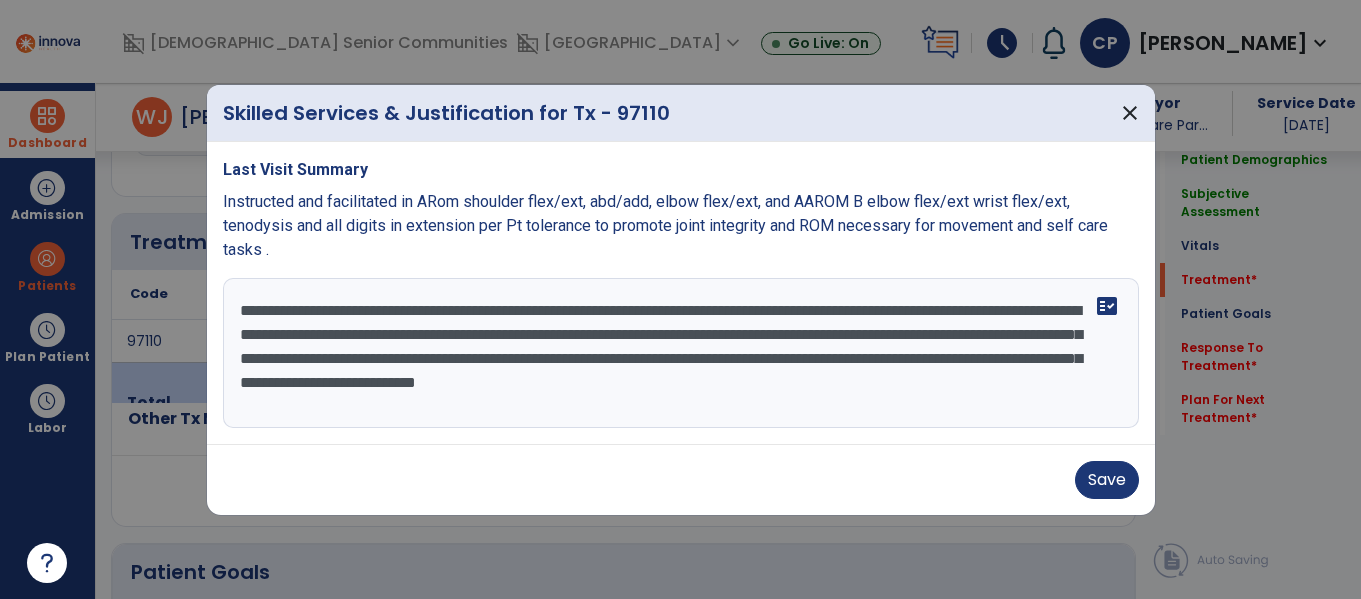 click on "**********" at bounding box center [681, 353] 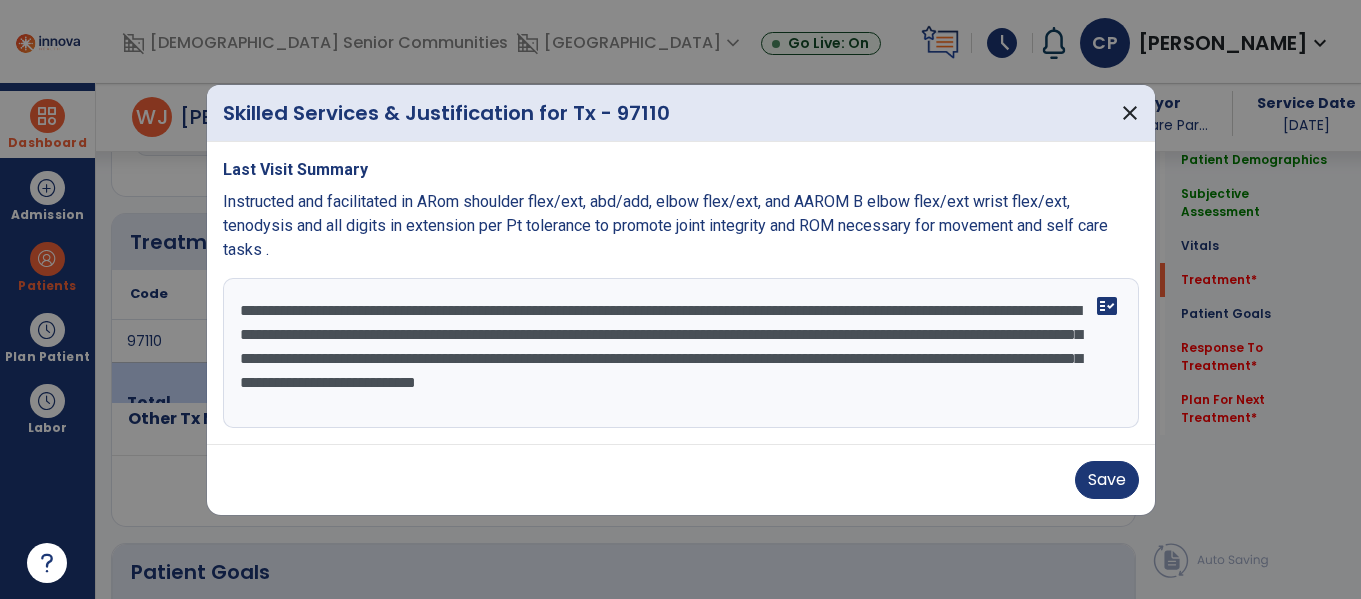 click on "**********" at bounding box center (681, 353) 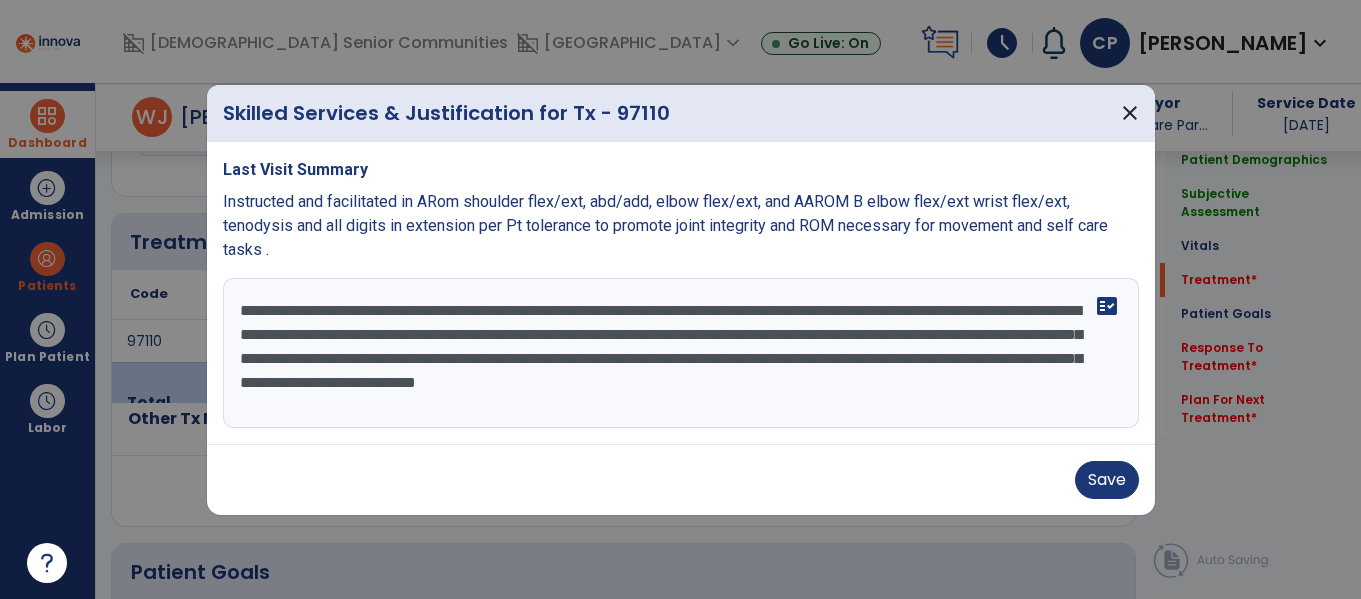 click on "**********" at bounding box center [681, 353] 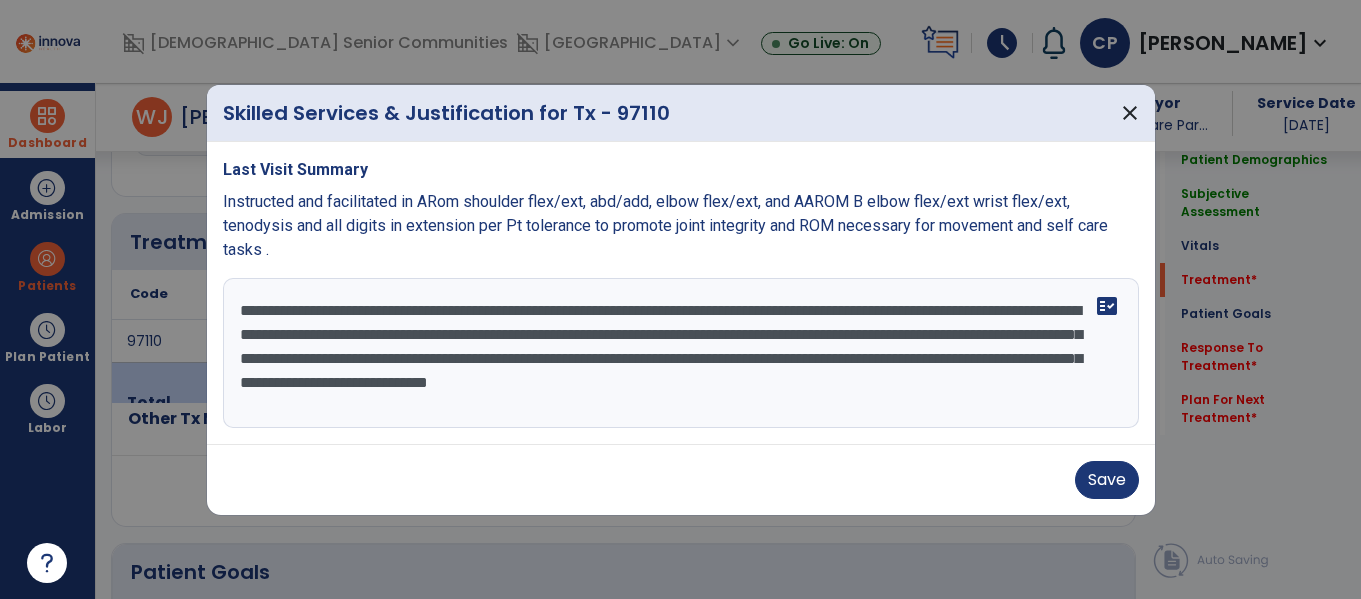 click on "**********" at bounding box center (681, 353) 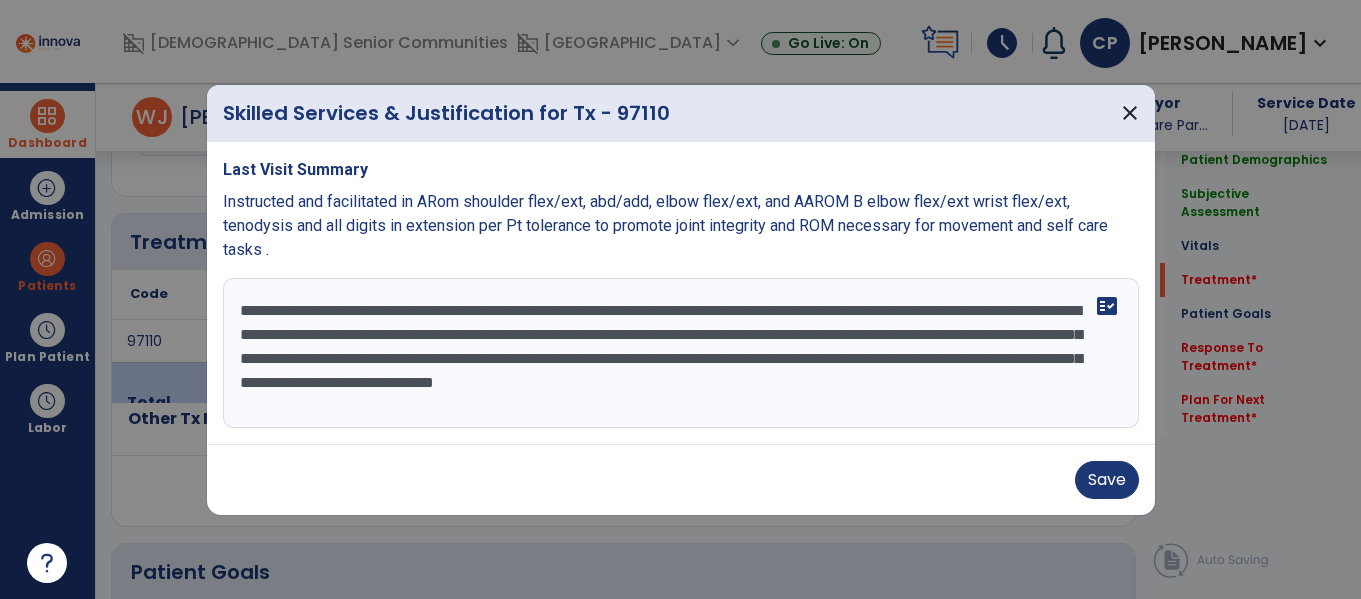 click on "**********" at bounding box center (681, 353) 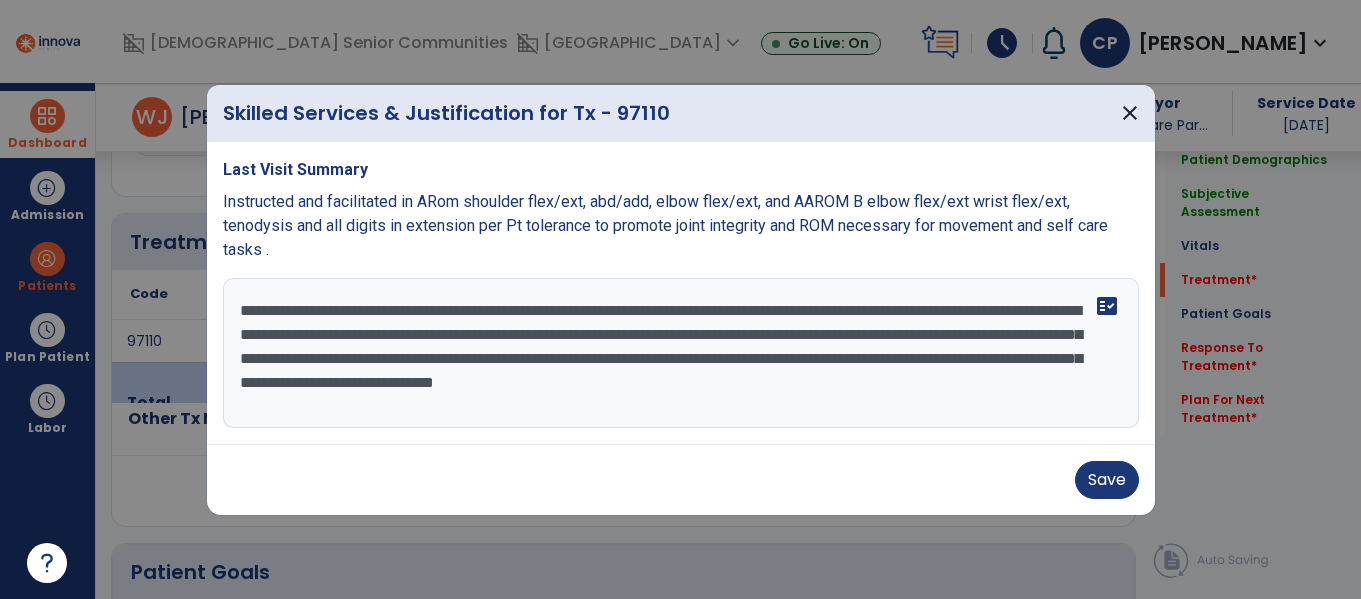 click on "Last Visit Summary Instructed and facilitated in ARom  shoulder flex/ext, abd/add, elbow flex/ext, and AAROM  B elbow flex/ext wrist flex/ext, tenodysis  and all digits in extension per Pt tolerance  to promote joint integrity and ROM necessary for movement and self care tasks .   Instructed and facilitated in ARom shoulder flex/ext, abd/add, elbow flex/ext, and AAROM B elbow flex/ext wrist flex/ext, tenodysis and all digits in extension per Pt tolerance to promote joint integrity and ROM necessary for movement and self care tasks . CNA educated on importance ROM prior to application of B hands palm guard and upright posture with correct positioning of UE /hands to promote joint integration and prevent further contractions.   fact_check" at bounding box center (681, 293) 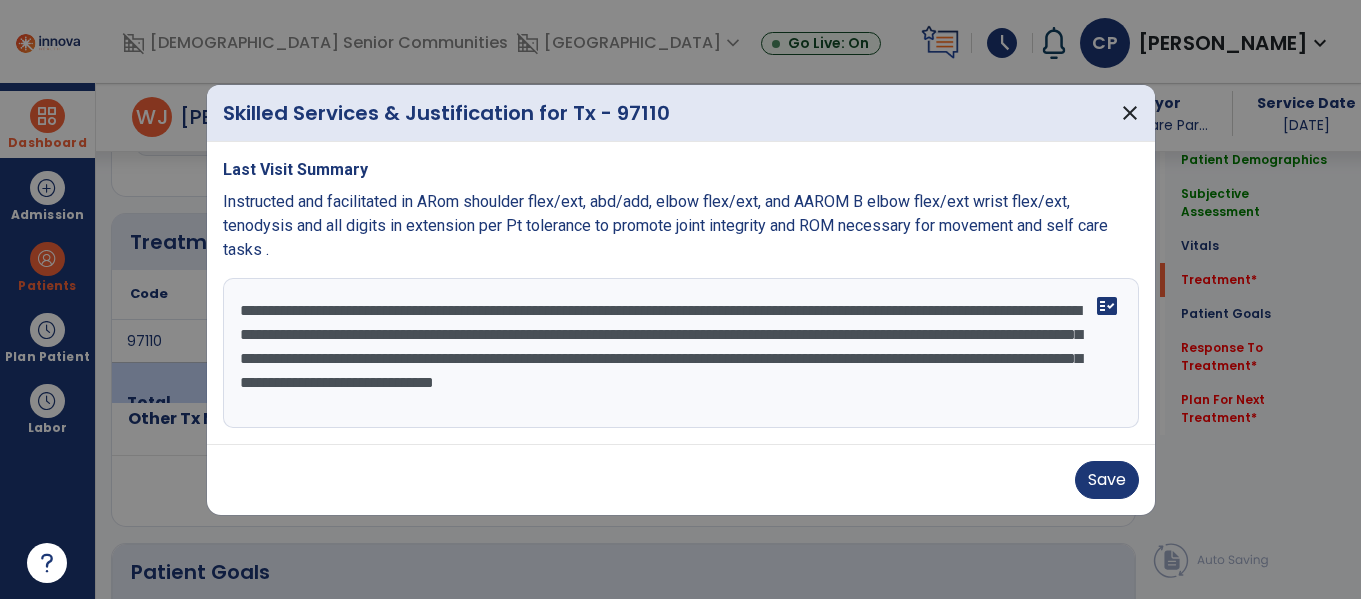 click on "**********" at bounding box center (681, 353) 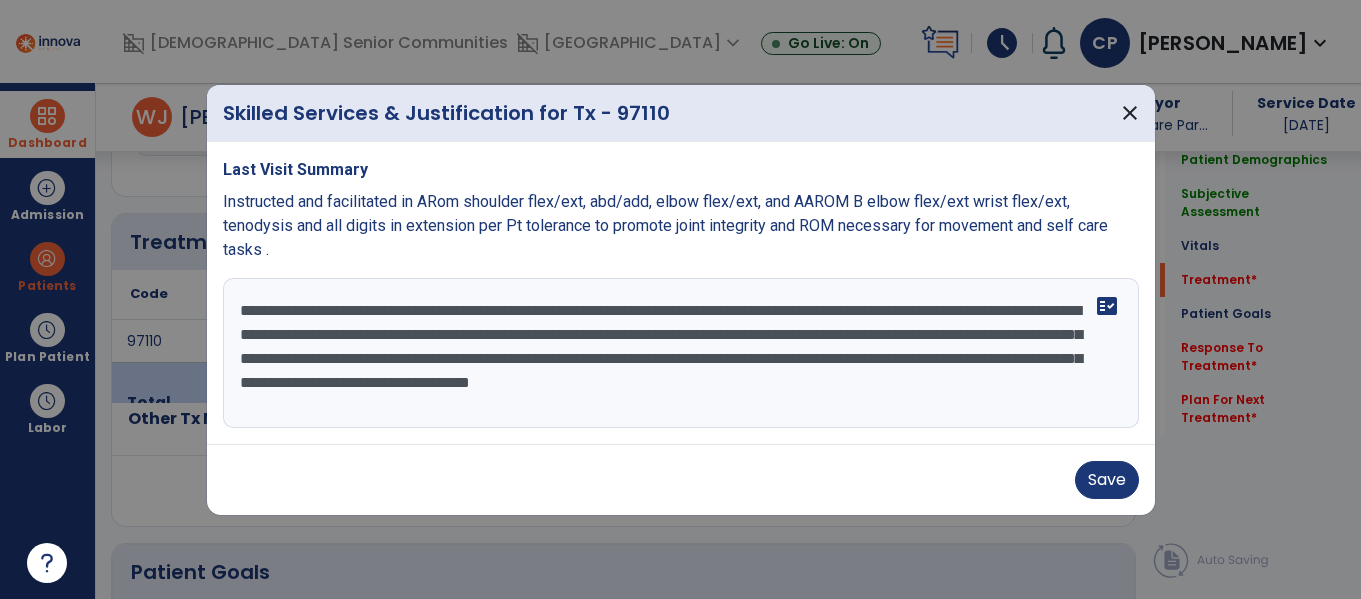 click on "**********" at bounding box center (681, 353) 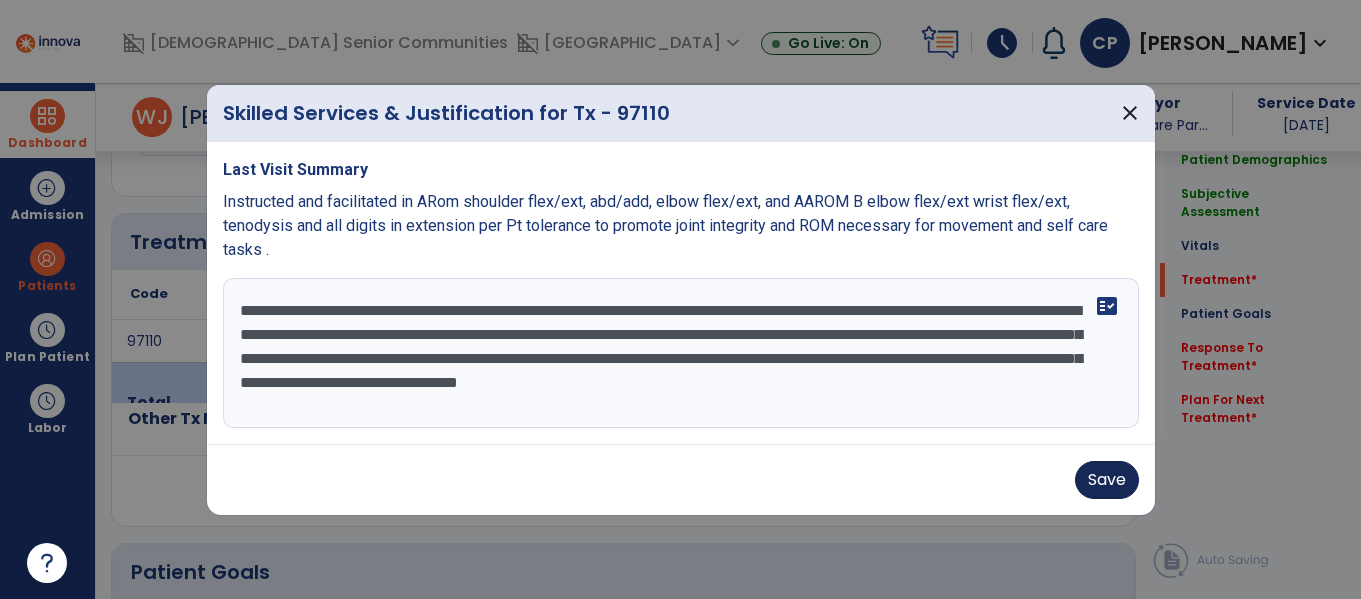 type on "**********" 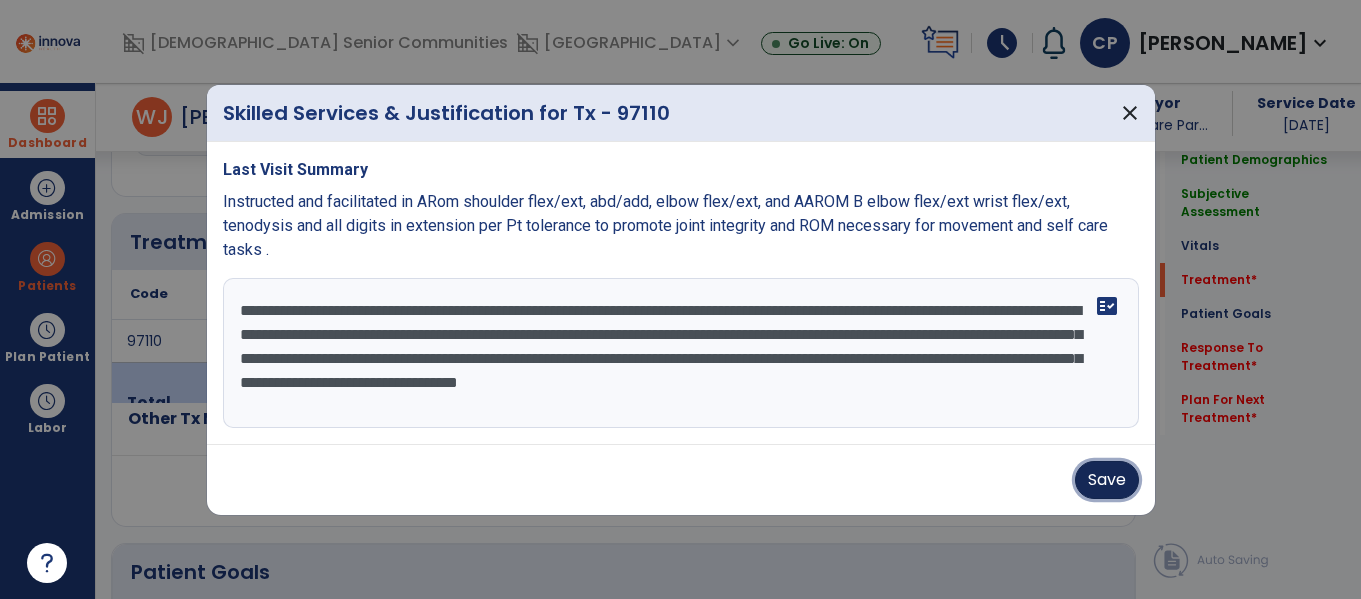 click on "Save" at bounding box center [1107, 480] 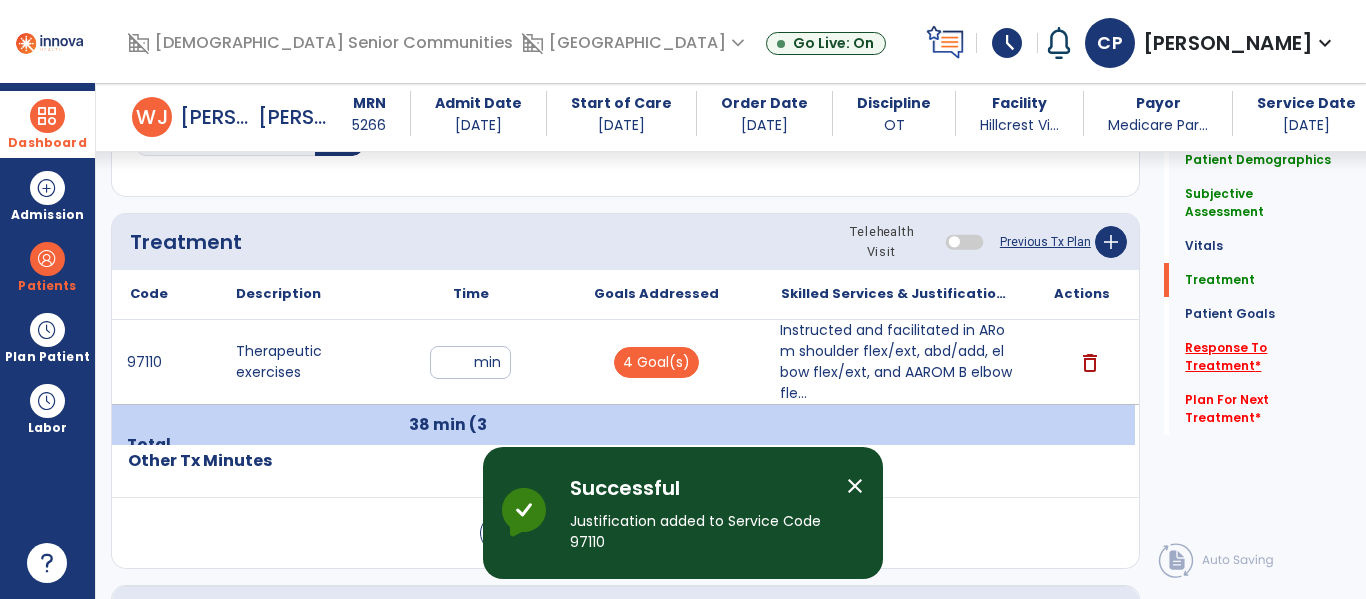 click on "Response To Treatment   *" 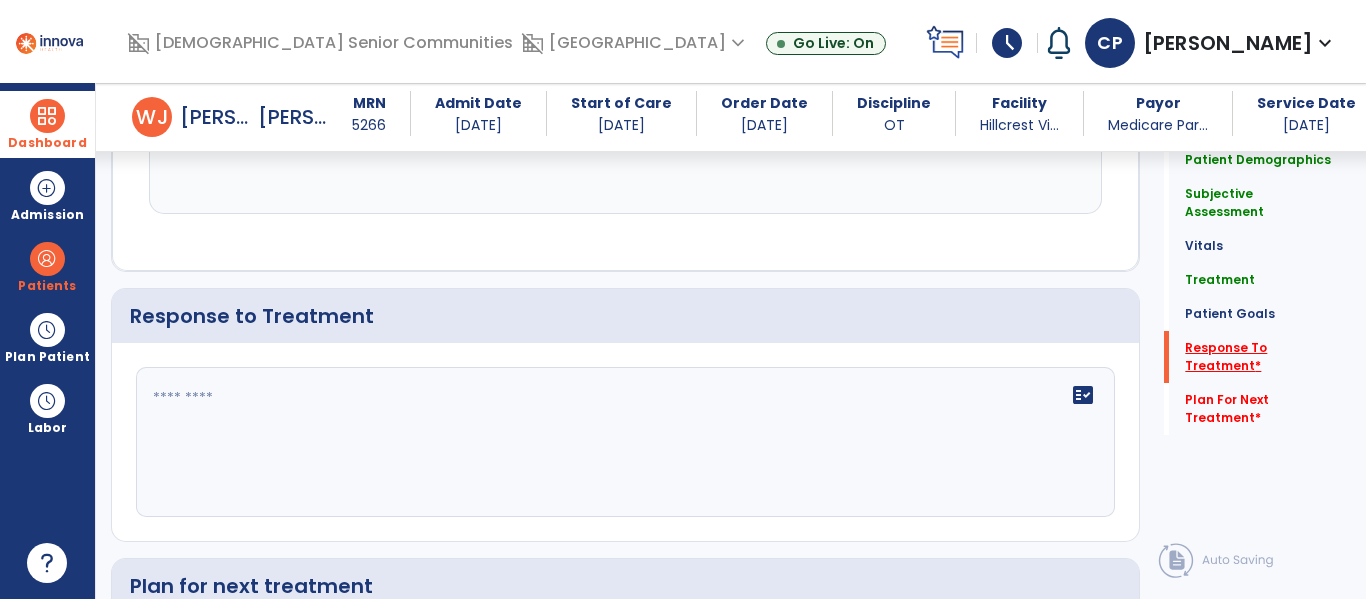 scroll, scrollTop: 2525, scrollLeft: 0, axis: vertical 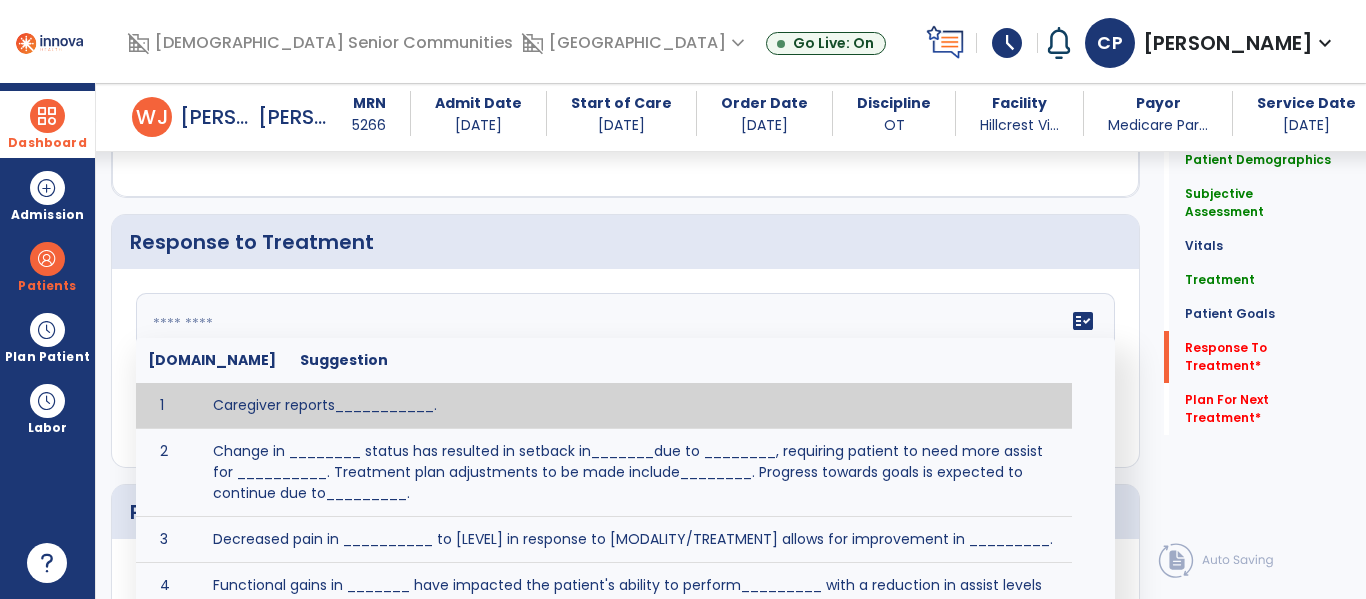click 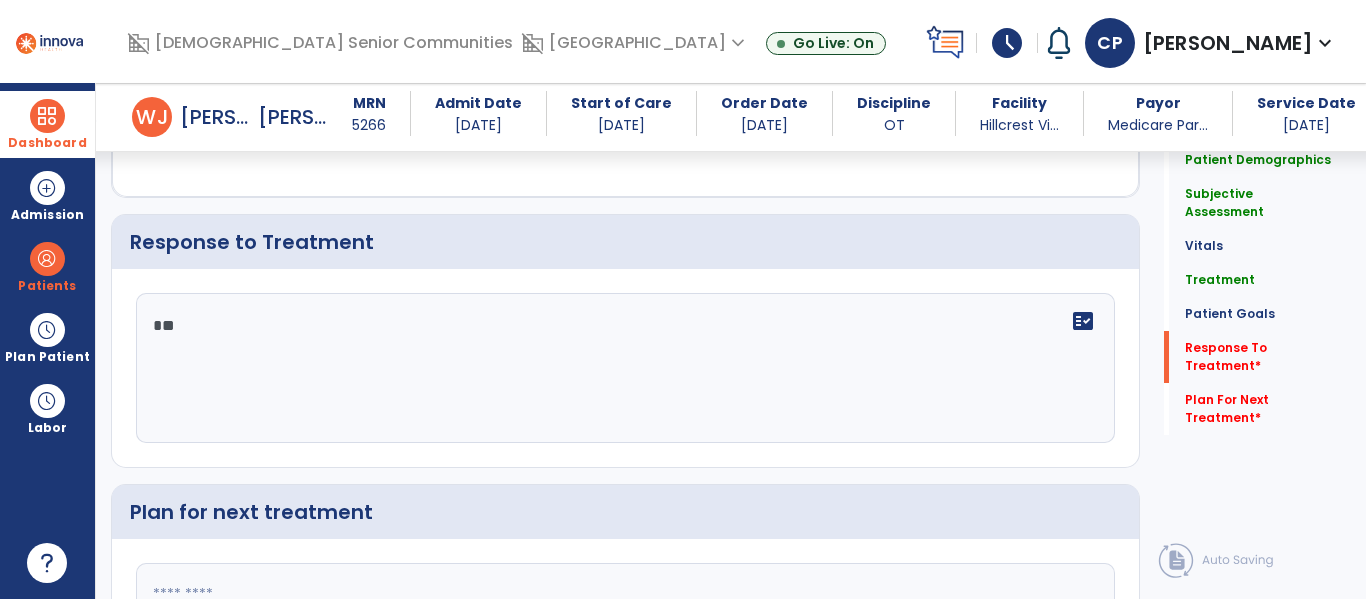 type on "*" 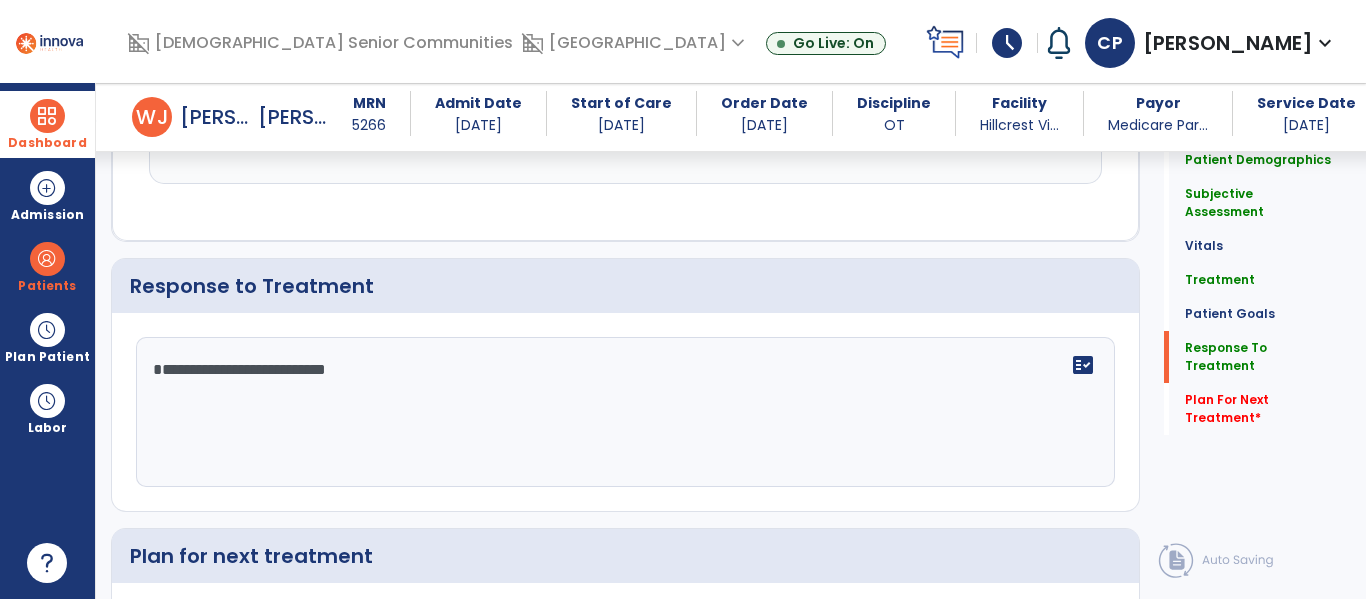 scroll, scrollTop: 2525, scrollLeft: 0, axis: vertical 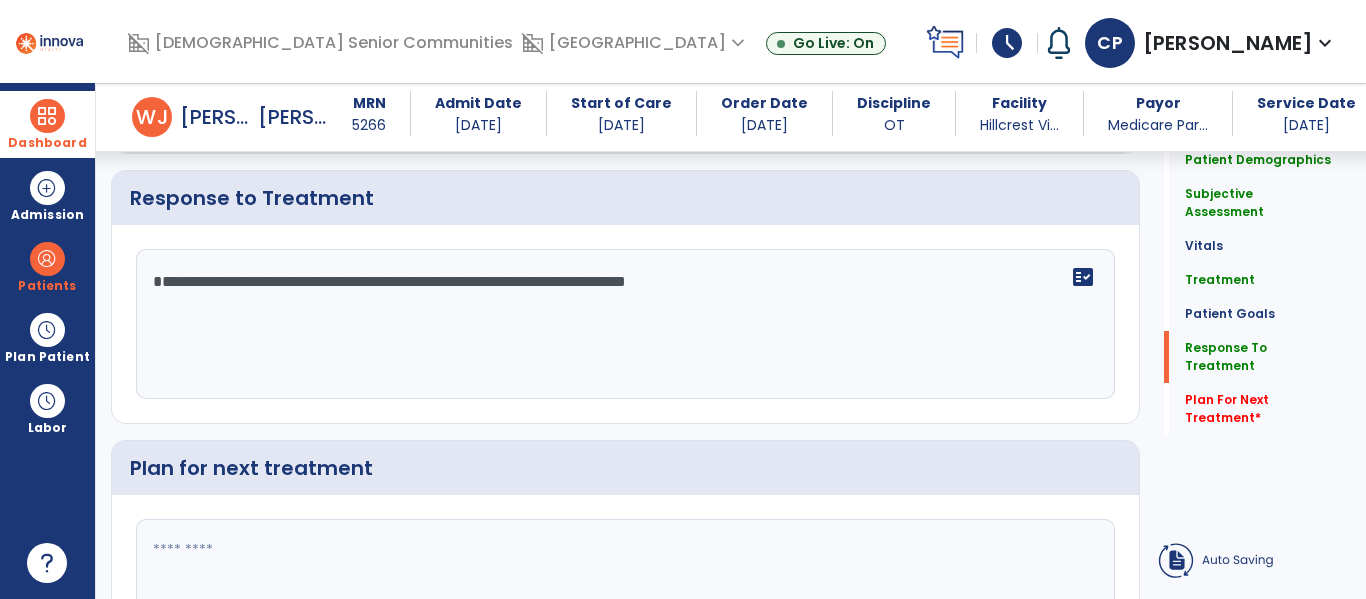 click on "**********" 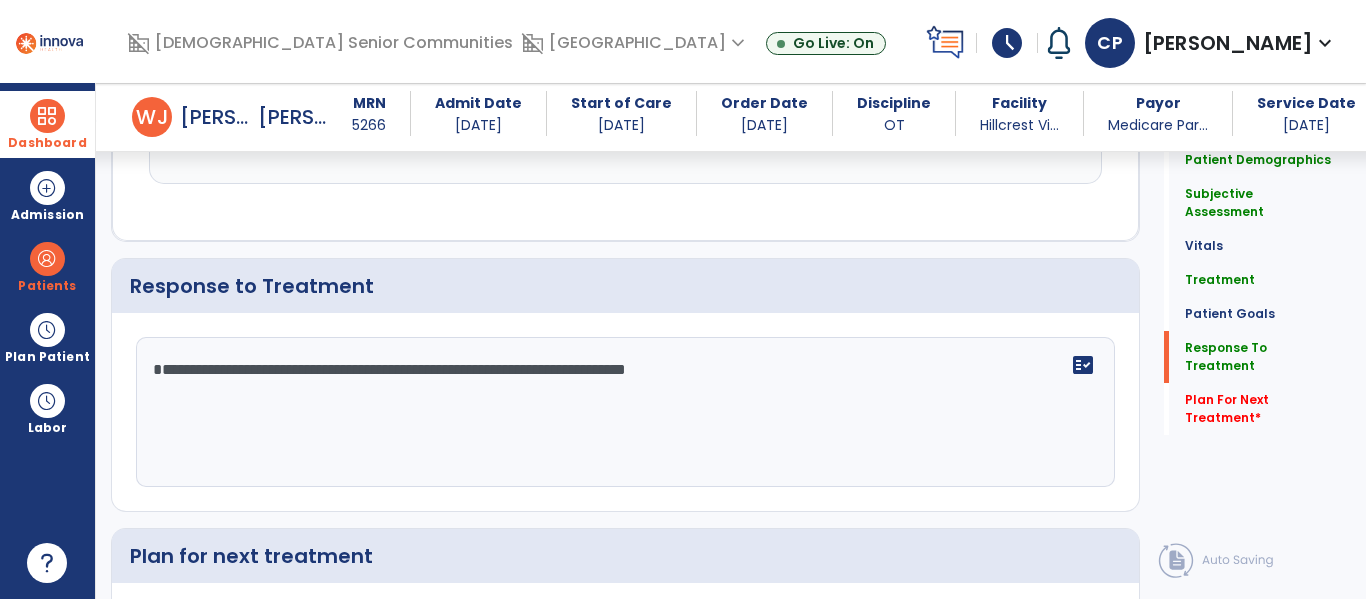scroll, scrollTop: 2525, scrollLeft: 0, axis: vertical 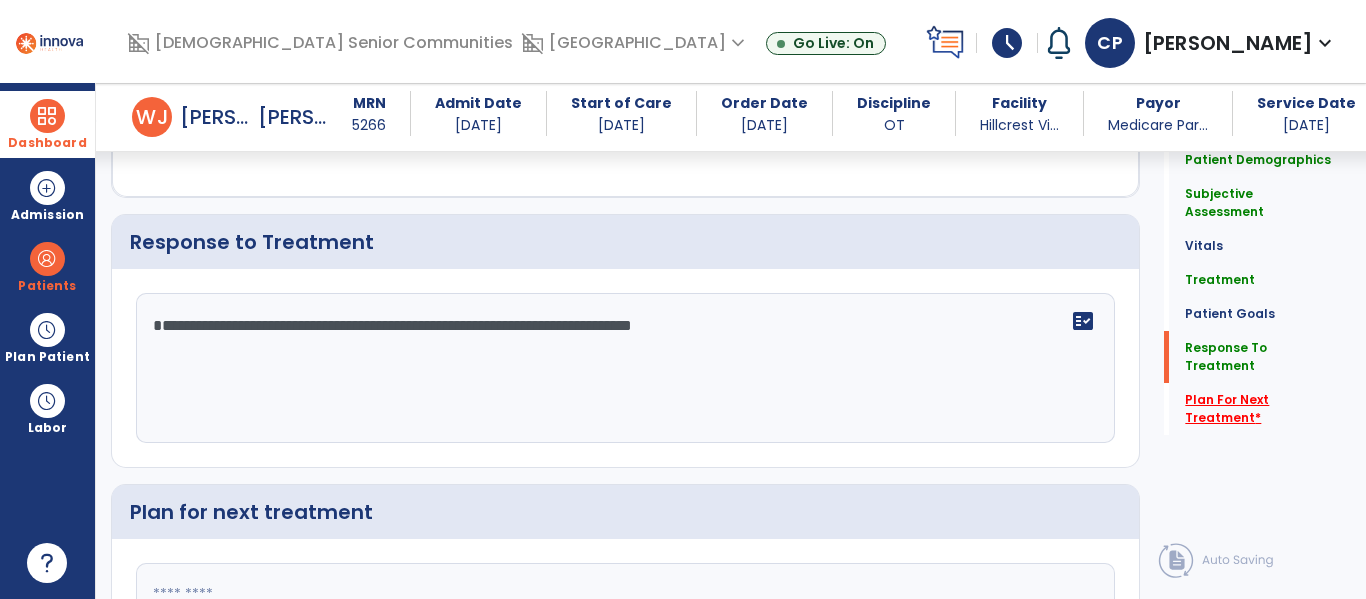 type on "**********" 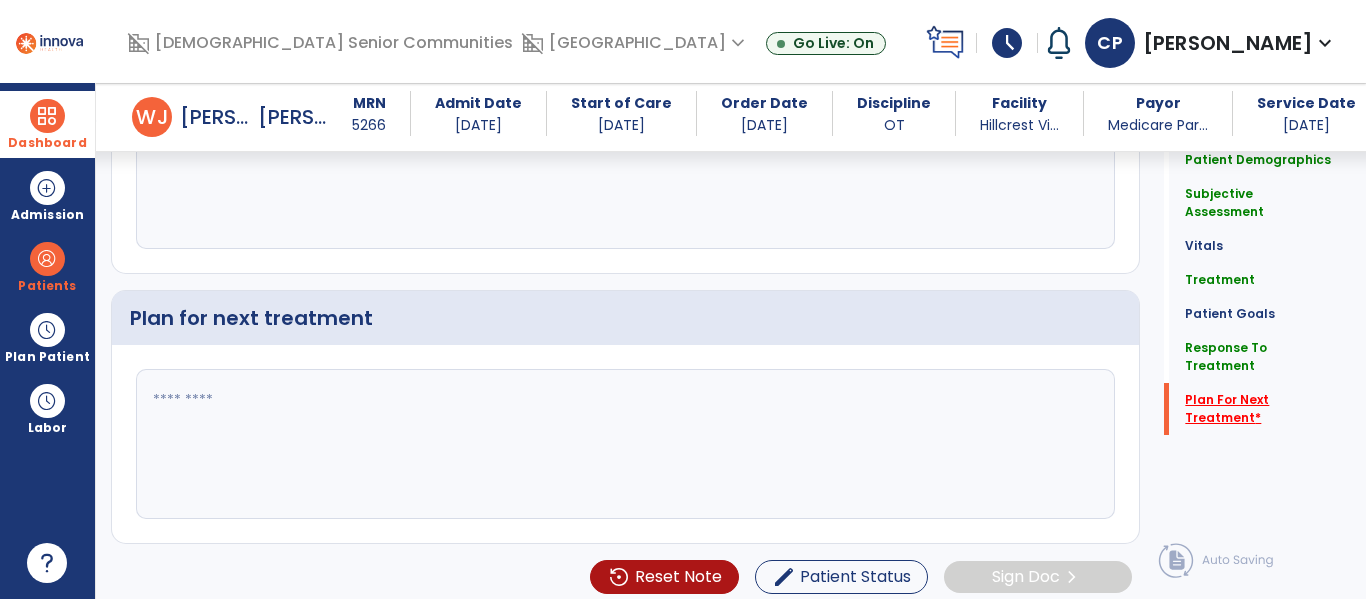 scroll, scrollTop: 2730, scrollLeft: 0, axis: vertical 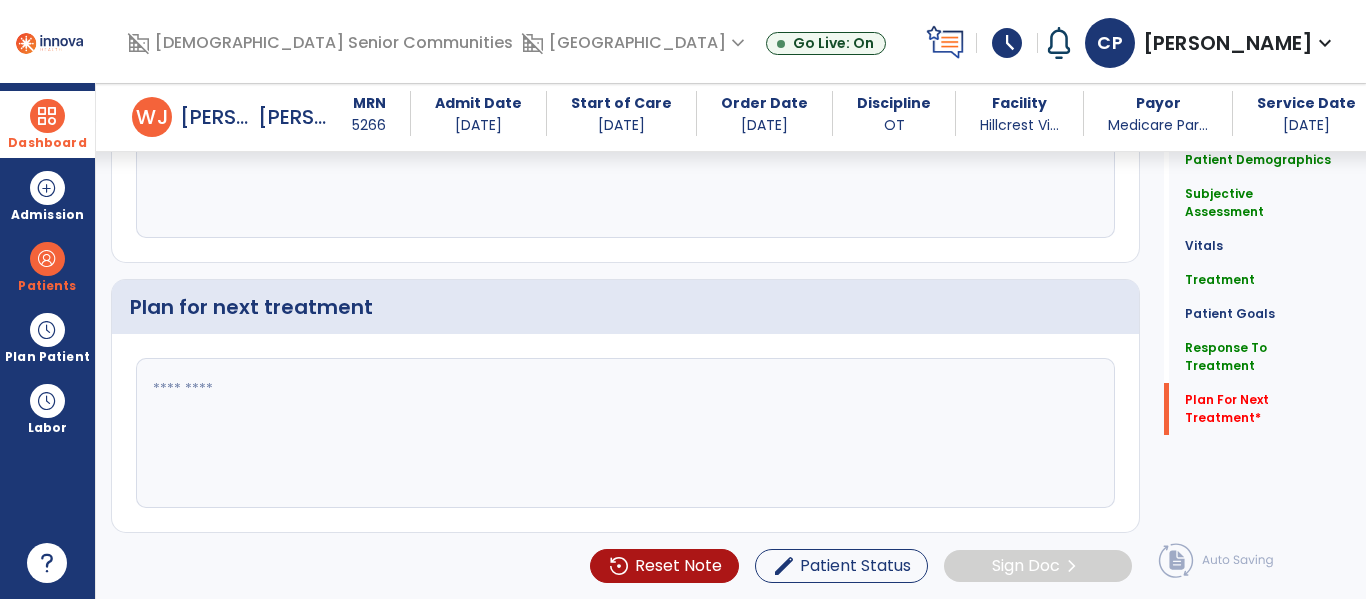click 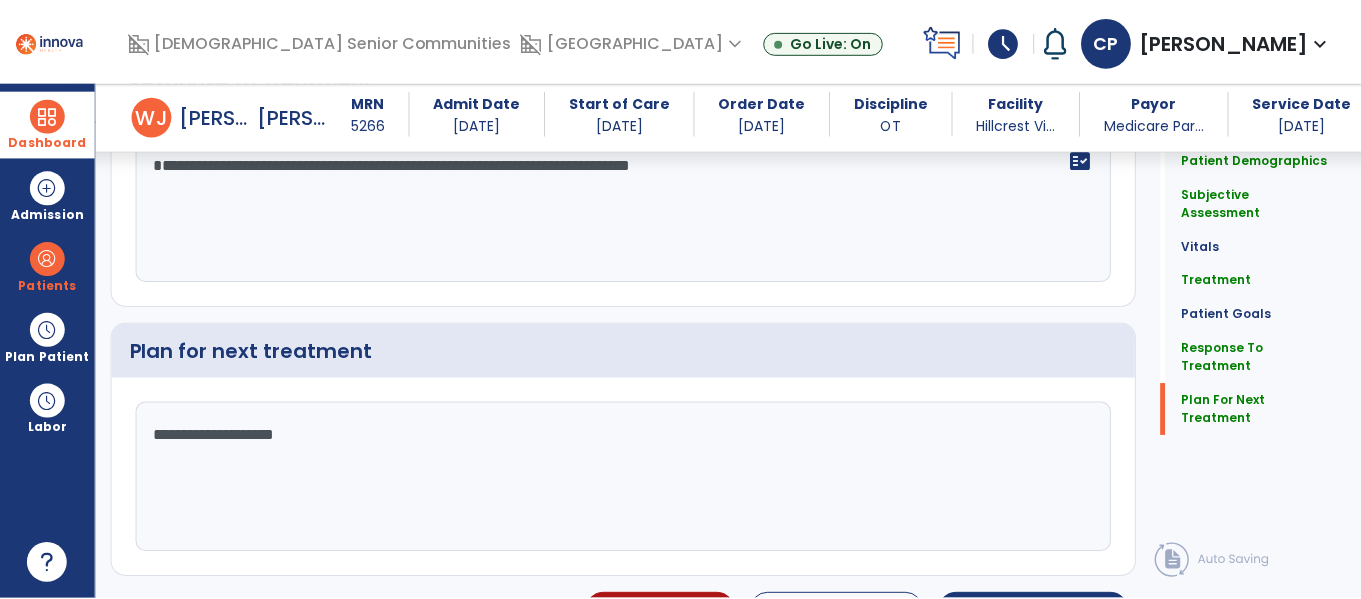 scroll, scrollTop: 2730, scrollLeft: 0, axis: vertical 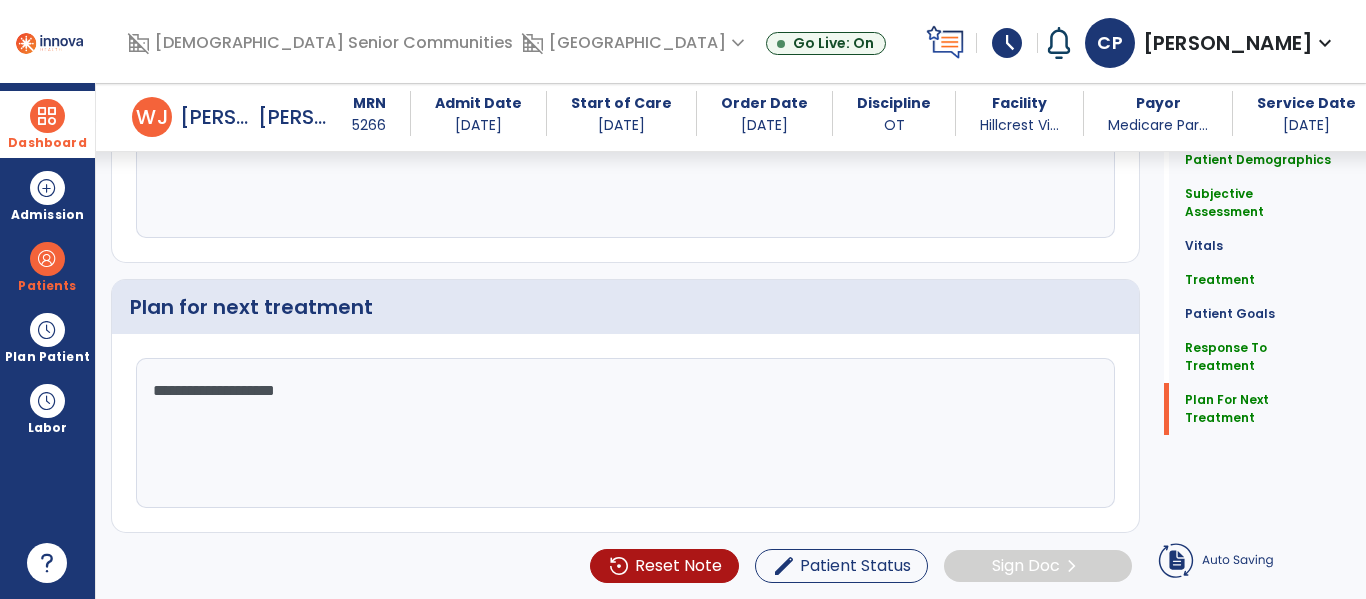 type on "**********" 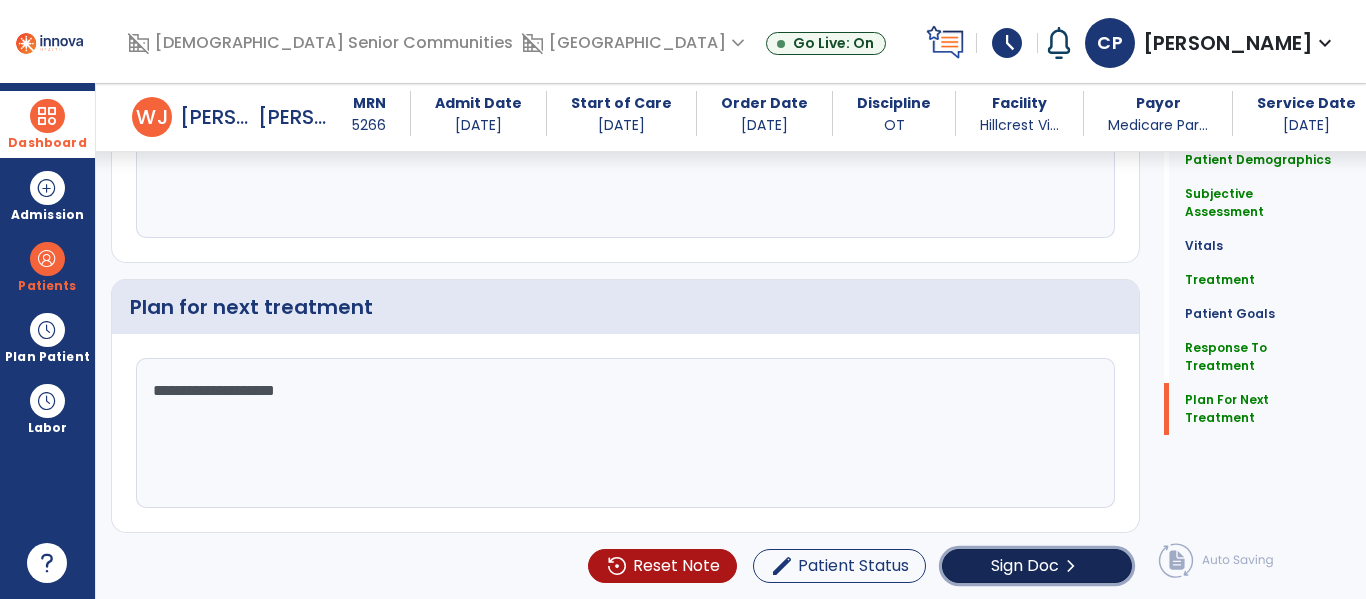 click on "Sign Doc  chevron_right" 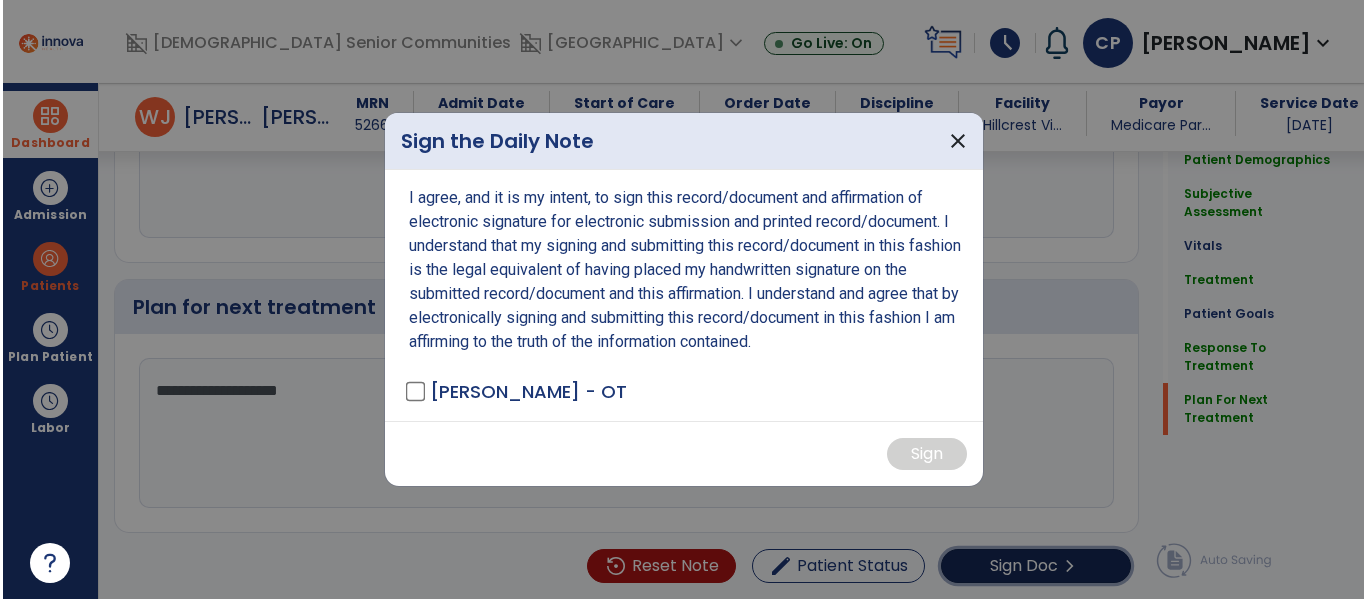 scroll, scrollTop: 2730, scrollLeft: 0, axis: vertical 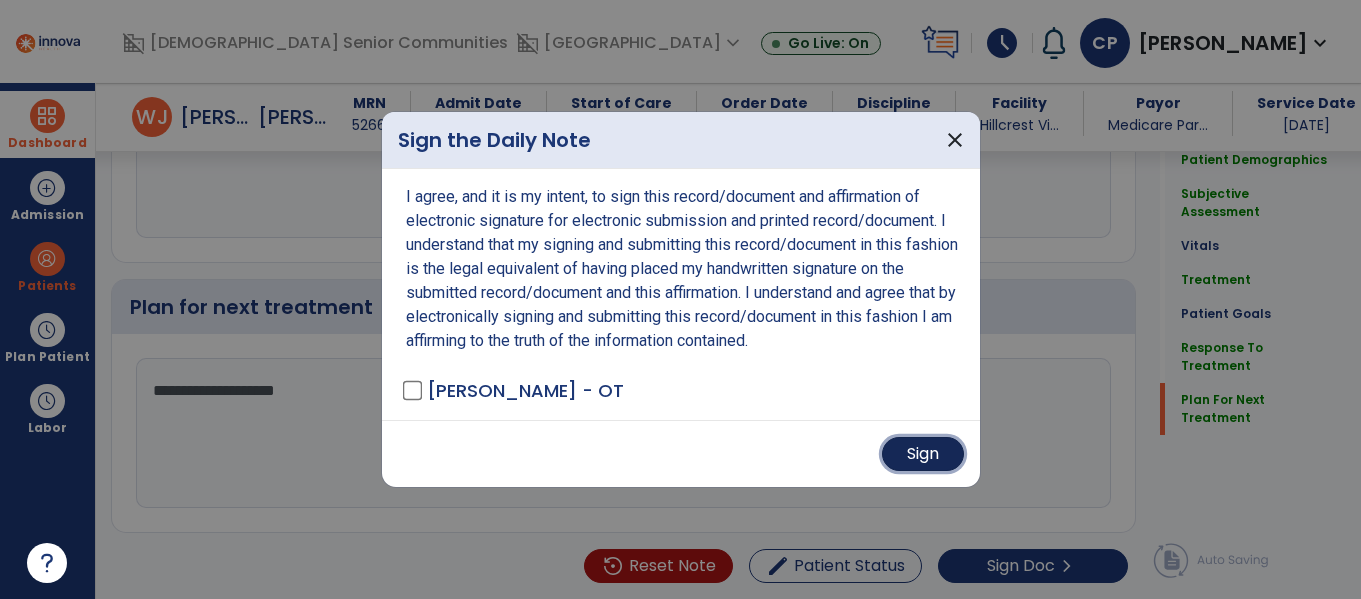 click on "Sign" at bounding box center [923, 454] 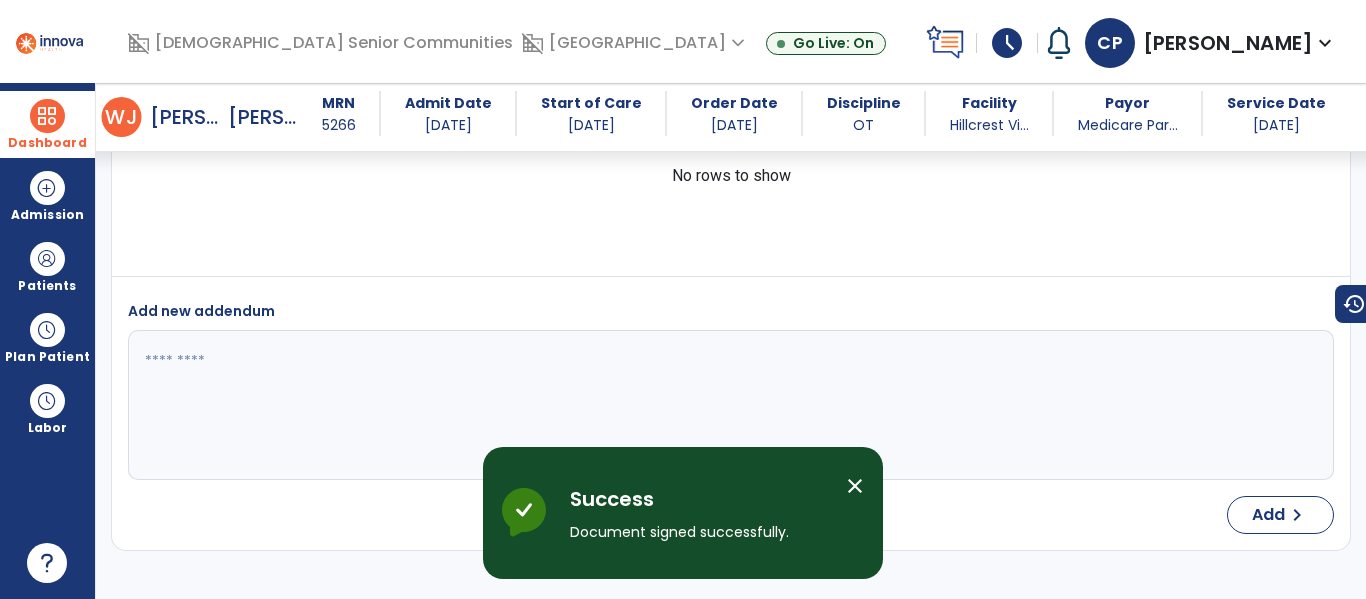 scroll, scrollTop: 3899, scrollLeft: 0, axis: vertical 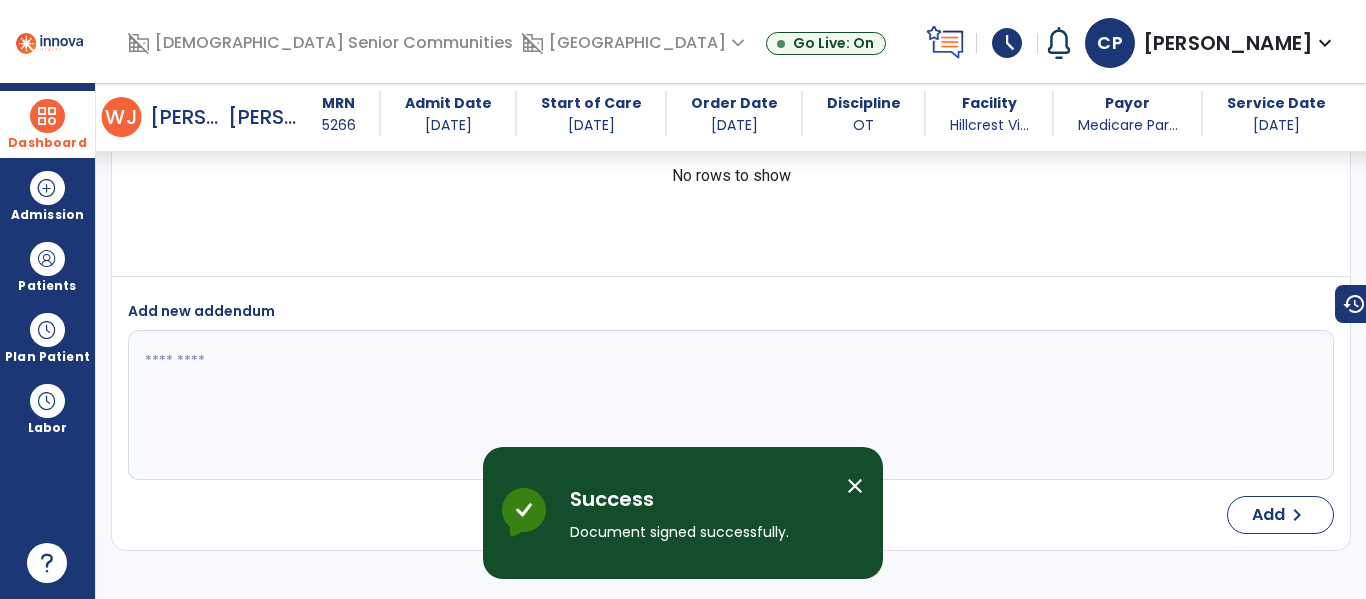 click at bounding box center (47, 116) 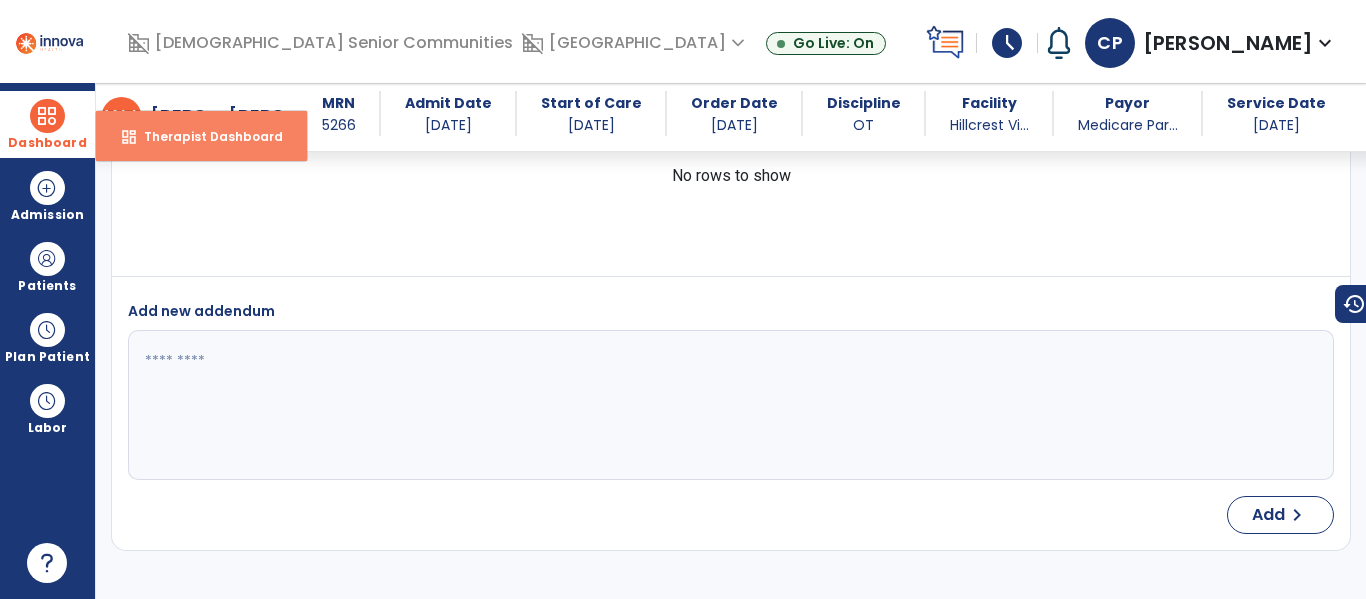 click on "dashboard" at bounding box center [129, 137] 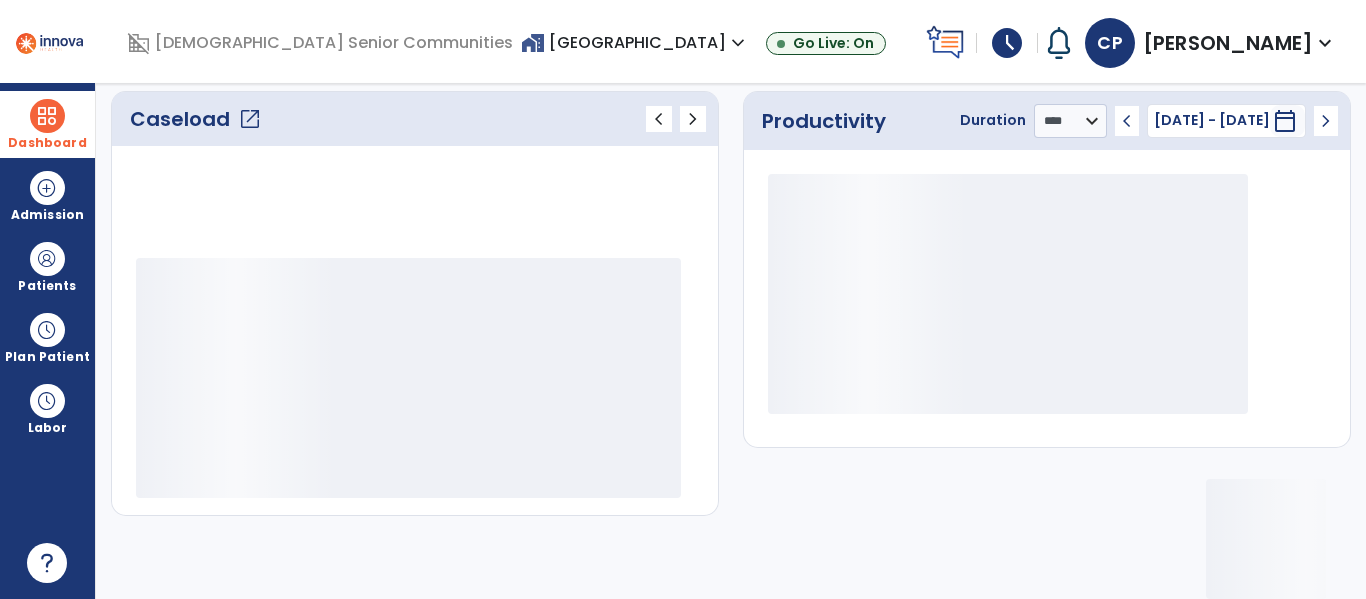scroll, scrollTop: 278, scrollLeft: 0, axis: vertical 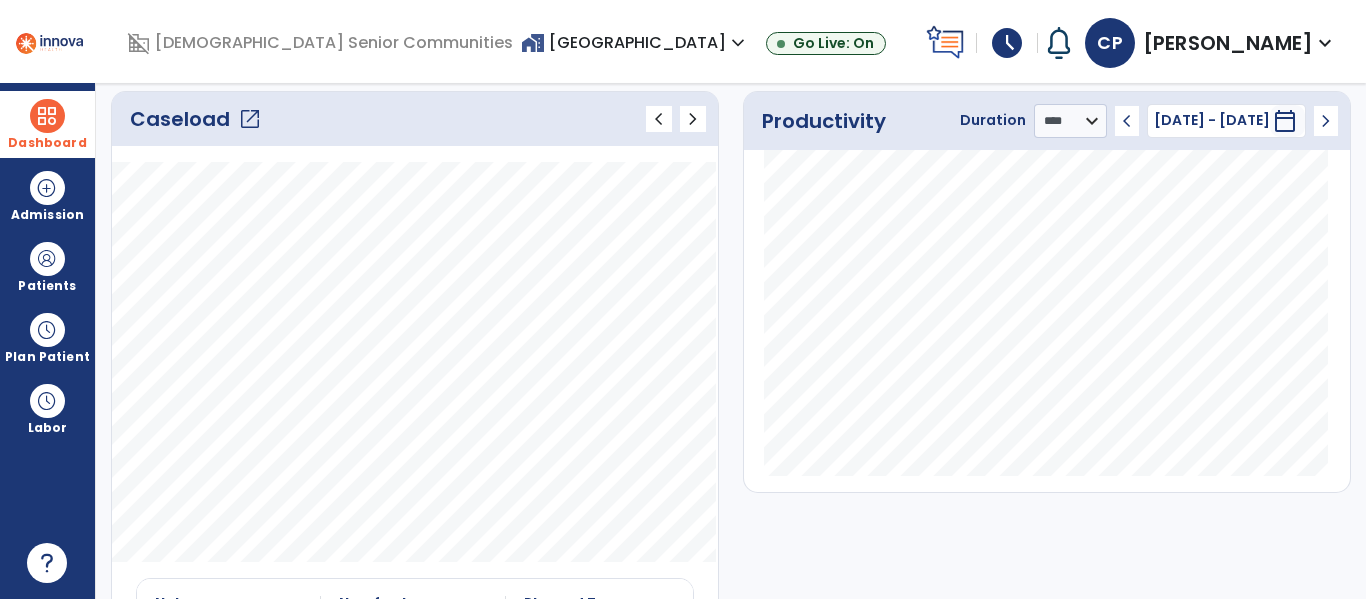 click on "open_in_new" 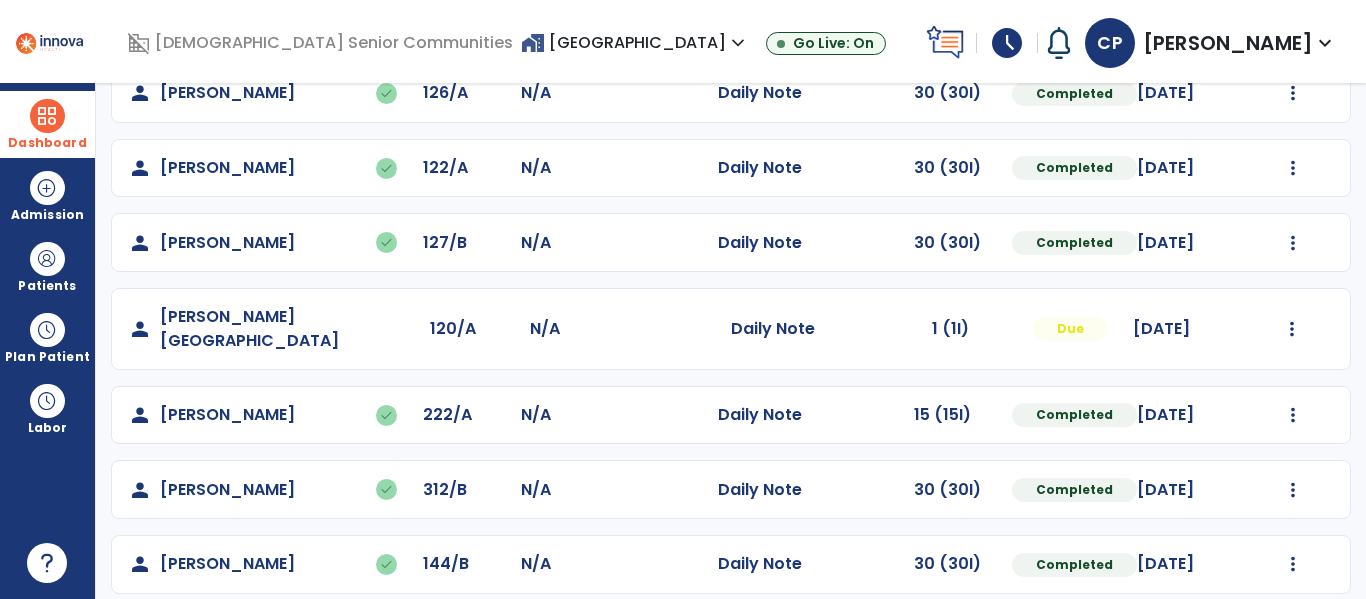 scroll, scrollTop: 857, scrollLeft: 0, axis: vertical 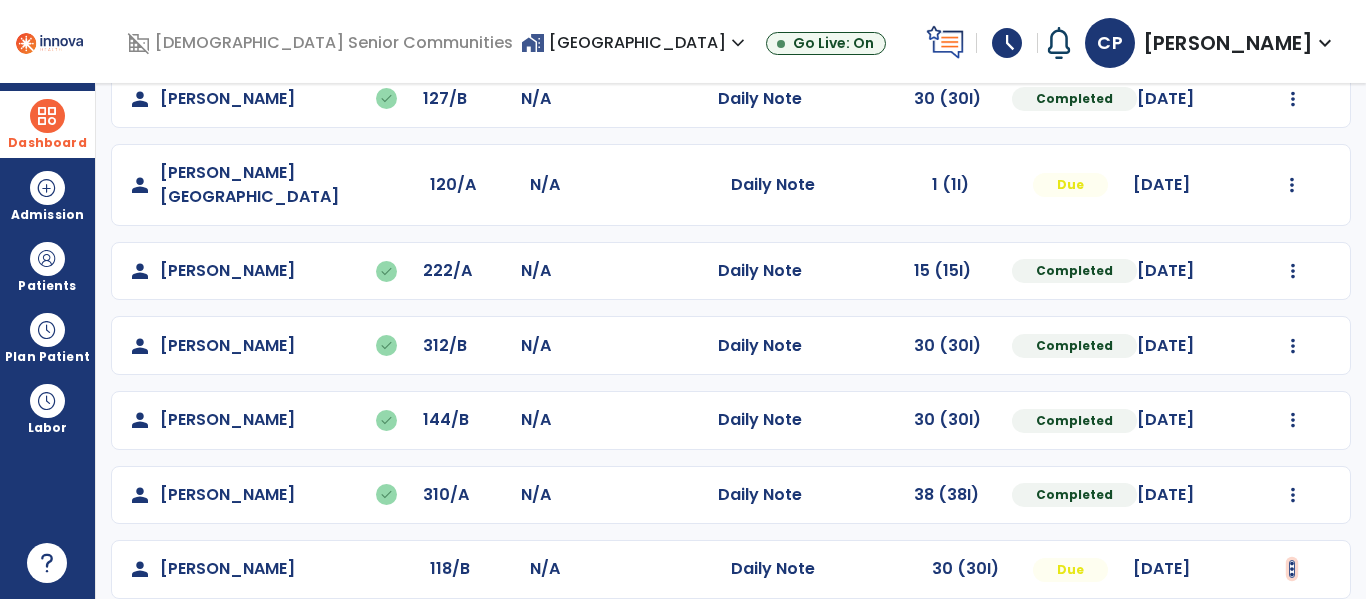 click at bounding box center [1293, -498] 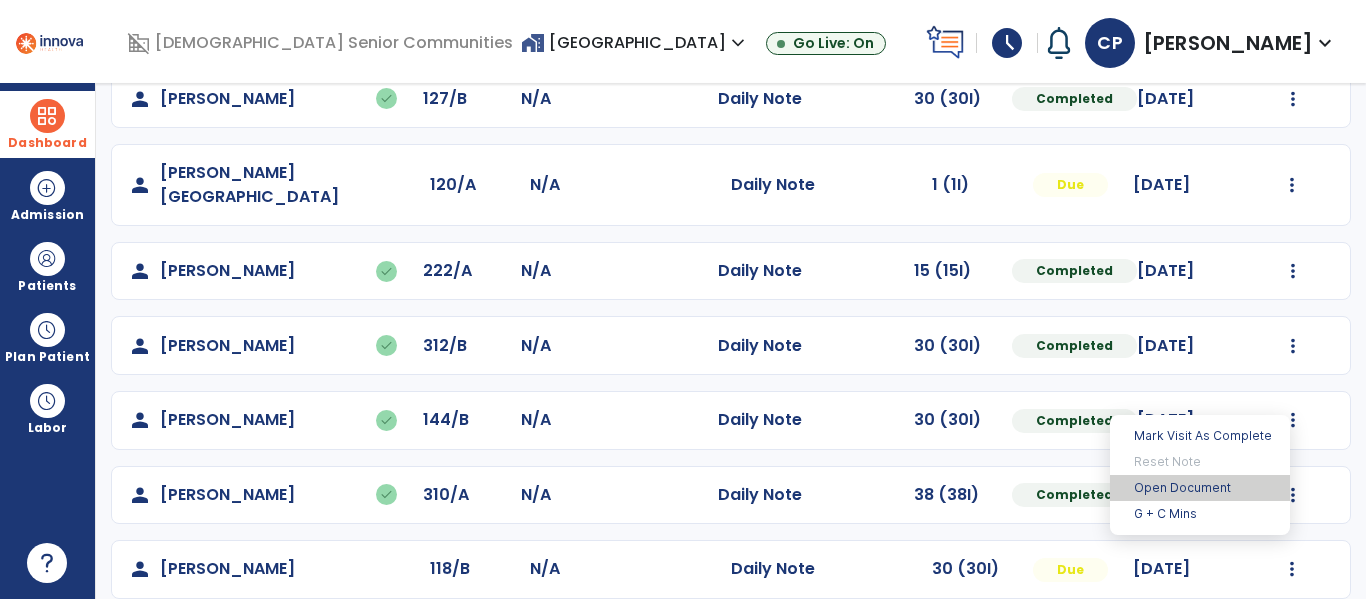 click on "Open Document" at bounding box center (1200, 488) 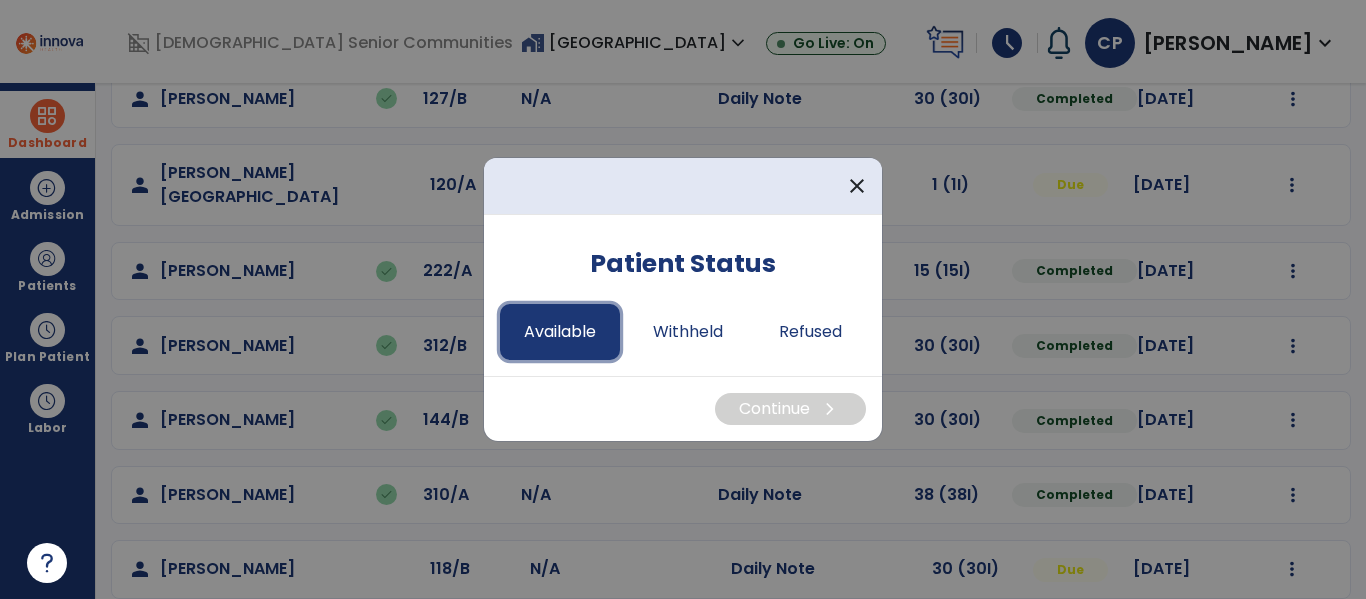 click on "Available" at bounding box center (560, 332) 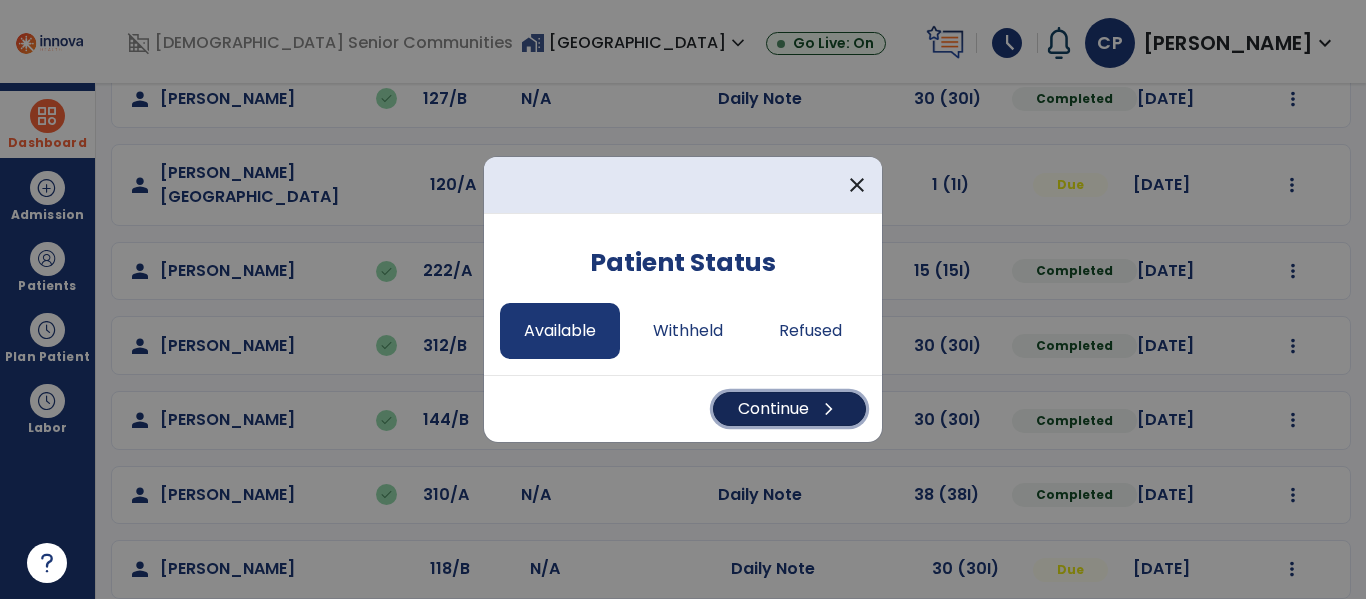 click on "Continue   chevron_right" at bounding box center [789, 409] 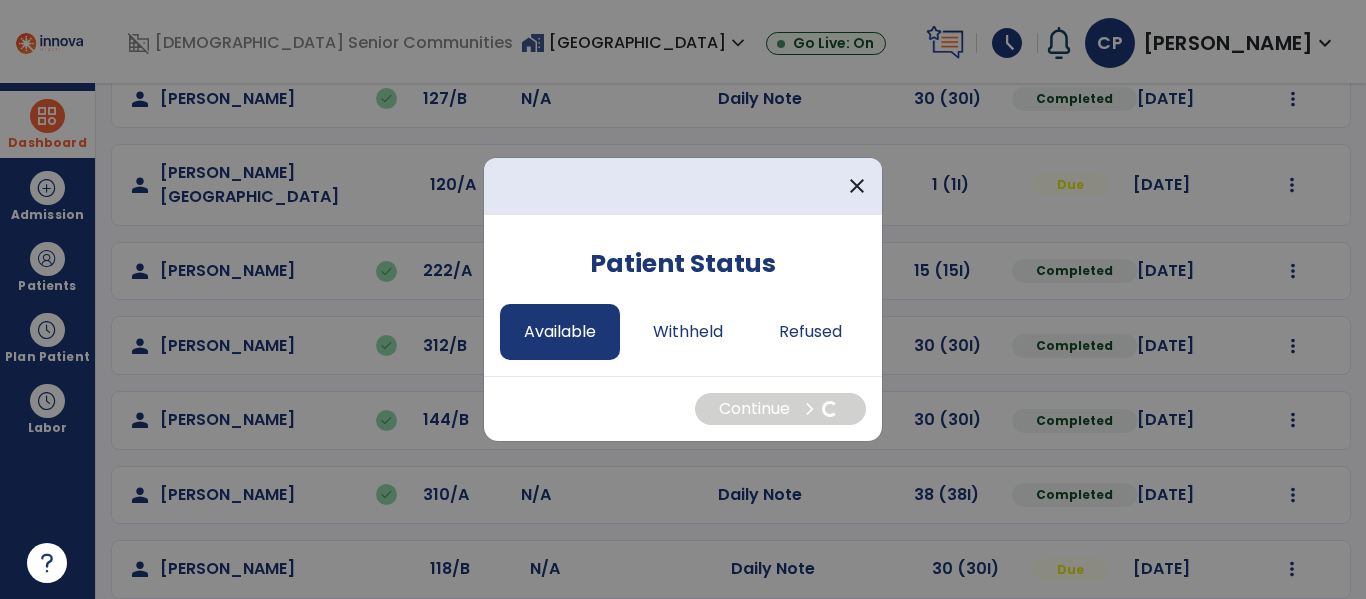 select on "*" 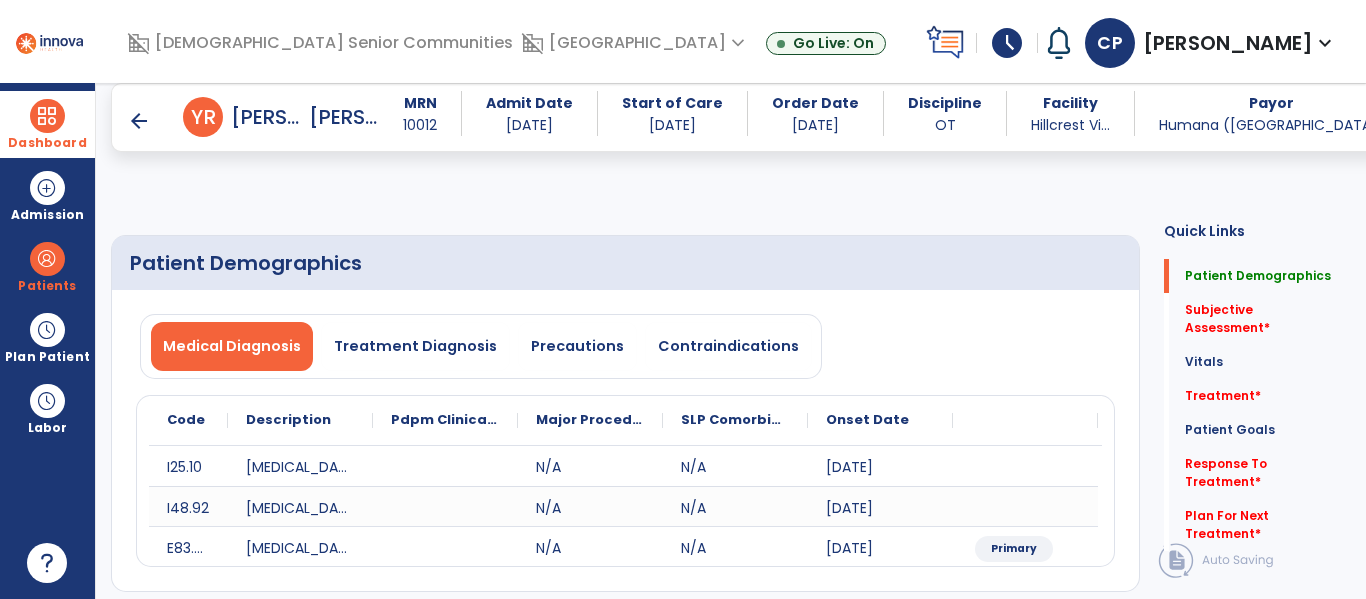 scroll, scrollTop: 229, scrollLeft: 0, axis: vertical 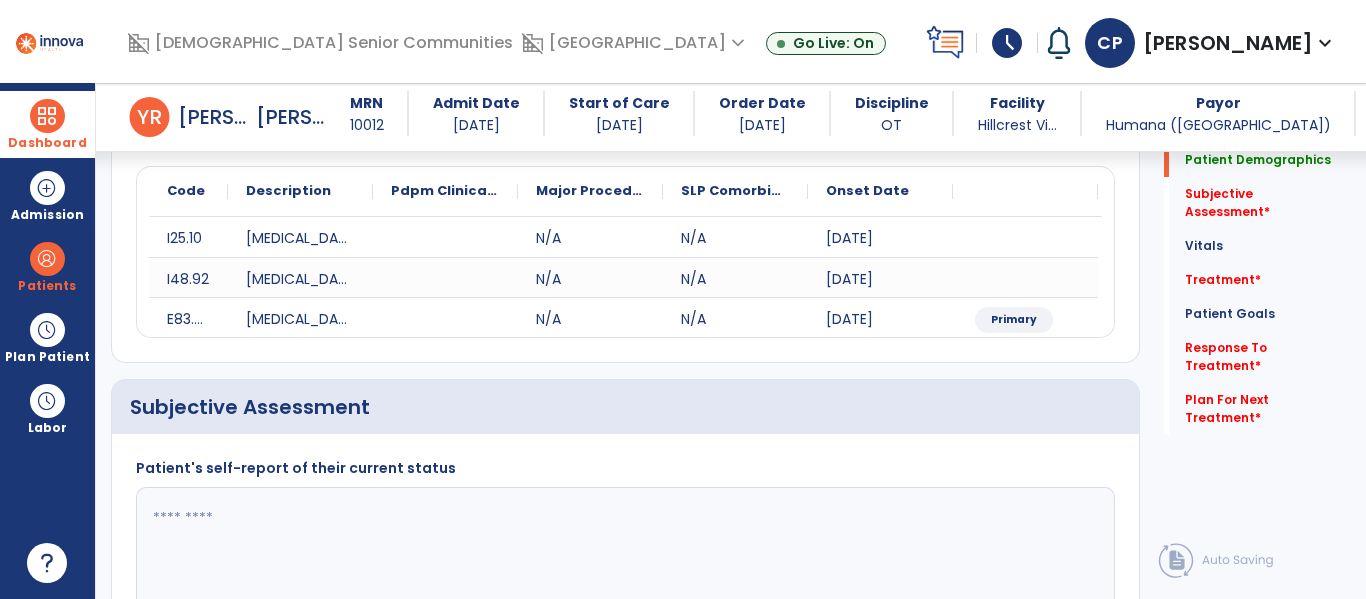 click 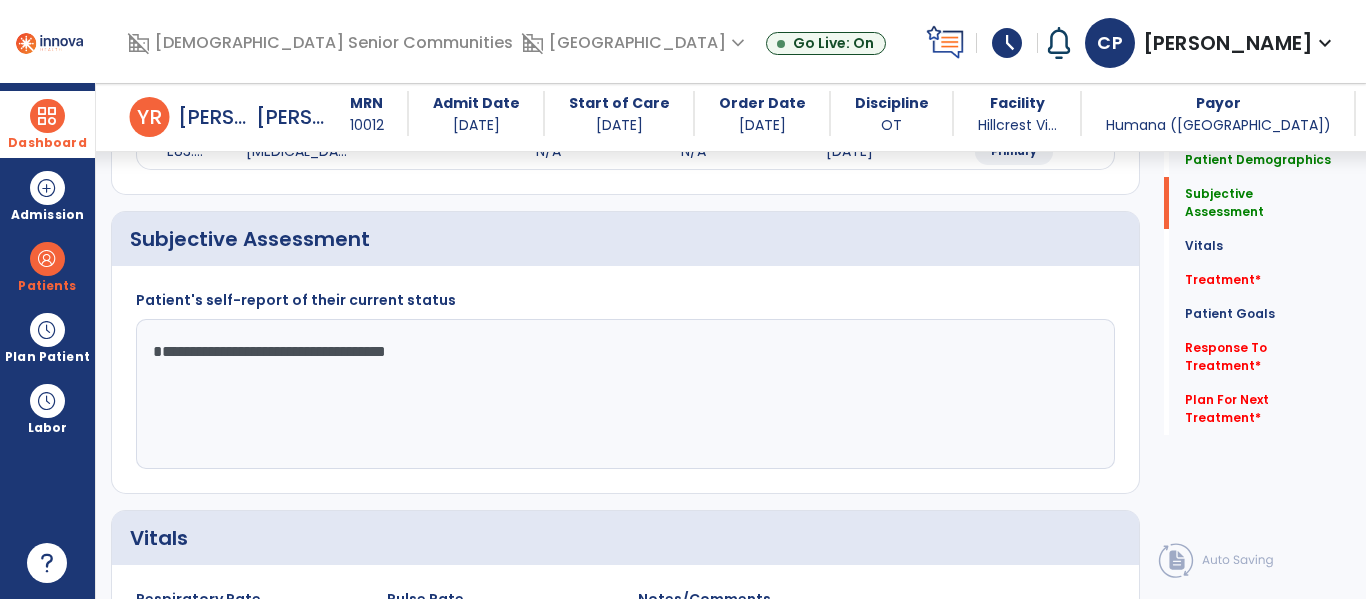 scroll, scrollTop: 400, scrollLeft: 0, axis: vertical 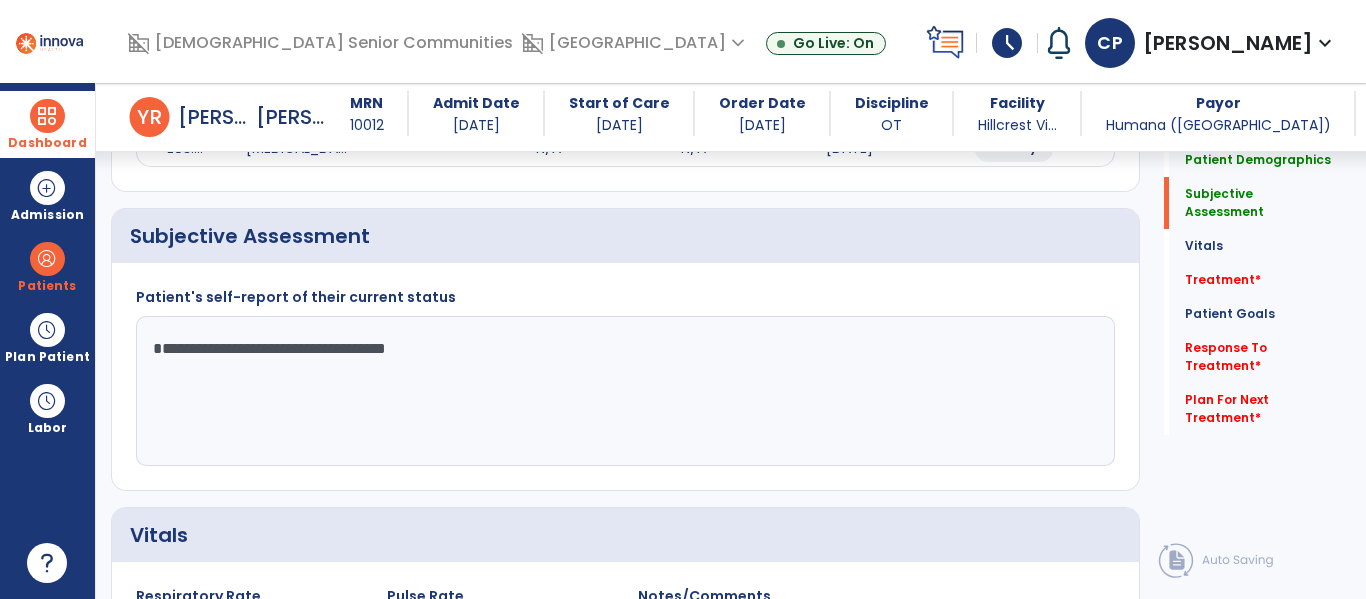 click on "**********" 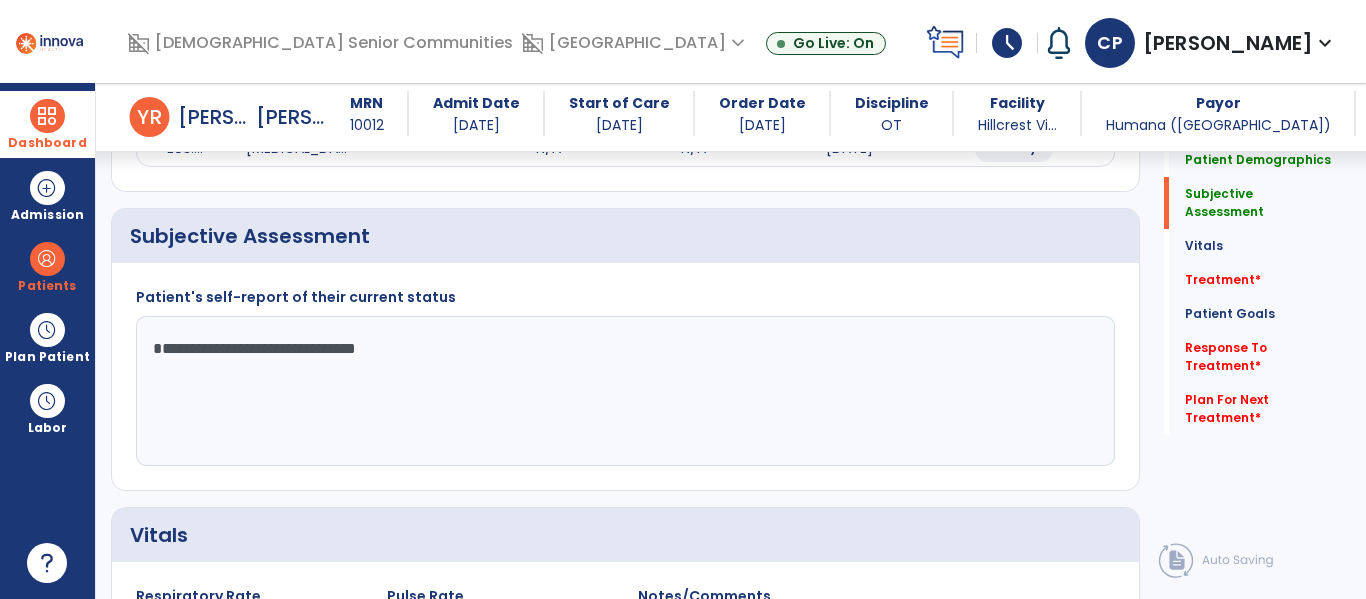 click on "**********" 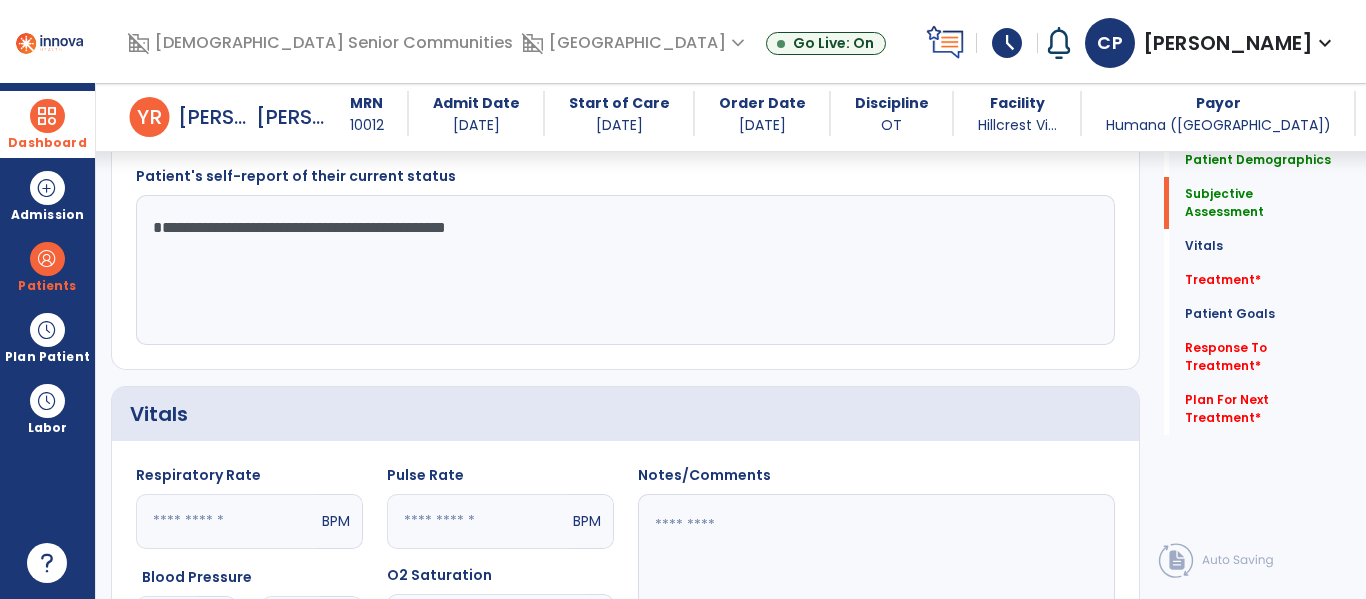scroll, scrollTop: 523, scrollLeft: 0, axis: vertical 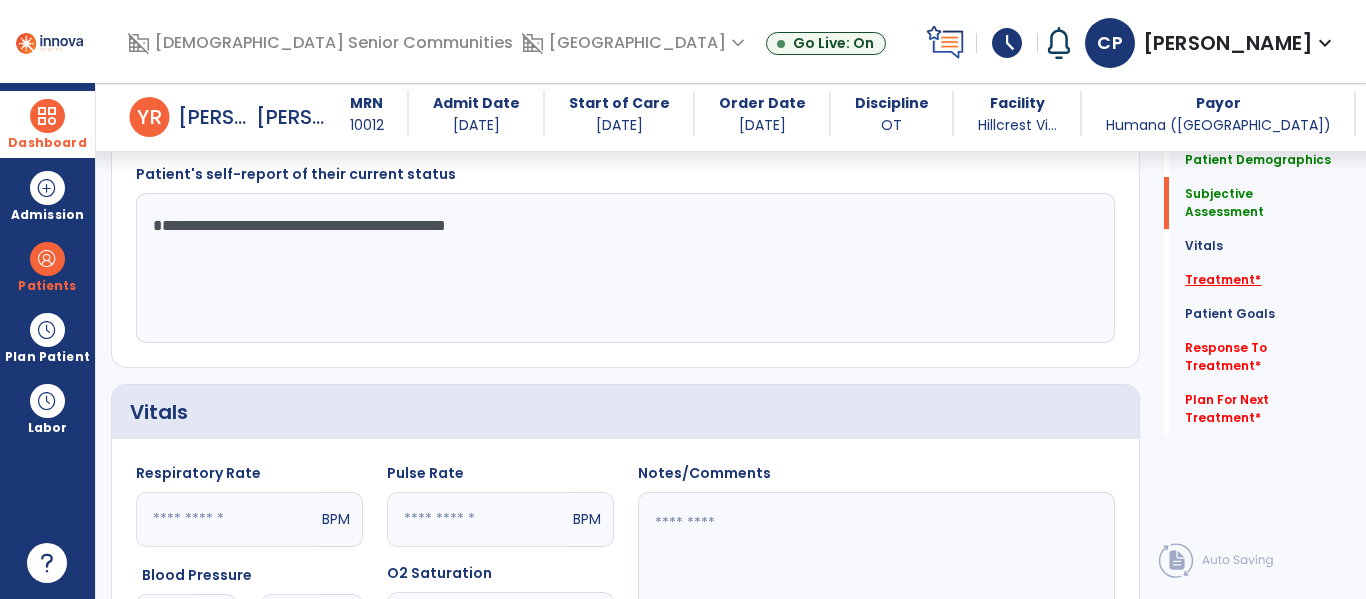 type on "**********" 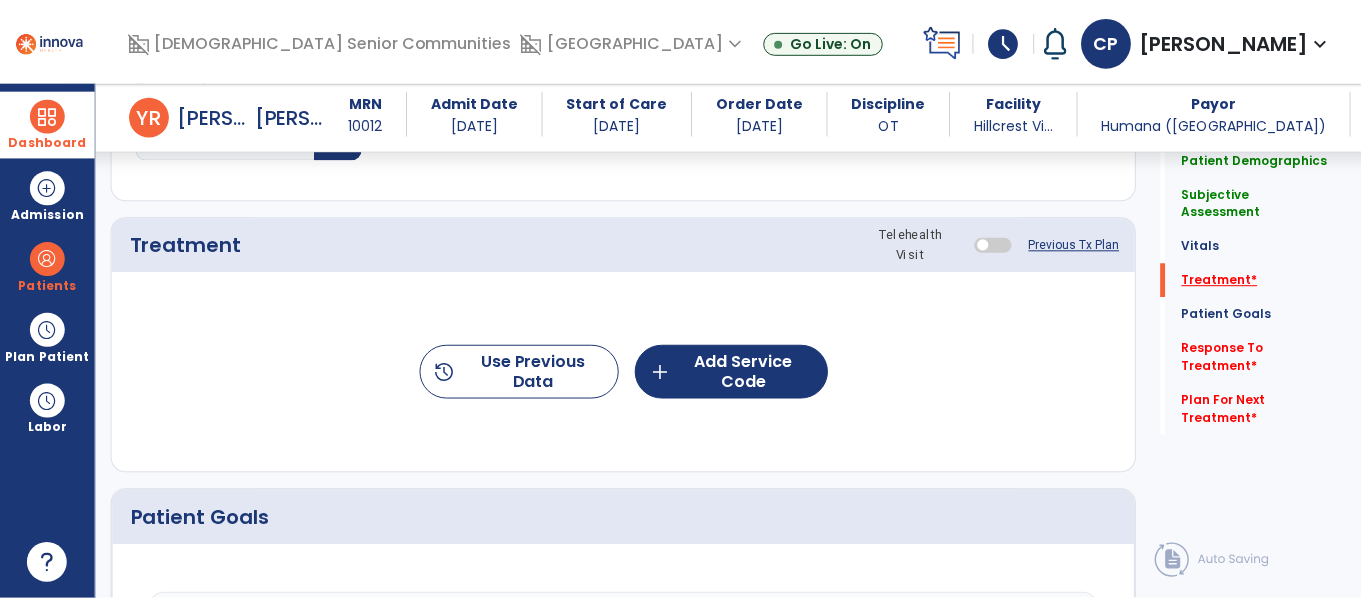 scroll, scrollTop: 1116, scrollLeft: 0, axis: vertical 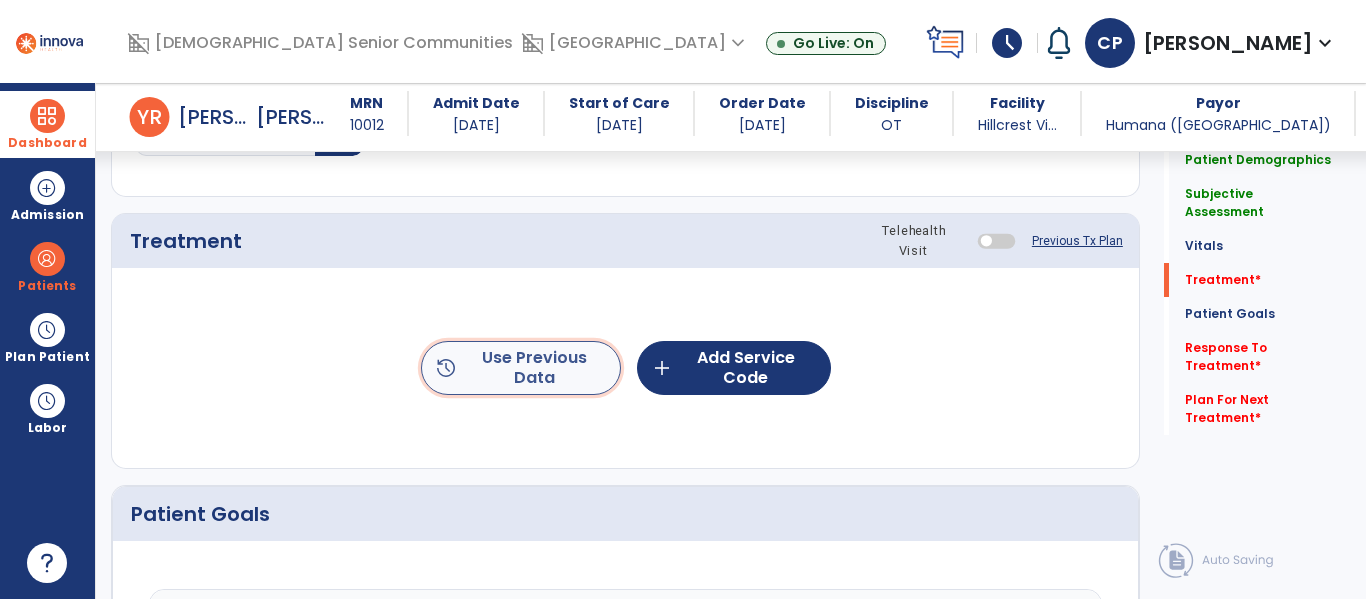 click on "history  Use Previous Data" 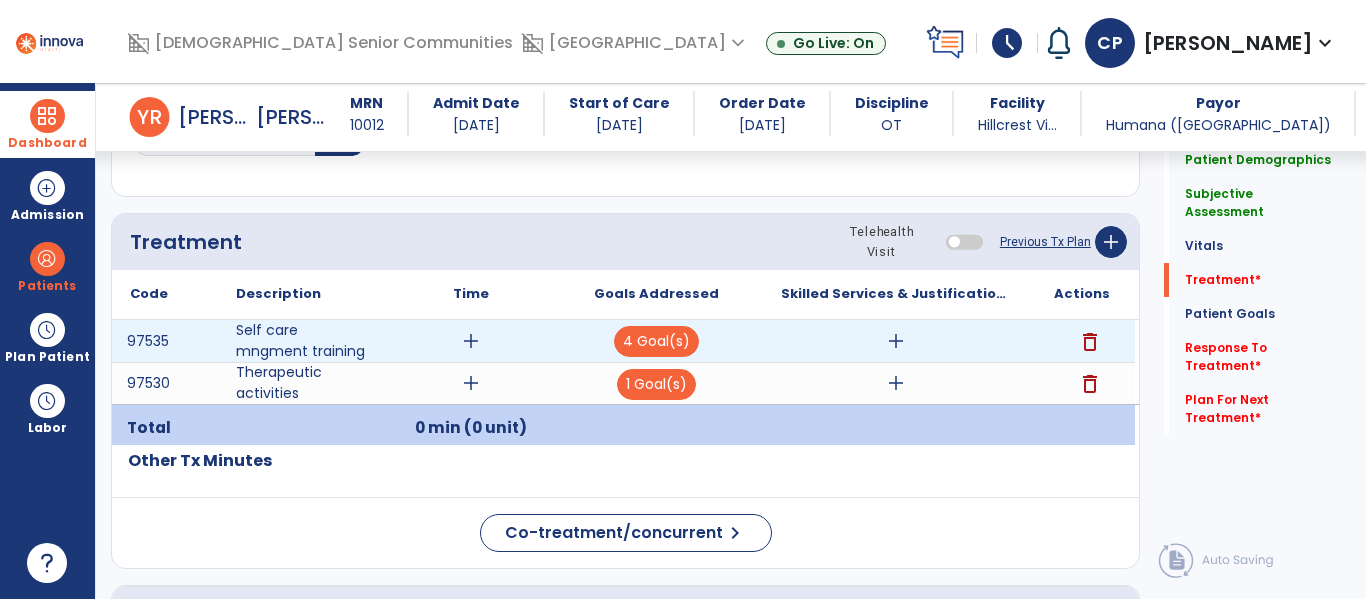 click on "add" at bounding box center [896, 341] 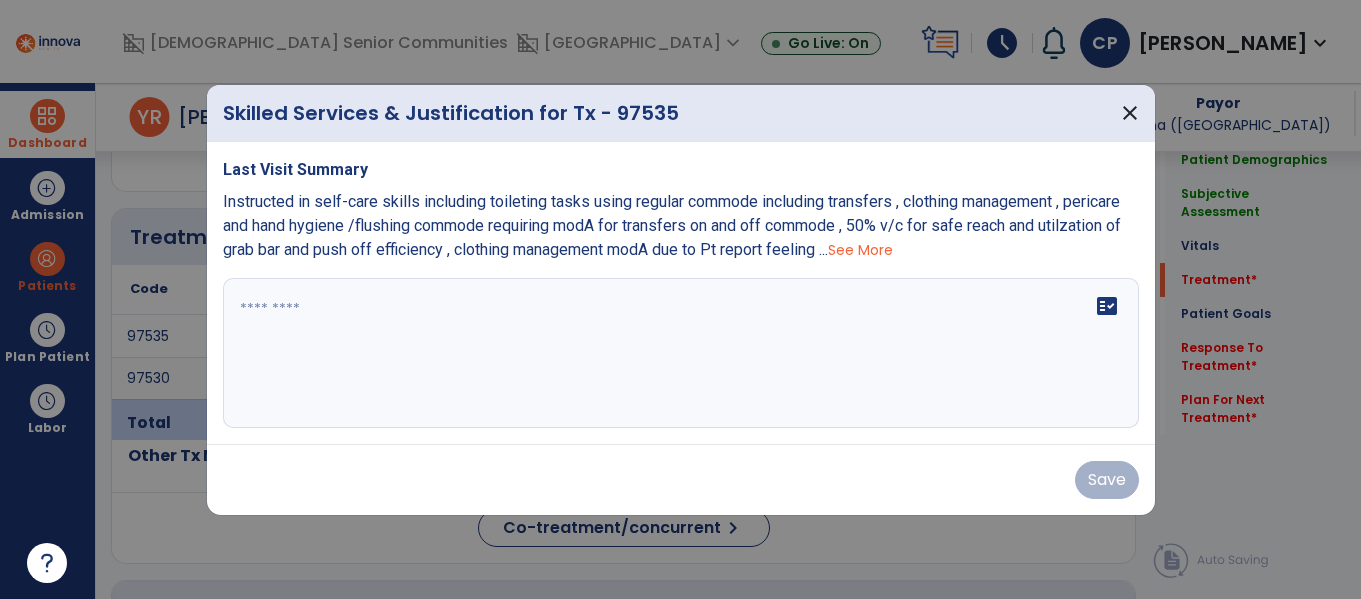 scroll, scrollTop: 1116, scrollLeft: 0, axis: vertical 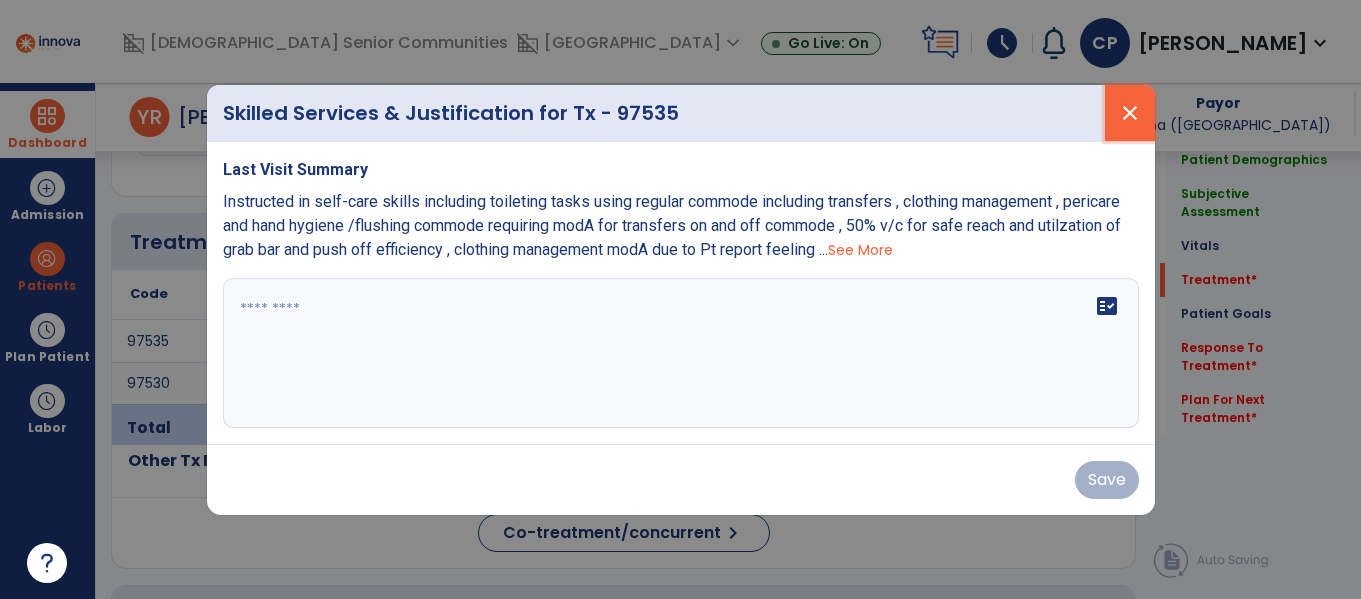 click on "close" at bounding box center [1130, 113] 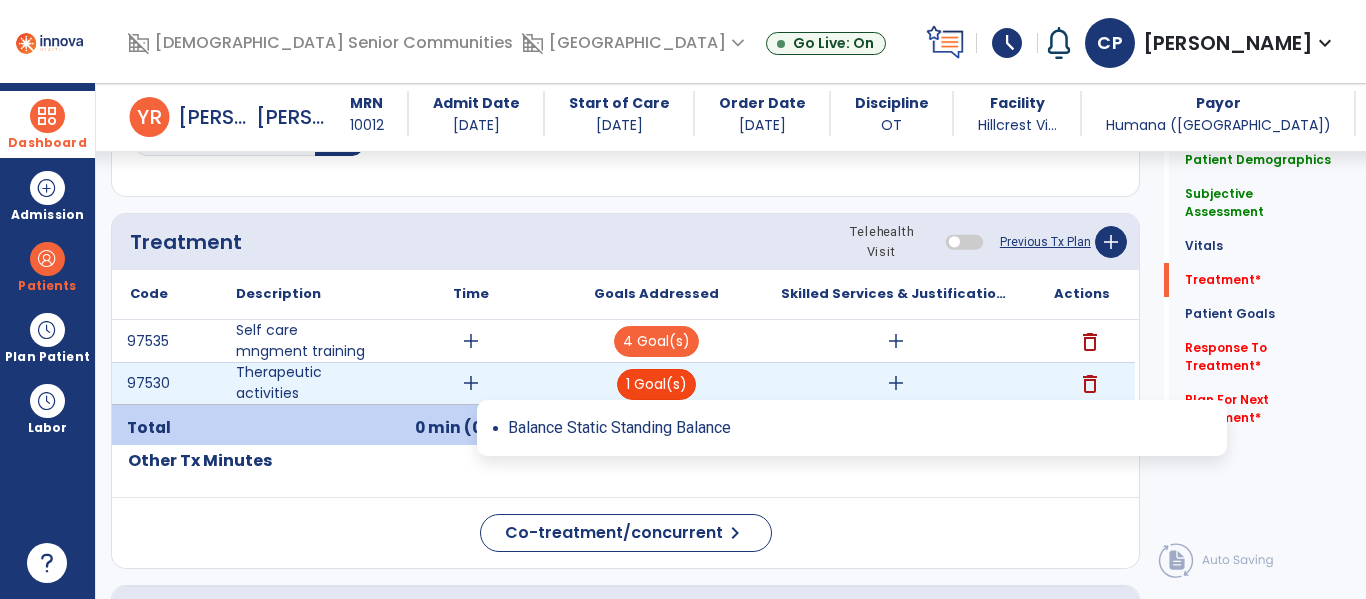 click on "1 Goal(s)" at bounding box center (656, 384) 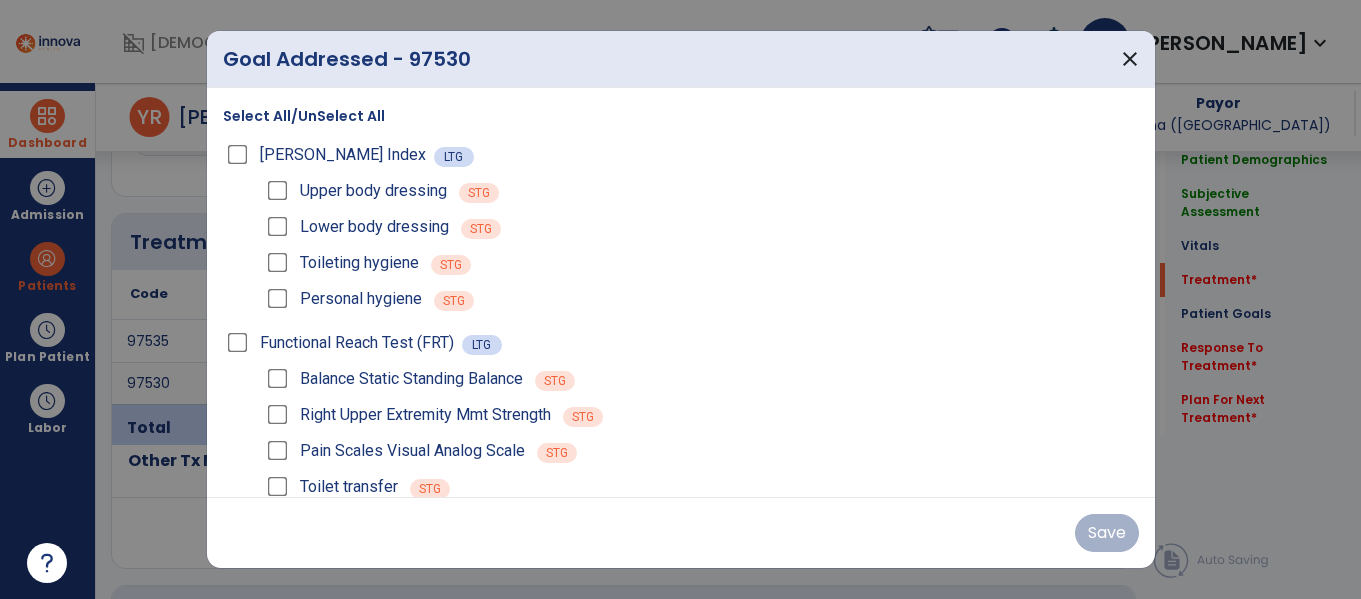 scroll, scrollTop: 1116, scrollLeft: 0, axis: vertical 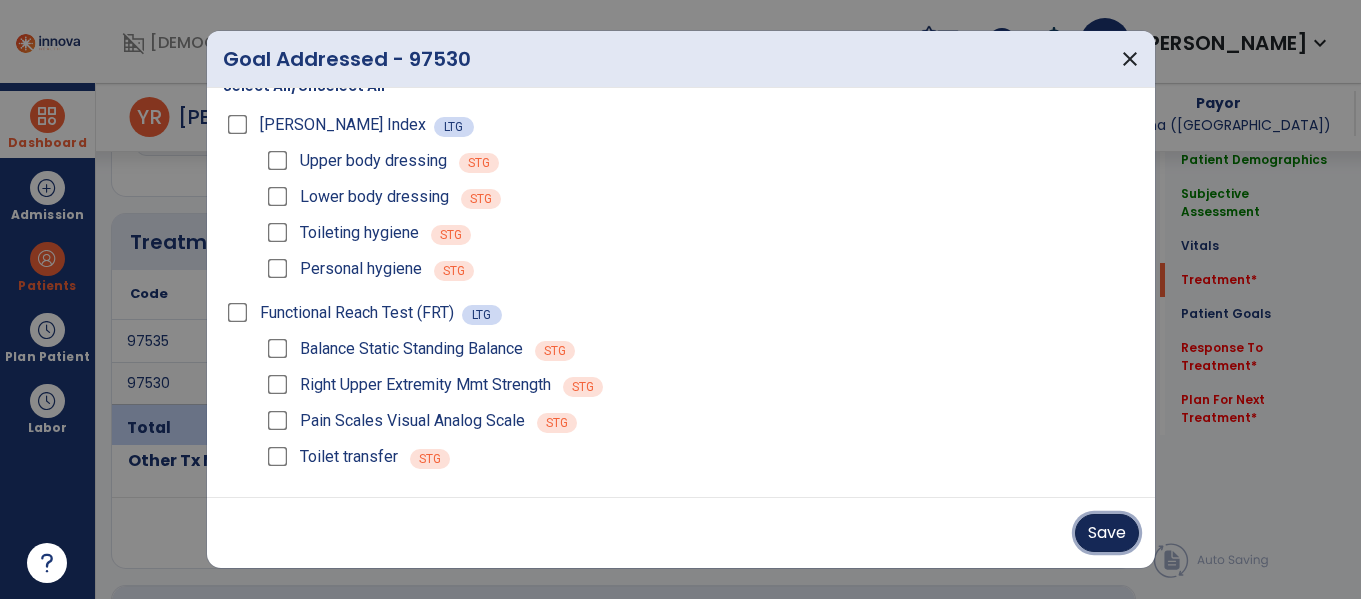 click on "Save" at bounding box center [1107, 533] 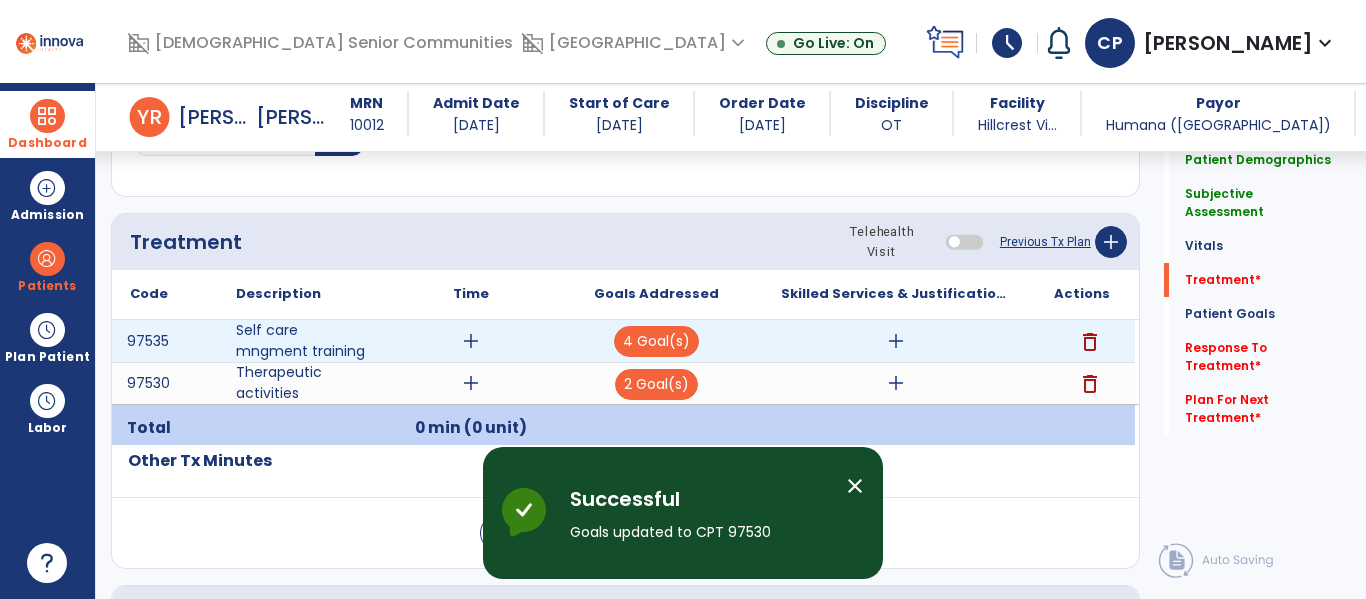 click on "add" at bounding box center [471, 341] 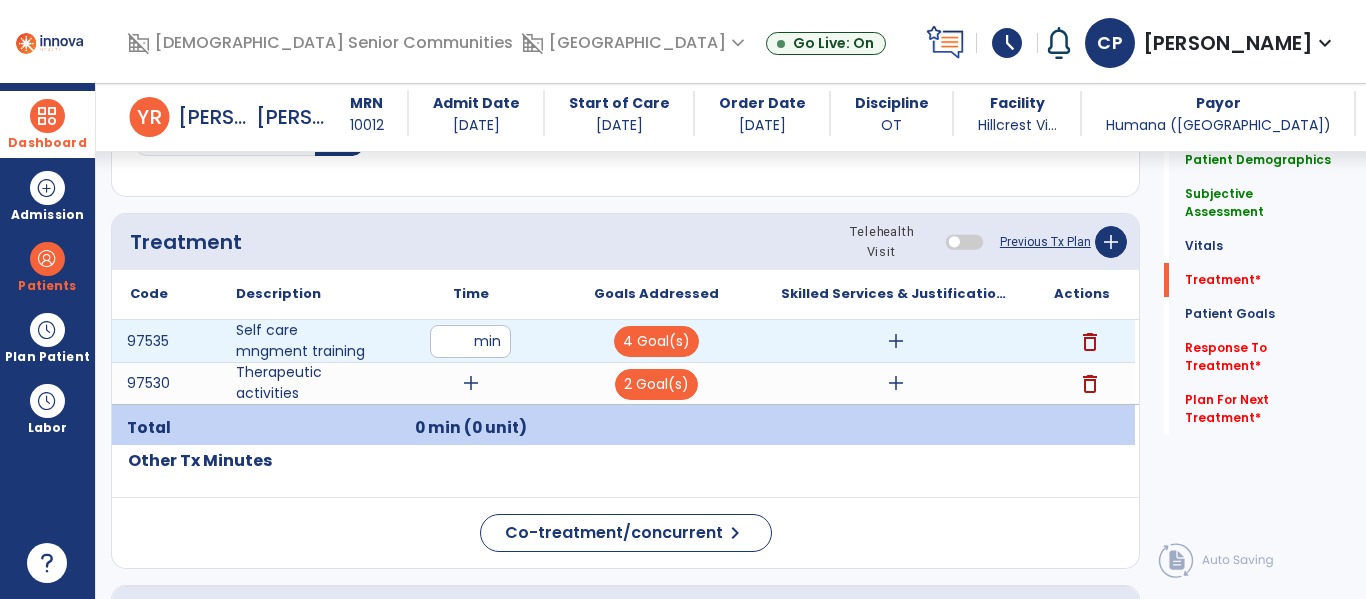 type on "**" 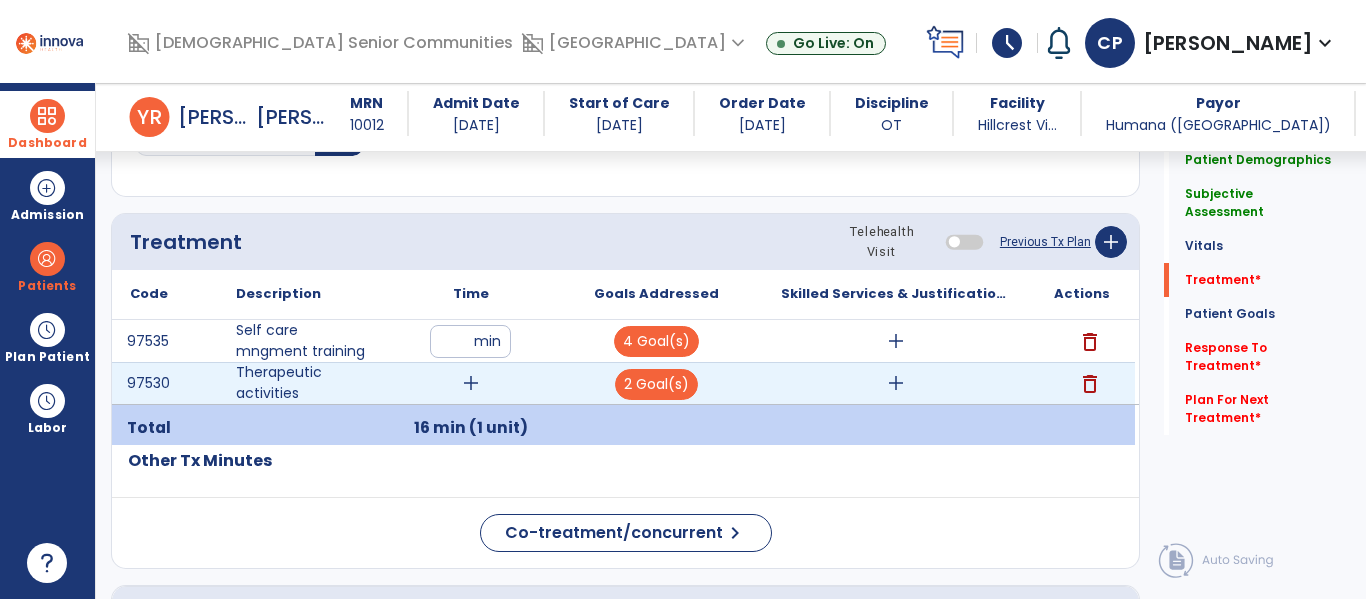 click on "add" at bounding box center (471, 383) 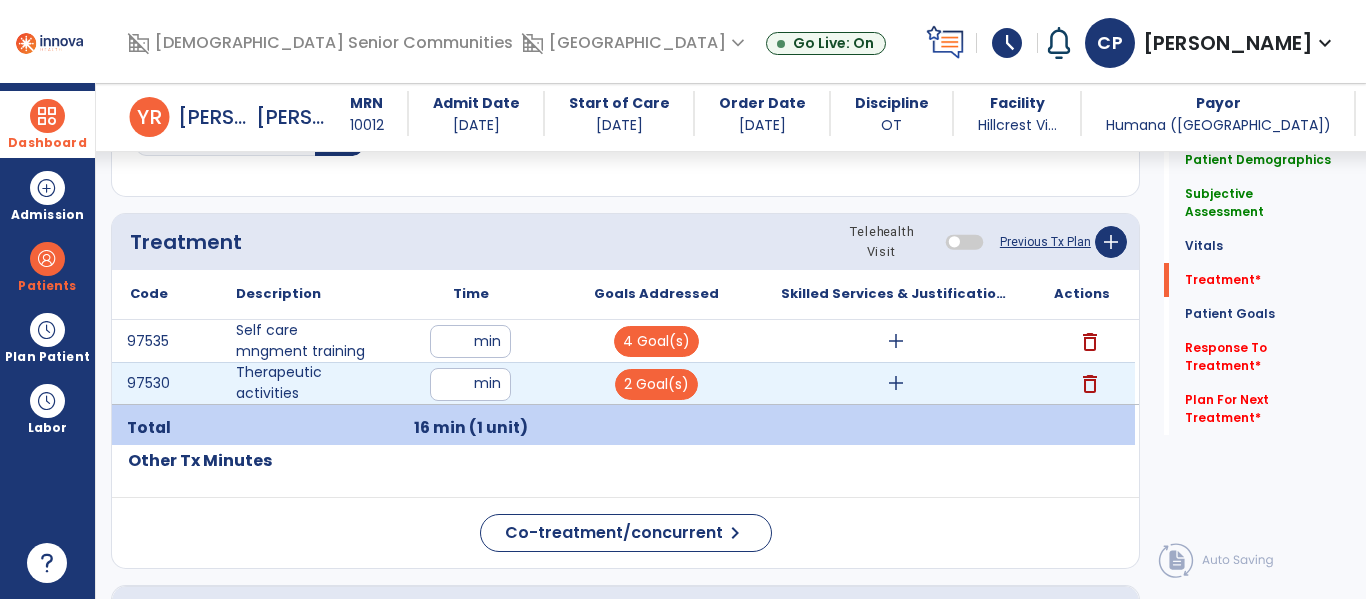 type on "**" 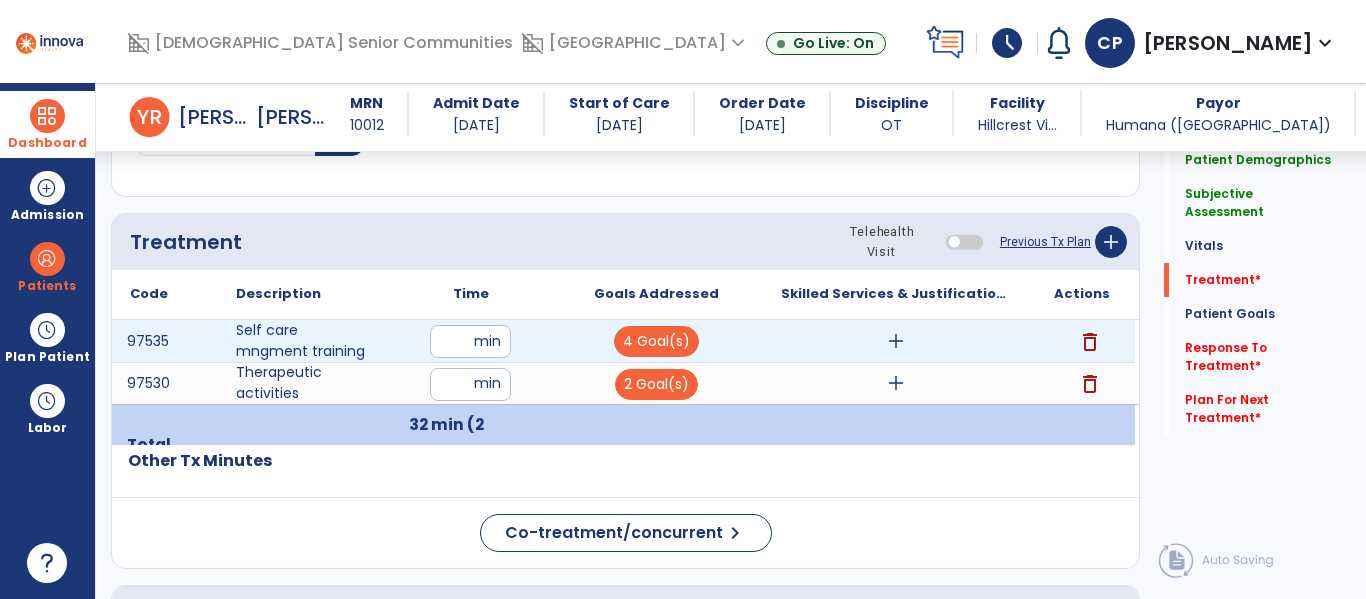 click on "add" at bounding box center [896, 341] 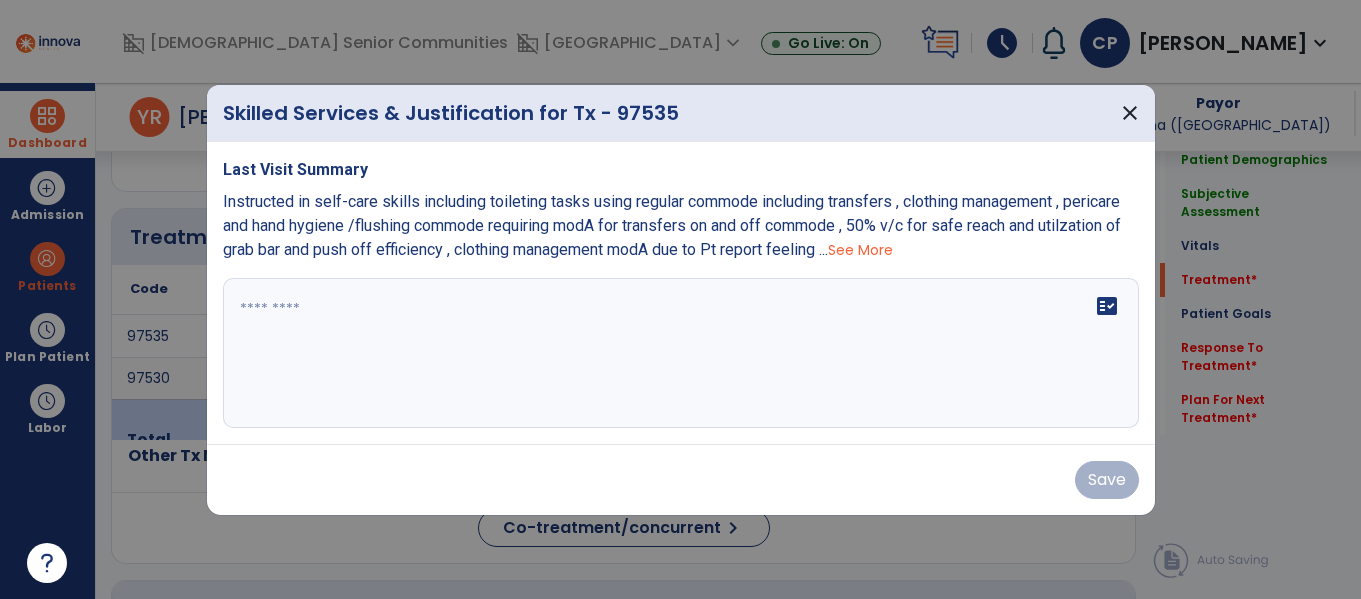 scroll, scrollTop: 1116, scrollLeft: 0, axis: vertical 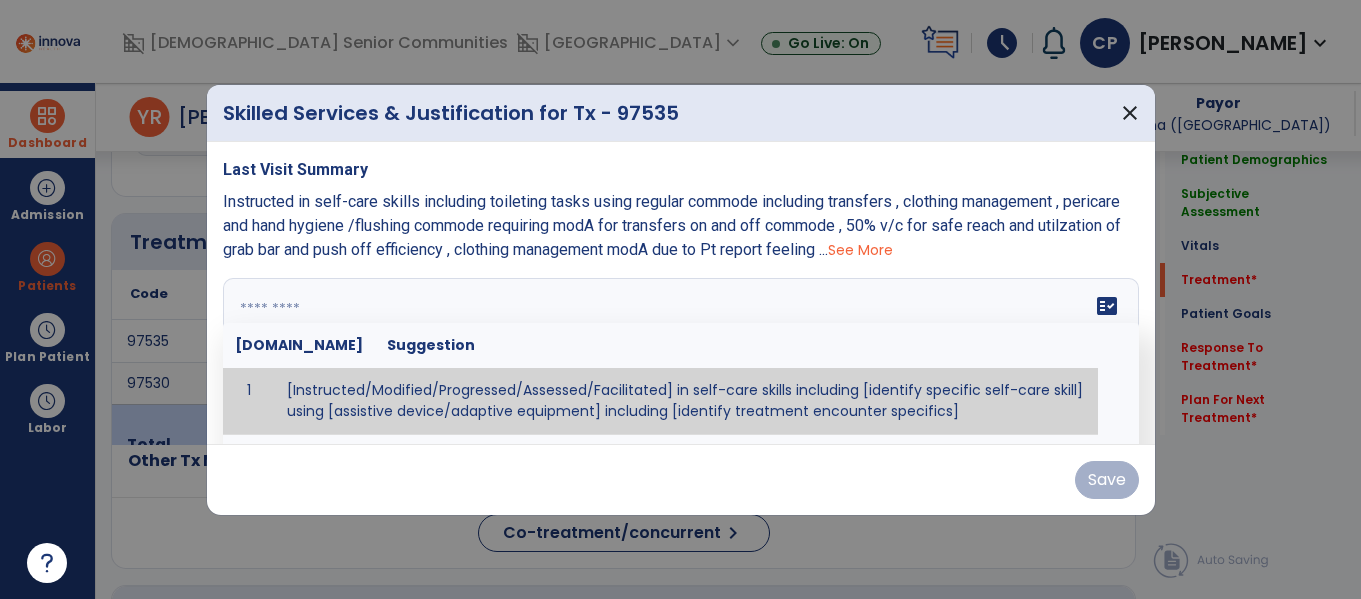click at bounding box center (681, 353) 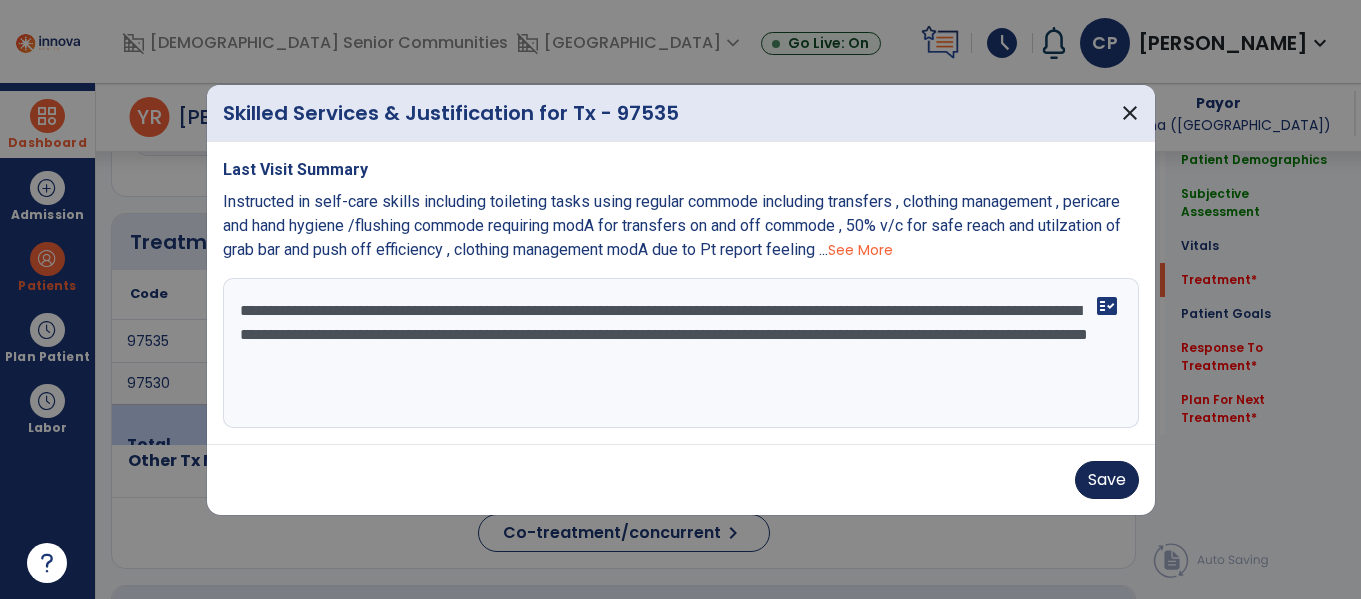 type on "**********" 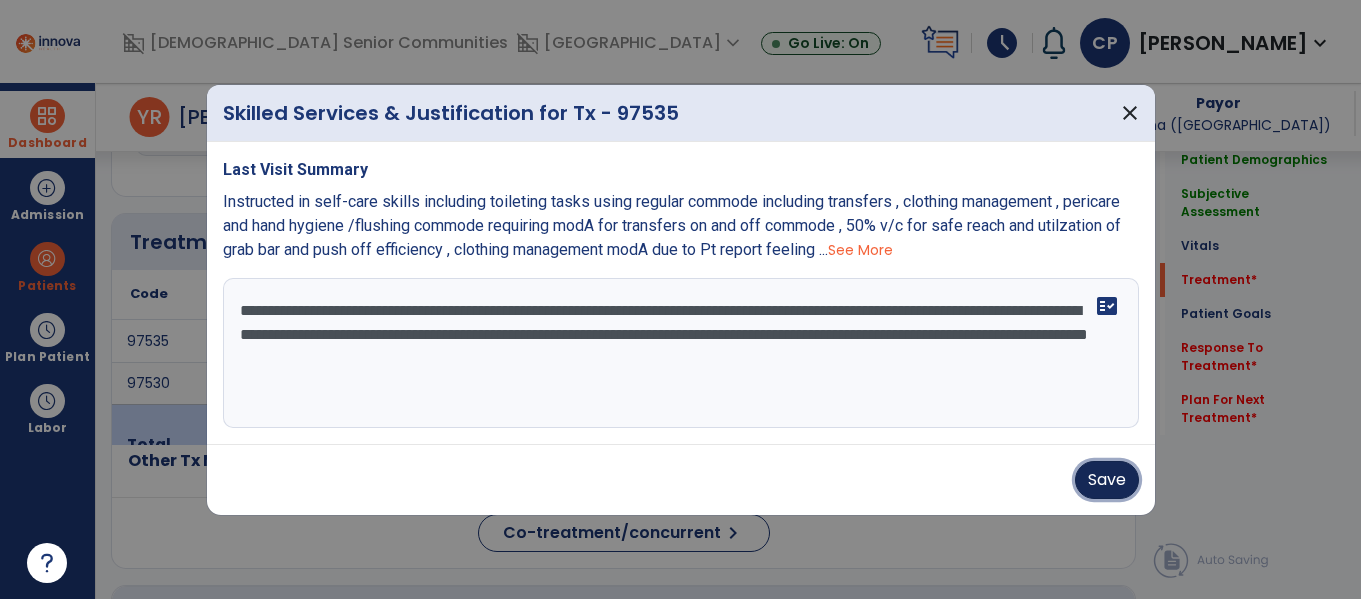 click on "Save" at bounding box center (1107, 480) 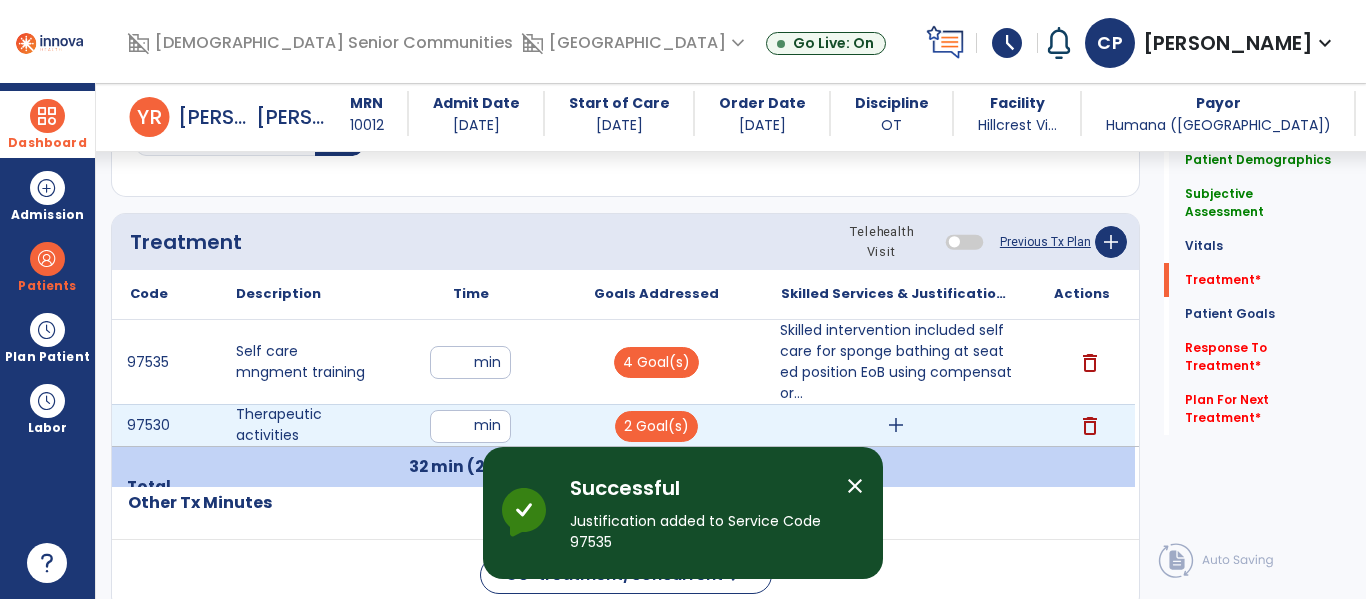 click on "add" at bounding box center (896, 425) 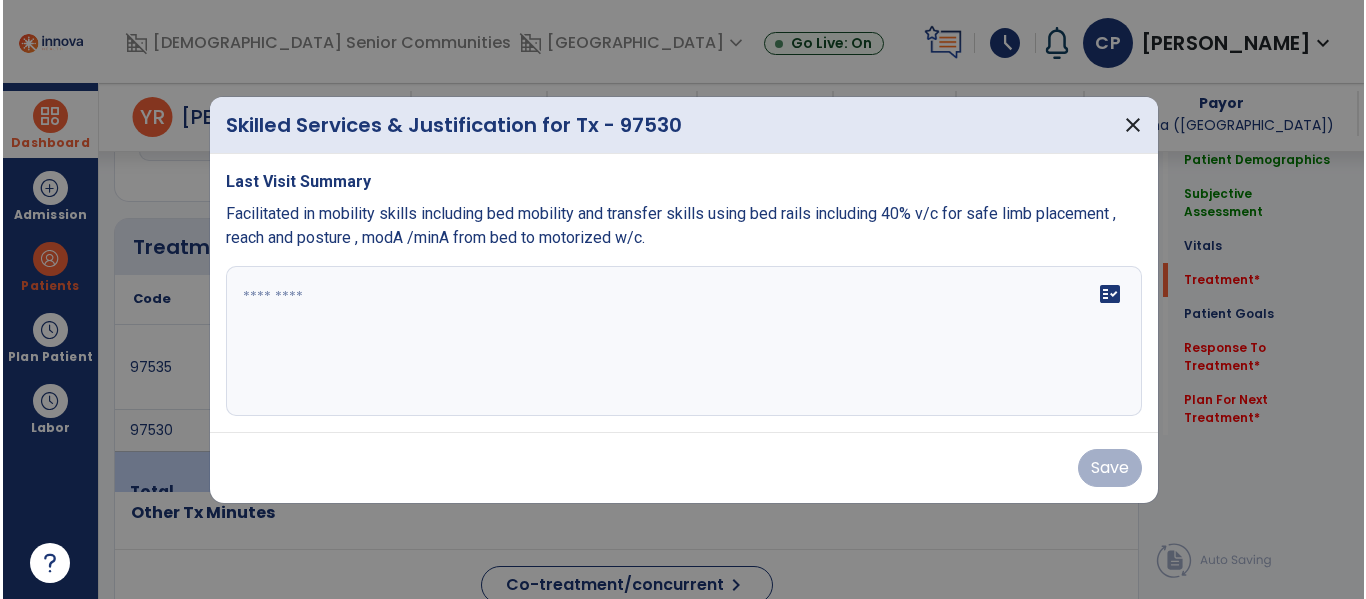 scroll, scrollTop: 1116, scrollLeft: 0, axis: vertical 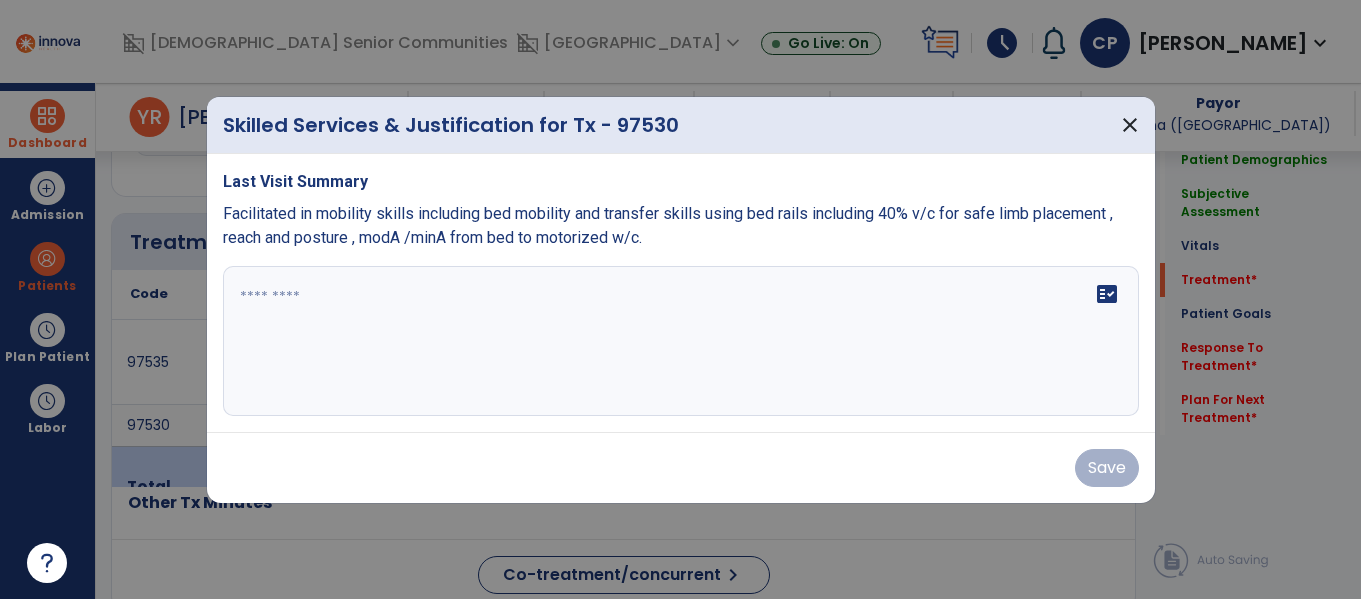 click at bounding box center (681, 341) 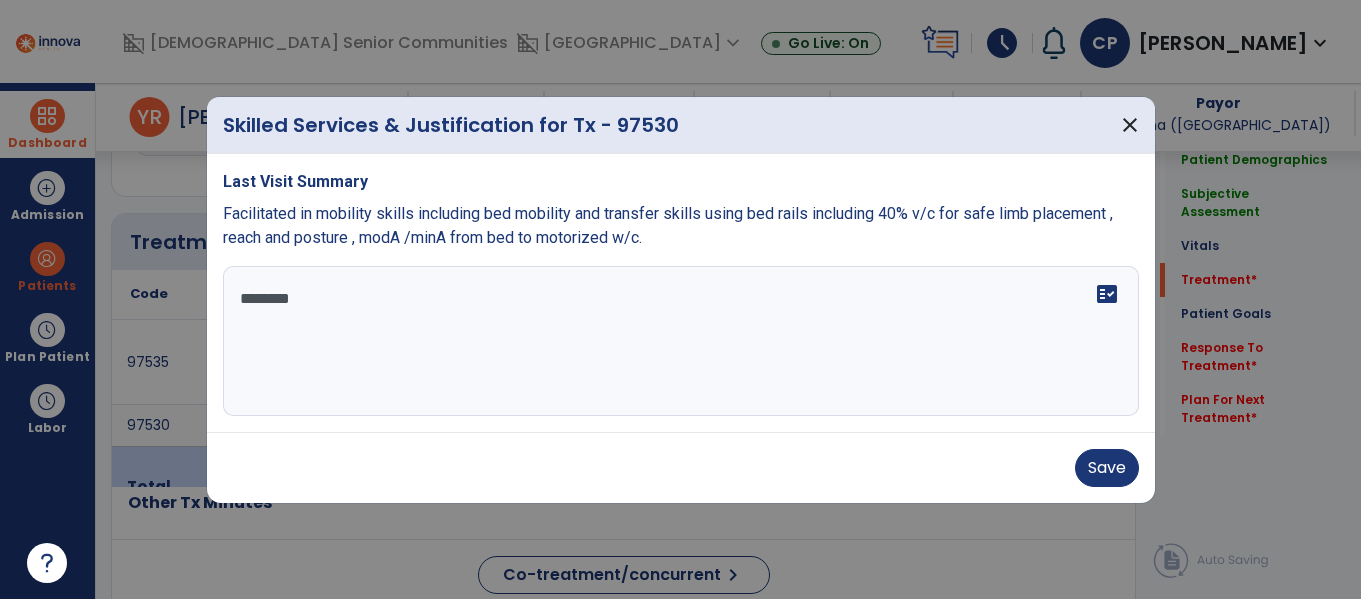 type on "*********" 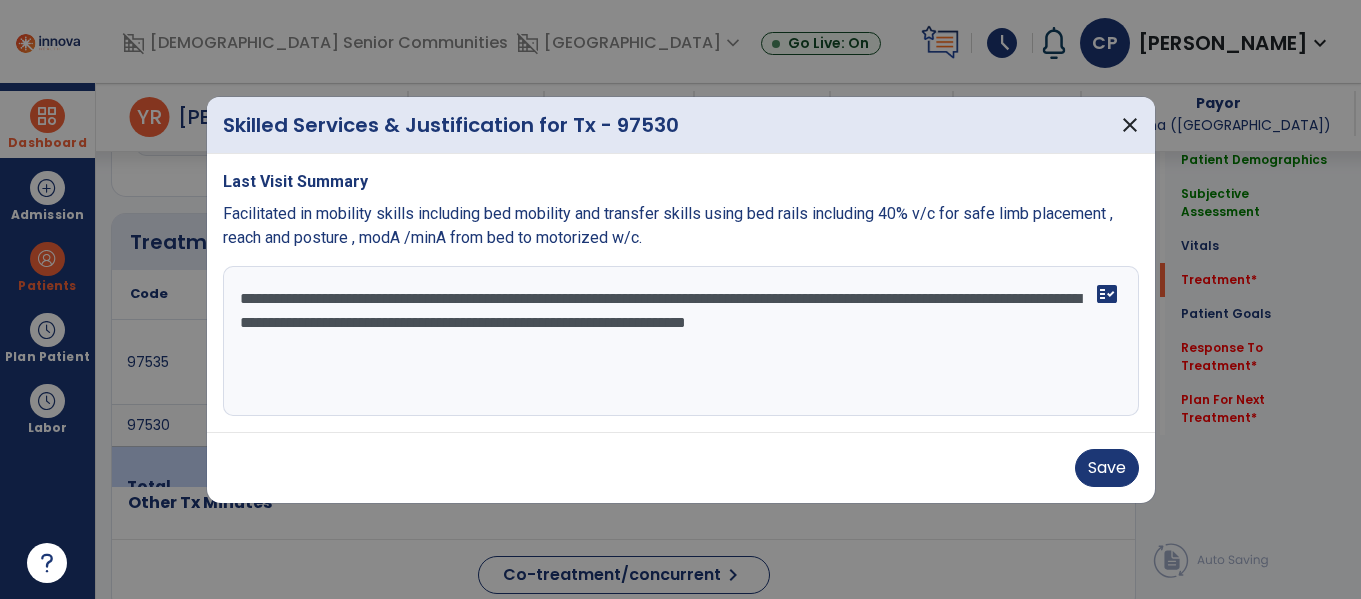 click on "**********" at bounding box center [681, 341] 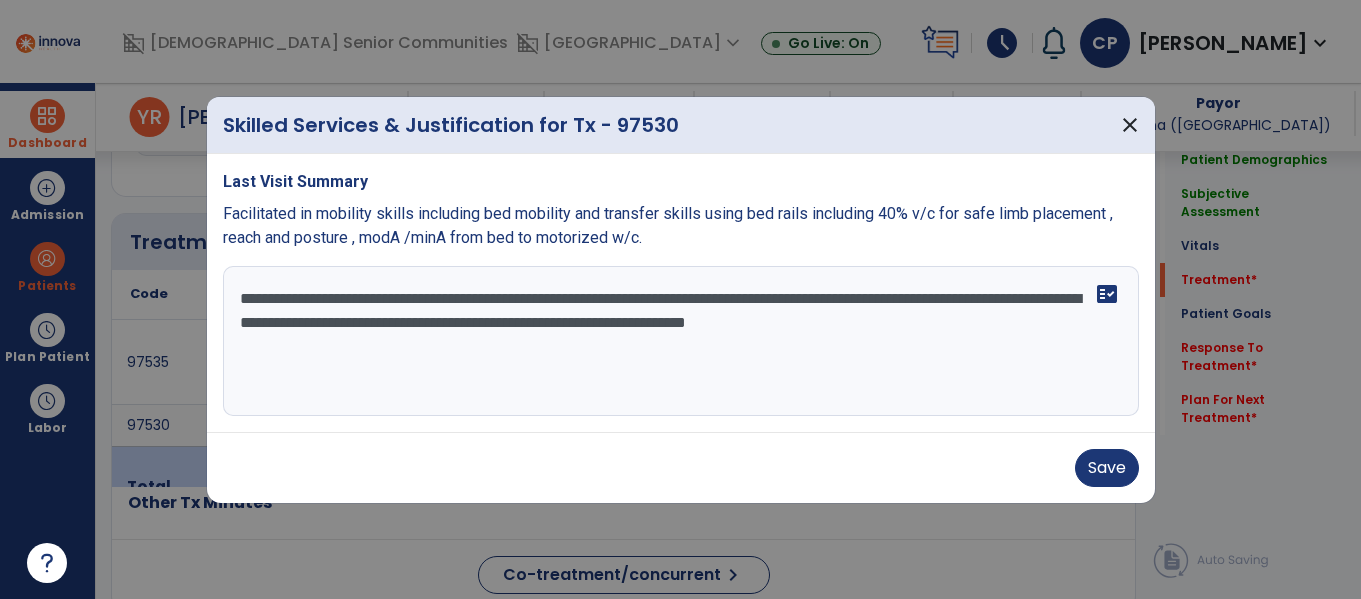 click on "**********" at bounding box center (681, 341) 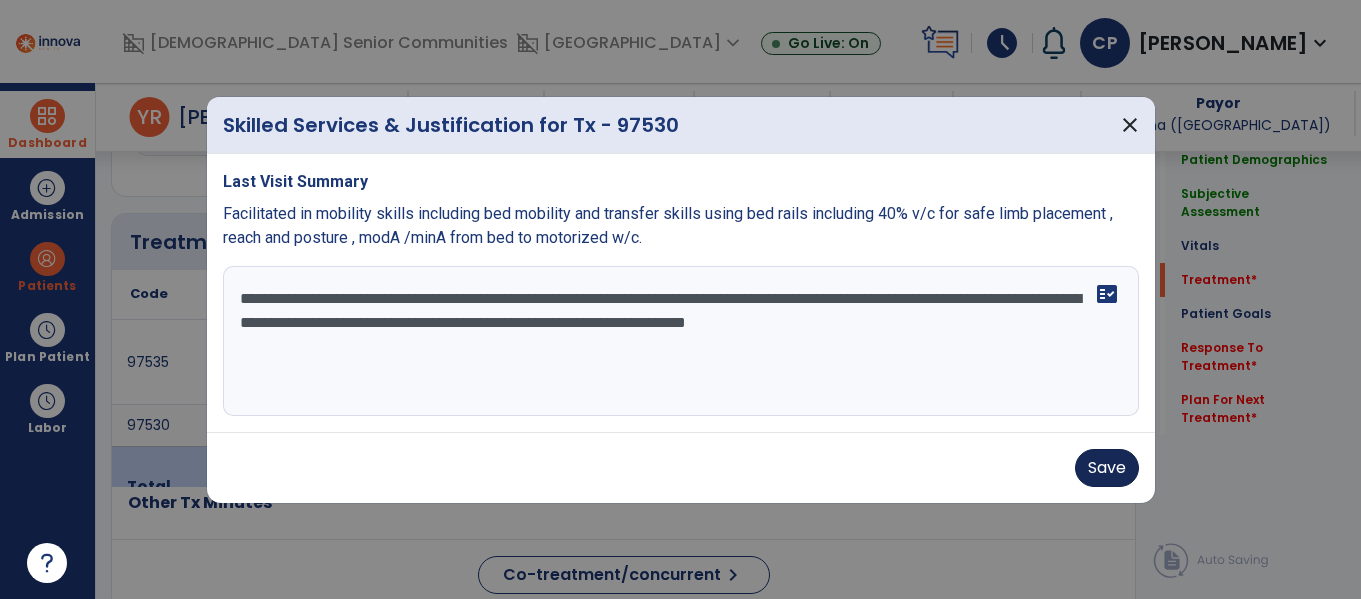 type on "**********" 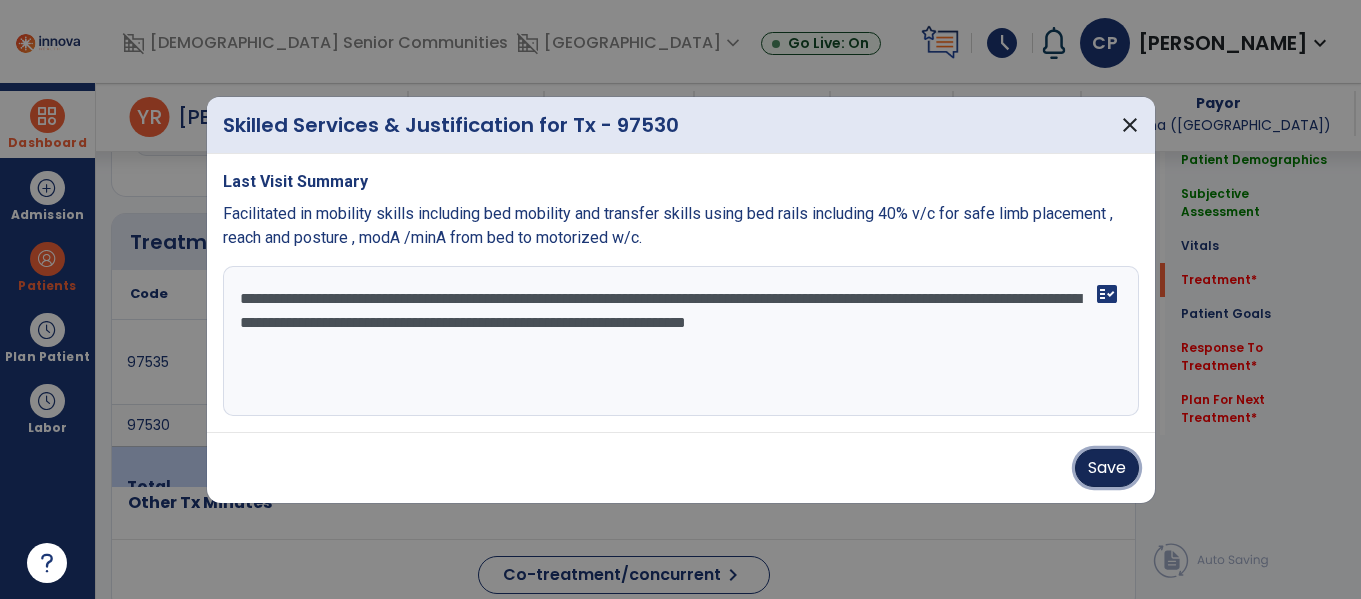 click on "Save" at bounding box center (1107, 468) 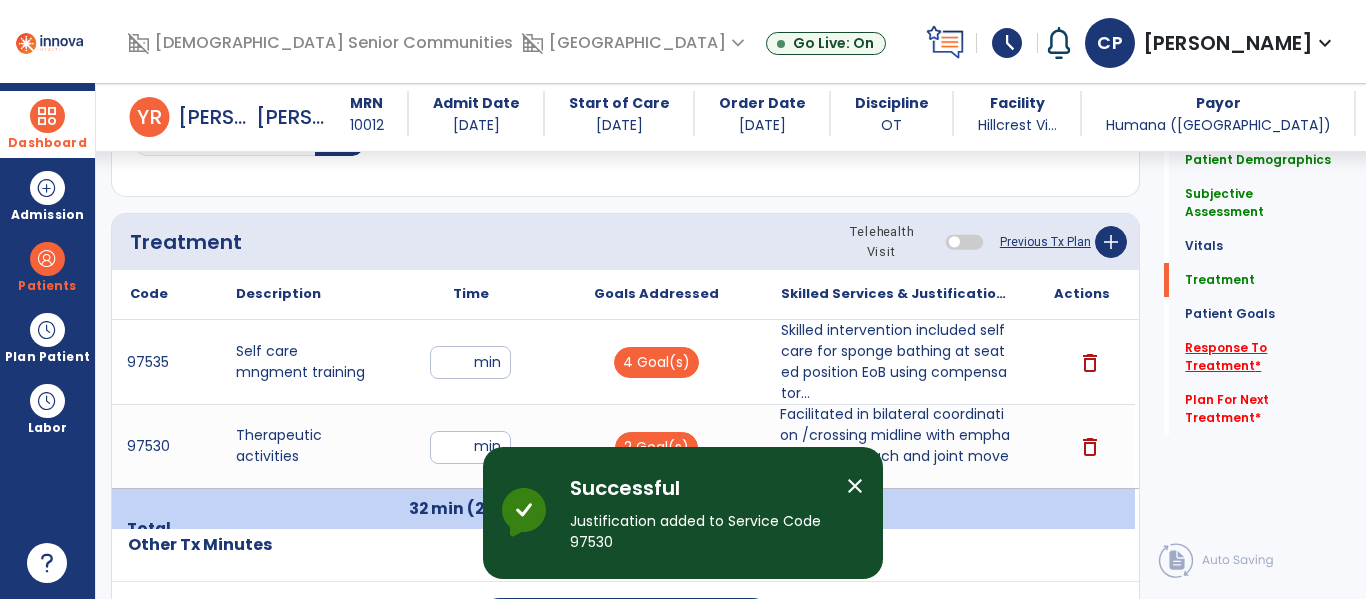 click on "Response To Treatment   *" 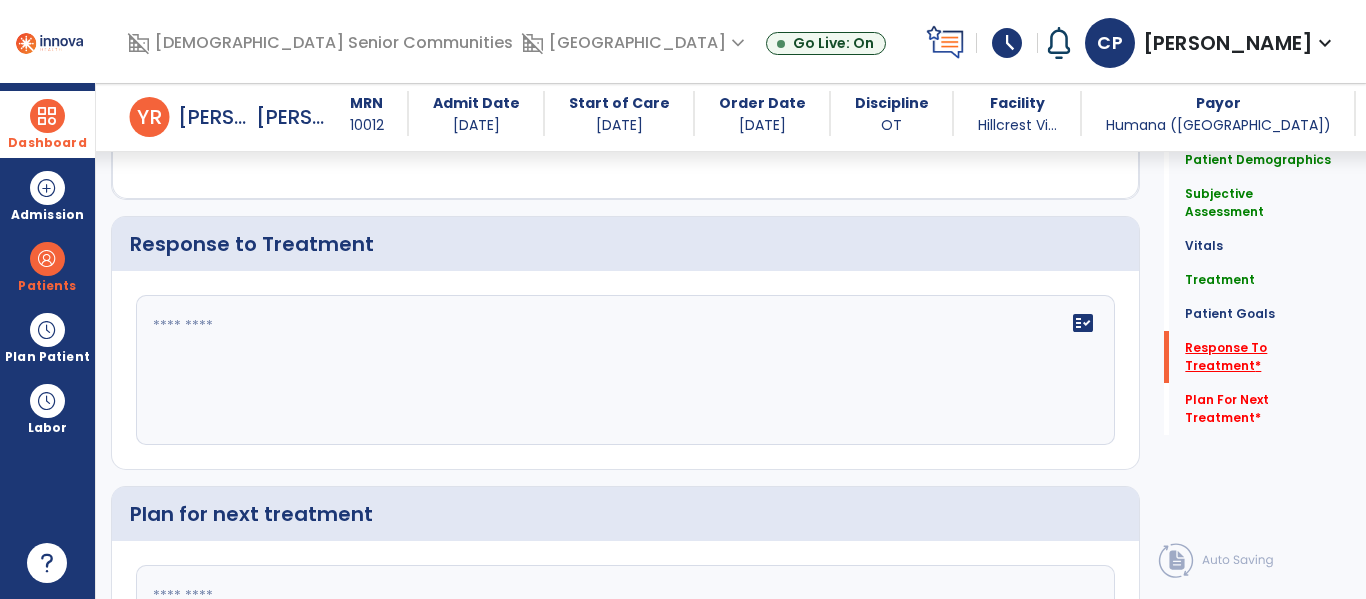 scroll, scrollTop: 3029, scrollLeft: 0, axis: vertical 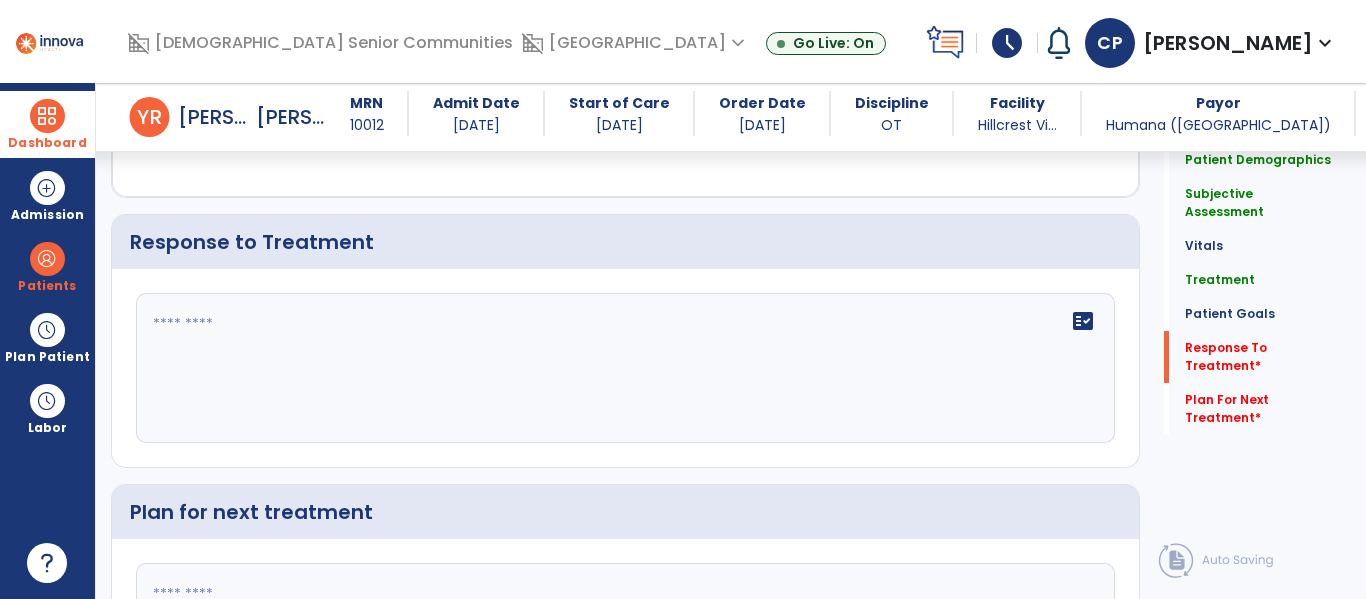 click 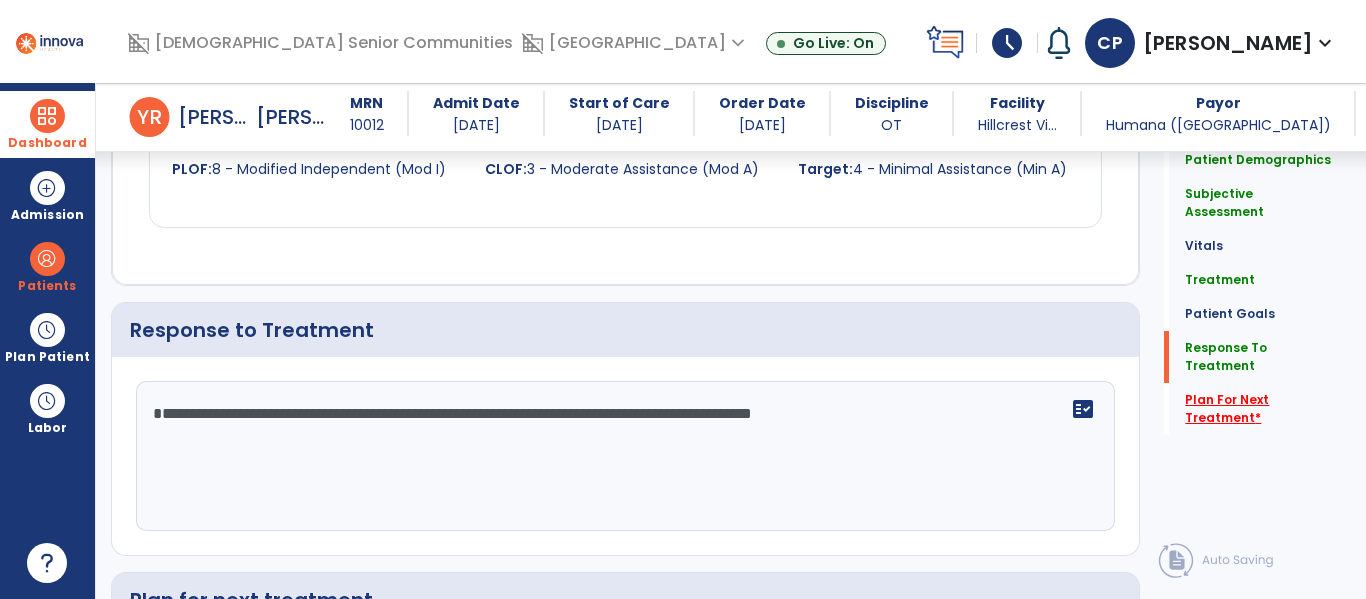 scroll, scrollTop: 3029, scrollLeft: 0, axis: vertical 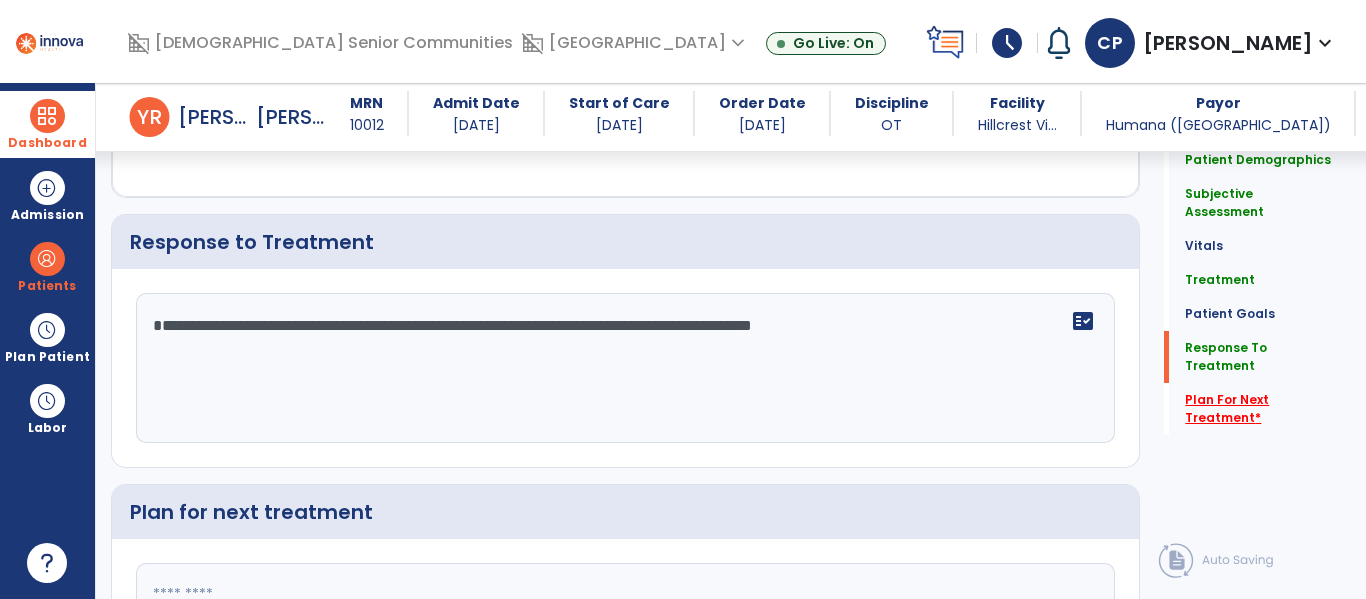 type on "**********" 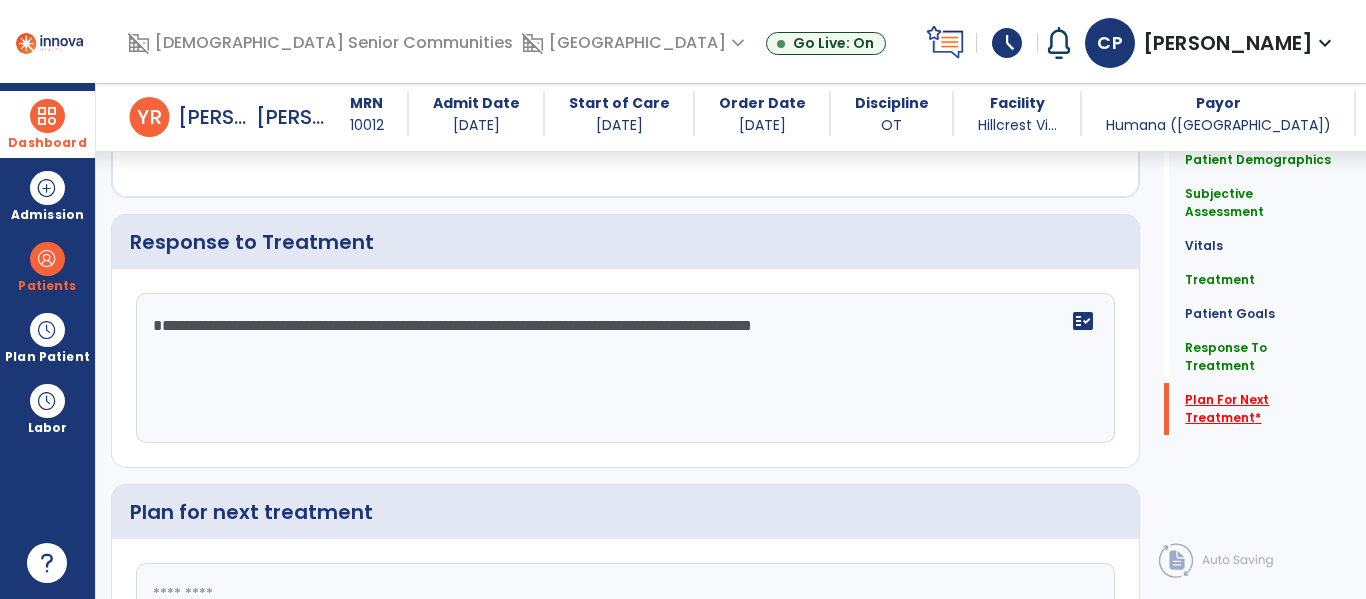 scroll, scrollTop: 3234, scrollLeft: 0, axis: vertical 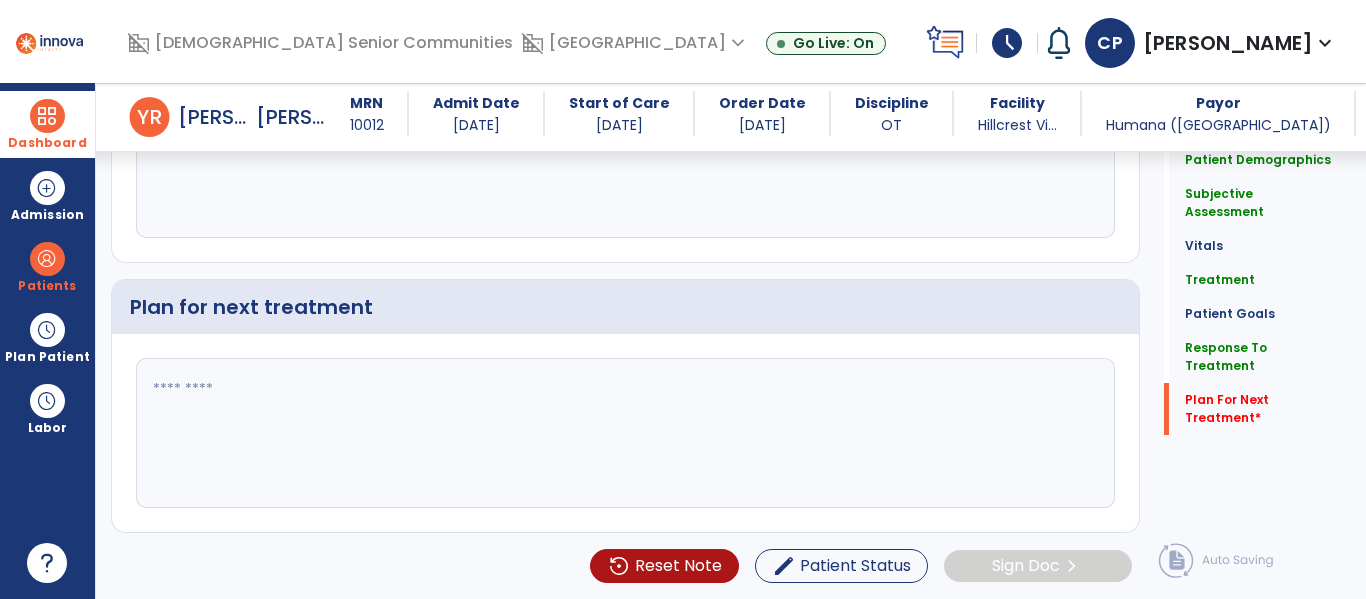click 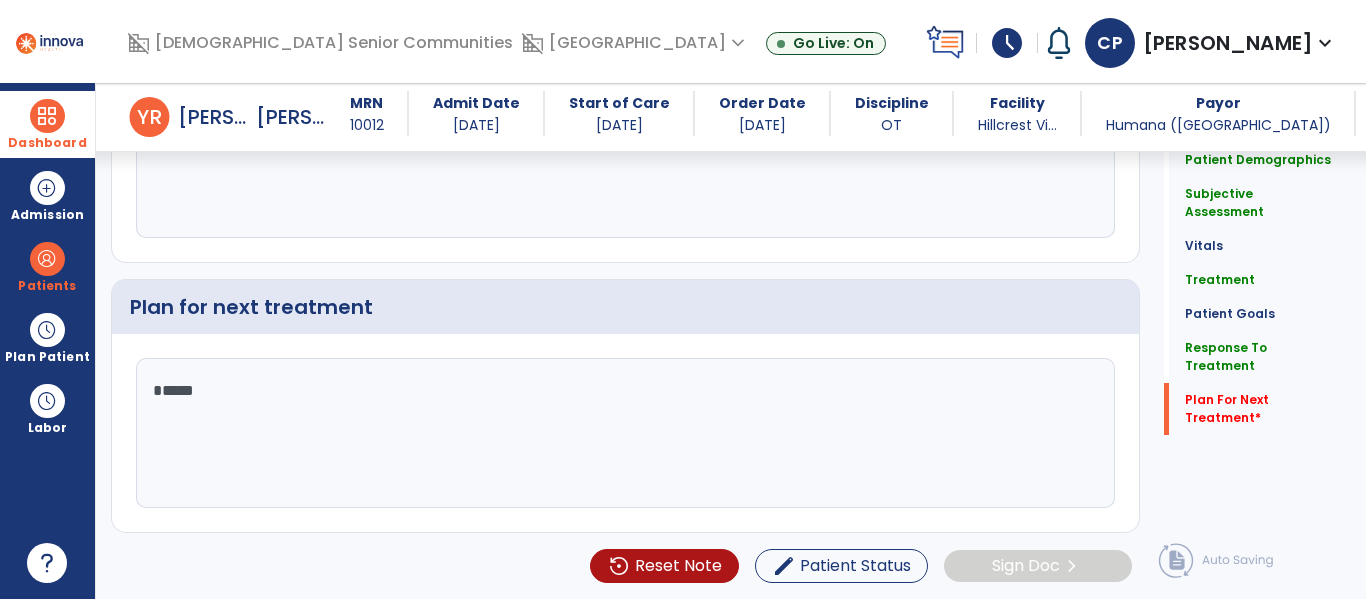 type on "******" 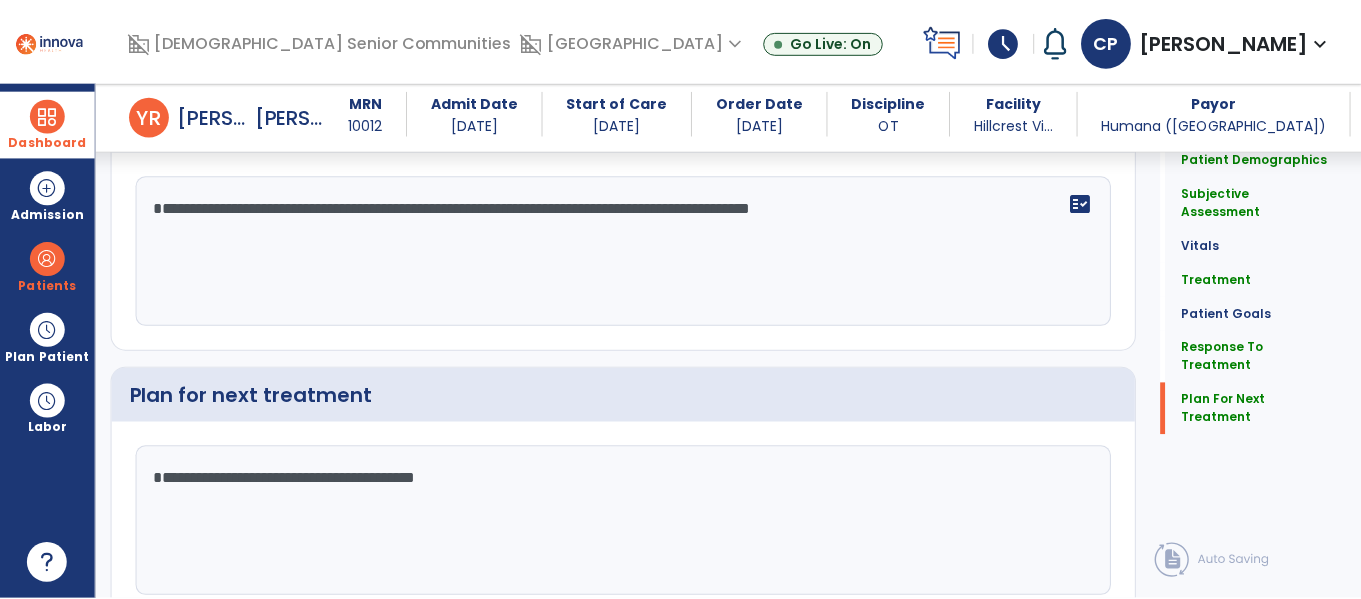scroll, scrollTop: 3234, scrollLeft: 0, axis: vertical 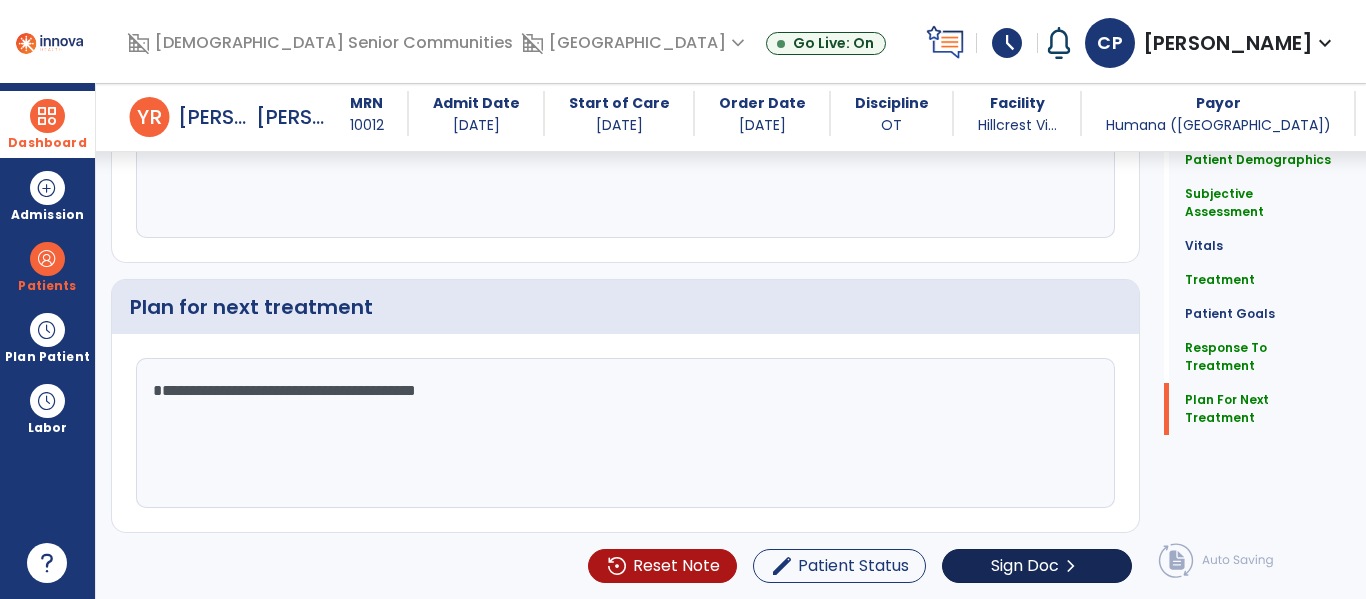 type on "**********" 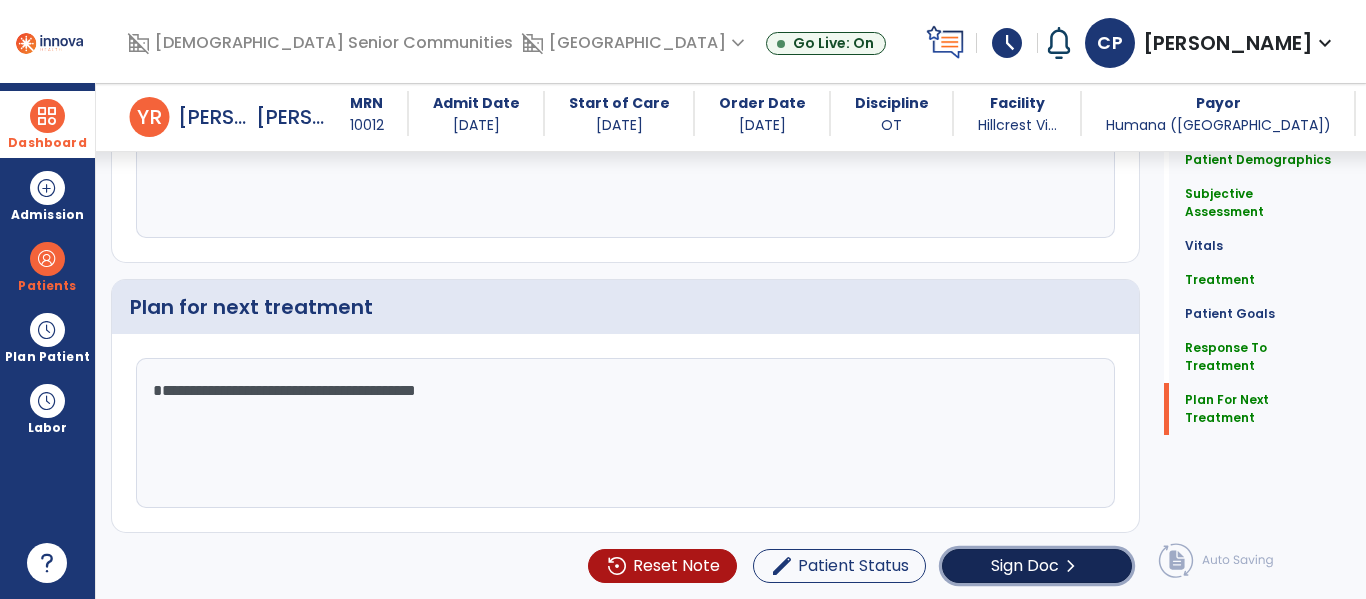 click on "Sign Doc  chevron_right" 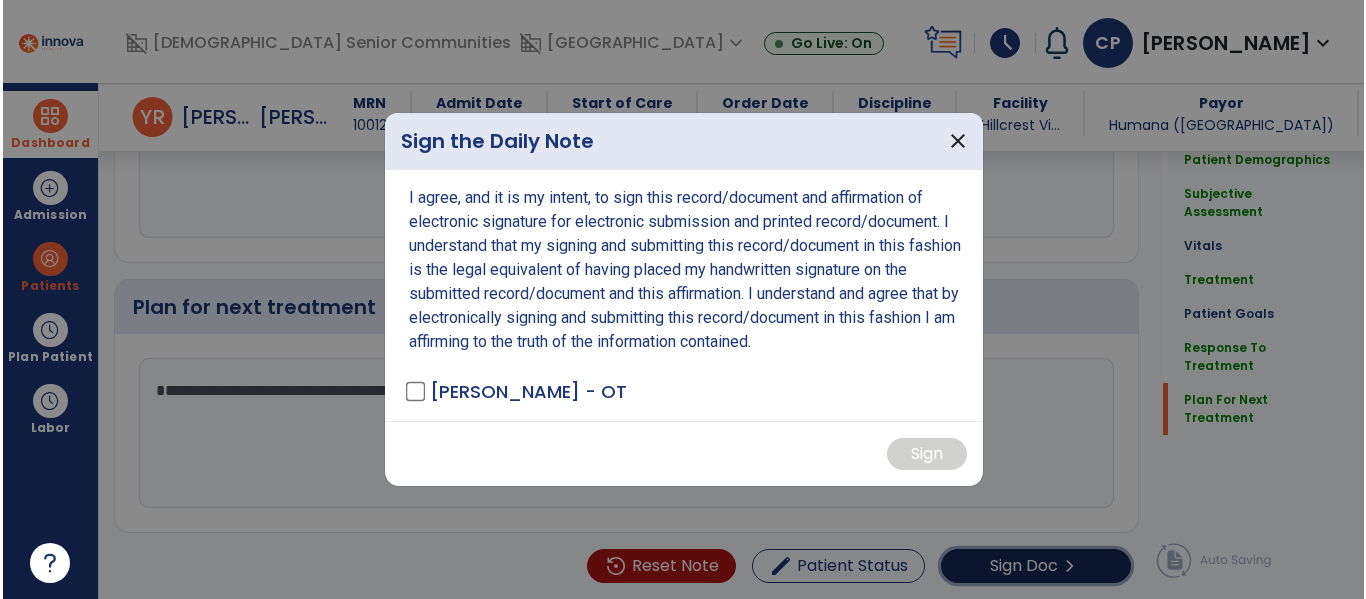 scroll, scrollTop: 3234, scrollLeft: 0, axis: vertical 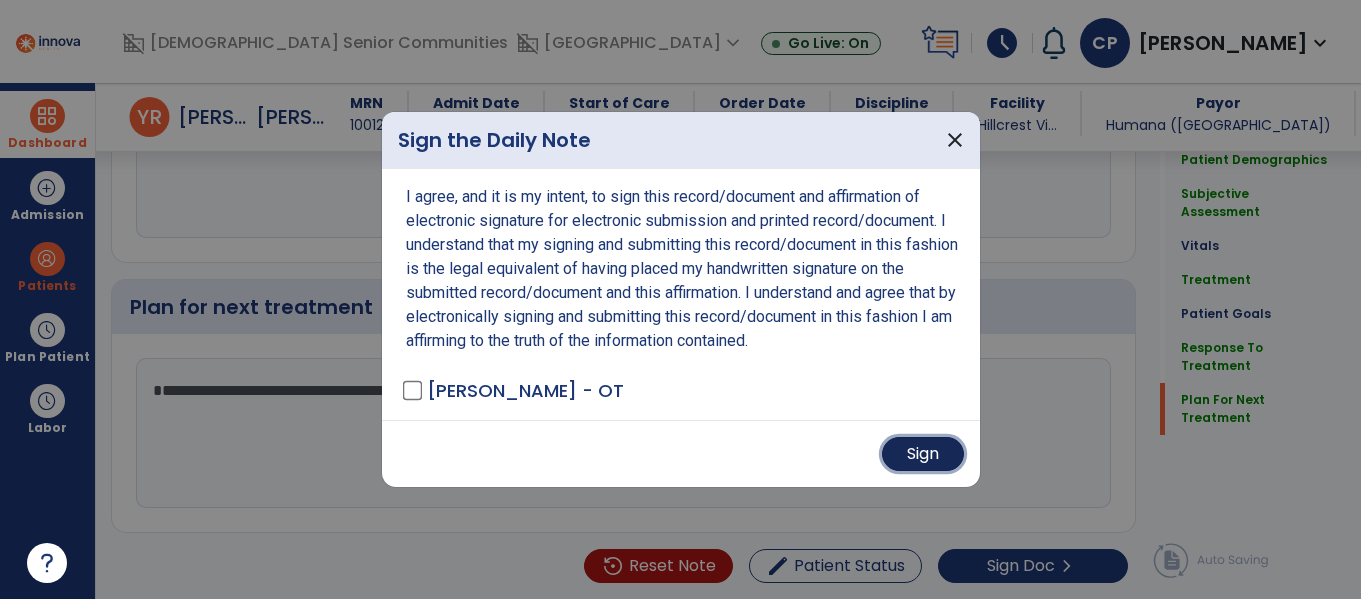 click on "Sign" at bounding box center [923, 454] 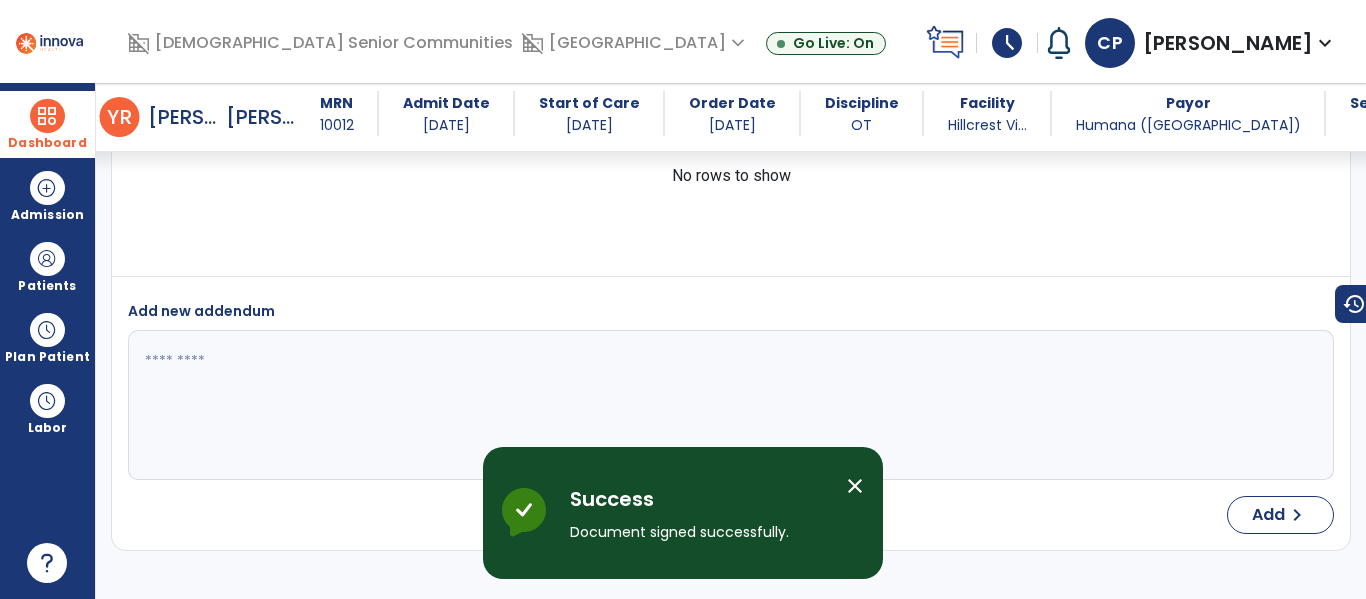 scroll, scrollTop: 4623, scrollLeft: 0, axis: vertical 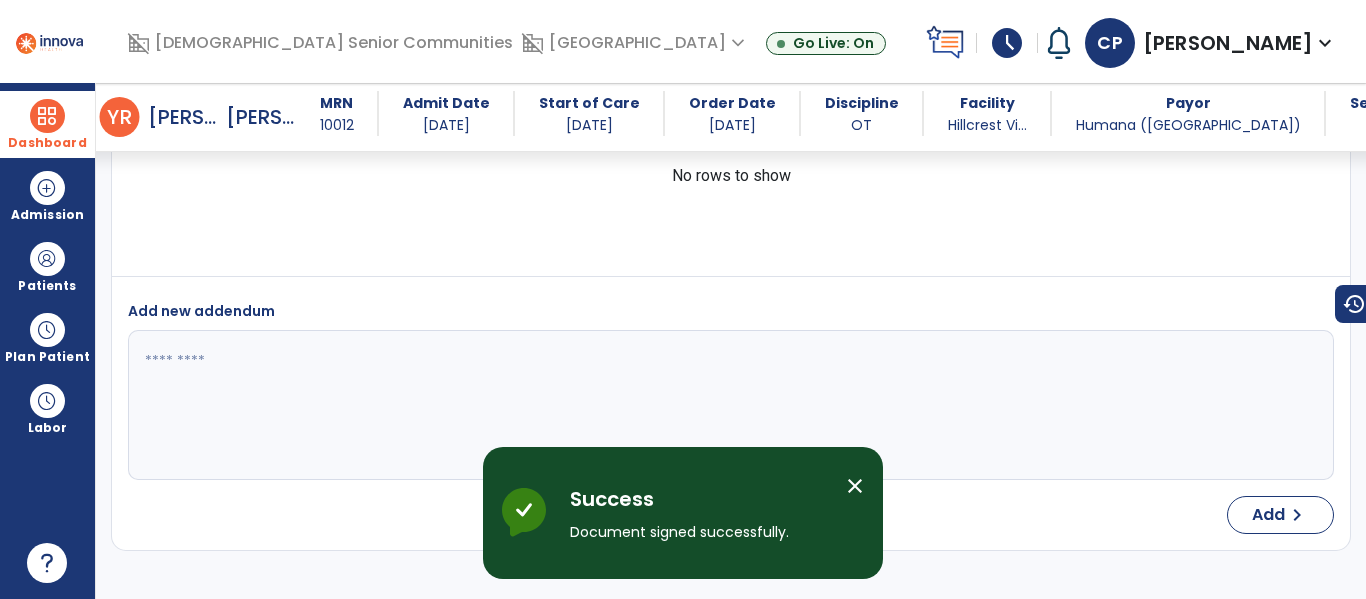 click at bounding box center (47, 116) 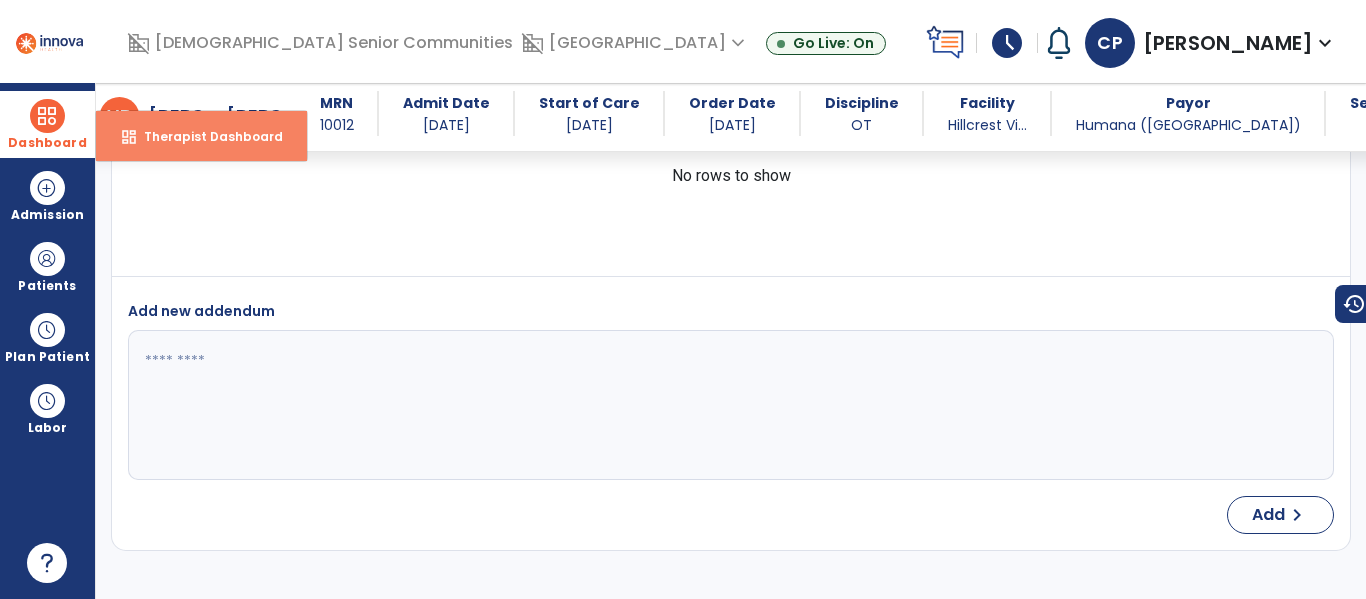 click on "dashboard" at bounding box center (129, 137) 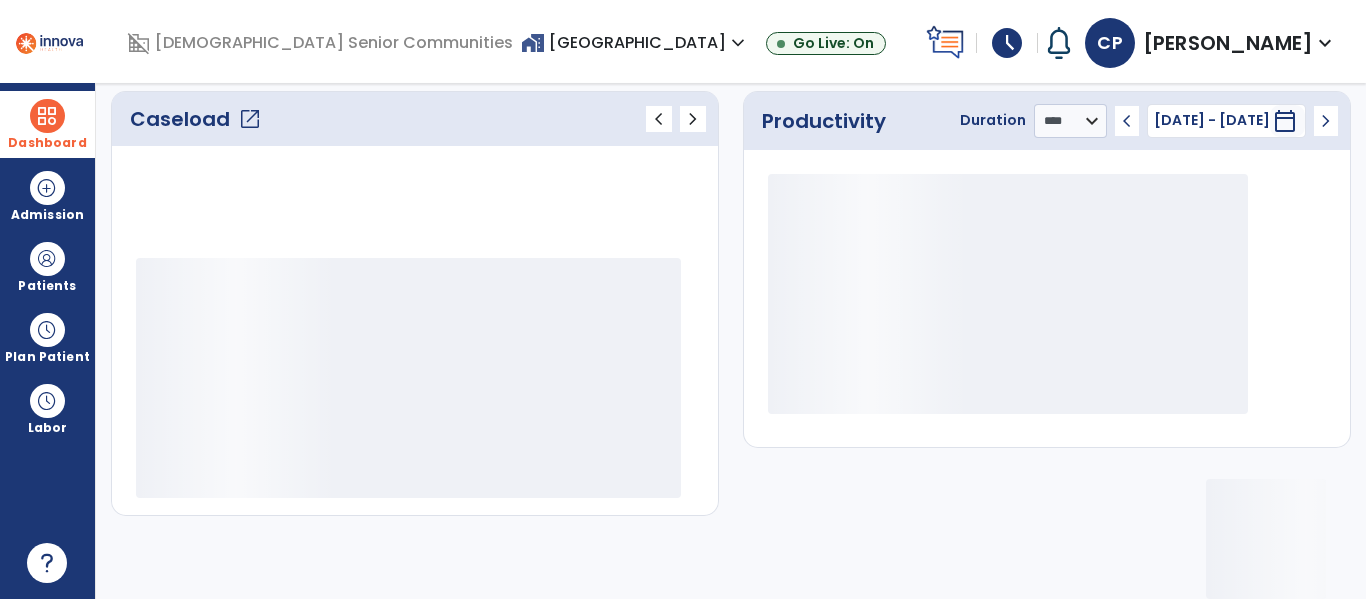 scroll, scrollTop: 278, scrollLeft: 0, axis: vertical 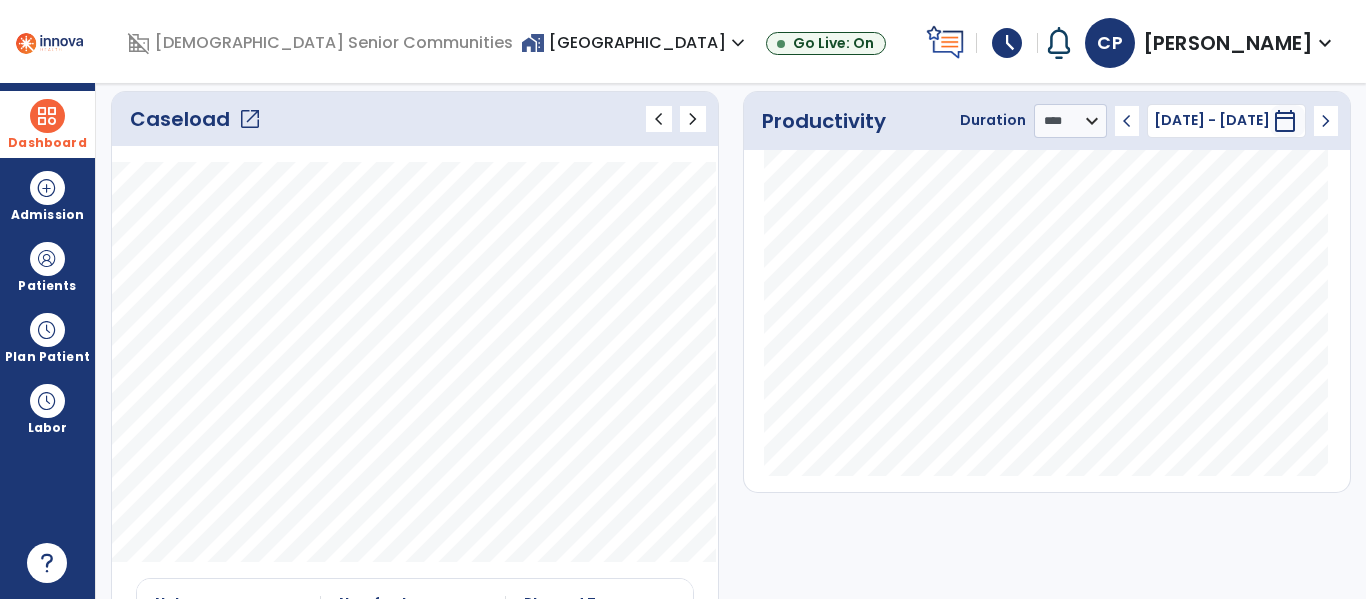 click on "open_in_new" 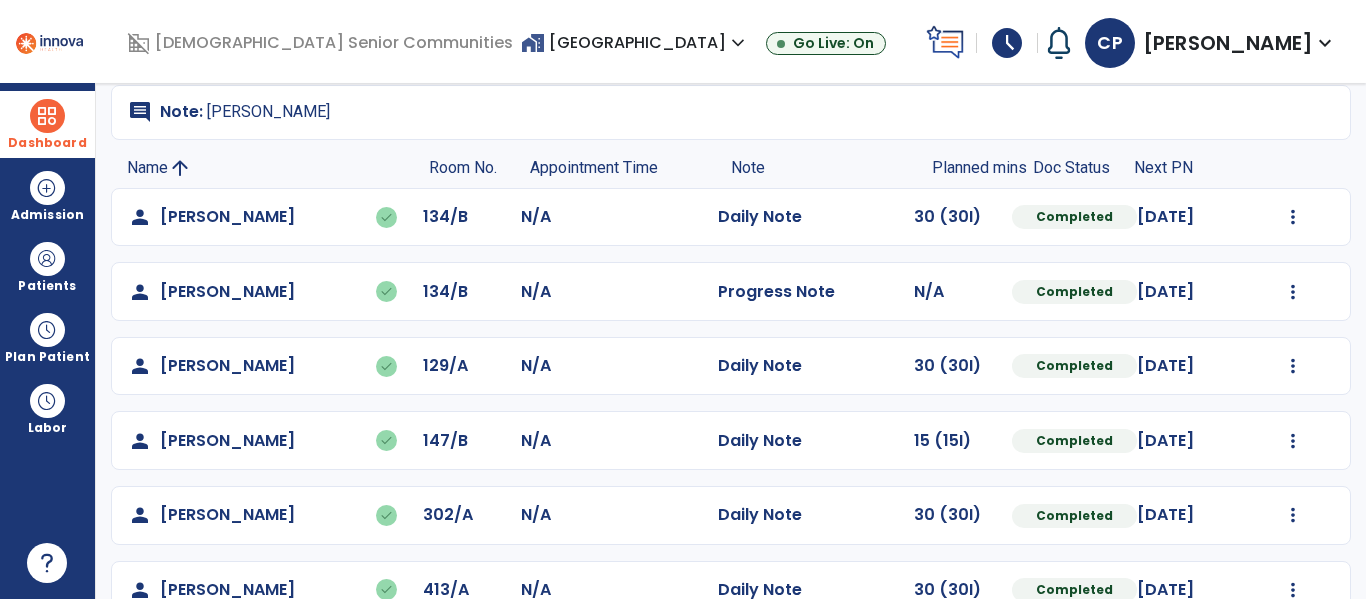 scroll, scrollTop: 0, scrollLeft: 0, axis: both 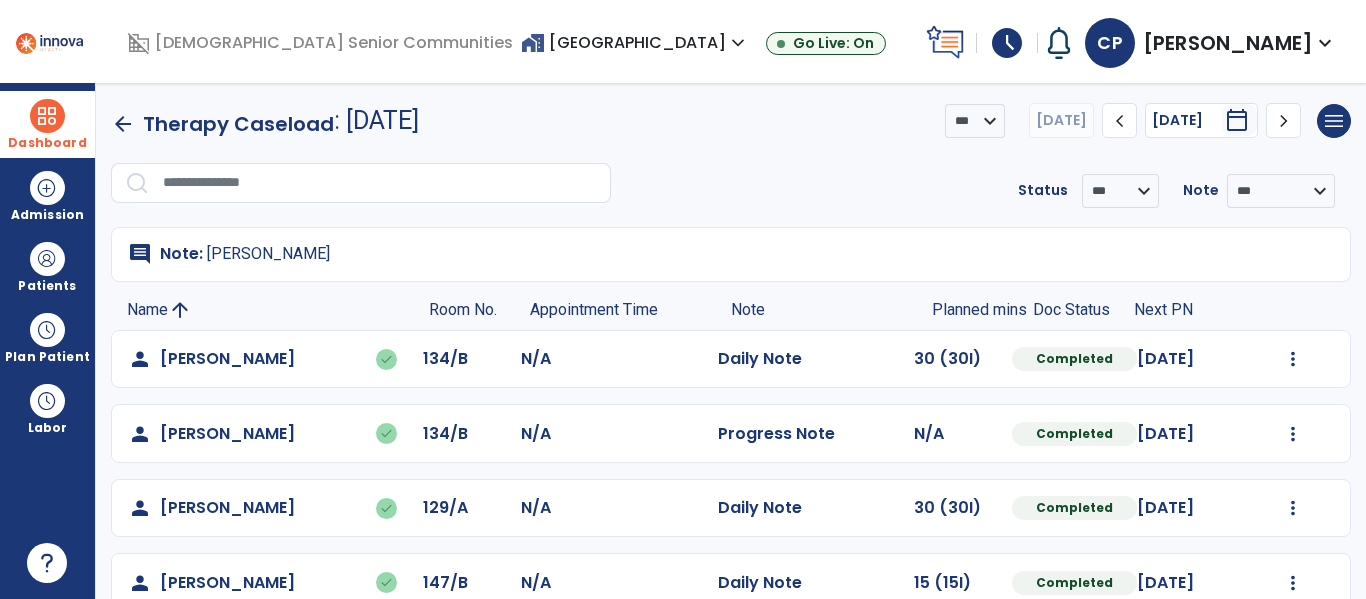 click on "**********" 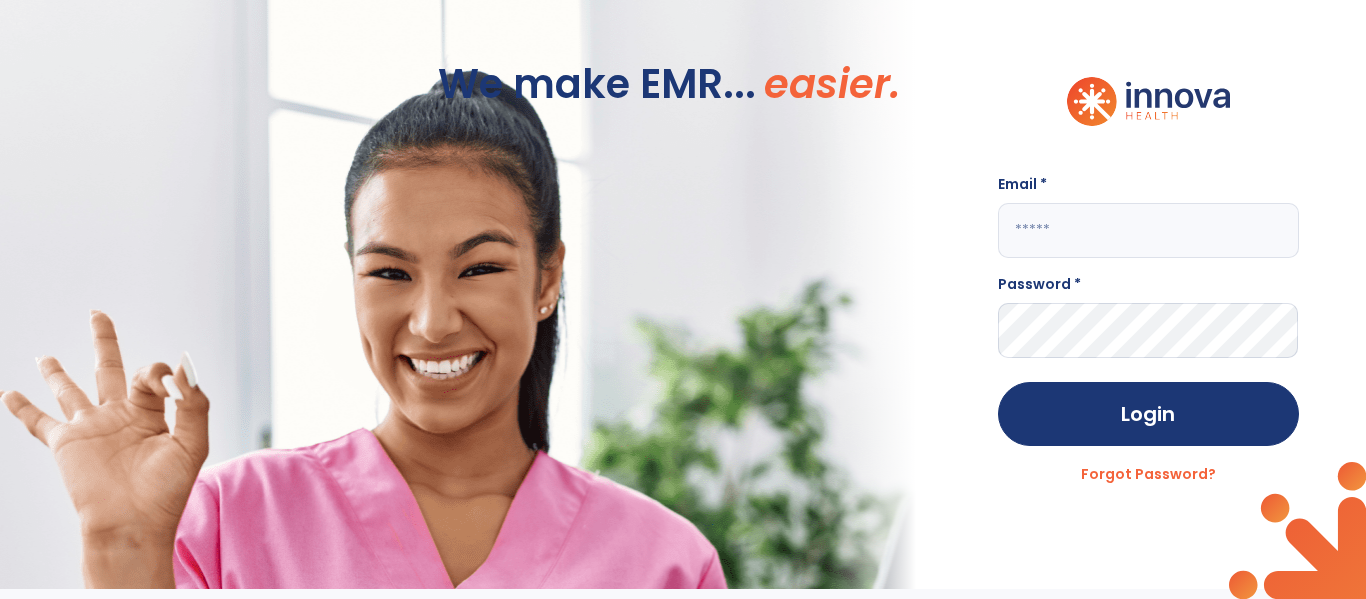 click 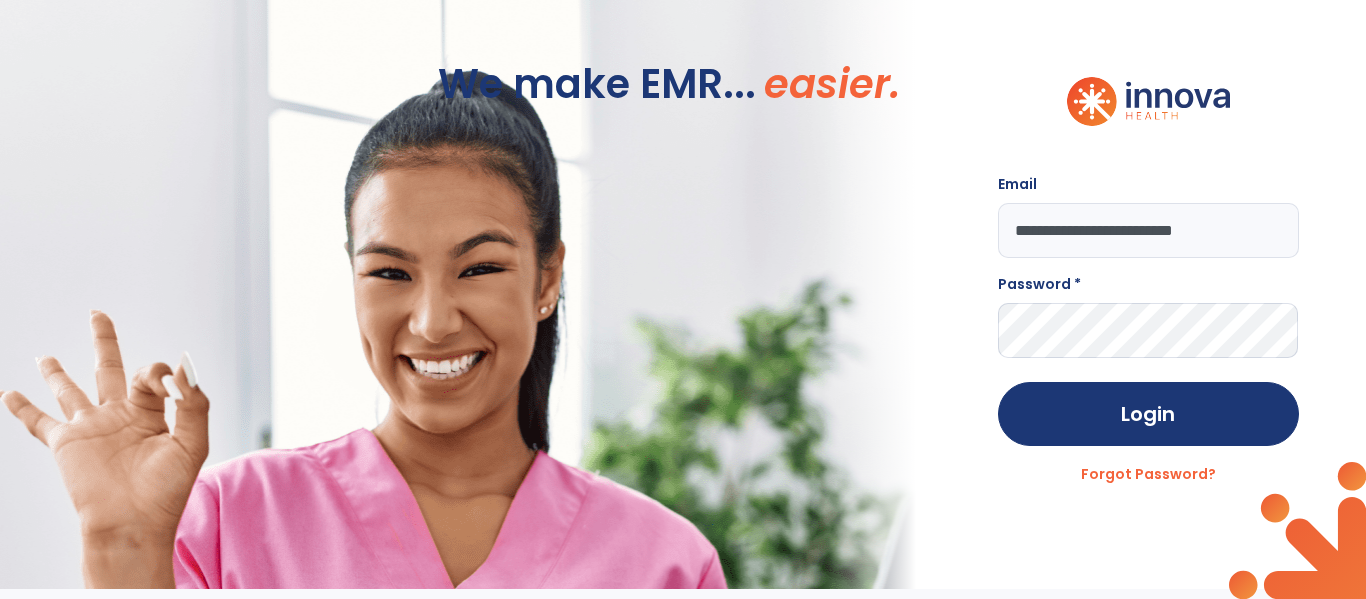 type on "**********" 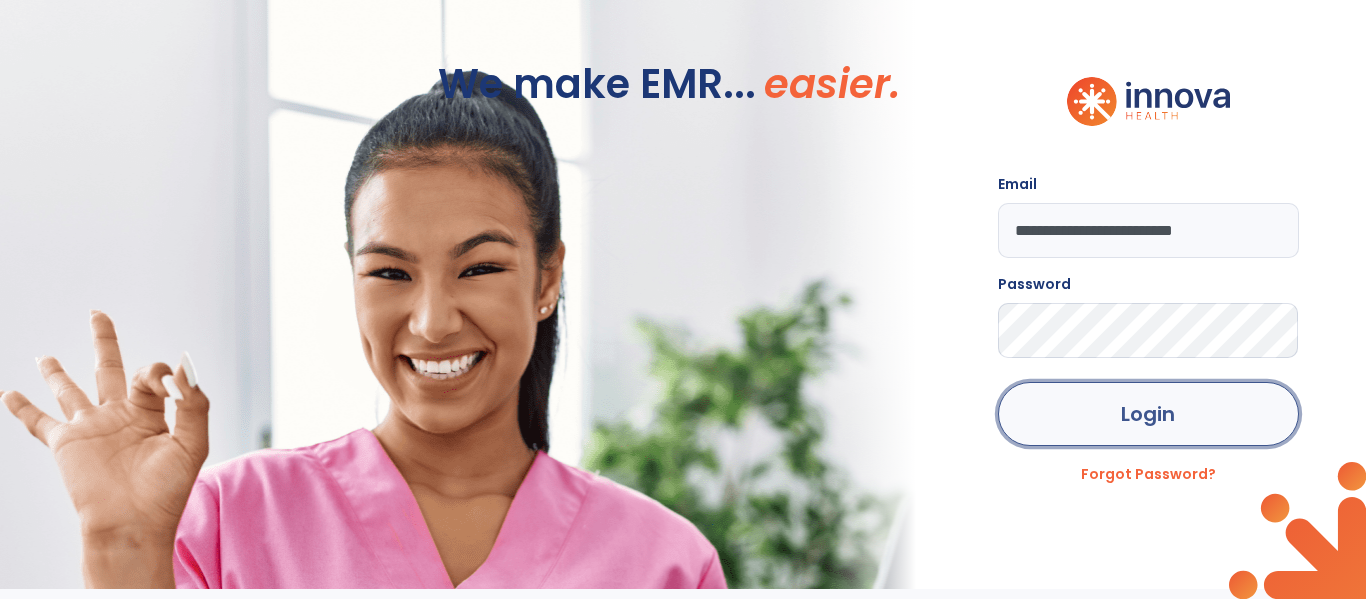 click on "Login" 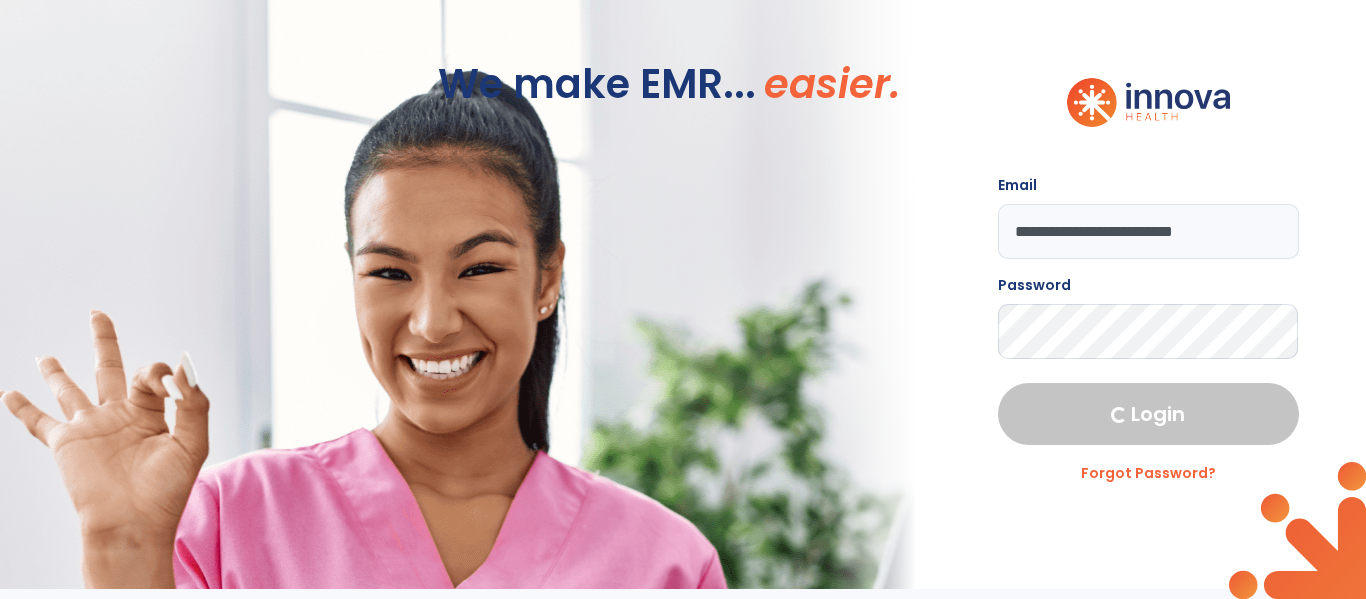 select on "****" 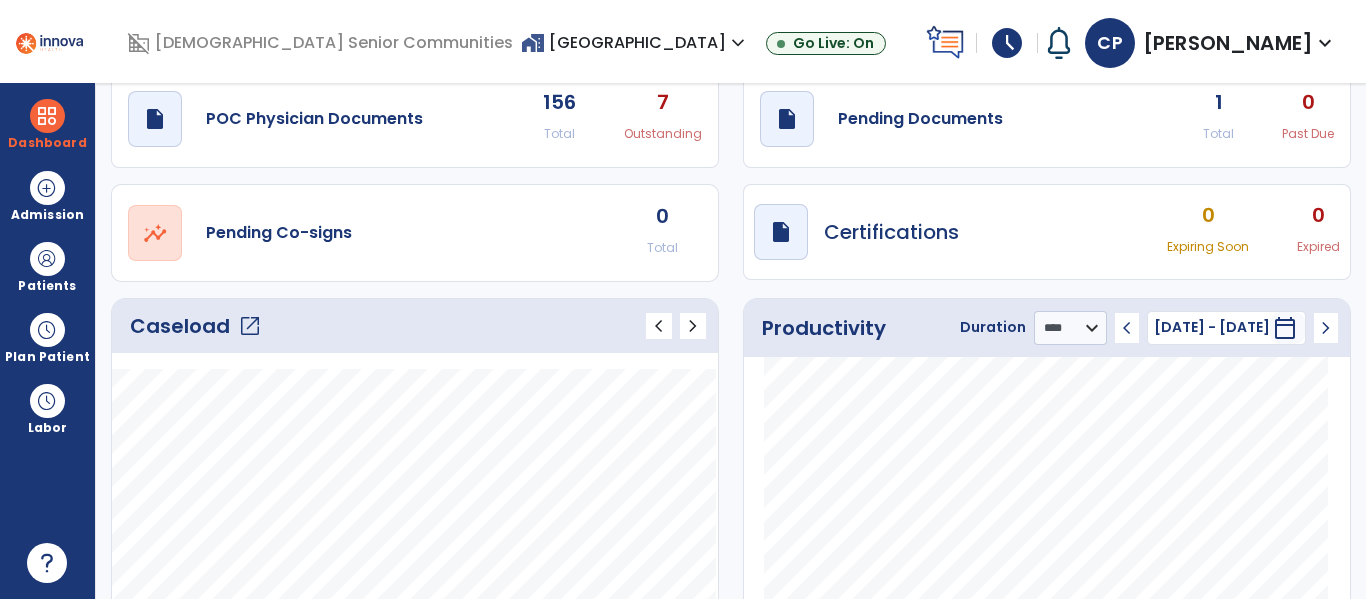 scroll, scrollTop: 69, scrollLeft: 0, axis: vertical 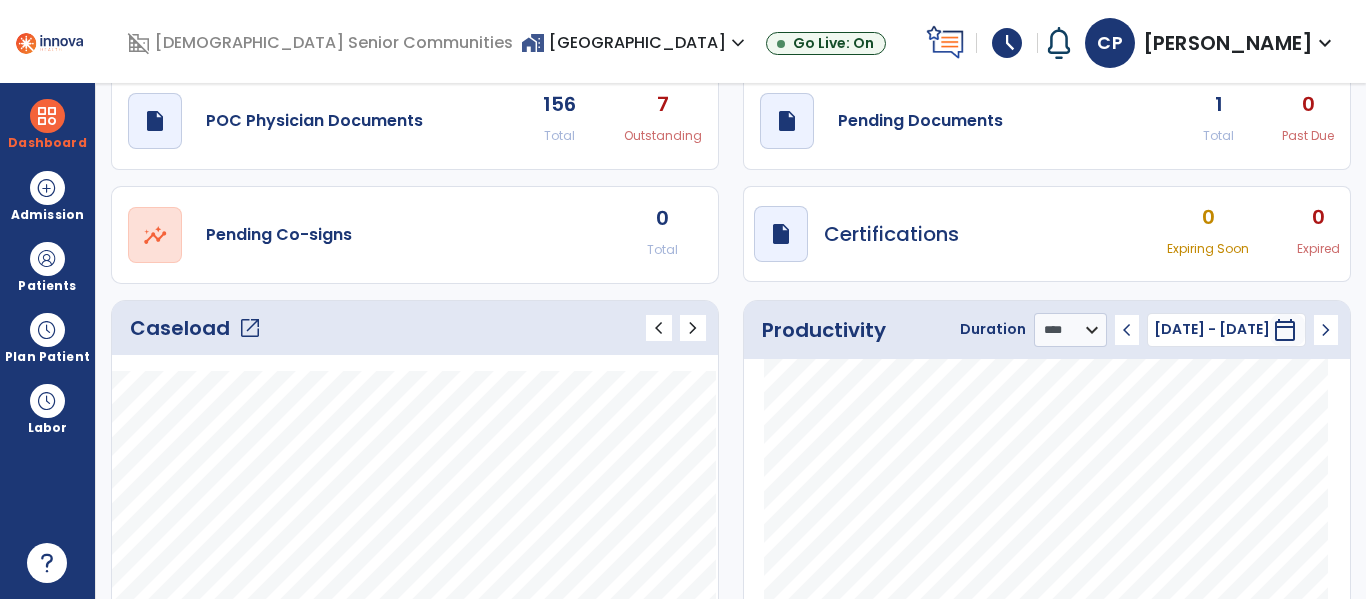 click on "open_in_new" 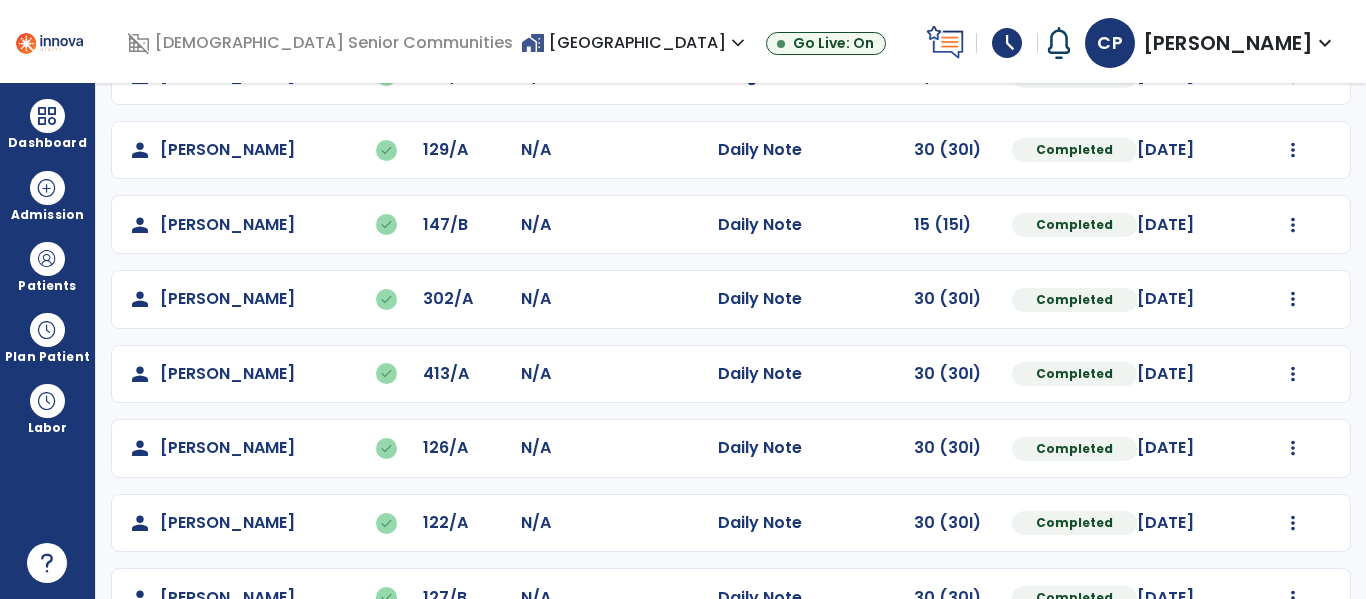 scroll, scrollTop: 357, scrollLeft: 0, axis: vertical 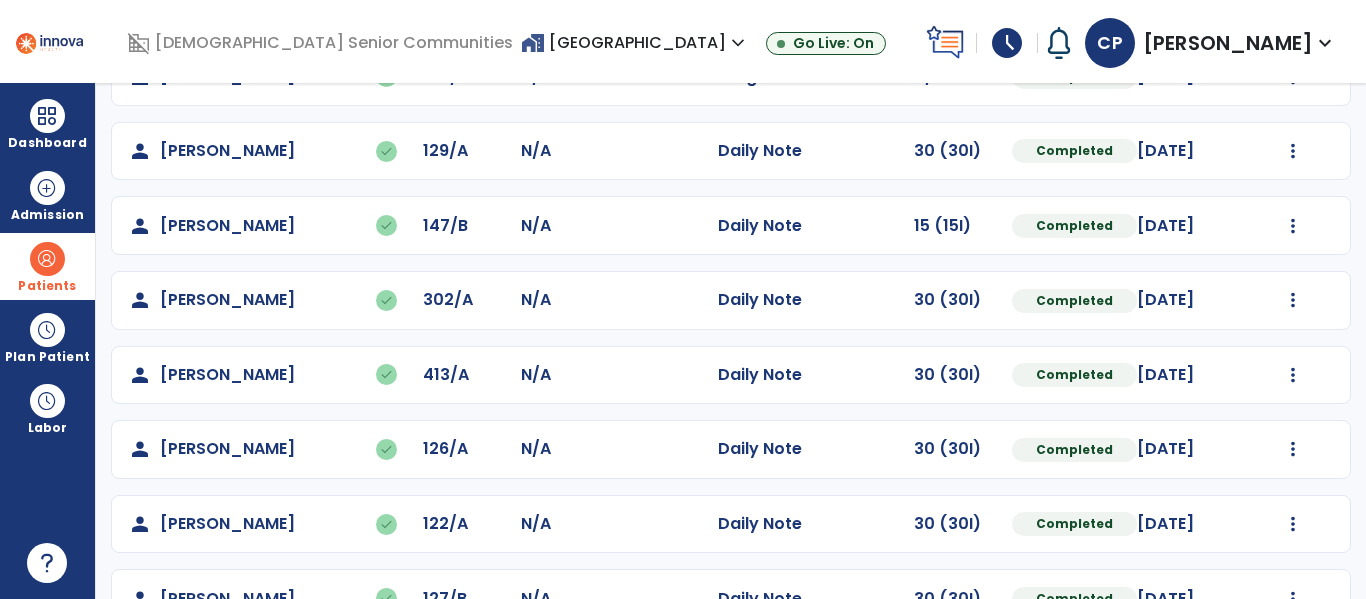 click at bounding box center [47, 259] 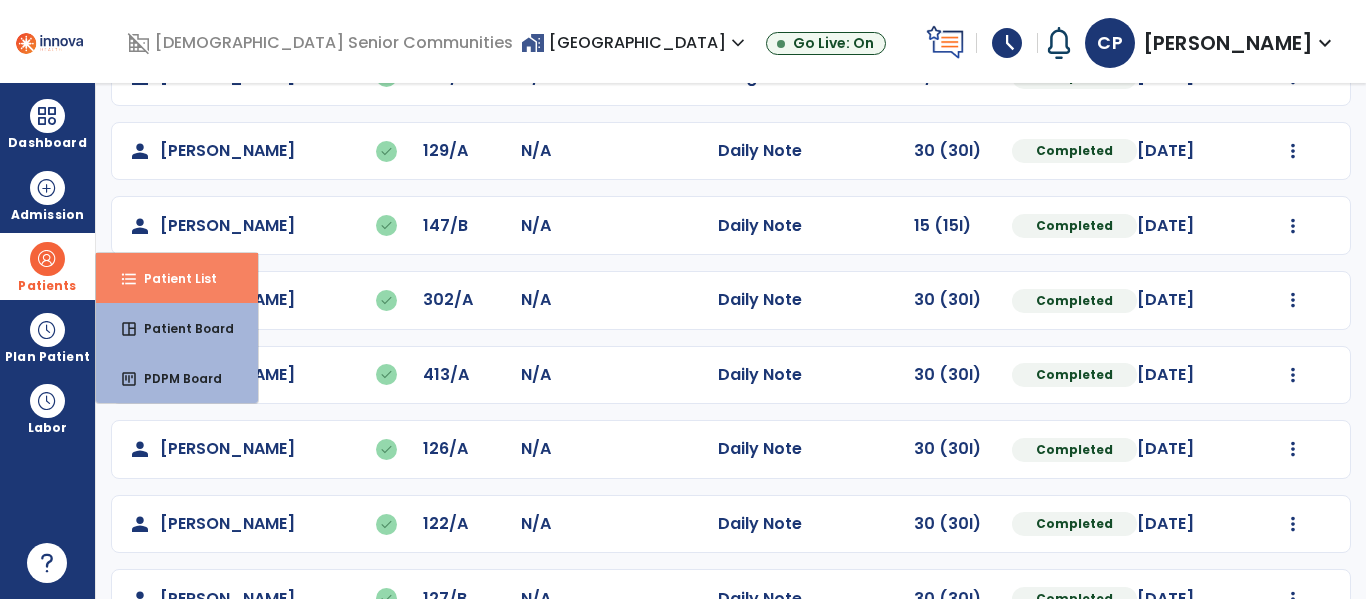 click on "Patient List" at bounding box center (172, 278) 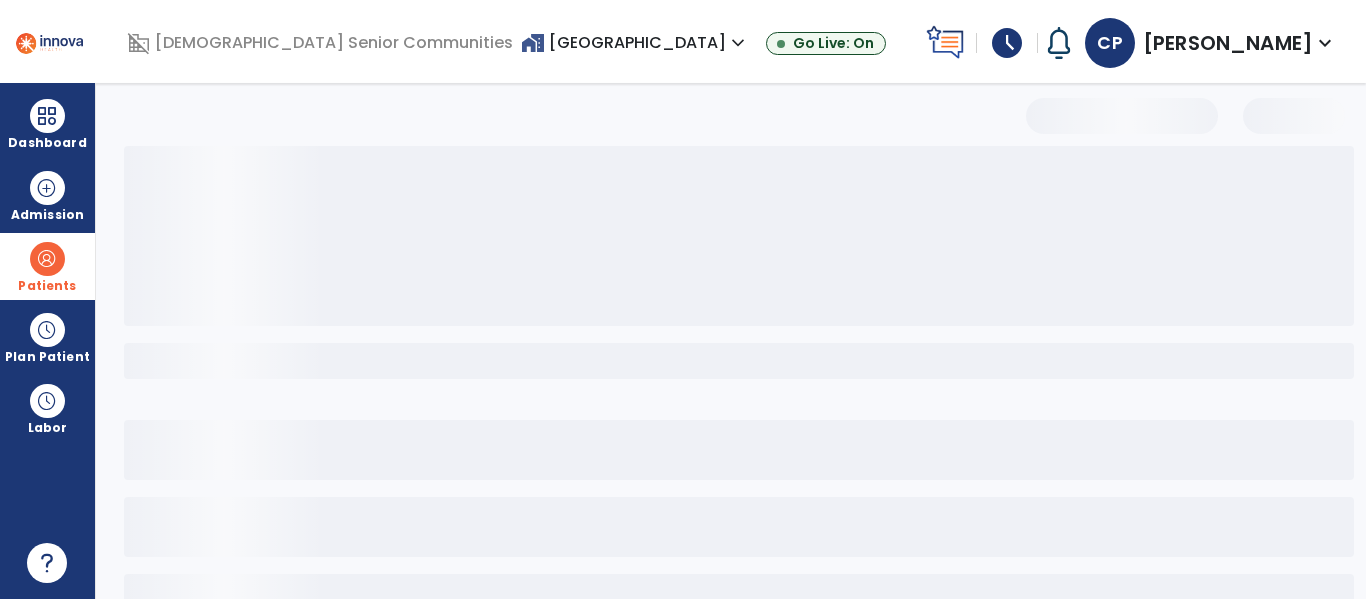 scroll, scrollTop: 144, scrollLeft: 0, axis: vertical 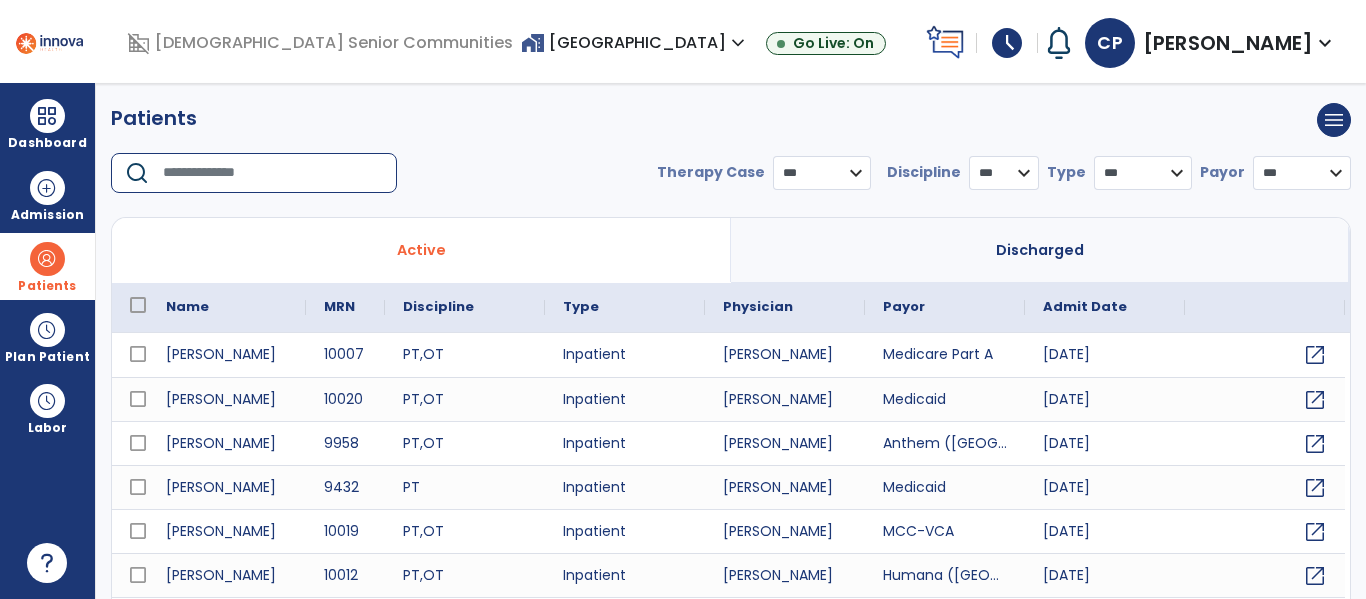 click at bounding box center (273, 173) 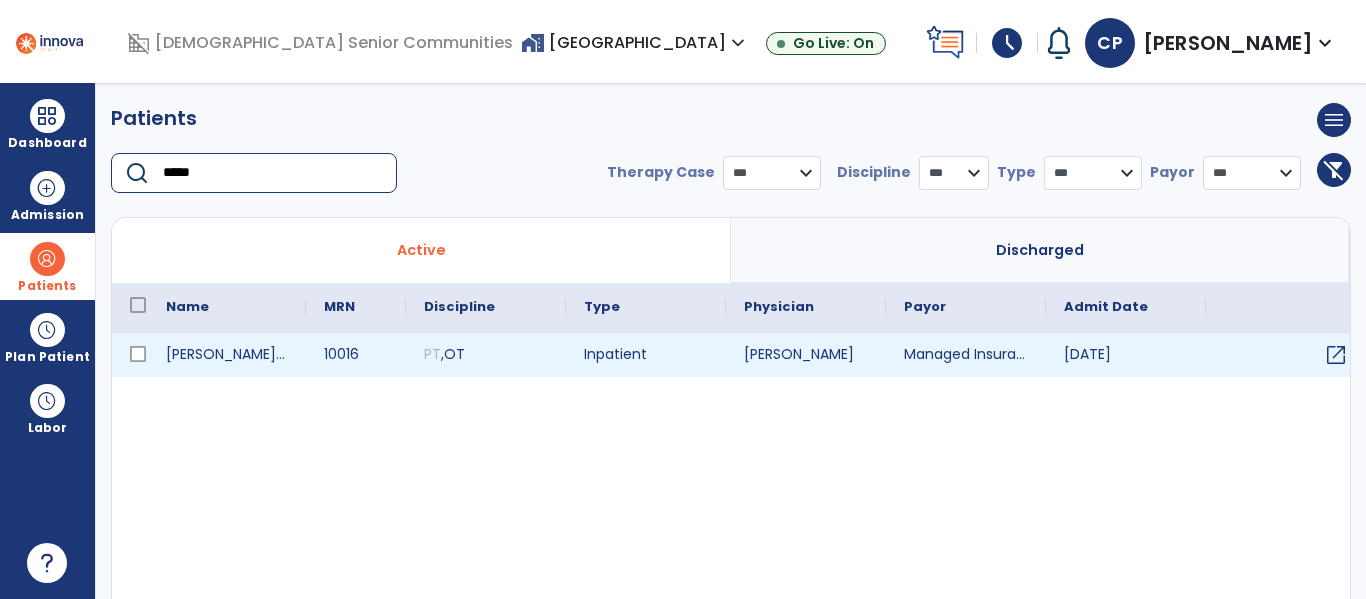type on "*****" 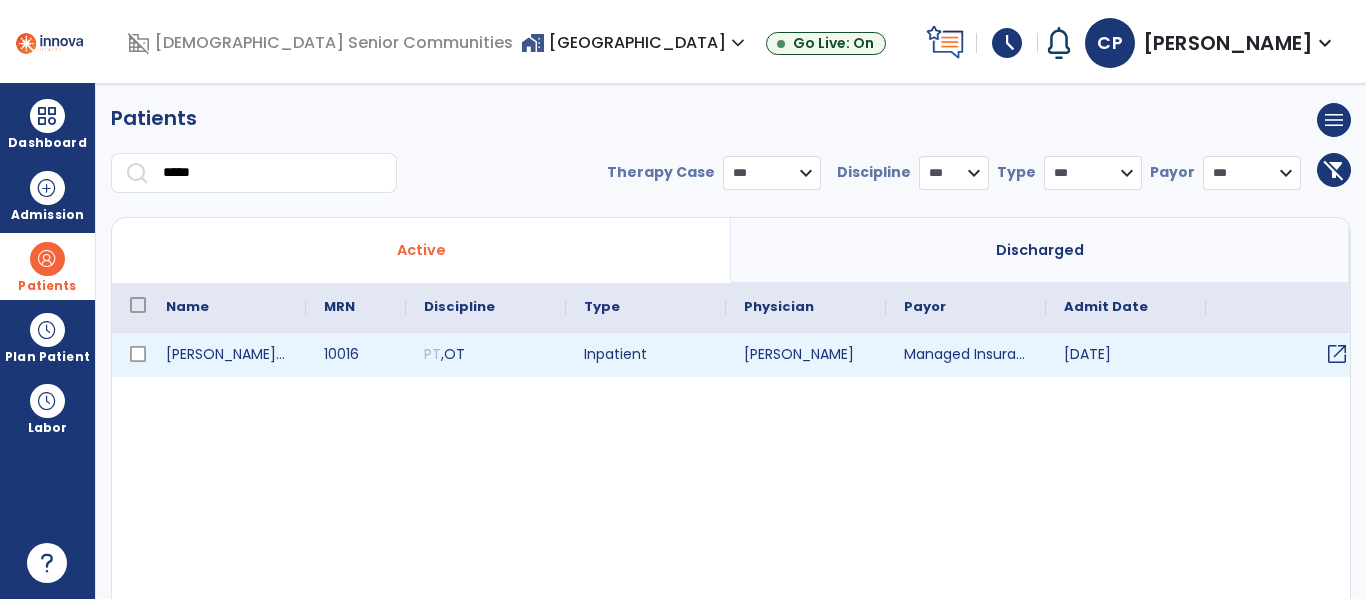 click on "open_in_new" at bounding box center (1337, 354) 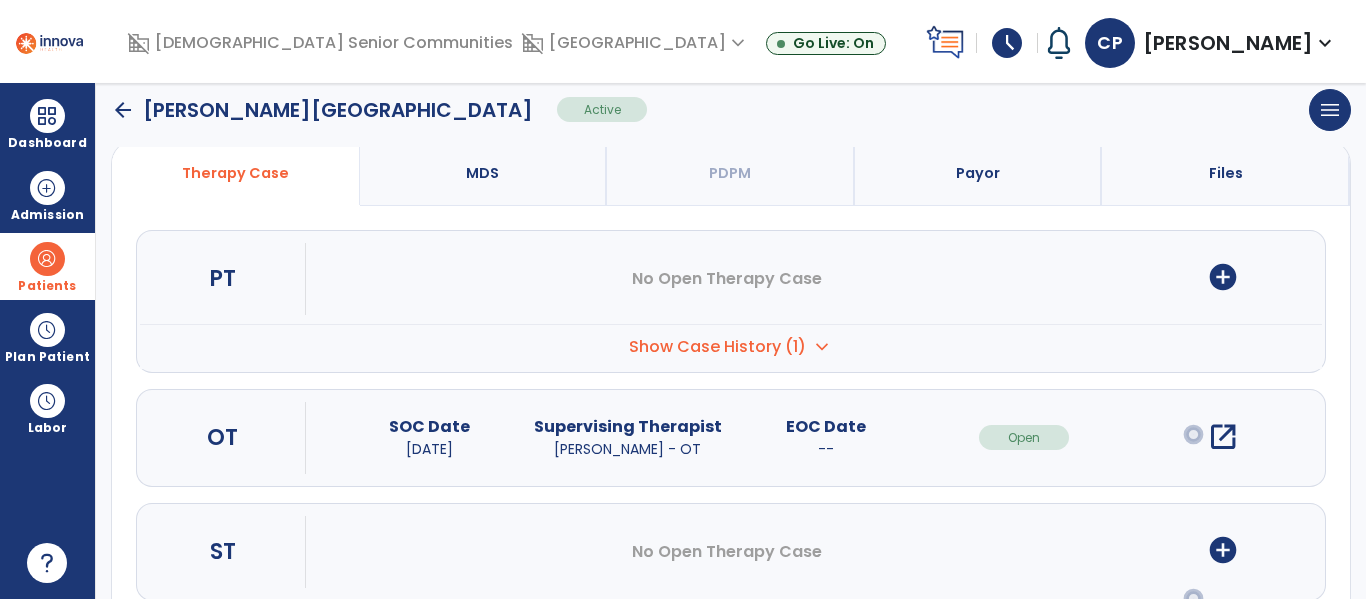 scroll, scrollTop: 207, scrollLeft: 0, axis: vertical 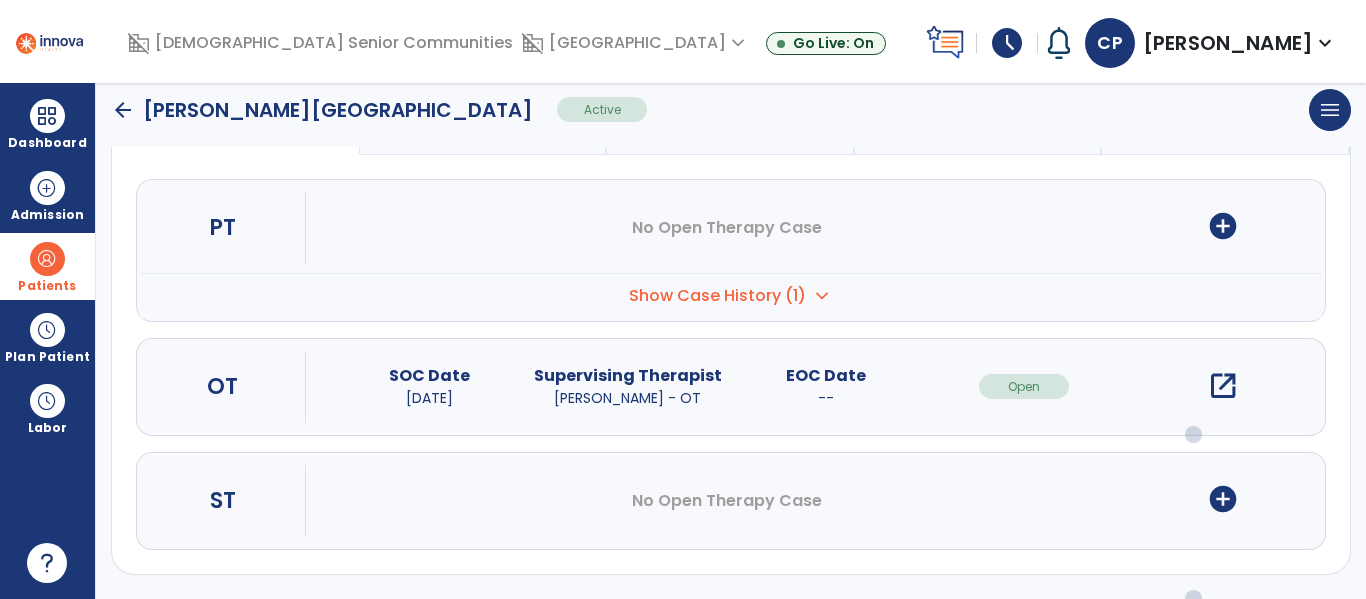 click on "open_in_new" at bounding box center [1223, 386] 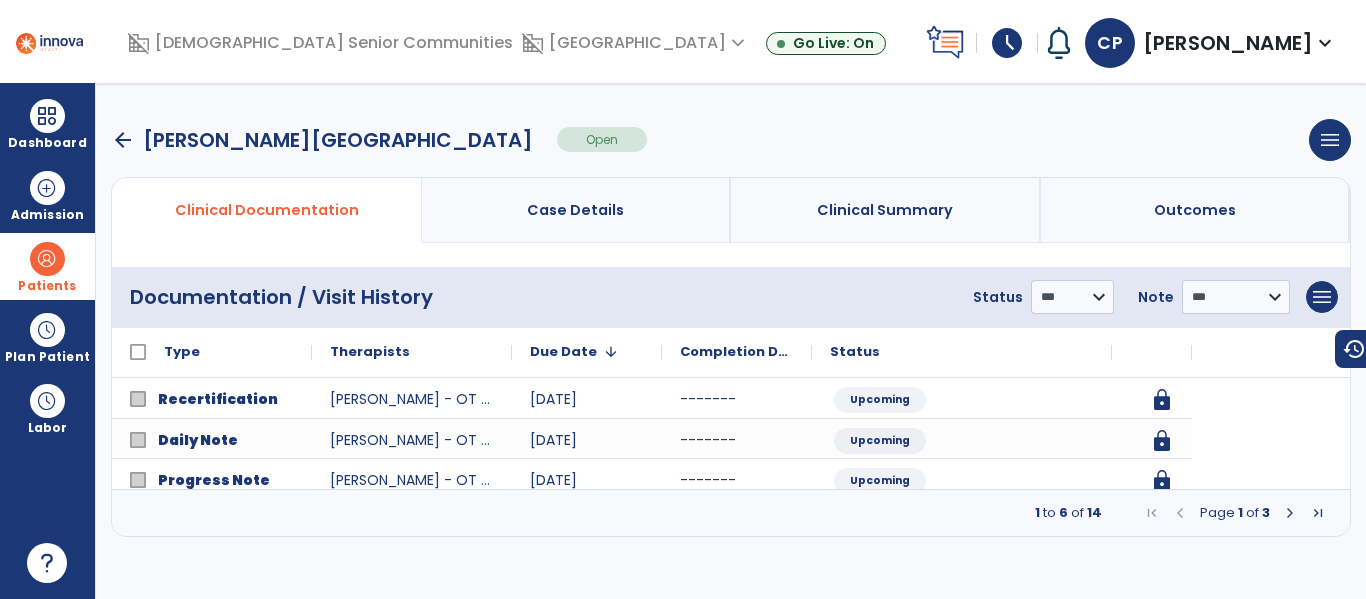 scroll, scrollTop: 0, scrollLeft: 0, axis: both 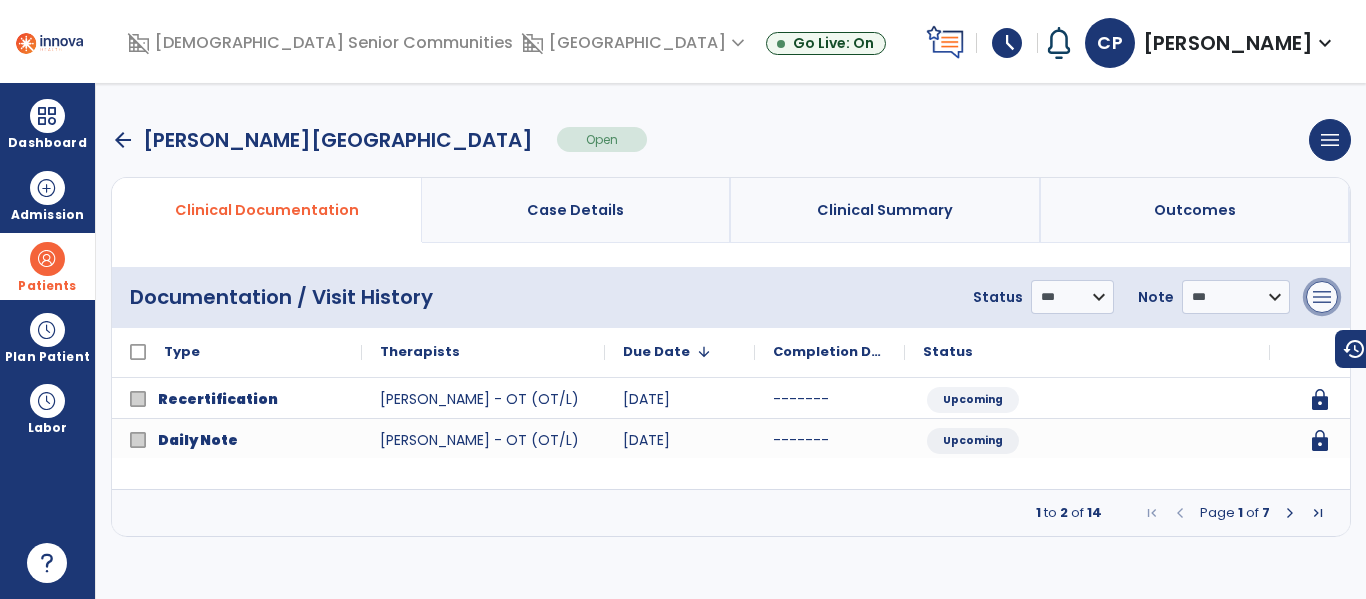 click on "menu" at bounding box center [1322, 297] 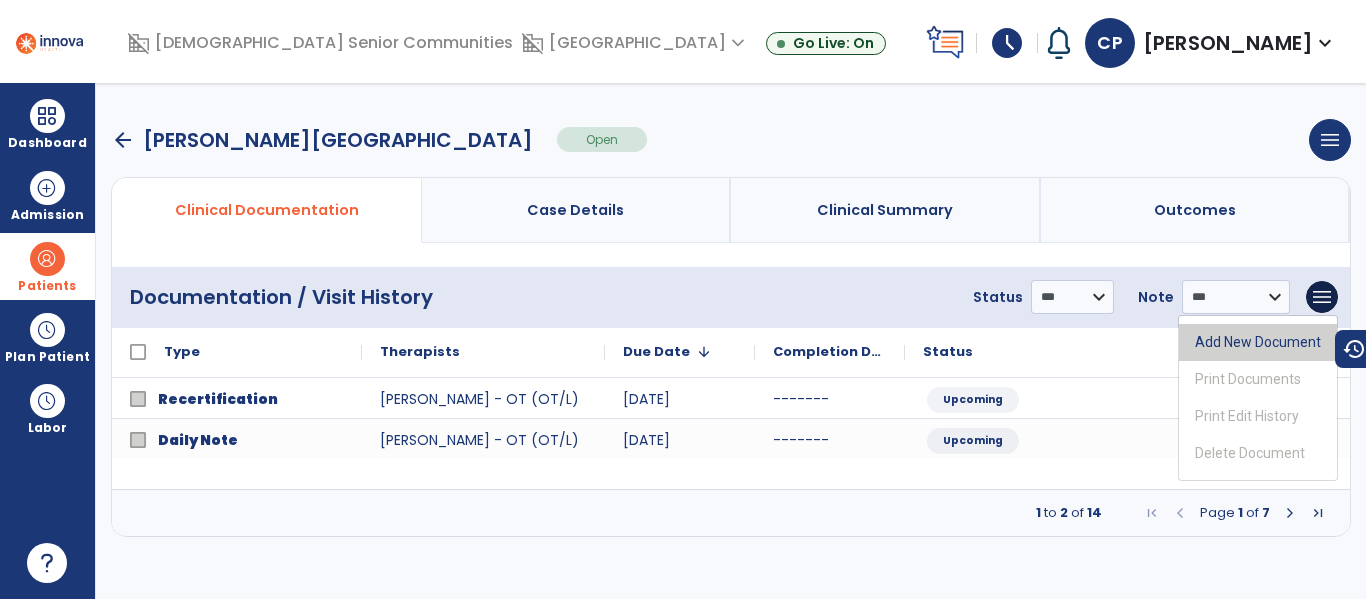 click on "Add New Document" at bounding box center (1258, 342) 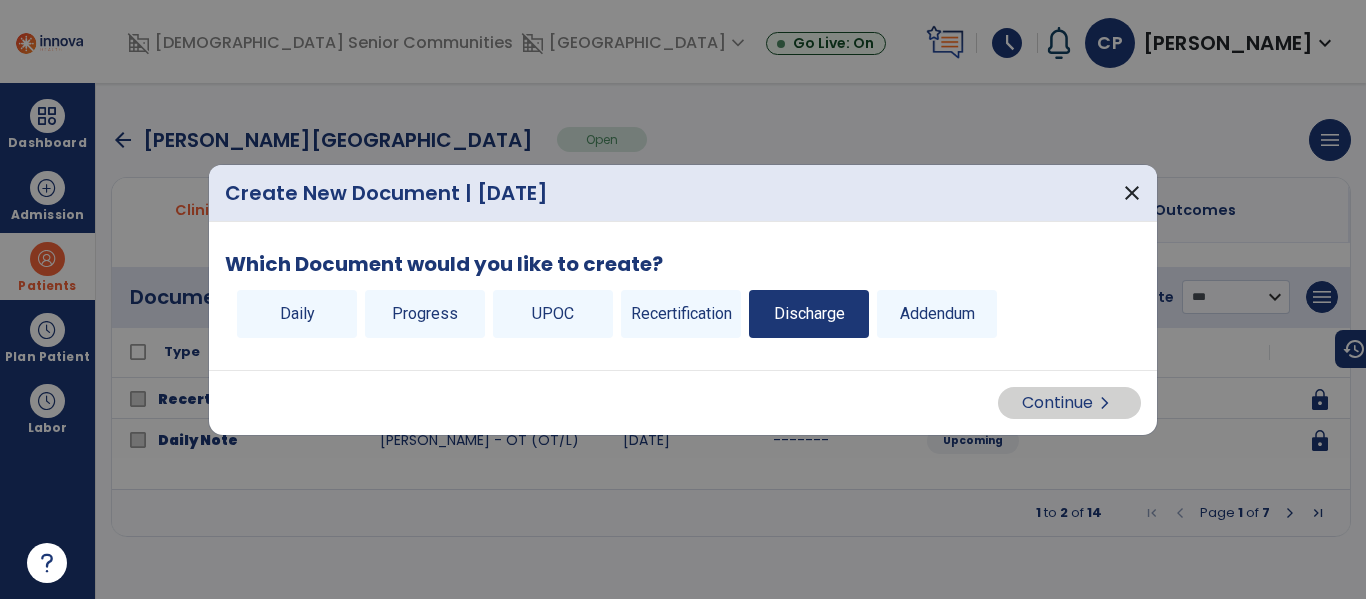 click on "Discharge" at bounding box center [809, 314] 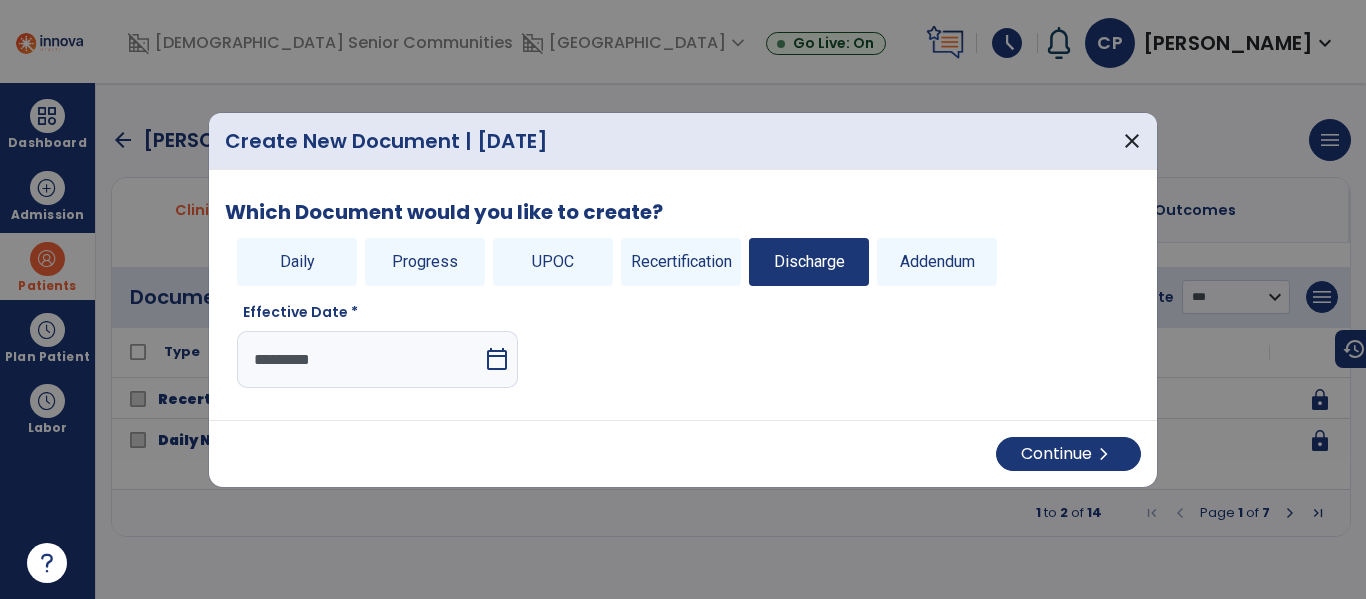 click on "calendar_today" at bounding box center (497, 359) 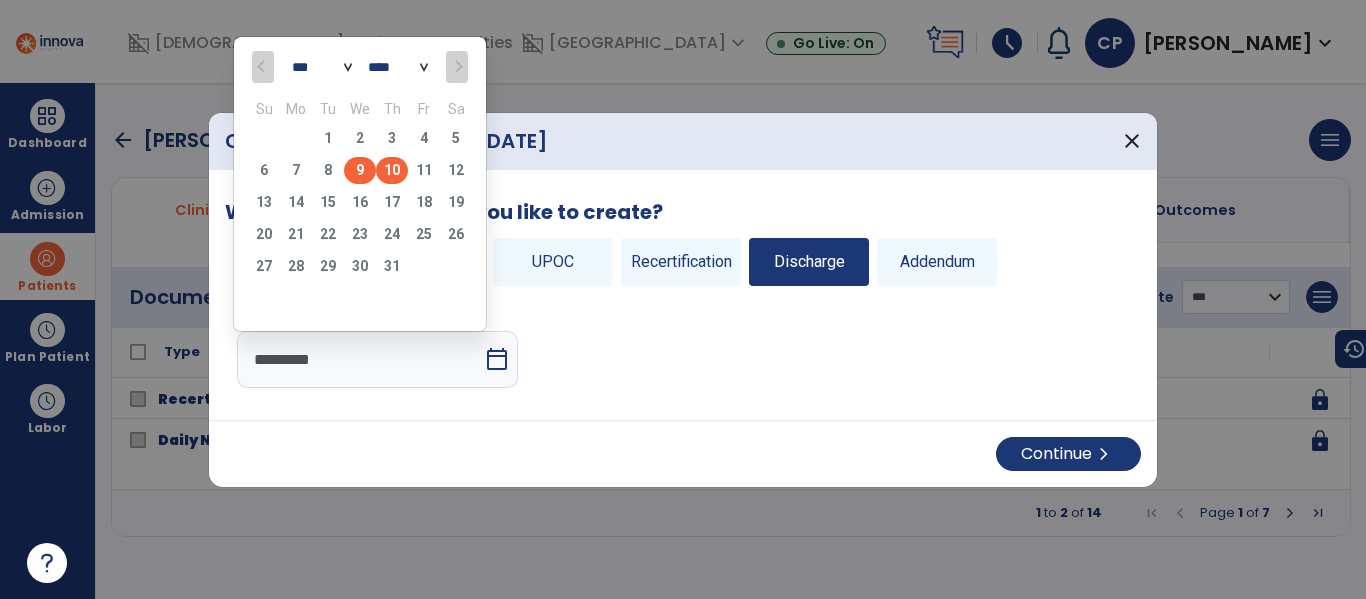 click on "9" 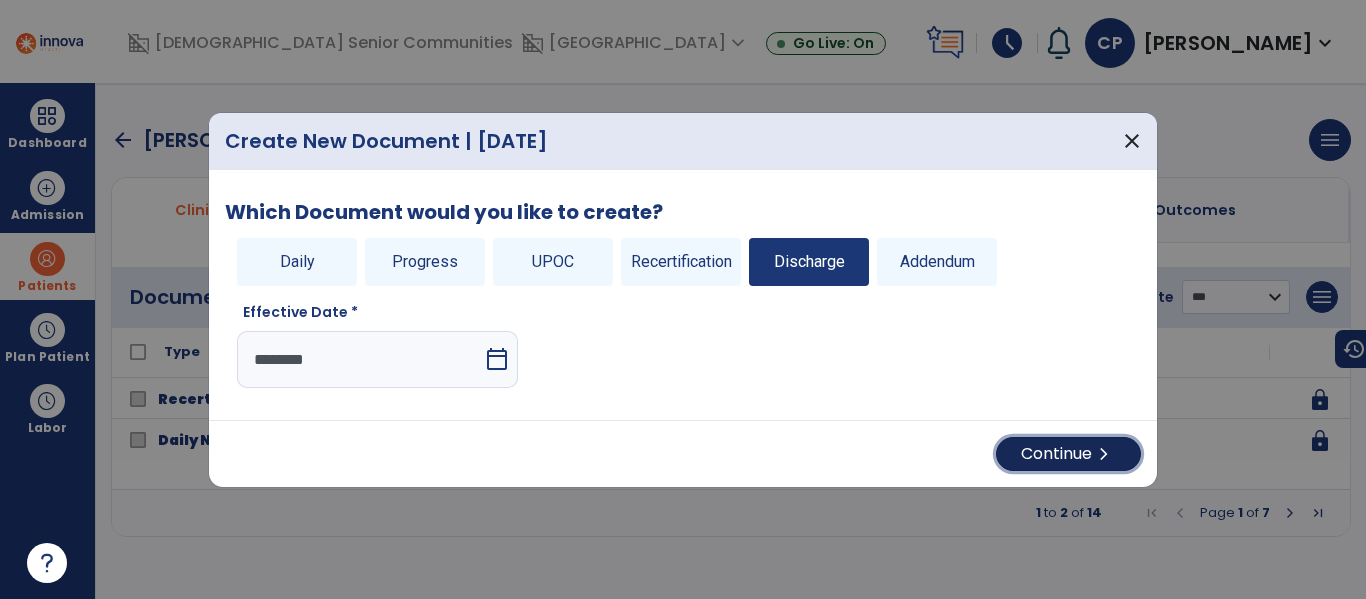 click on "Continue   chevron_right" at bounding box center (1068, 454) 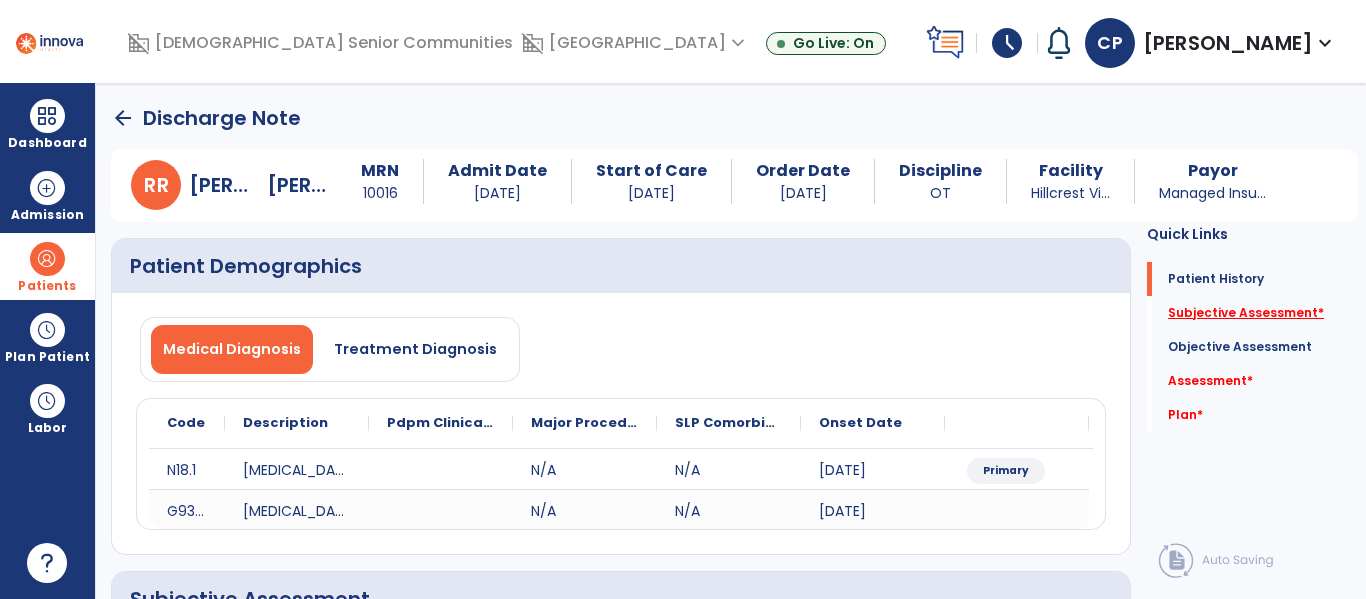 click on "Subjective Assessment   *" 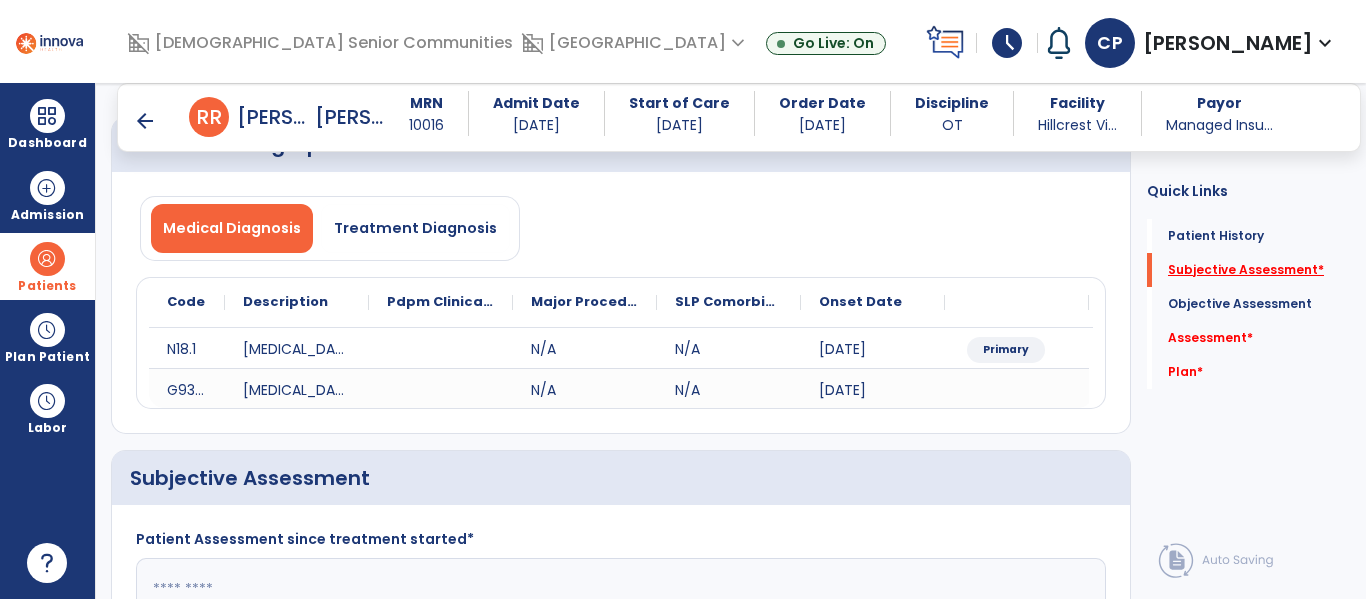 scroll, scrollTop: 371, scrollLeft: 0, axis: vertical 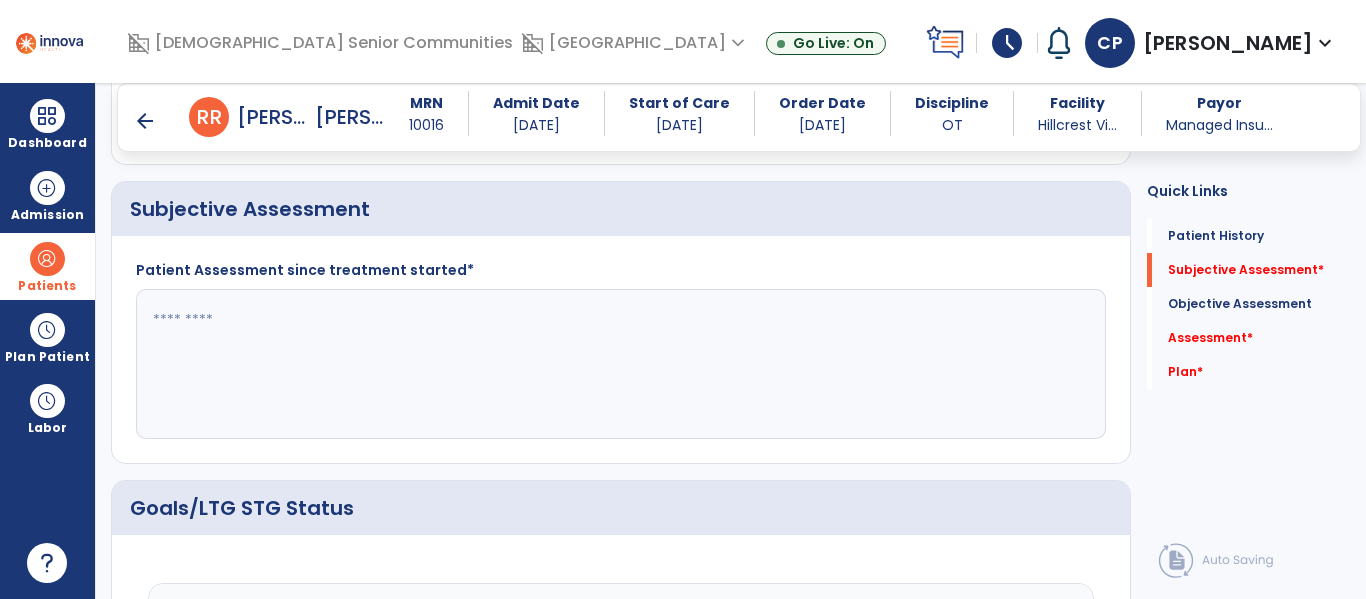 click 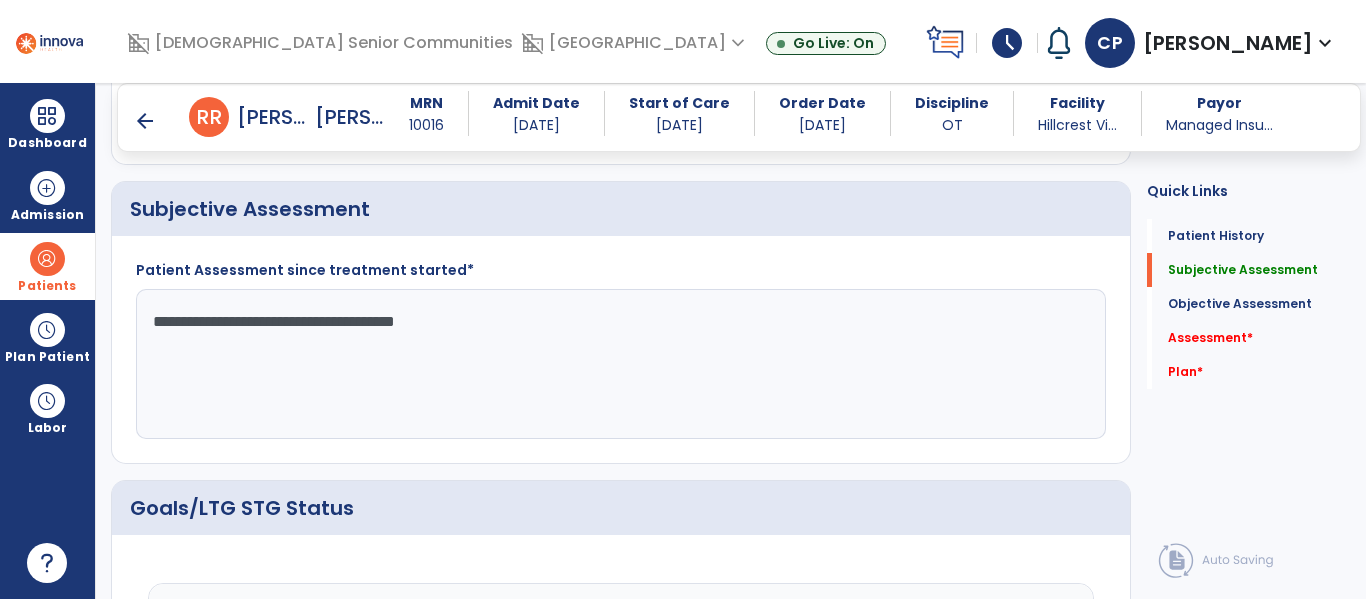 click on "**********" 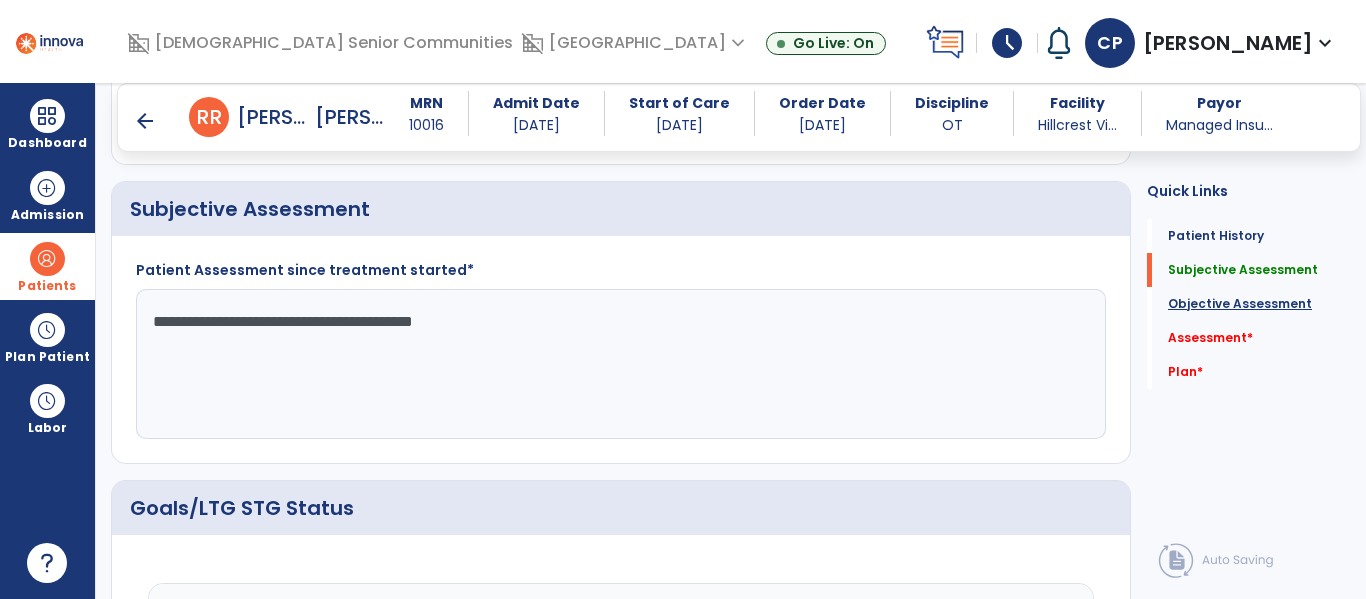 type on "**********" 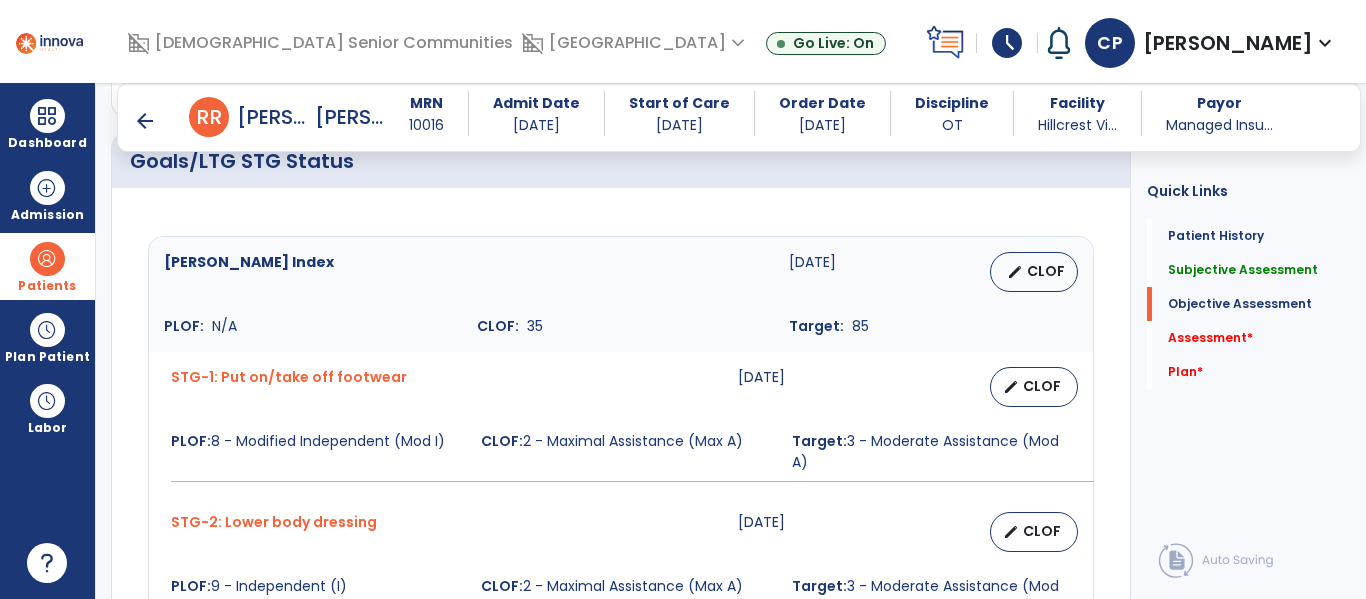 scroll, scrollTop: 726, scrollLeft: 0, axis: vertical 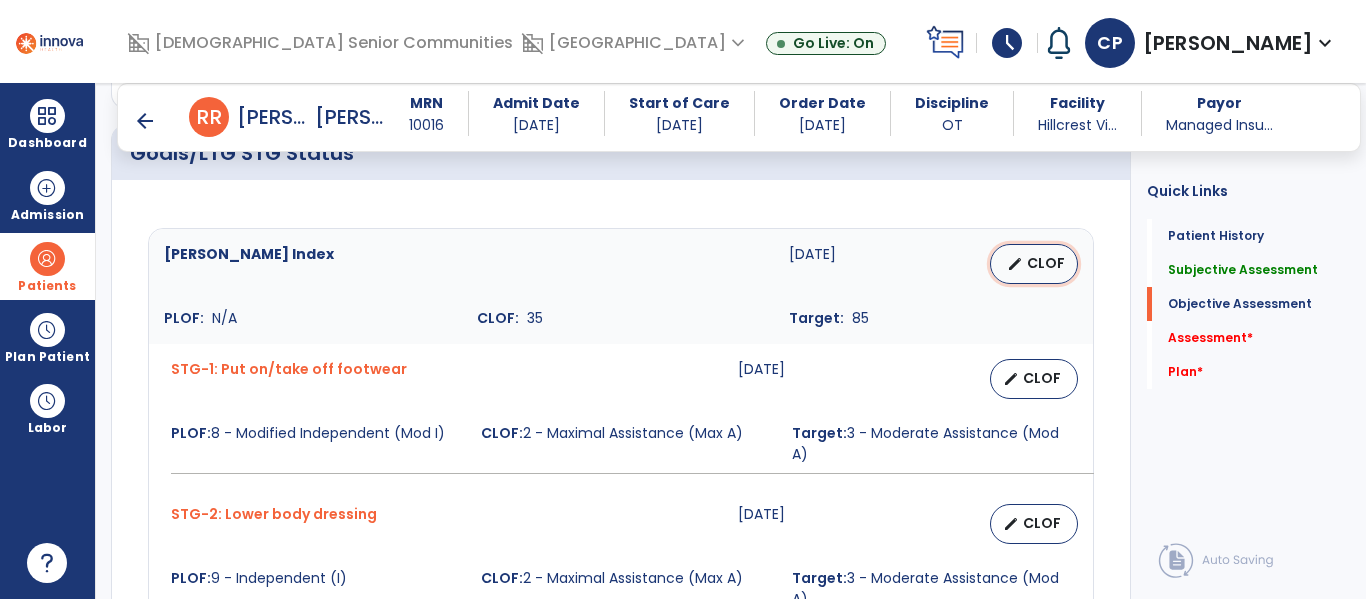 click on "CLOF" at bounding box center [1046, 263] 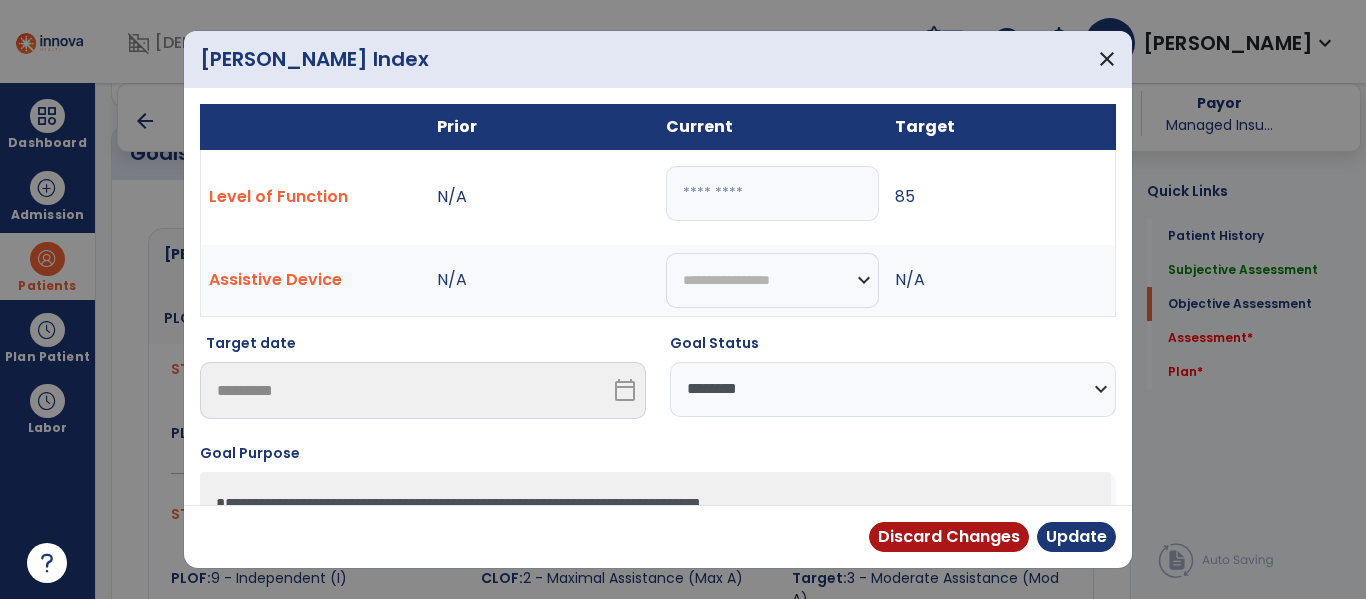 click on "**" at bounding box center [772, 193] 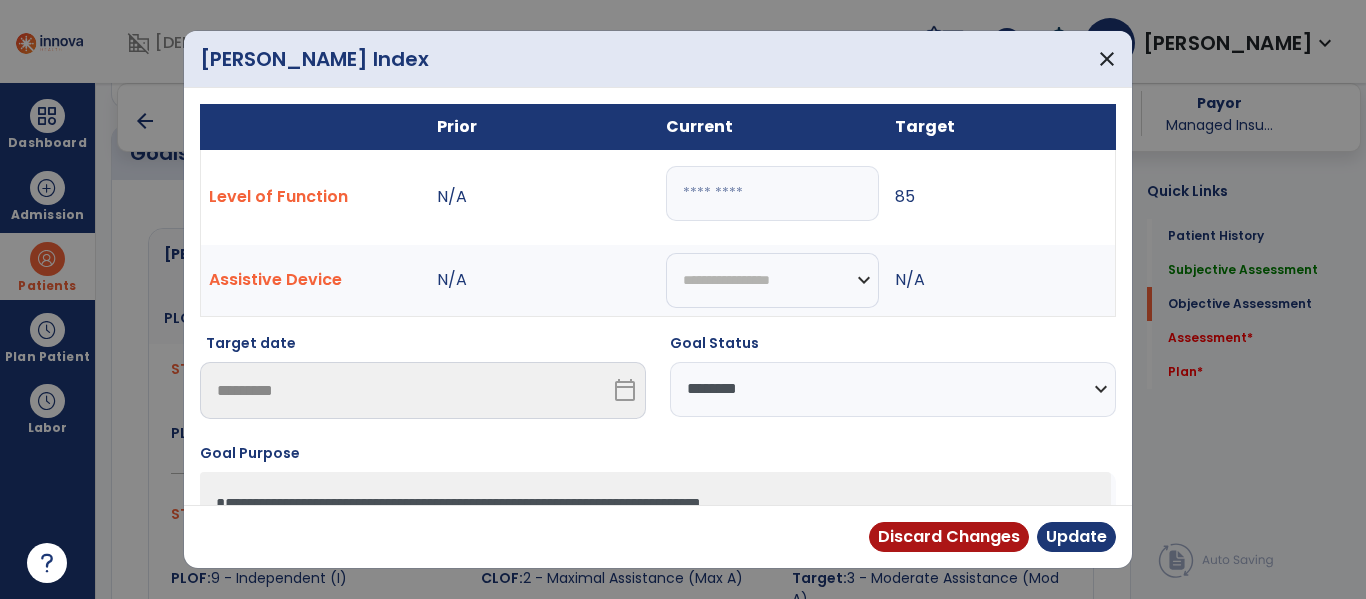 type on "*" 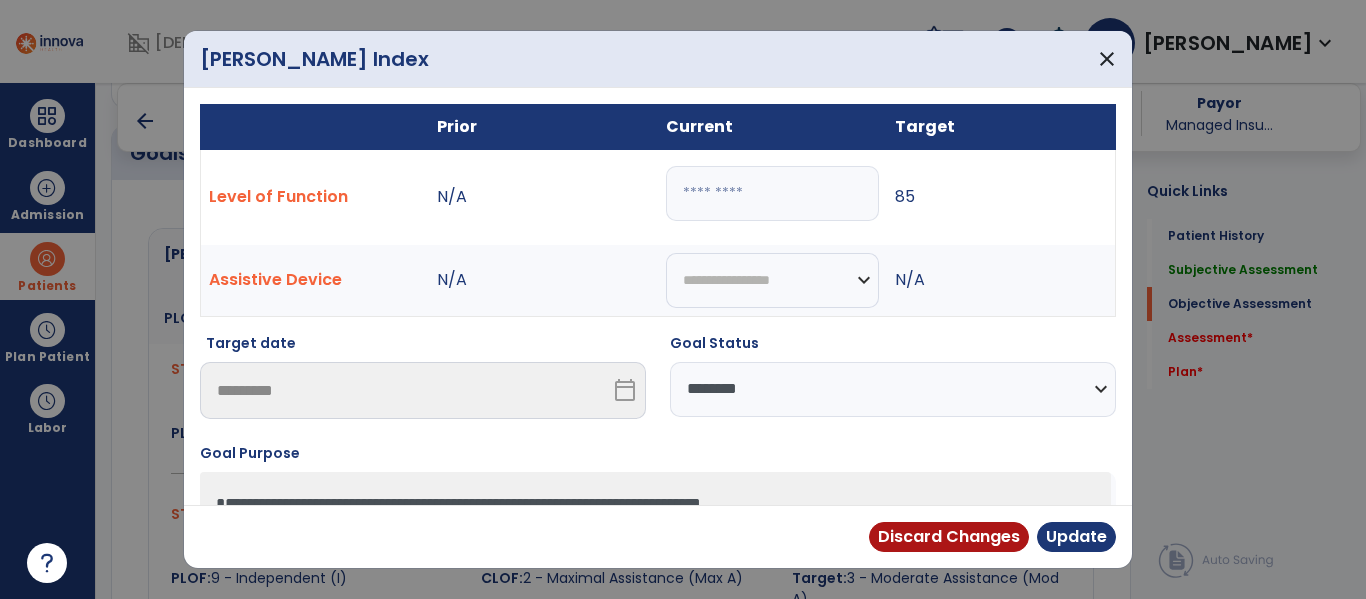 type on "**" 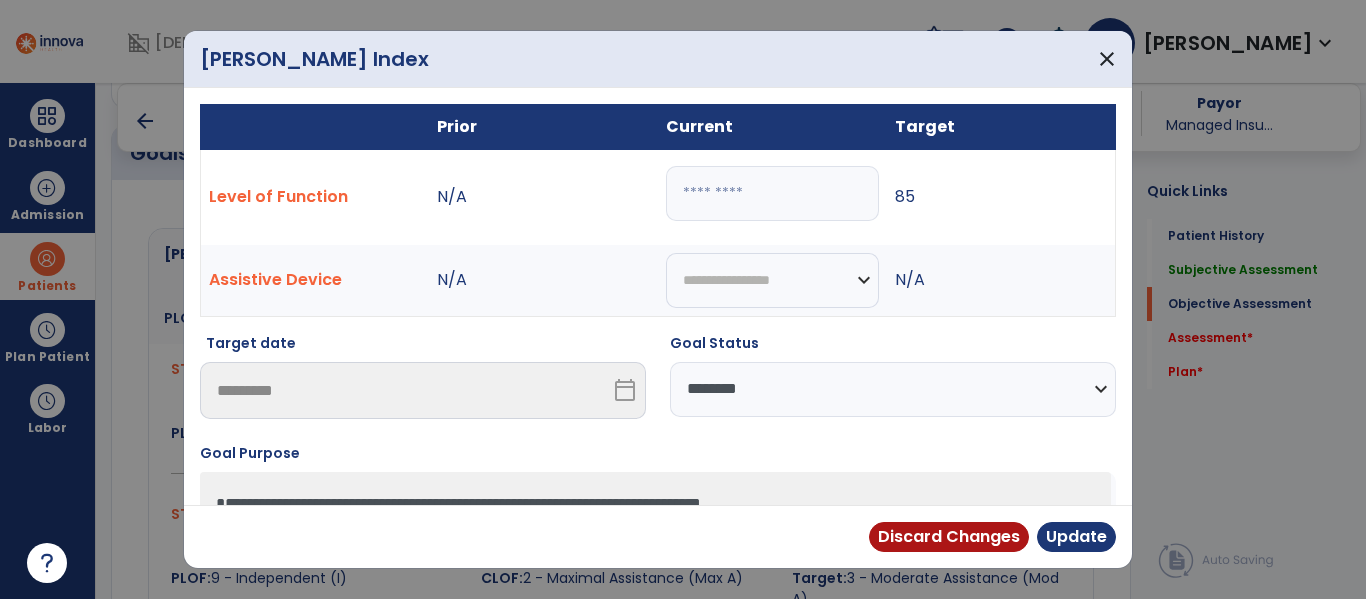 select on "**********" 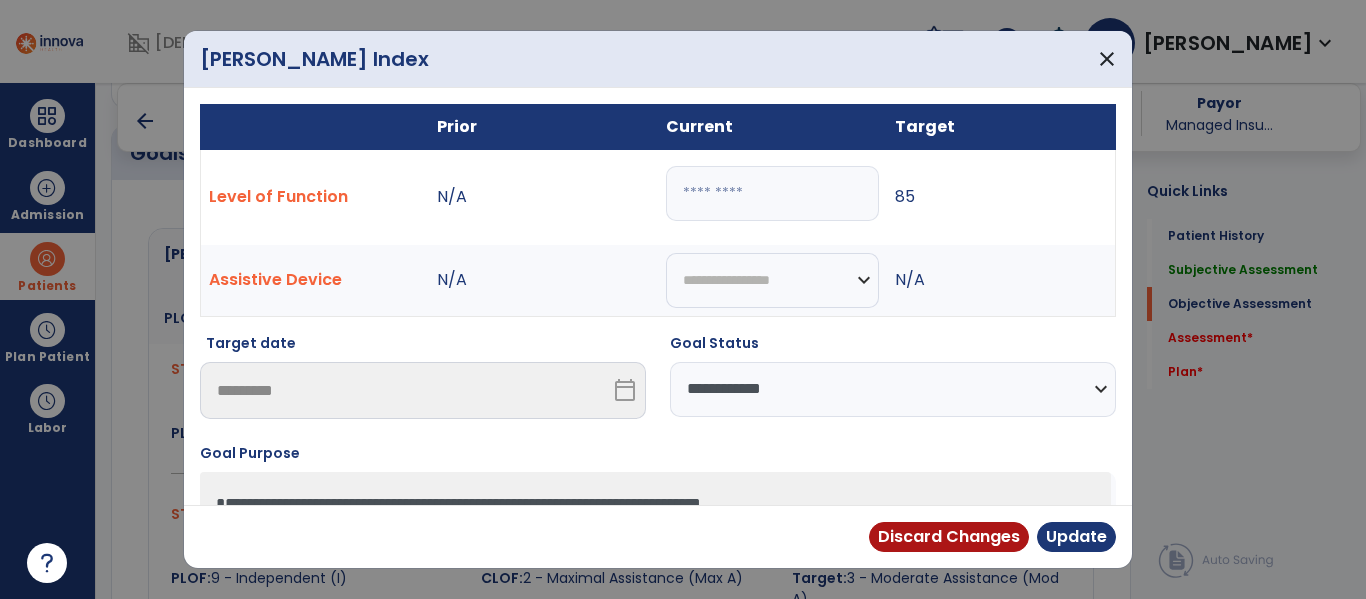 click on "**********" at bounding box center [893, 389] 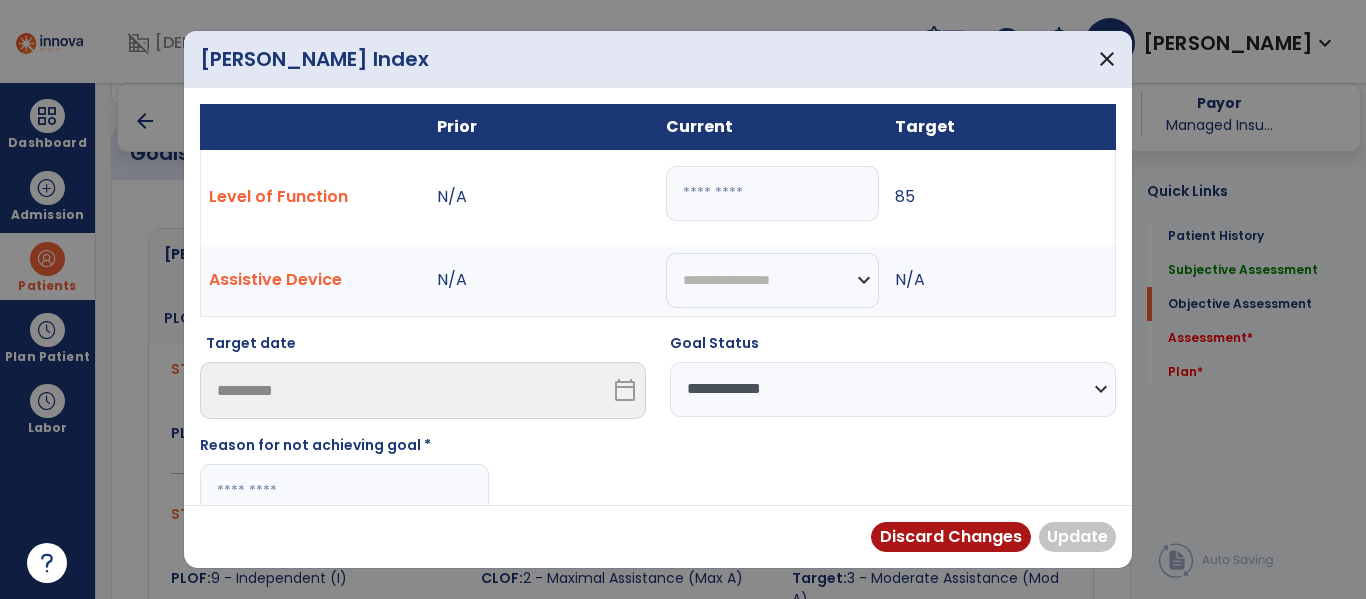 click at bounding box center (344, 491) 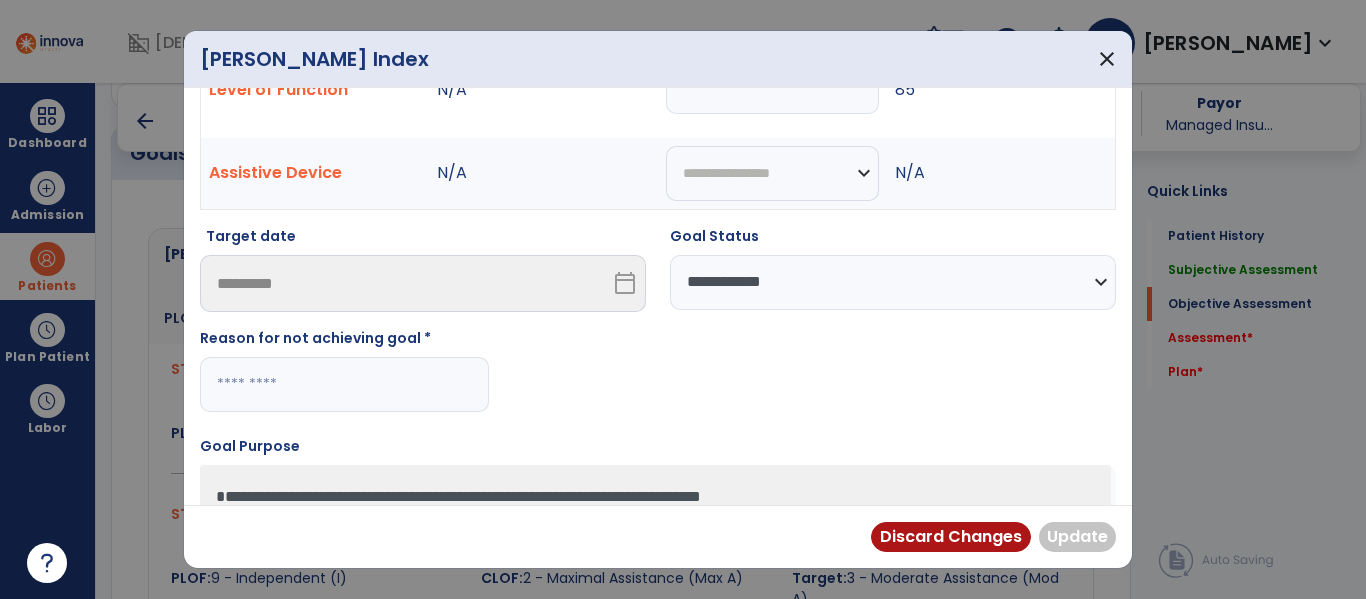 scroll, scrollTop: 111, scrollLeft: 0, axis: vertical 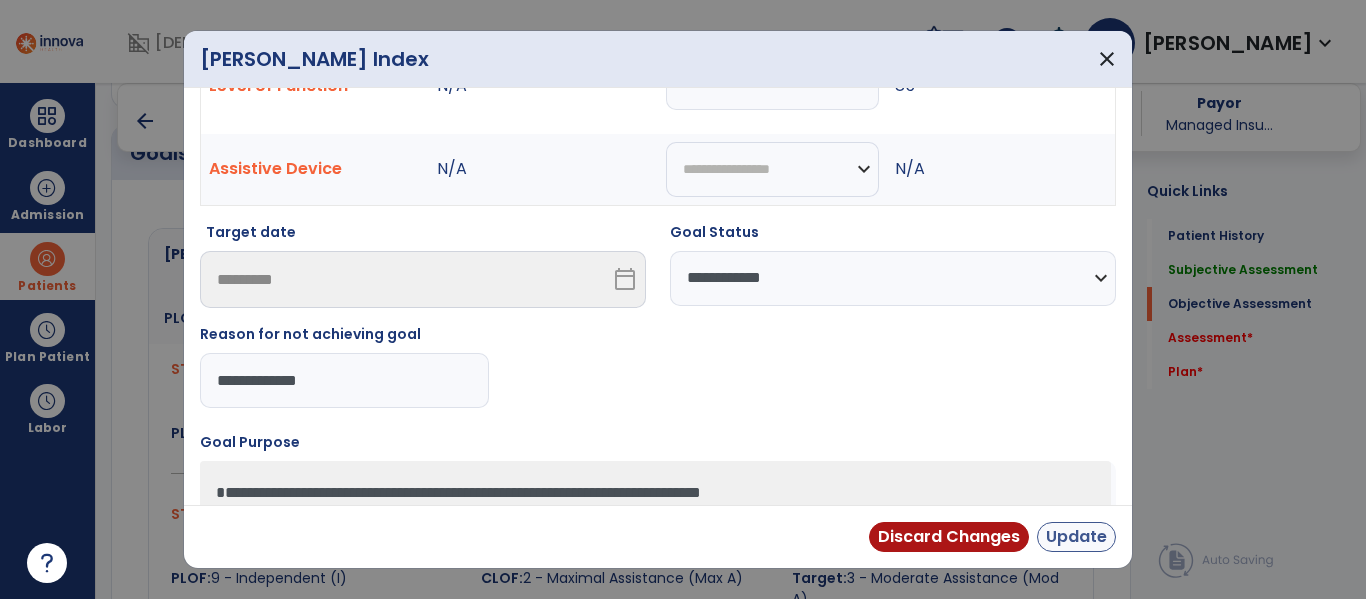 type on "**********" 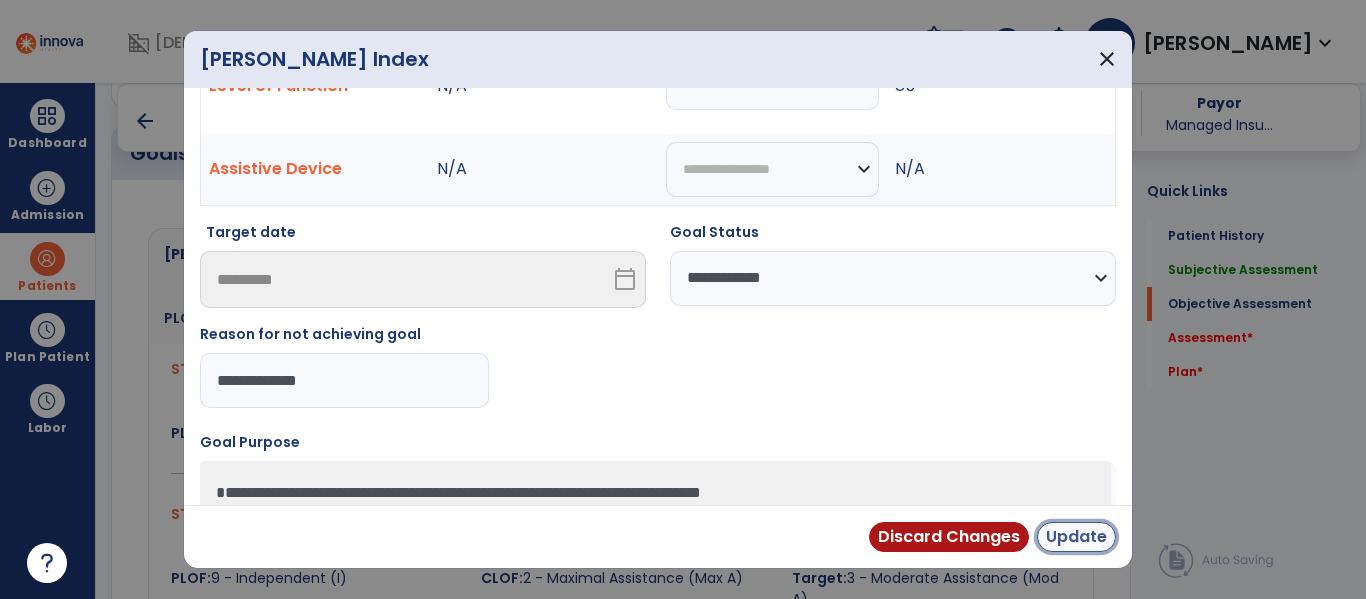 click on "Update" at bounding box center [1076, 537] 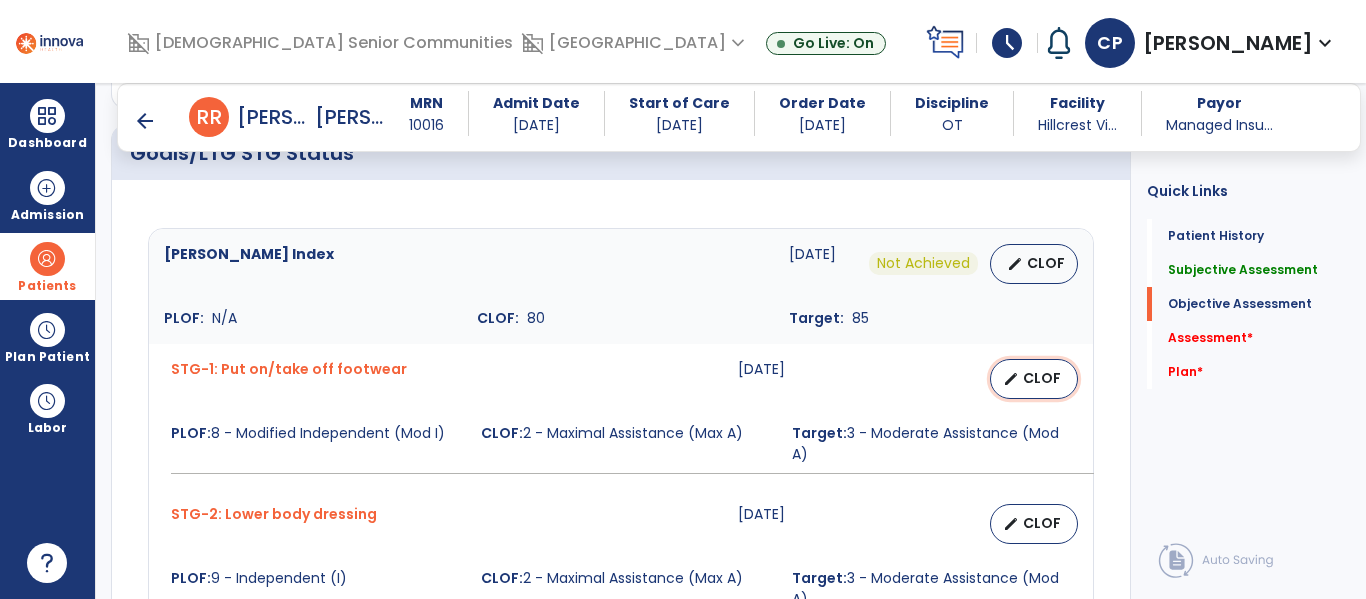click on "edit   CLOF" at bounding box center [1034, 379] 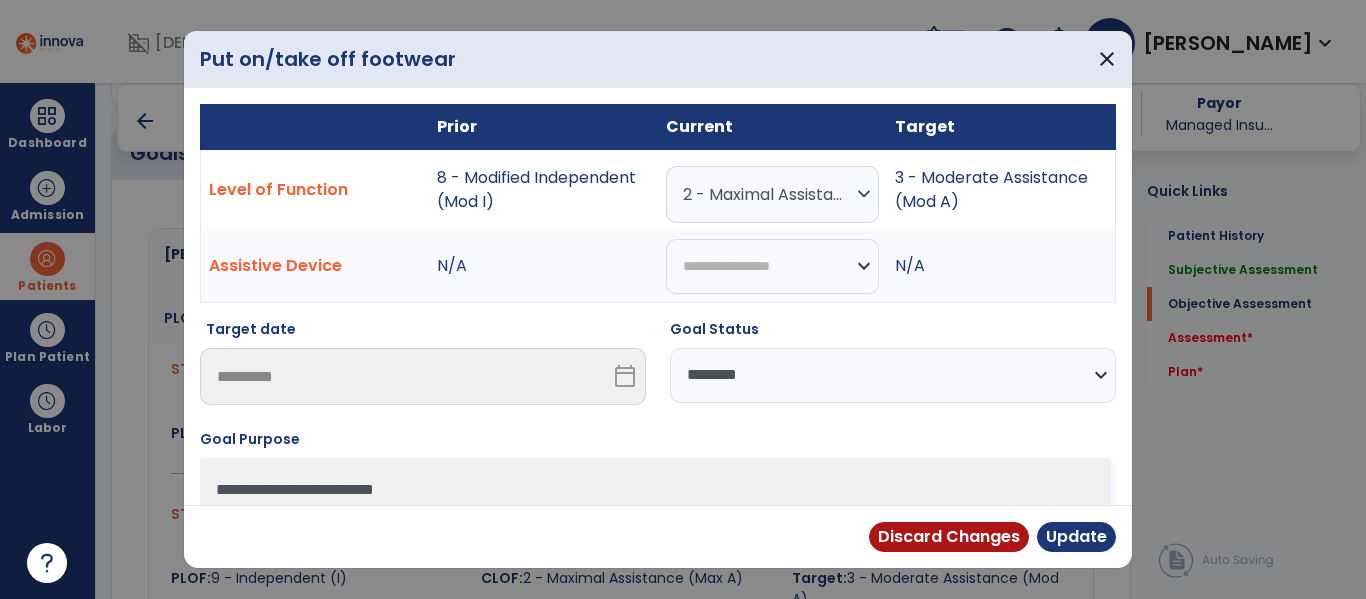 click on "**********" at bounding box center (893, 375) 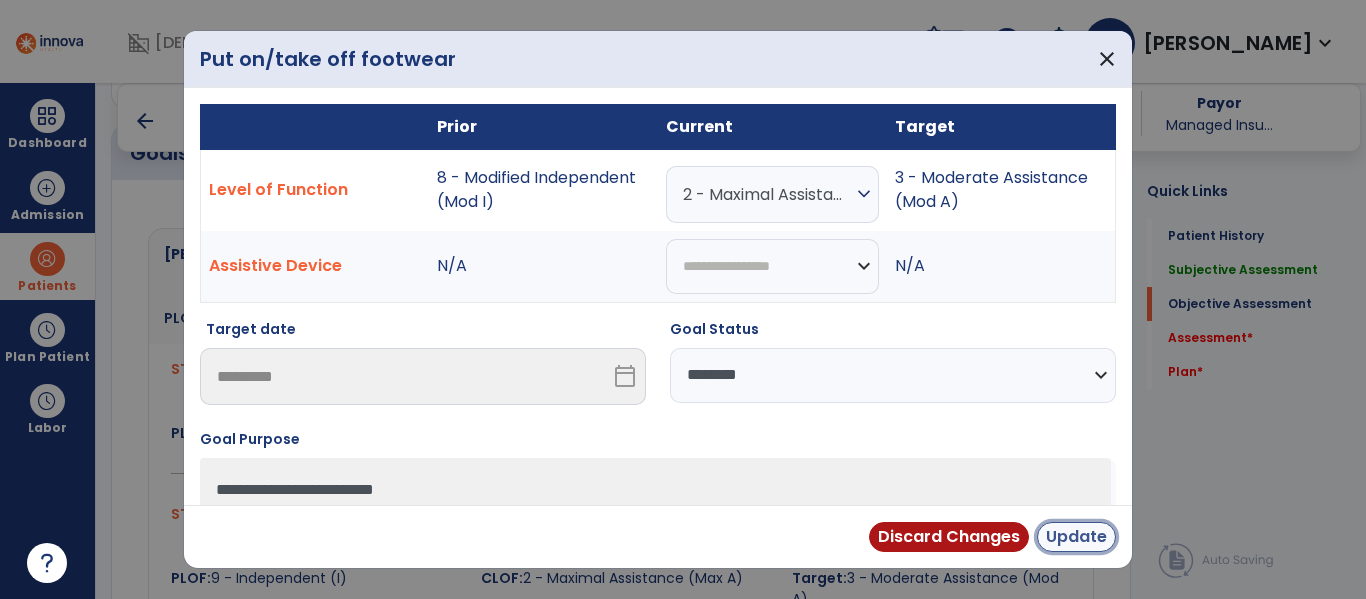 click on "Update" at bounding box center [1076, 537] 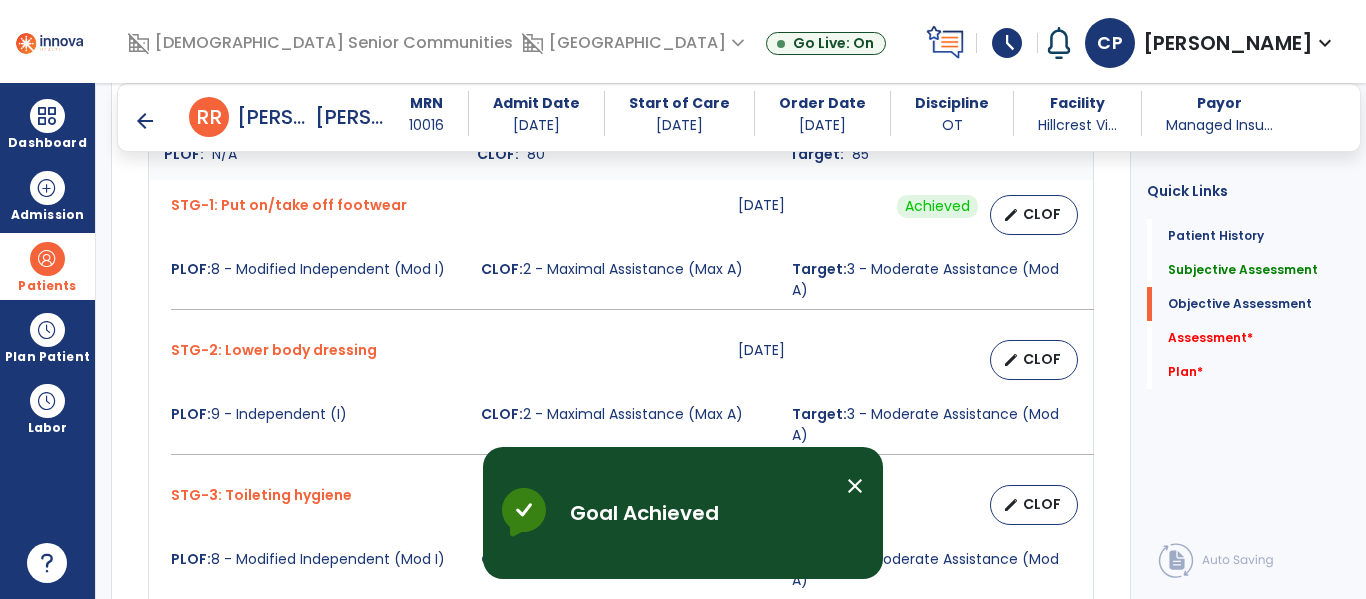 scroll, scrollTop: 896, scrollLeft: 0, axis: vertical 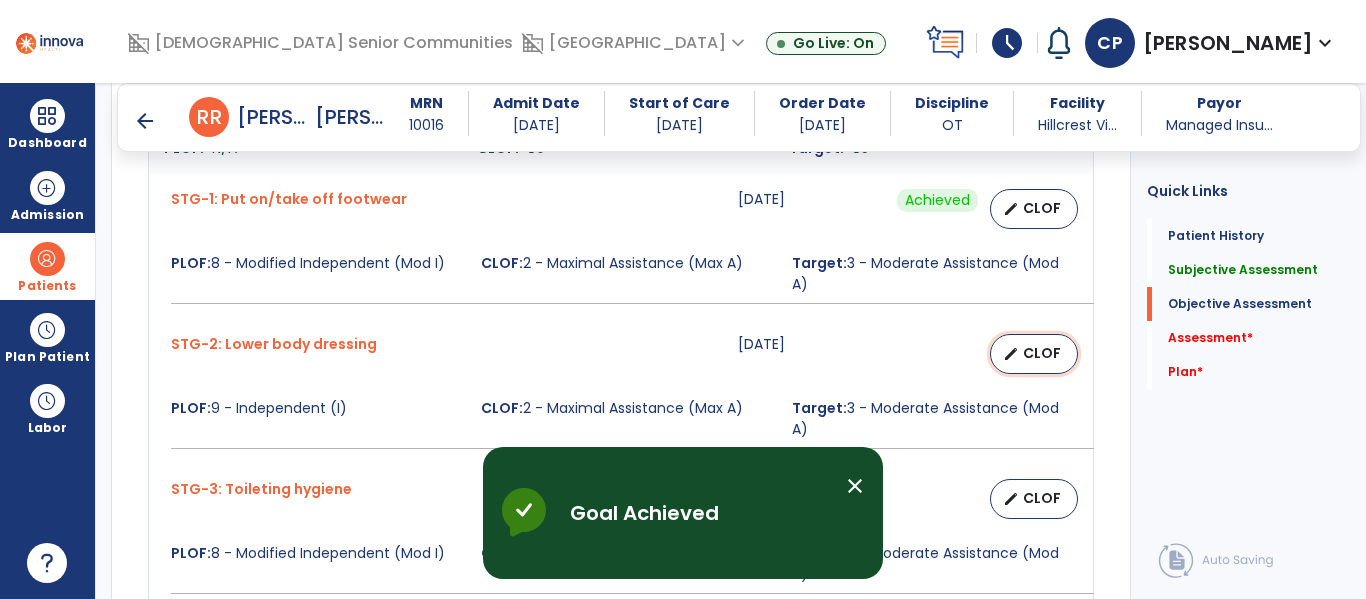 click on "CLOF" at bounding box center (1042, 353) 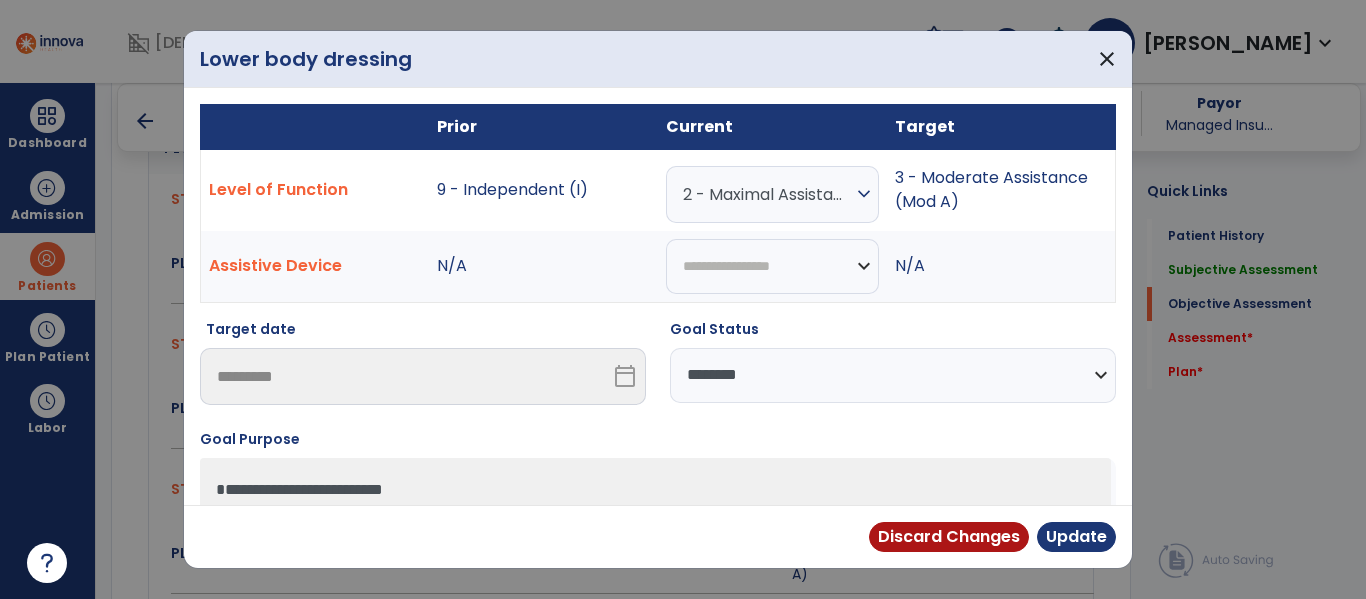 click on "**********" at bounding box center [893, 375] 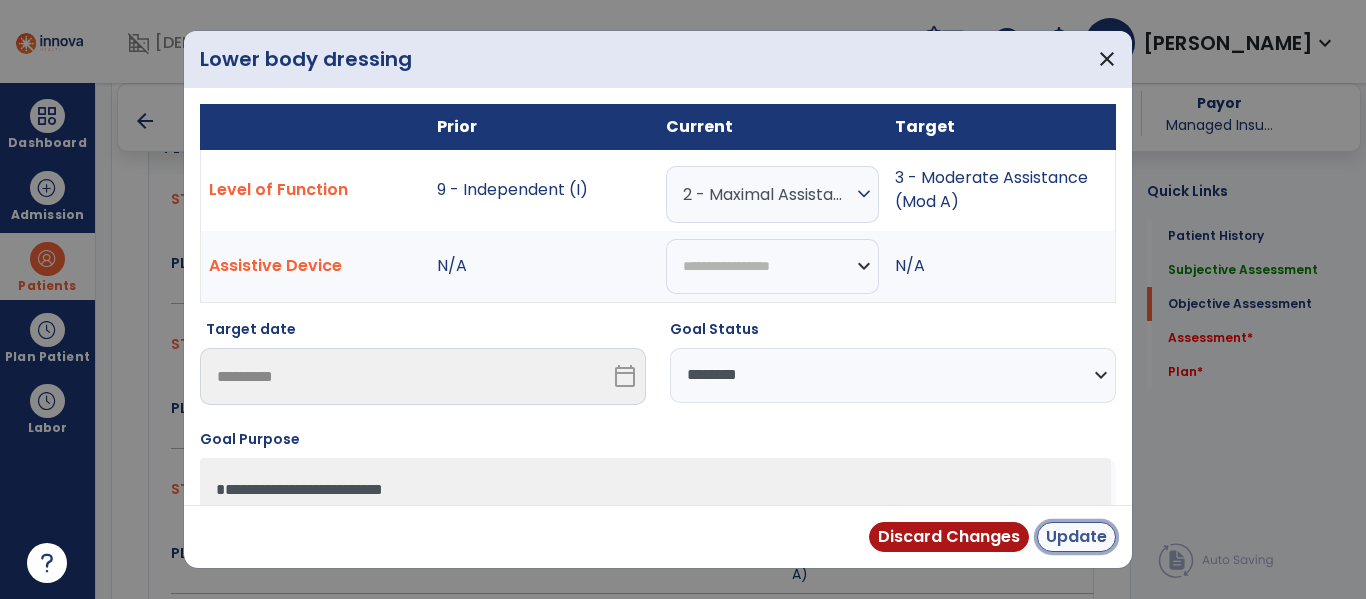 click on "Update" at bounding box center [1076, 537] 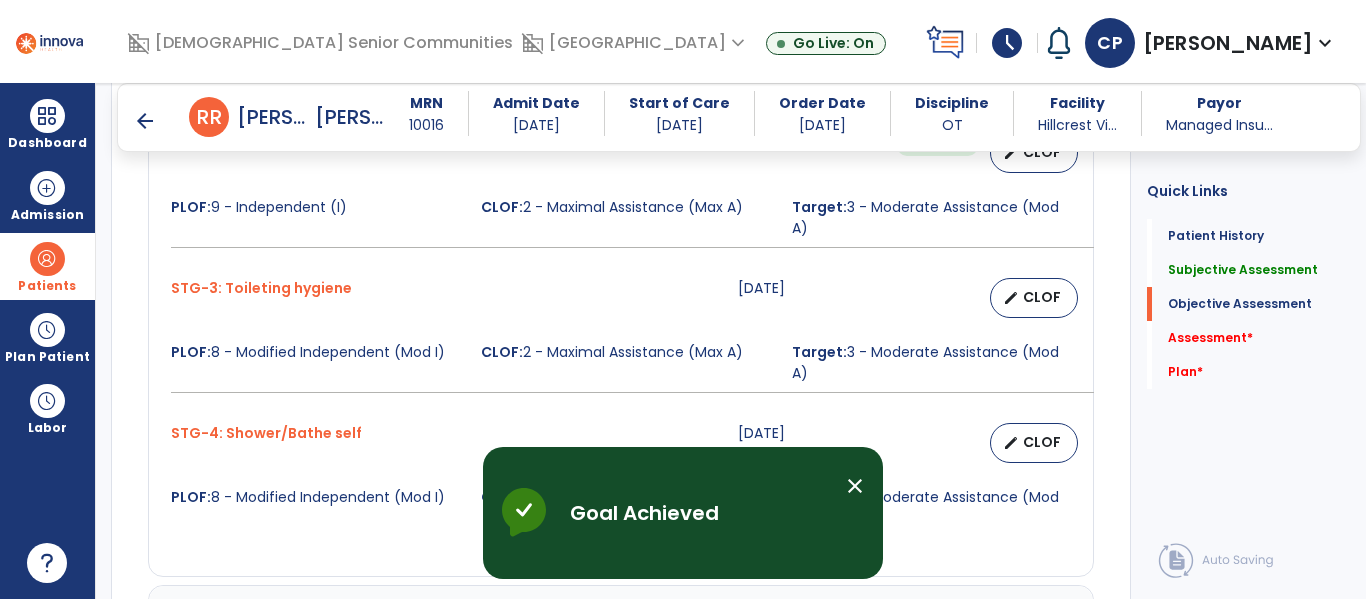 scroll, scrollTop: 1099, scrollLeft: 0, axis: vertical 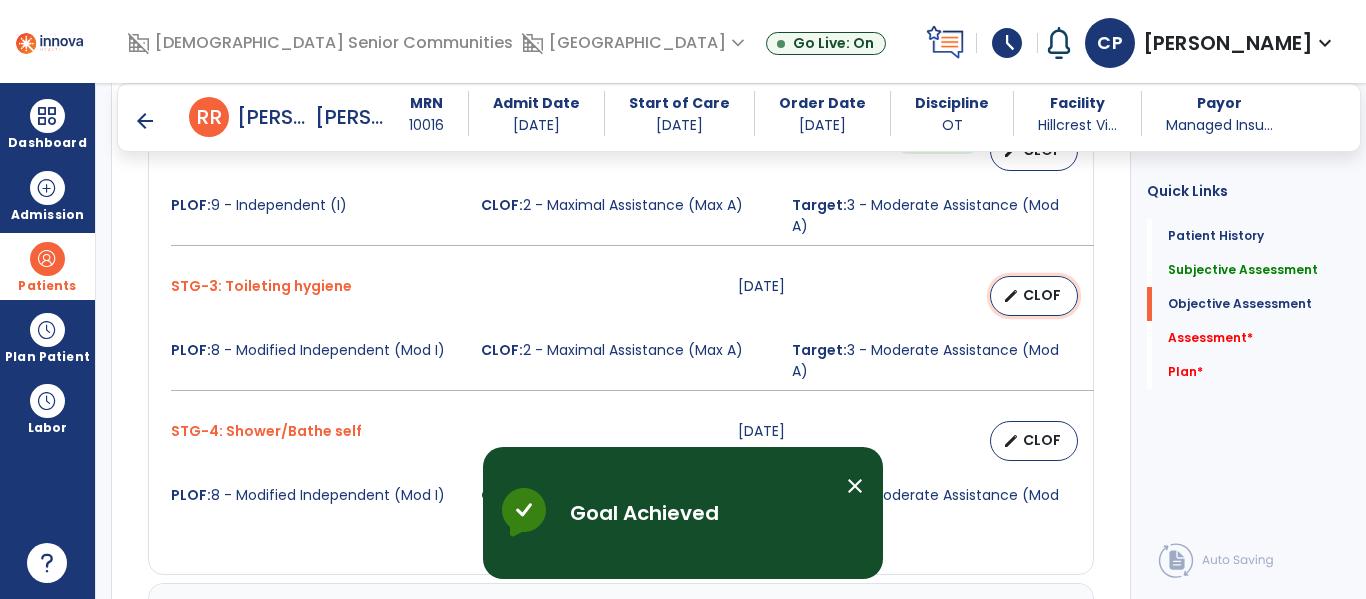 click on "CLOF" at bounding box center (1042, 295) 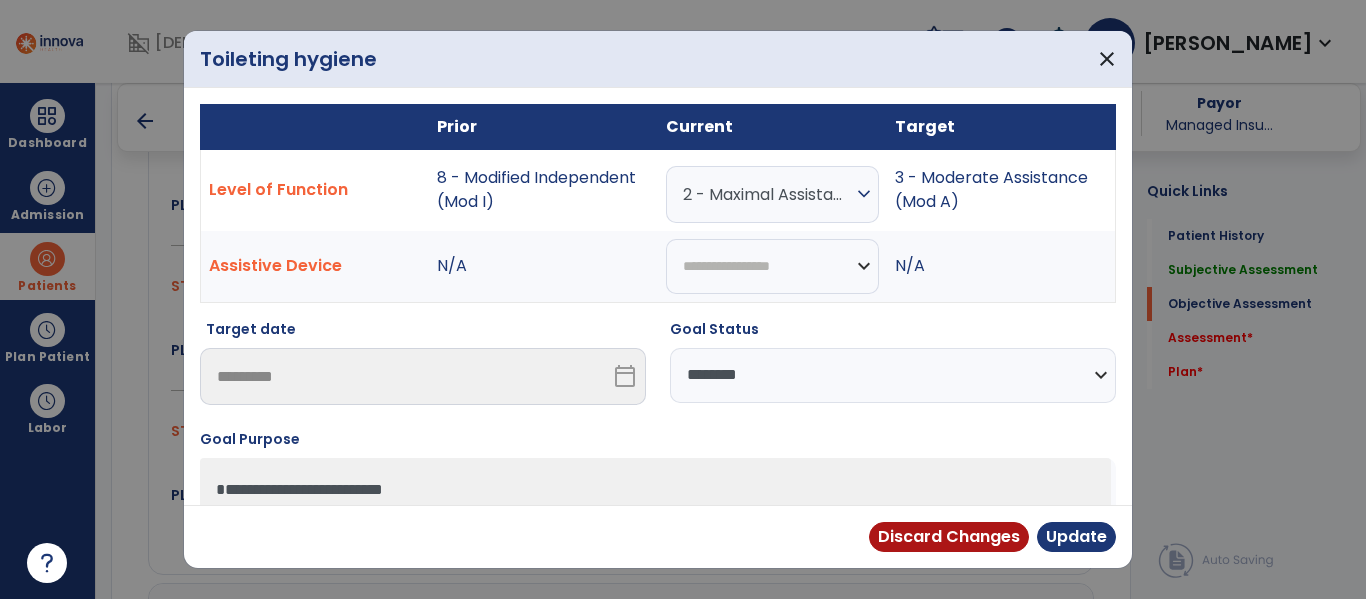 click on "**********" at bounding box center (893, 375) 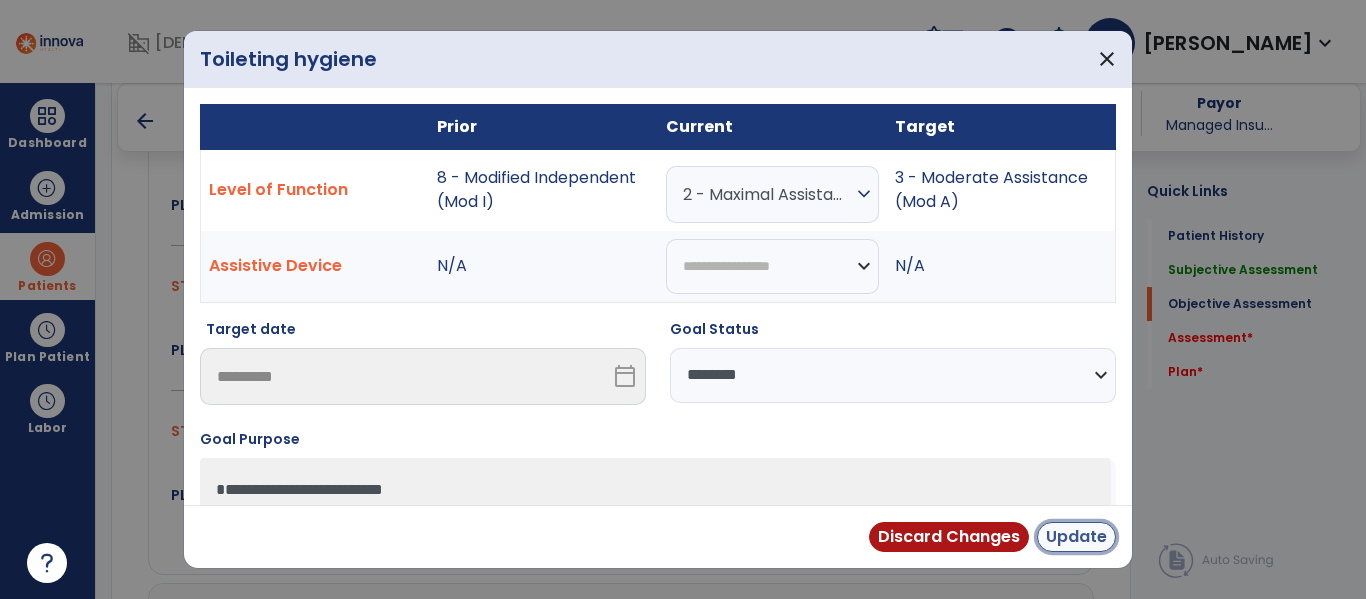 click on "Update" at bounding box center (1076, 537) 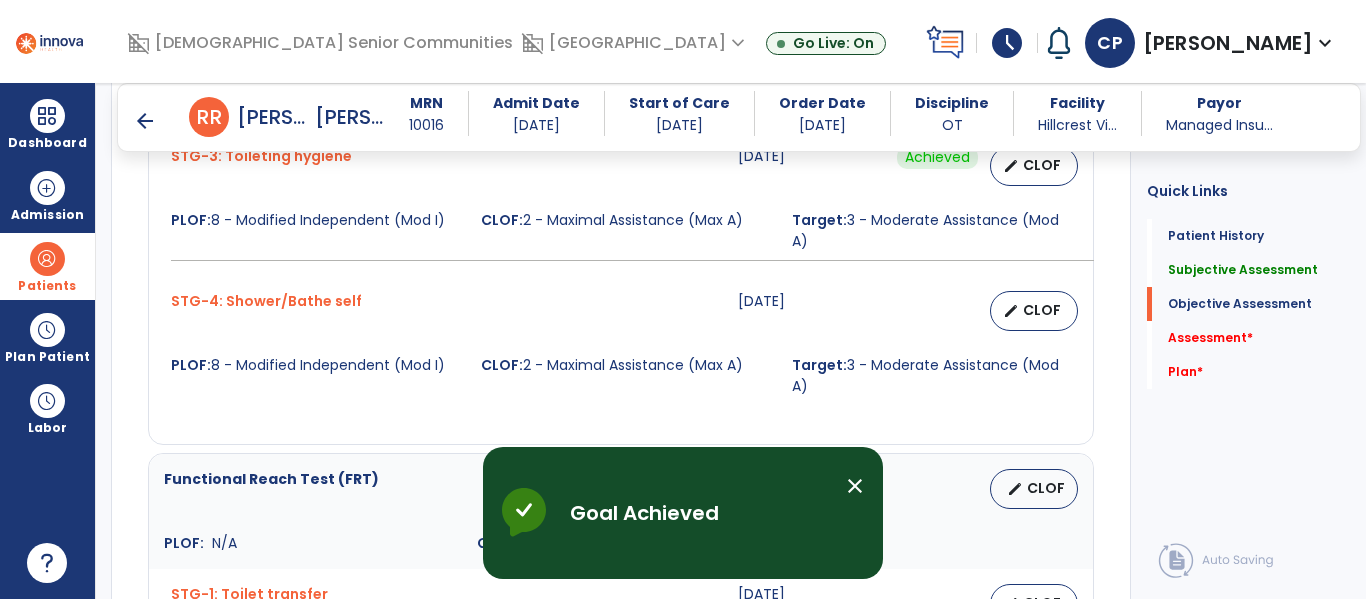 scroll, scrollTop: 1221, scrollLeft: 0, axis: vertical 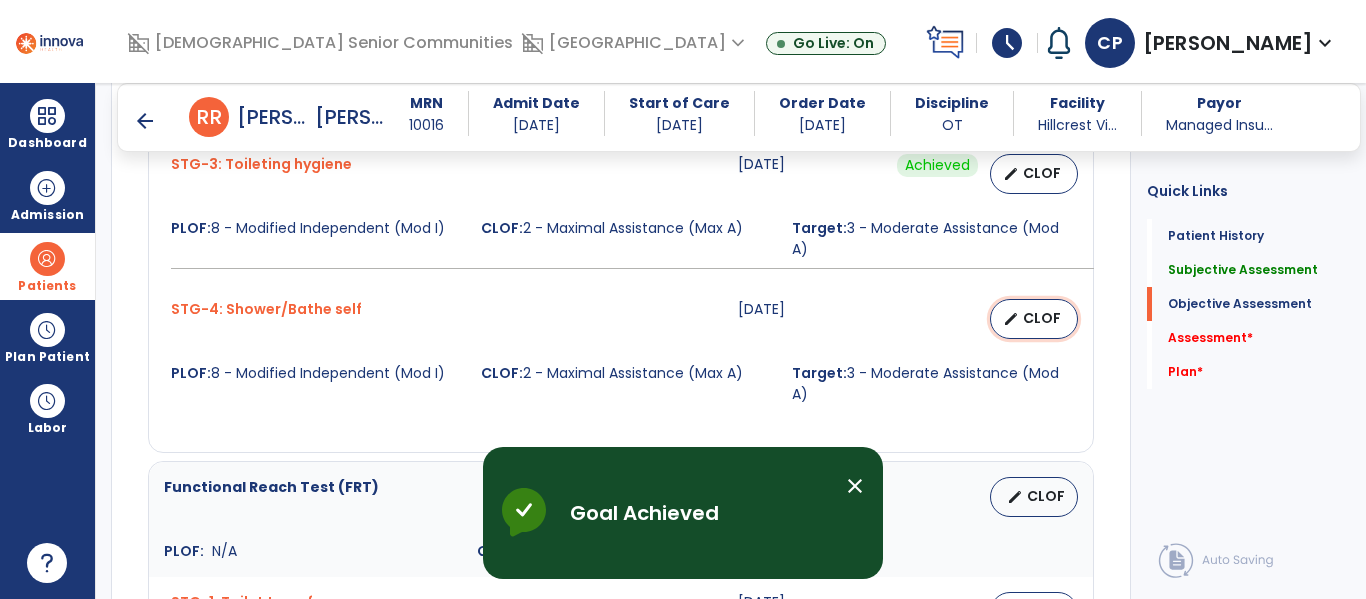 click on "edit" at bounding box center (1011, 319) 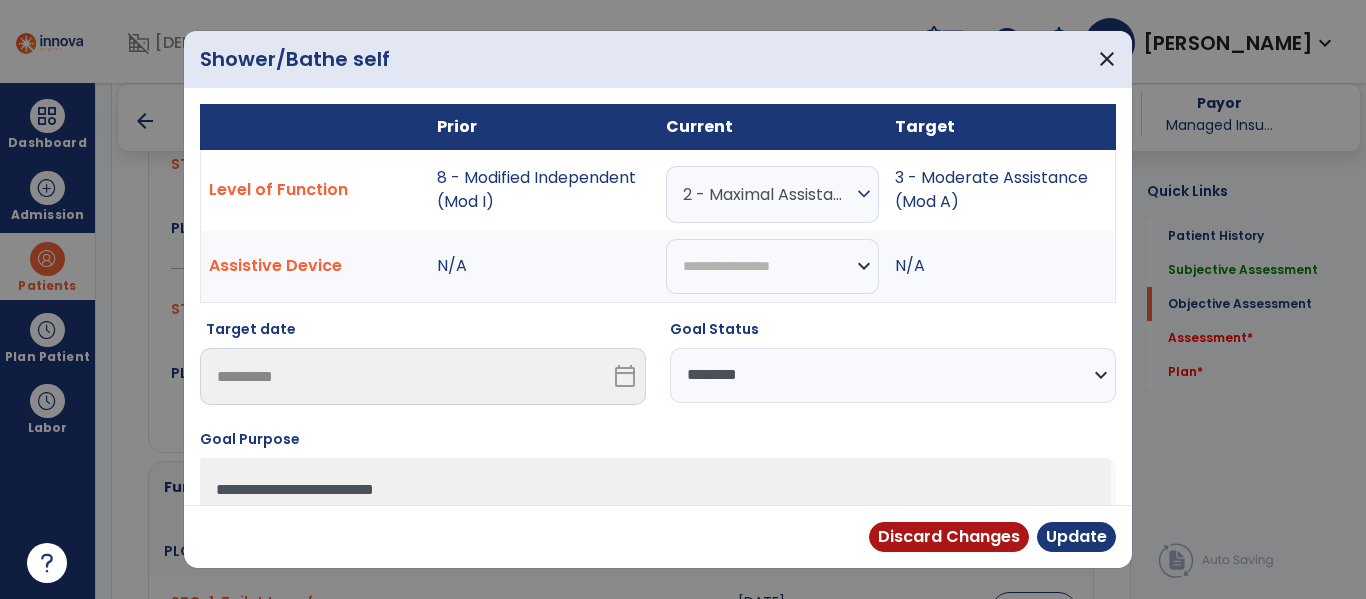 click on "**********" at bounding box center [893, 375] 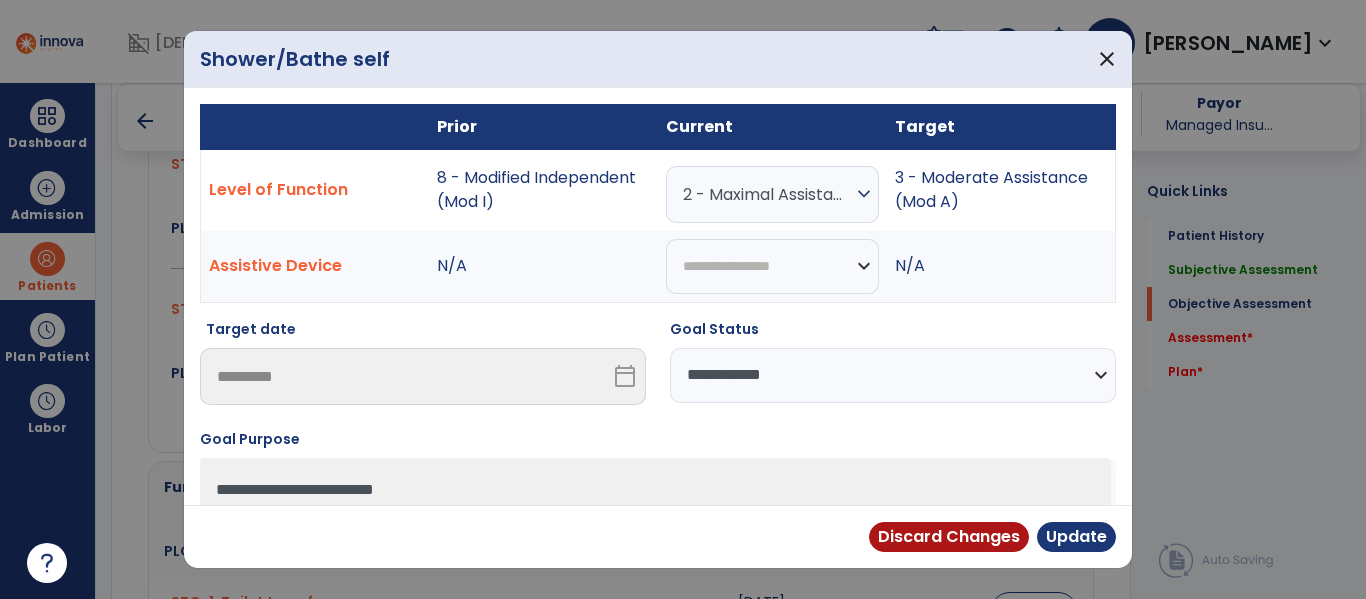 click on "**********" at bounding box center [893, 375] 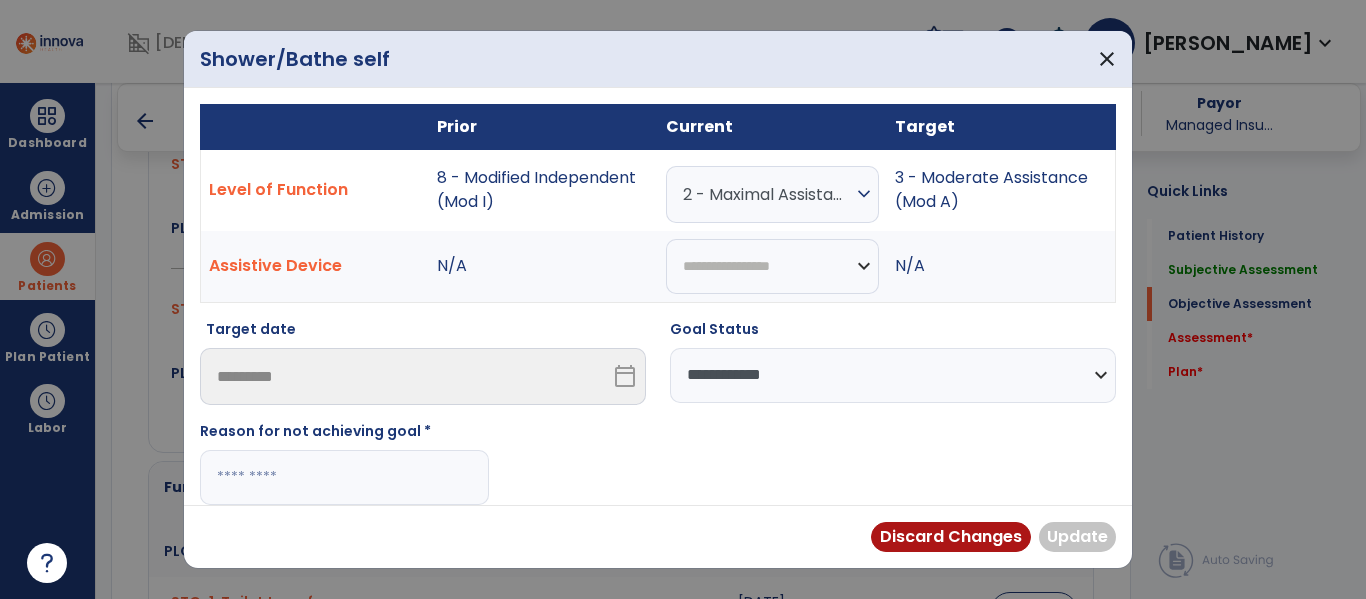 click at bounding box center [344, 477] 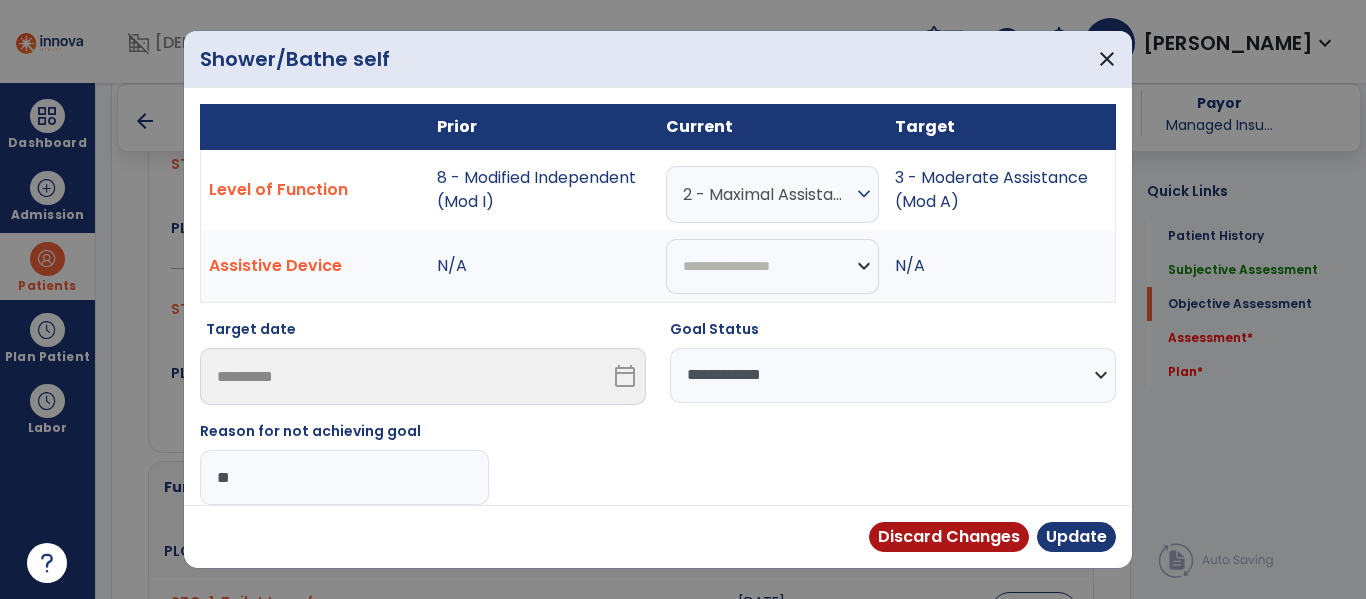 type on "*" 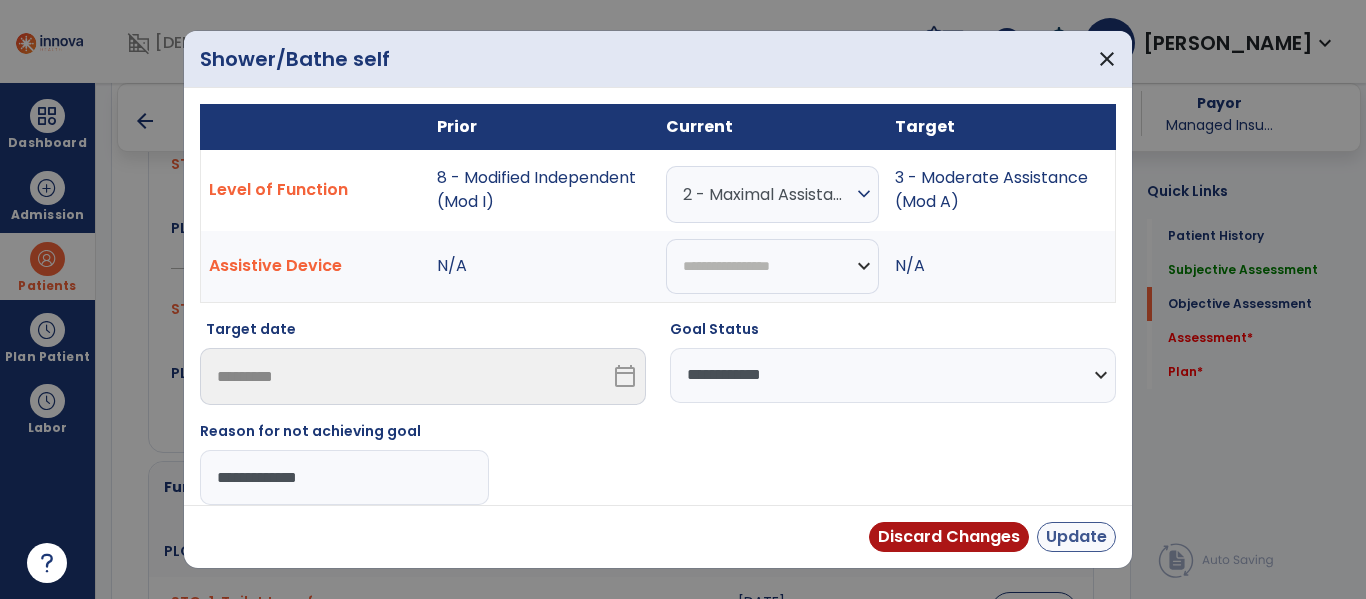 type on "**********" 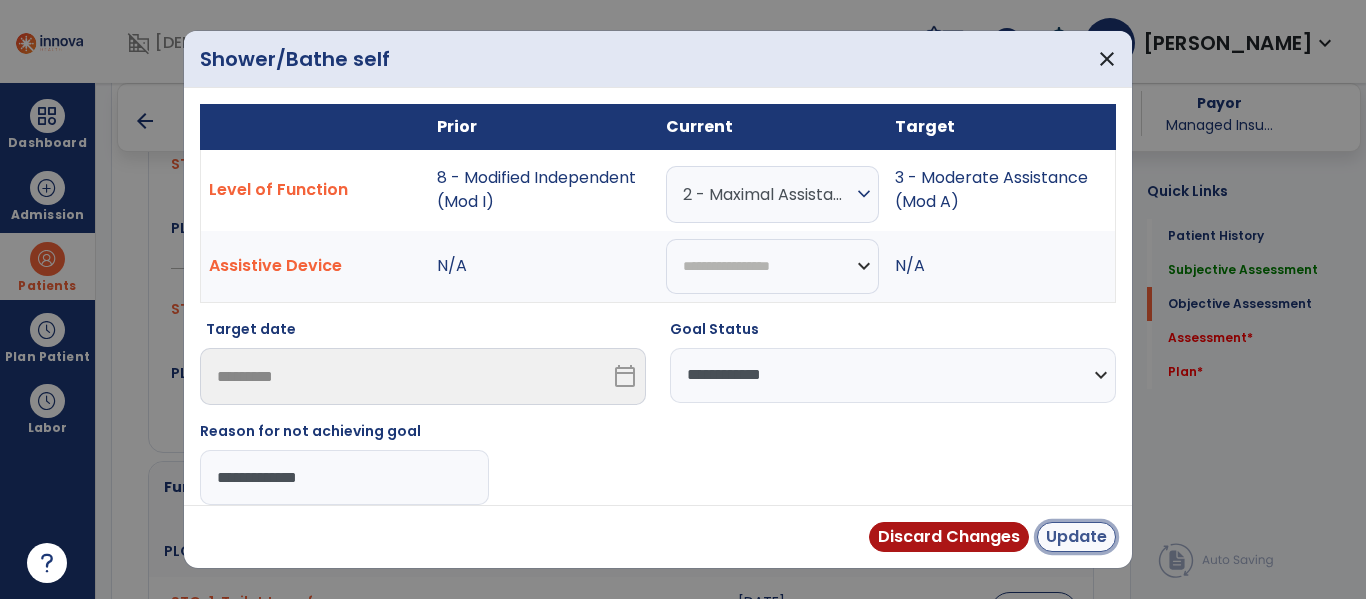 click on "Update" at bounding box center (1076, 537) 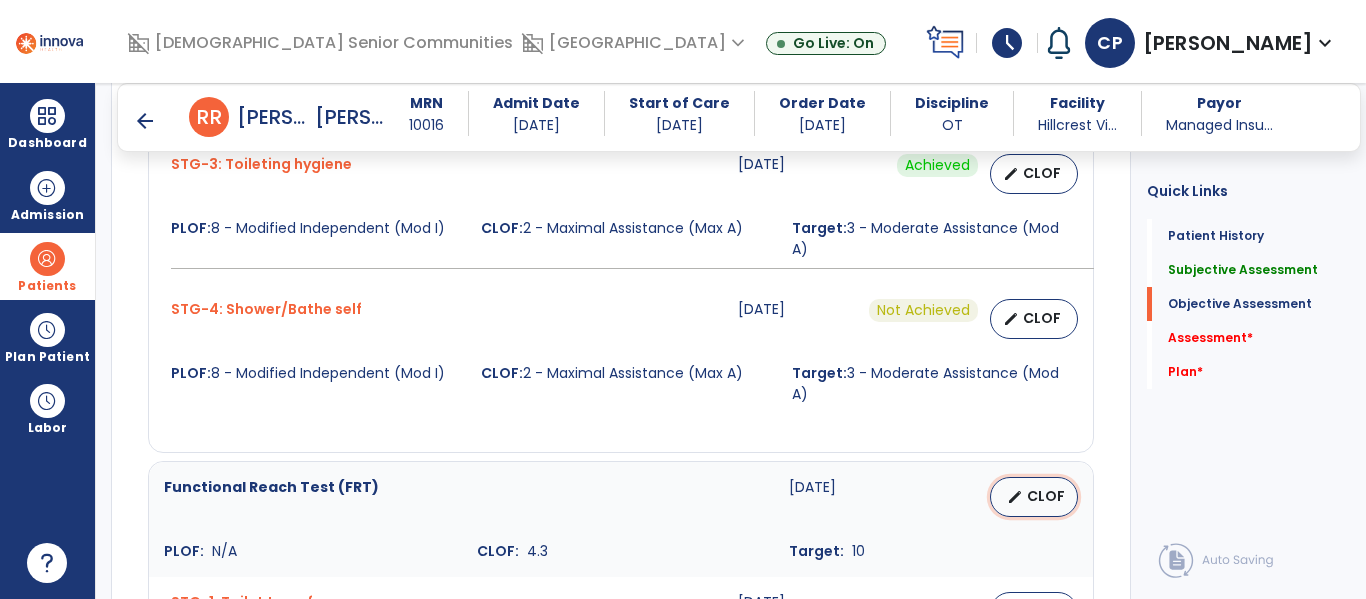 click on "edit" at bounding box center [1015, 497] 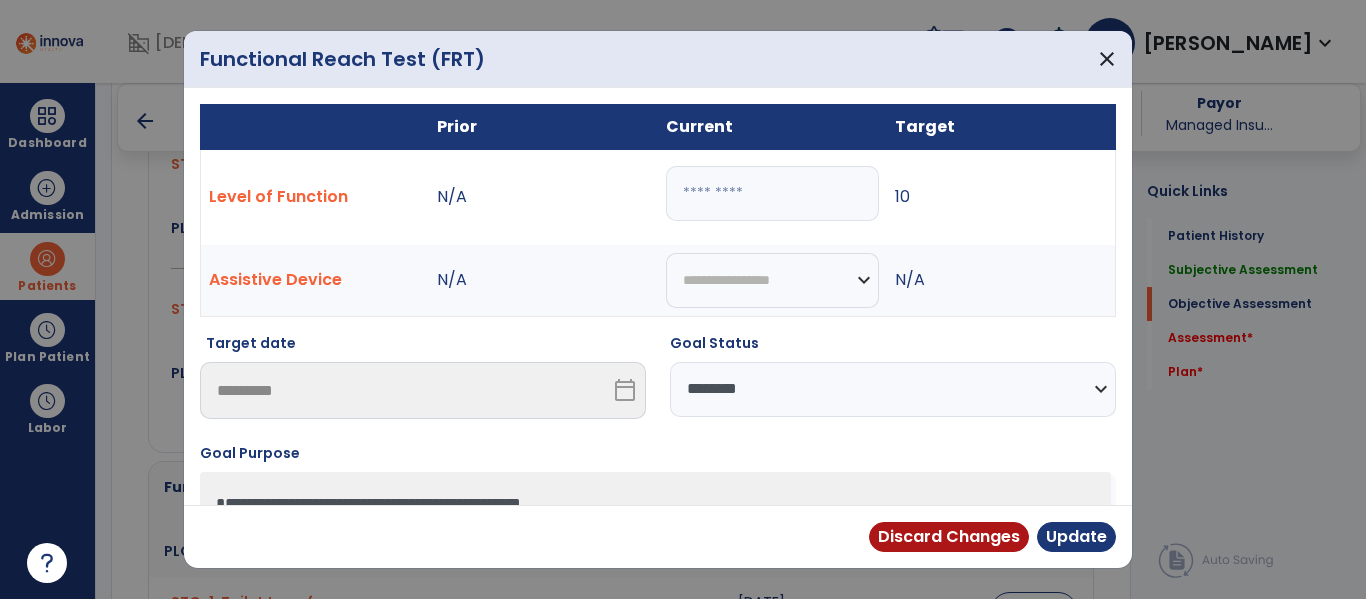 click on "***" at bounding box center [772, 193] 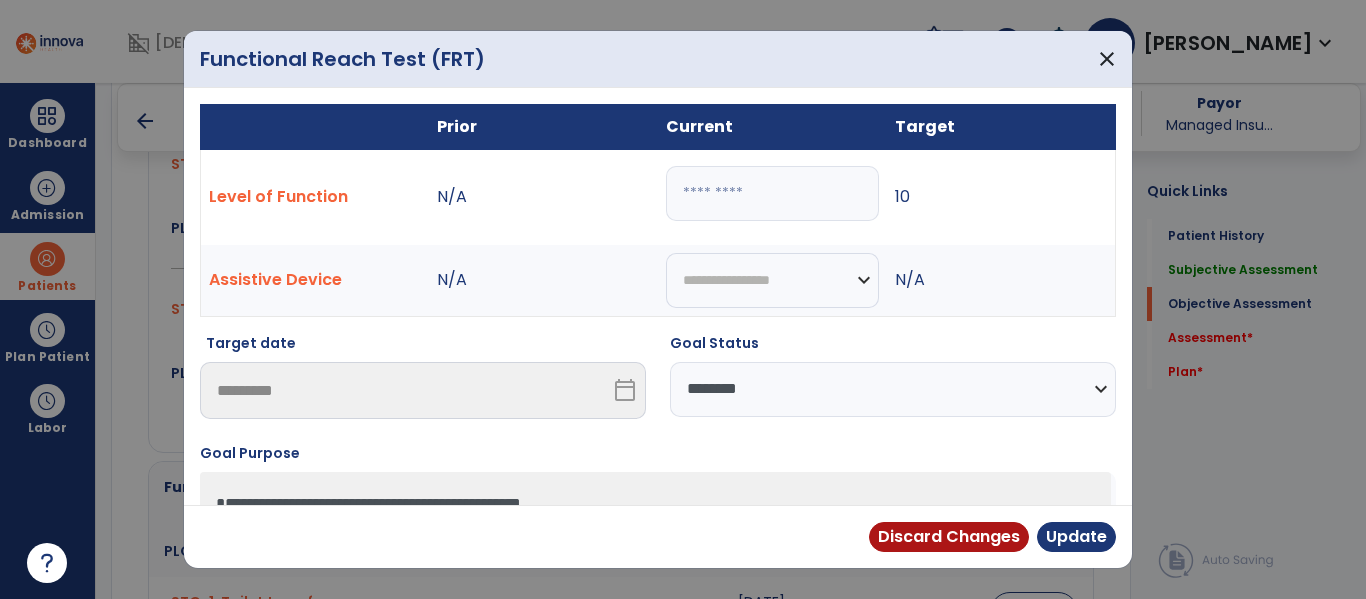 type on "*" 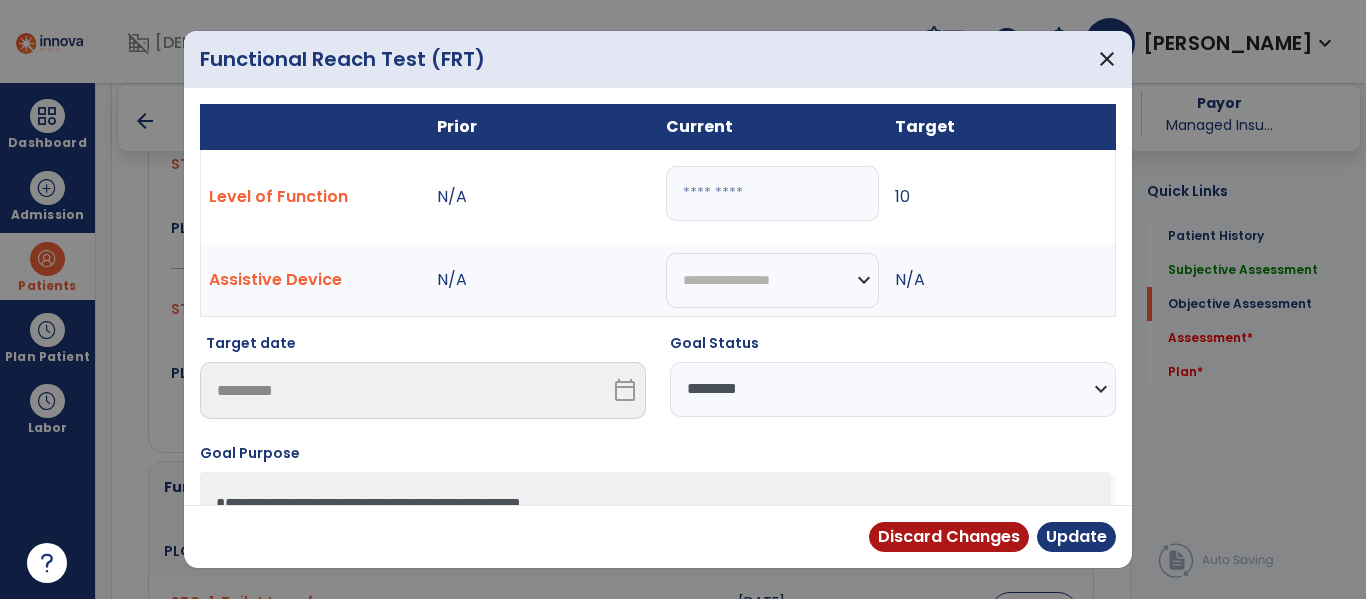 select on "**********" 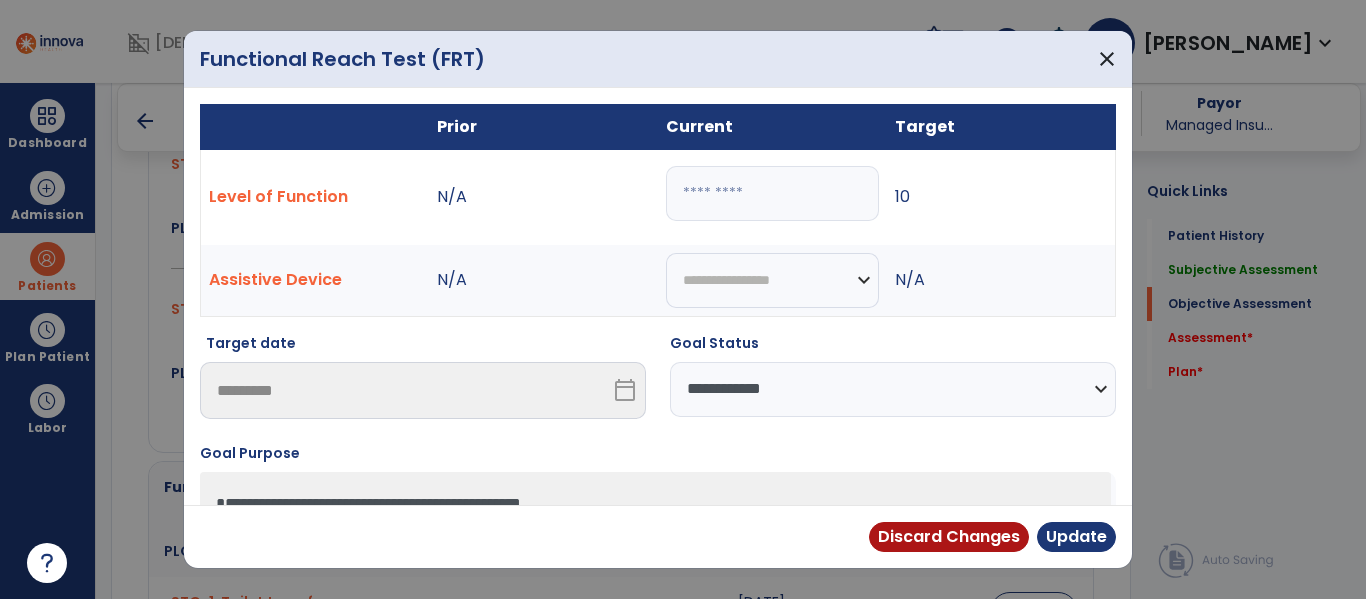 click on "**********" at bounding box center [893, 389] 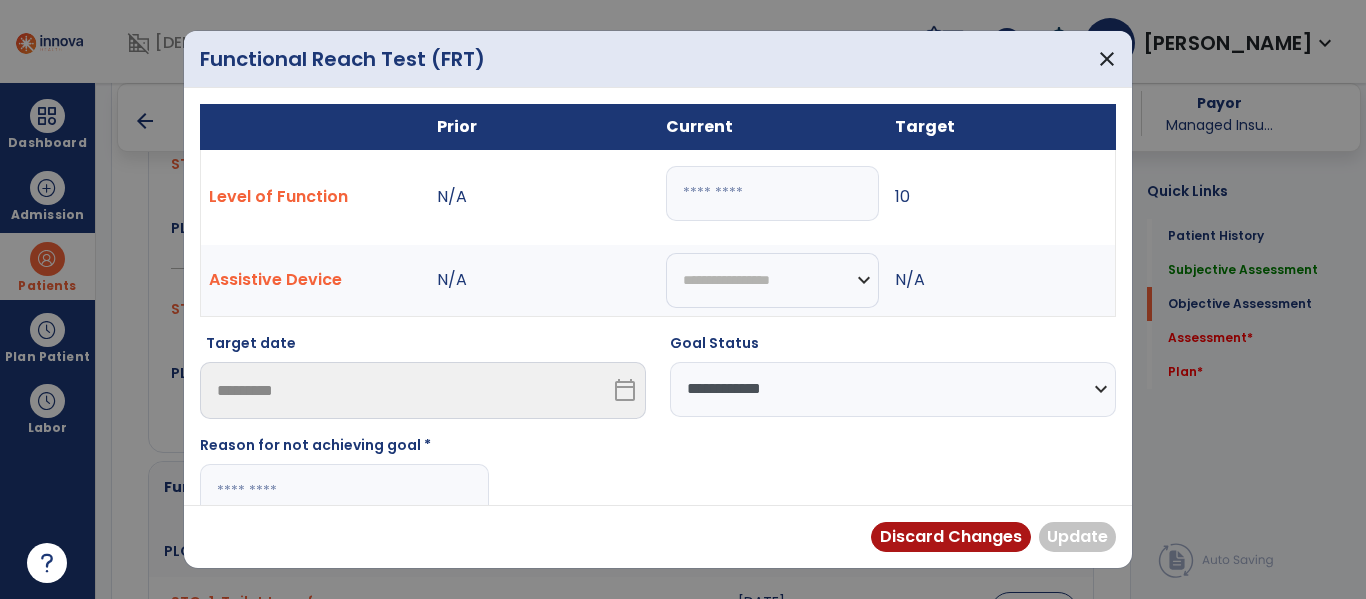 click at bounding box center [344, 491] 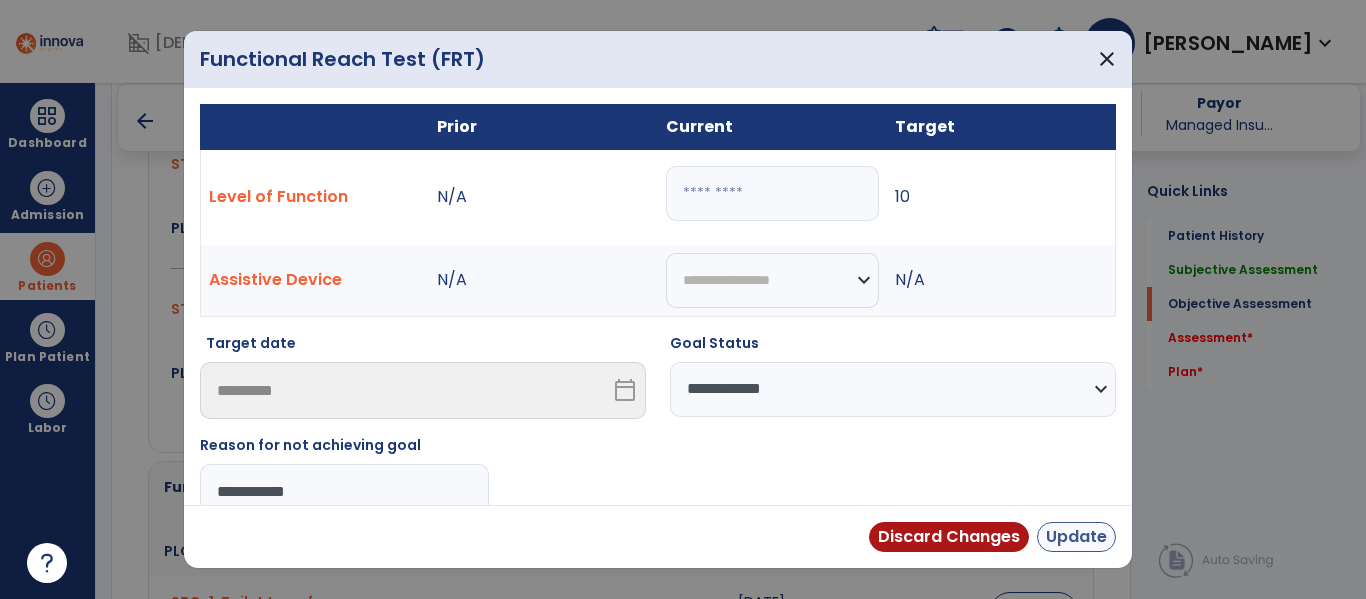 type on "**********" 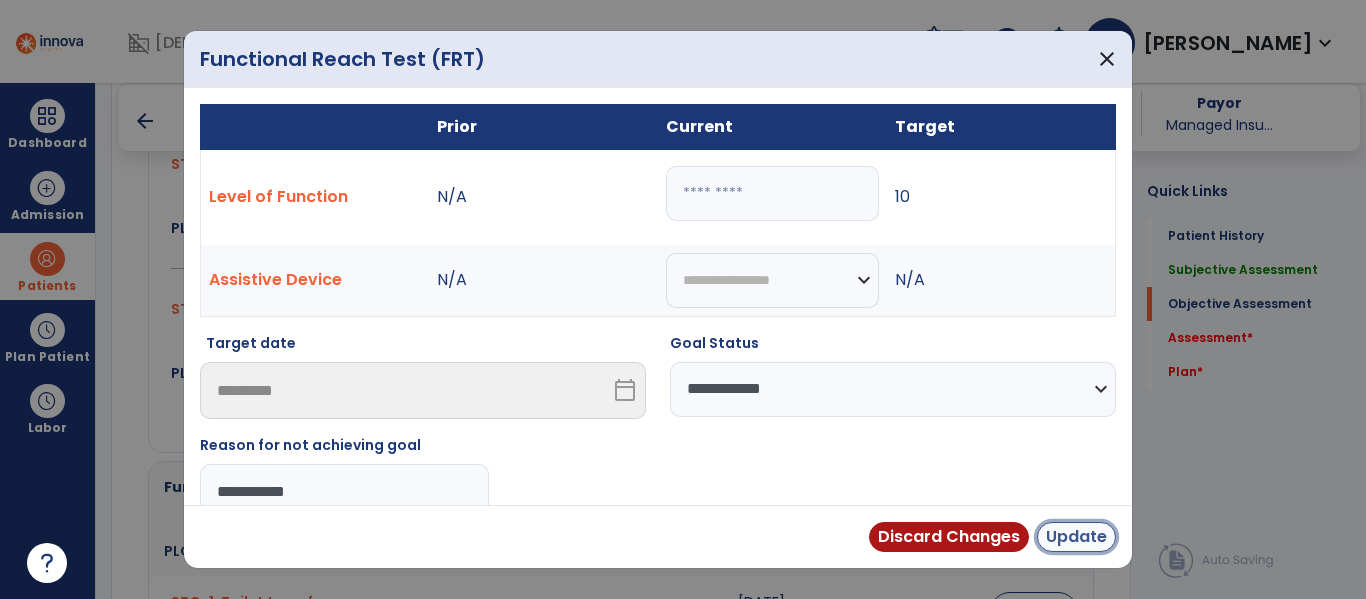 click on "Update" at bounding box center [1076, 537] 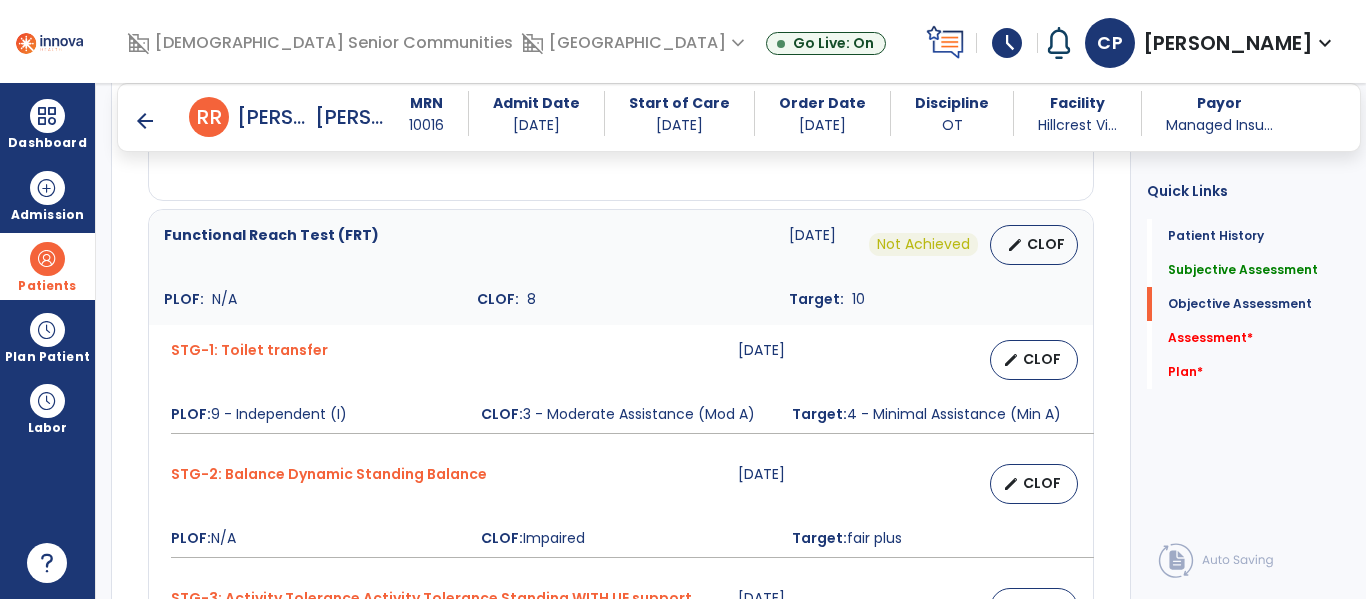 scroll, scrollTop: 1479, scrollLeft: 0, axis: vertical 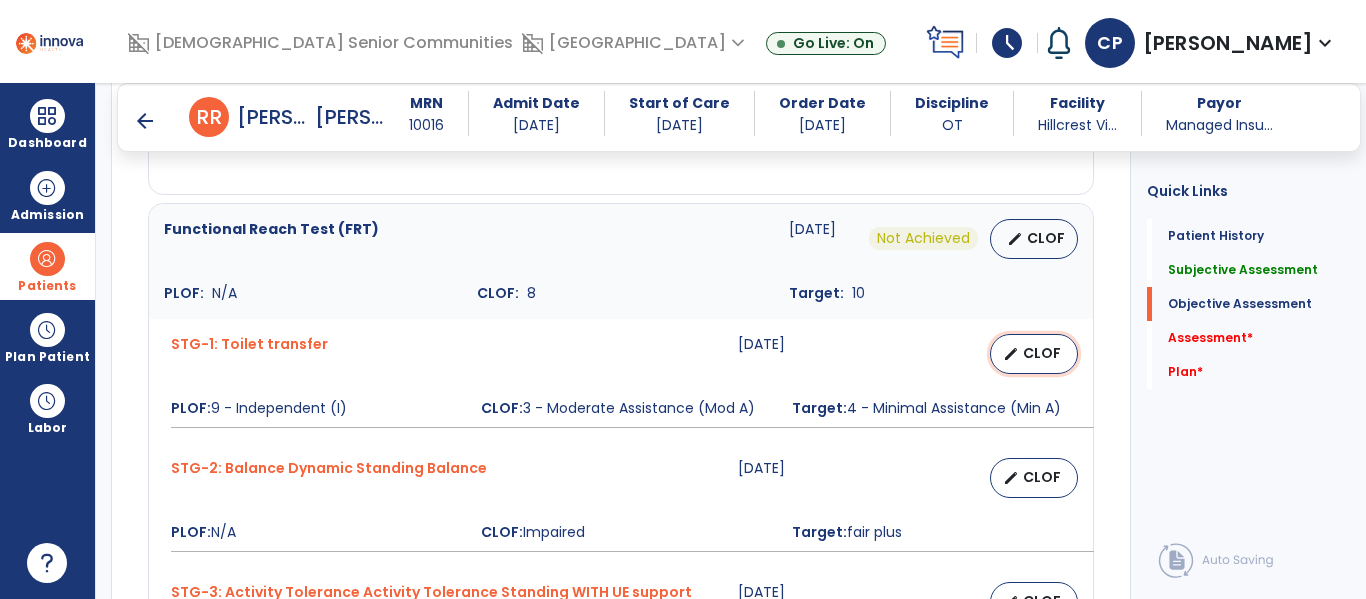 click on "edit" at bounding box center (1011, 354) 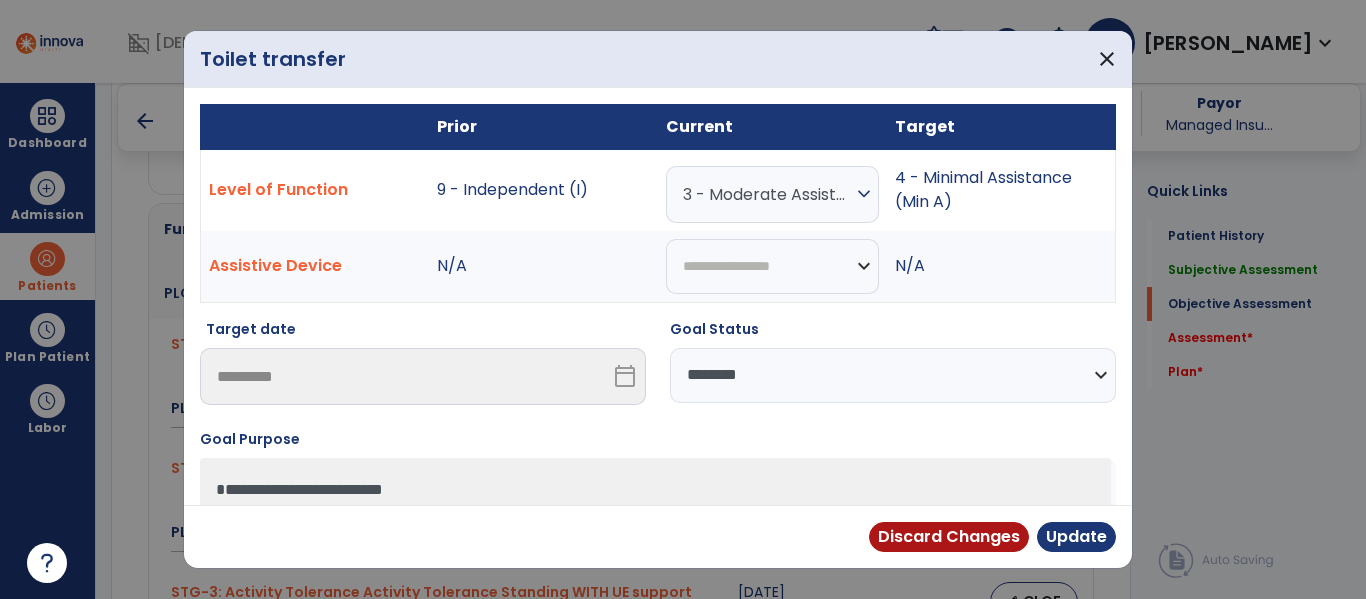 click on "**********" at bounding box center [893, 375] 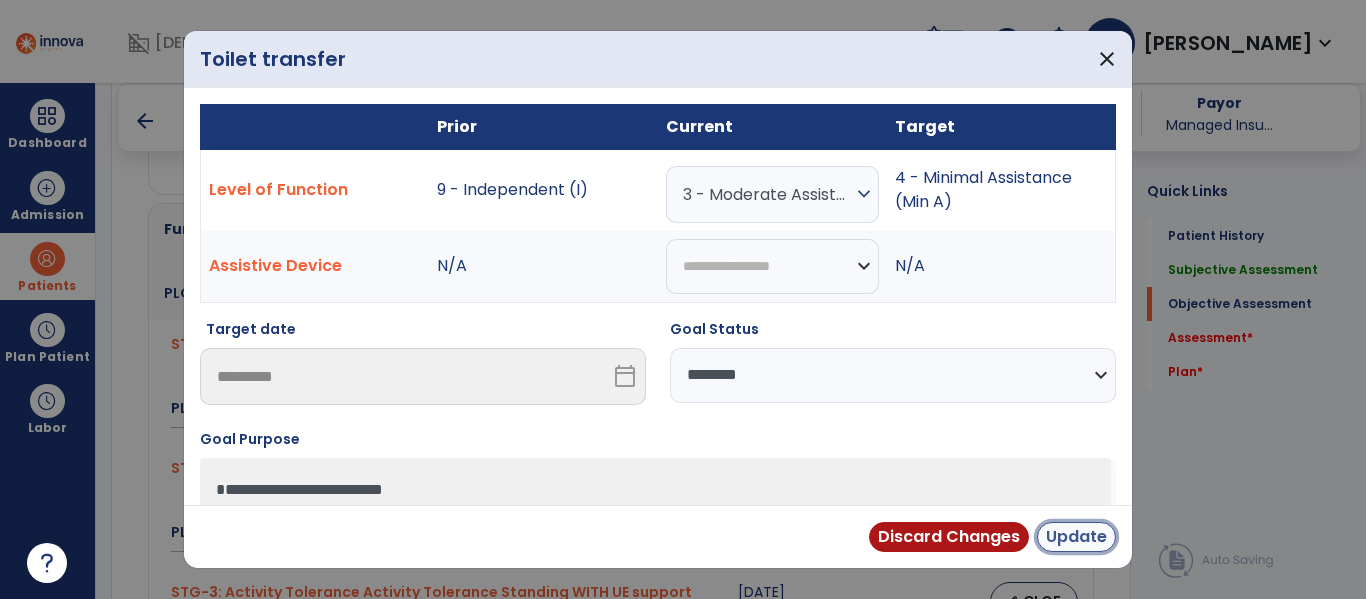click on "Update" at bounding box center (1076, 537) 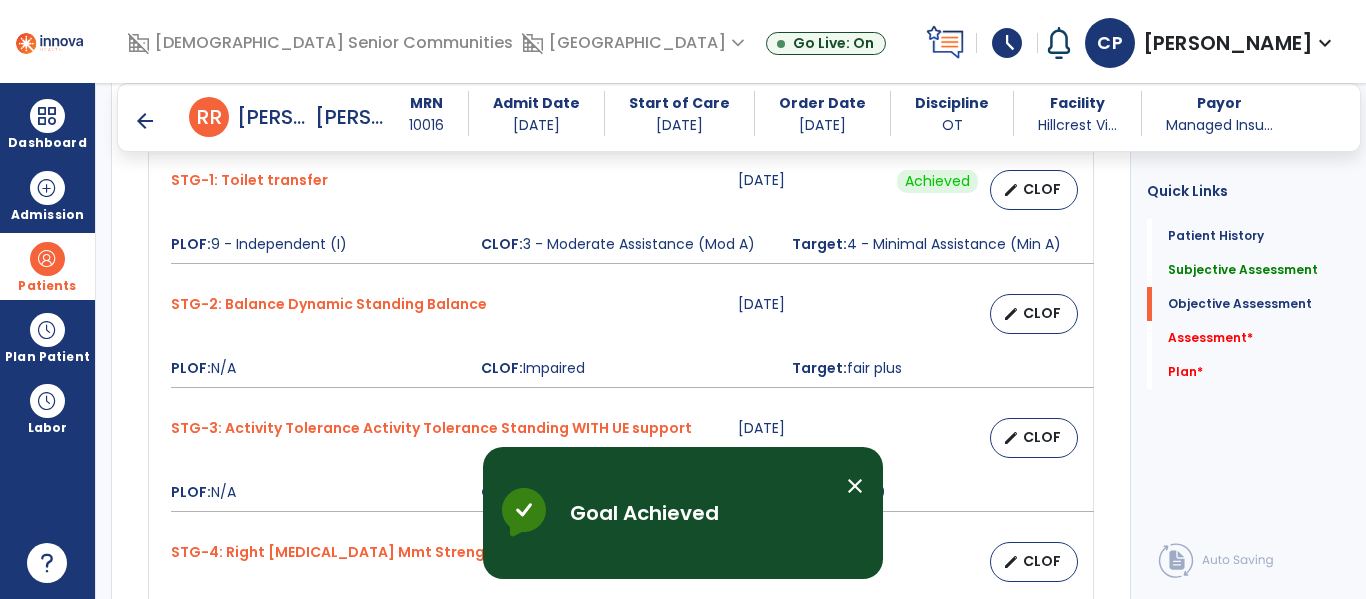 scroll, scrollTop: 1647, scrollLeft: 0, axis: vertical 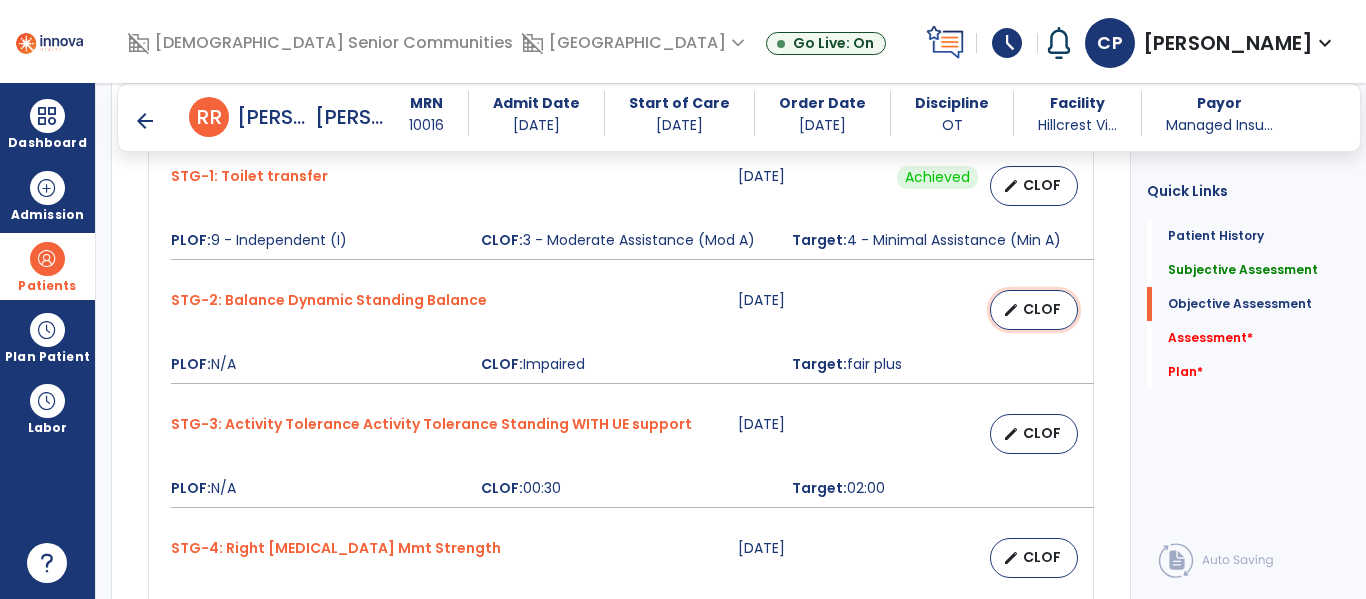click on "CLOF" at bounding box center [1042, 309] 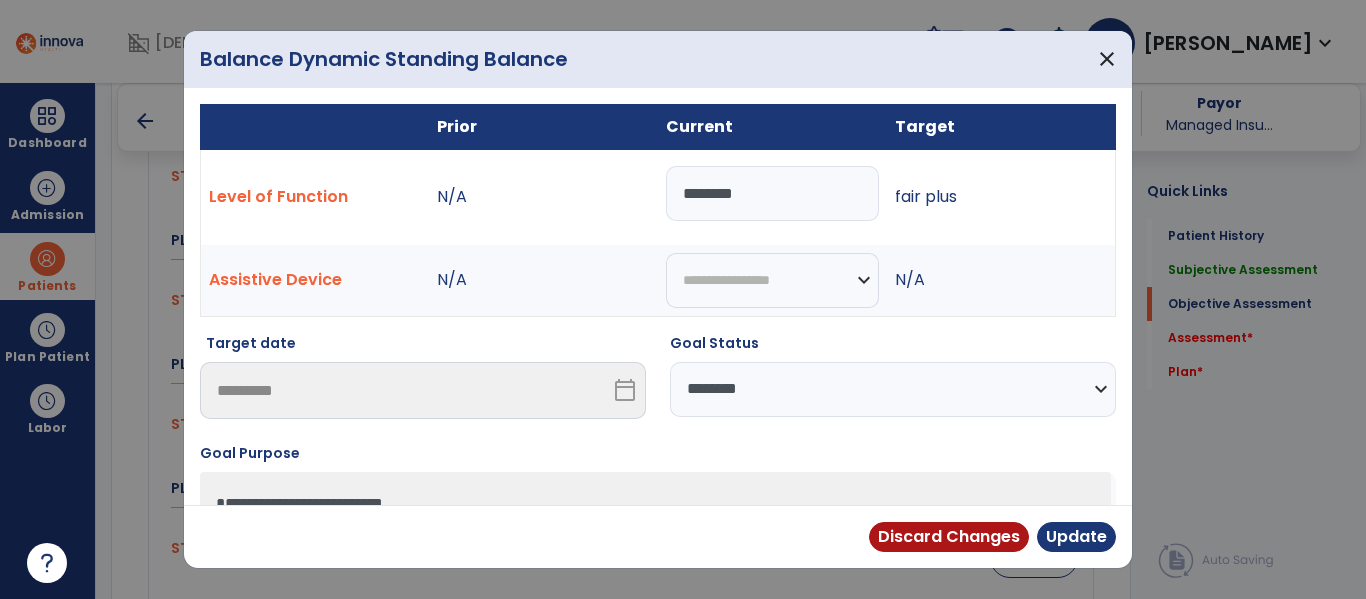 click on "********" at bounding box center (772, 193) 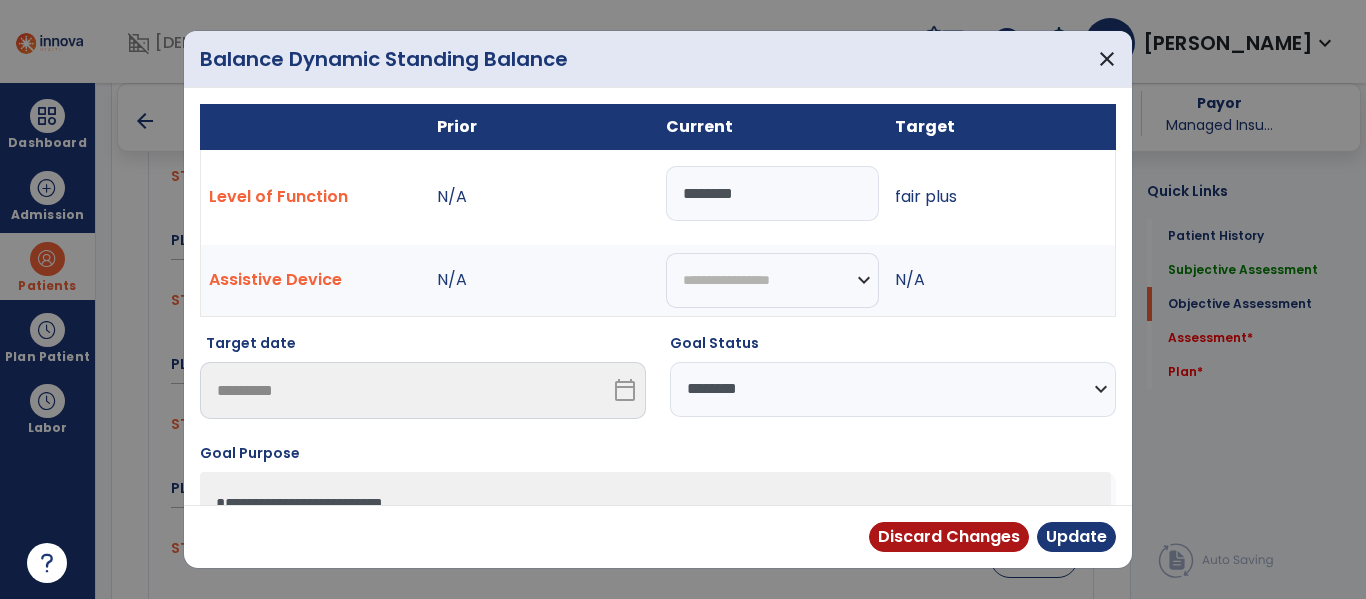 select on "********" 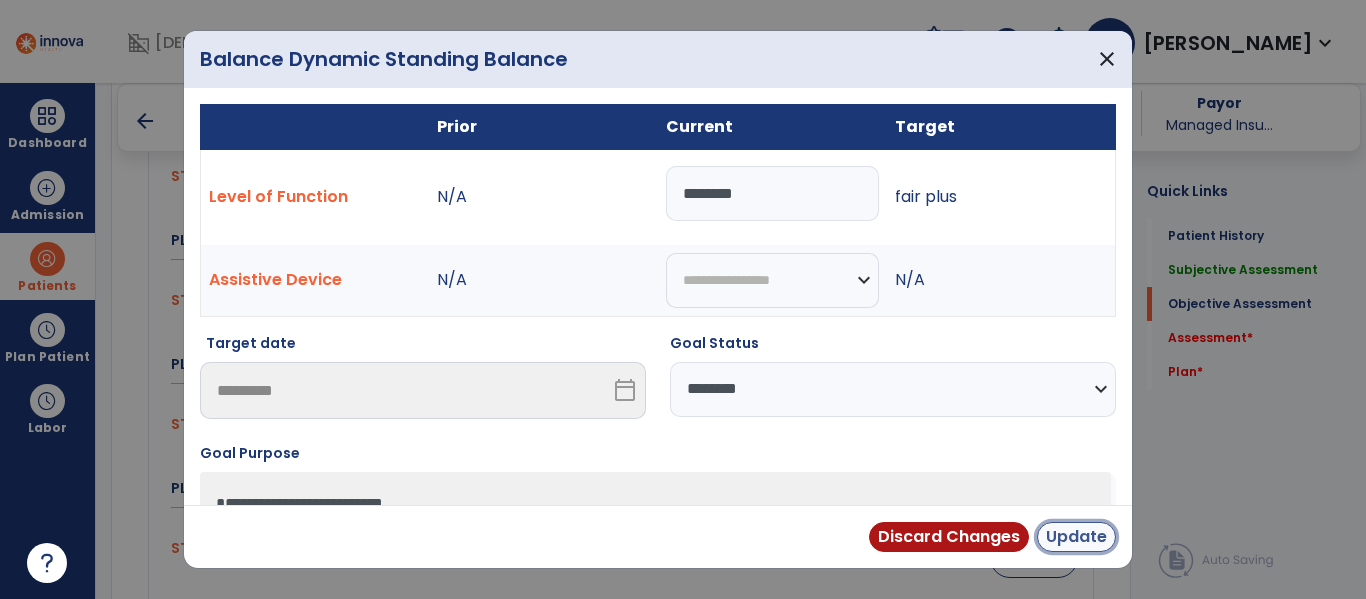 click on "Update" at bounding box center [1076, 537] 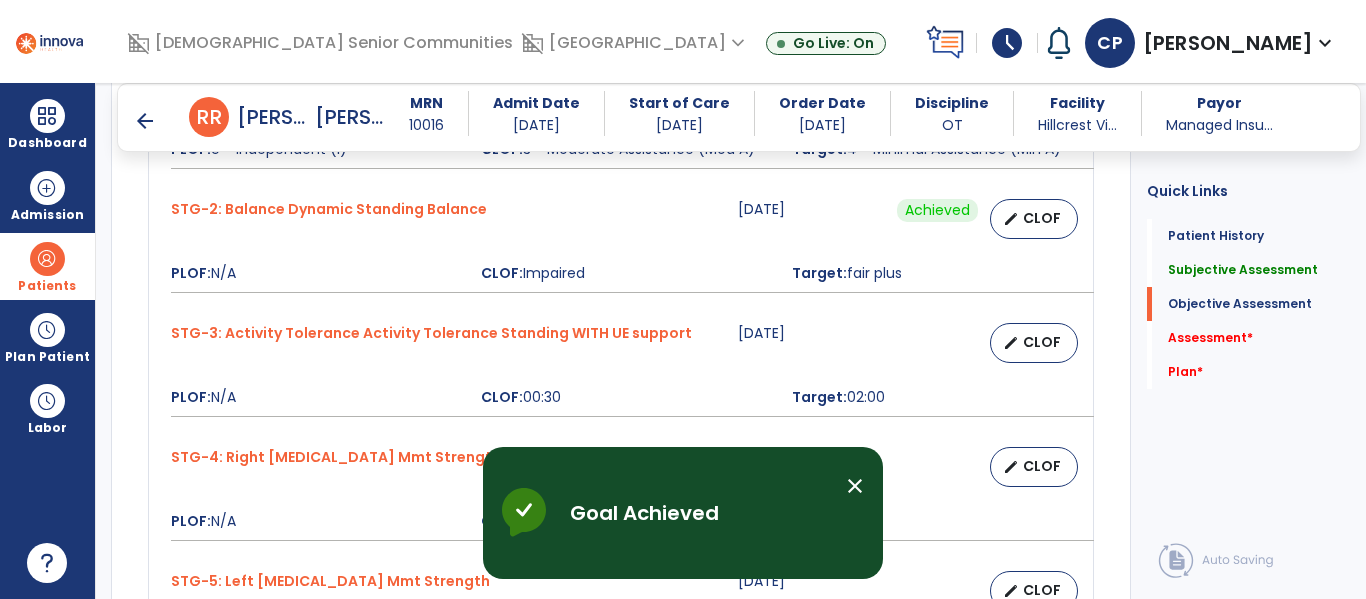scroll, scrollTop: 1791, scrollLeft: 0, axis: vertical 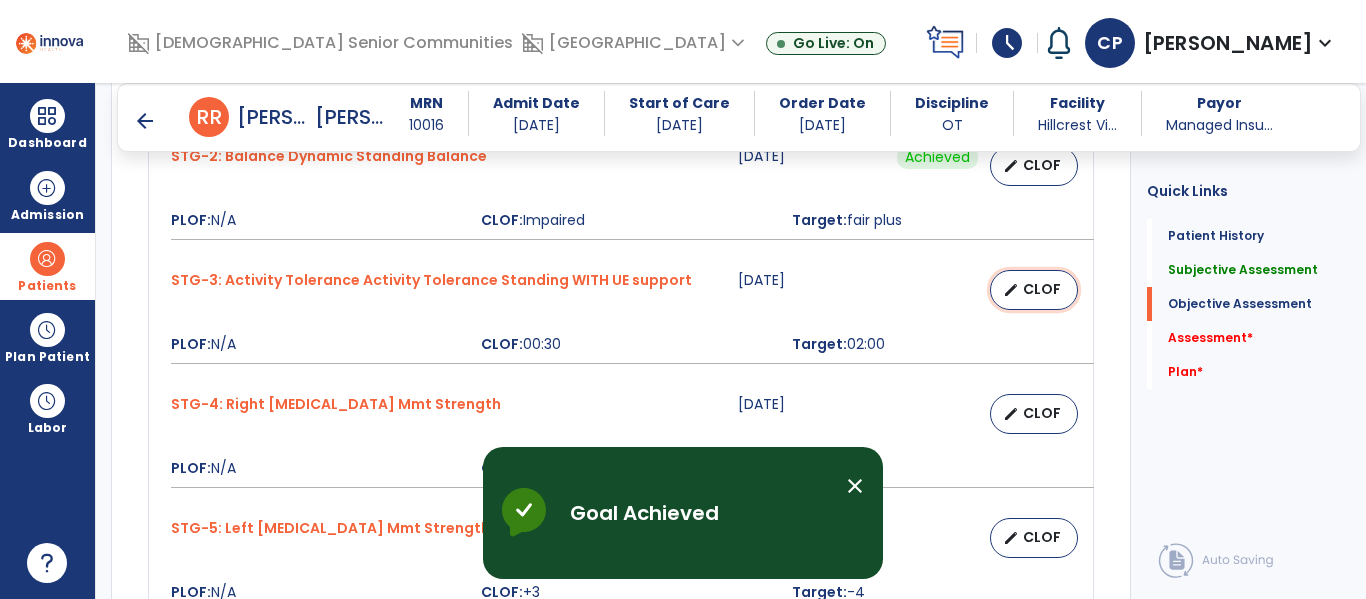 click on "edit" at bounding box center [1011, 290] 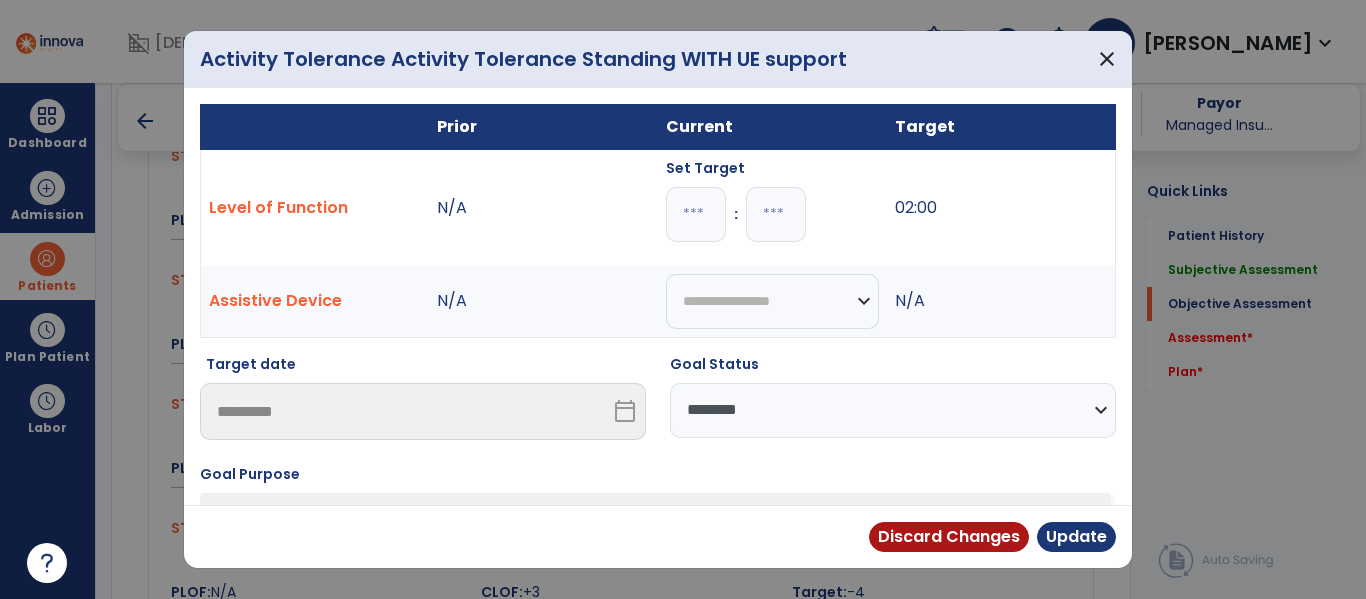 click on "**********" at bounding box center (893, 410) 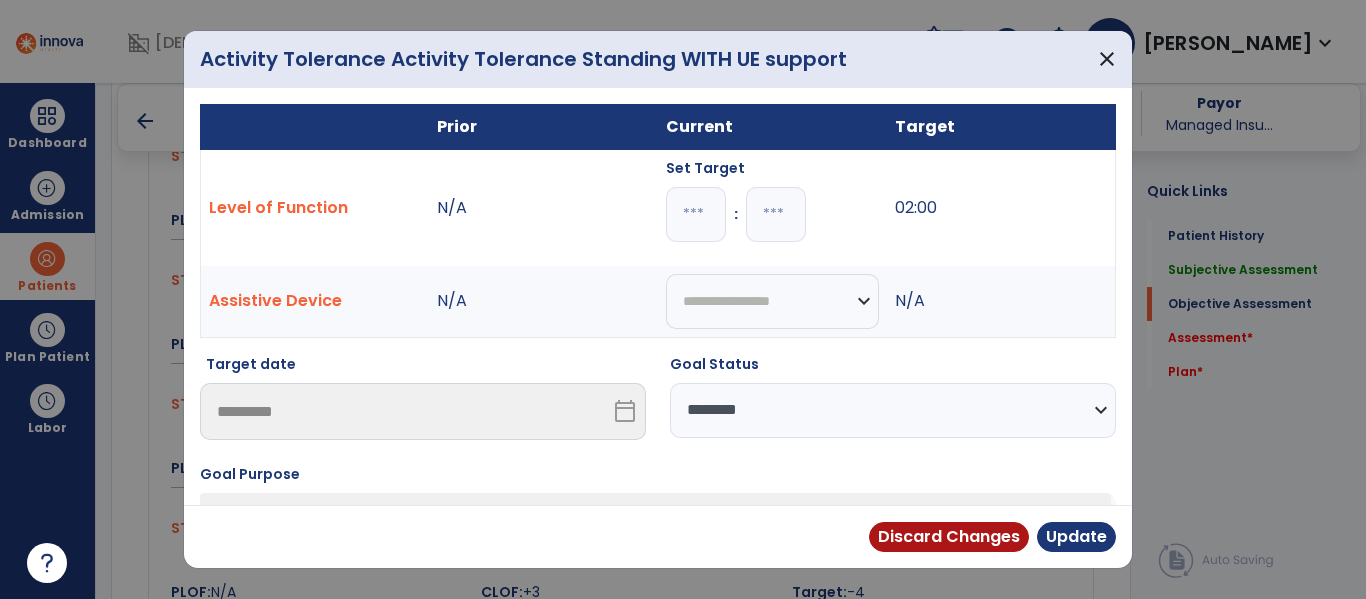 select on "********" 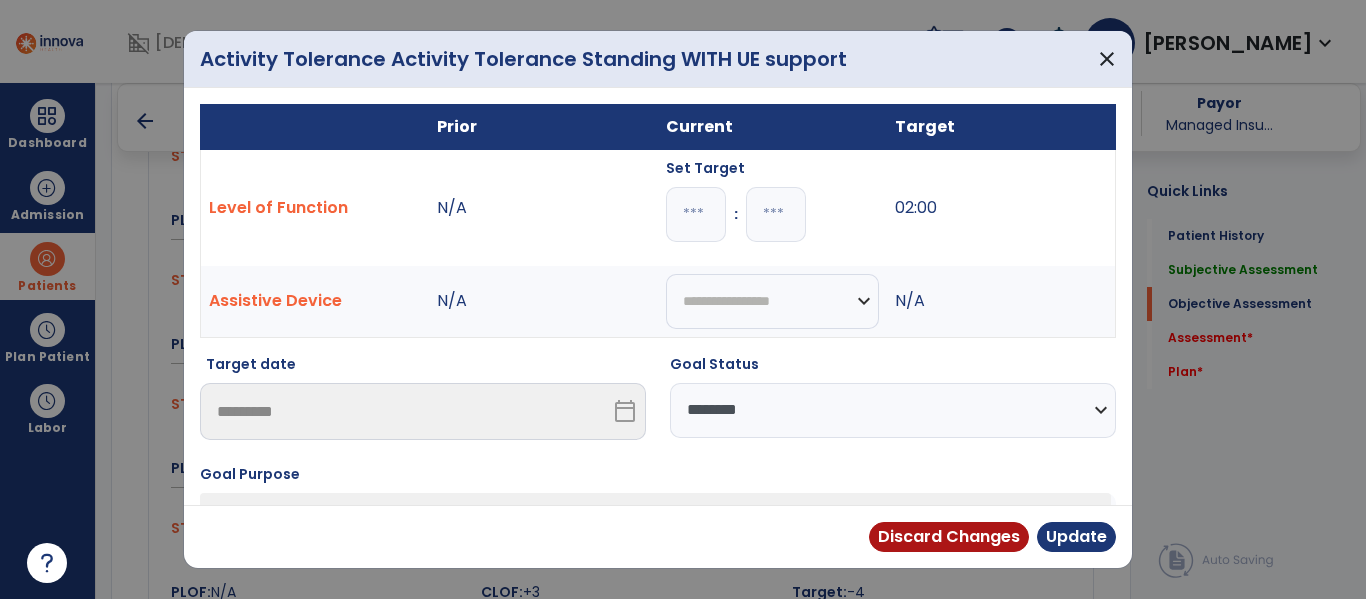 click on "**********" at bounding box center (893, 410) 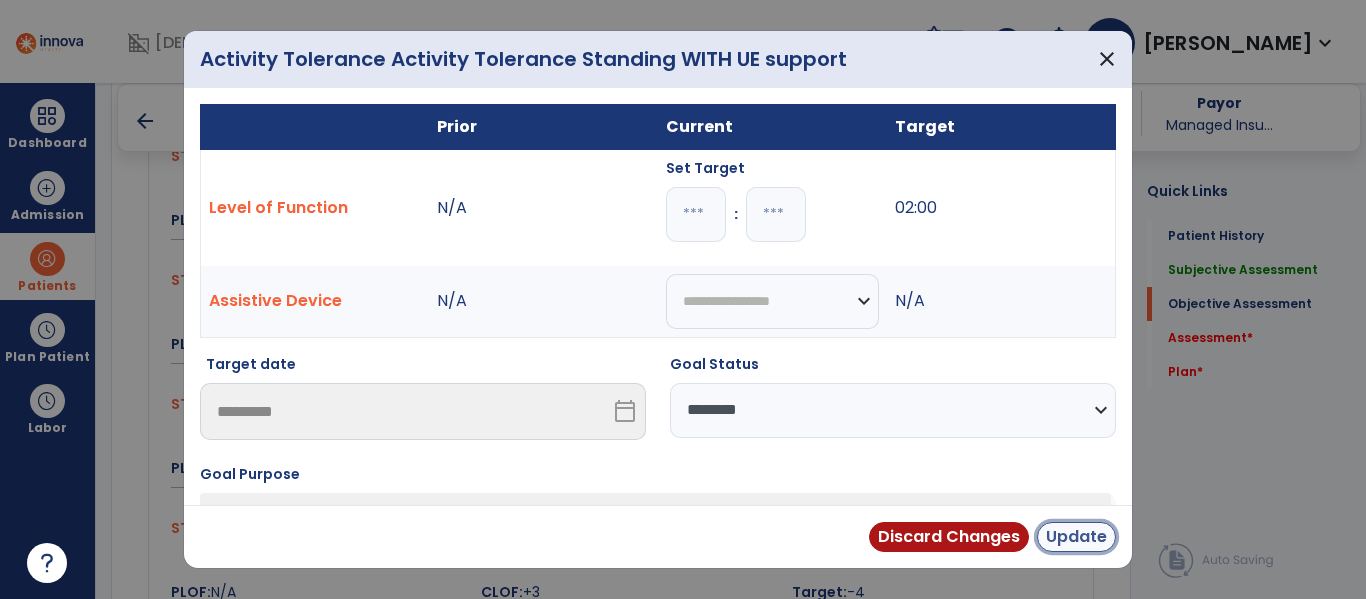 click on "Update" at bounding box center (1076, 537) 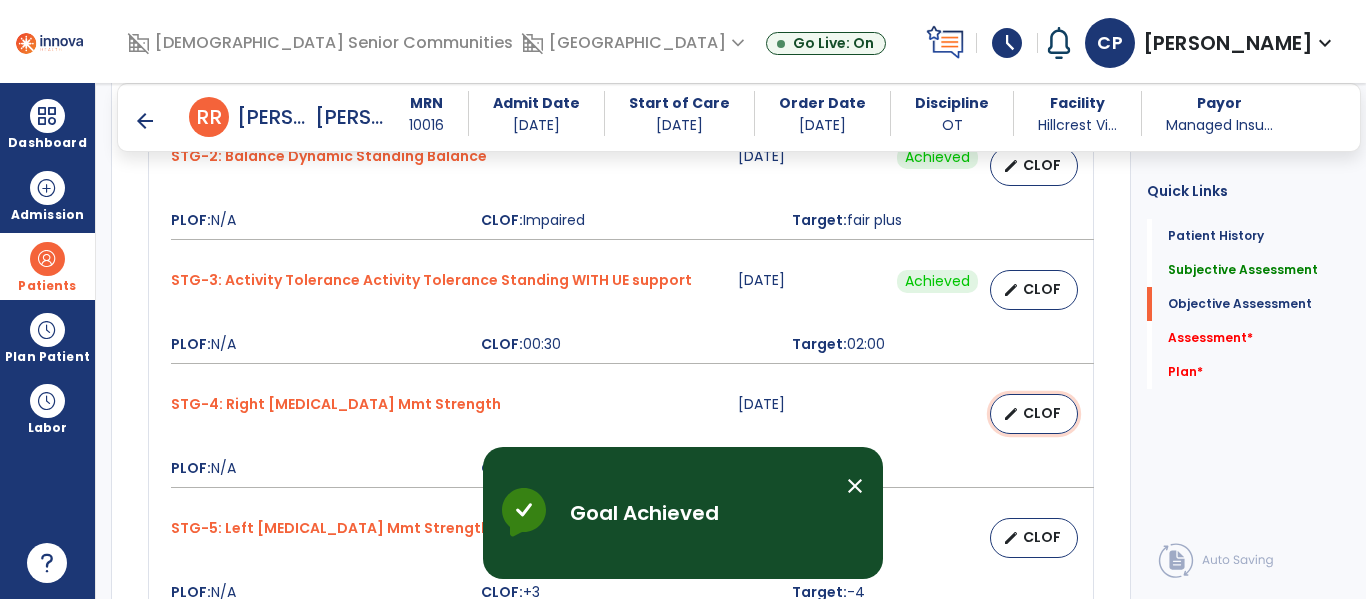 click on "edit   CLOF" at bounding box center (1034, 414) 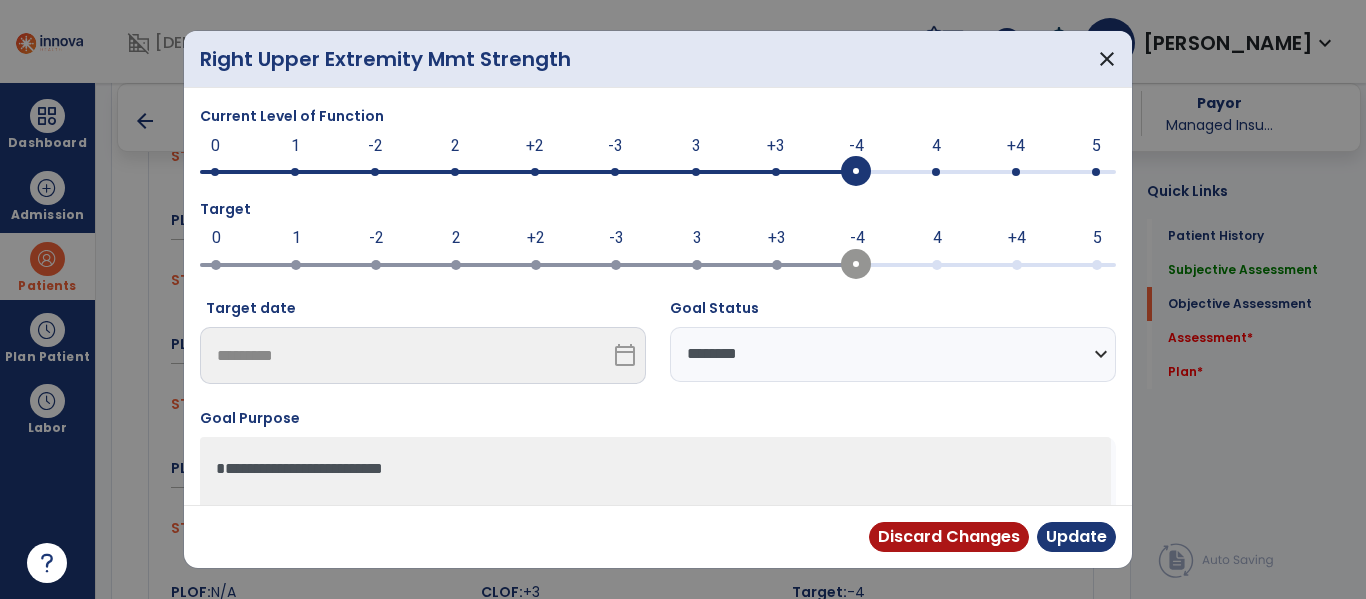 click at bounding box center (856, 172) 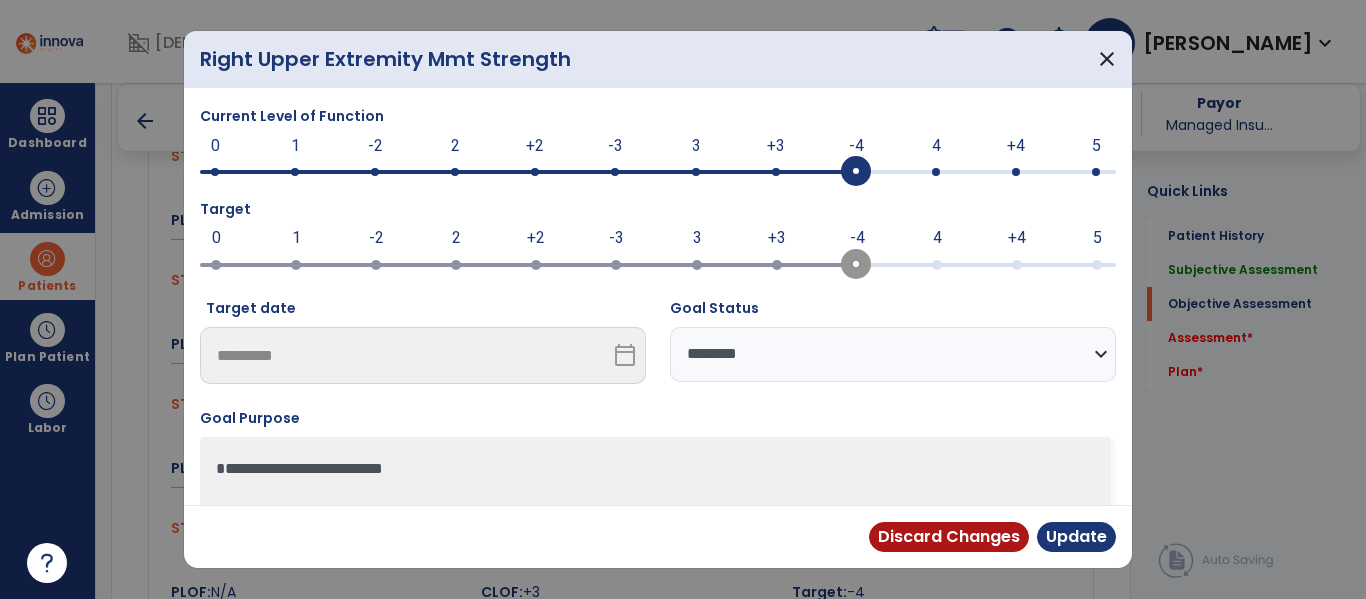 select on "********" 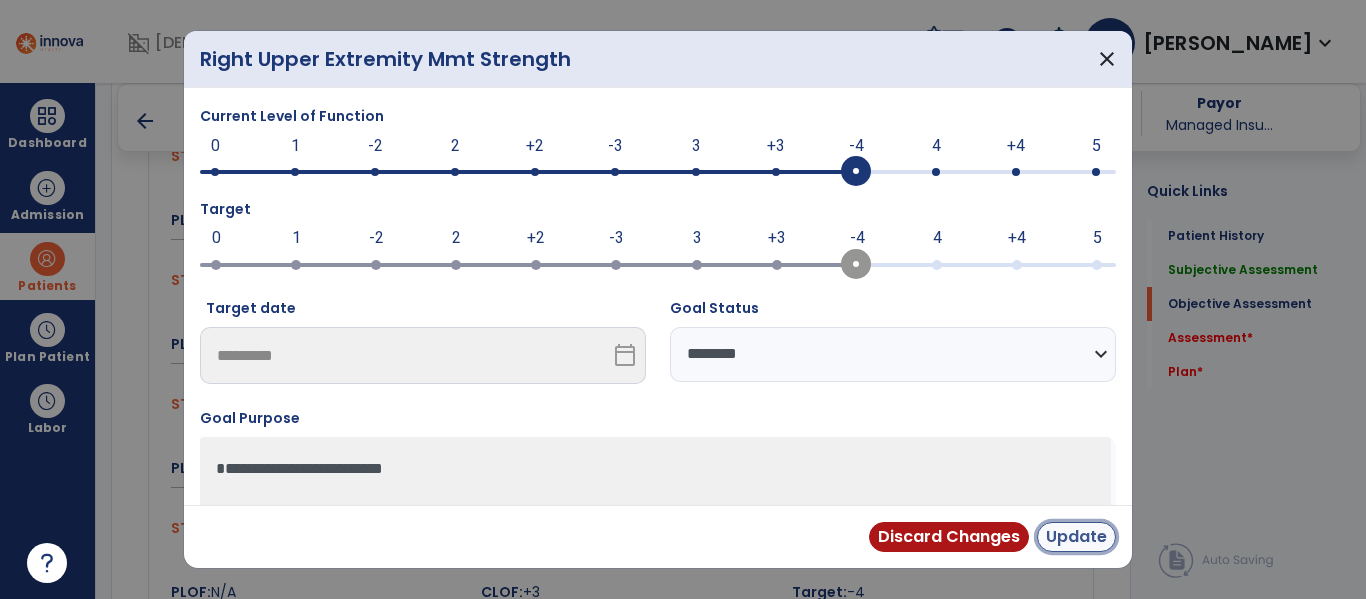 click on "Update" at bounding box center [1076, 537] 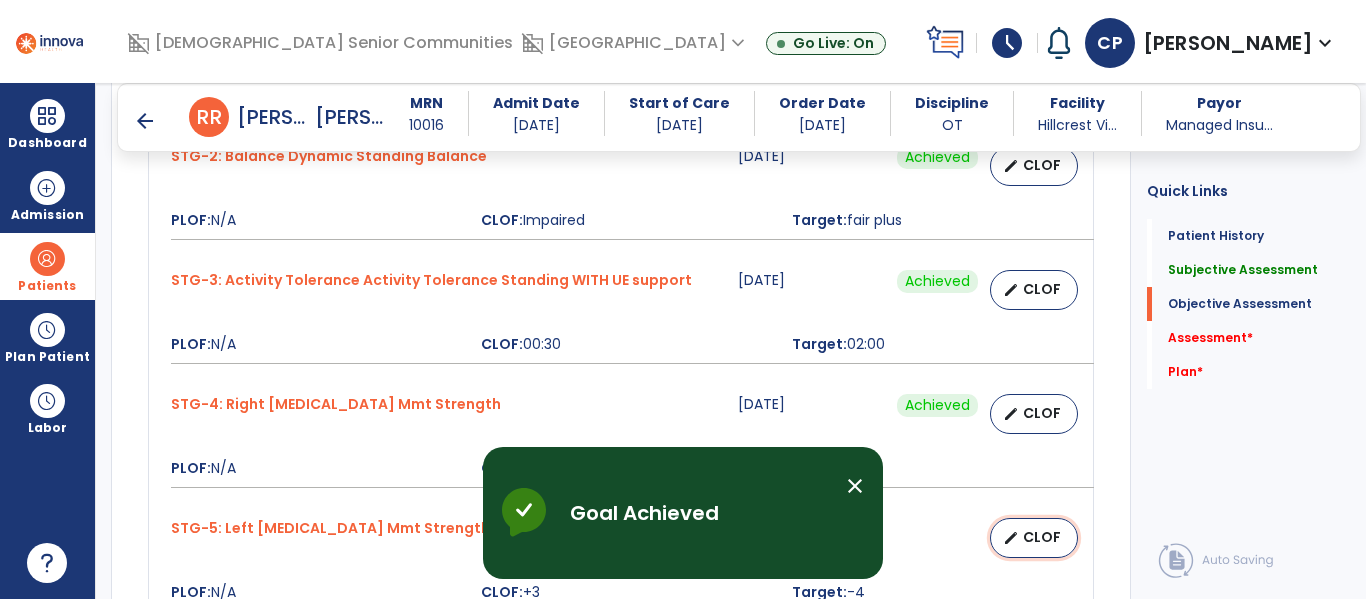 click on "edit   CLOF" at bounding box center [1034, 538] 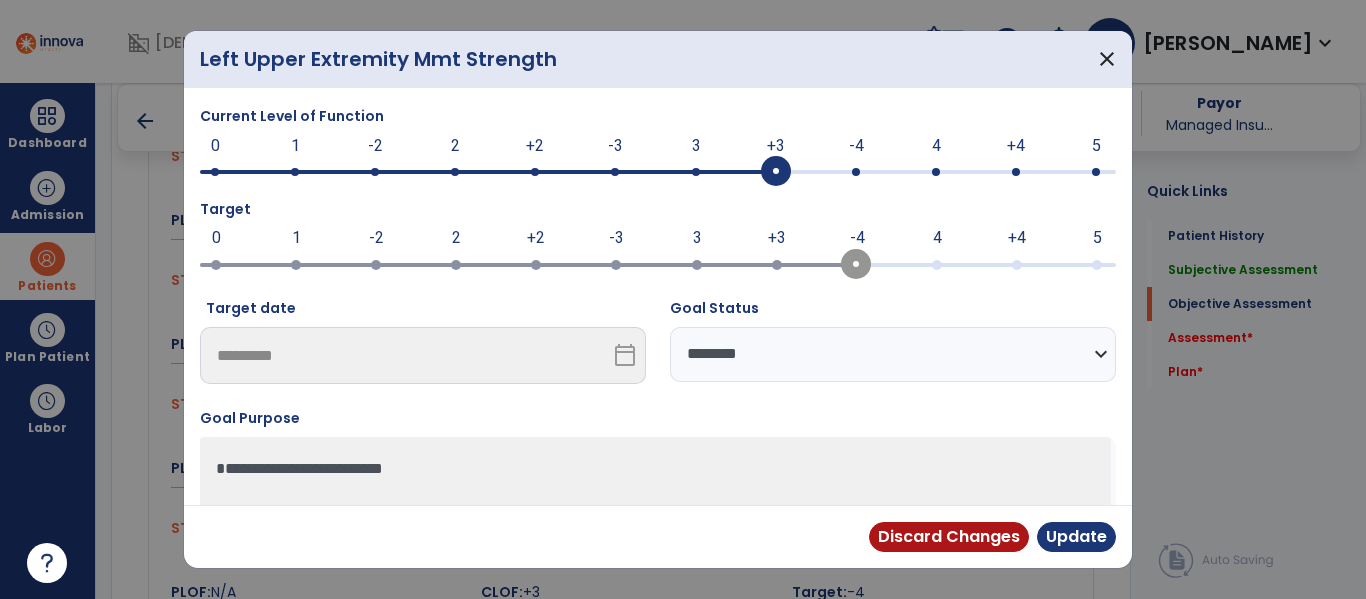 click at bounding box center (856, 172) 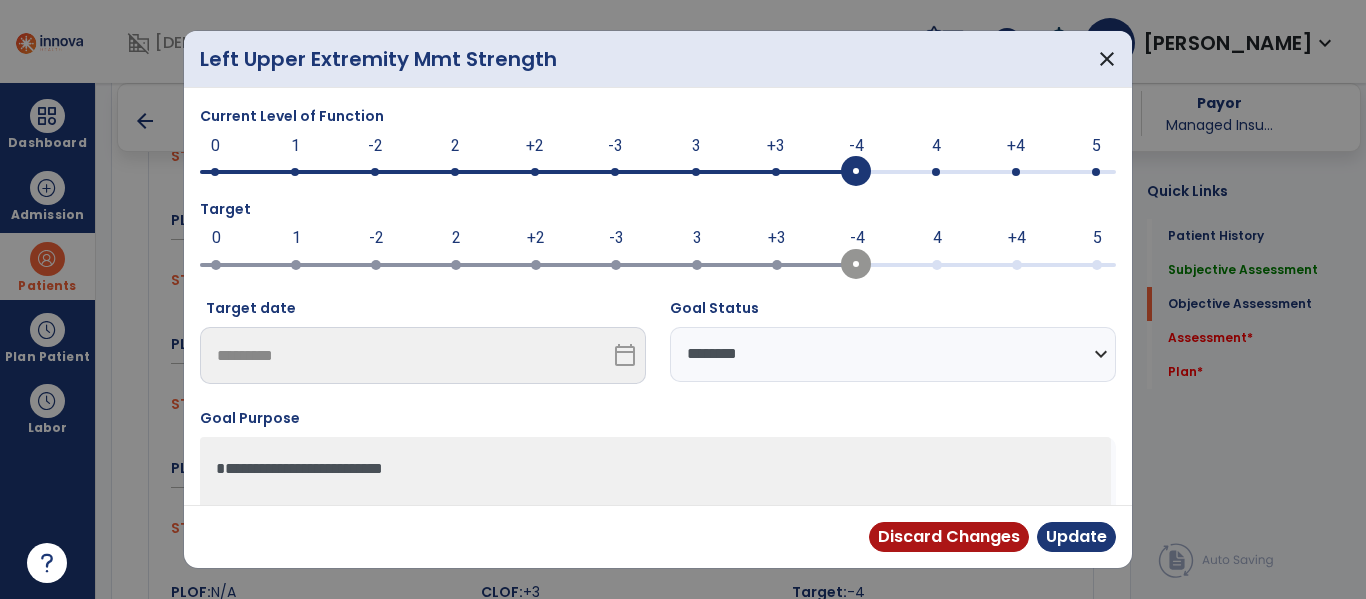 click on "**********" at bounding box center (893, 354) 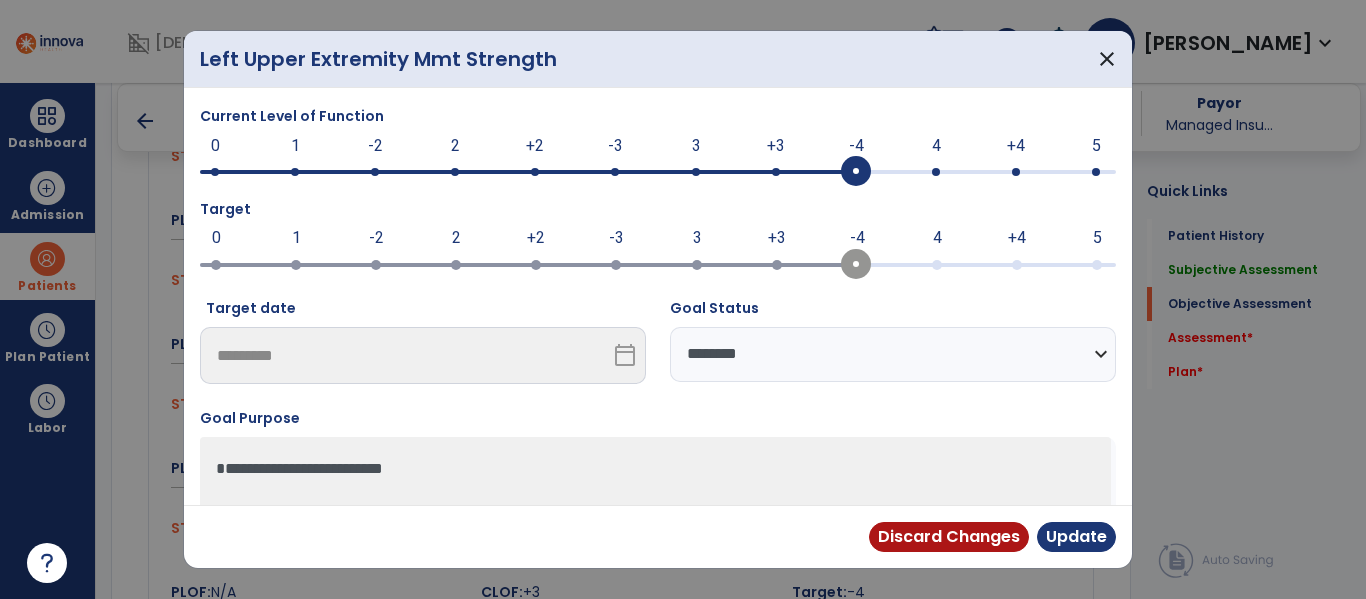 select on "********" 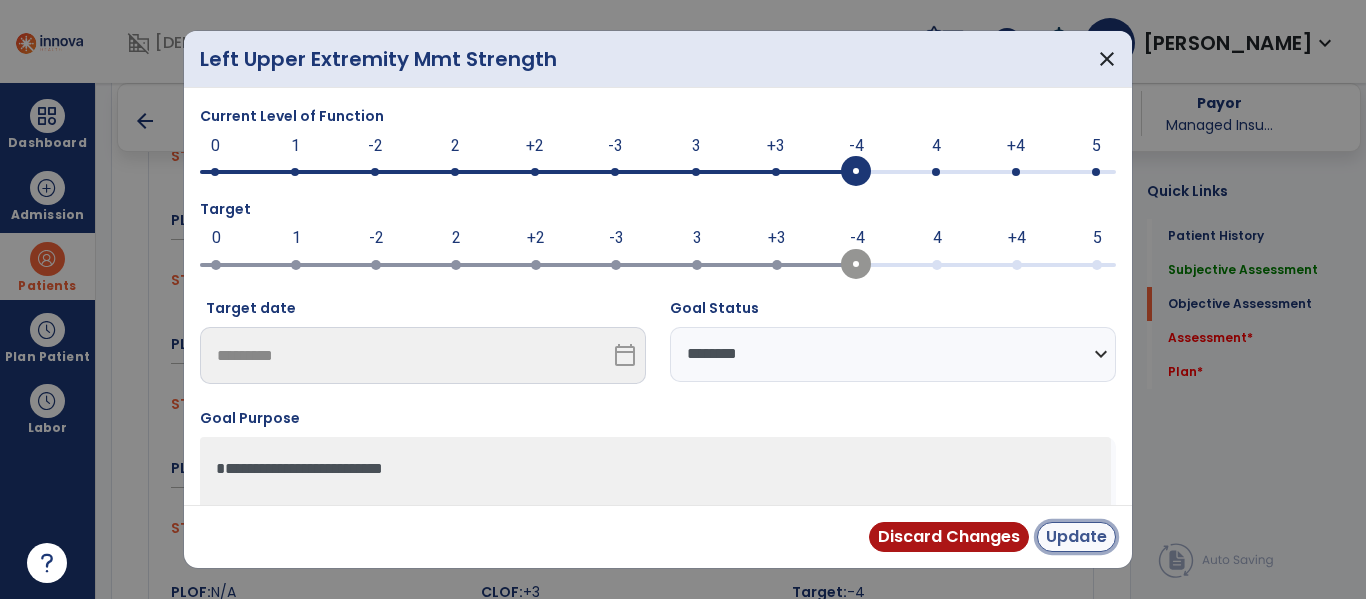 click on "Update" at bounding box center (1076, 537) 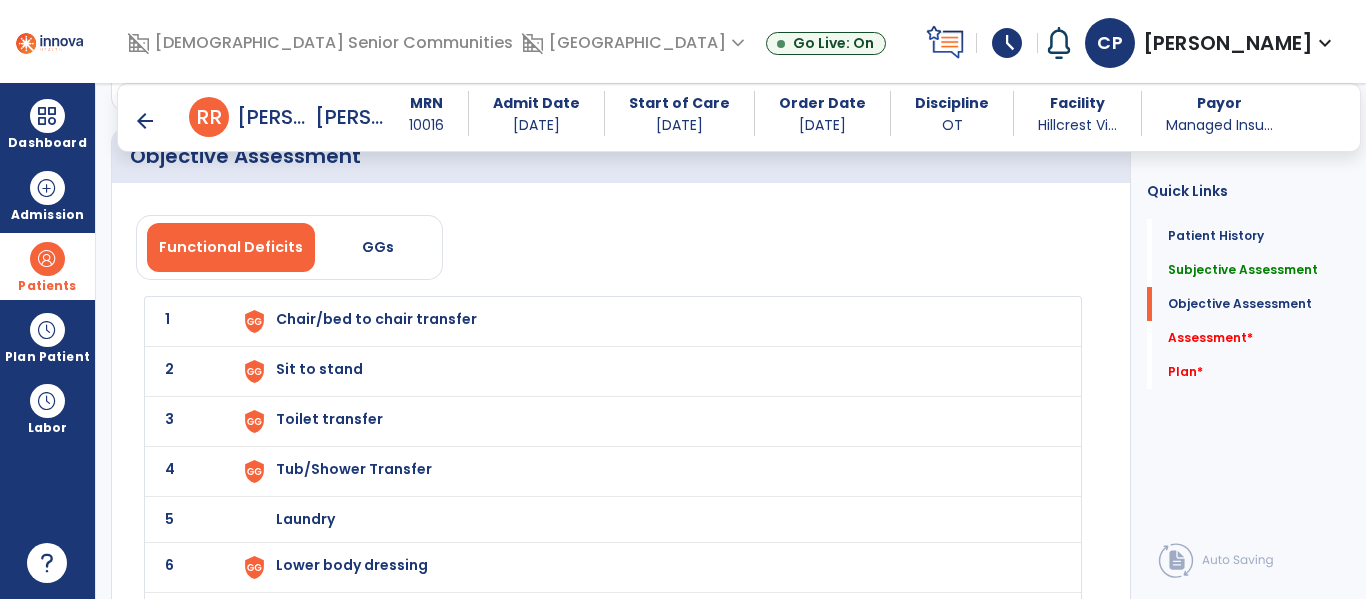 scroll, scrollTop: 2401, scrollLeft: 0, axis: vertical 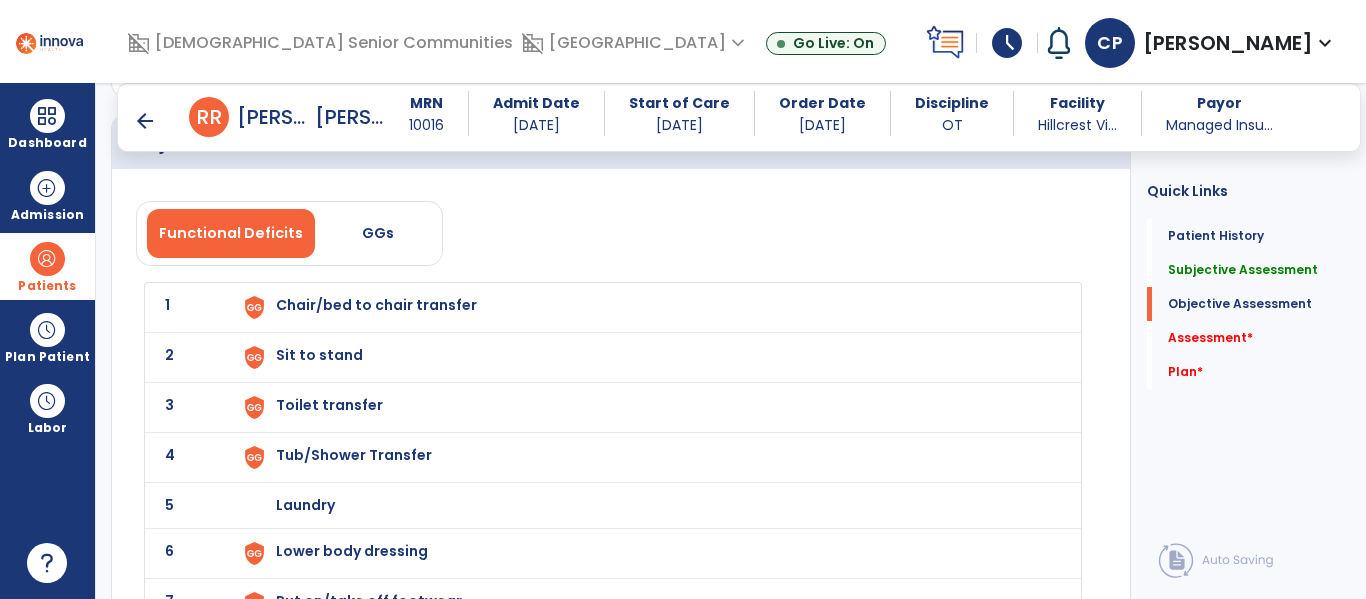click at bounding box center [254, 307] 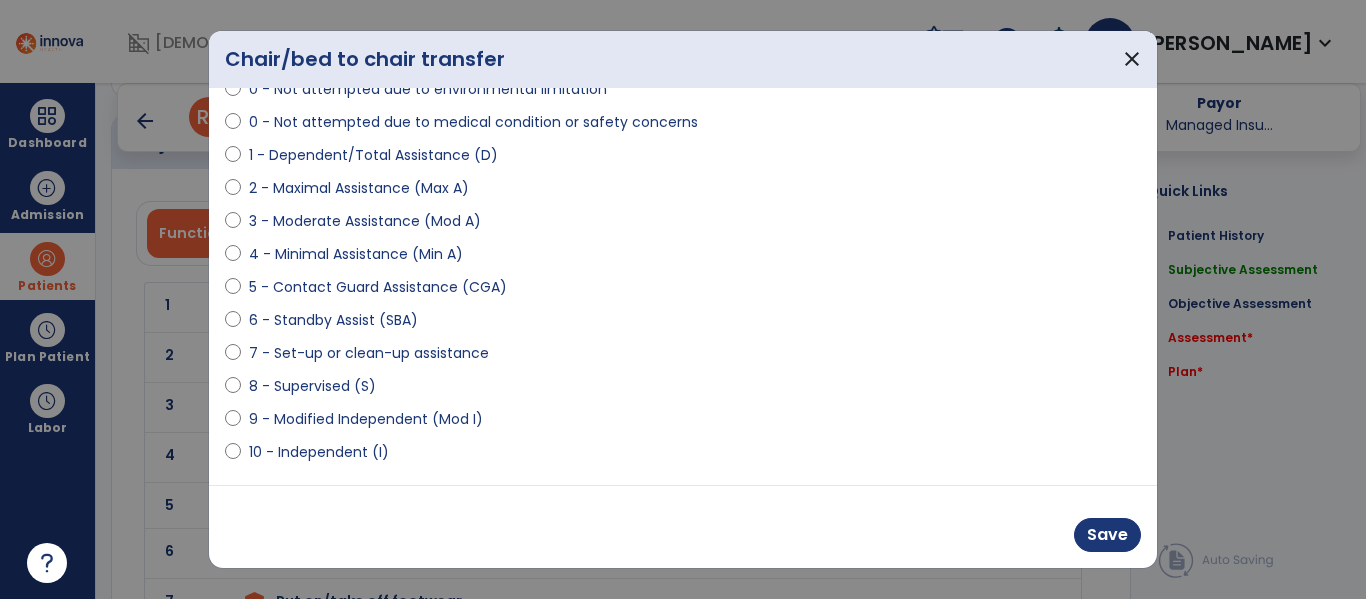 scroll, scrollTop: 293, scrollLeft: 0, axis: vertical 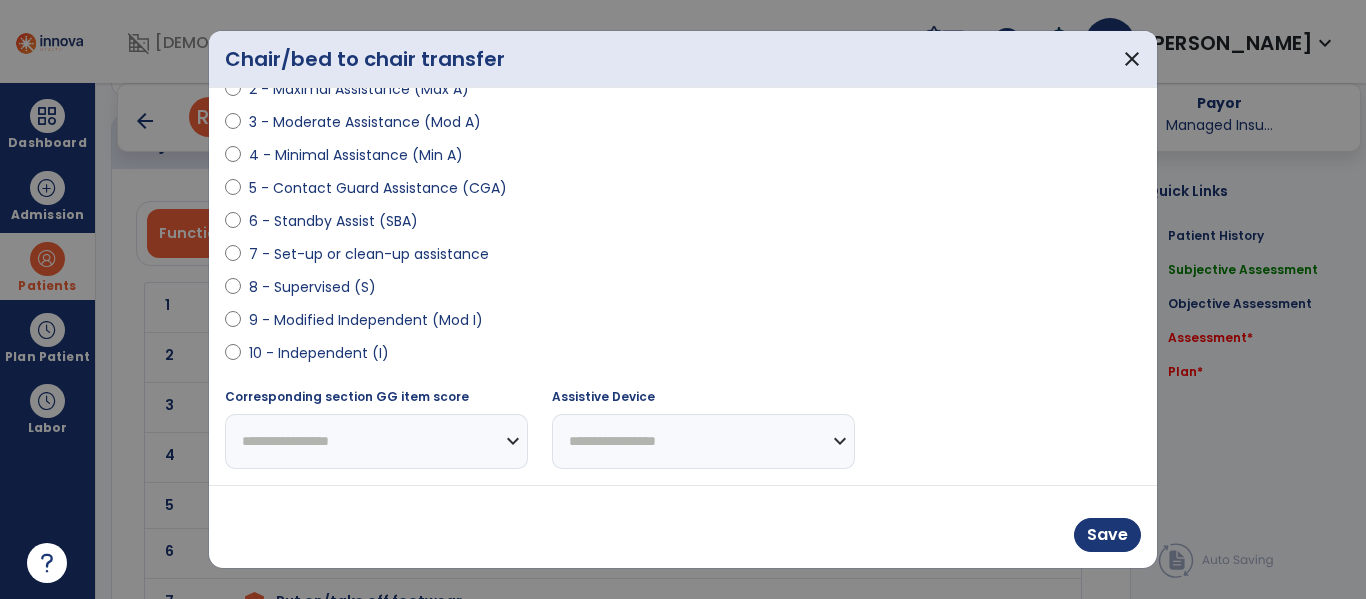 select on "**********" 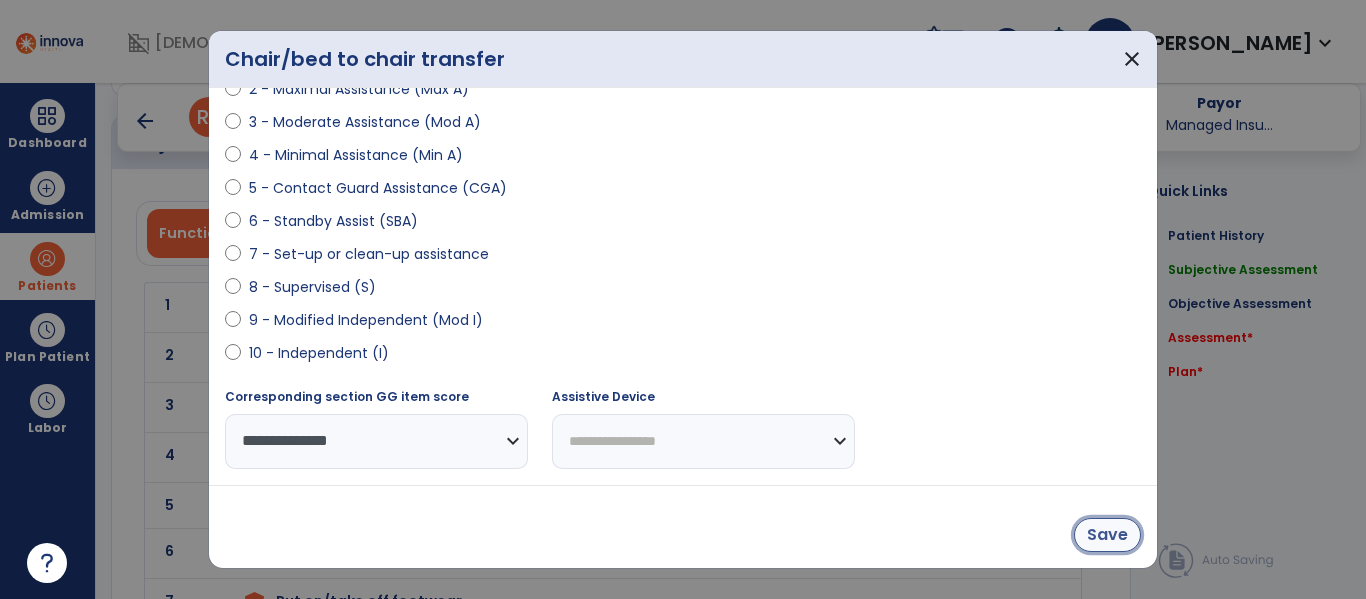 click on "Save" at bounding box center [1107, 535] 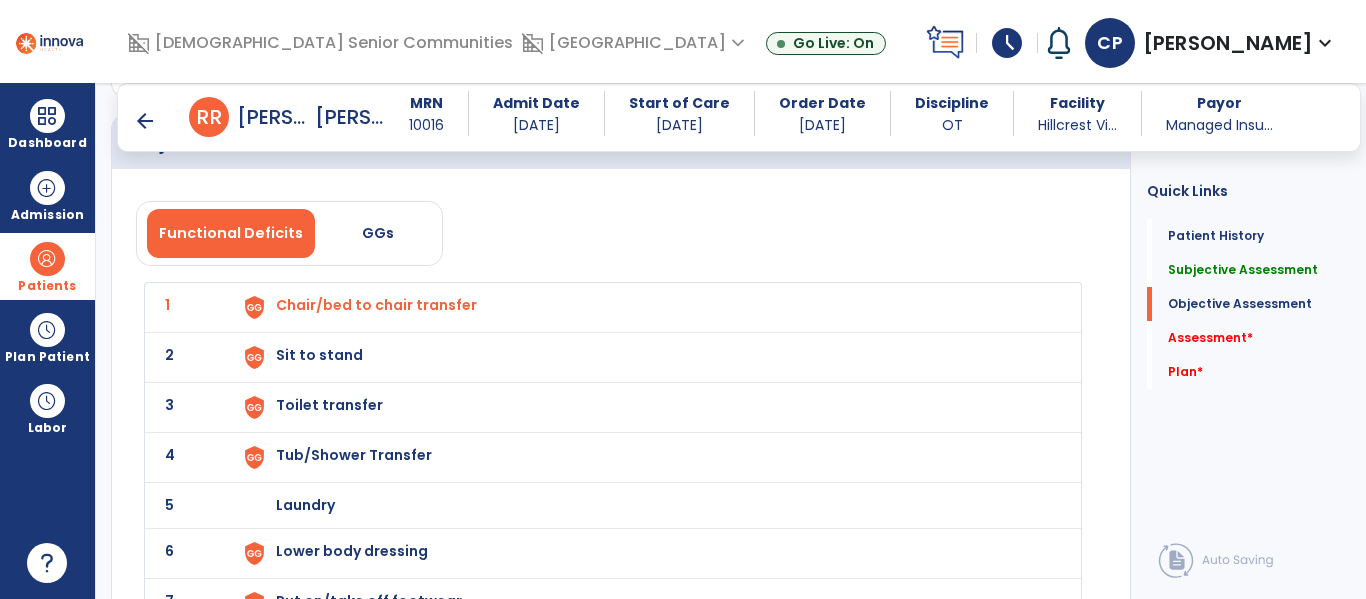 click on "Sit to stand" at bounding box center [376, 305] 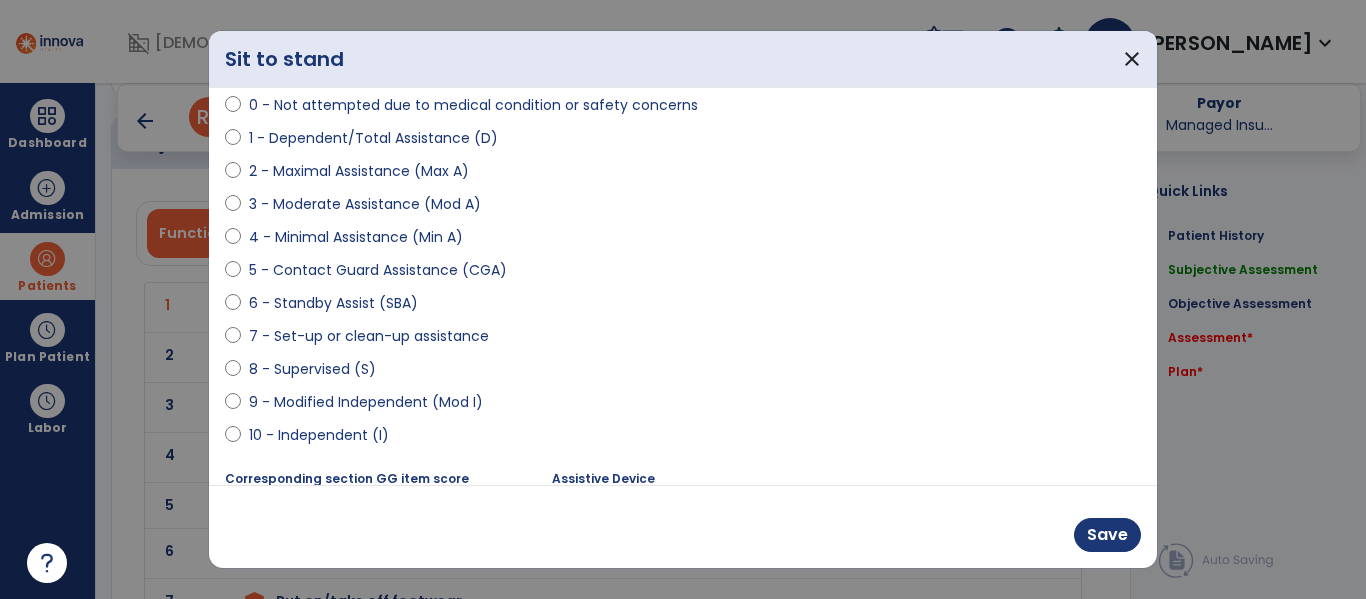scroll, scrollTop: 293, scrollLeft: 0, axis: vertical 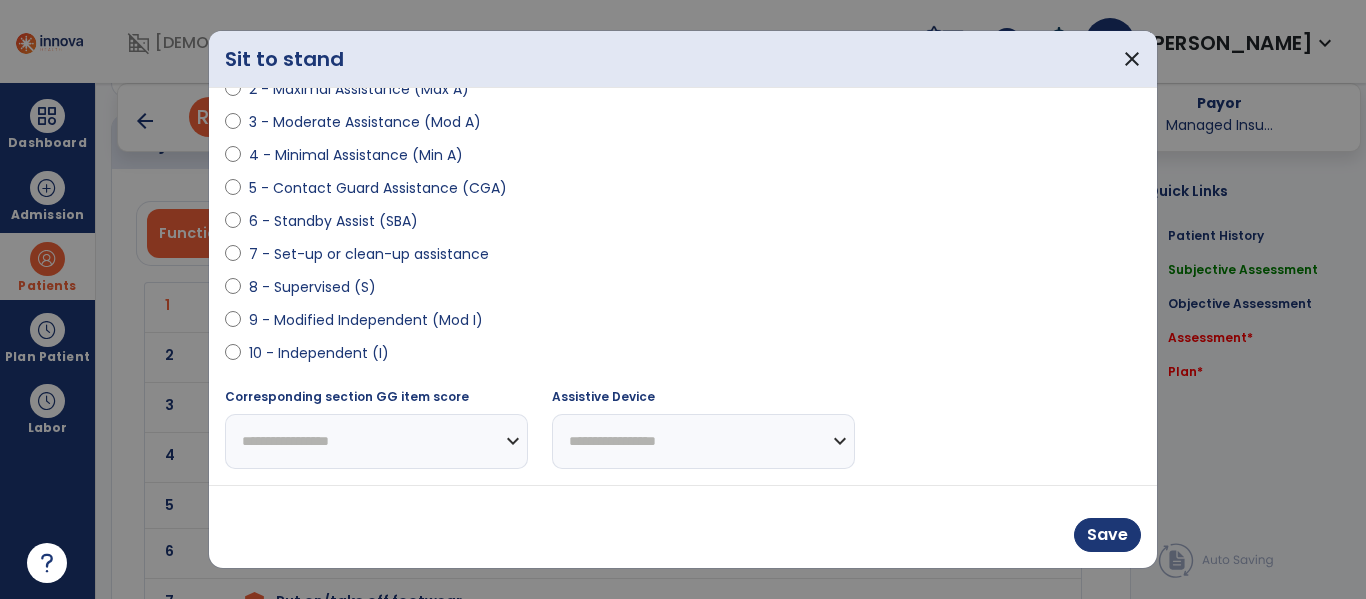 select on "**********" 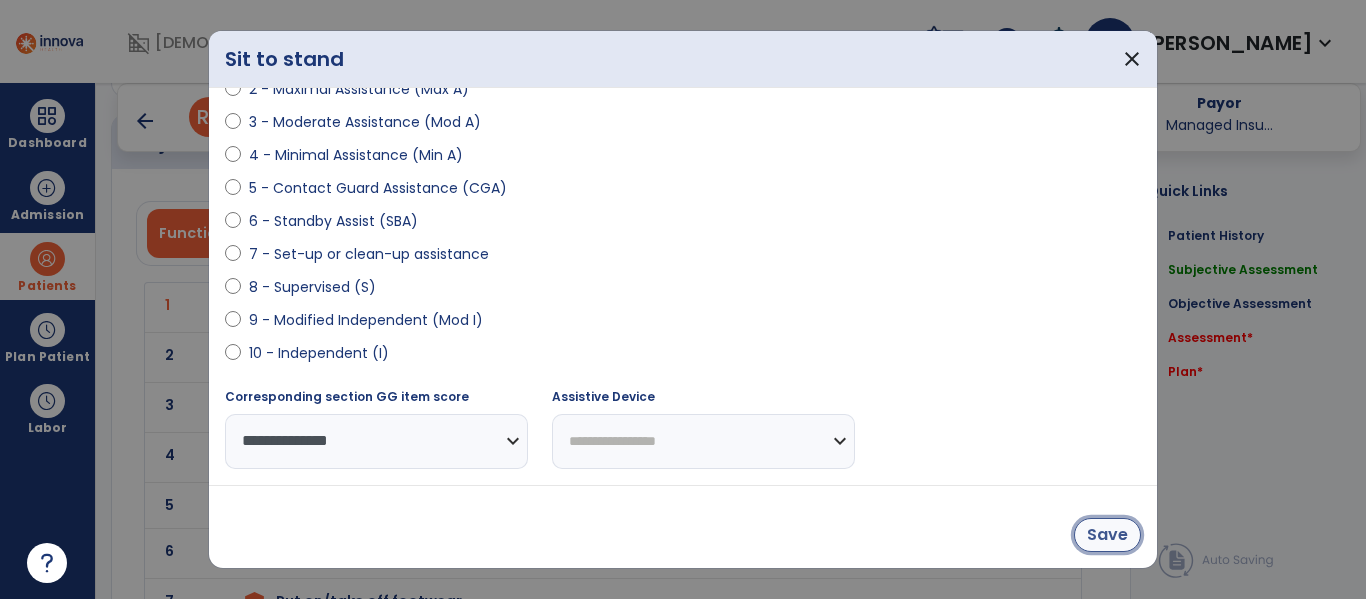 click on "Save" at bounding box center (1107, 535) 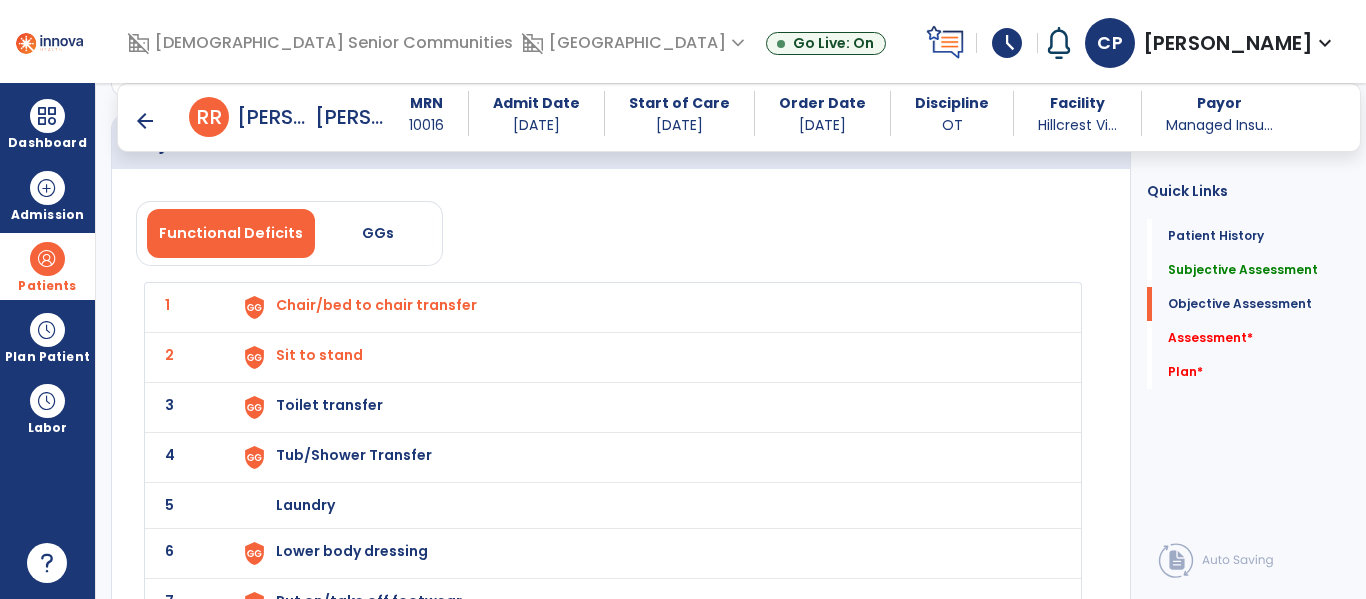 click on "Toilet transfer" at bounding box center (376, 305) 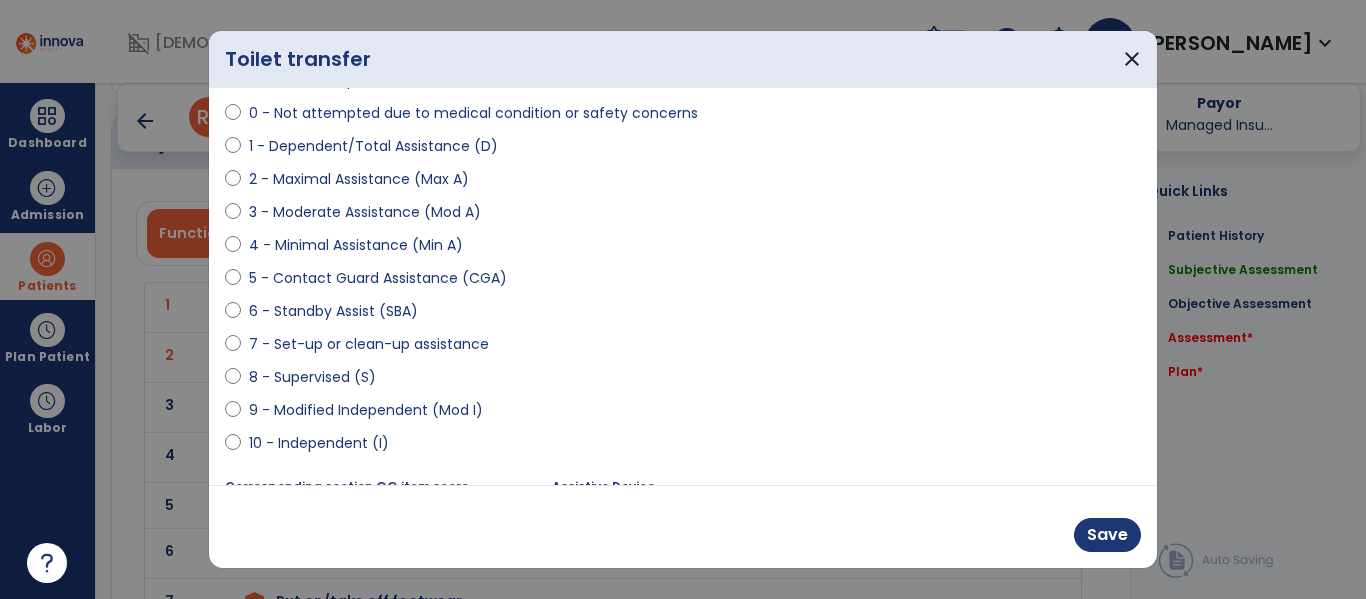scroll, scrollTop: 254, scrollLeft: 0, axis: vertical 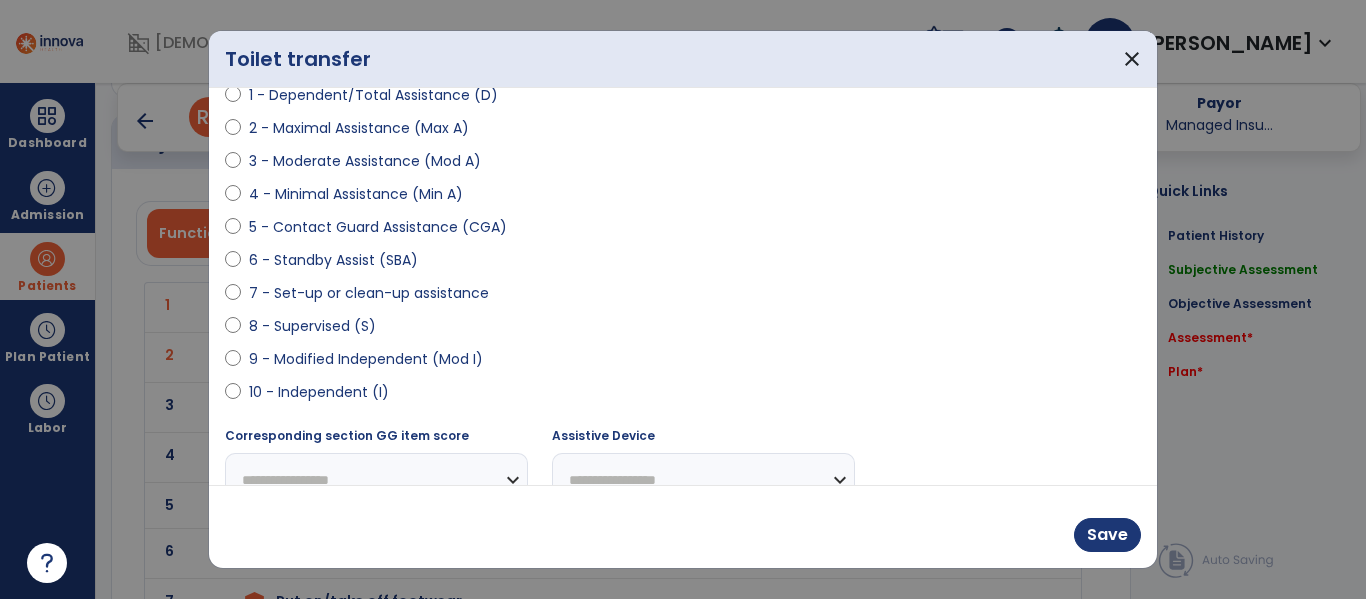 select on "**********" 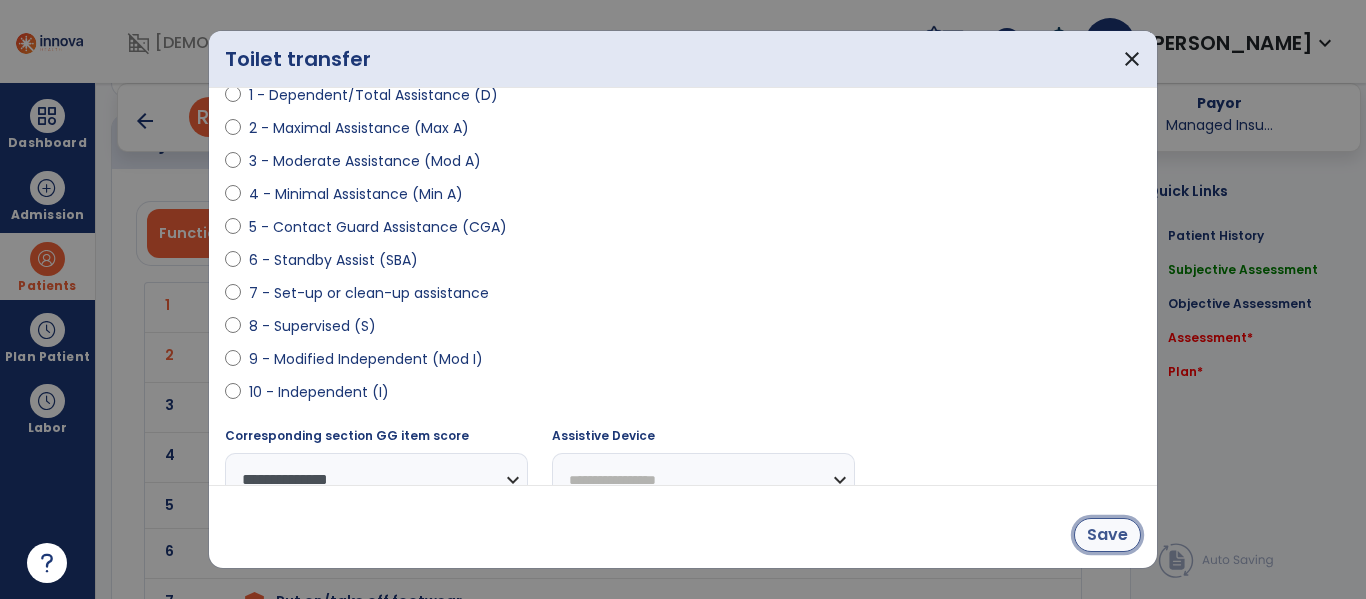 click on "Save" at bounding box center (1107, 535) 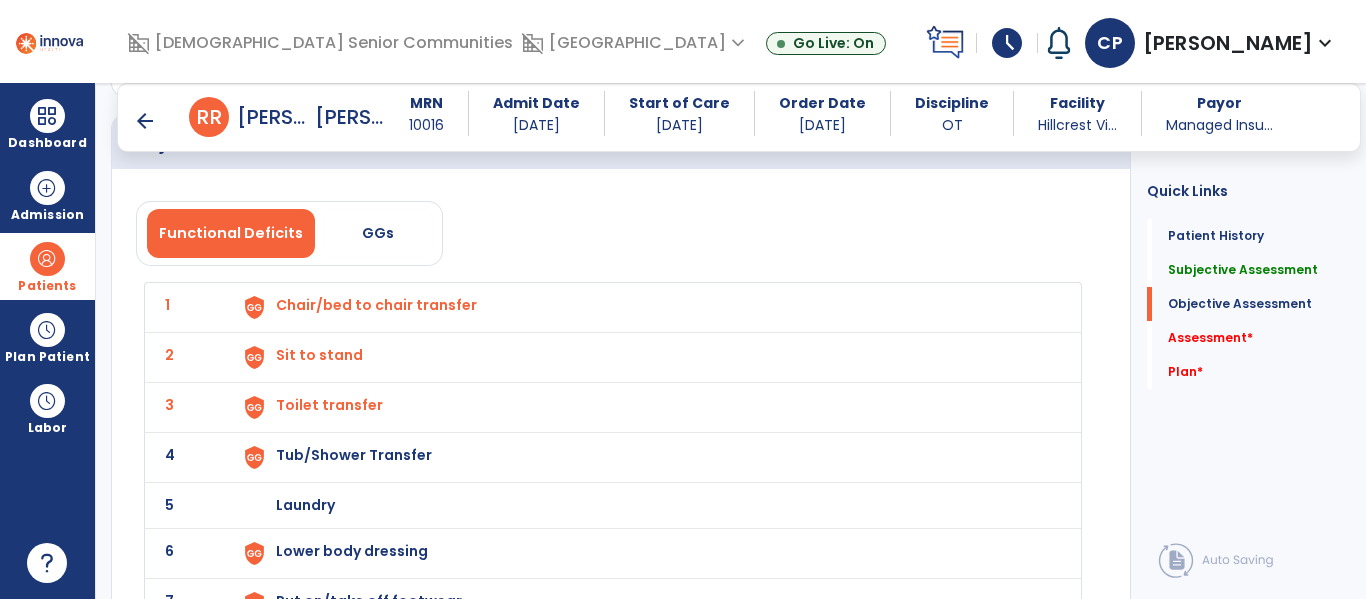click on "Tub/Shower Transfer" at bounding box center (376, 305) 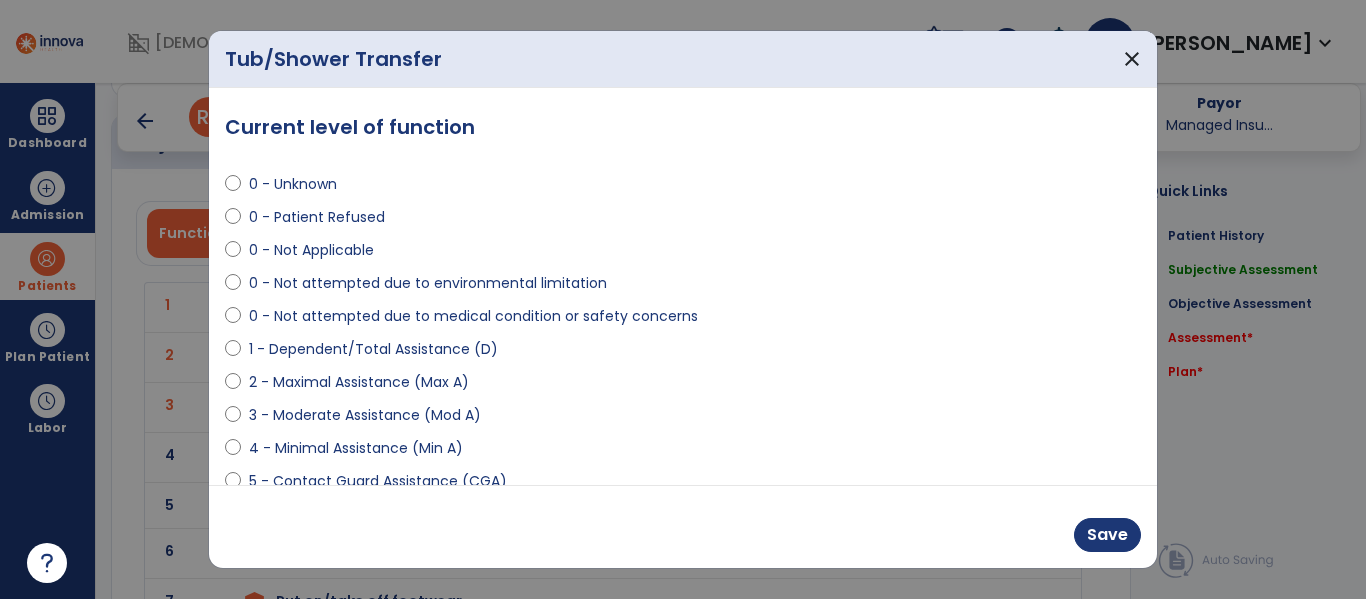 select on "**********" 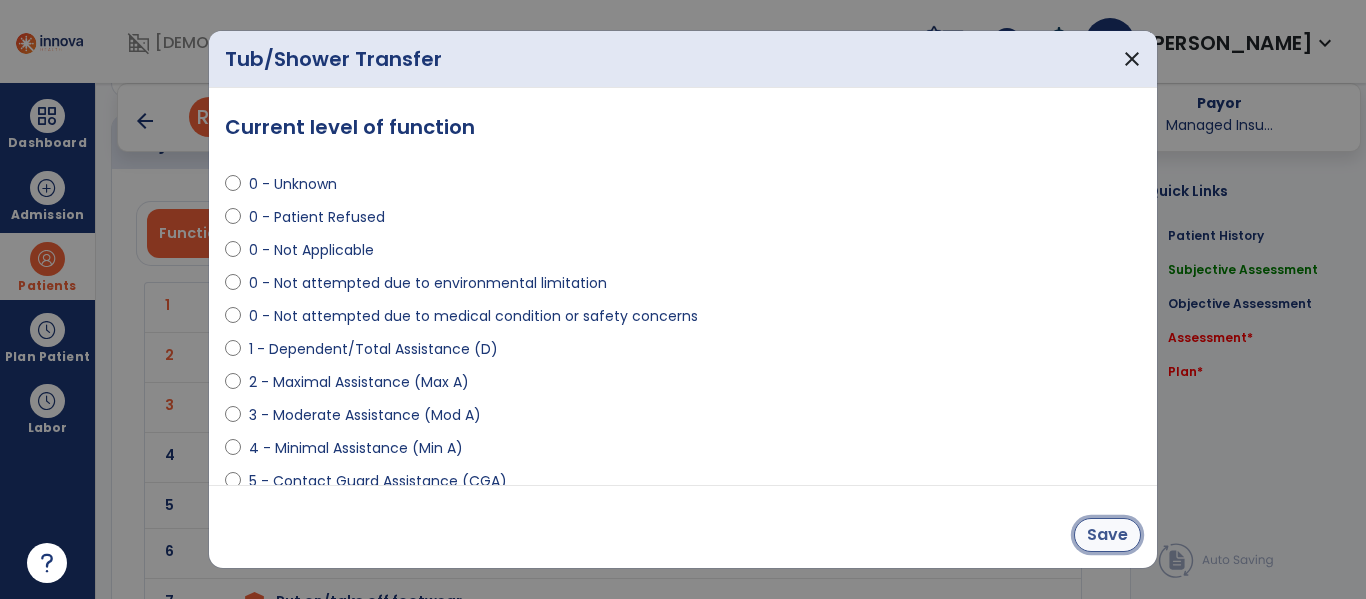 click on "Save" at bounding box center [1107, 535] 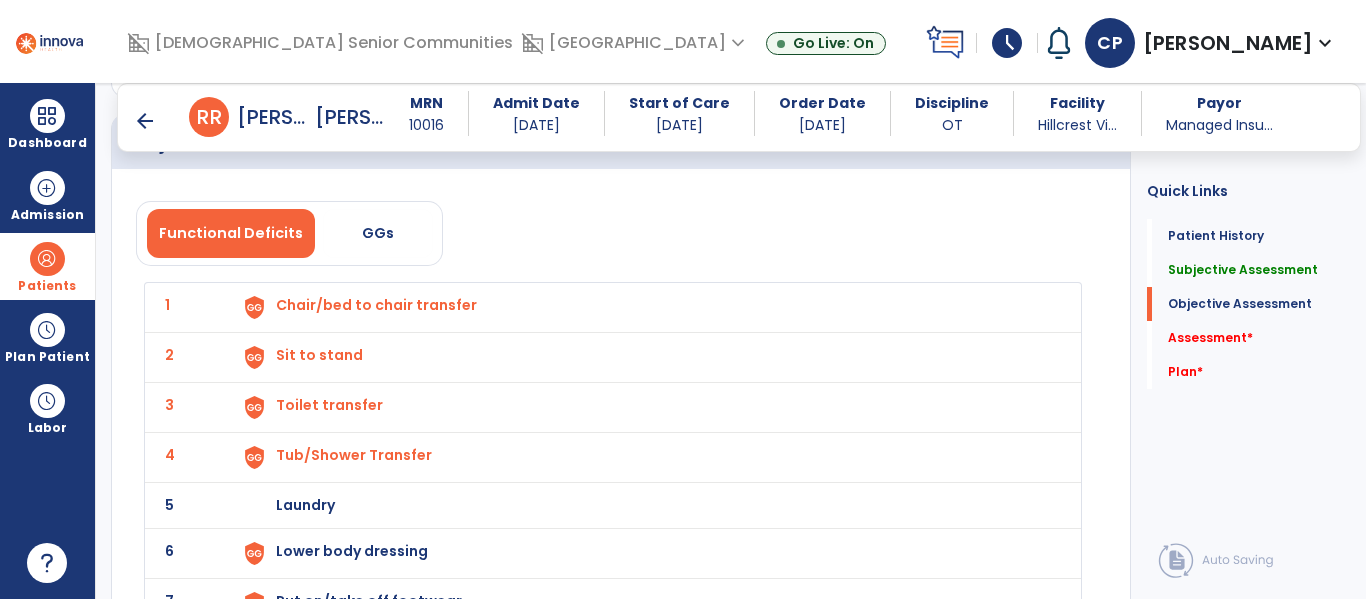 click on "Laundry" at bounding box center [376, 305] 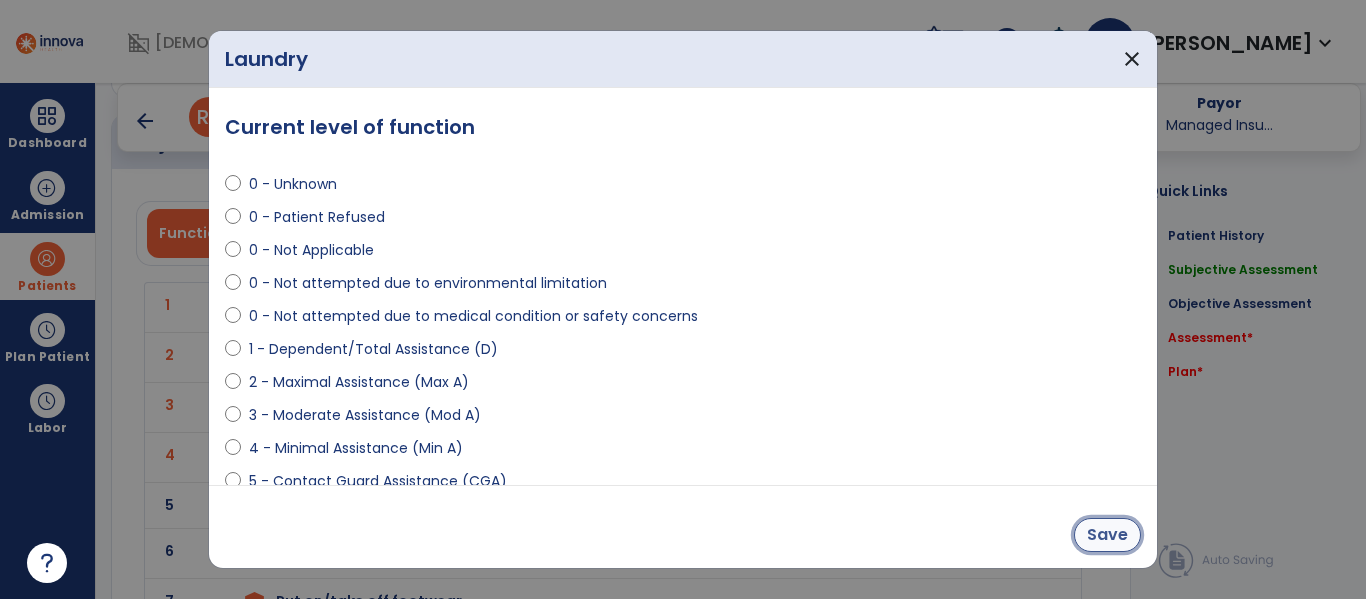 click on "Save" at bounding box center (1107, 535) 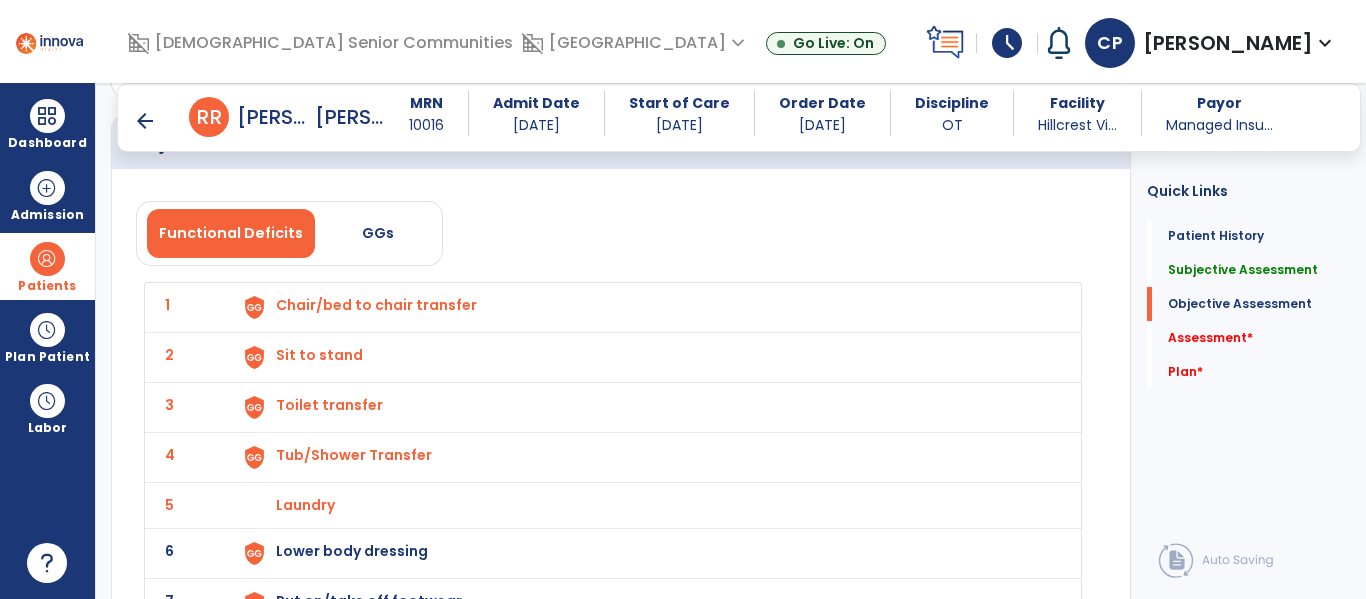 click on "Lower body dressing" at bounding box center (376, 305) 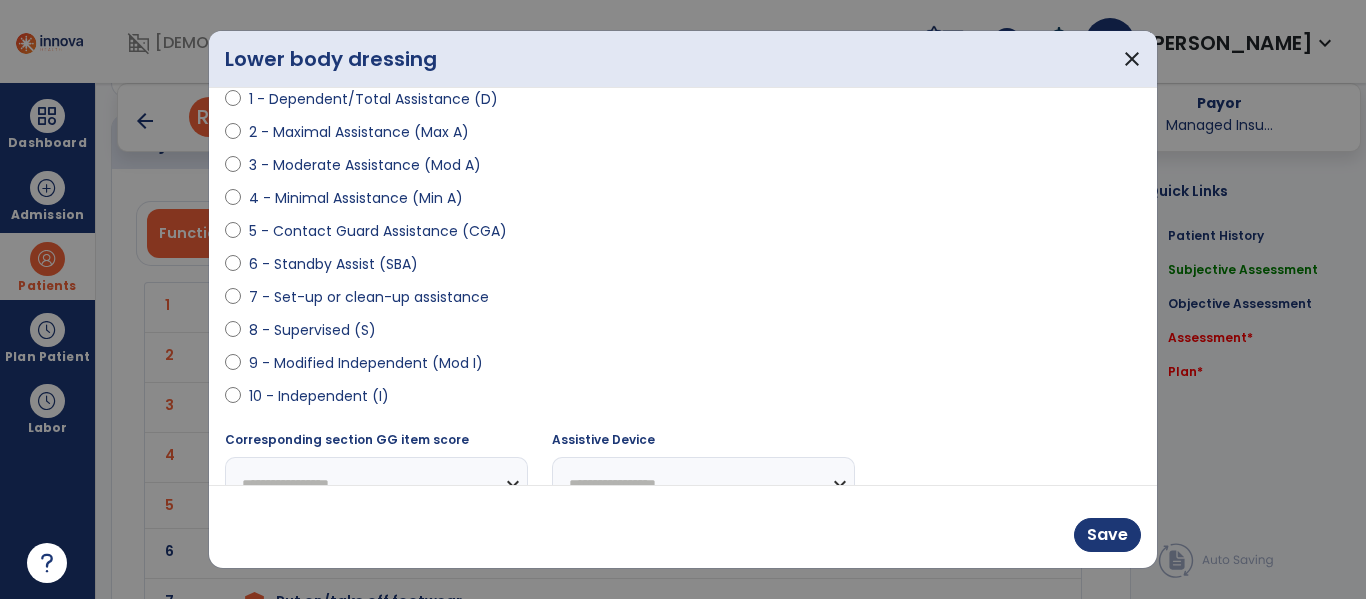 scroll, scrollTop: 258, scrollLeft: 0, axis: vertical 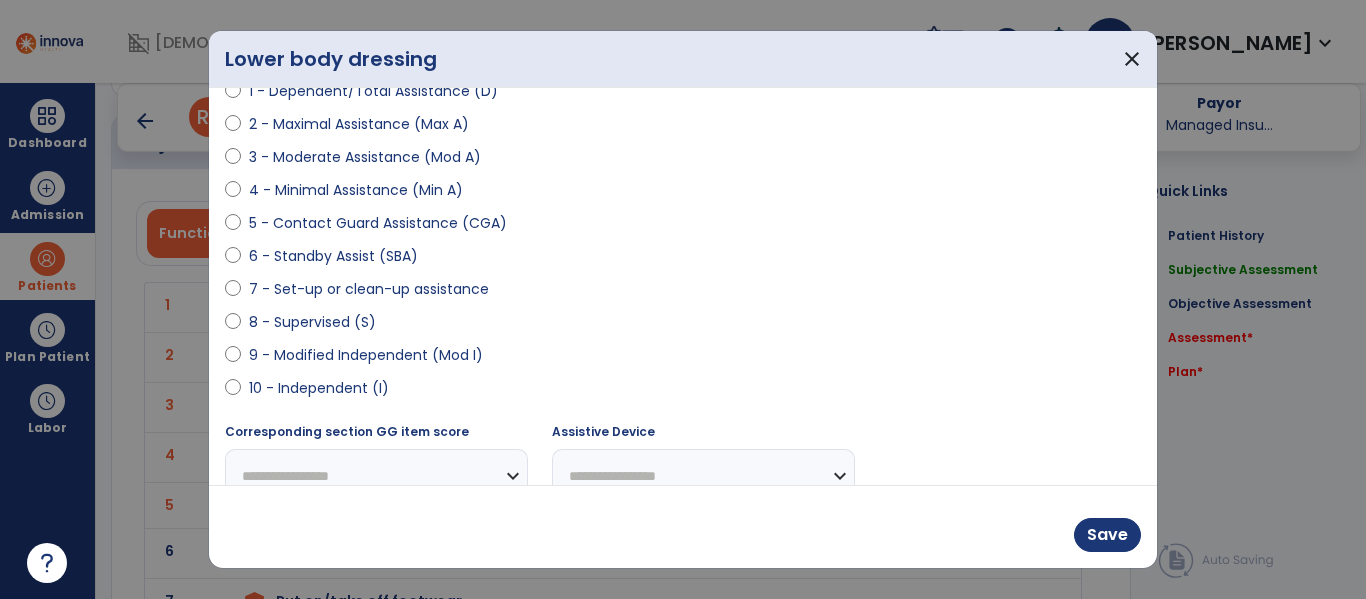 select on "**********" 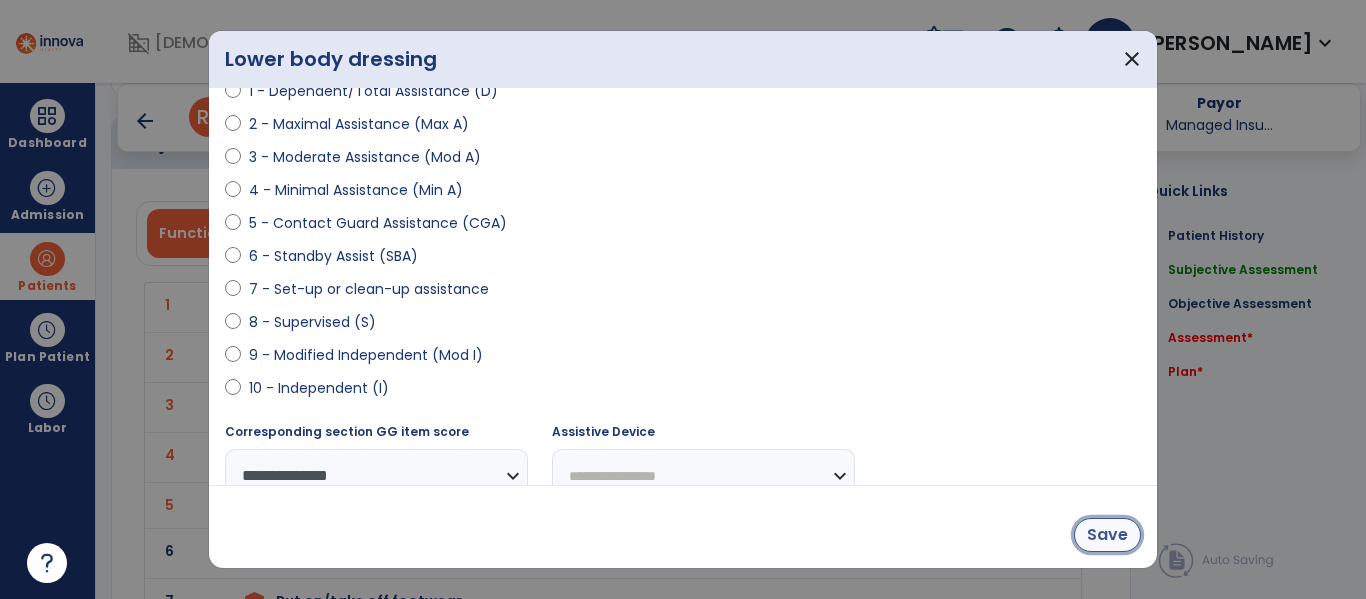 click on "Save" at bounding box center (1107, 535) 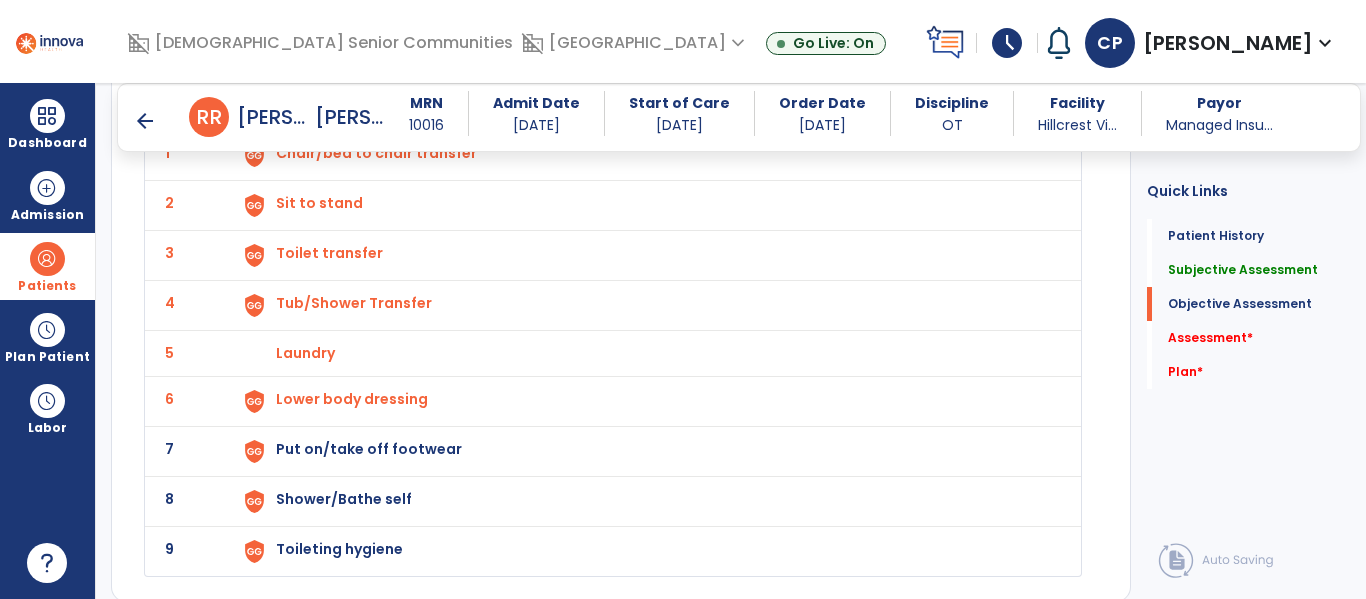scroll, scrollTop: 2631, scrollLeft: 0, axis: vertical 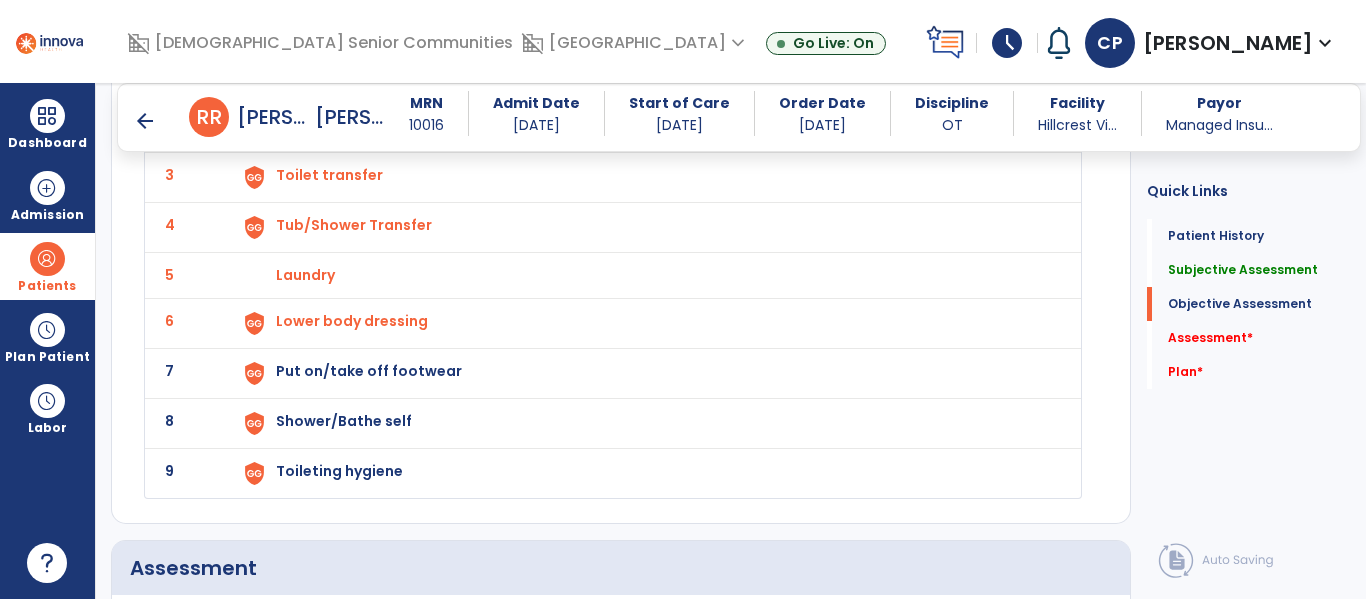 click on "Put on/take off footwear" at bounding box center [376, 75] 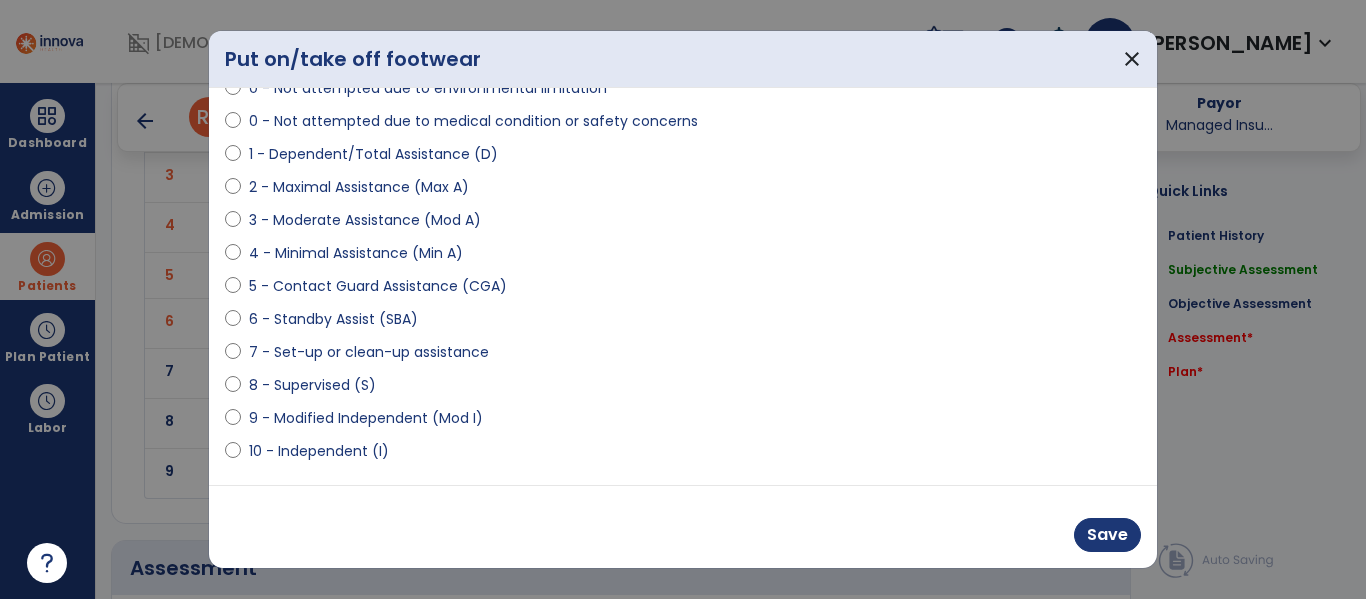 scroll, scrollTop: 293, scrollLeft: 0, axis: vertical 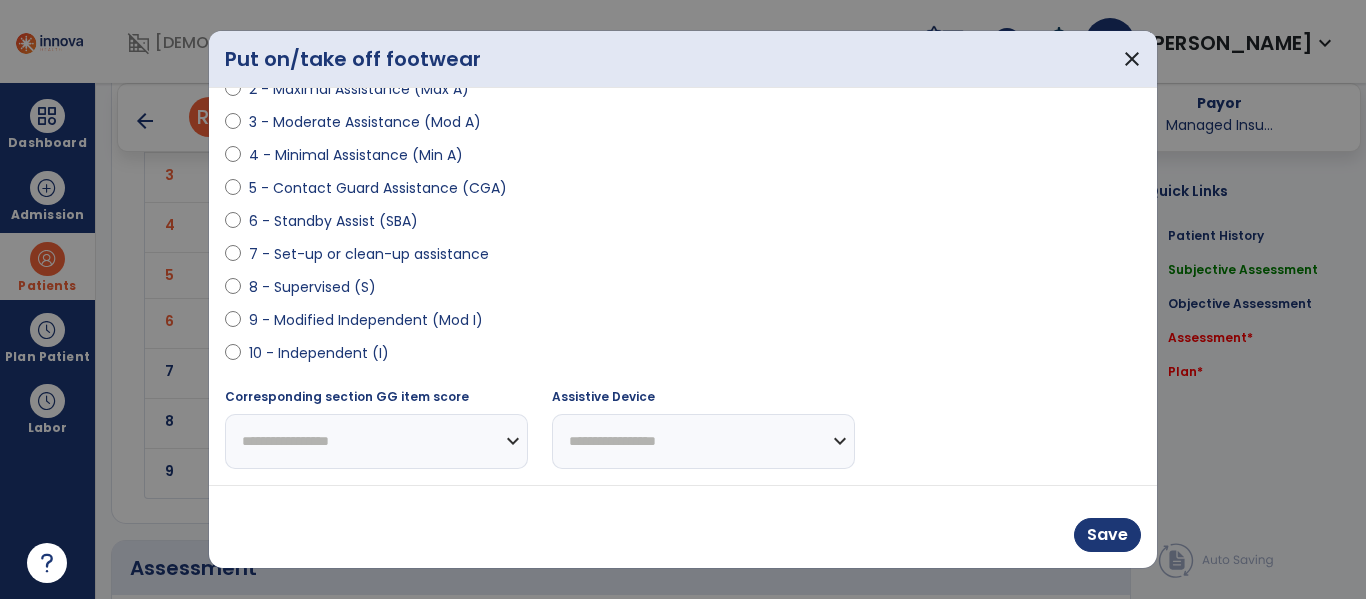 select on "**********" 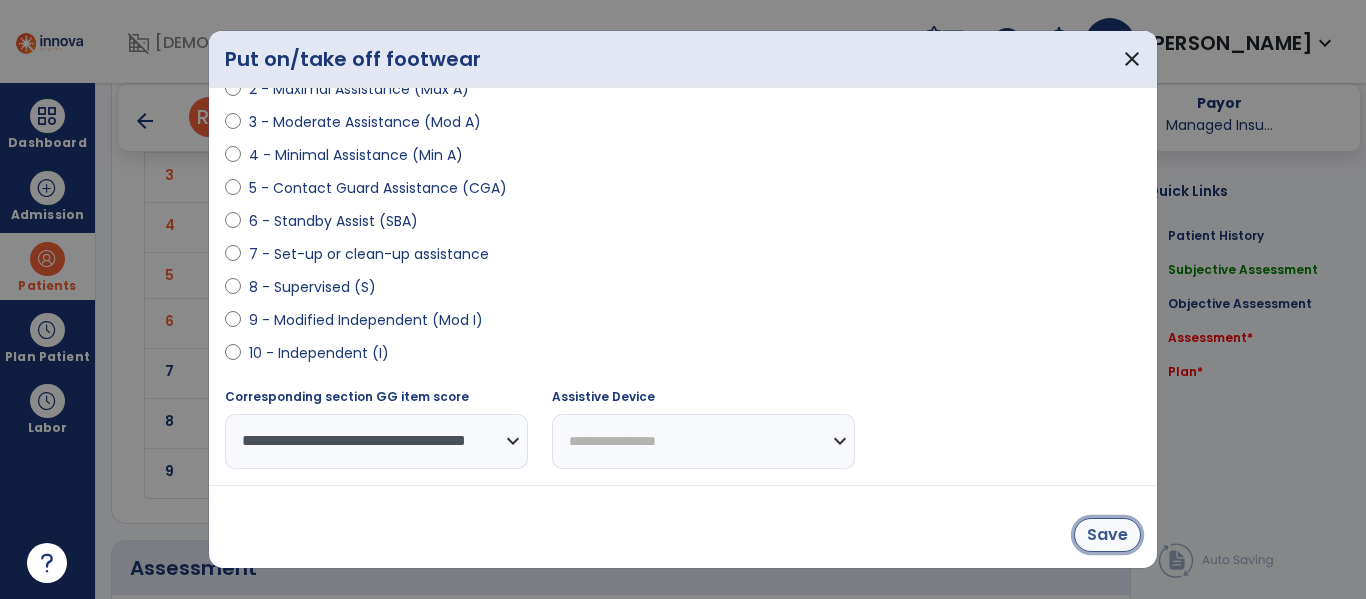 click on "Save" at bounding box center (1107, 535) 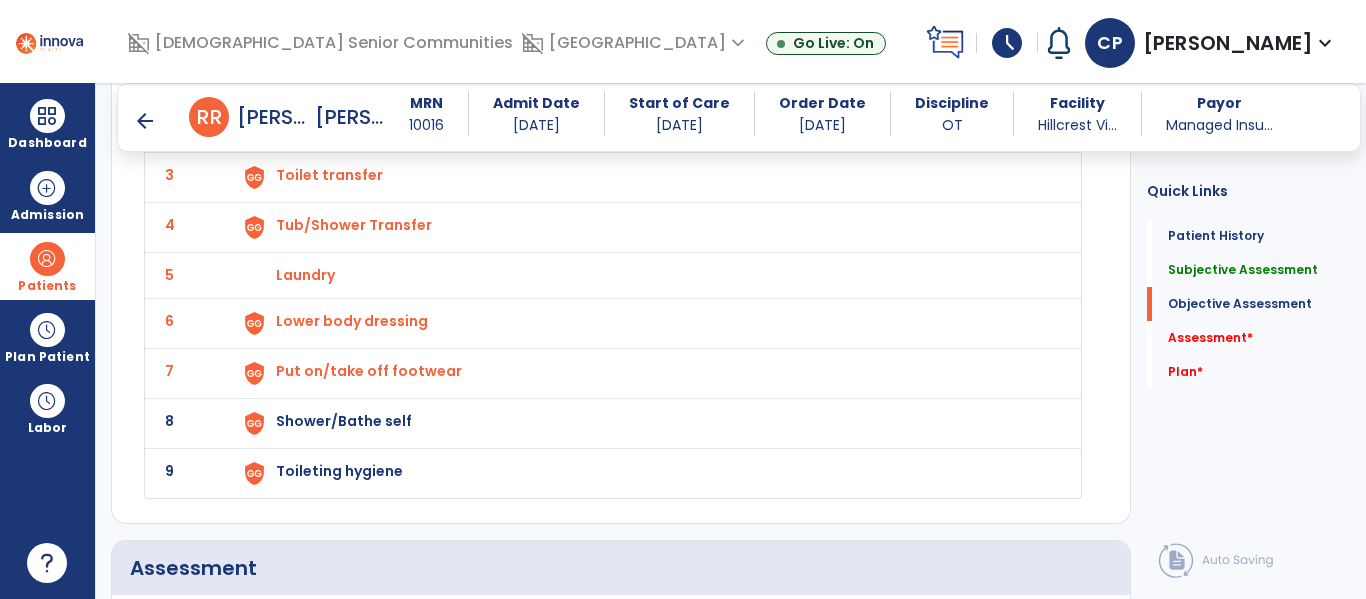 click on "Shower/Bathe self" at bounding box center (376, 75) 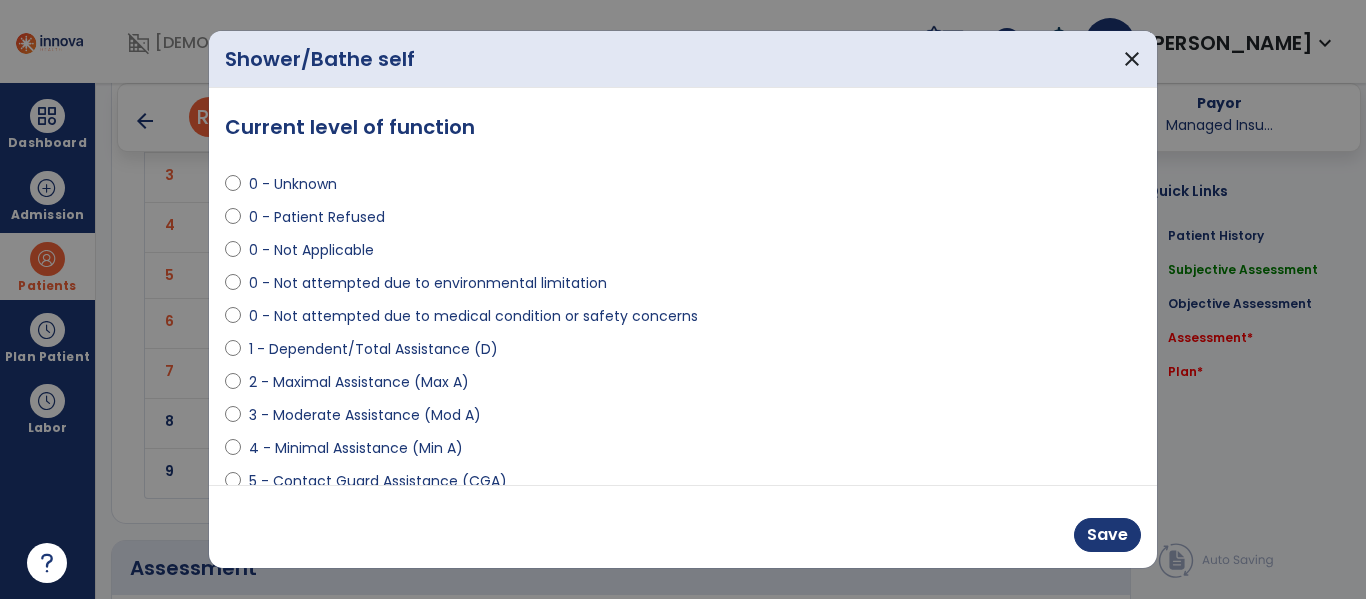 select on "**********" 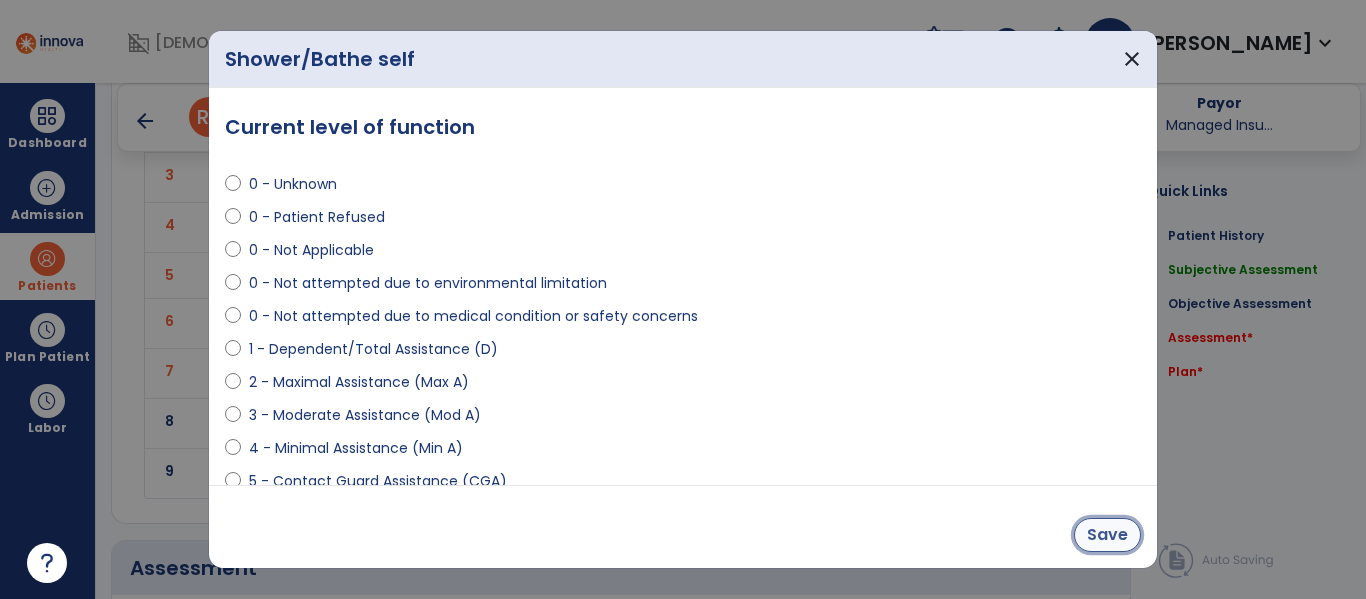 click on "Save" at bounding box center (1107, 535) 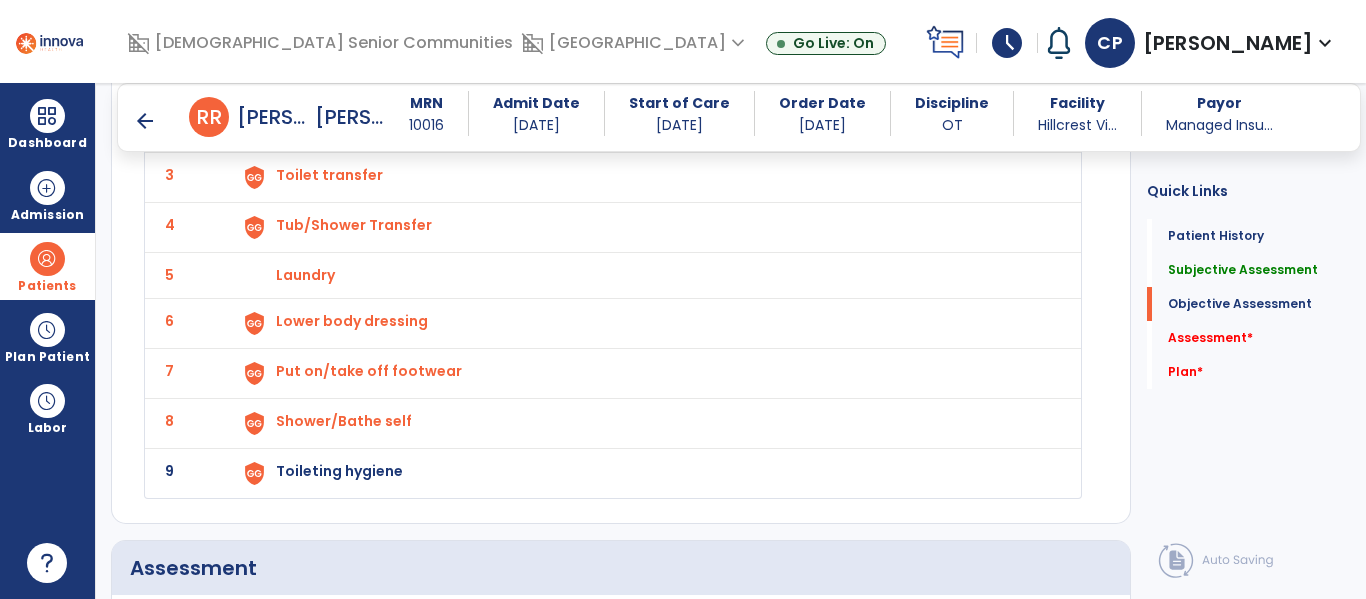 click on "Toileting hygiene" at bounding box center [376, 75] 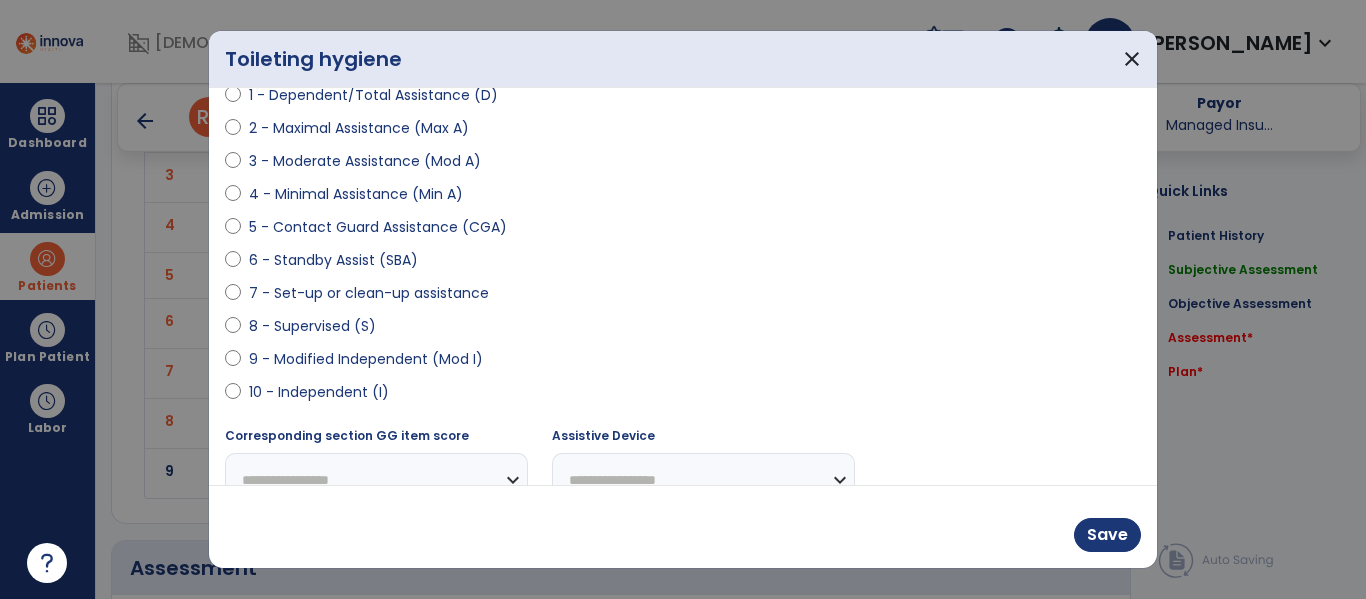scroll, scrollTop: 293, scrollLeft: 0, axis: vertical 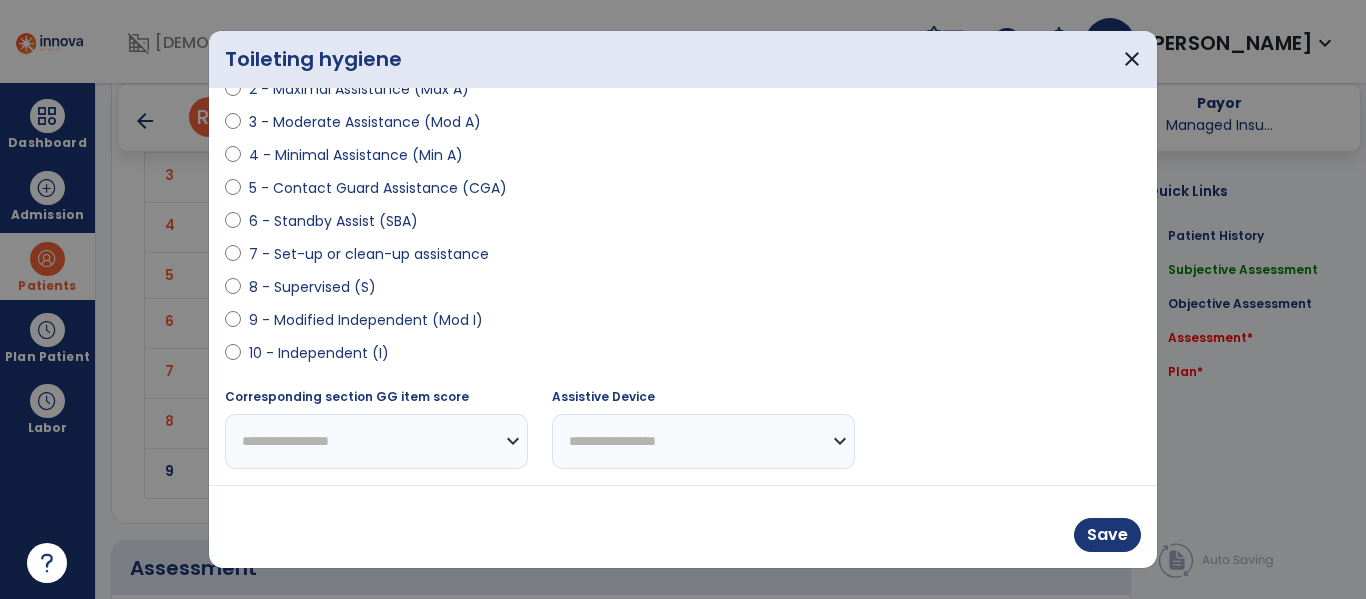 select on "**********" 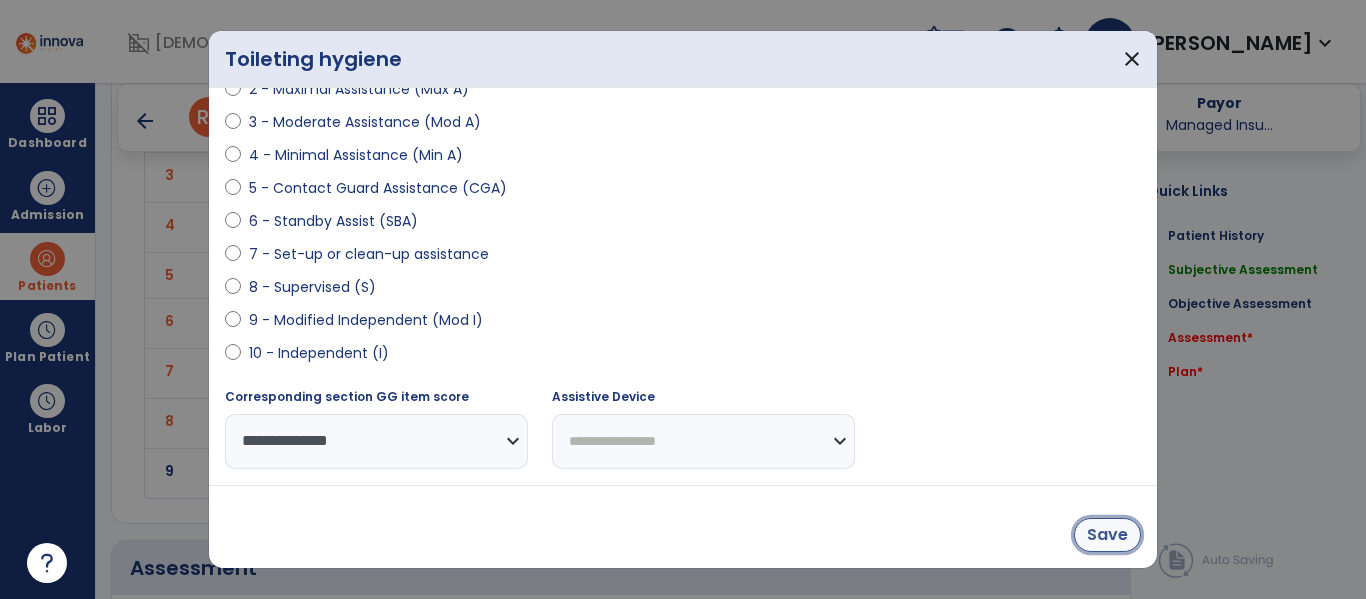 click on "Save" at bounding box center [1107, 535] 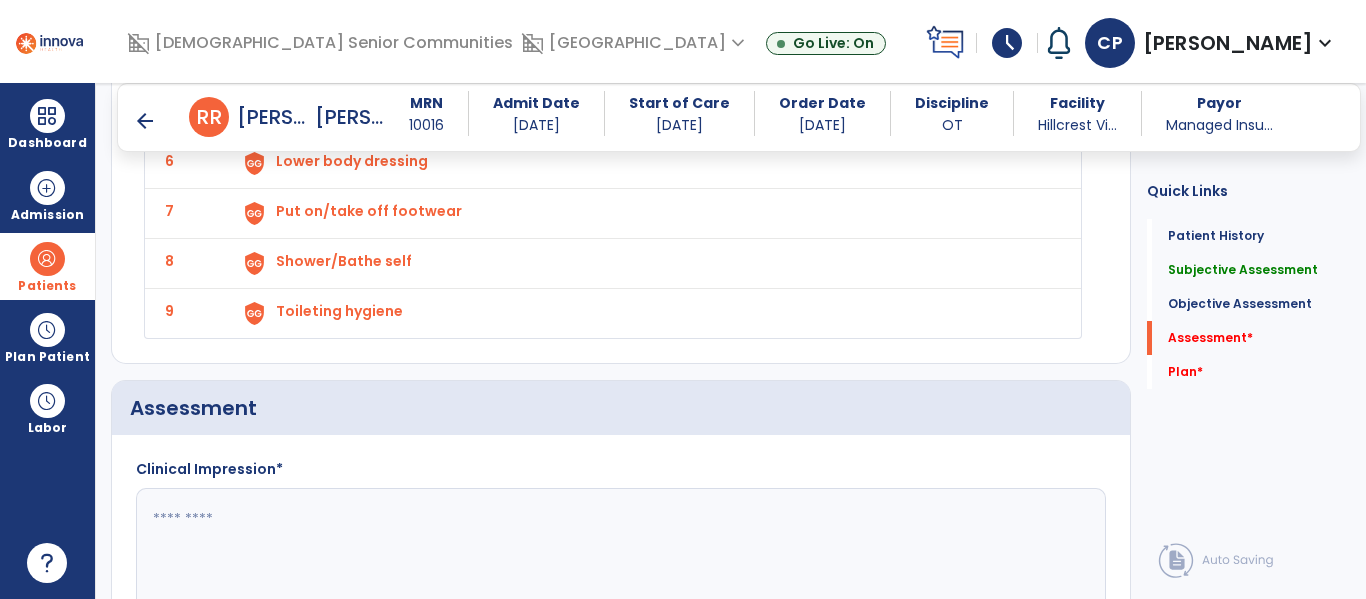 scroll, scrollTop: 2790, scrollLeft: 0, axis: vertical 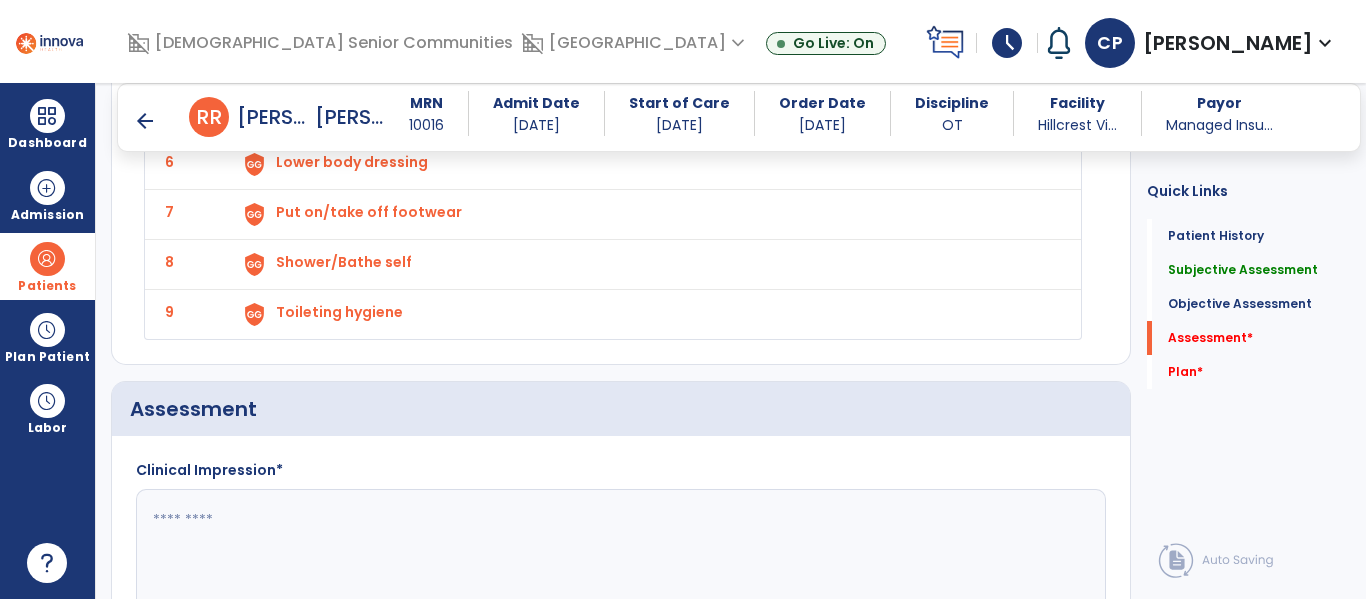 click 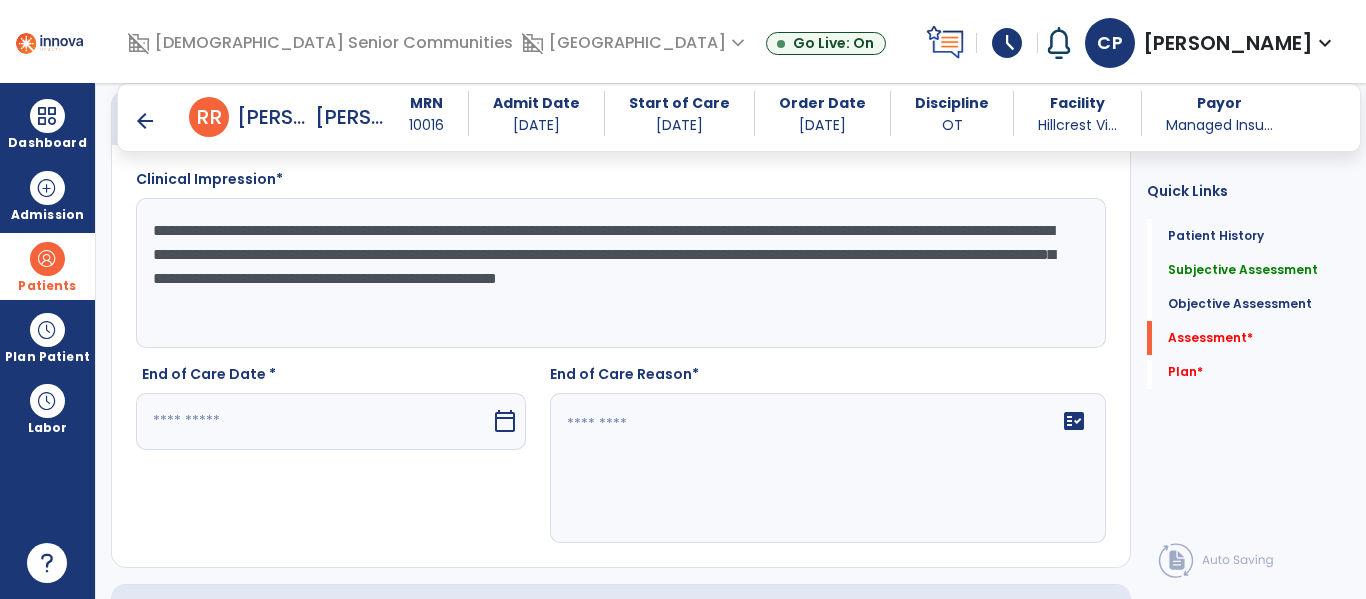 scroll, scrollTop: 3091, scrollLeft: 0, axis: vertical 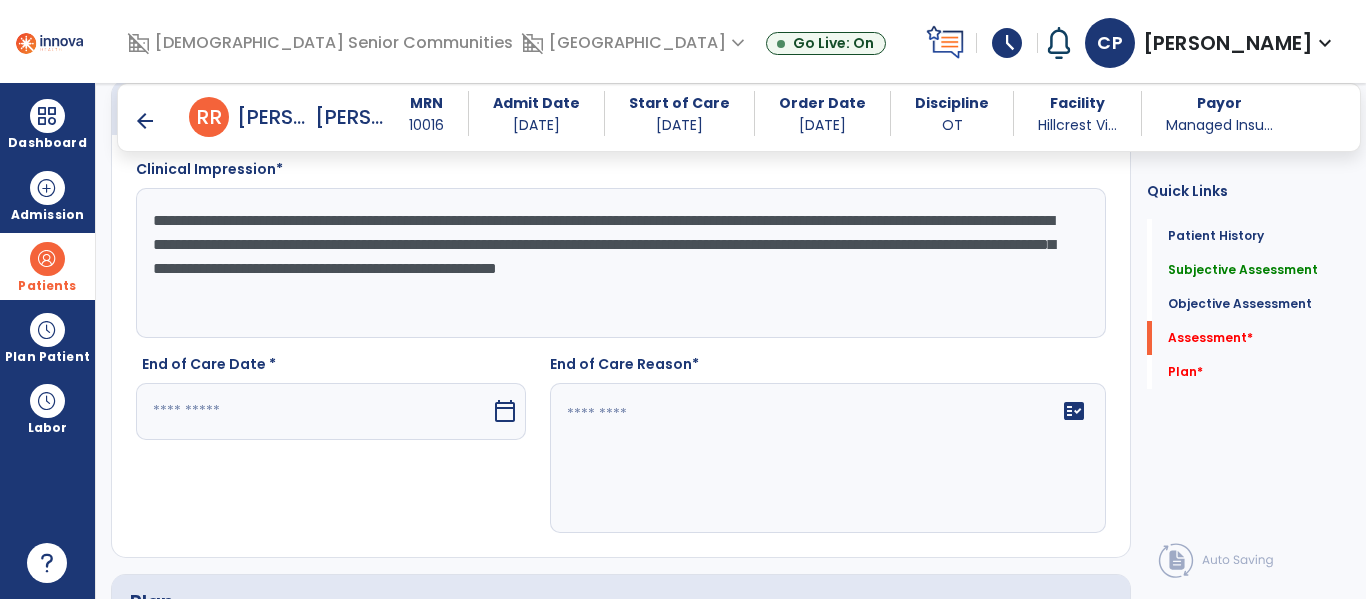 type on "**********" 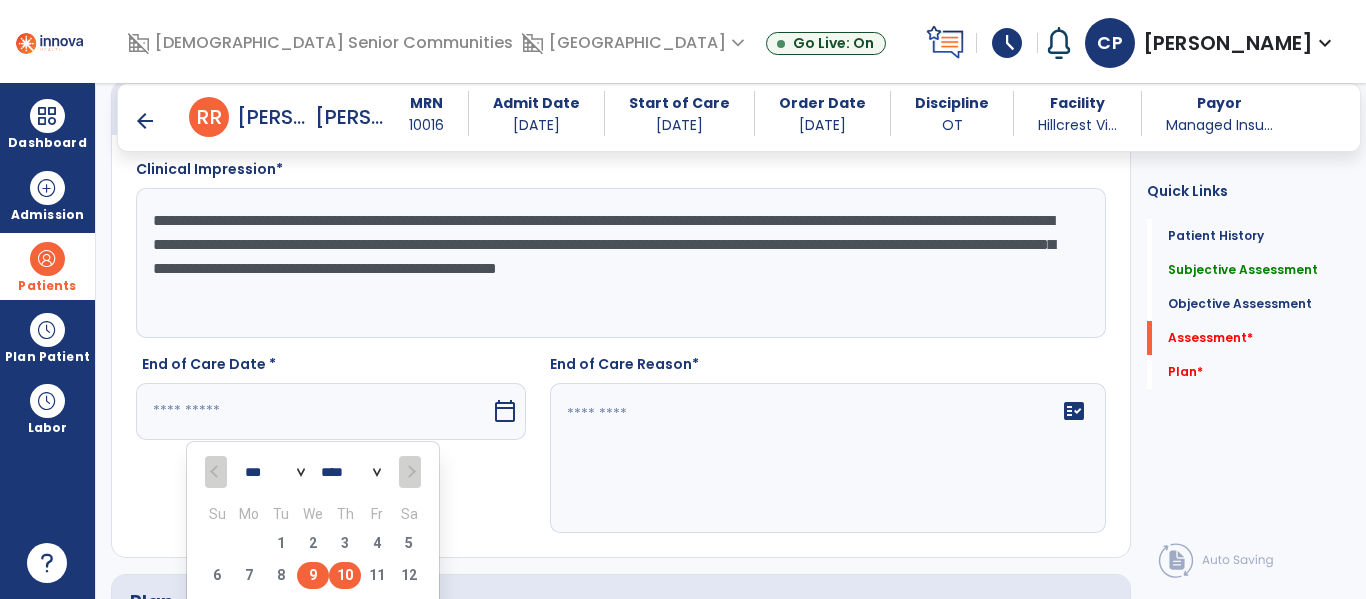 click on "9" at bounding box center (313, 575) 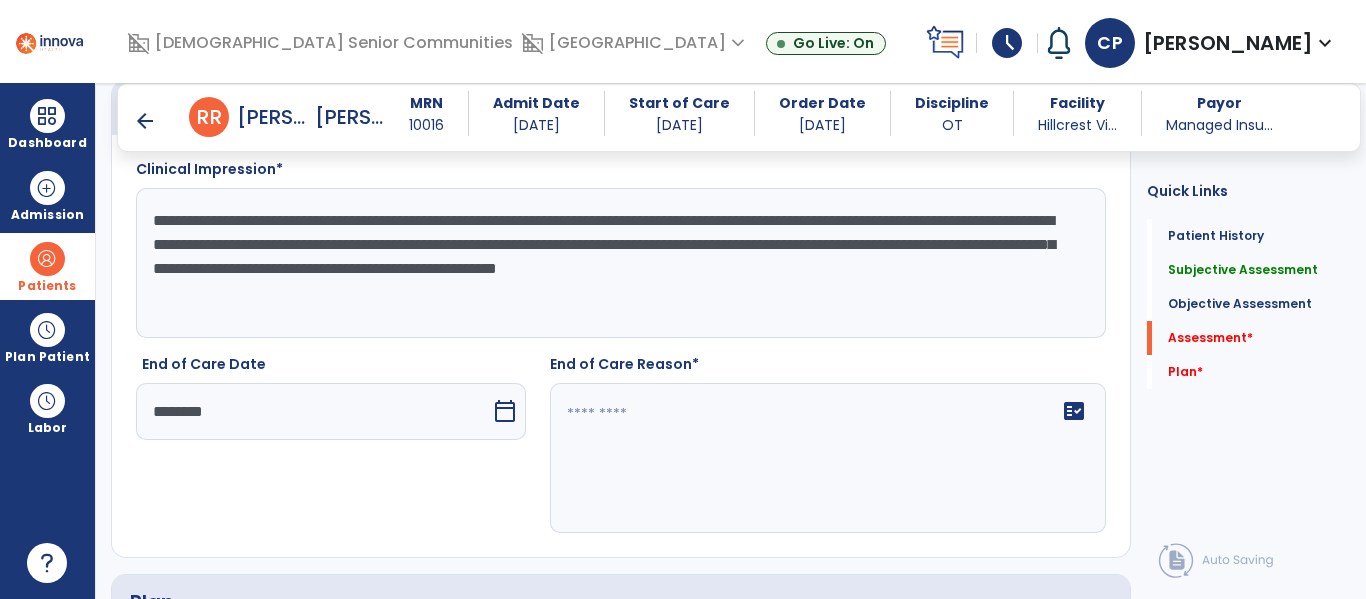 click on "fact_check" 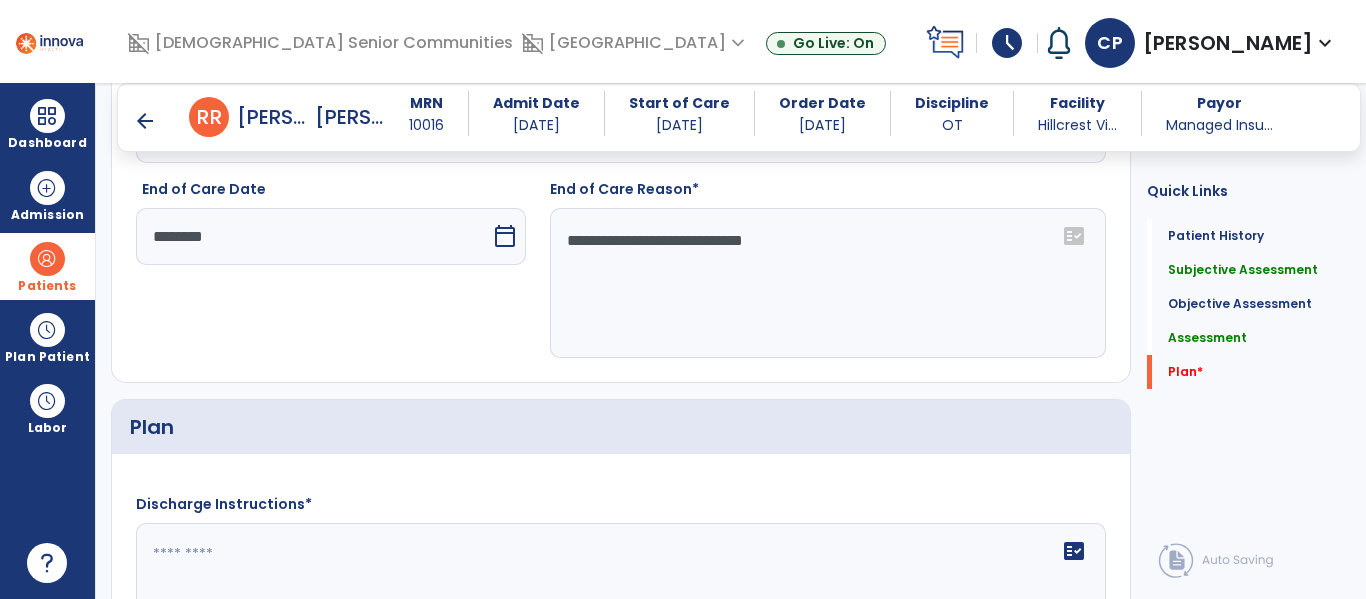 scroll, scrollTop: 3420, scrollLeft: 0, axis: vertical 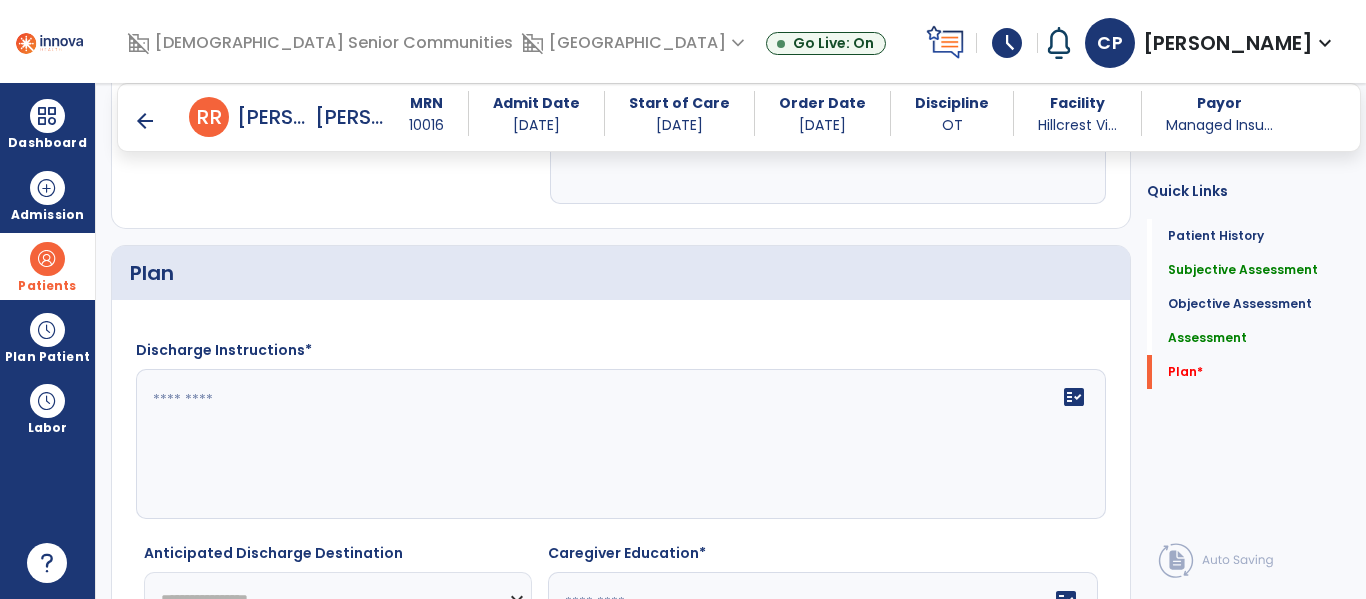 type on "**********" 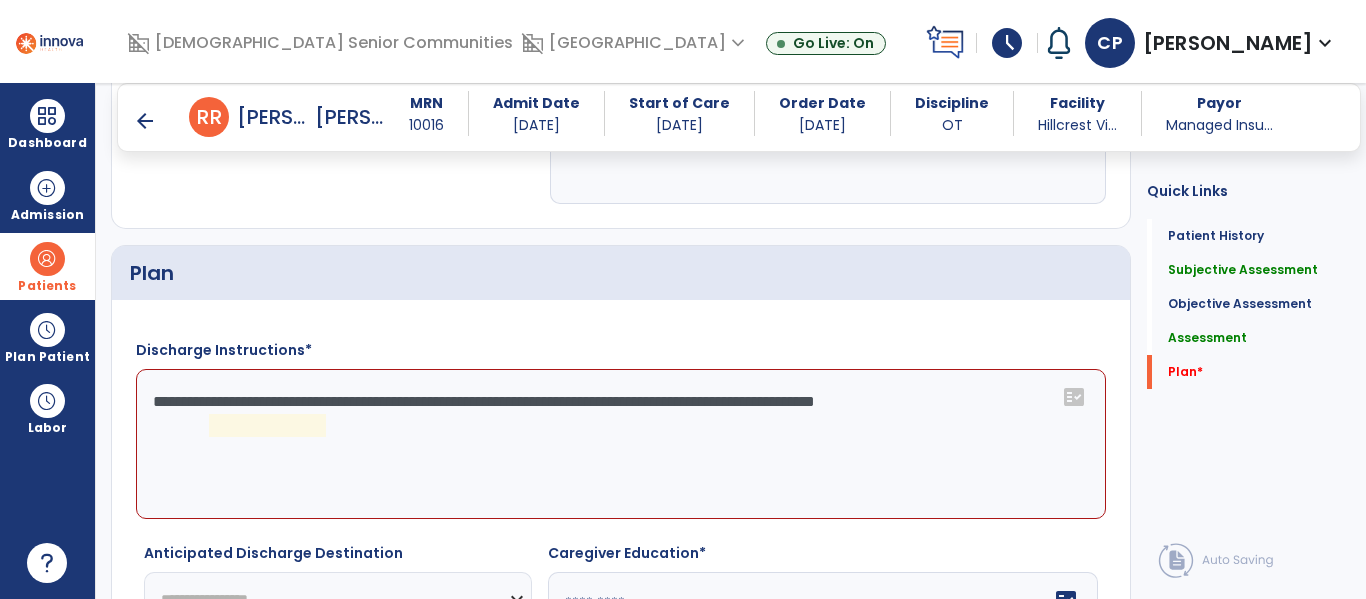click on "**********" 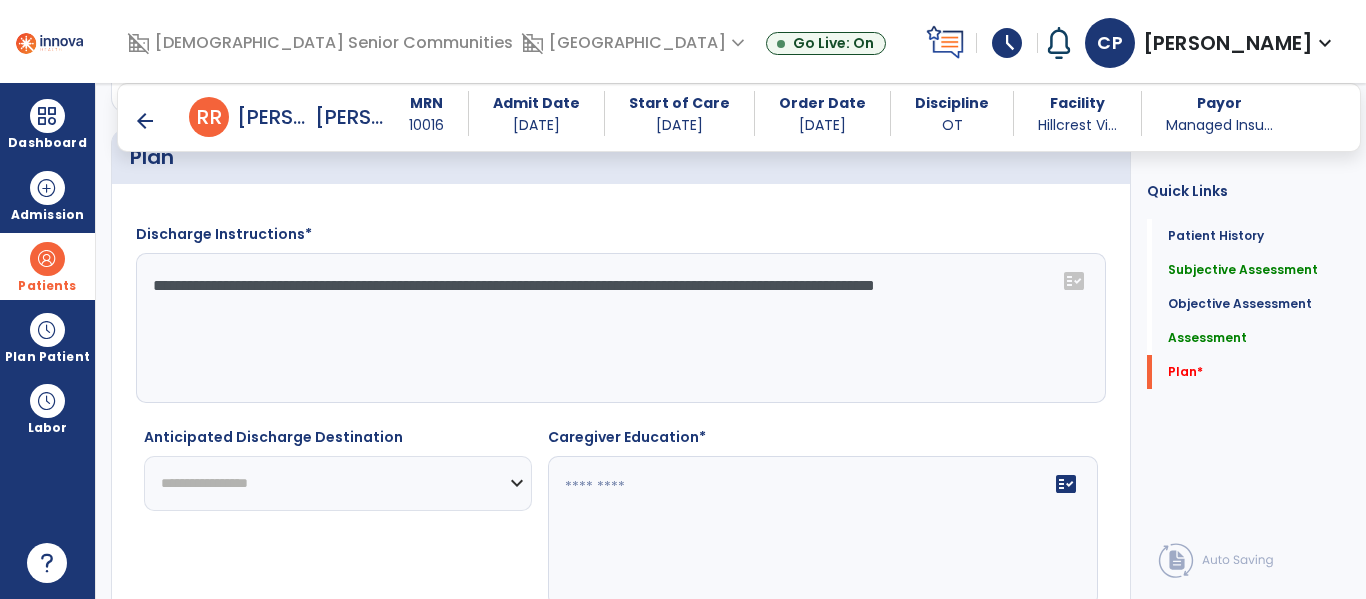 scroll, scrollTop: 3564, scrollLeft: 0, axis: vertical 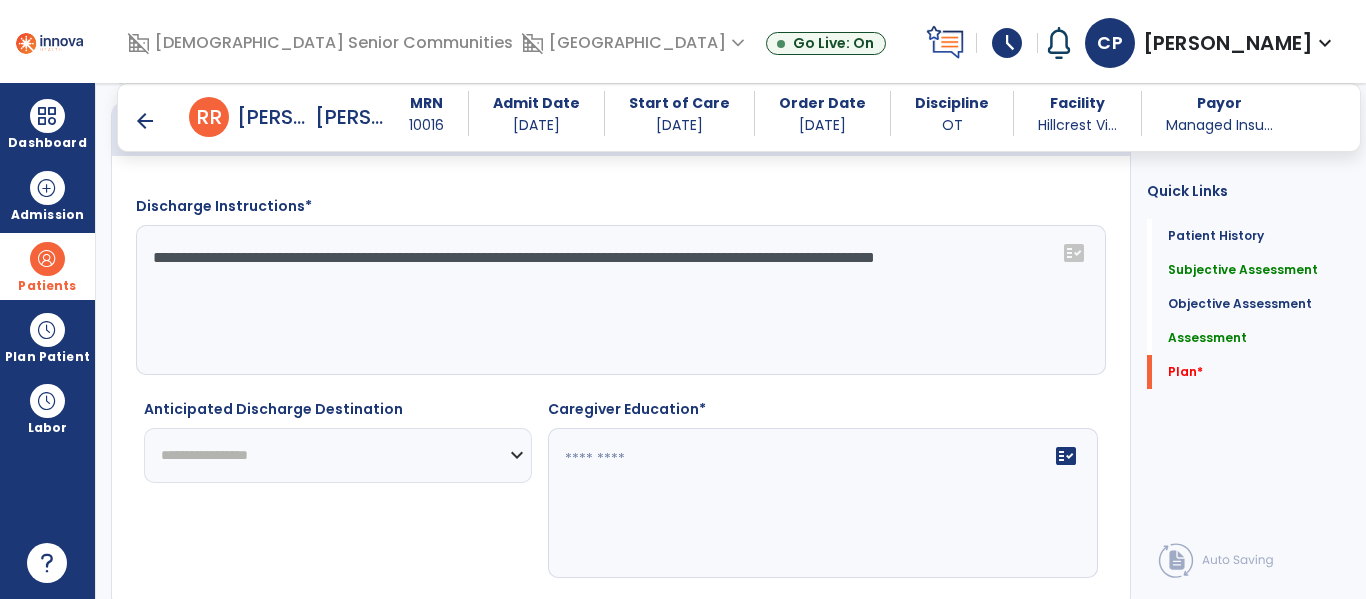 type on "**********" 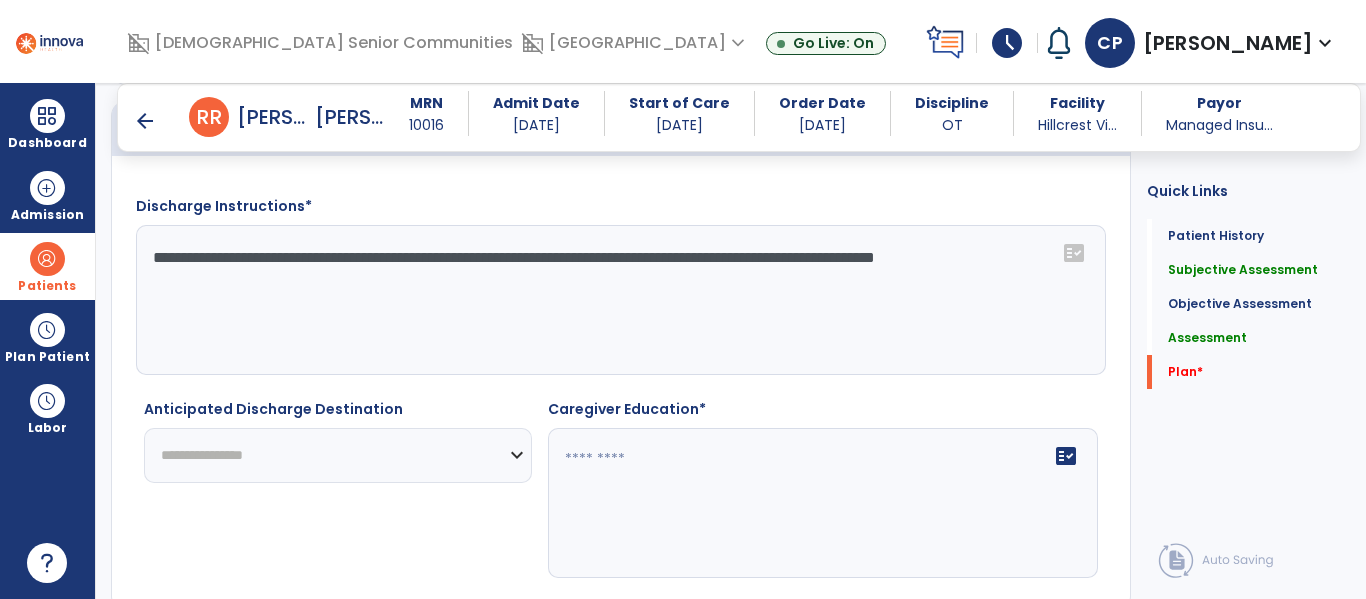 click on "**********" 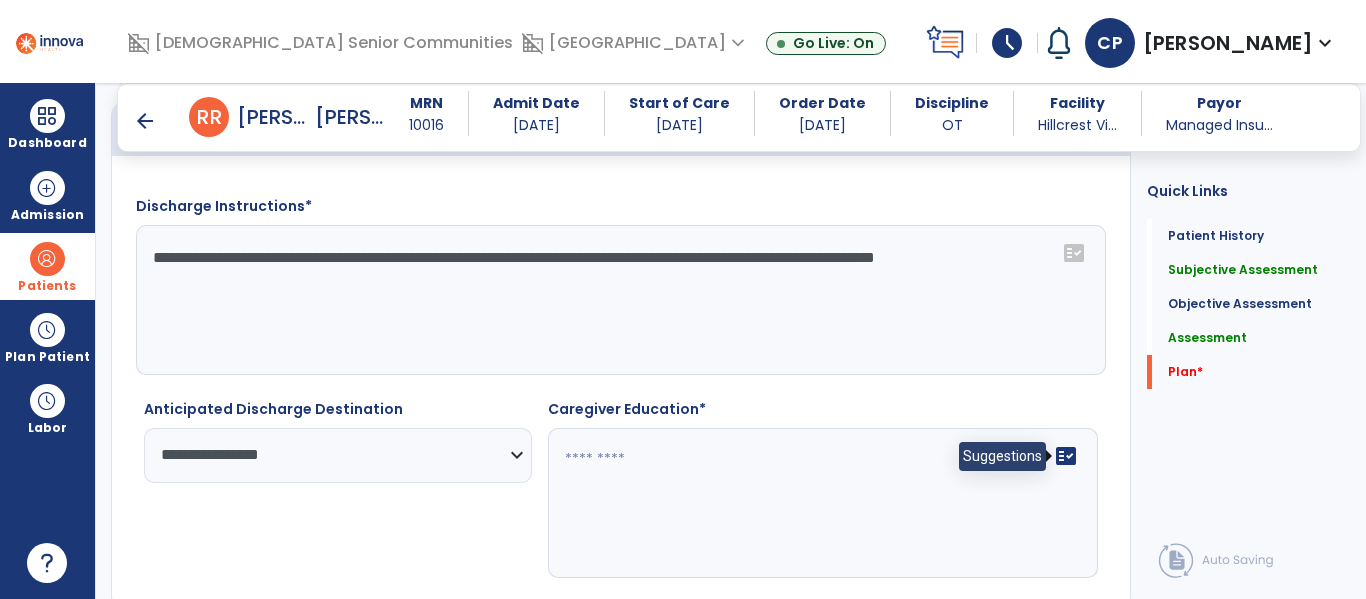 click on "fact_check" 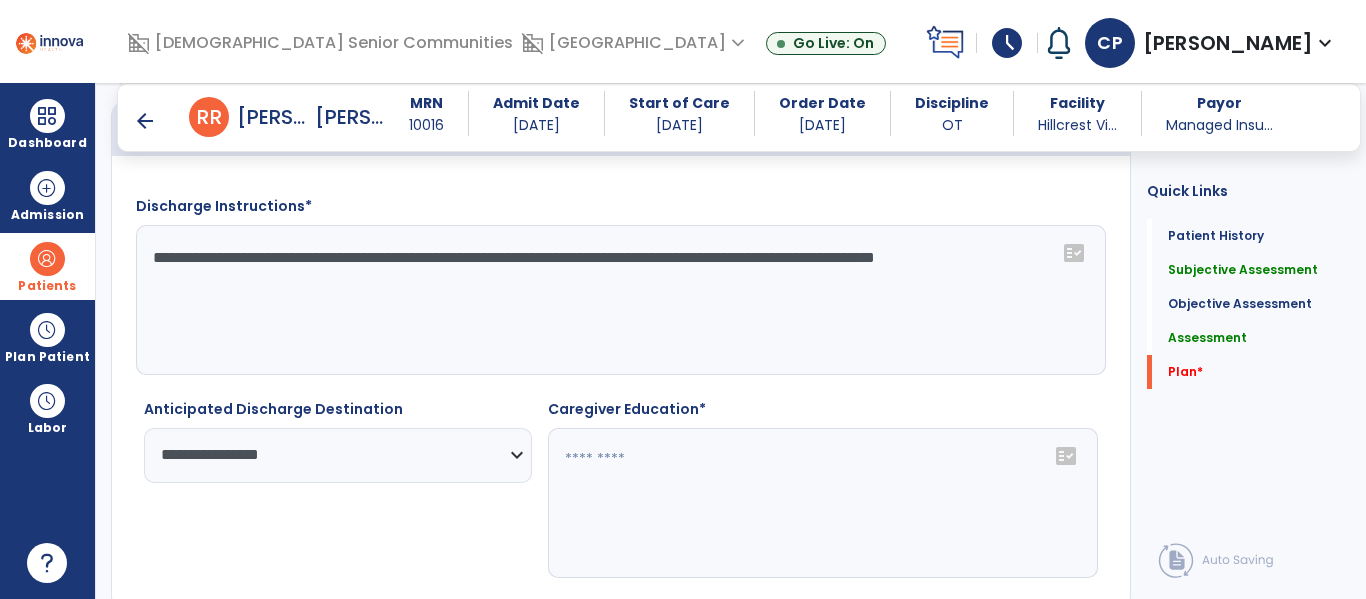 click on "fact_check" 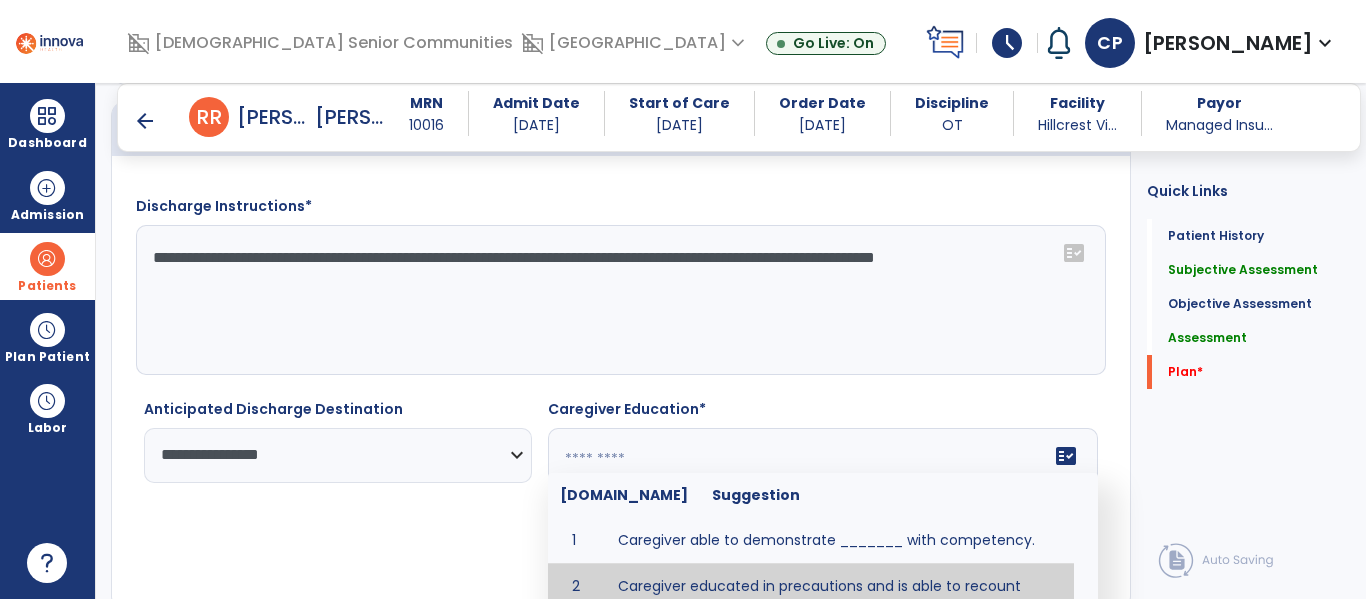 type on "**********" 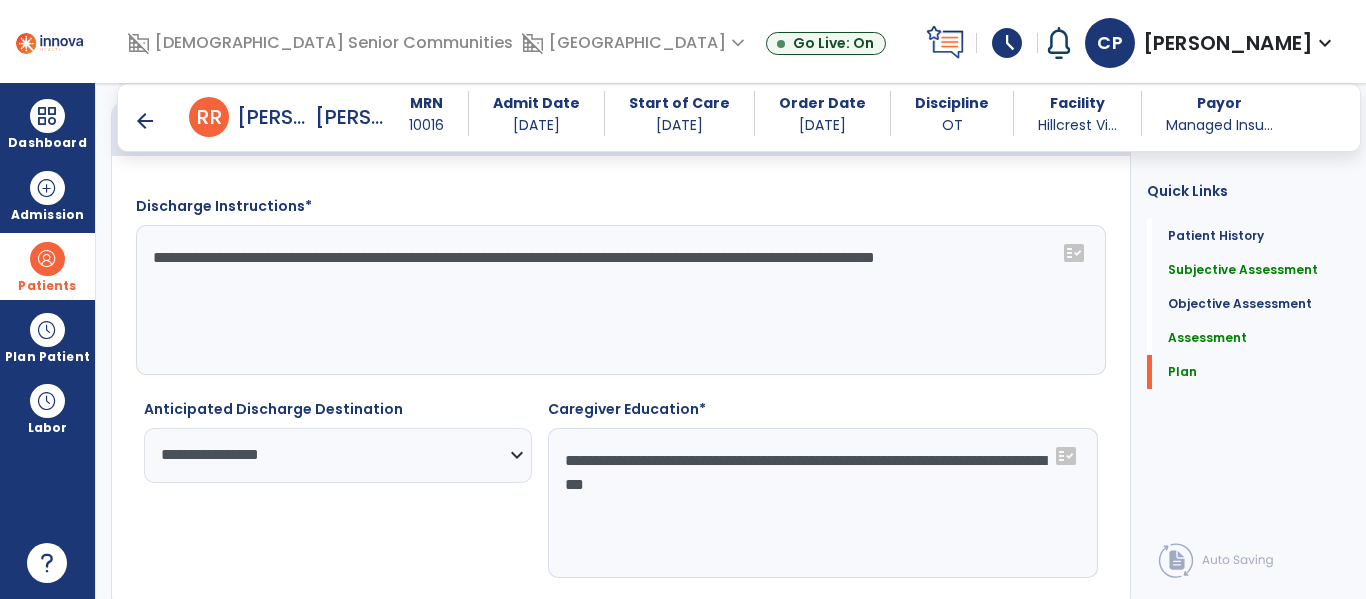 click on "Sign" 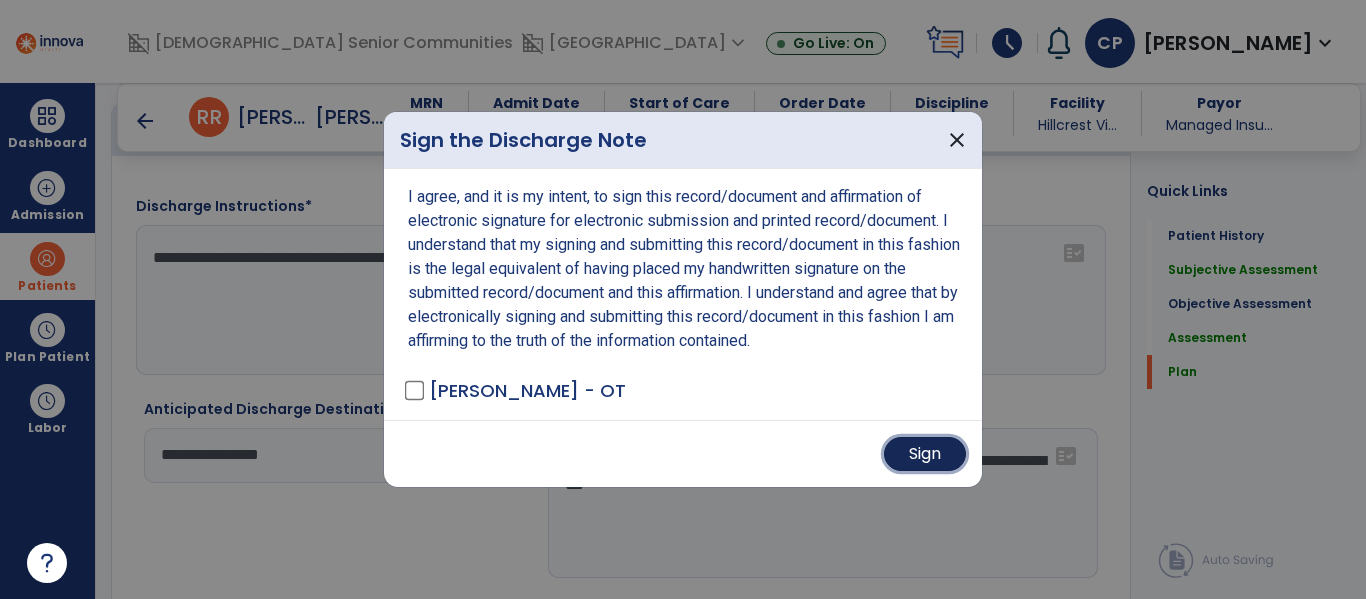 click on "Sign" at bounding box center [925, 454] 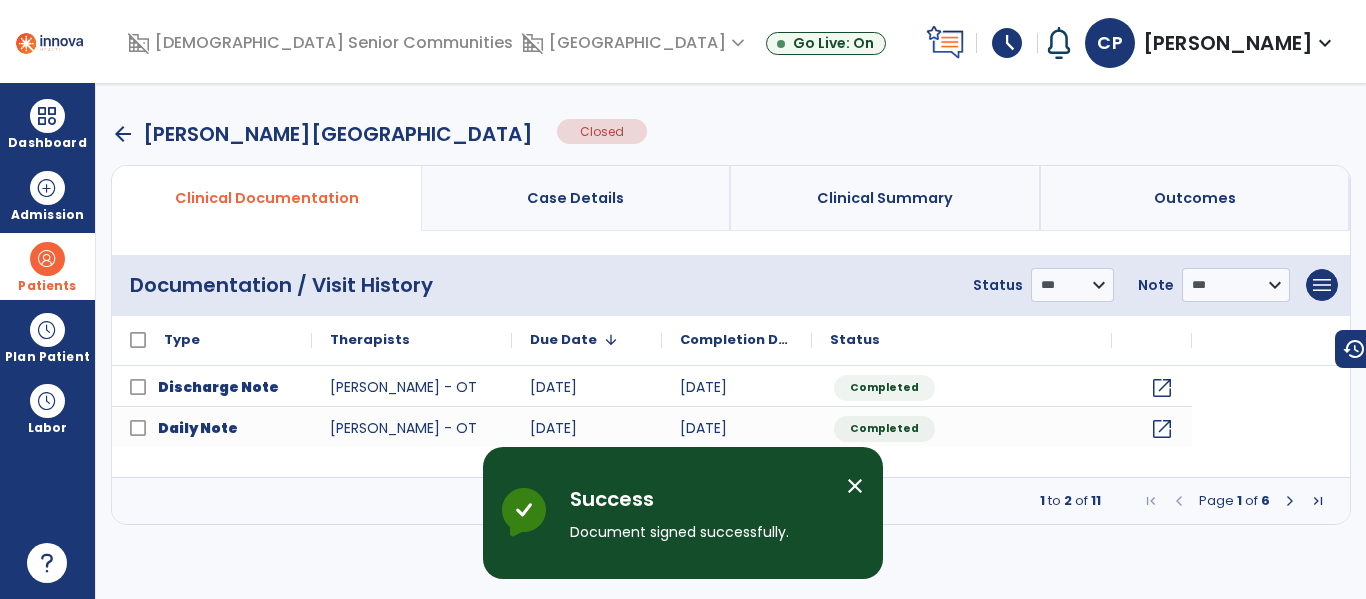 scroll, scrollTop: 0, scrollLeft: 0, axis: both 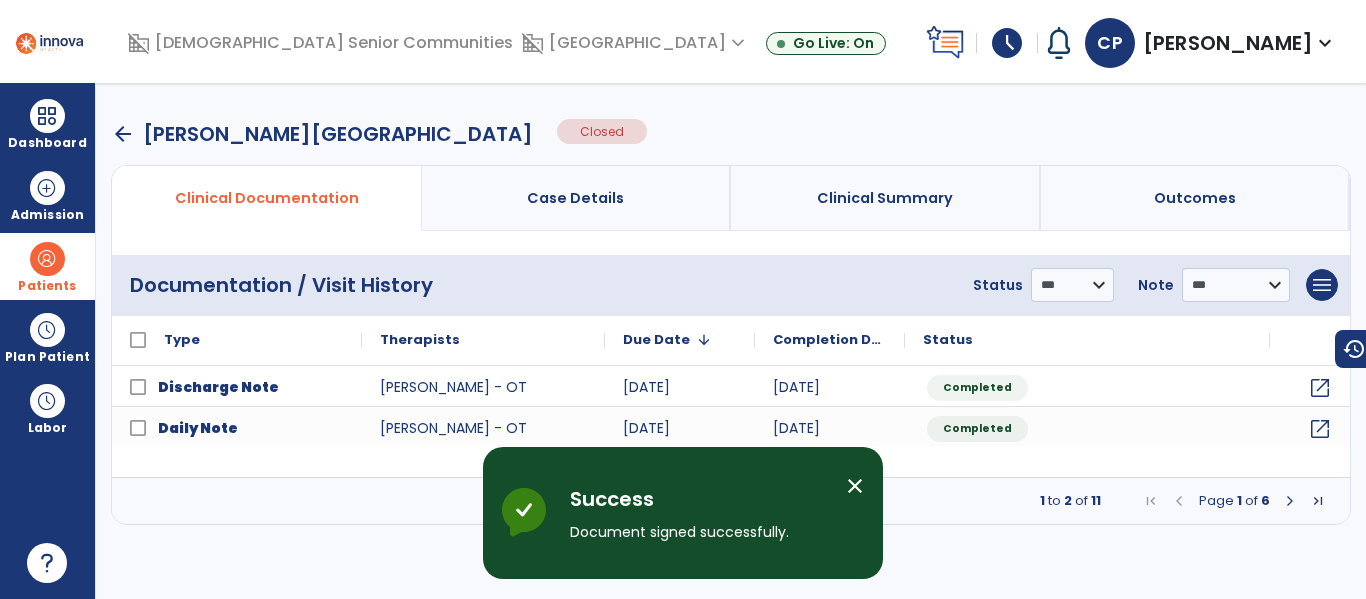 click on "Case Details" at bounding box center (577, 198) 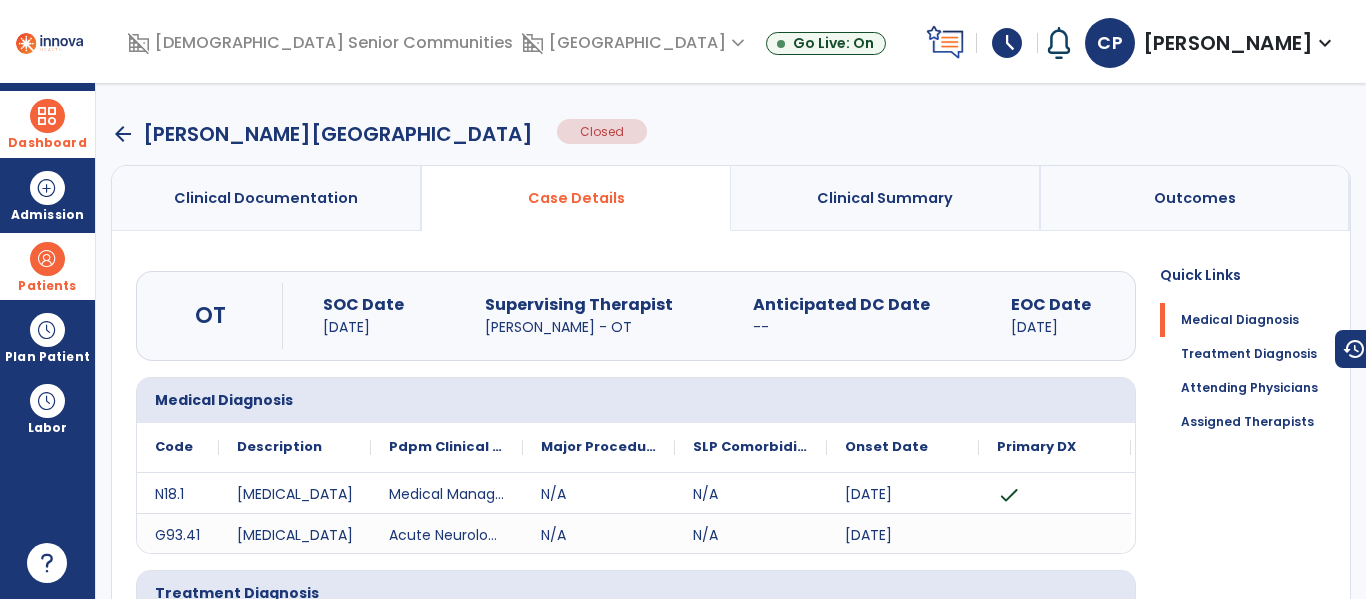 click at bounding box center (47, 116) 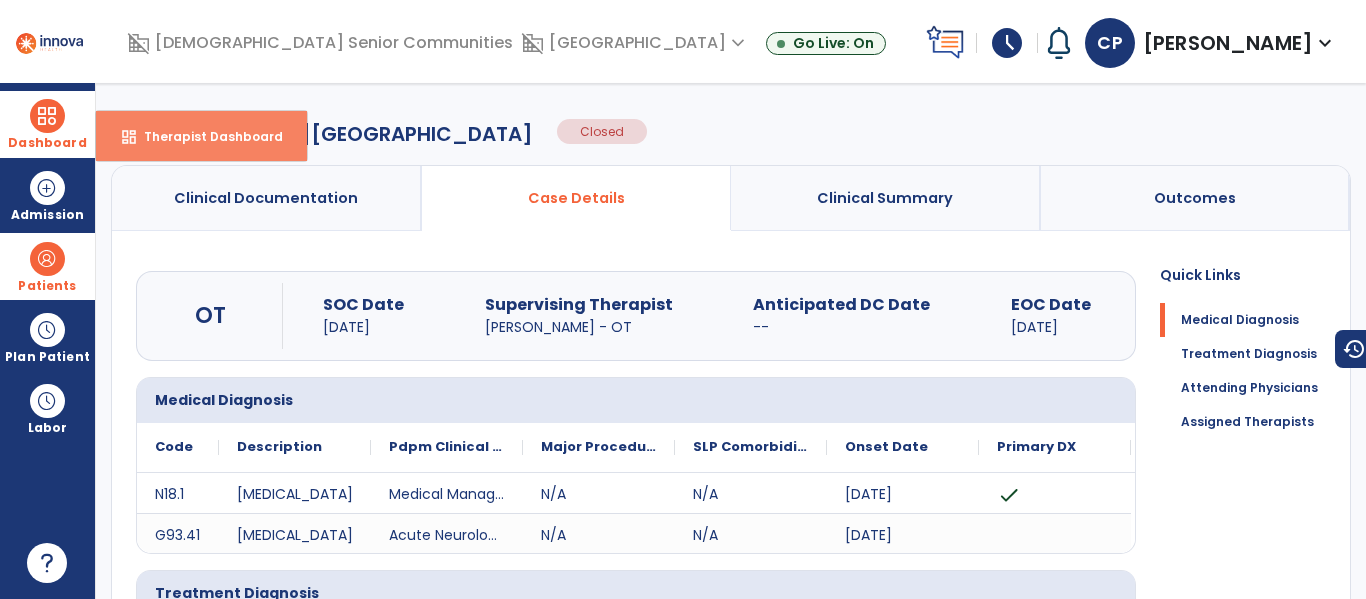 click on "dashboard" at bounding box center (129, 137) 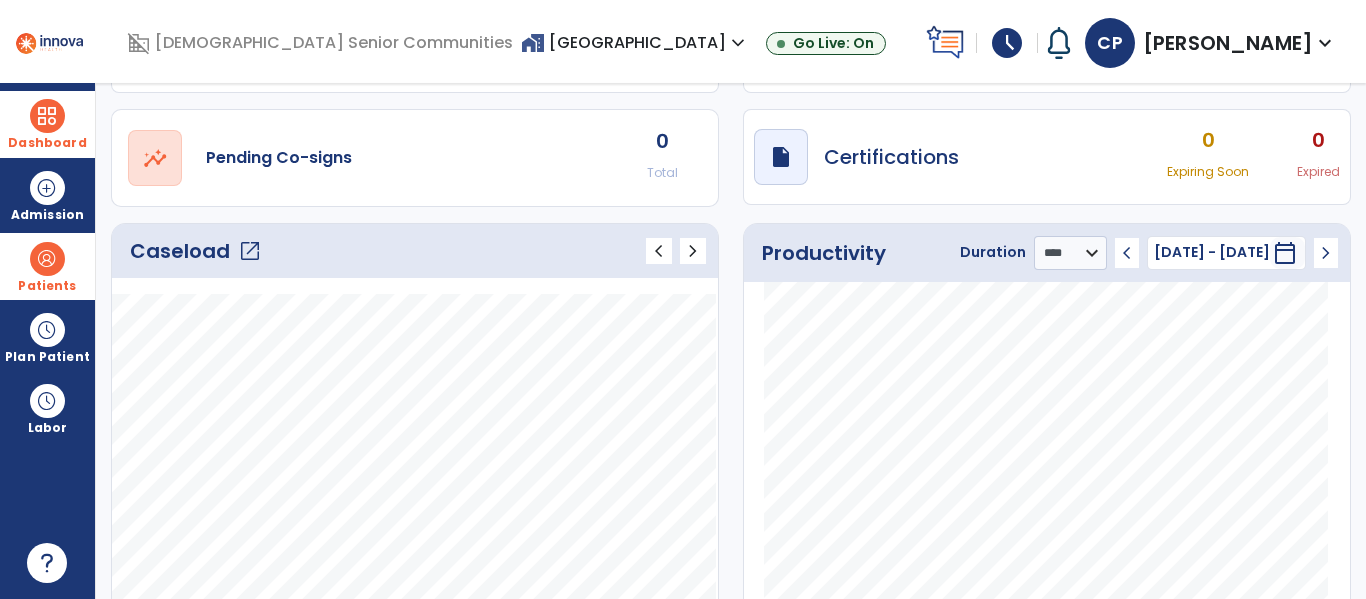 scroll, scrollTop: 0, scrollLeft: 0, axis: both 